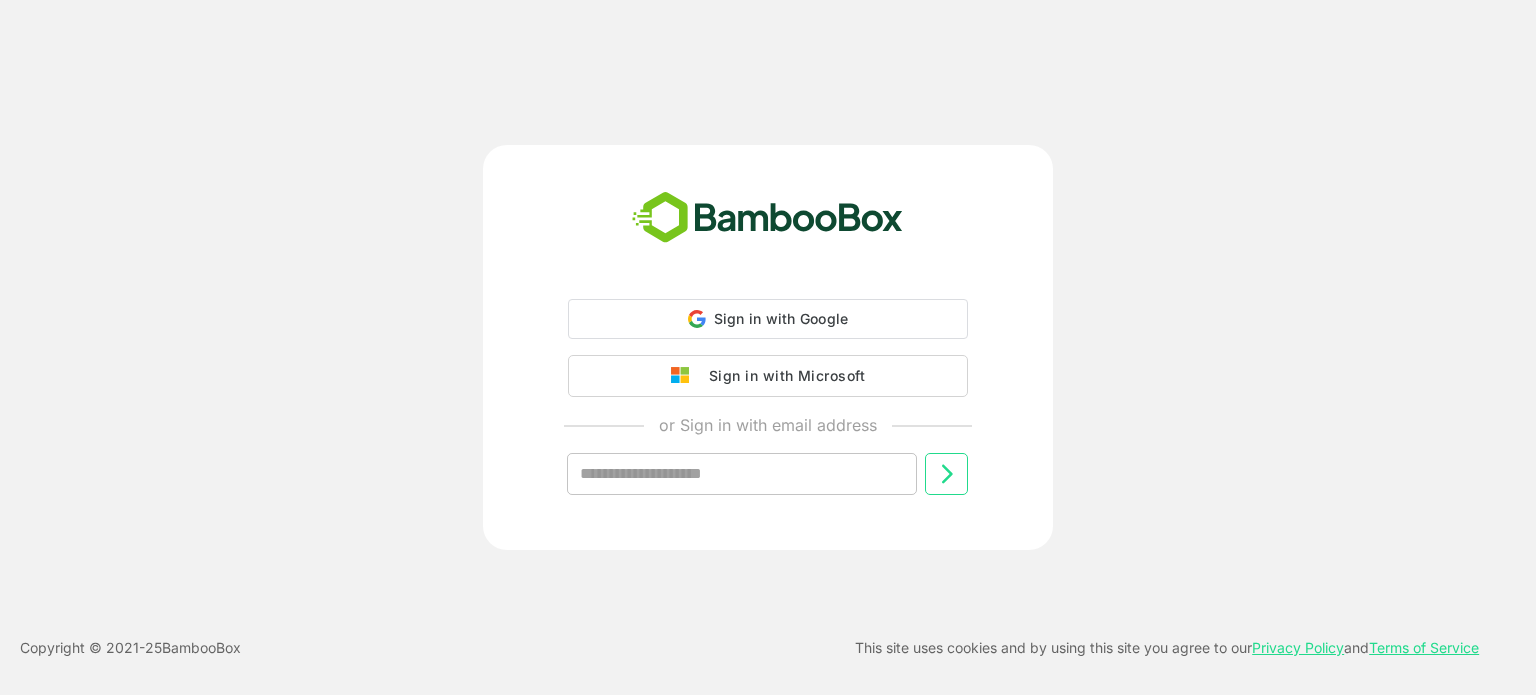 scroll, scrollTop: 0, scrollLeft: 0, axis: both 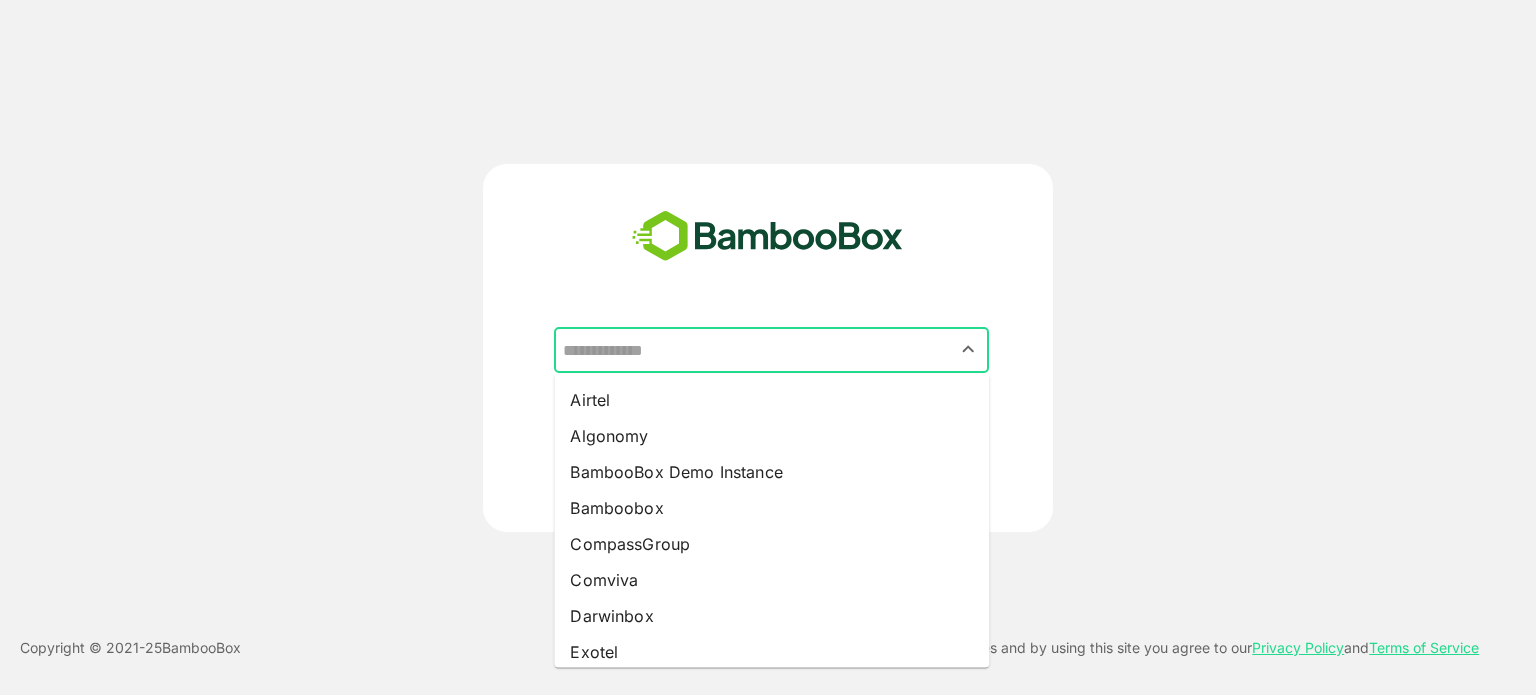 click at bounding box center (771, 350) 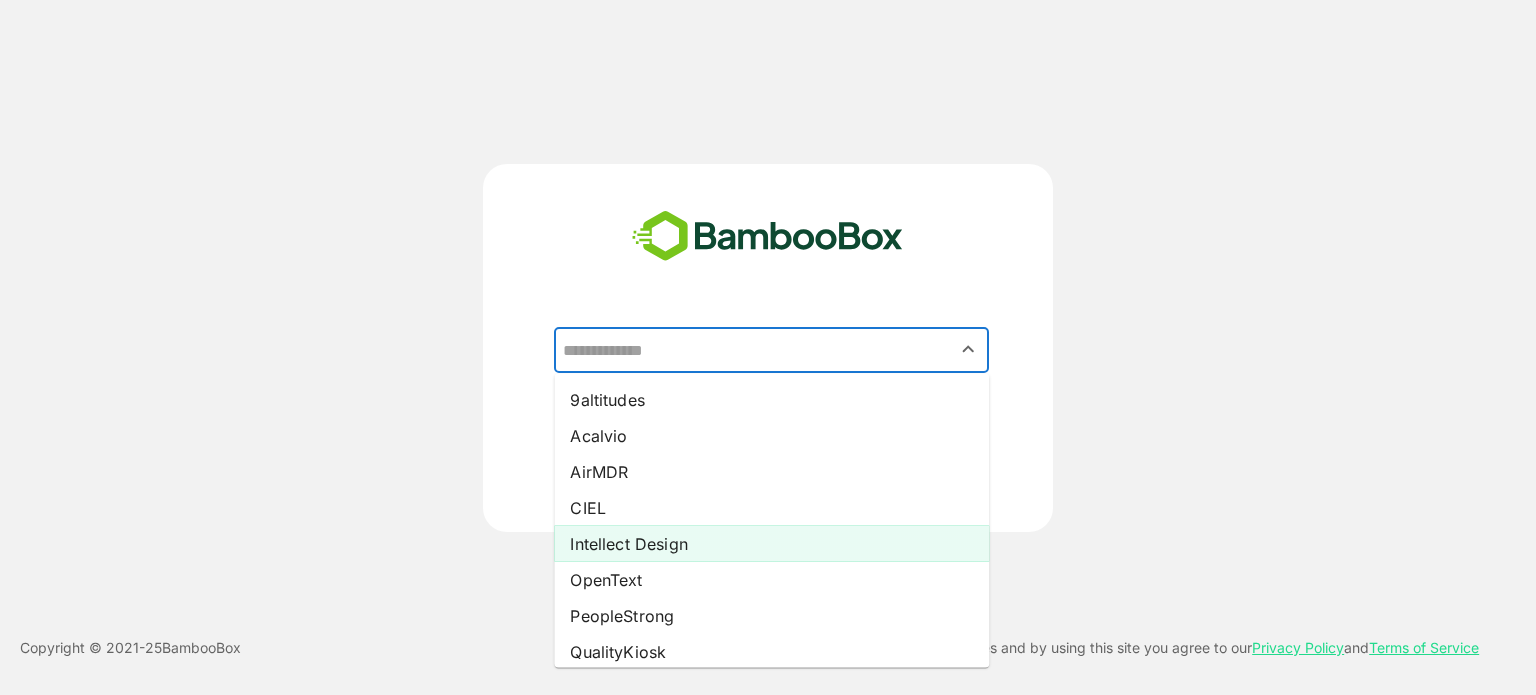 click on "Intellect Design" at bounding box center [771, 544] 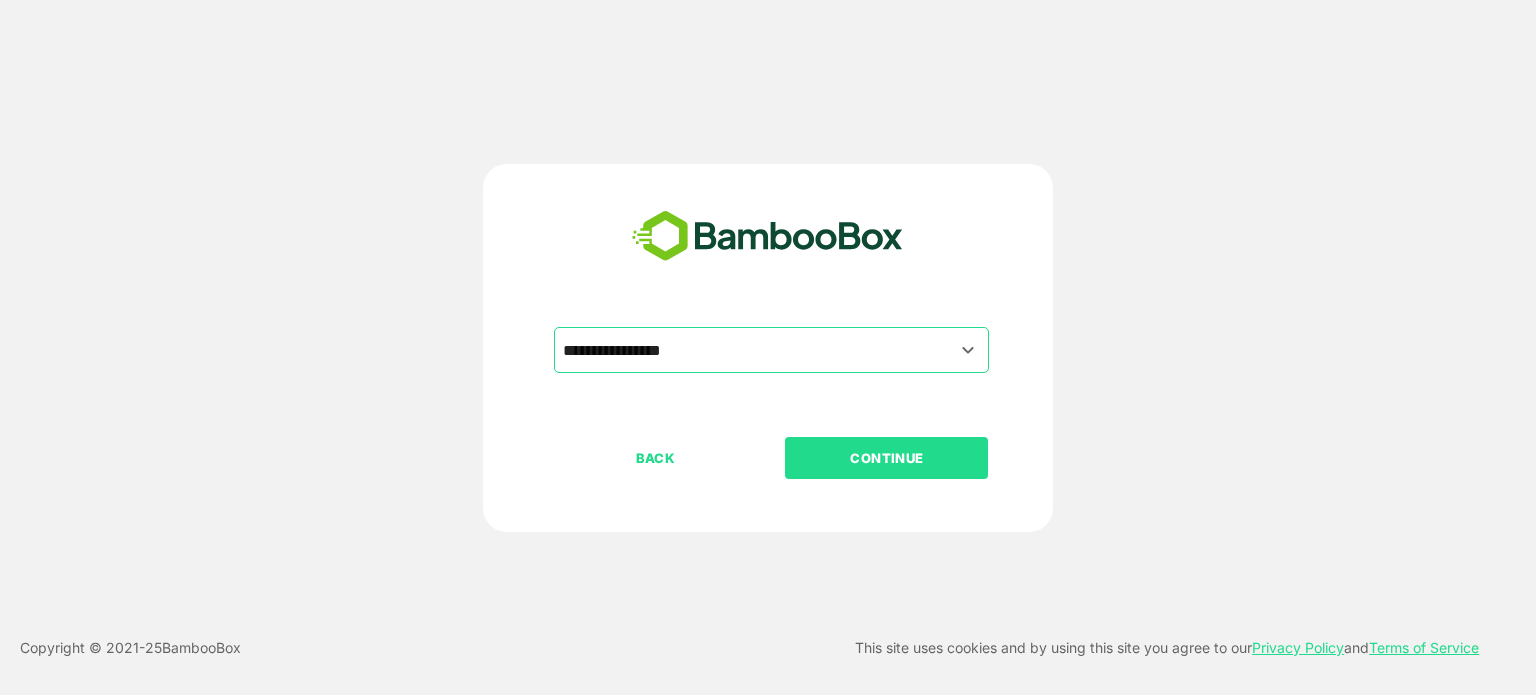 click on "CONTINUE" at bounding box center [887, 458] 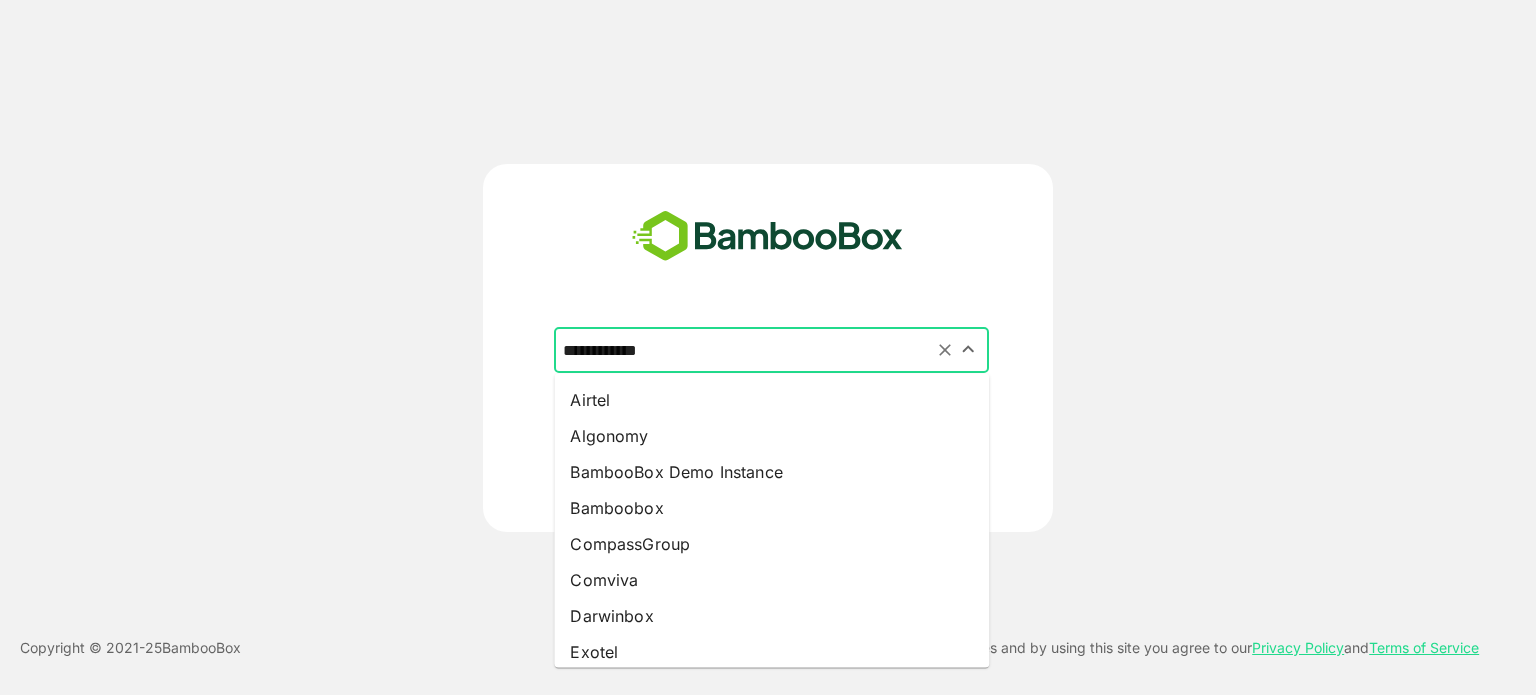 scroll, scrollTop: 0, scrollLeft: 0, axis: both 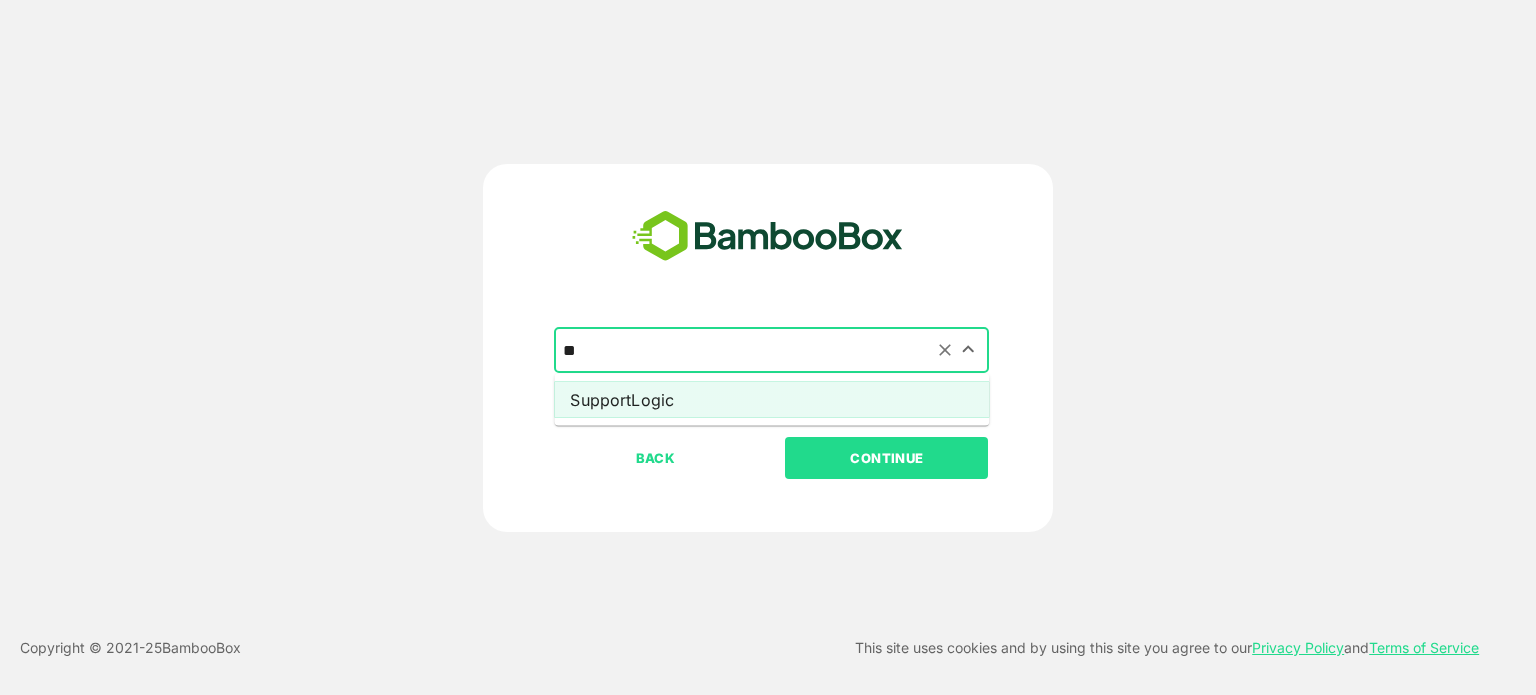 type on "**********" 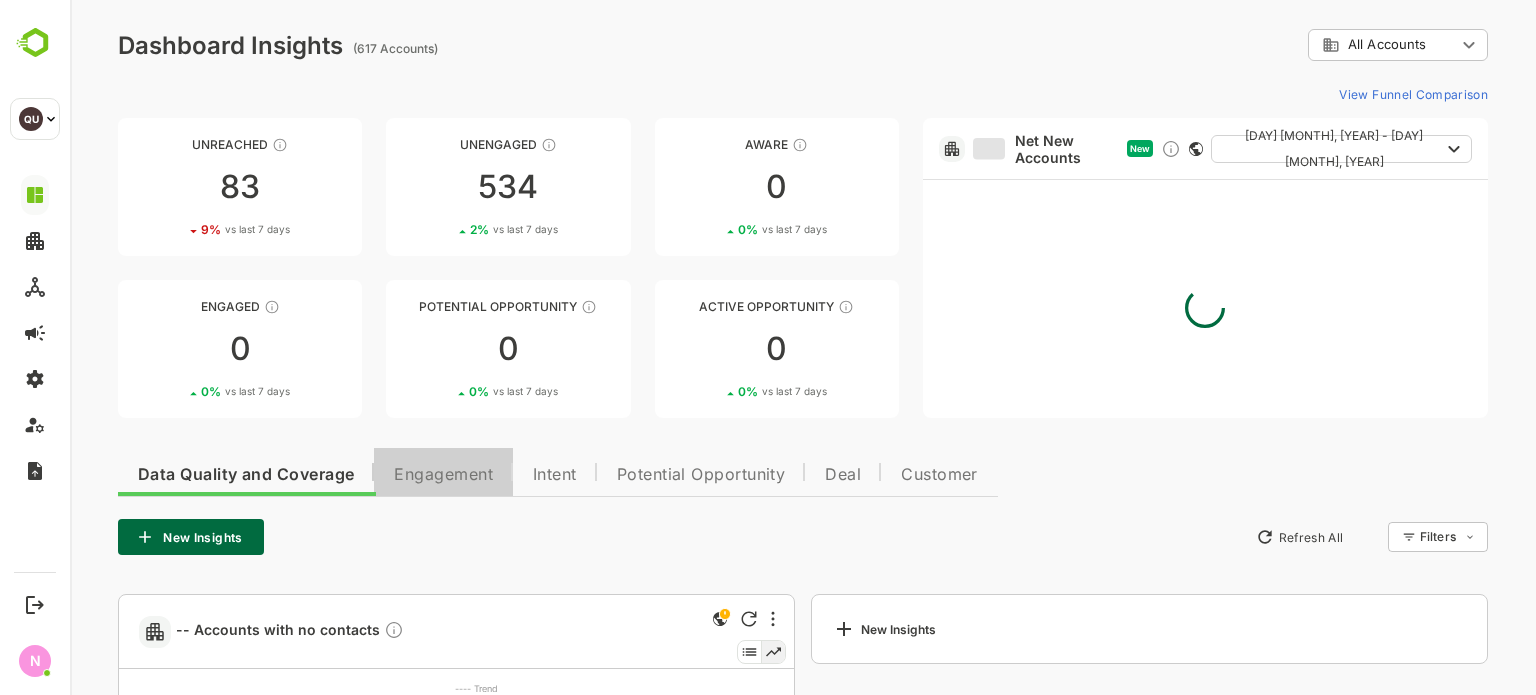 click on "Engagement" at bounding box center (443, 472) 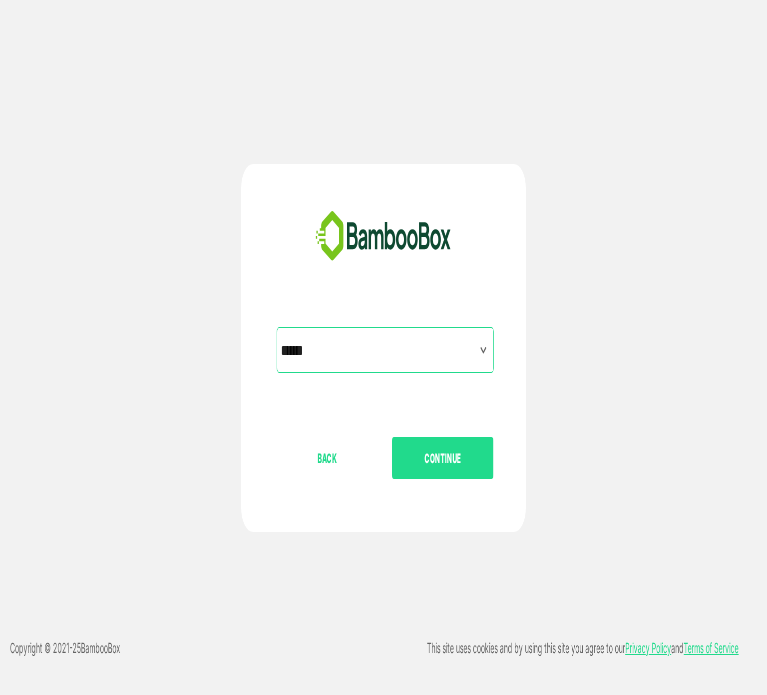 scroll, scrollTop: 1211, scrollLeft: 0, axis: vertical 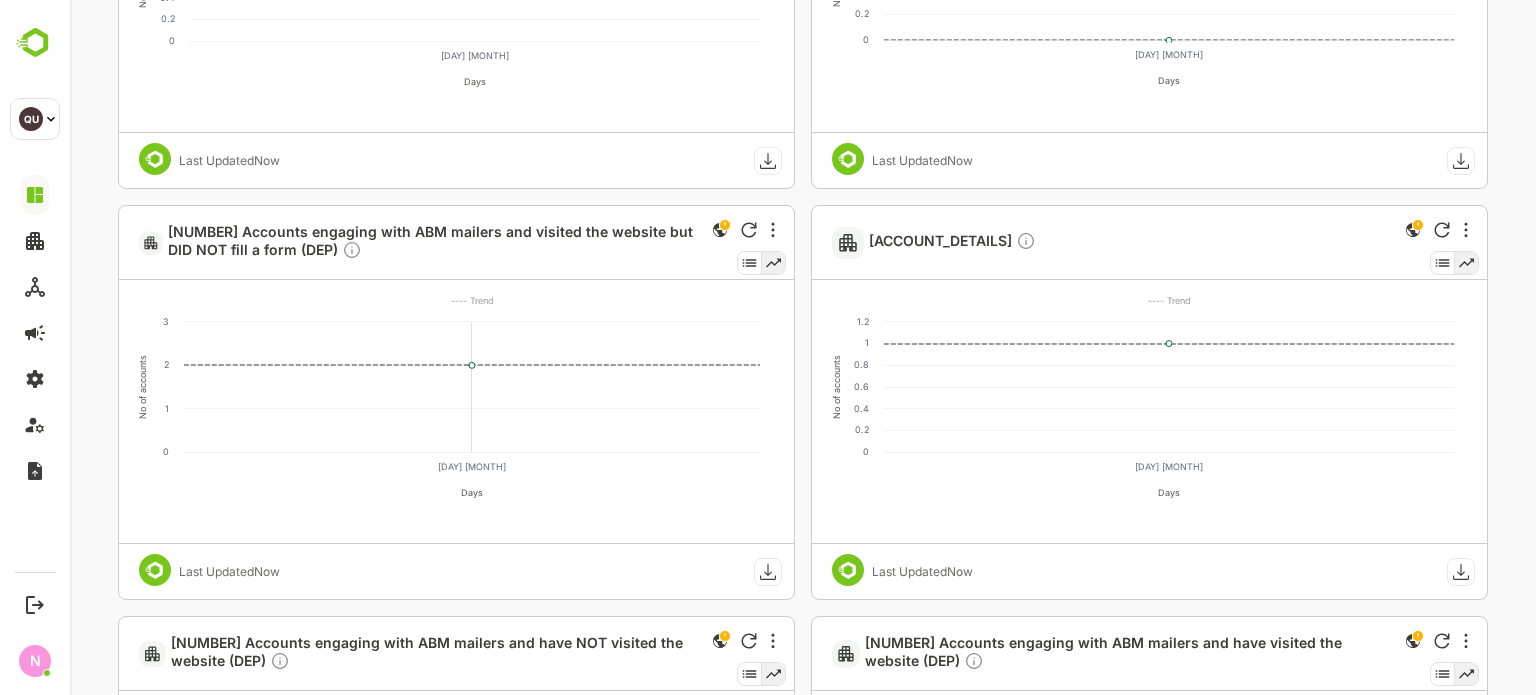 drag, startPoint x: 503, startPoint y: 447, endPoint x: 55, endPoint y: -121, distance: 723.4141 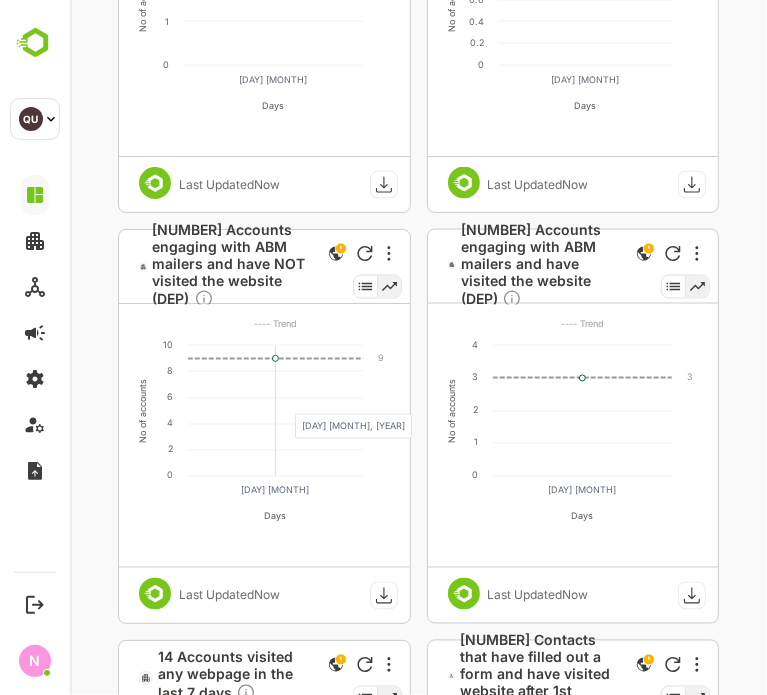 scroll, scrollTop: 1578, scrollLeft: 0, axis: vertical 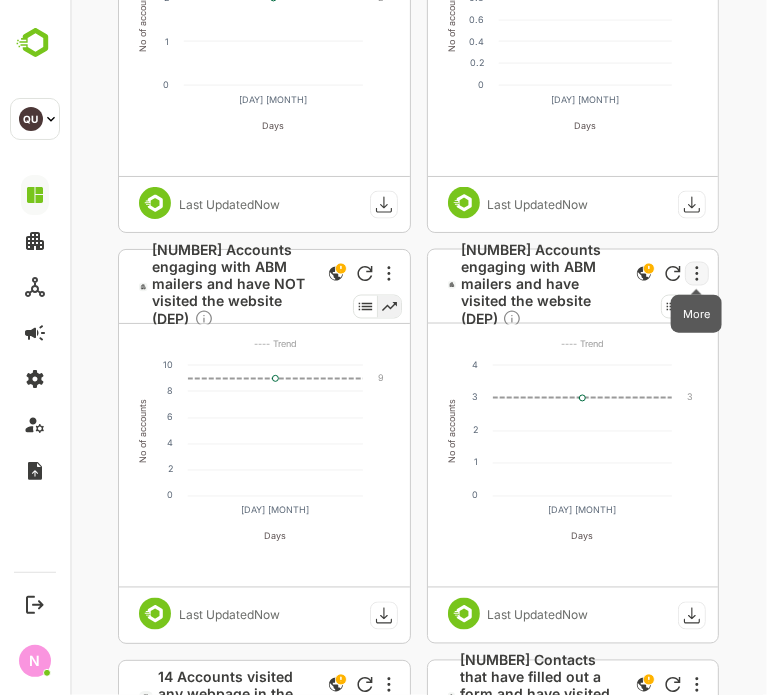 click 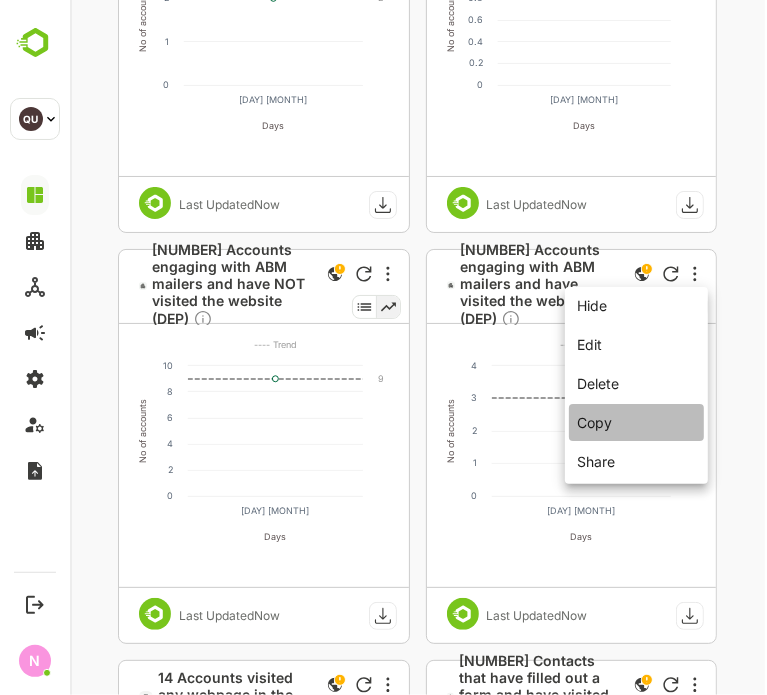 click on "Copy" at bounding box center [635, 422] 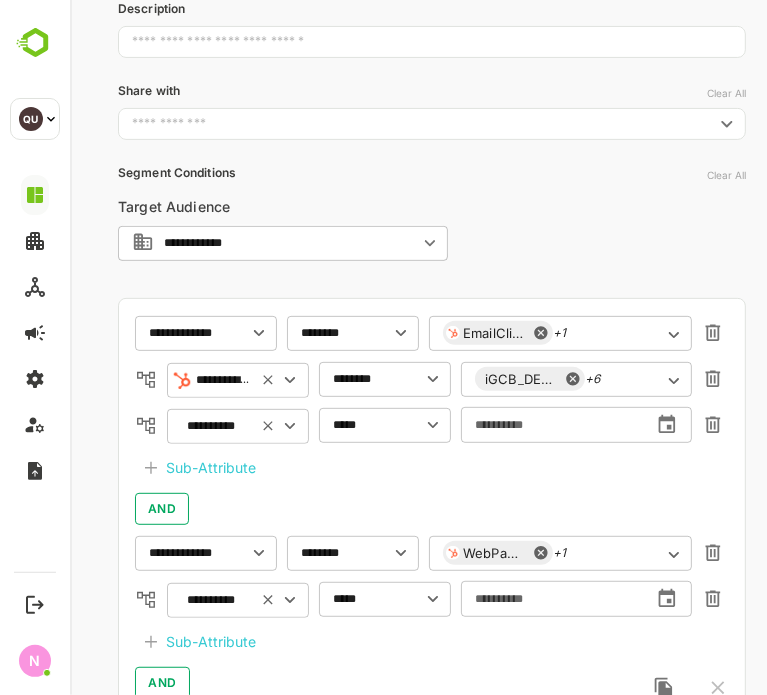 scroll, scrollTop: 0, scrollLeft: 0, axis: both 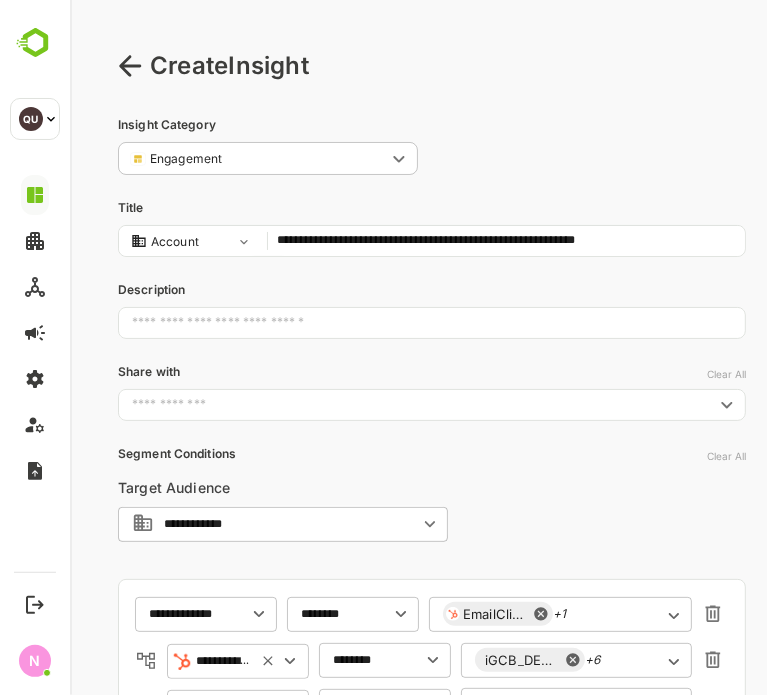 click on "**********" at bounding box center (505, 241) 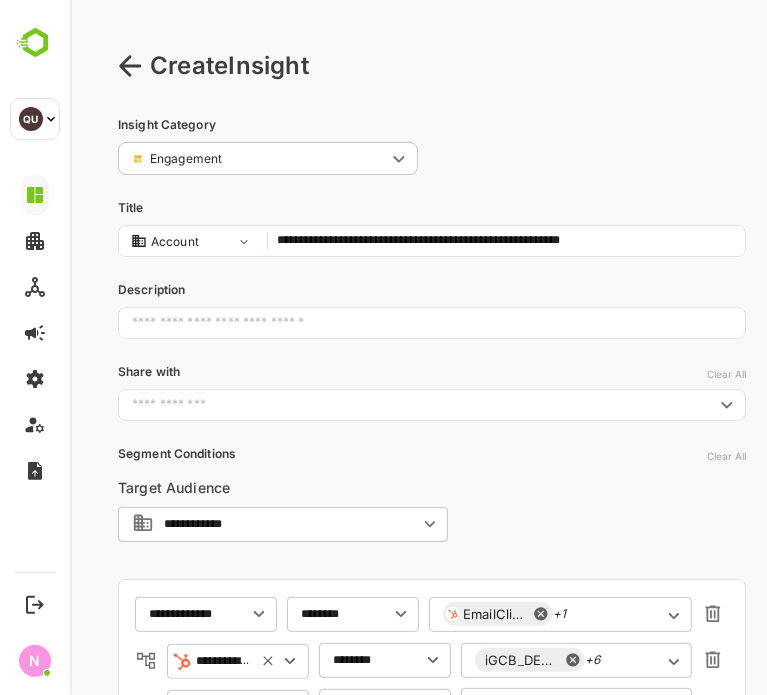 click on "**********" at bounding box center [505, 241] 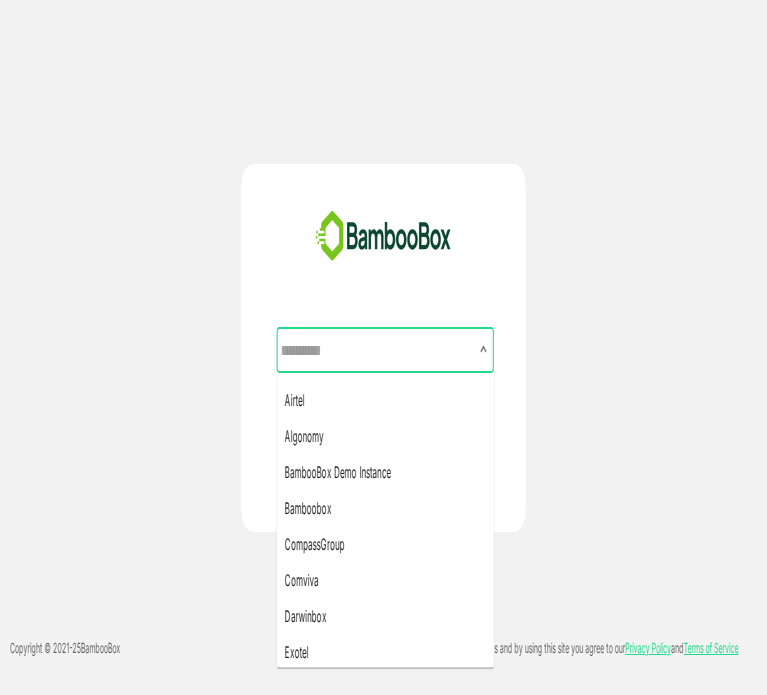 scroll, scrollTop: 172, scrollLeft: 0, axis: vertical 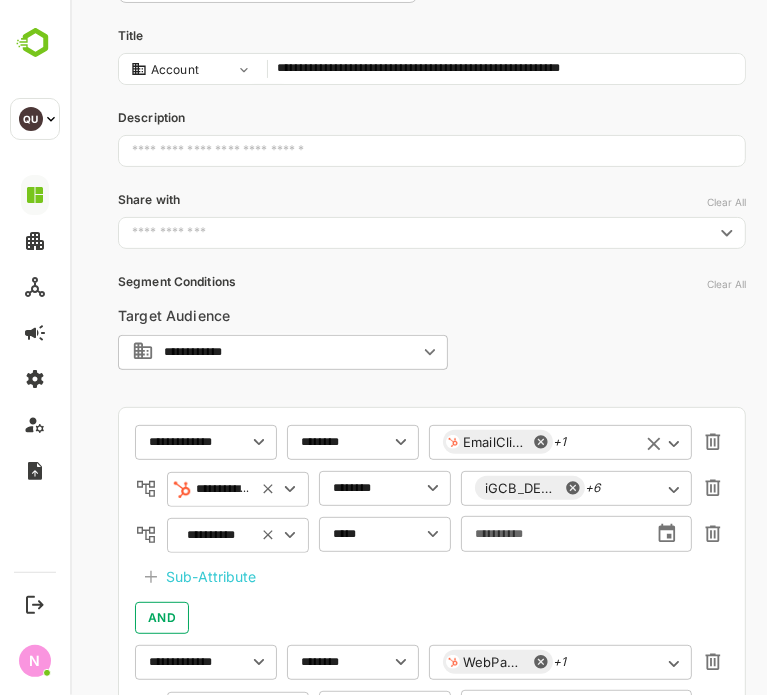 type on "**********" 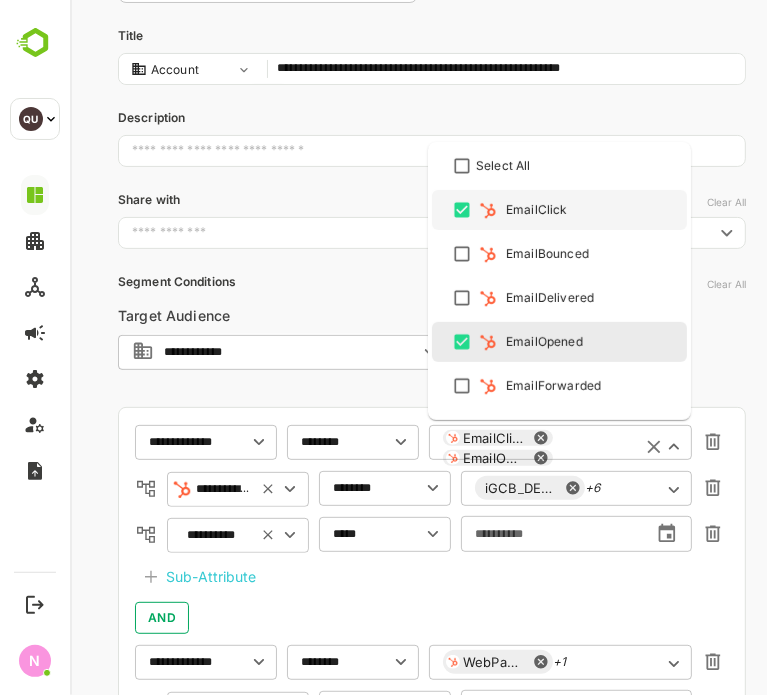 click on "EmailClick EmailOpened" at bounding box center [559, 448] 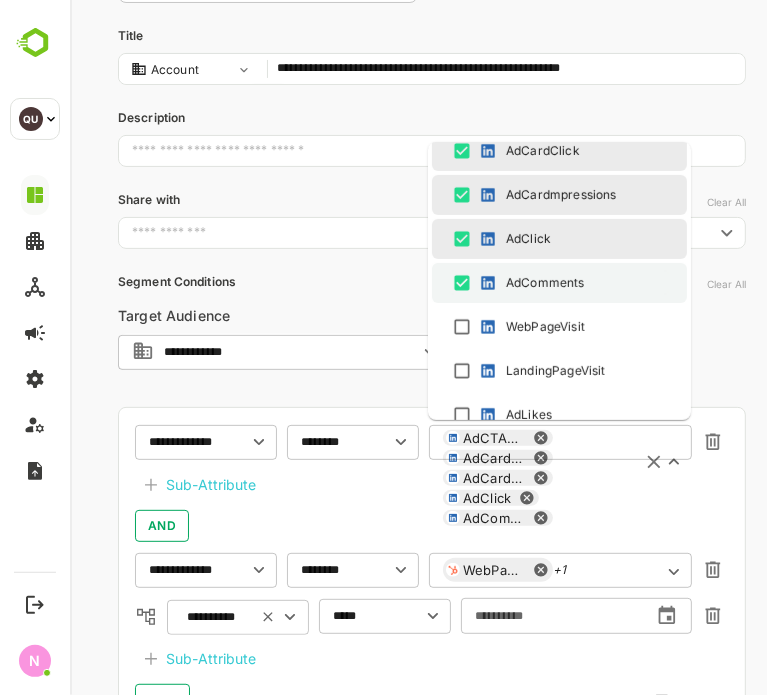 scroll, scrollTop: 896, scrollLeft: 0, axis: vertical 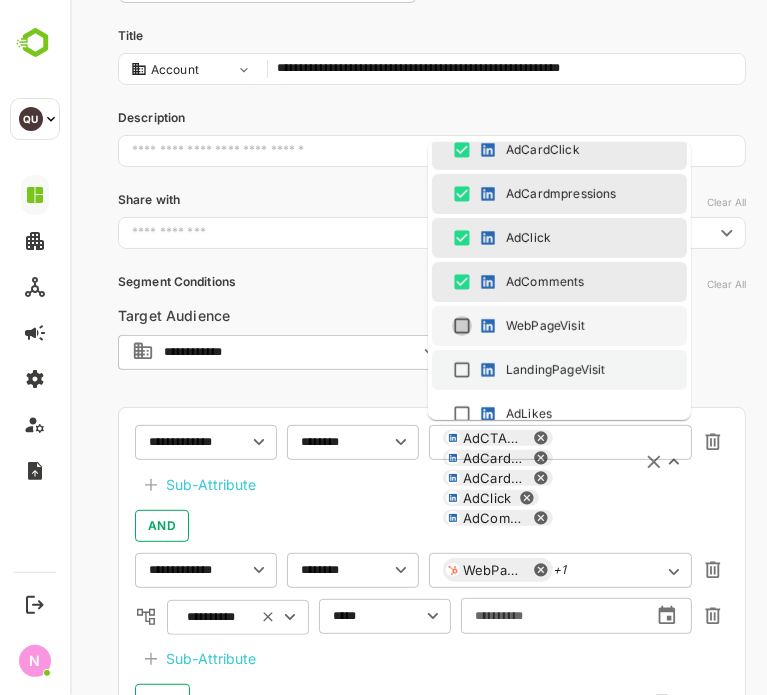 click on "Select All EmailClick EmailBounced EmailDelivered EmailOpened EmailForwarded EmailSent CallConnected CallNotConnected SDREmailSent SDREmailReplied SDREmailDelivered SDREmailOpen MeetingScheduled WebPageVisit WebFormFill Registered Attended AdCTAClick AdImpressions AdCardClick AdCardmpressions AdClick AdComments WebPageVisit LandingPageVisit AdLikes AdOpens AdReactions AdShares AdVideoCompletions AdVideoViews LinkedInLeadGenFormFill WebPageVisit" at bounding box center [558, 281] 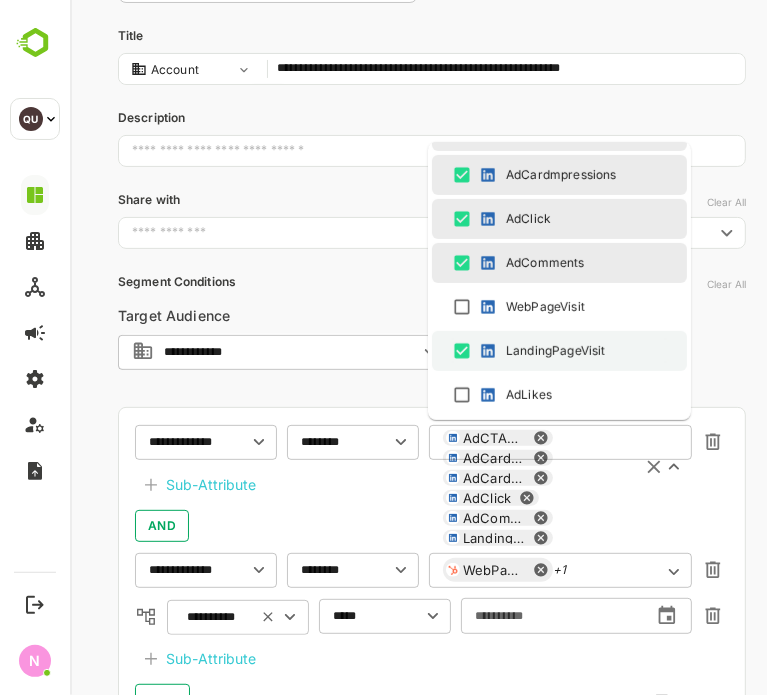 scroll, scrollTop: 916, scrollLeft: 0, axis: vertical 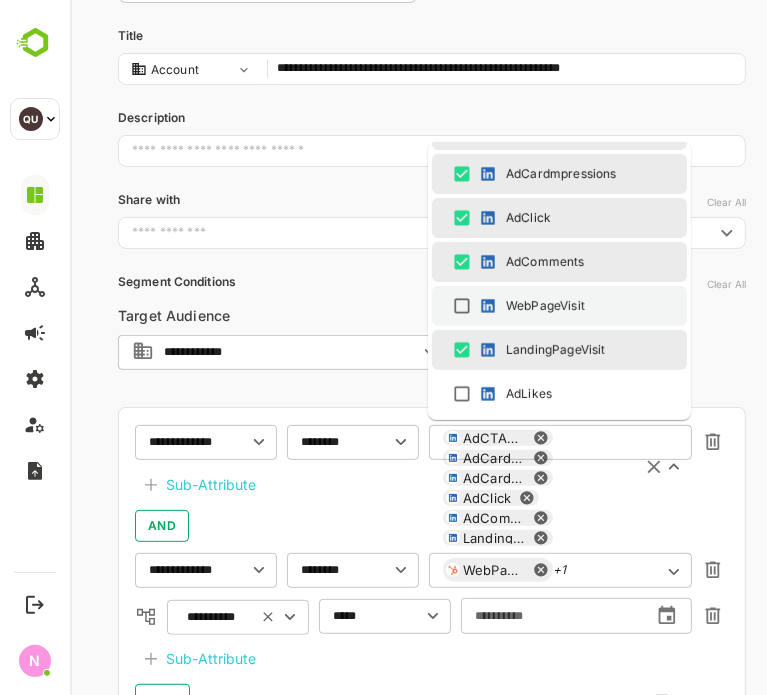 click on "WebPageVisit" at bounding box center [558, 306] 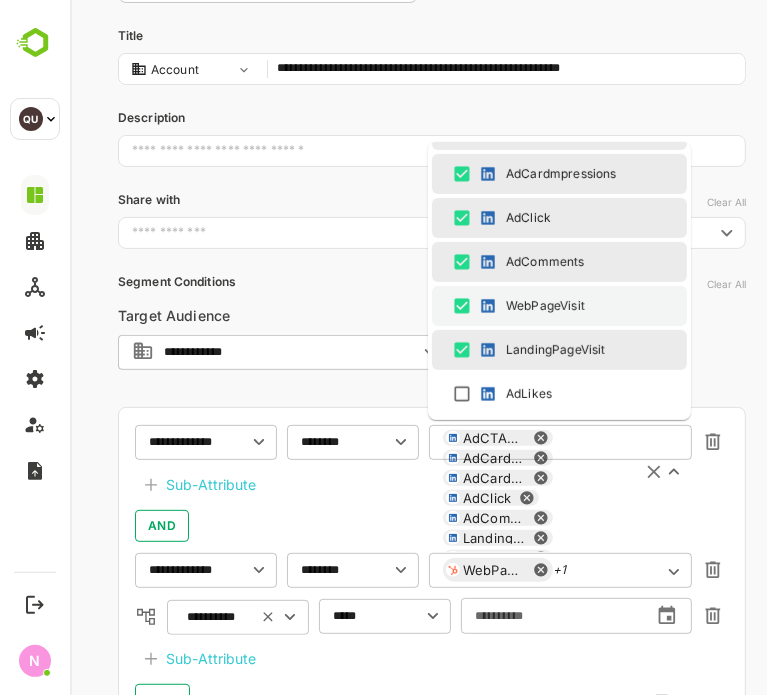 scroll, scrollTop: 976, scrollLeft: 0, axis: vertical 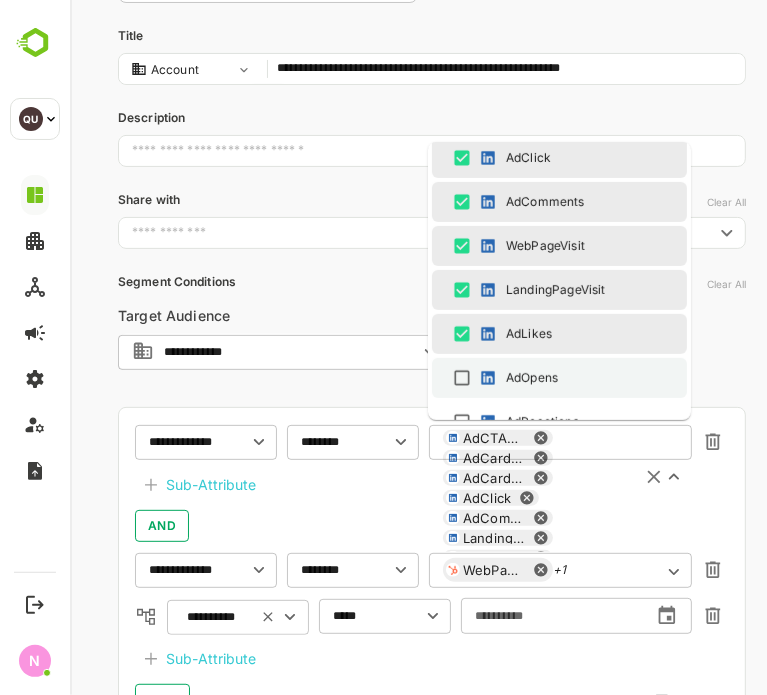 click on "AdOpens" at bounding box center (558, 378) 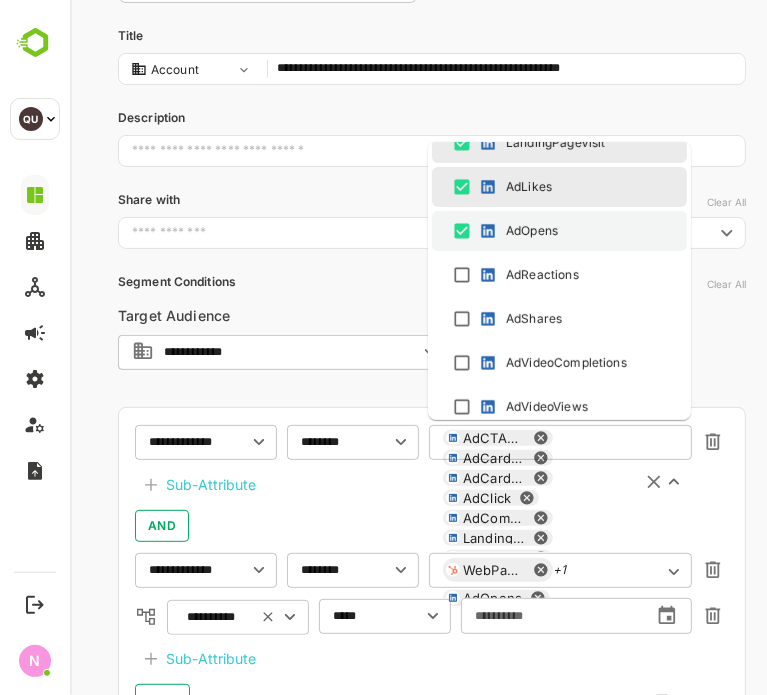 scroll, scrollTop: 1124, scrollLeft: 0, axis: vertical 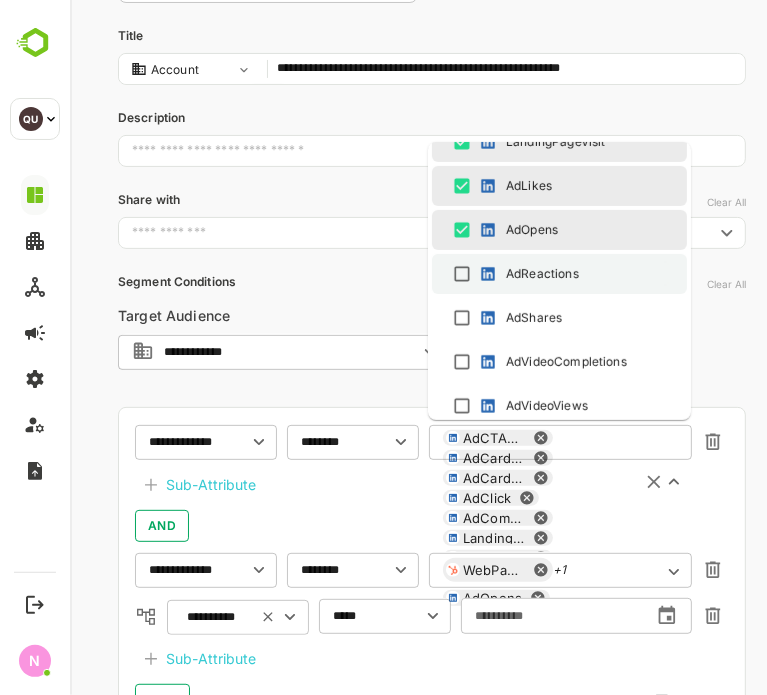 click on "AdReactions" at bounding box center (558, 274) 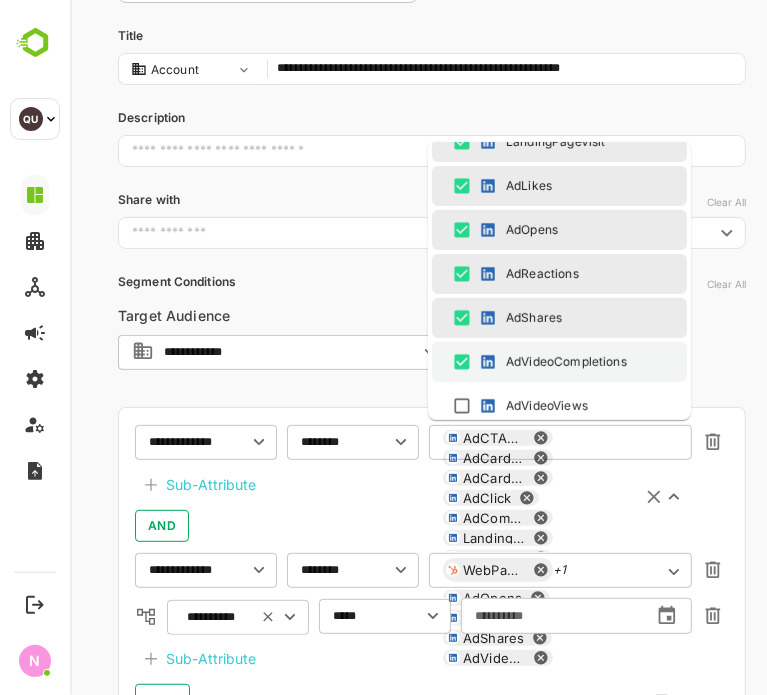 scroll, scrollTop: 1200, scrollLeft: 0, axis: vertical 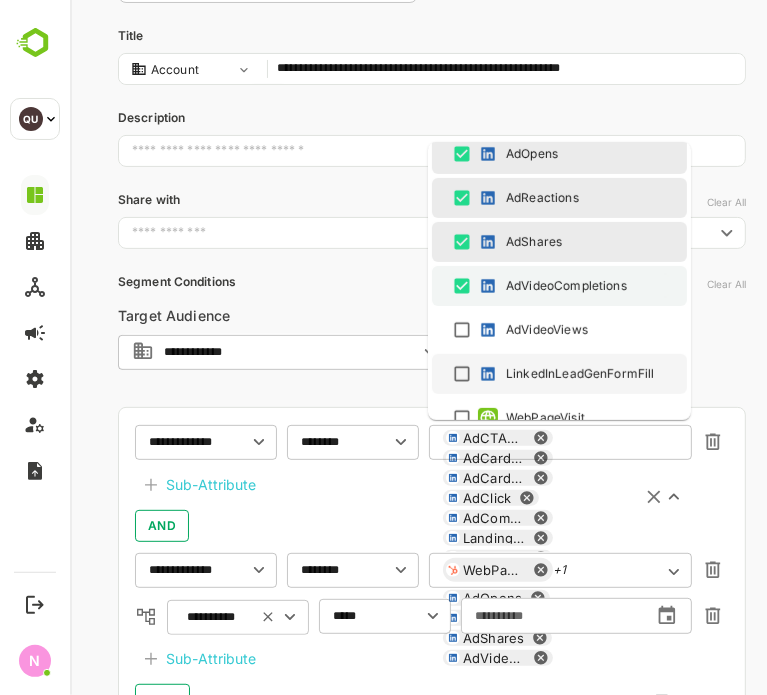 click on "LinkedInLeadGenFormFill" at bounding box center [558, 374] 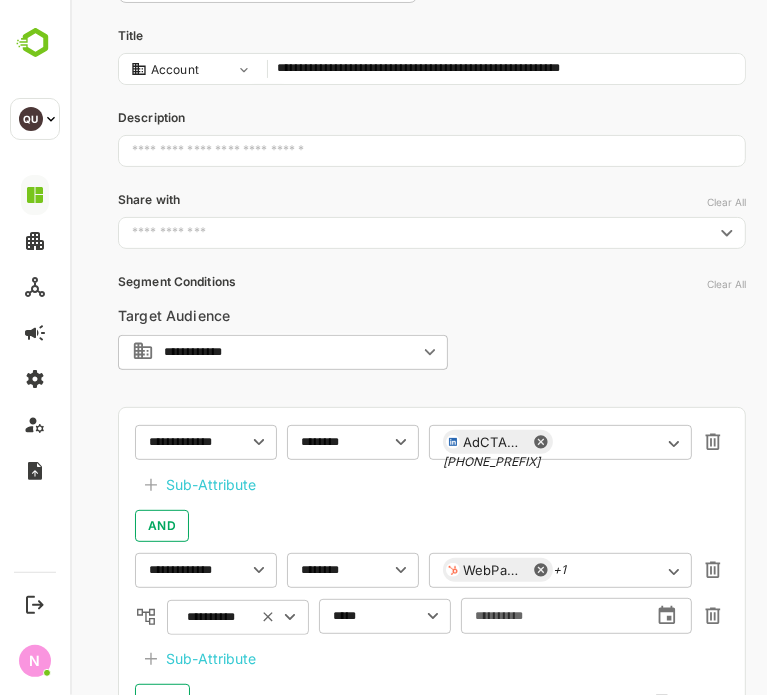 click on "Segment Conditions" at bounding box center [431, 282] 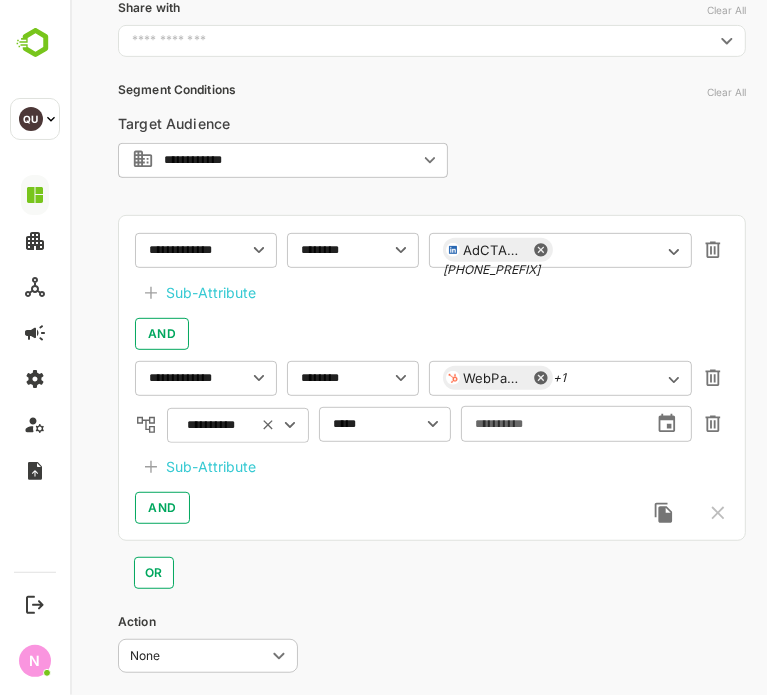 scroll, scrollTop: 382, scrollLeft: 0, axis: vertical 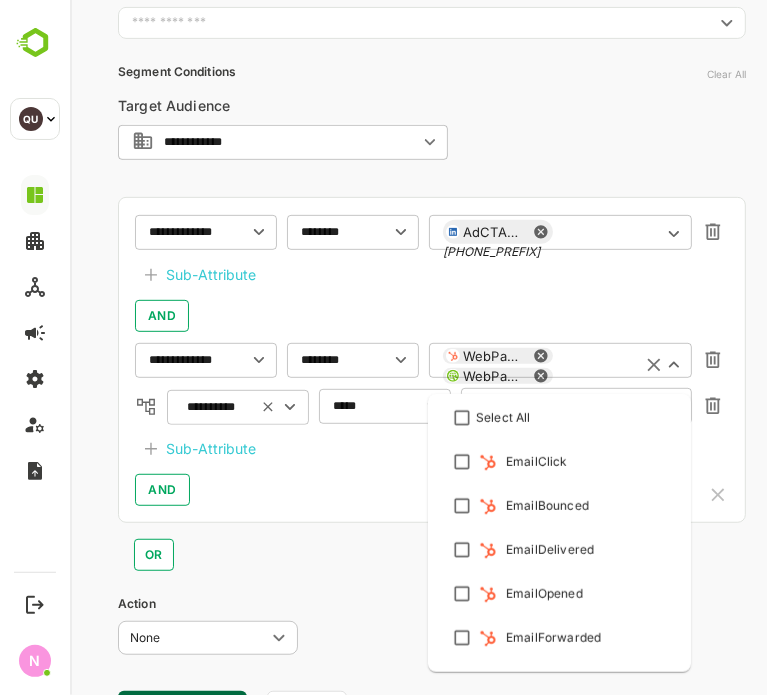 click on "WebPageVisit WebPageVisit ​" at bounding box center [559, 366] 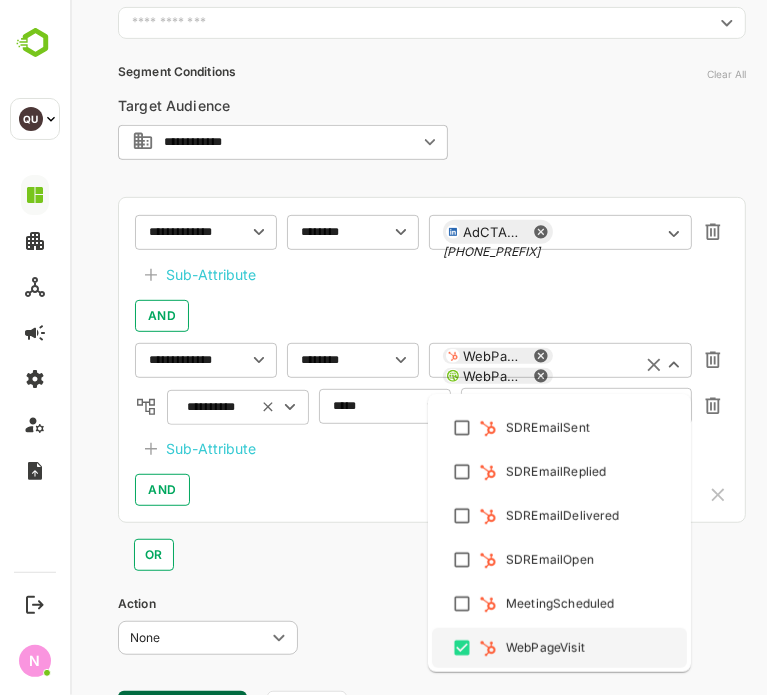 click 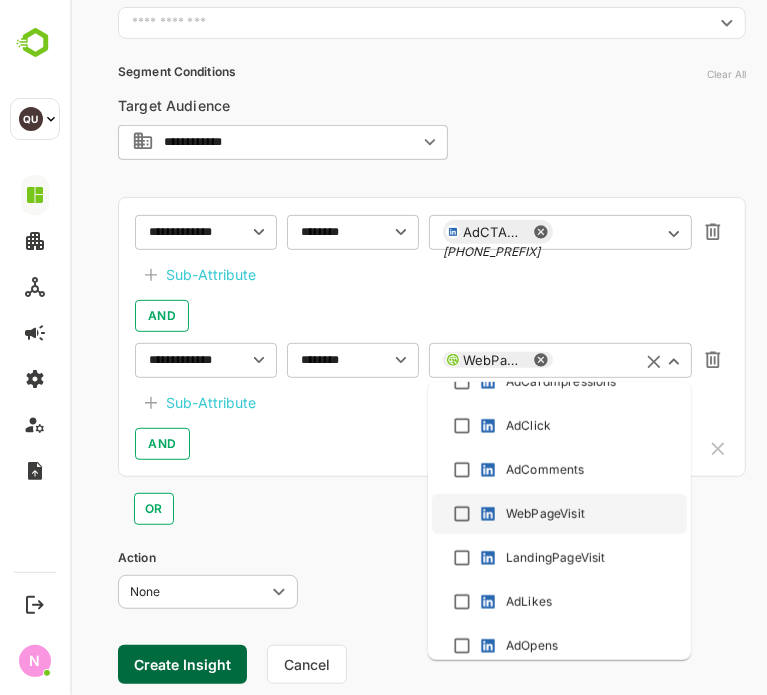 scroll, scrollTop: 949, scrollLeft: 0, axis: vertical 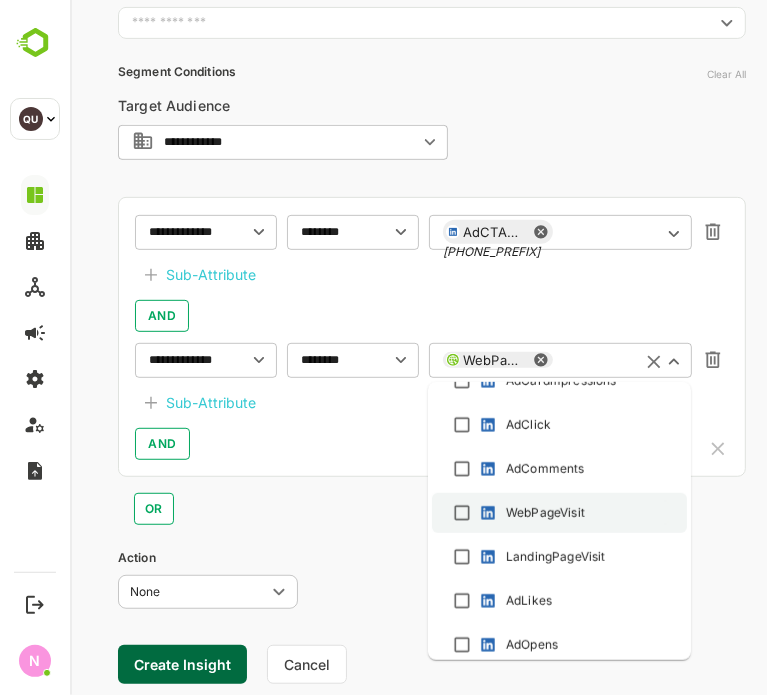 click on "WebPageVisit" at bounding box center (544, 513) 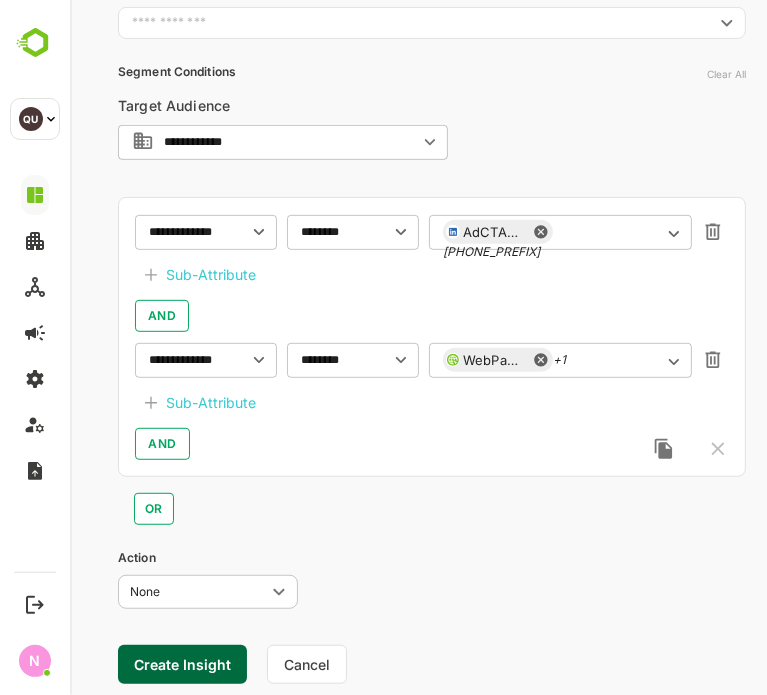 click on "AND" at bounding box center [431, 316] 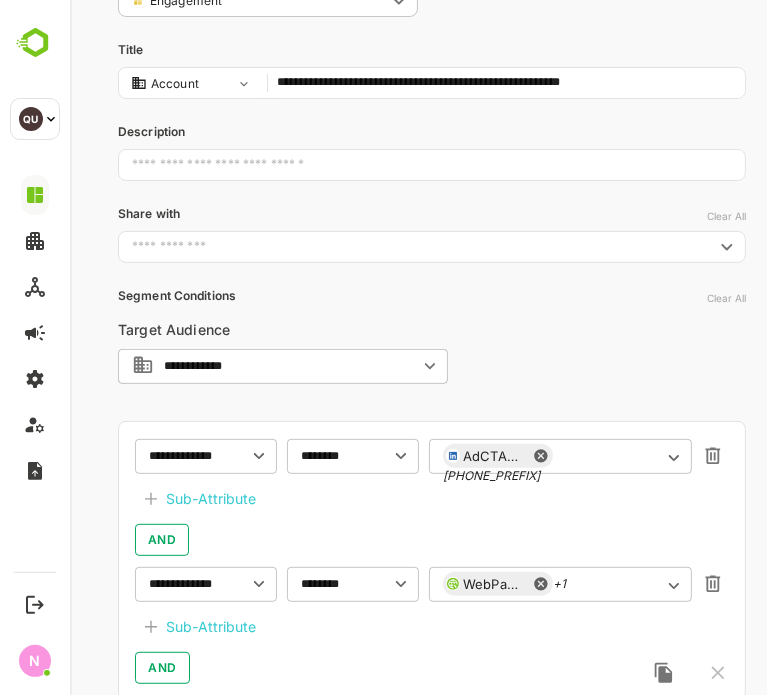 scroll, scrollTop: 160, scrollLeft: 0, axis: vertical 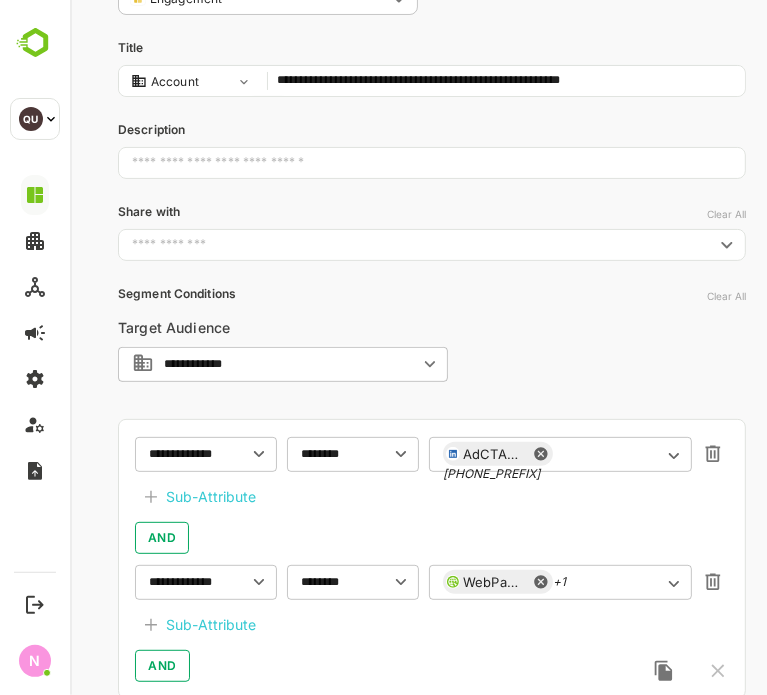 click on "Sub-Attribute" at bounding box center [210, 497] 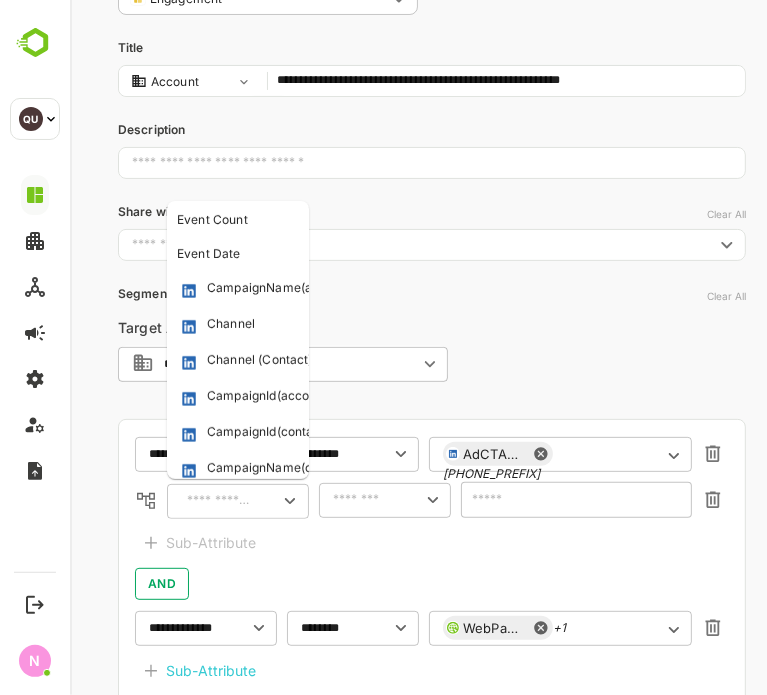 click at bounding box center [218, 501] 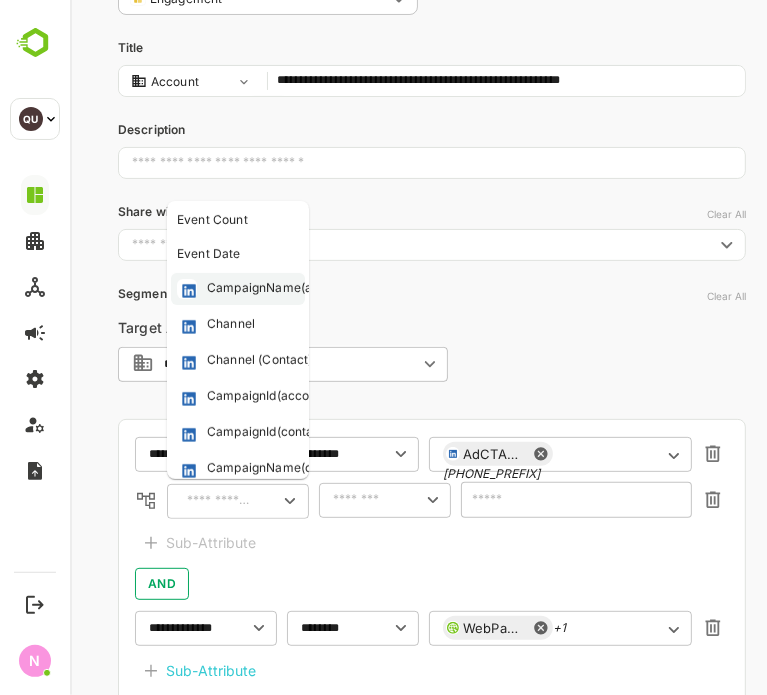 click on "CampaignName(accounts)" at bounding box center (283, 289) 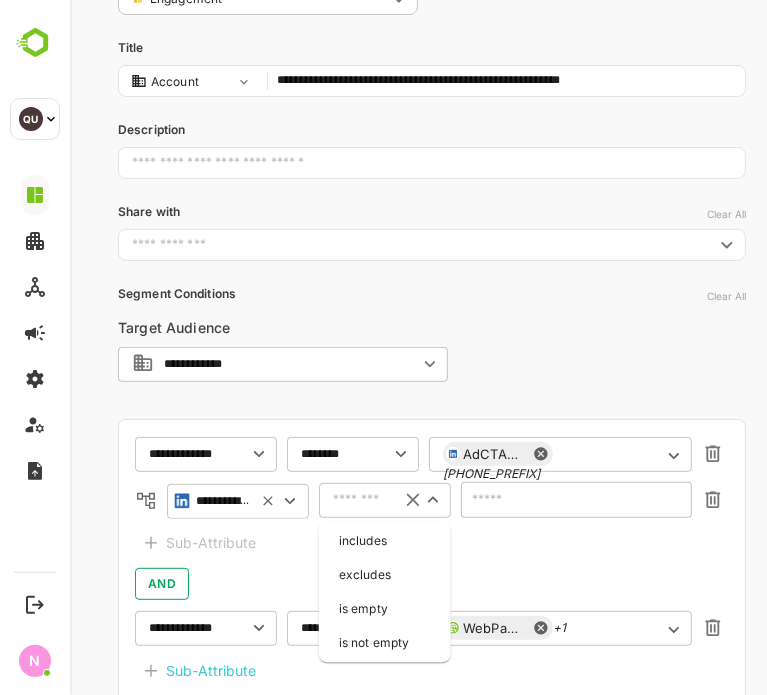 click at bounding box center [358, 500] 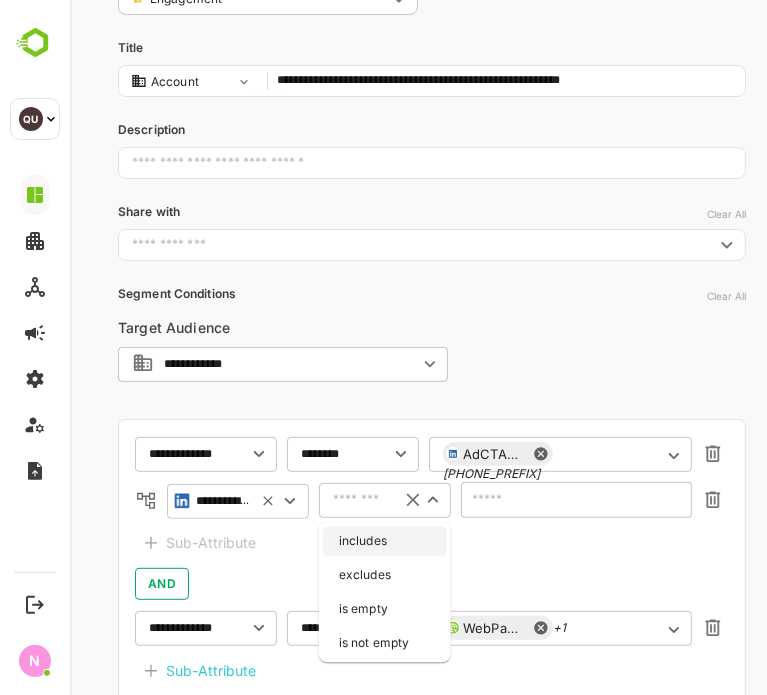 click on "includes" at bounding box center [384, 541] 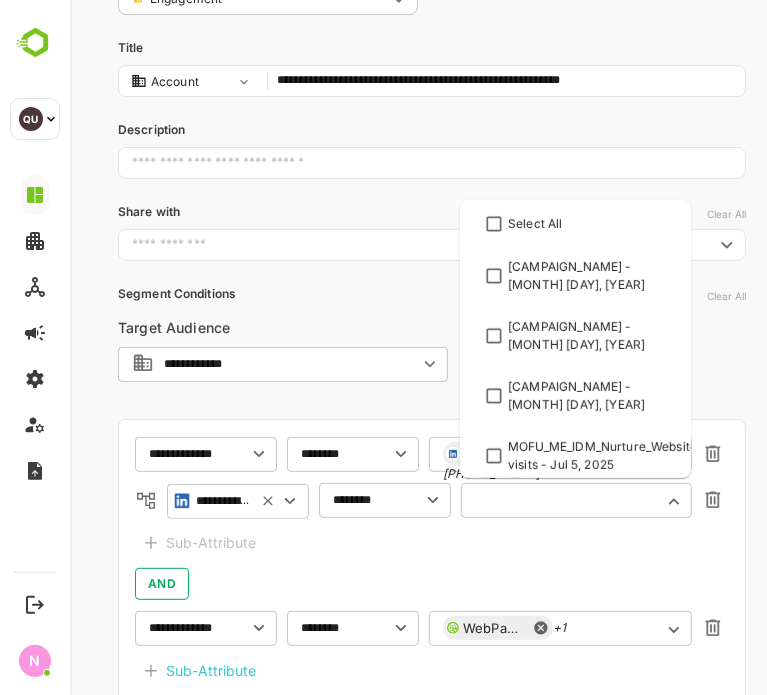 click at bounding box center (575, 500) 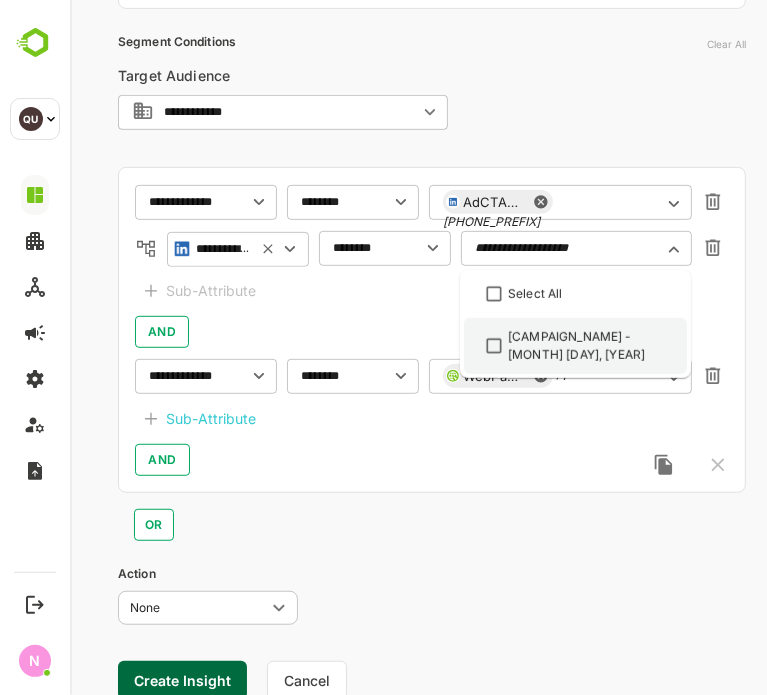 scroll, scrollTop: 413, scrollLeft: 0, axis: vertical 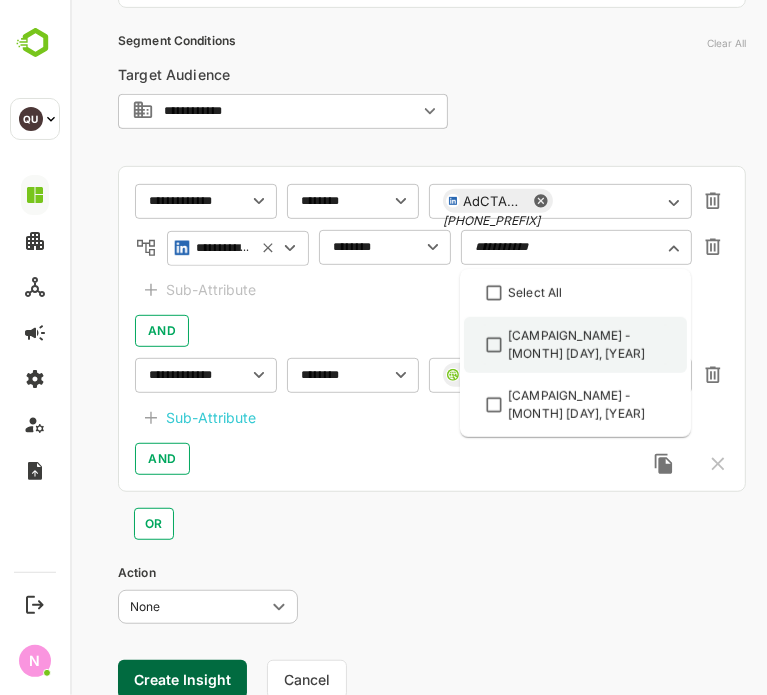 click on "[CAMPAIGN_NAME] - [MONTH] [DAY], [YEAR]" at bounding box center (586, 345) 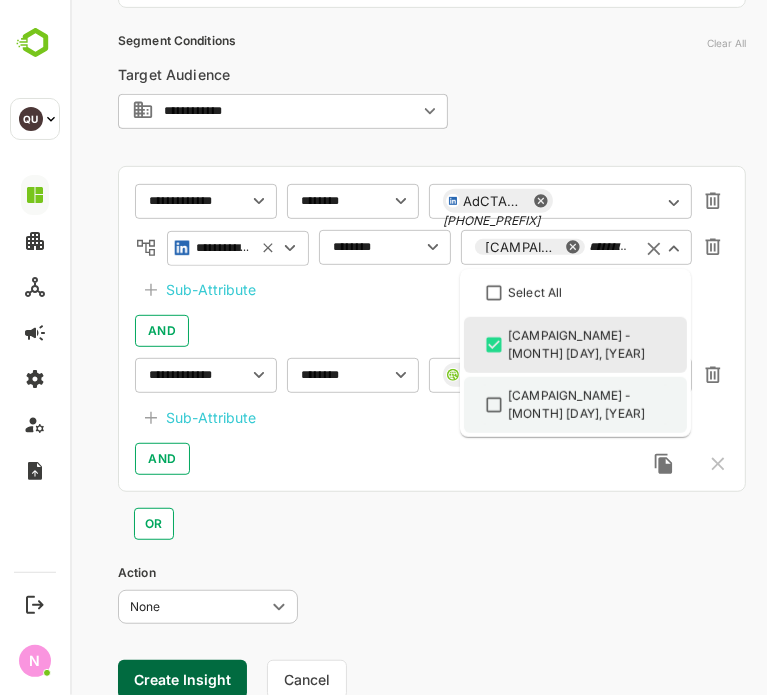 click on "[CAMPAIGN_NAME] - [MONTH] [DAY], [YEAR]" at bounding box center [586, 405] 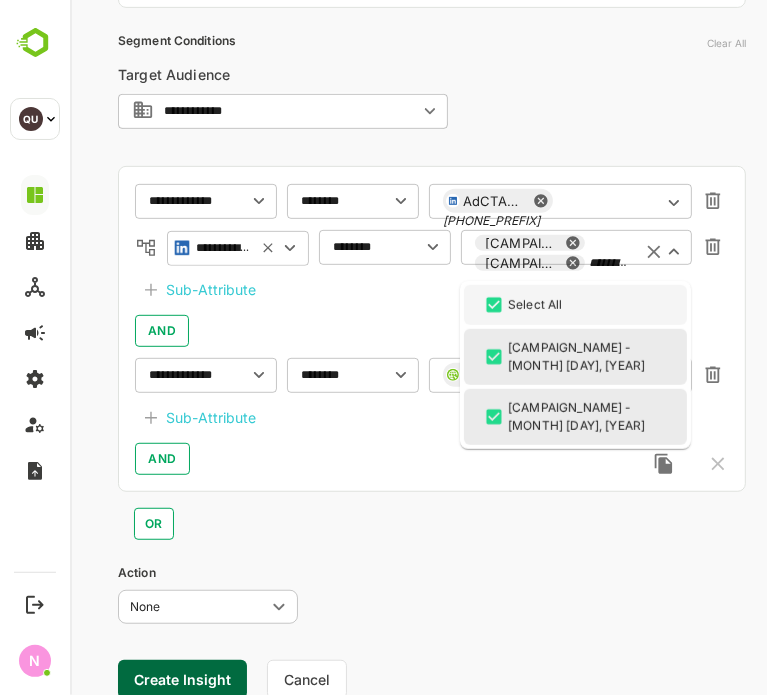 click on "**********" at bounding box center [575, 253] 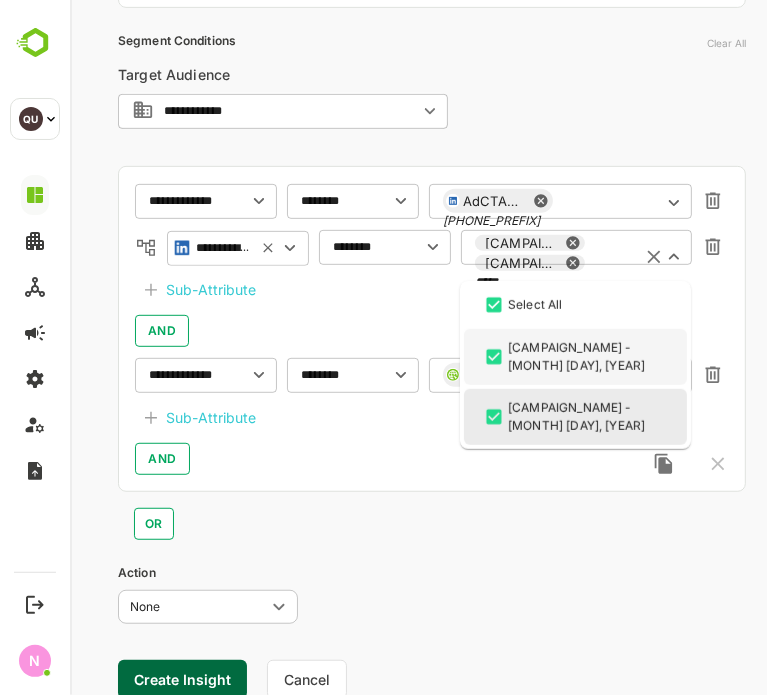 scroll, scrollTop: 0, scrollLeft: 3, axis: horizontal 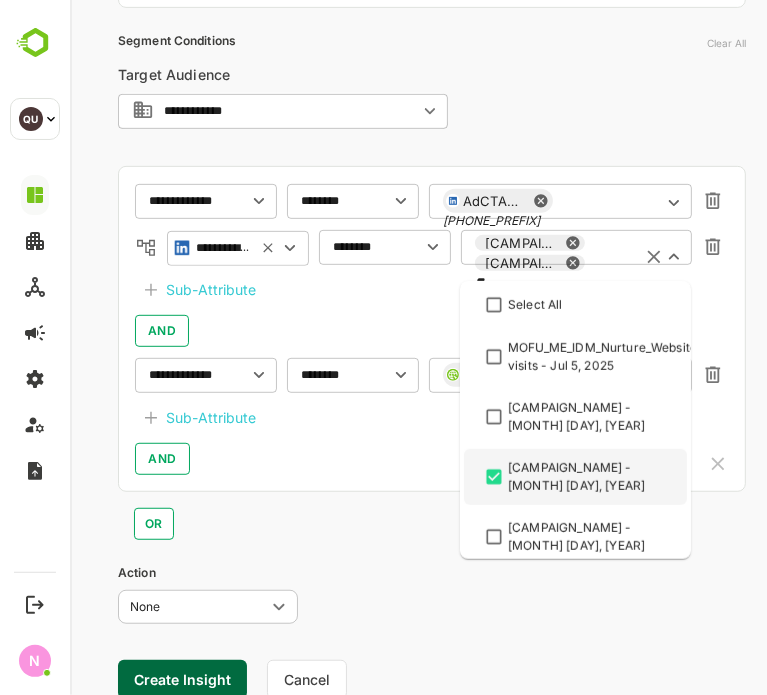 type on "*" 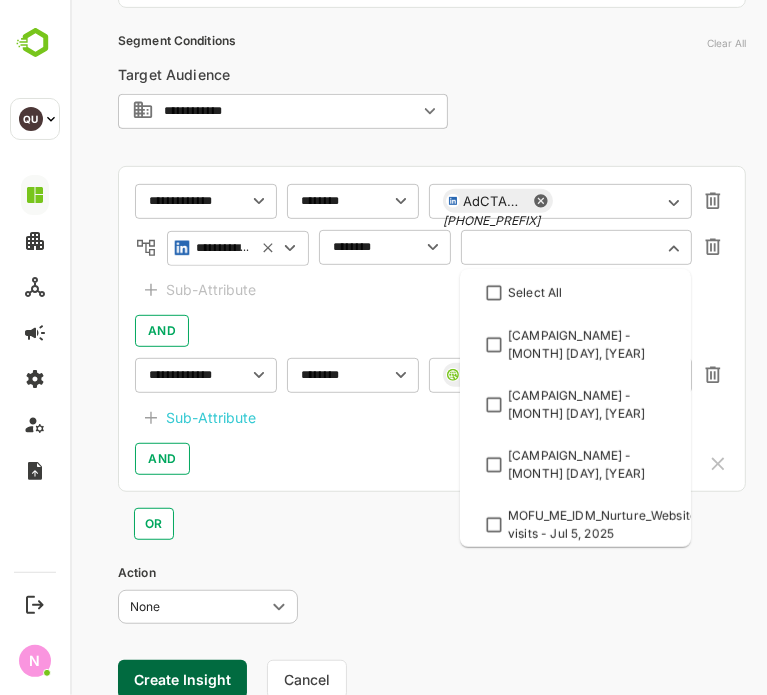 scroll, scrollTop: 450, scrollLeft: 0, axis: vertical 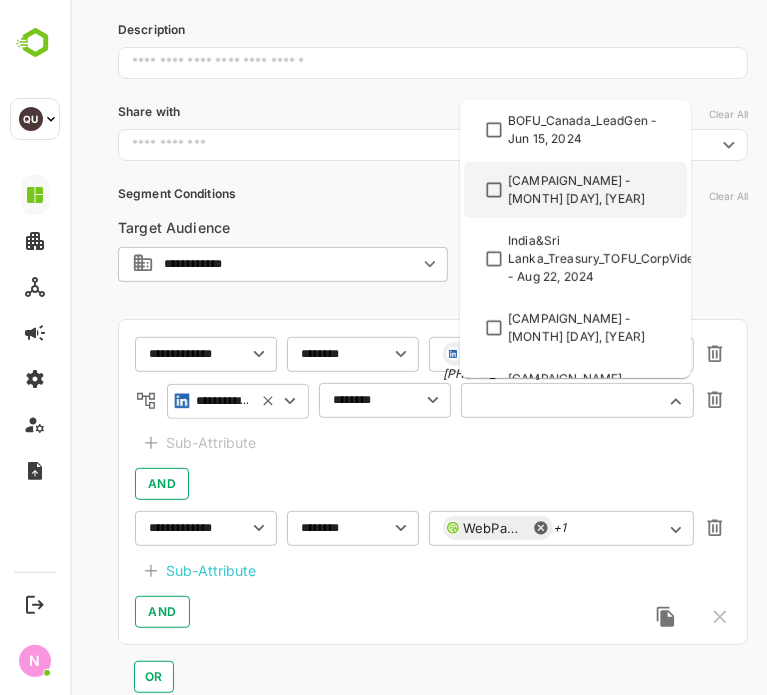 click on "[CAMPAIGN_NAME] - [MONTH] [DAY], [YEAR]" at bounding box center [586, 190] 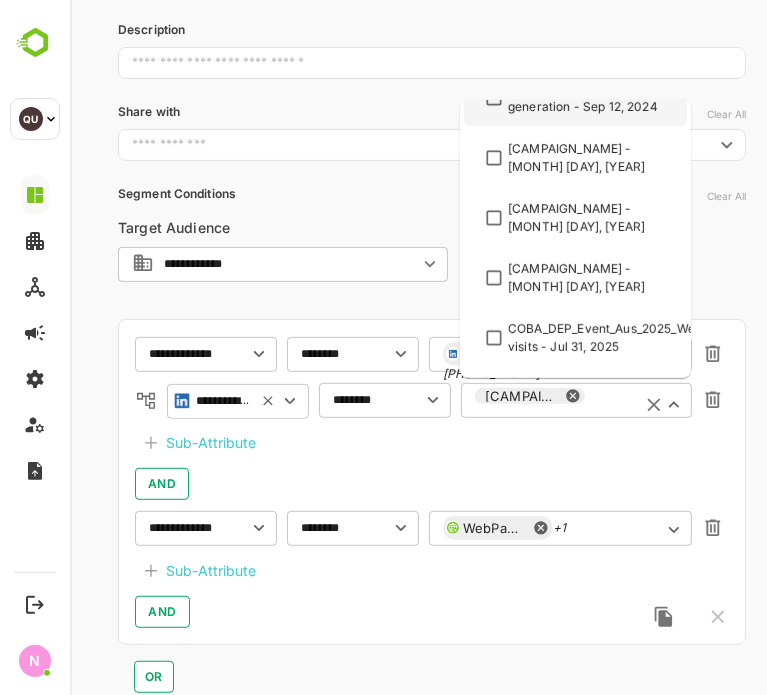 scroll, scrollTop: 2580, scrollLeft: 0, axis: vertical 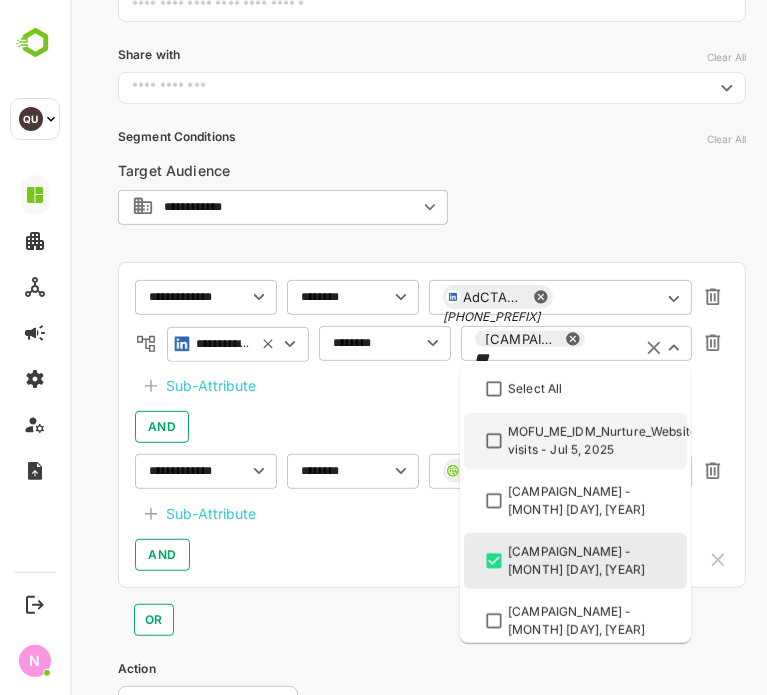 click on "MOFU_ME_IDM_Nurture_Website visits - Jul 5, 2025" at bounding box center (601, 441) 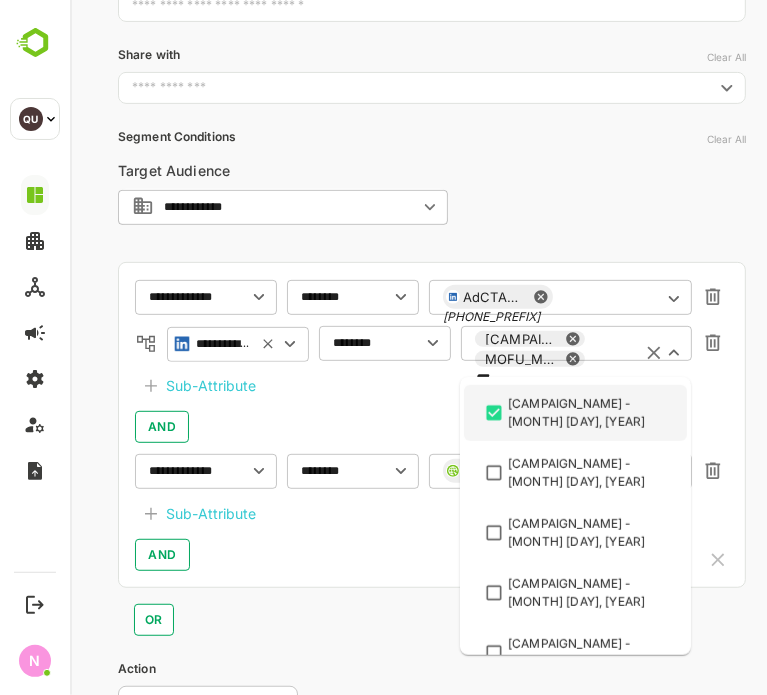 scroll, scrollTop: 160, scrollLeft: 0, axis: vertical 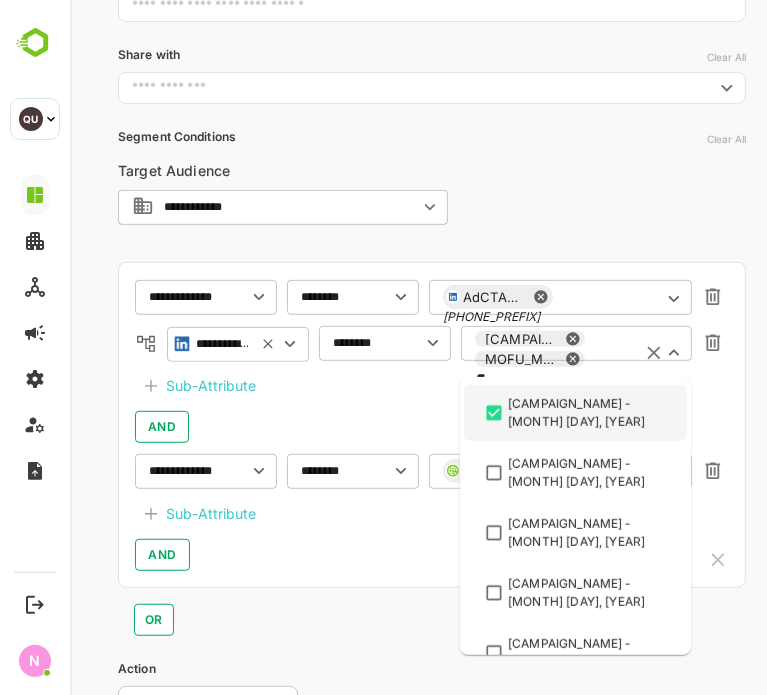 type on "*" 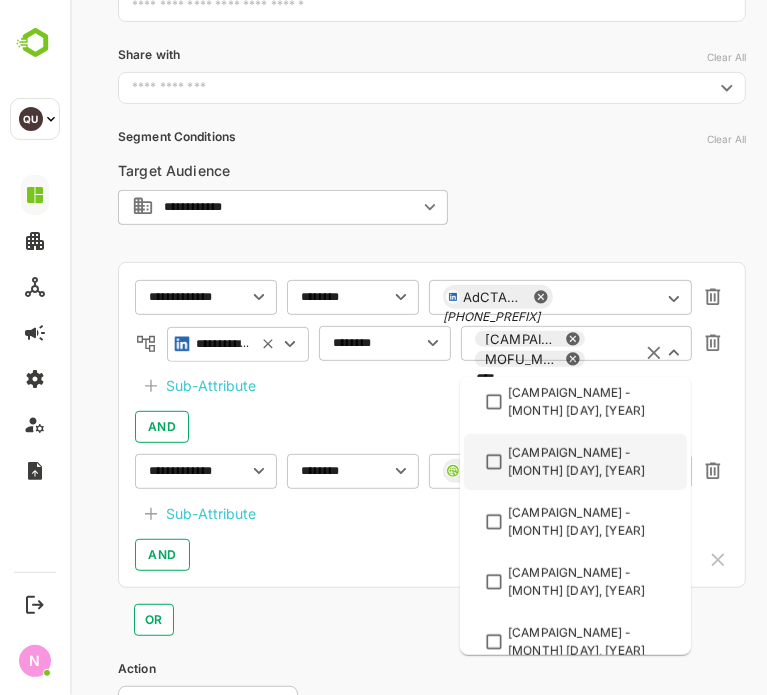 scroll, scrollTop: 630, scrollLeft: 0, axis: vertical 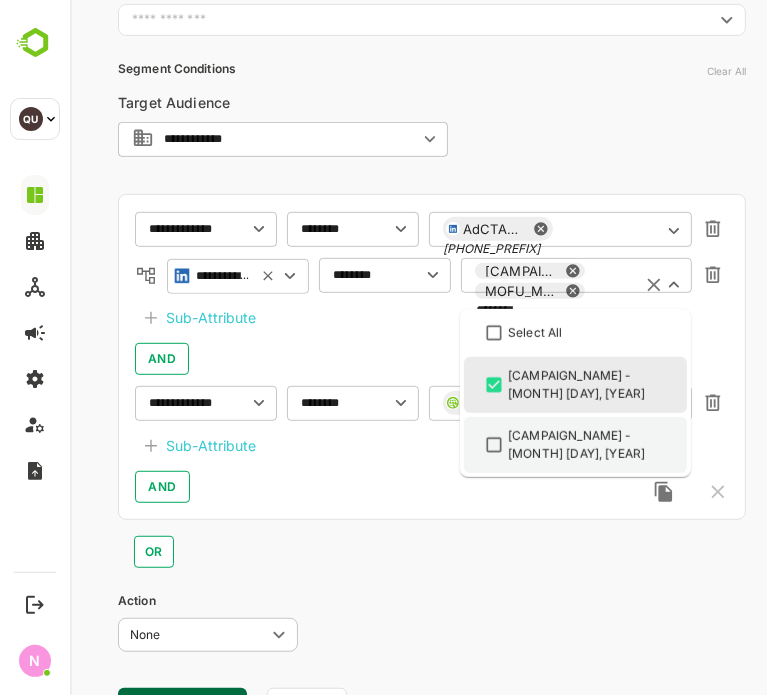 click on "[CAMPAIGN_NAME] - [MONTH] [DAY], [YEAR]" at bounding box center [586, 445] 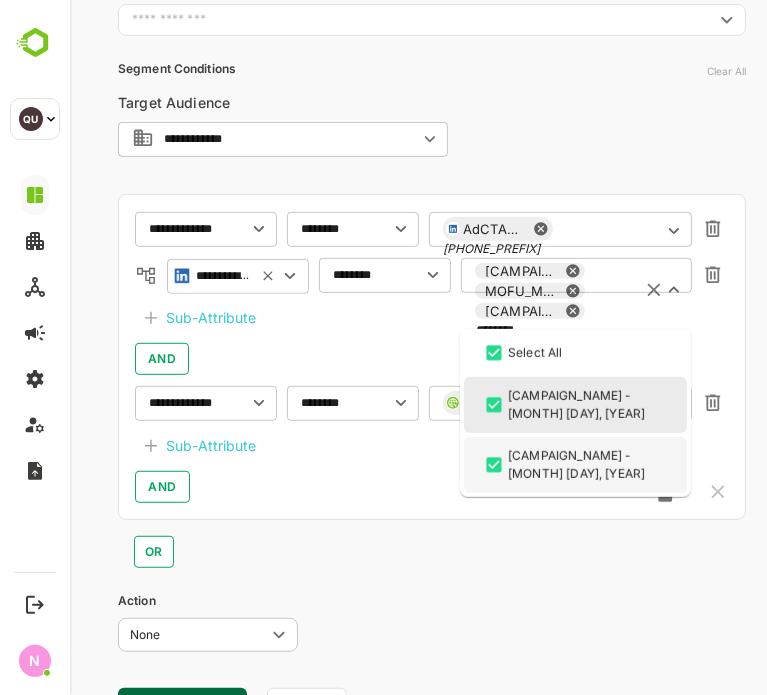 type on "********" 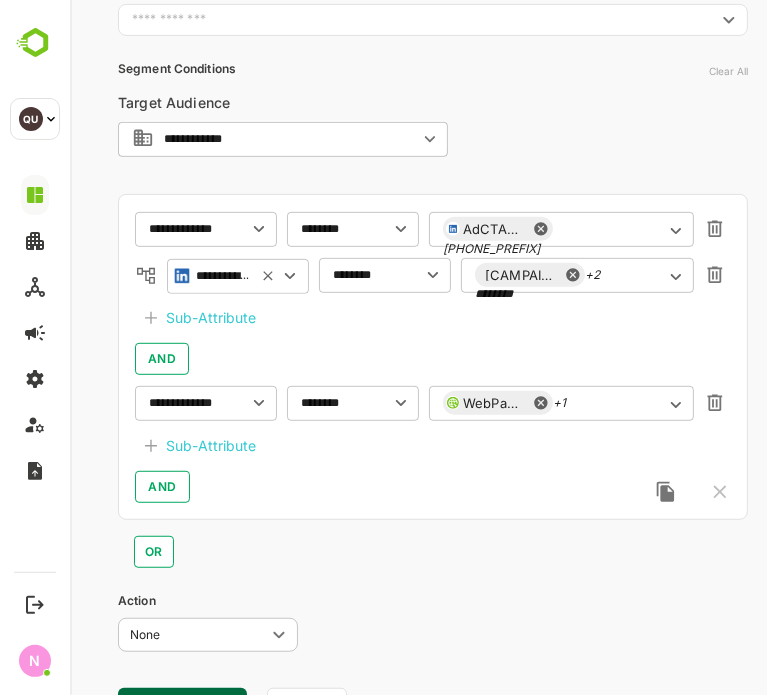 scroll, scrollTop: 394, scrollLeft: 0, axis: vertical 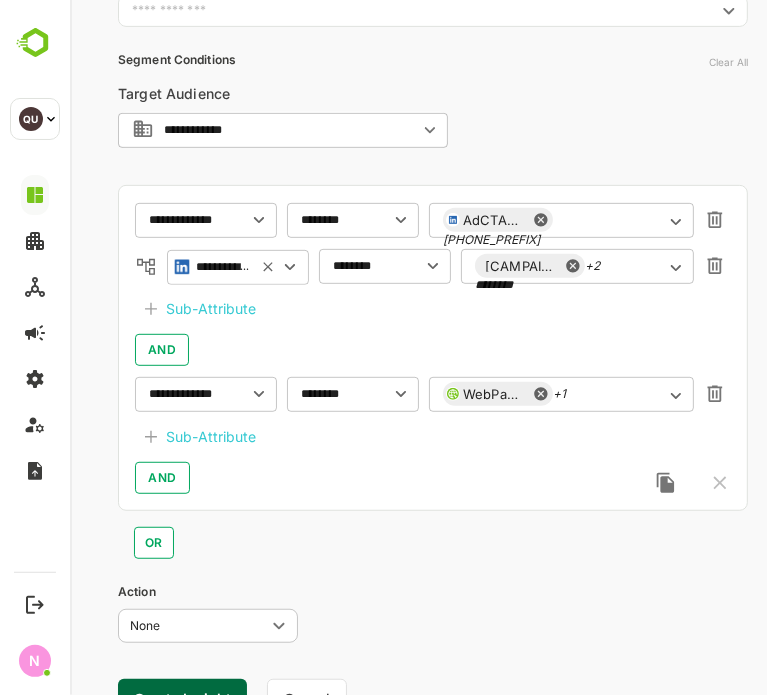 click on "Sub-Attribute" at bounding box center (210, 309) 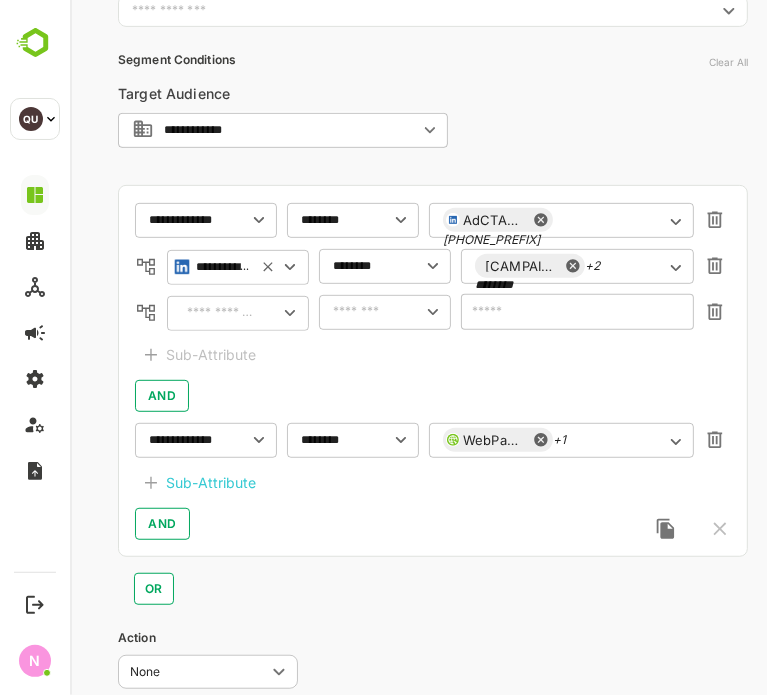 click at bounding box center [220, 313] 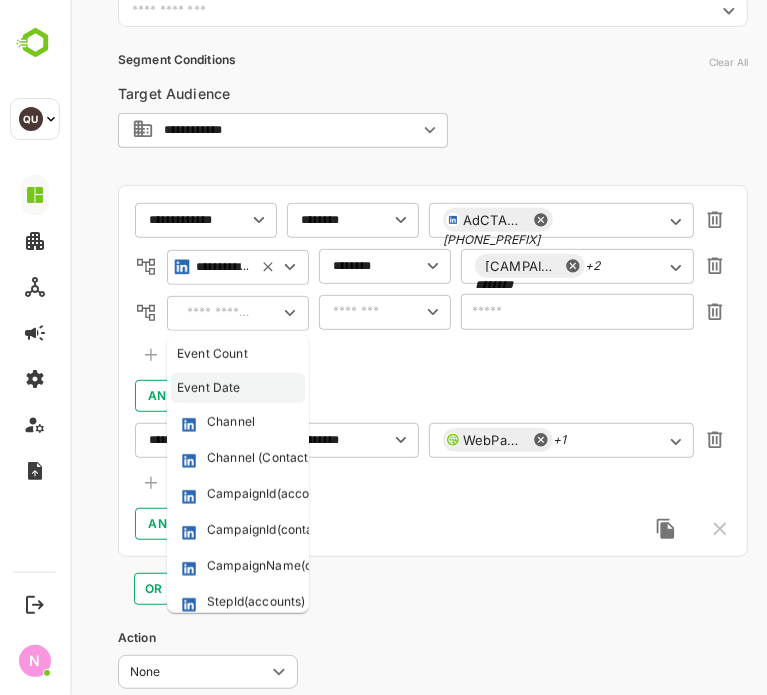 click on "Event Date" at bounding box center [232, 388] 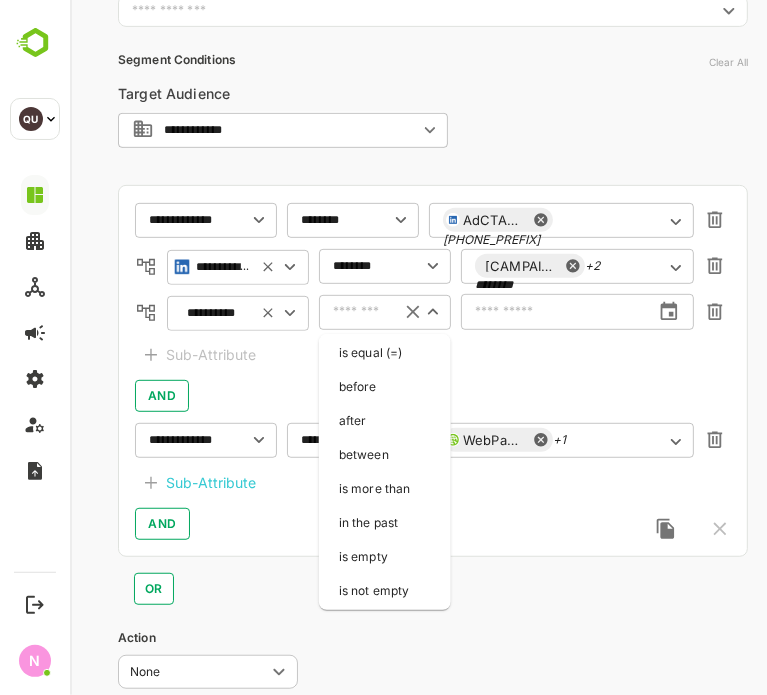 click at bounding box center [358, 312] 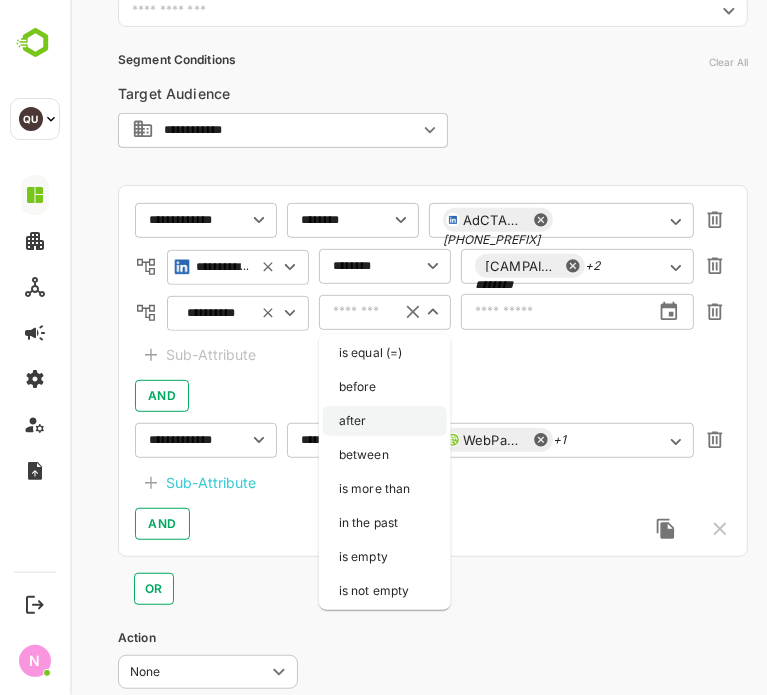 click on "after" at bounding box center (384, 421) 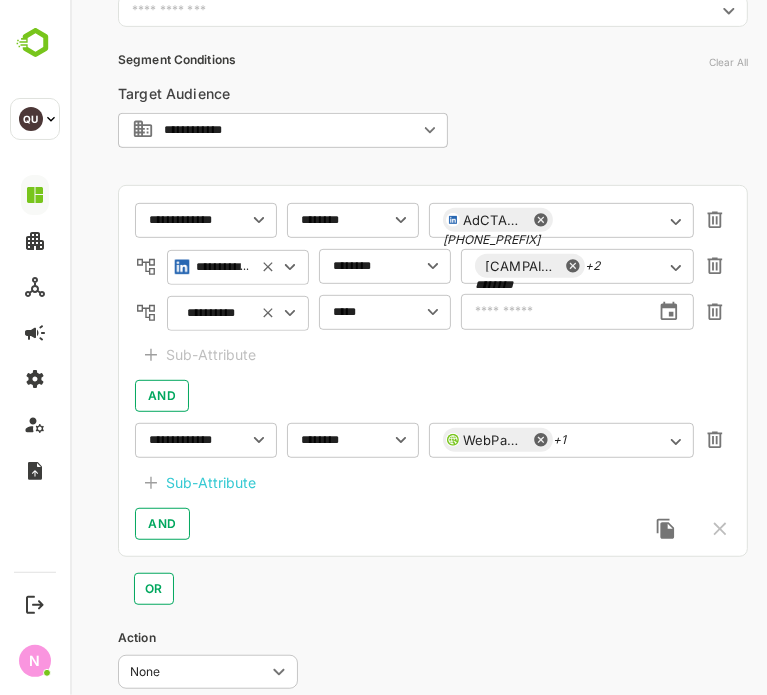 click at bounding box center [554, 312] 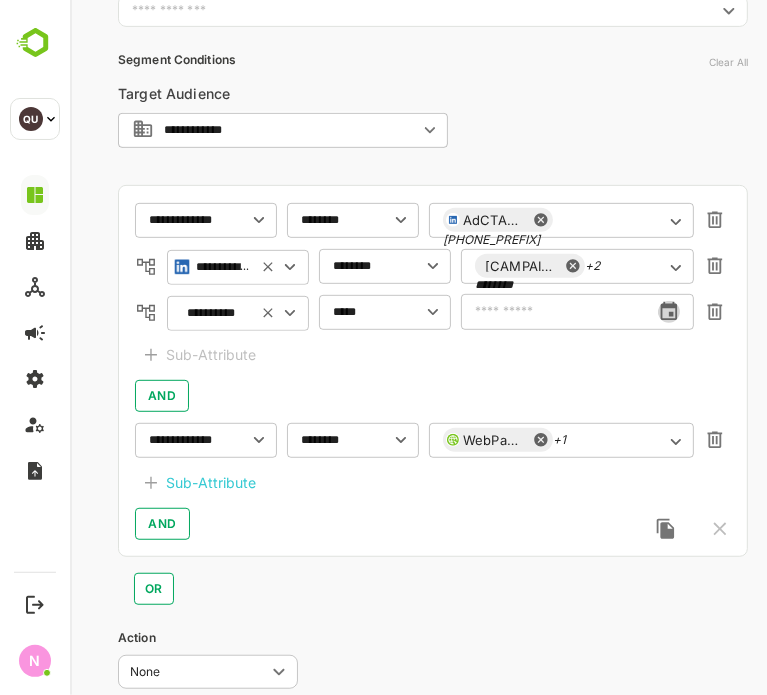 click 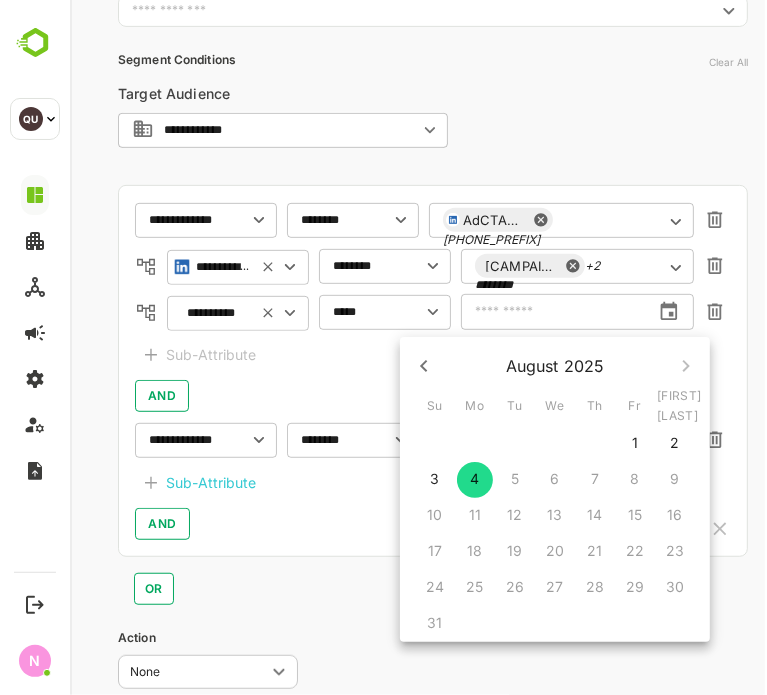 click 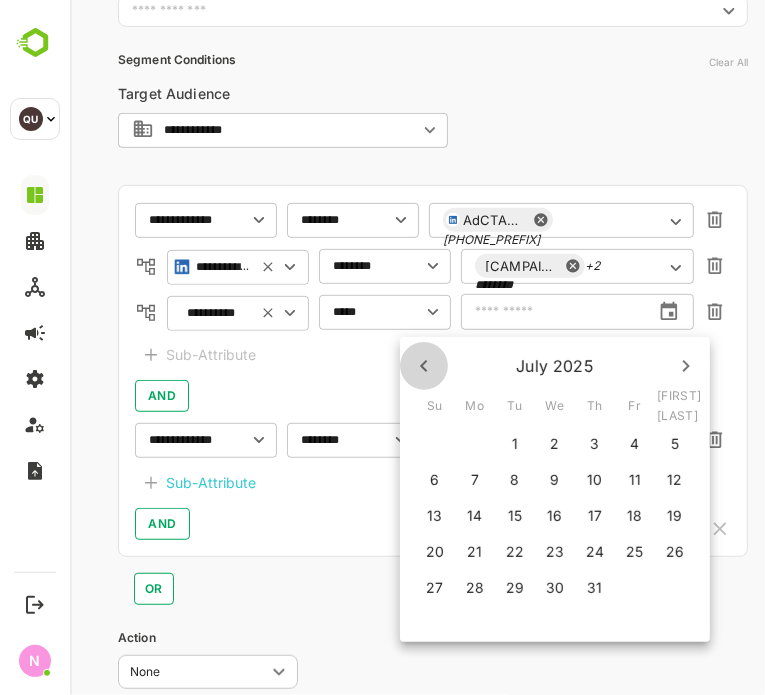click 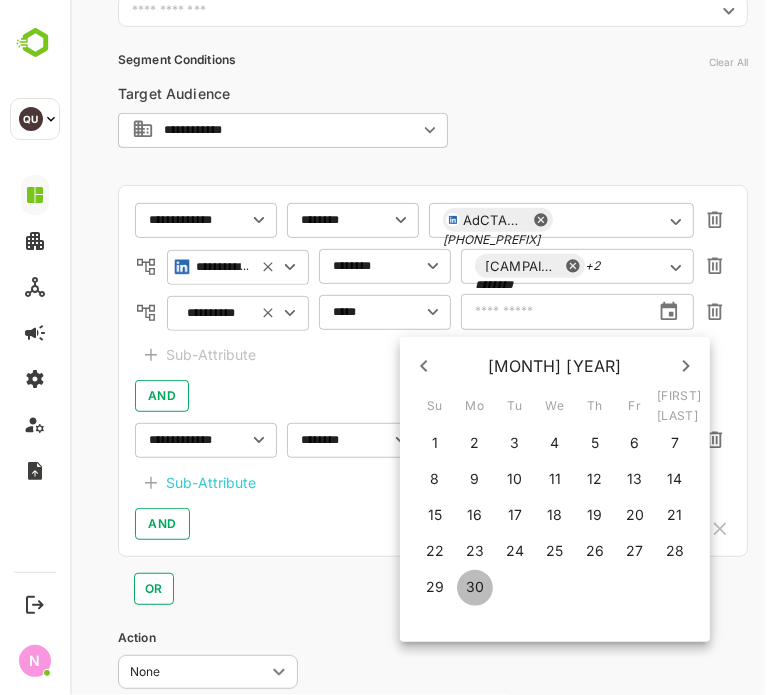 click on "30" at bounding box center [474, 587] 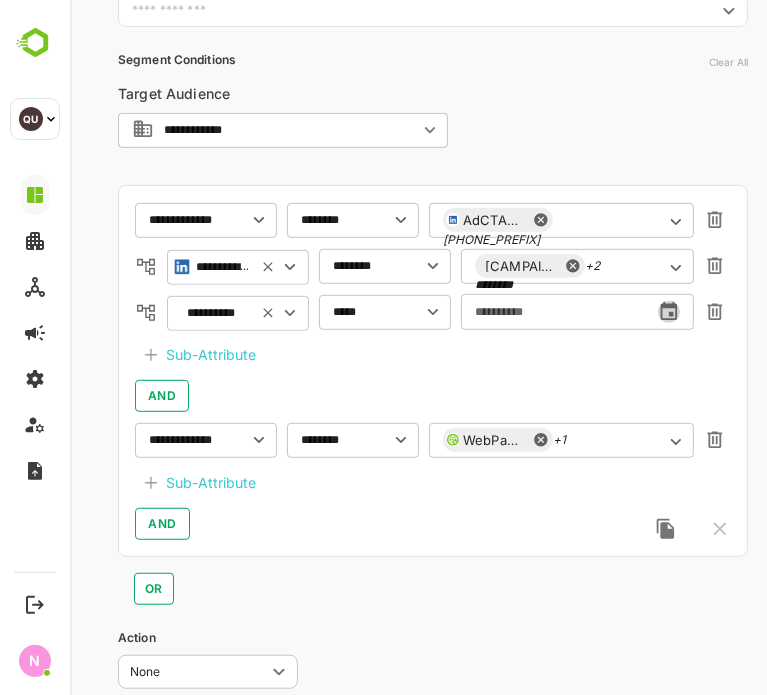 click 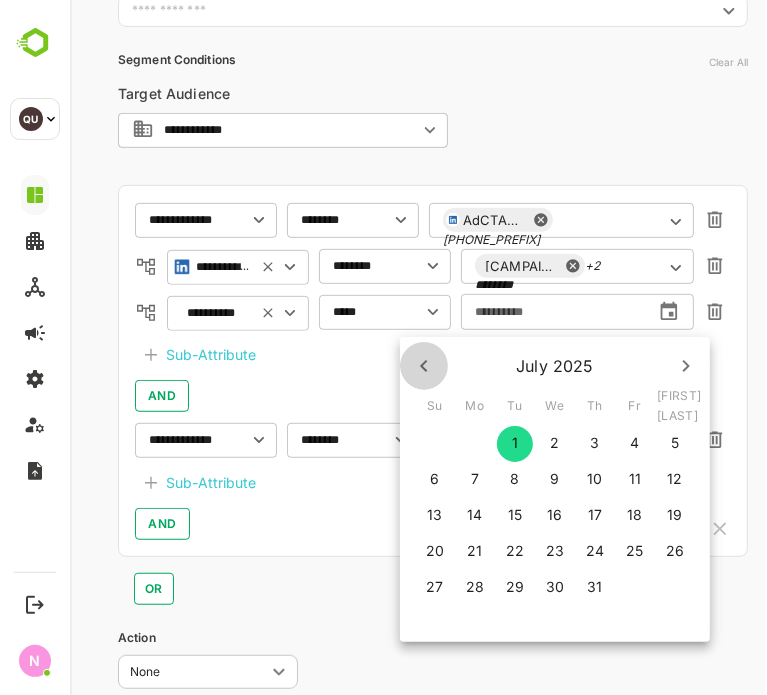 click 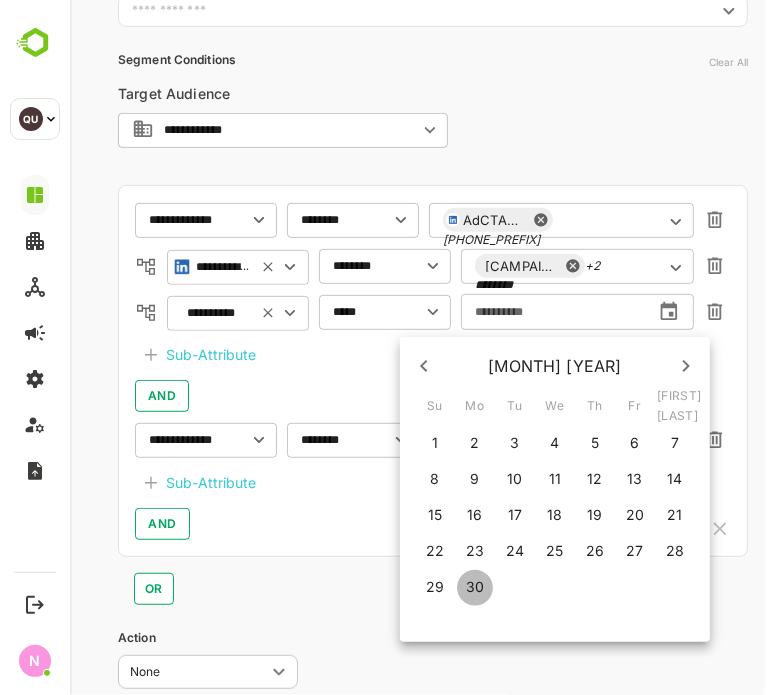 click on "30" at bounding box center (474, 587) 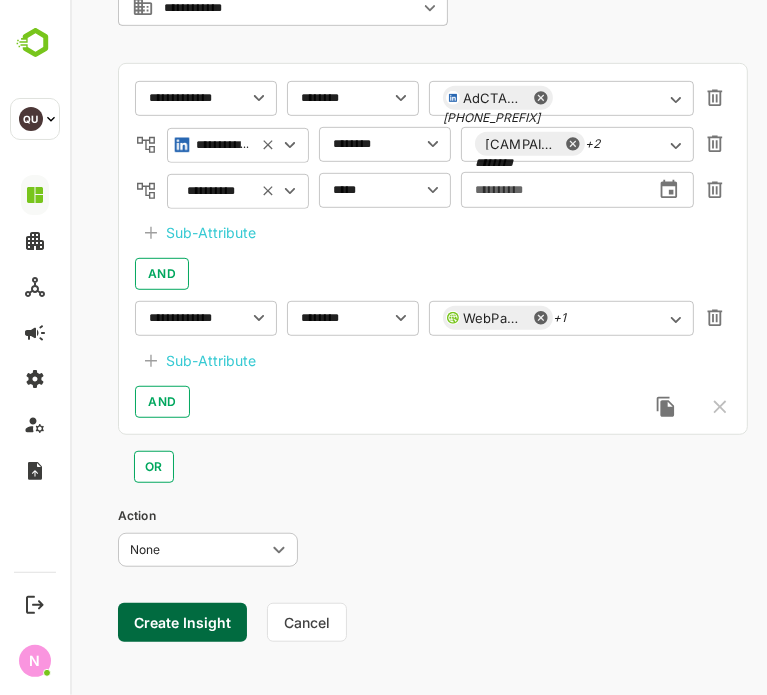 scroll, scrollTop: 517, scrollLeft: 0, axis: vertical 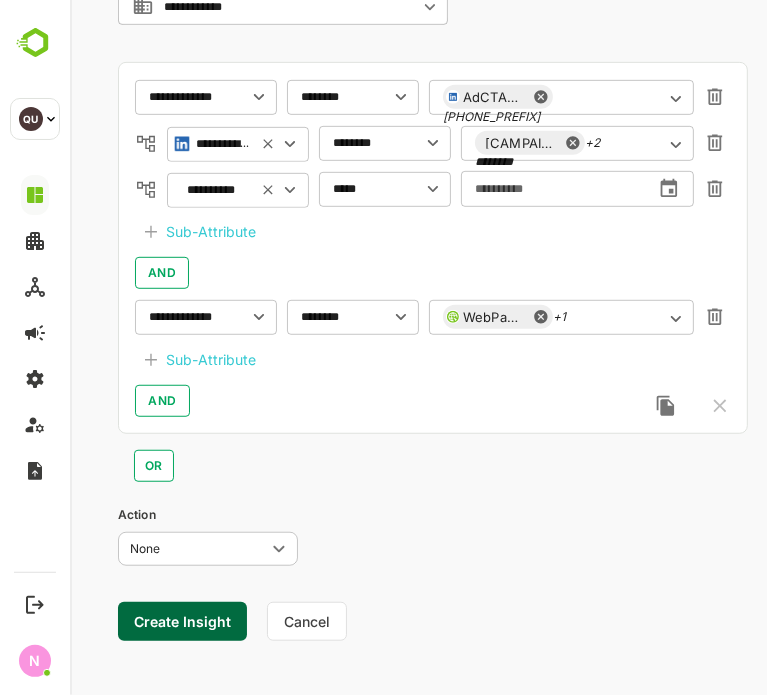click on "Sub-Attribute" at bounding box center (210, 360) 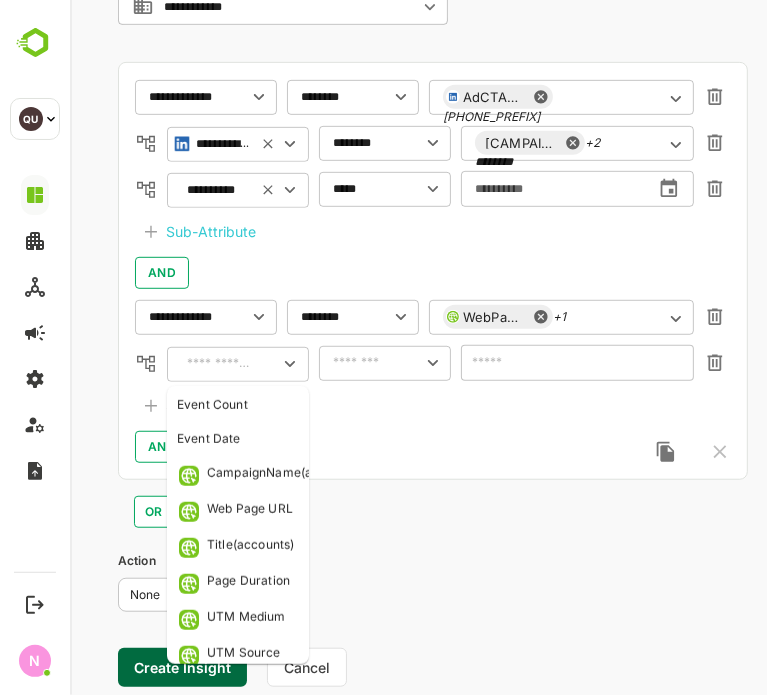click at bounding box center (218, 364) 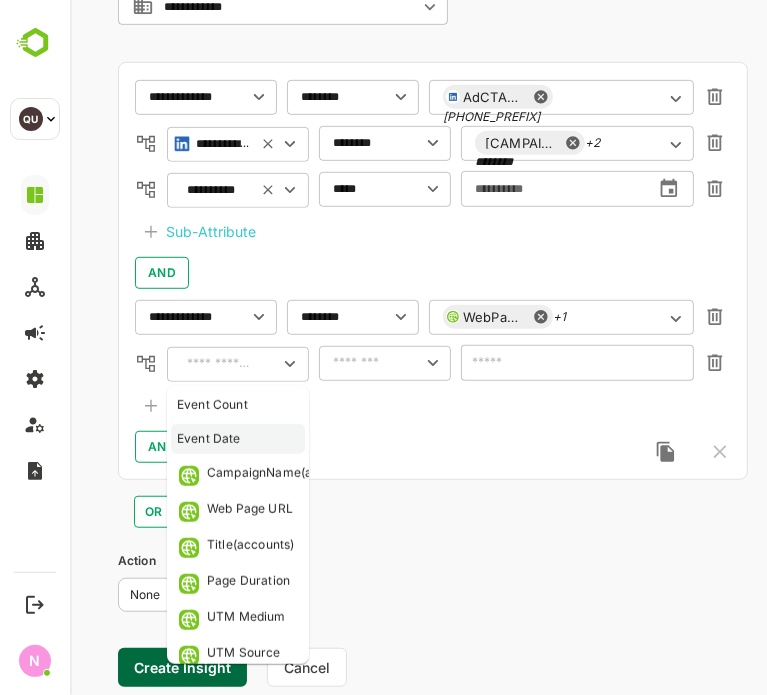 click on "Event Date" at bounding box center [208, 439] 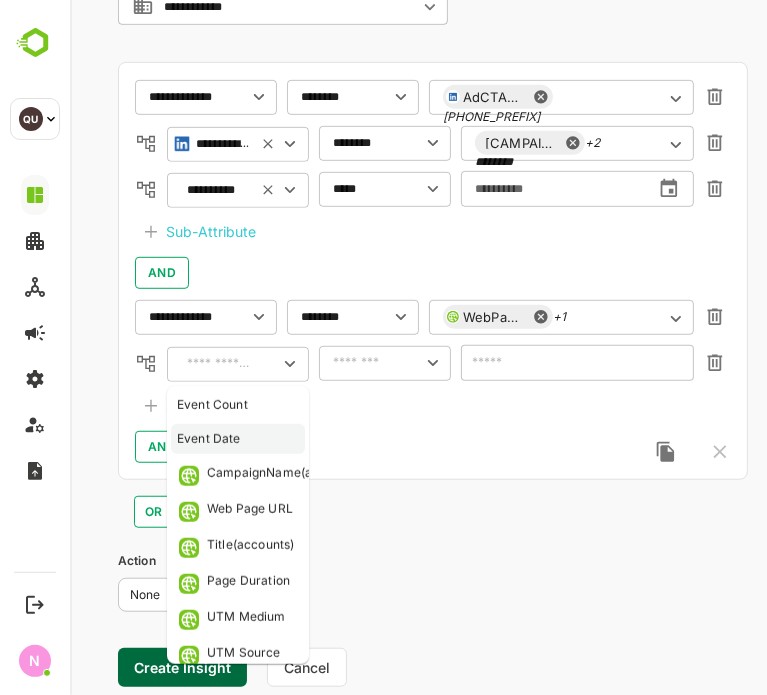 type on "**********" 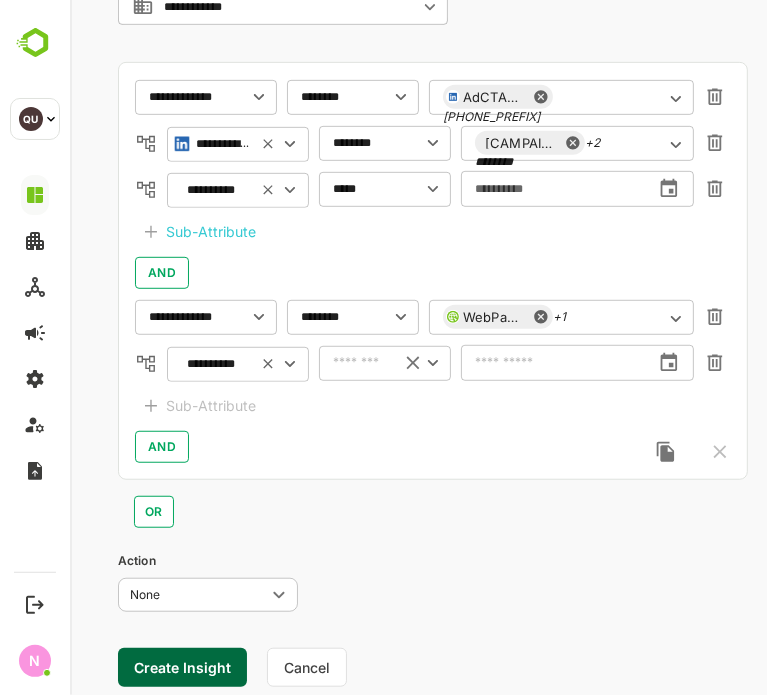 click on "​" at bounding box center (384, 363) 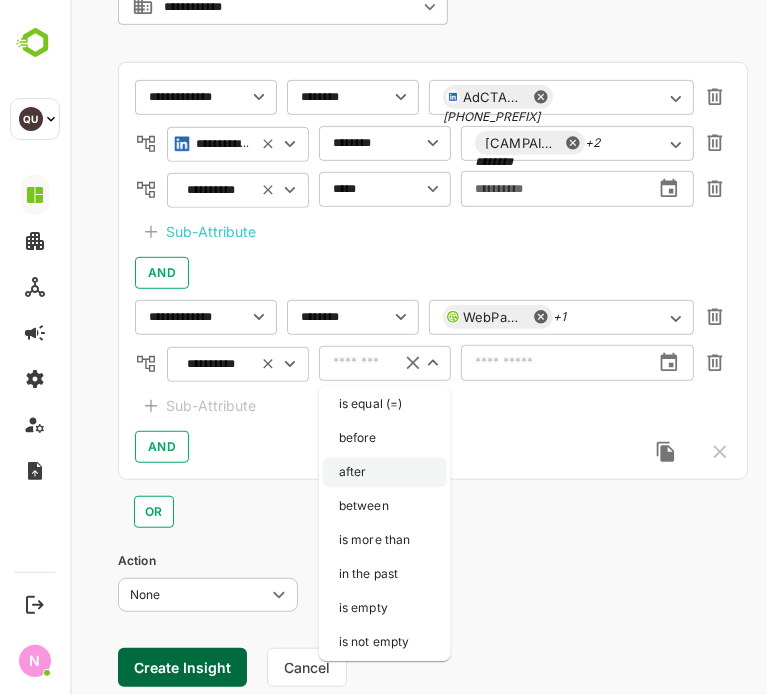 click on "after" at bounding box center (384, 472) 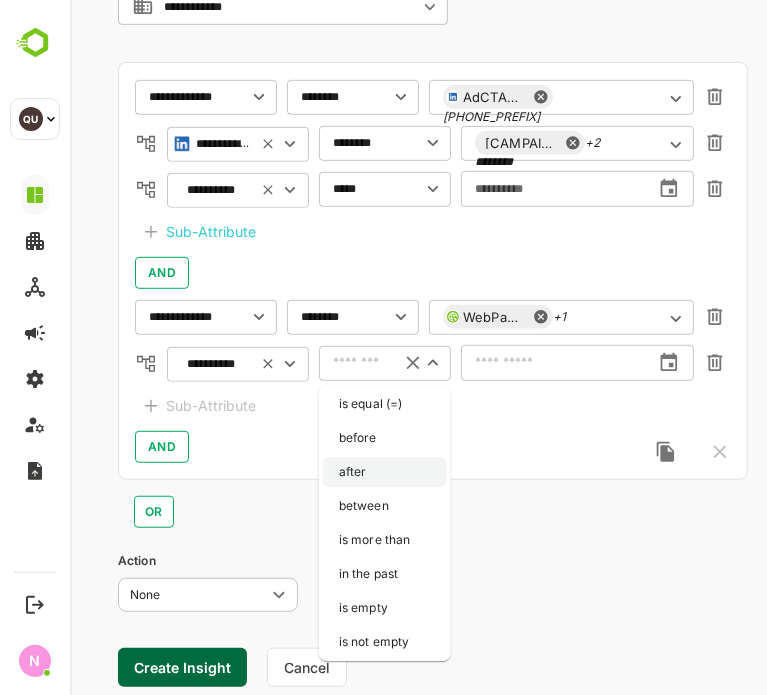 type on "*****" 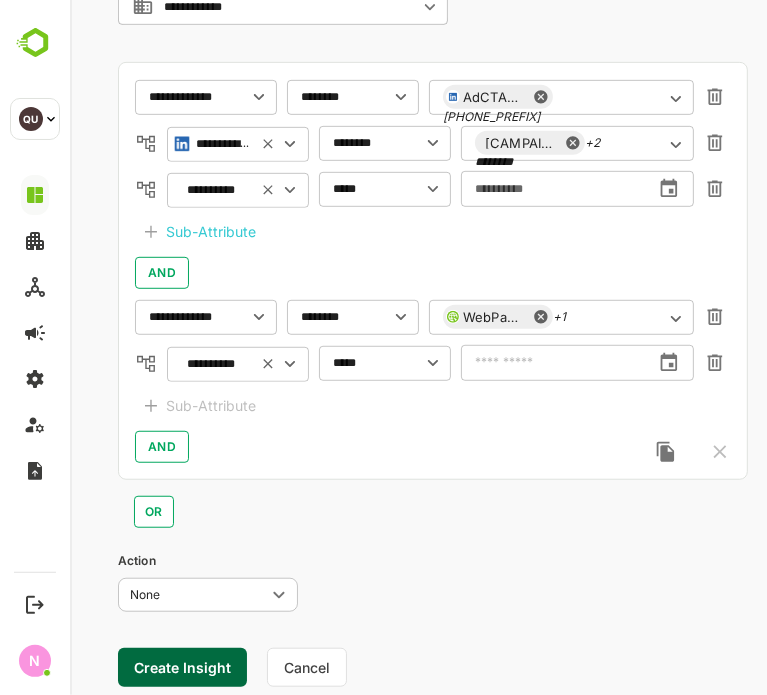 click at bounding box center (554, 363) 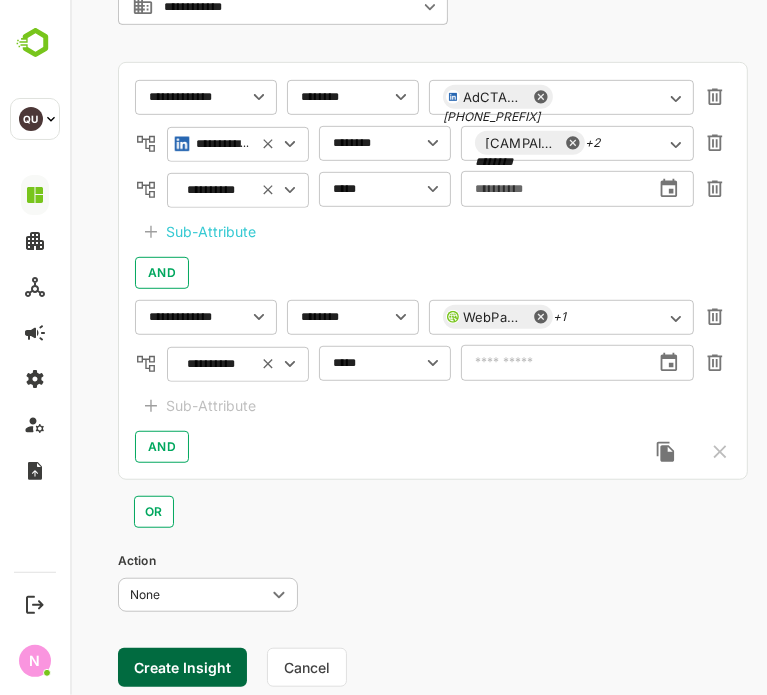 click 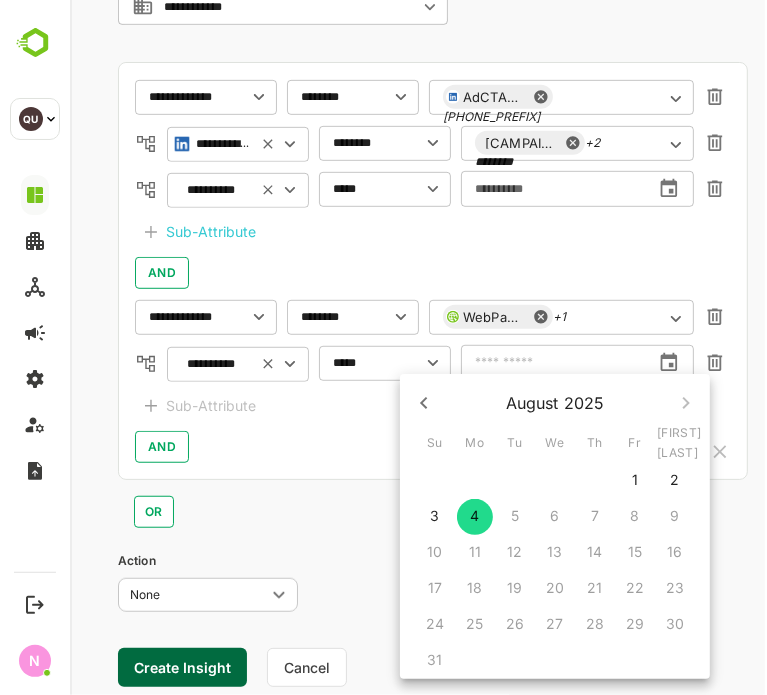 click 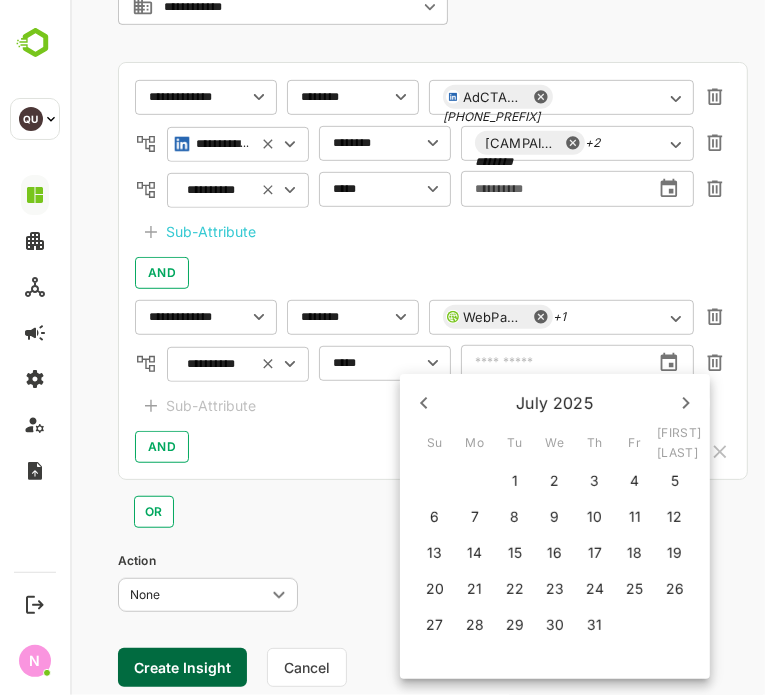 click 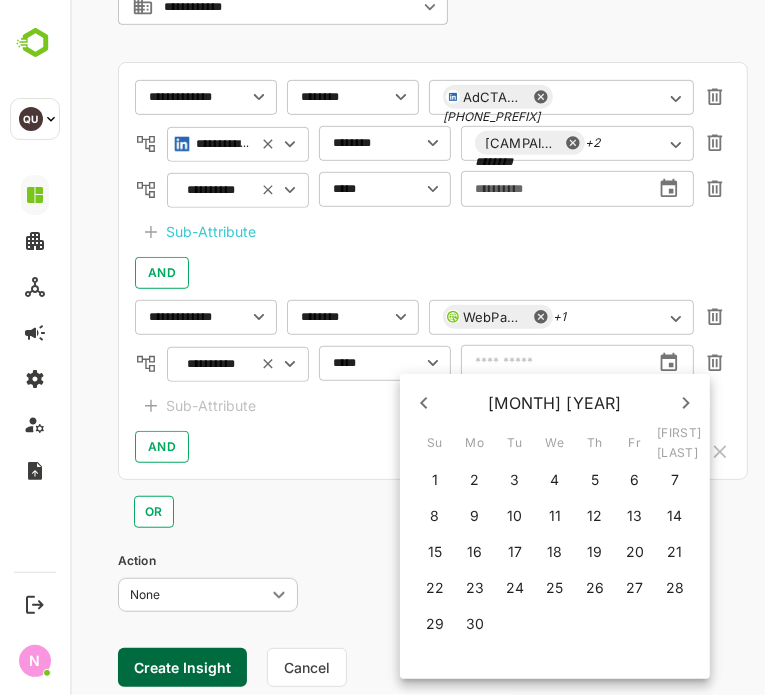 click on "30" at bounding box center [474, 624] 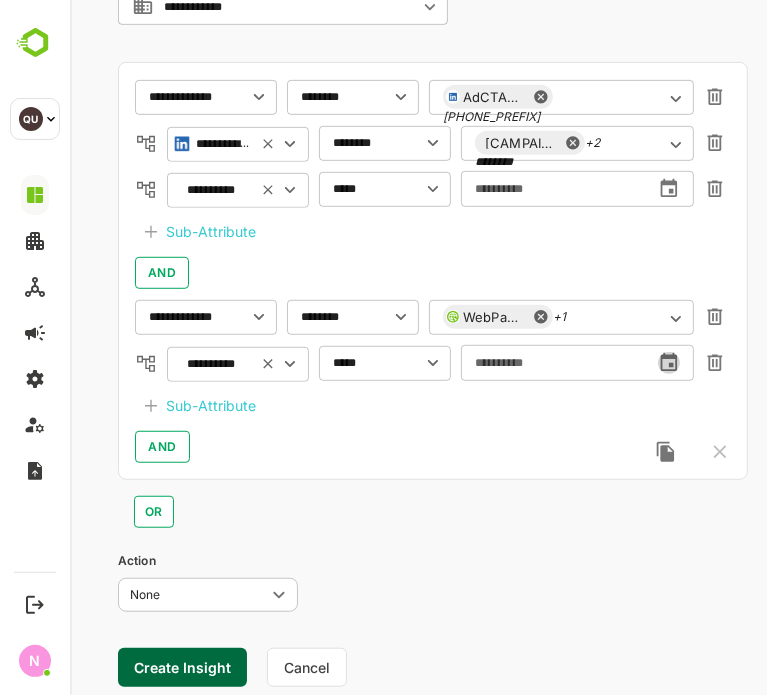 click 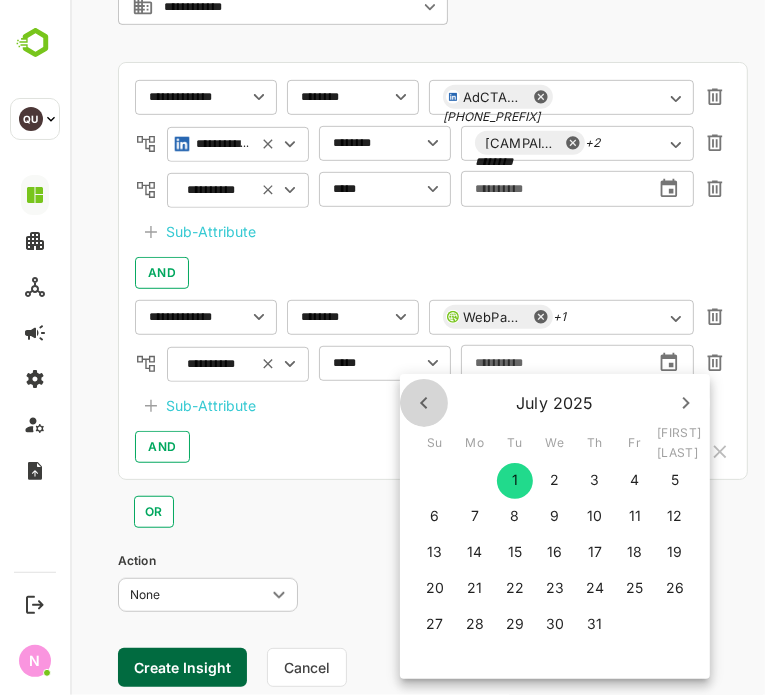 click 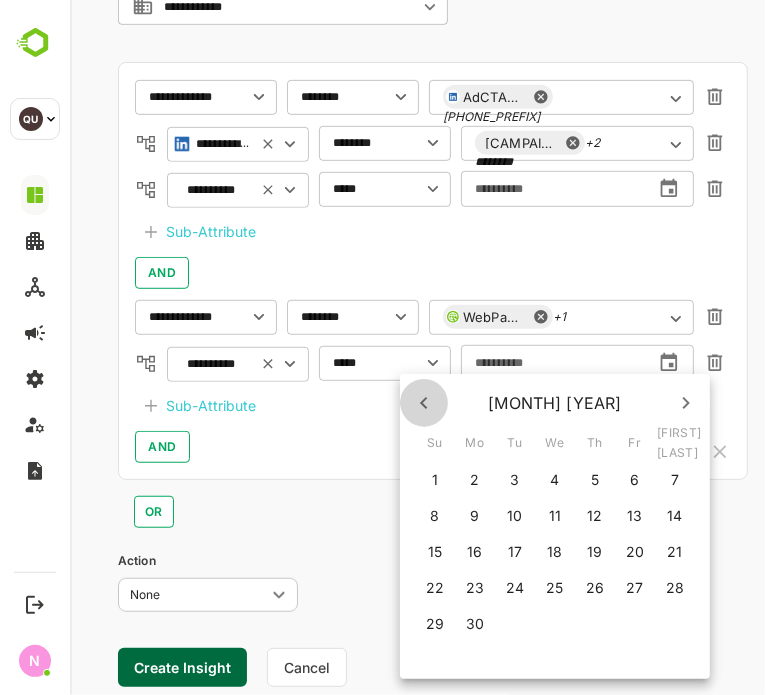 click 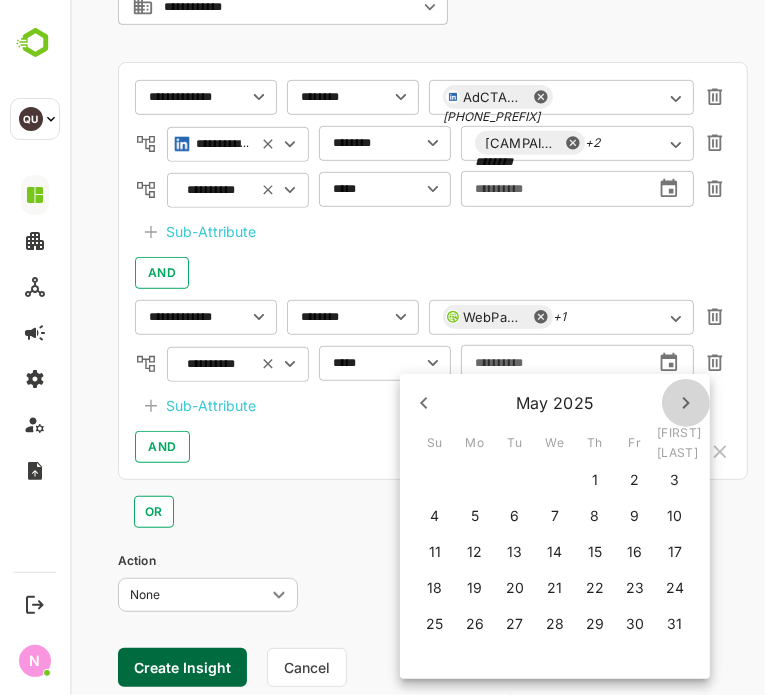 click 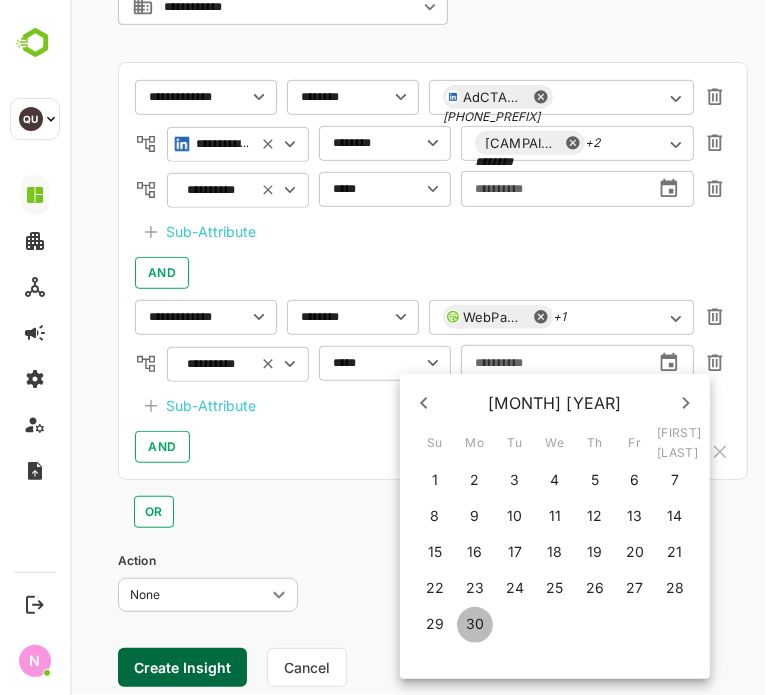 click on "30" at bounding box center [474, 624] 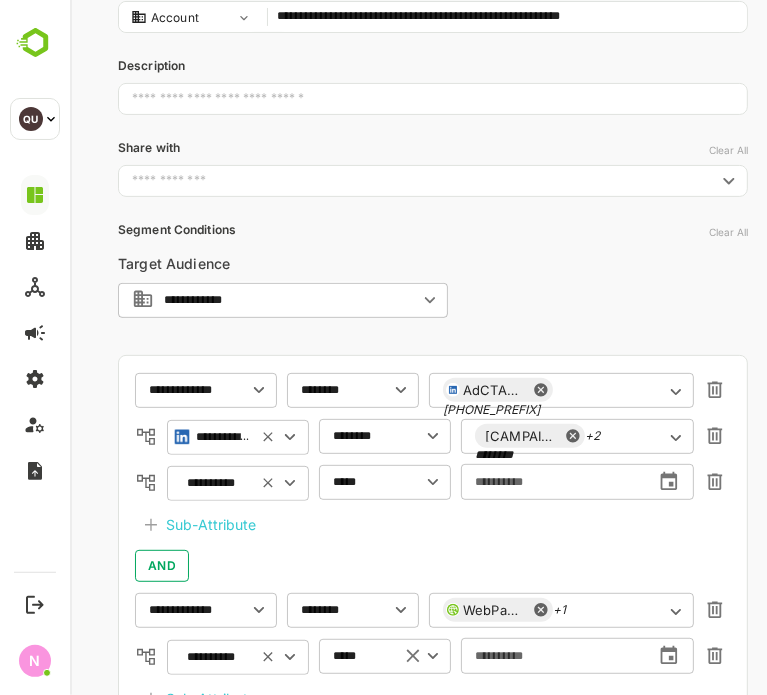 scroll, scrollTop: 575, scrollLeft: 0, axis: vertical 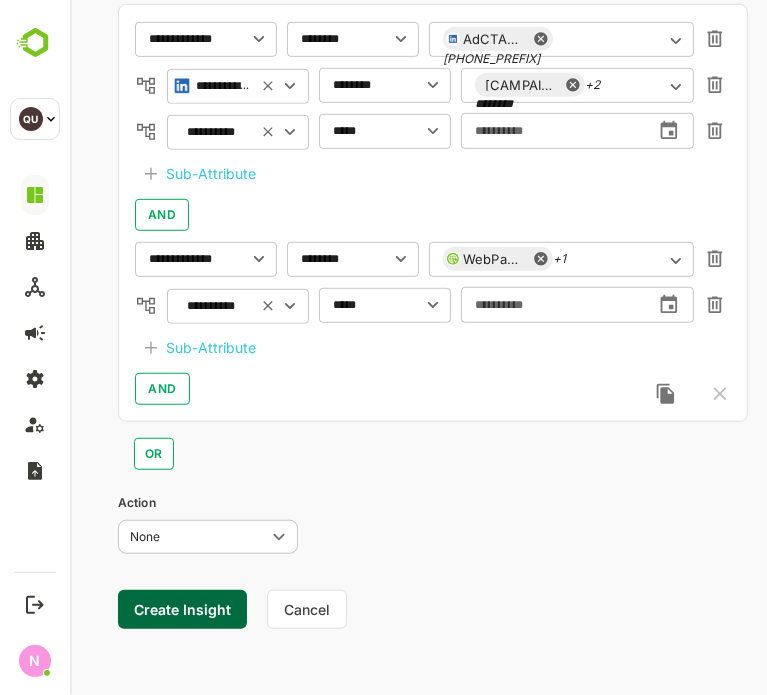 click on "Create Insight" at bounding box center [181, 609] 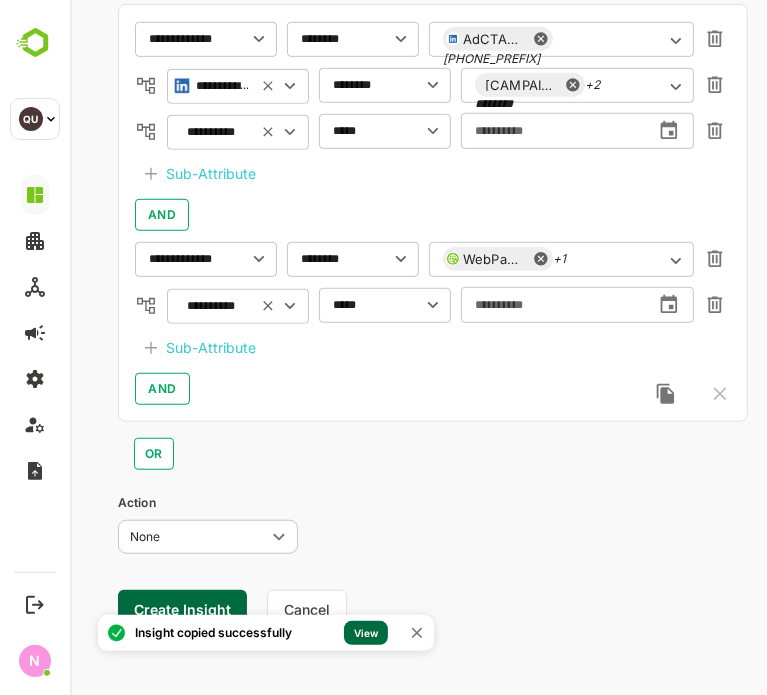 click on "View" at bounding box center (365, 633) 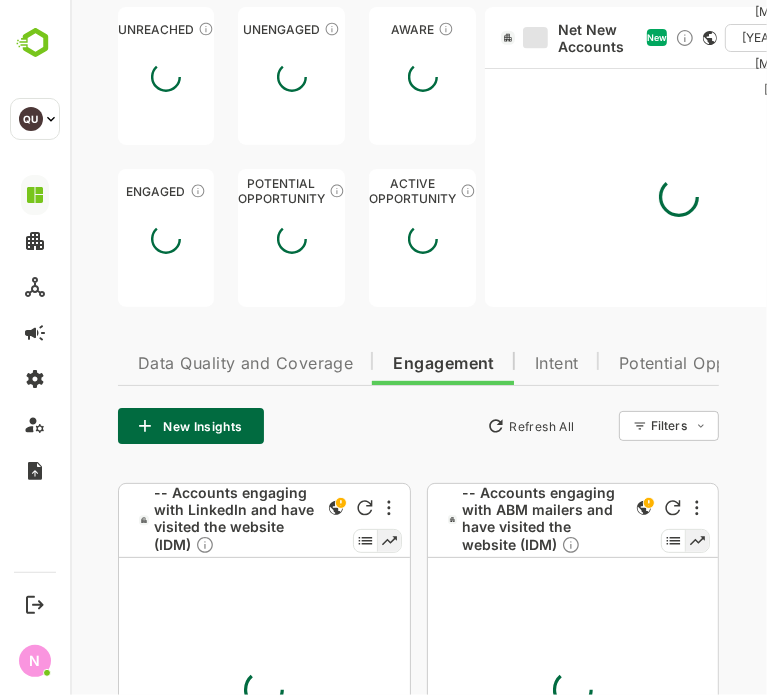 type on "**********" 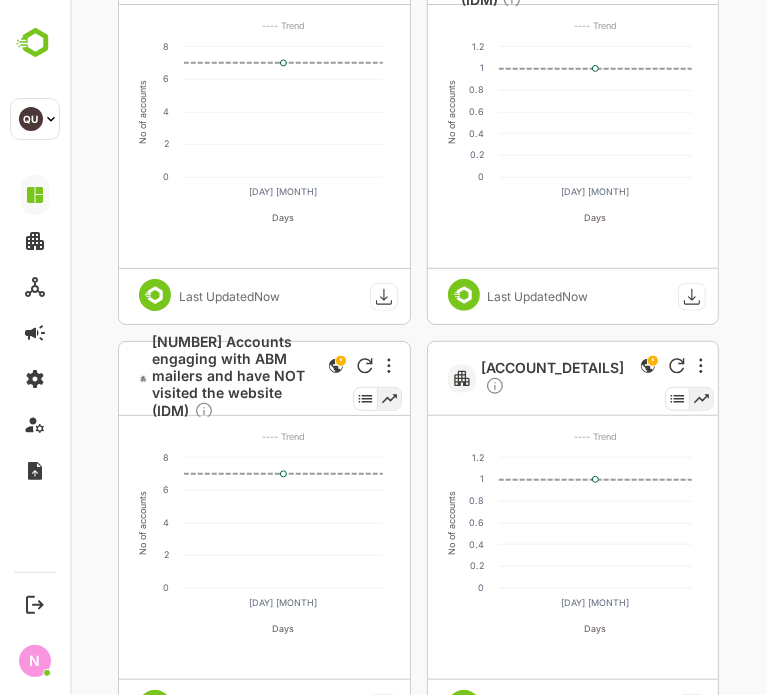 scroll, scrollTop: 663, scrollLeft: 0, axis: vertical 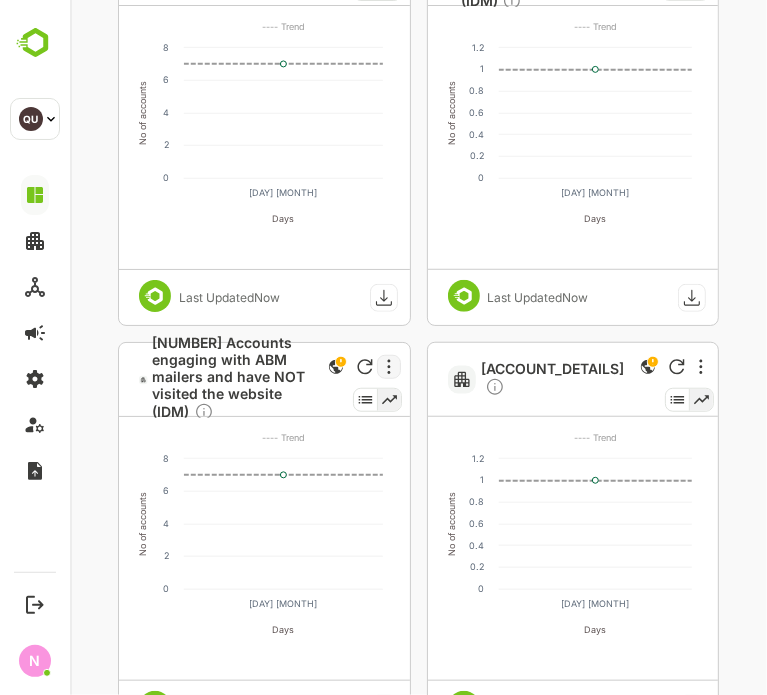 click at bounding box center [388, 367] 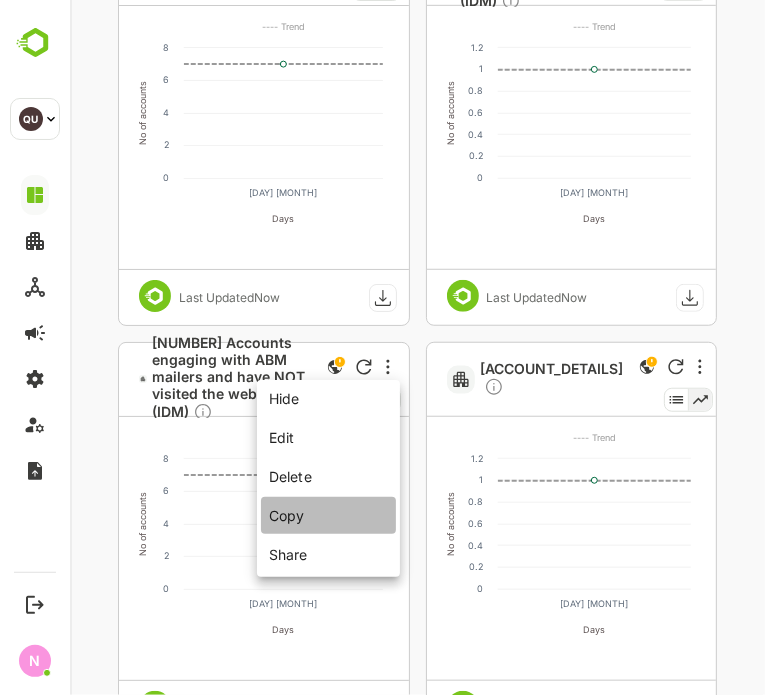 click on "Copy" at bounding box center (327, 515) 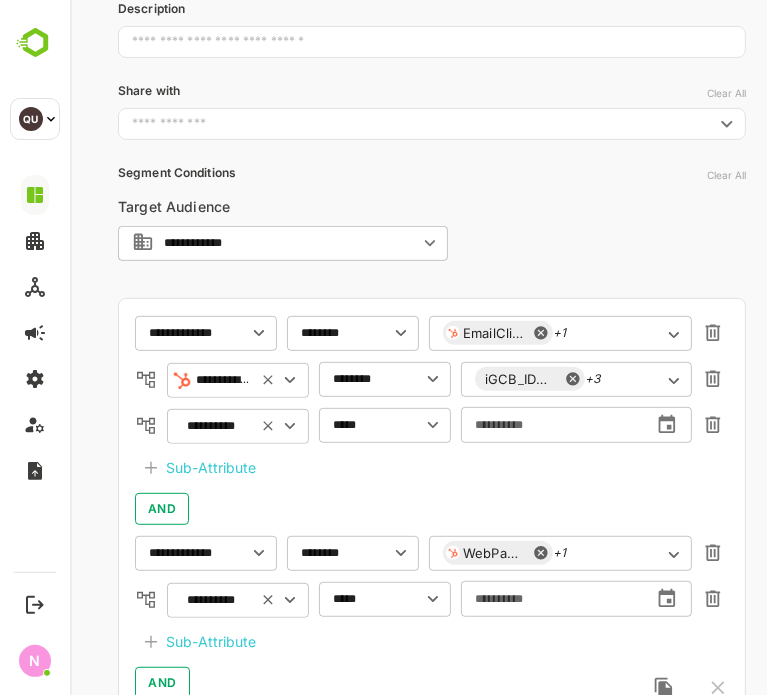 scroll, scrollTop: 0, scrollLeft: 0, axis: both 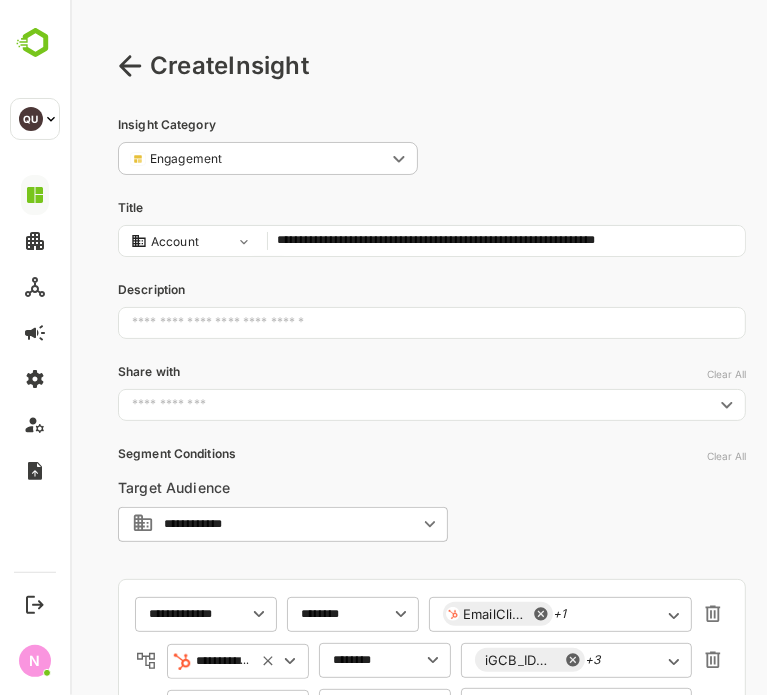 click on "**********" at bounding box center [505, 241] 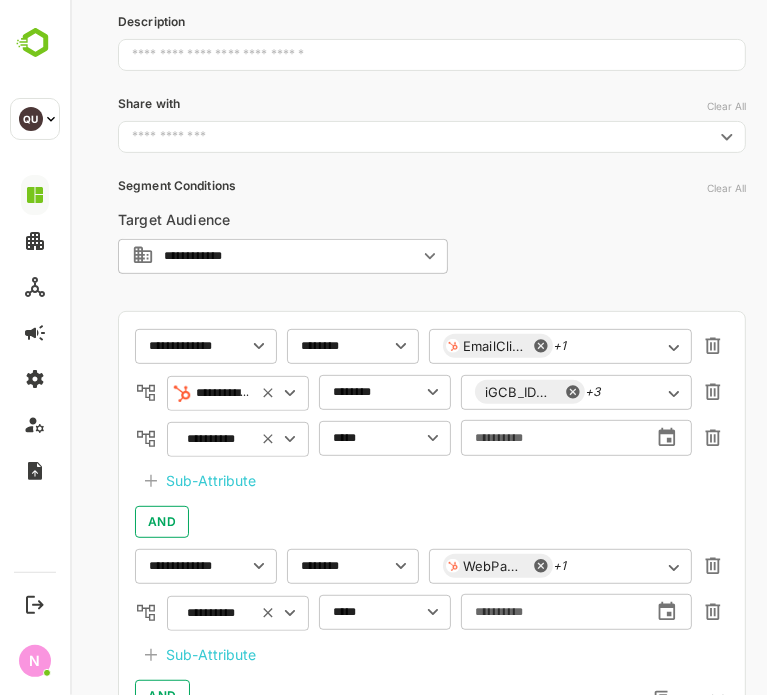 scroll, scrollTop: 287, scrollLeft: 0, axis: vertical 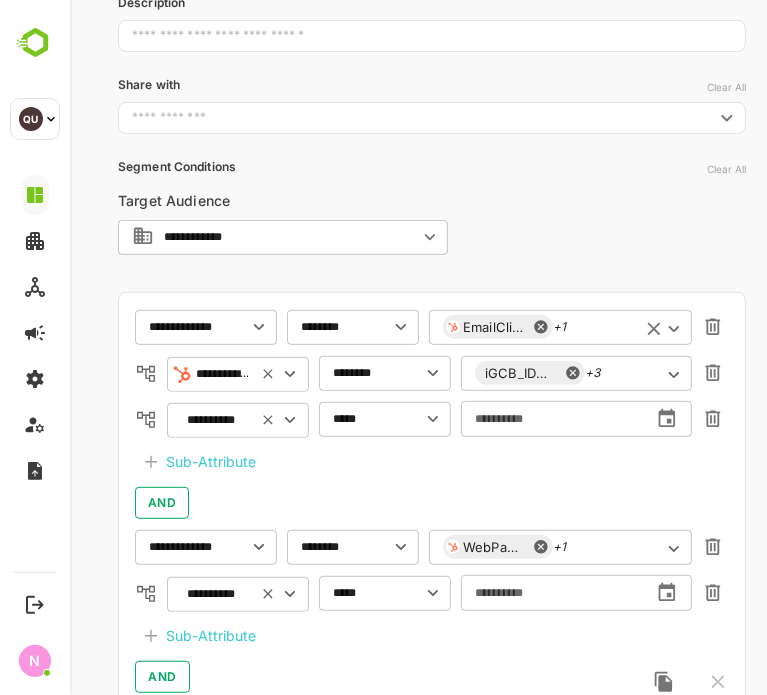 type on "**********" 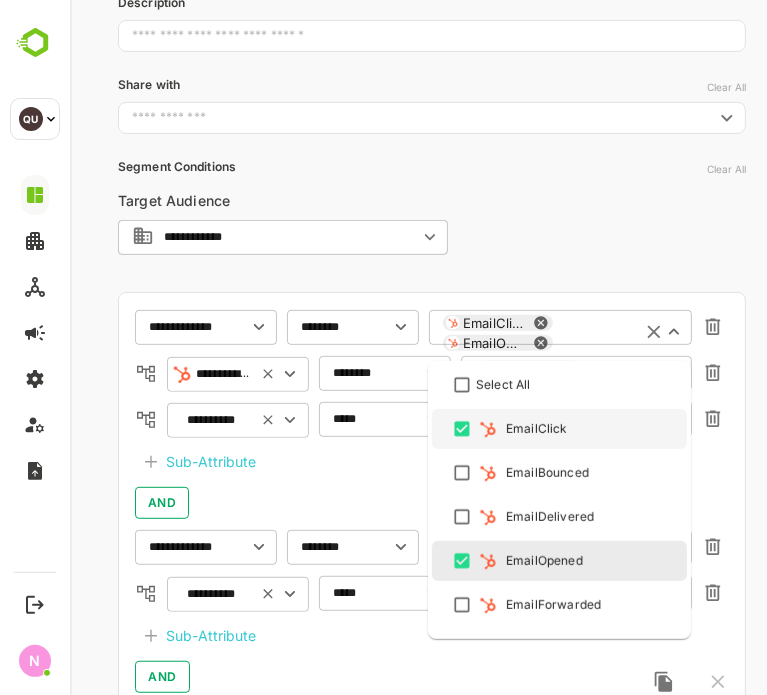 click on "EmailClick EmailOpened" at bounding box center [559, 333] 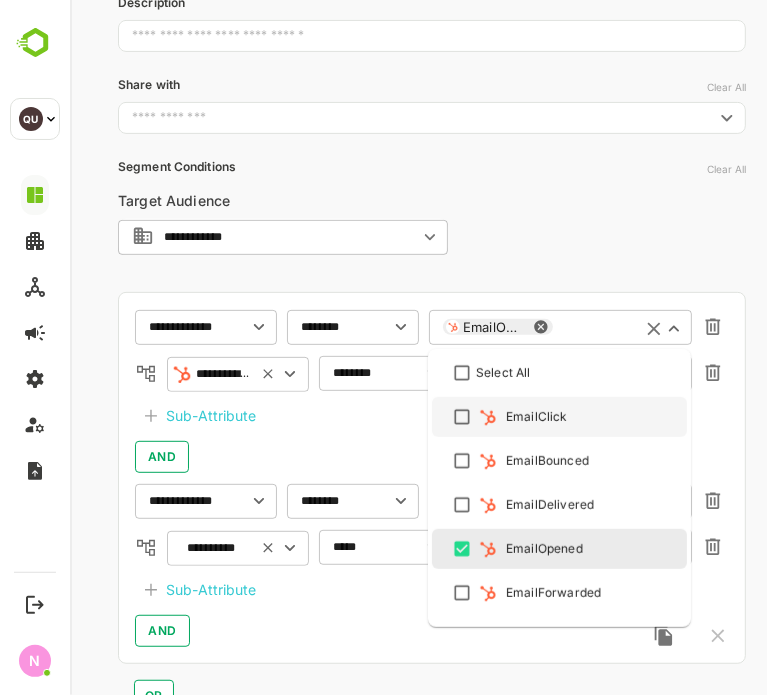 click 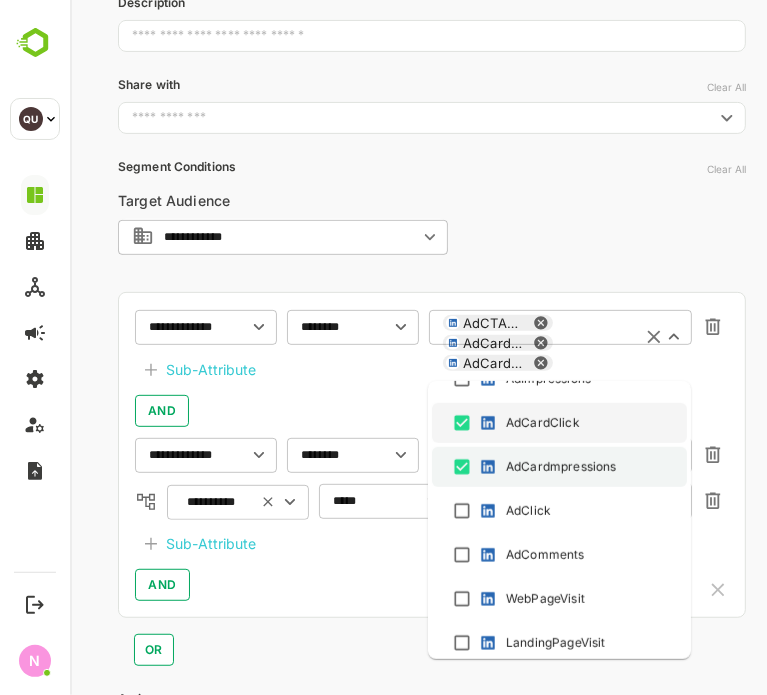 scroll, scrollTop: 863, scrollLeft: 0, axis: vertical 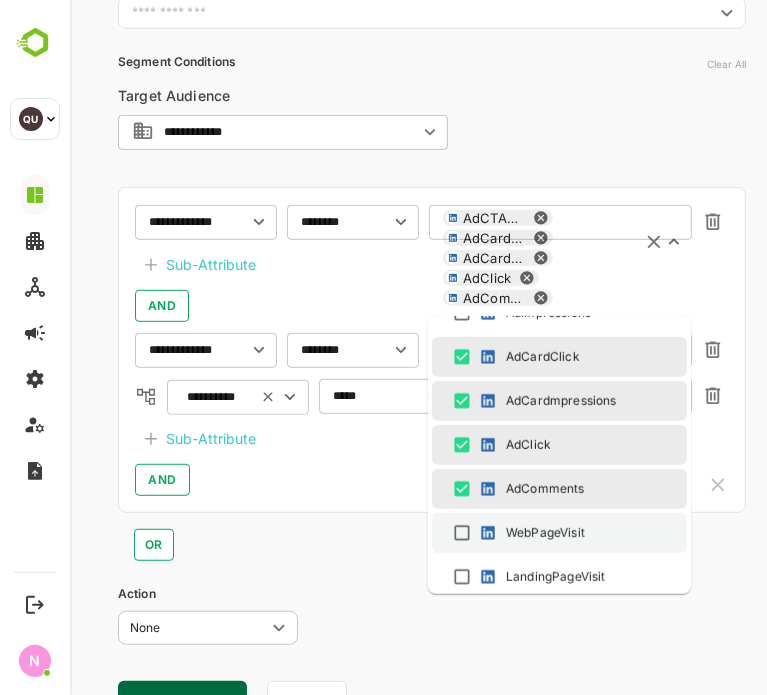 click at bounding box center (487, 533) 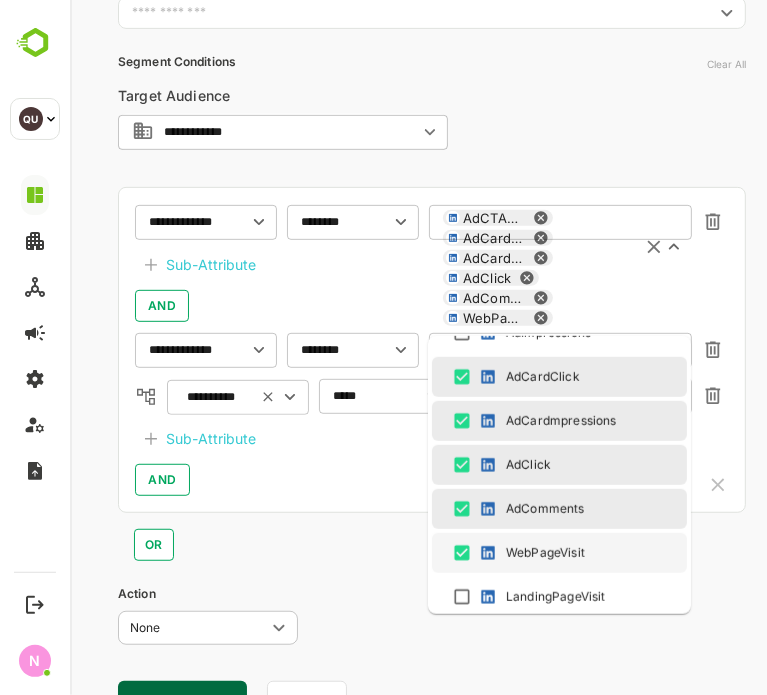 click on "Select All EmailClick EmailBounced EmailDelivered EmailOpened EmailForwarded EmailSent CallConnected CallNotConnected SDREmailSent SDREmailReplied SDREmailDelivered SDREmailOpen MeetingScheduled WebPageVisit WebFormFill Registered Attended AdCTAClick AdImpressions AdCardClick AdCardmpressions AdClick AdComments WebPageVisit LandingPageVisit AdLikes AdOpens AdReactions AdShares AdVideoCompletions AdVideoViews LinkedInLeadGenFormFill WebPageVisit" at bounding box center [558, 475] 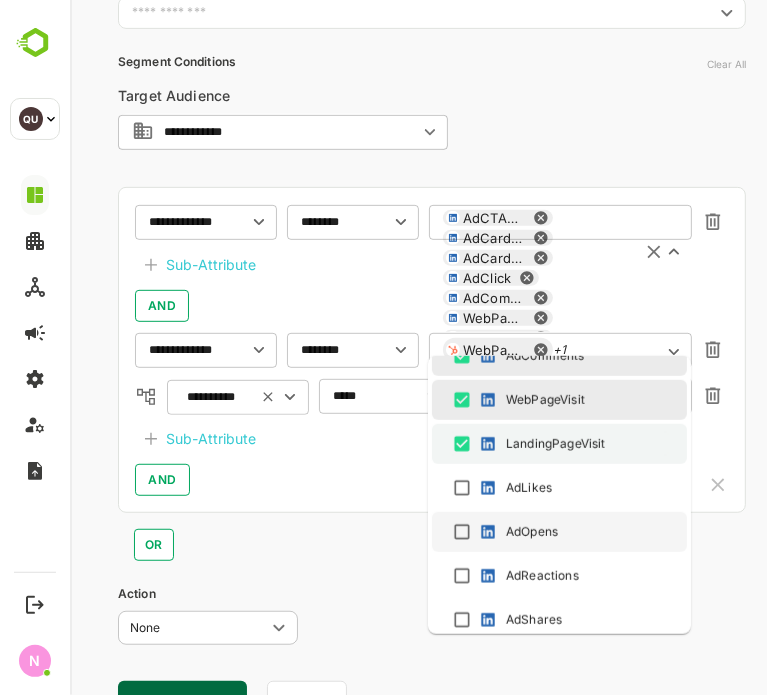 scroll, scrollTop: 1040, scrollLeft: 0, axis: vertical 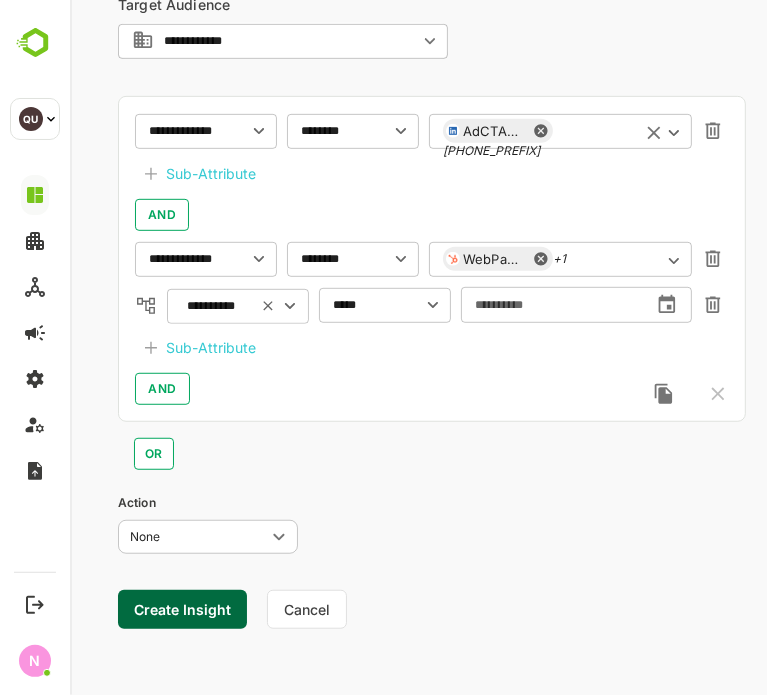 click on "Action" at bounding box center (431, 503) 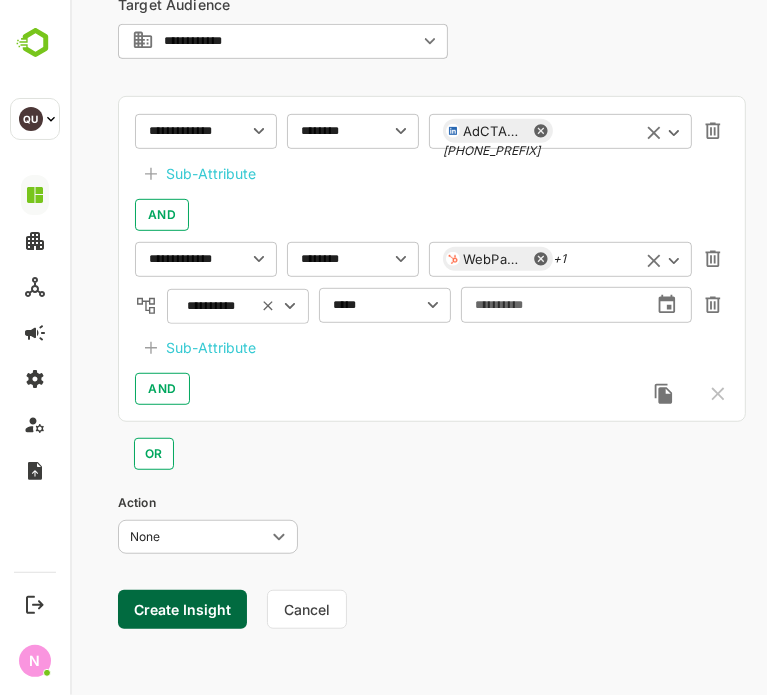 click on "WebPageVisit [PHONE]" at bounding box center [559, 259] 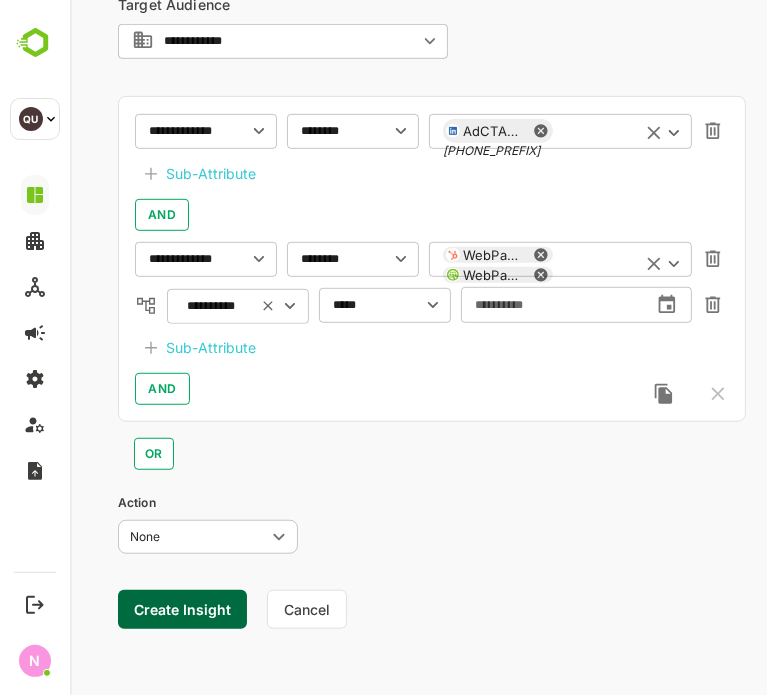 click 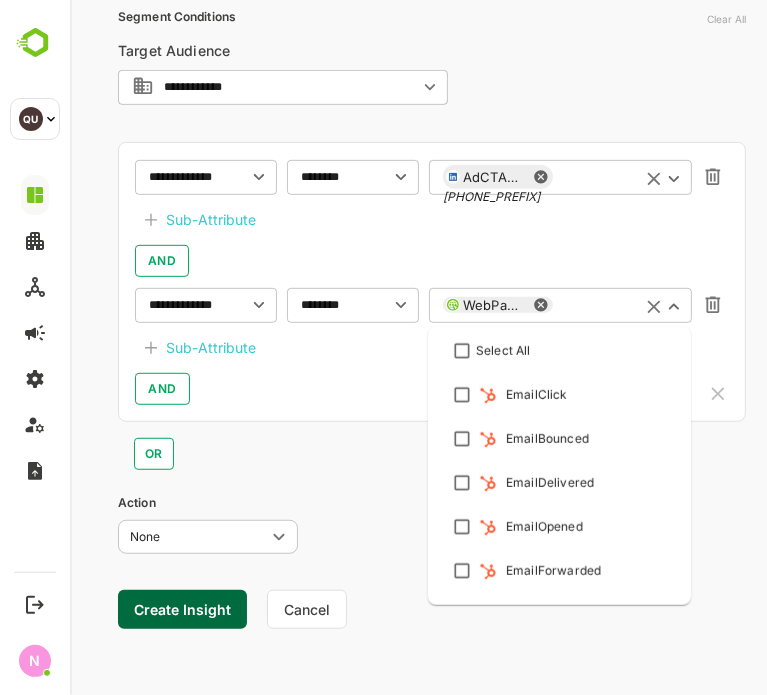 click at bounding box center [591, 305] 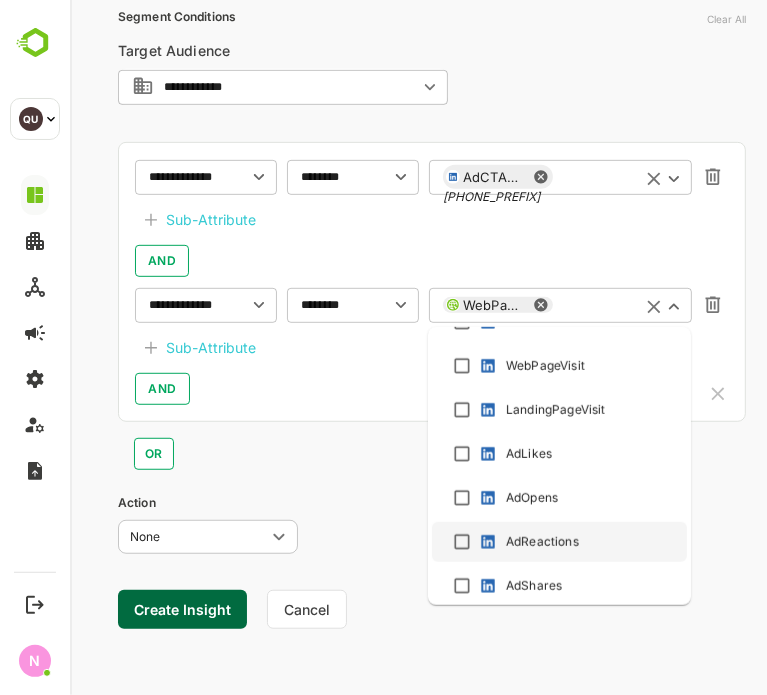 scroll, scrollTop: 933, scrollLeft: 0, axis: vertical 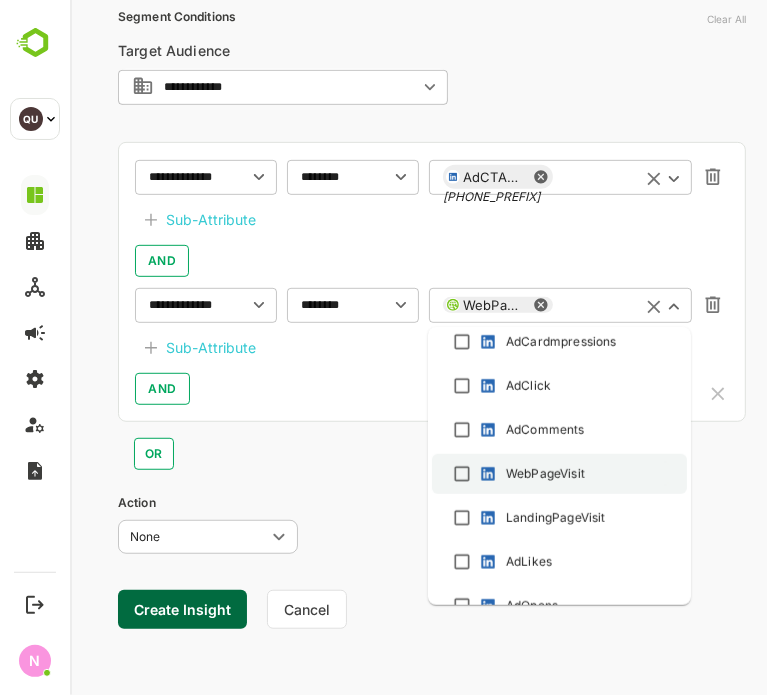 click on "WebPageVisit" at bounding box center (558, 474) 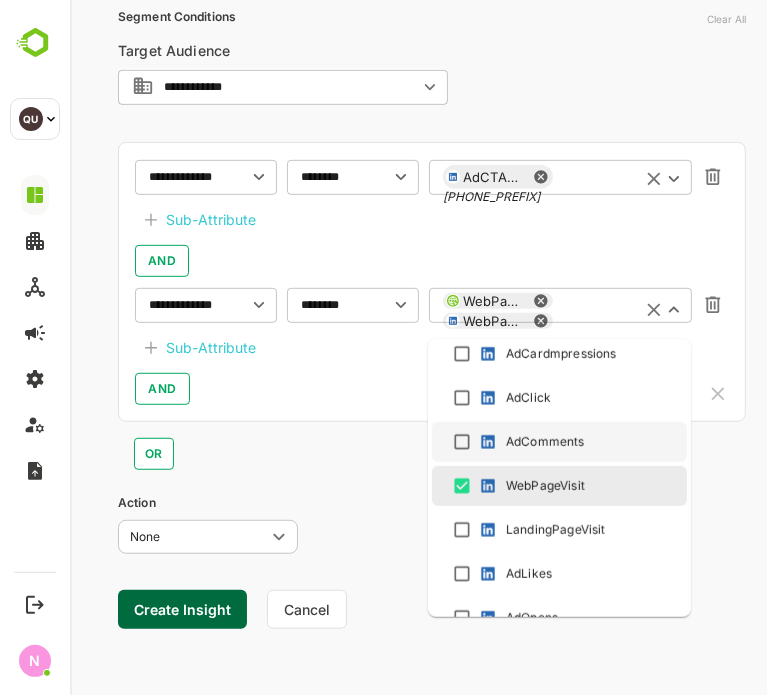 click on "[METRIC] +[NUMBER]" at bounding box center [559, 177] 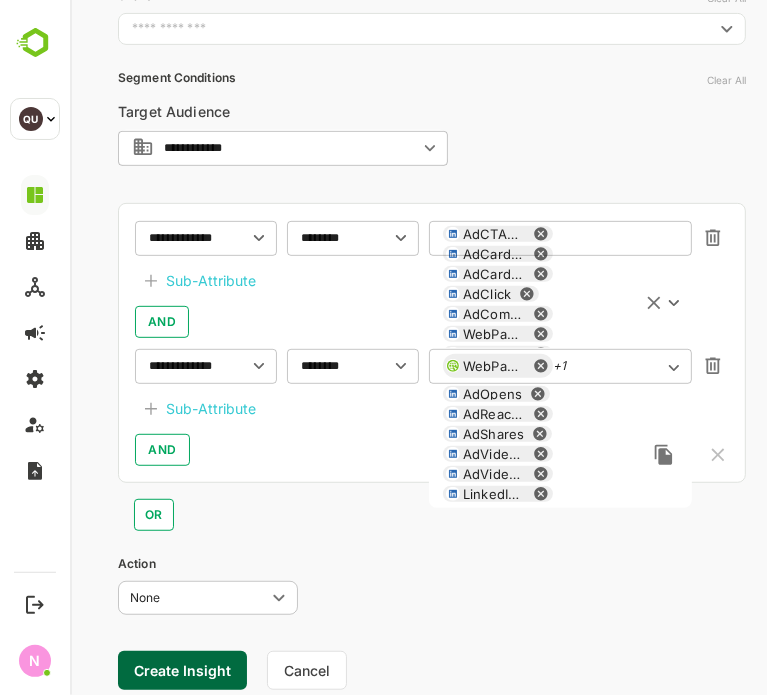 scroll, scrollTop: 372, scrollLeft: 0, axis: vertical 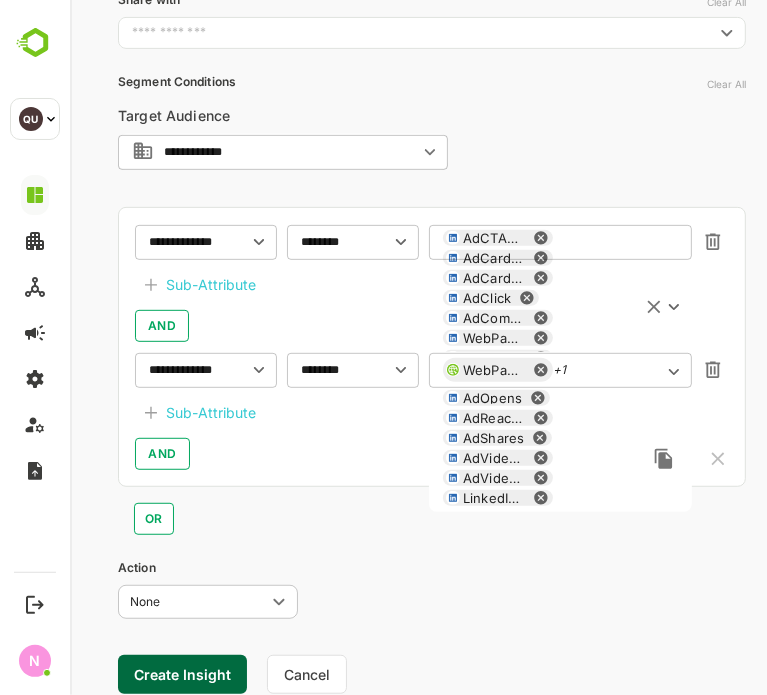 click 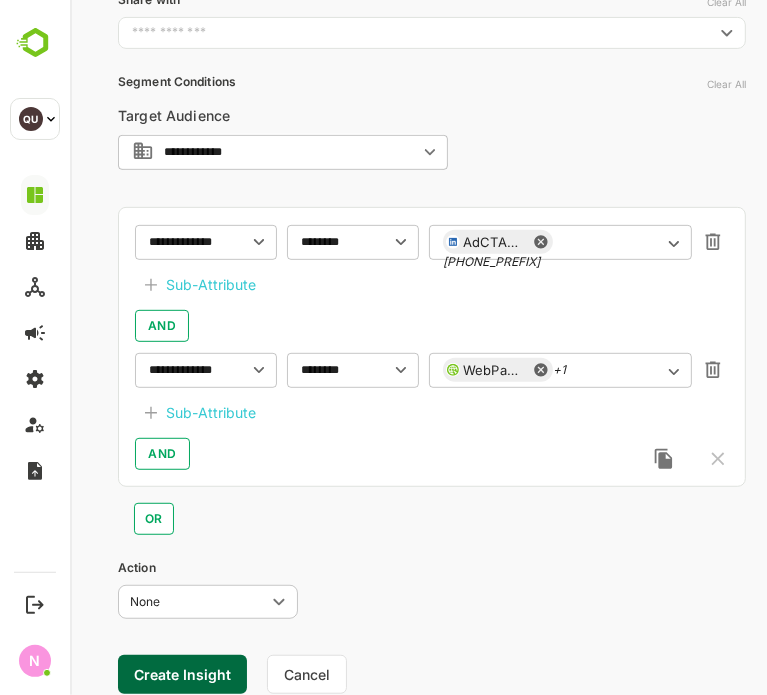 click on "**********" at bounding box center [431, 347] 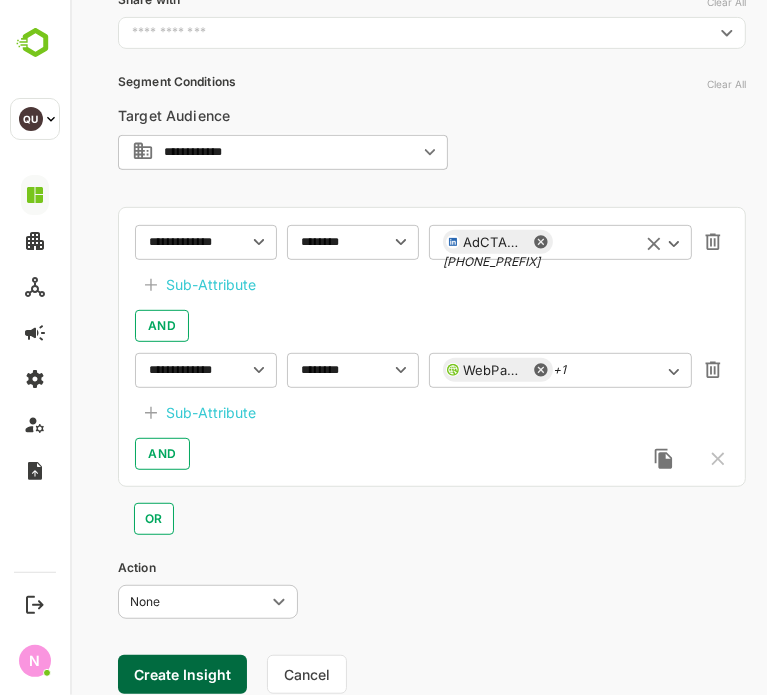 click on "AdCTAClick [PHONE]" at bounding box center (559, 242) 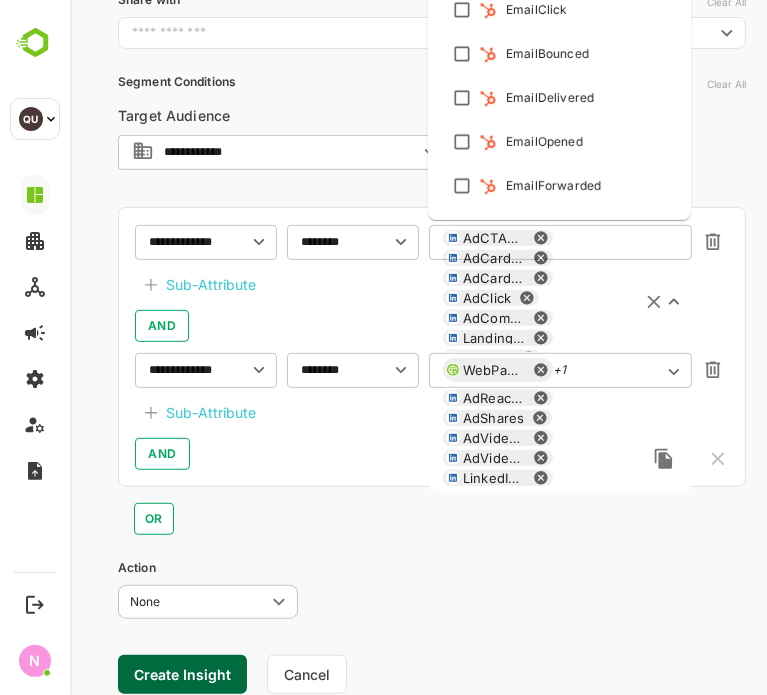 scroll, scrollTop: 437, scrollLeft: 0, axis: vertical 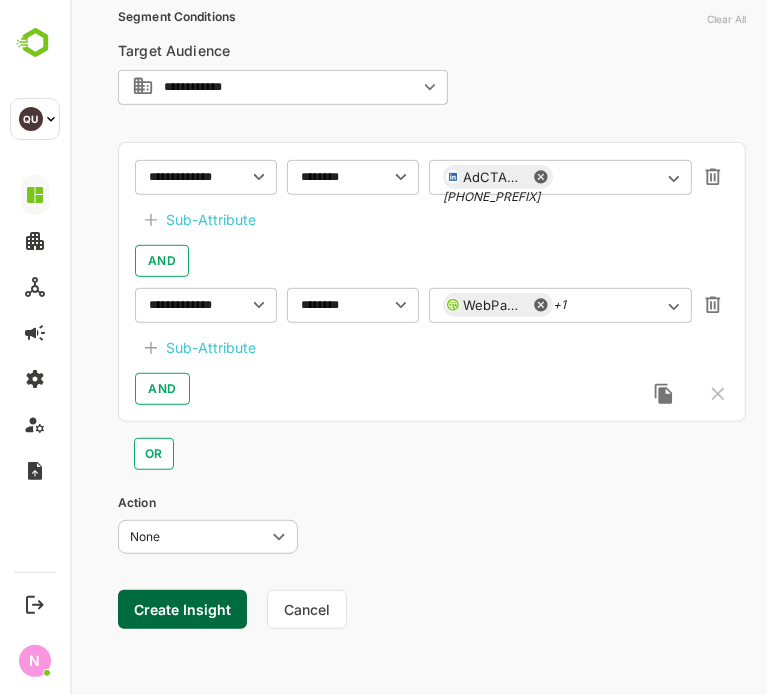 click on "AND" at bounding box center (431, 389) 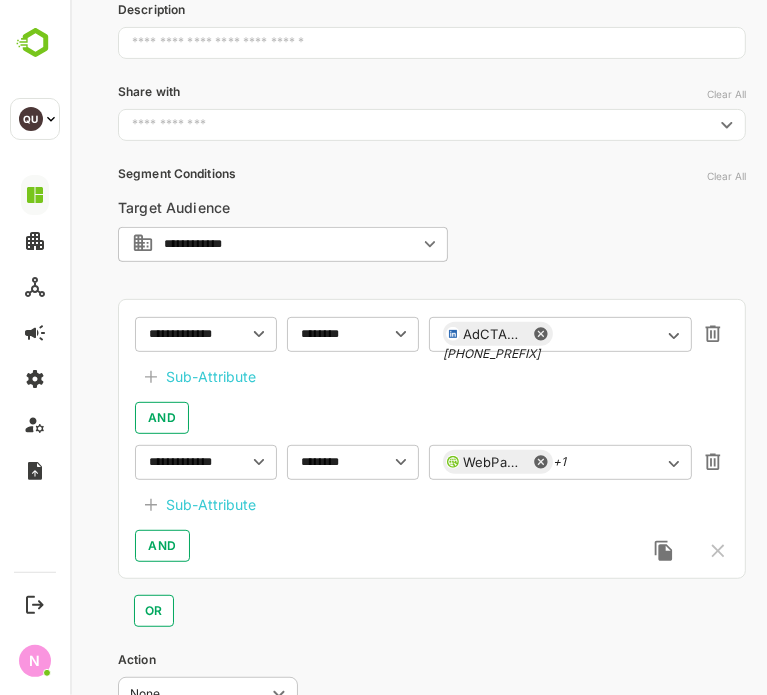 scroll, scrollTop: 278, scrollLeft: 0, axis: vertical 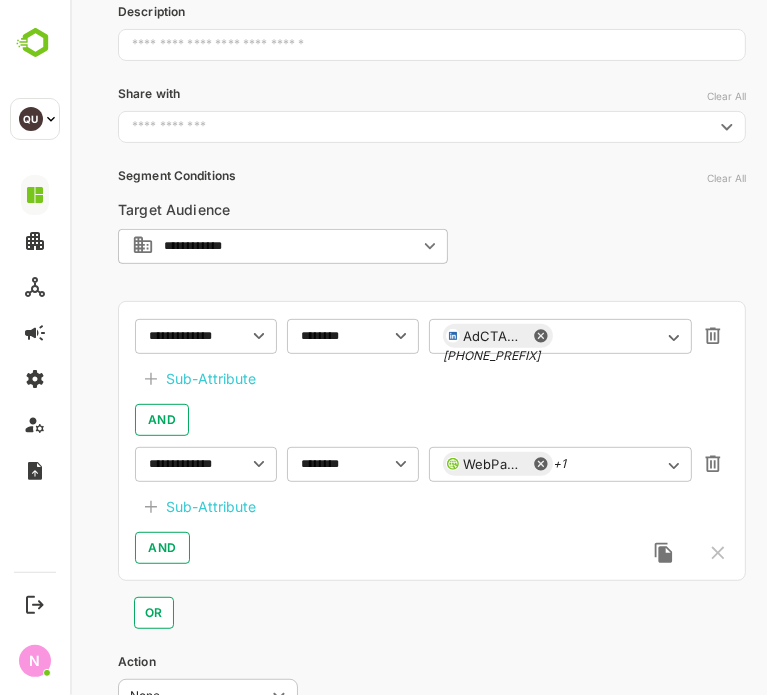 click on "Sub-Attribute" at bounding box center [210, 379] 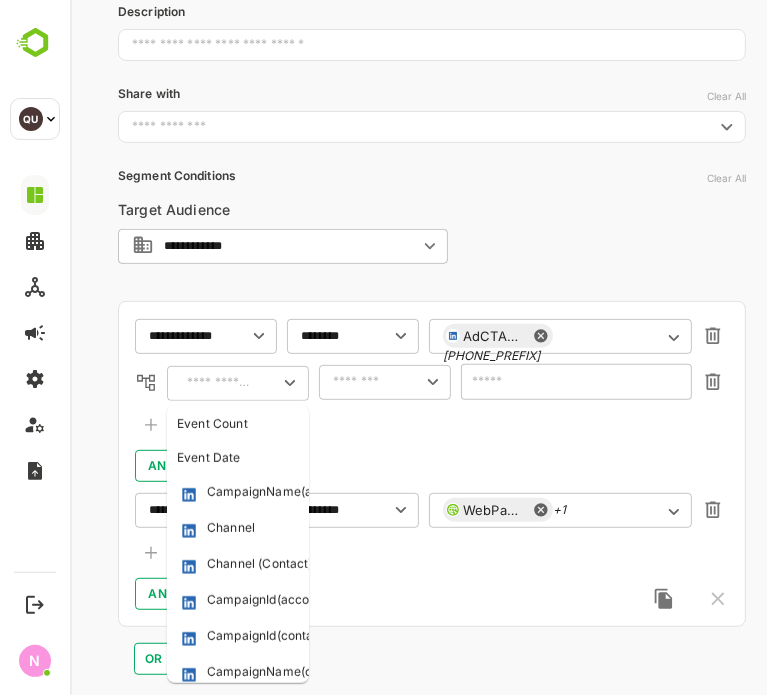 click at bounding box center (218, 383) 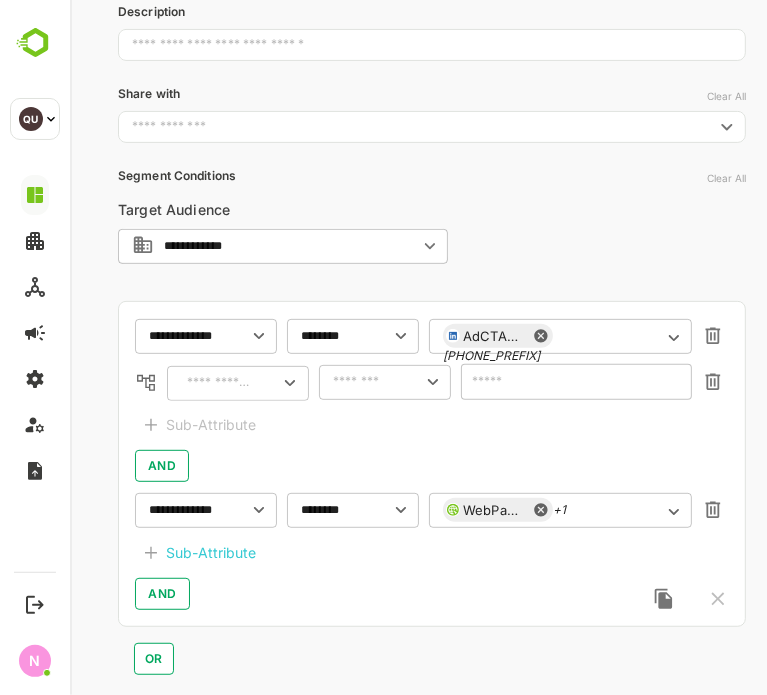 click at bounding box center (218, 383) 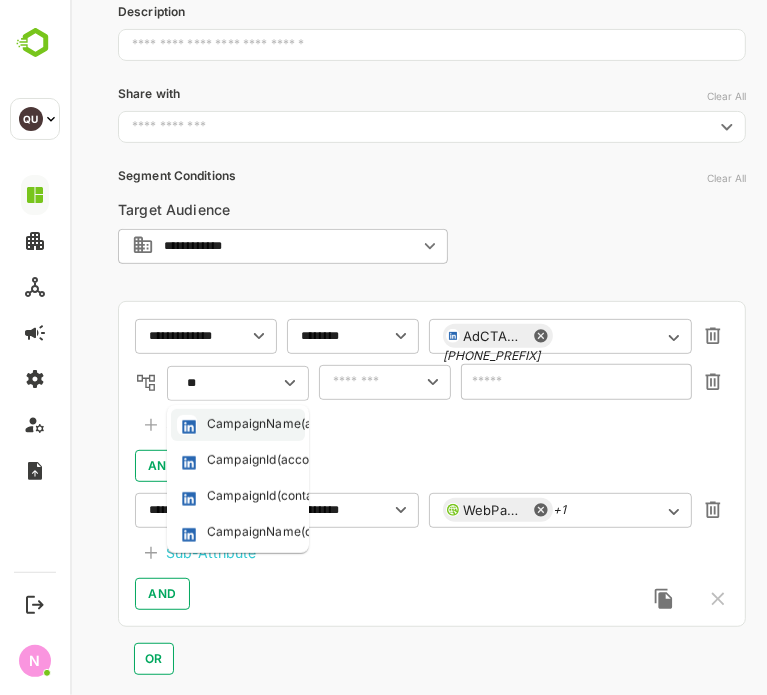 click on "CampaignName(accounts)" at bounding box center (283, 425) 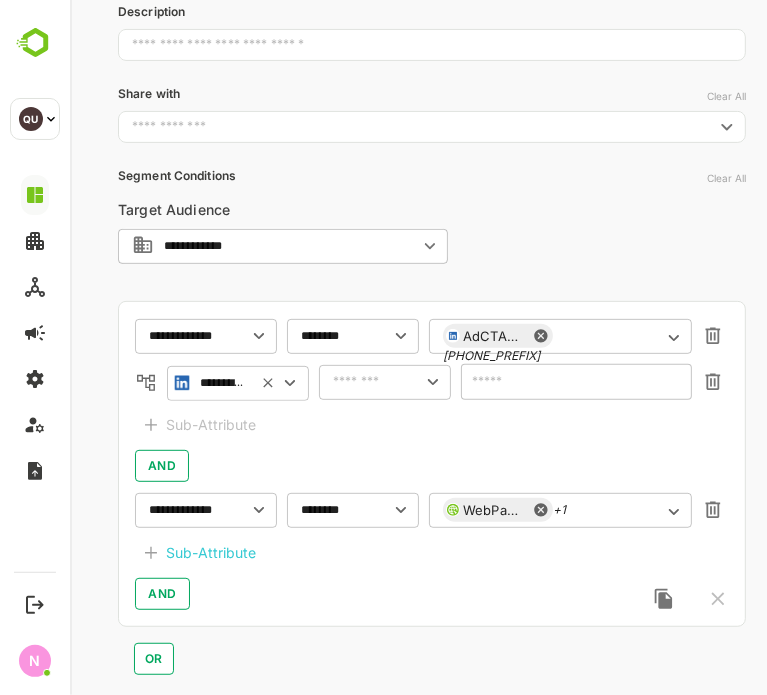 type on "**********" 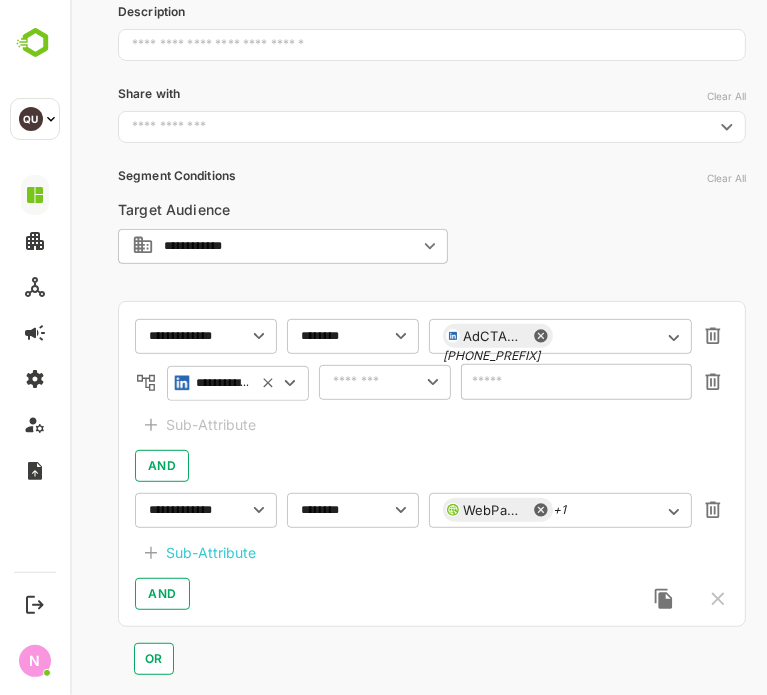click on "[METRIC] +[NUMBER]" at bounding box center (431, 464) 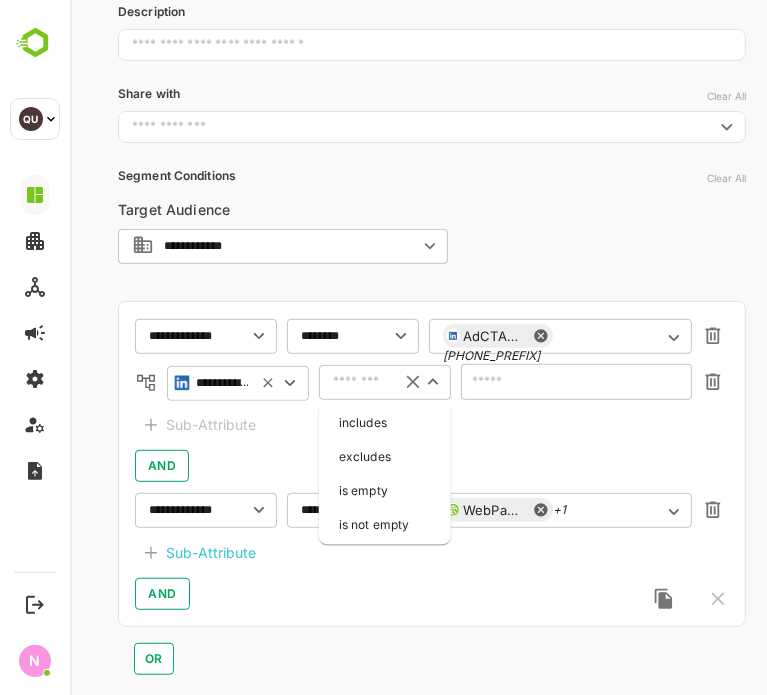 click at bounding box center [358, 382] 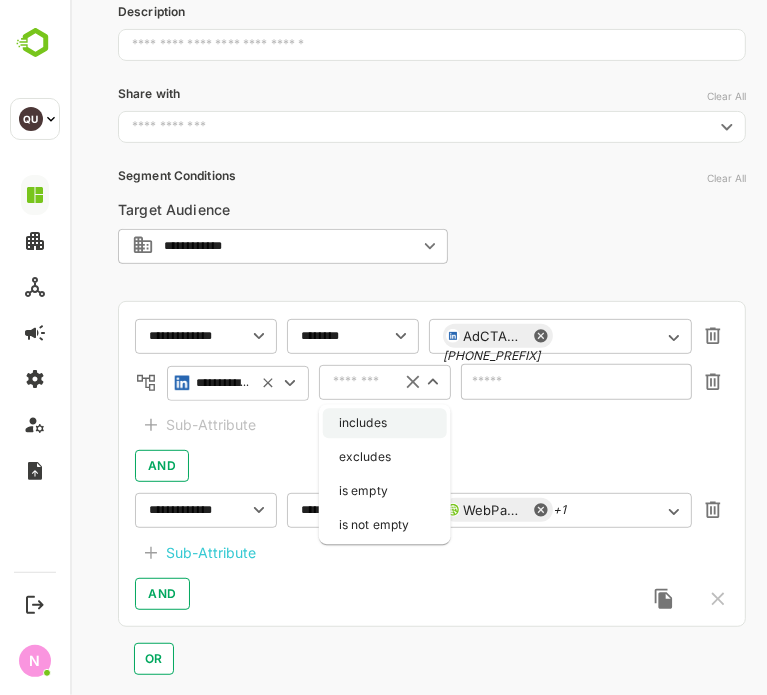 click on "includes" at bounding box center [384, 423] 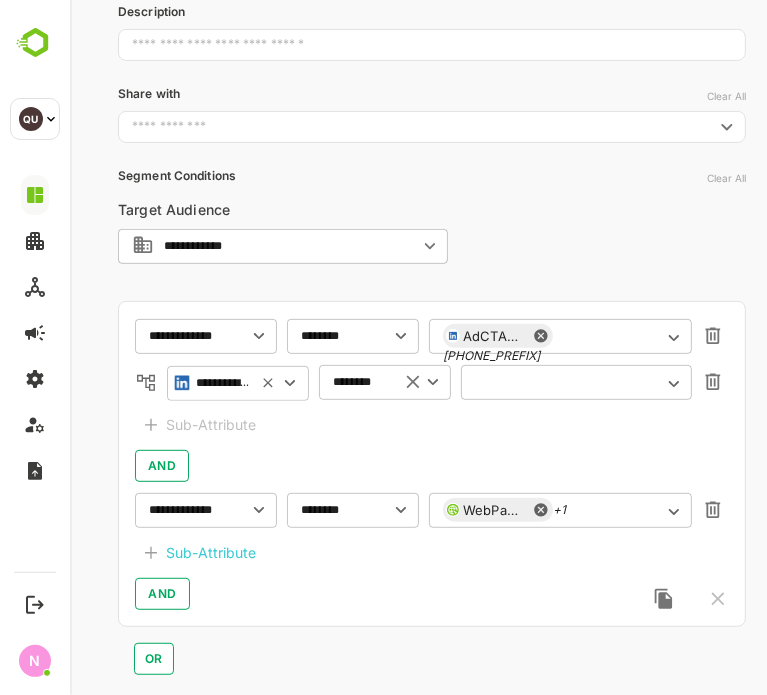 click on "​" at bounding box center (575, 382) 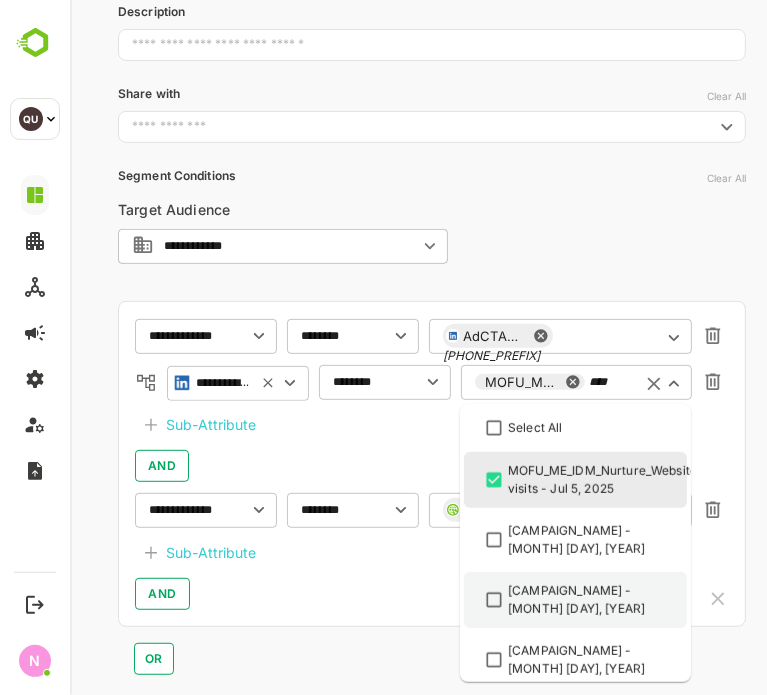 click on "[CAMPAIGN_NAME] - [MONTH] [DAY], [YEAR]" at bounding box center [574, 600] 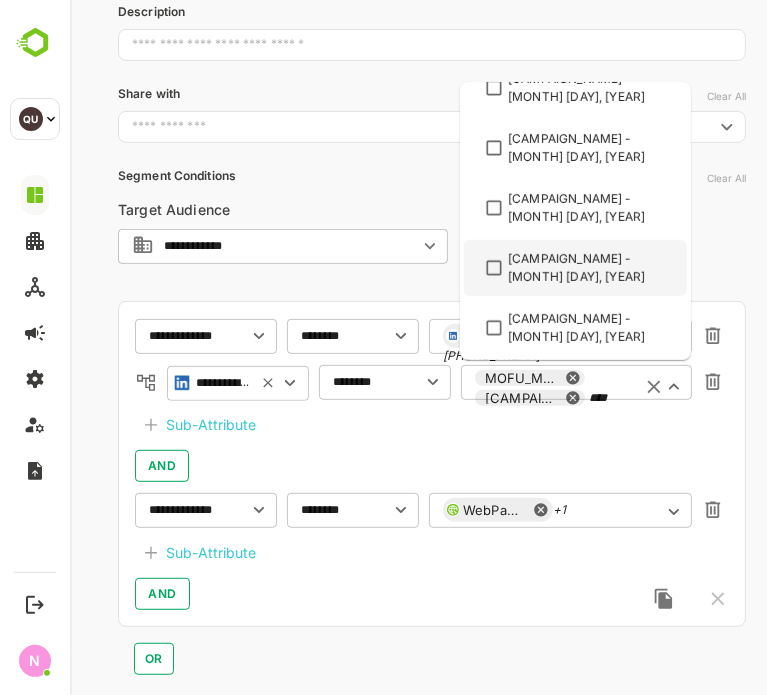 scroll, scrollTop: 630, scrollLeft: 0, axis: vertical 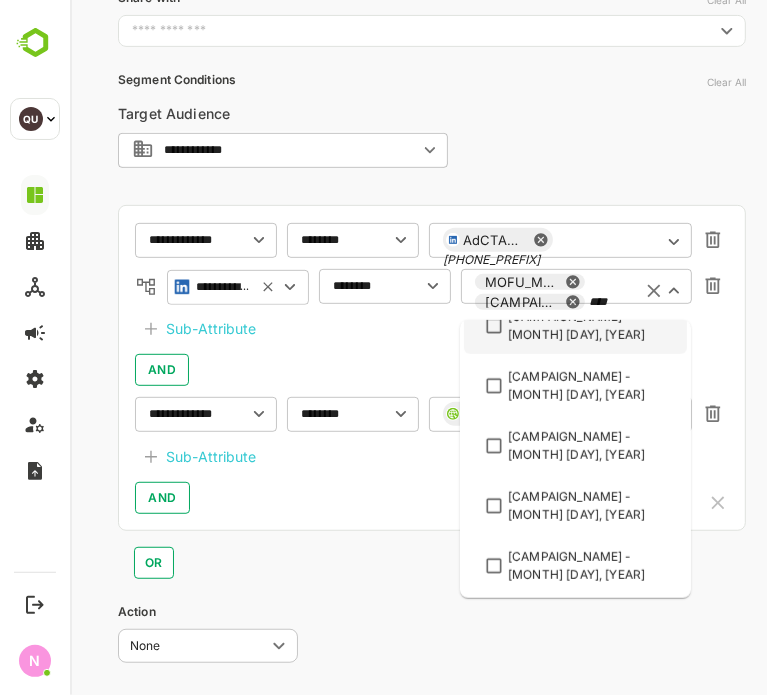 type on "****" 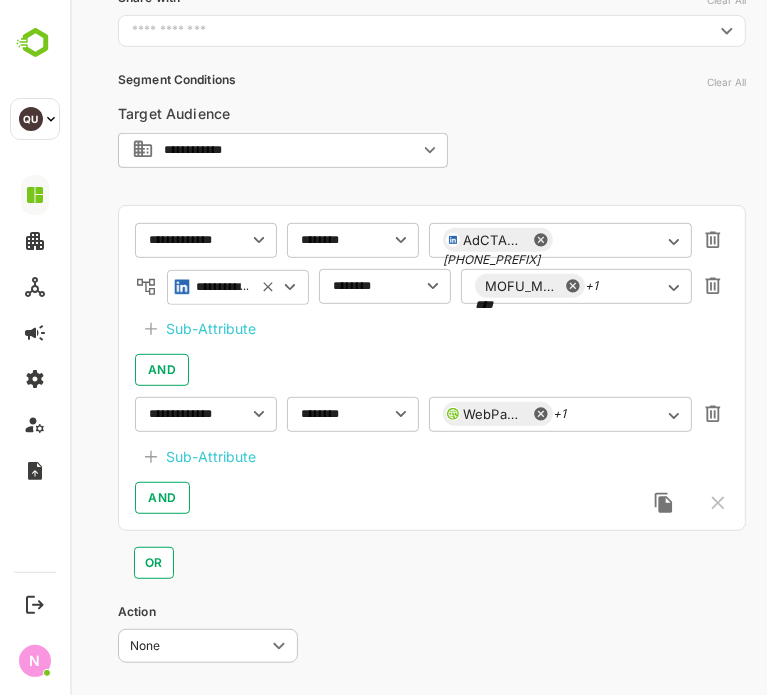click on "**********" at bounding box center (431, 368) 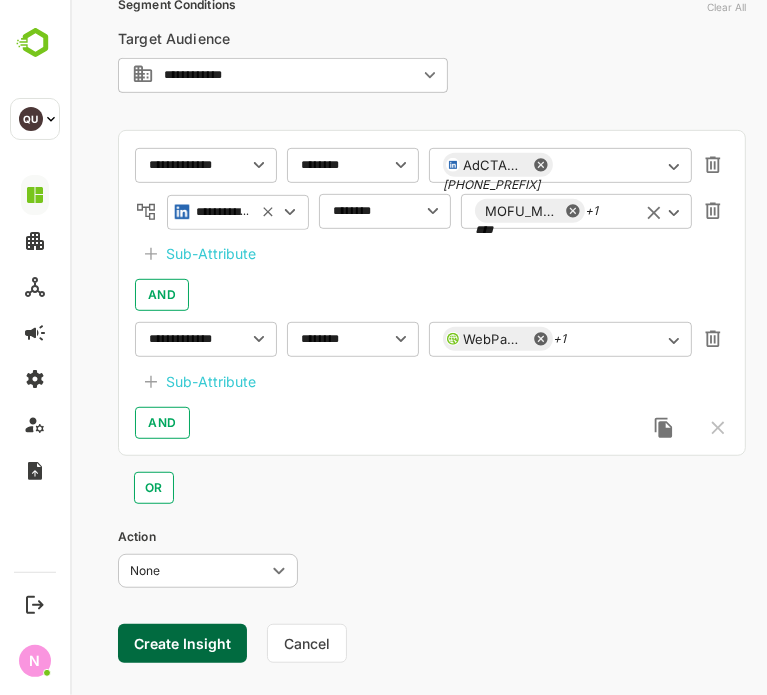 scroll, scrollTop: 450, scrollLeft: 0, axis: vertical 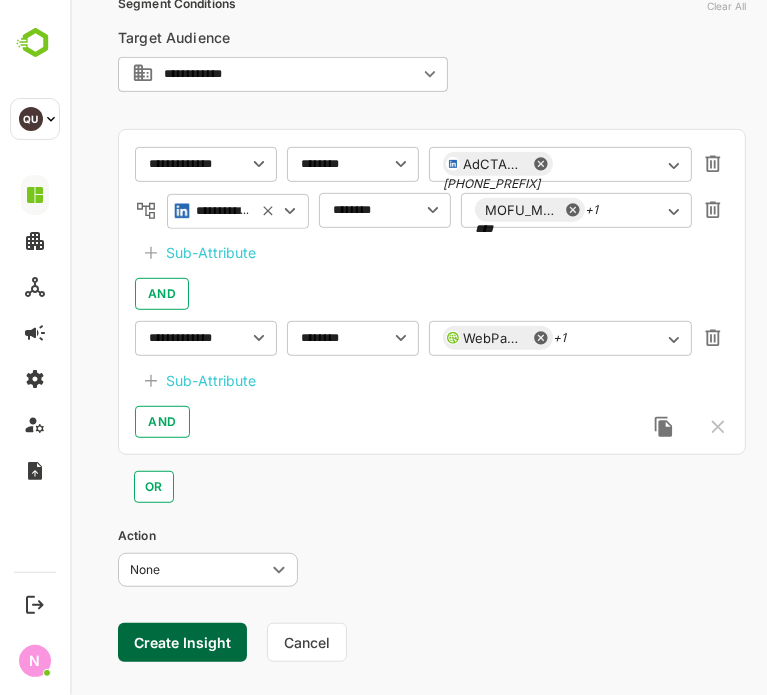 click on "Sub-Attribute" at bounding box center (210, 381) 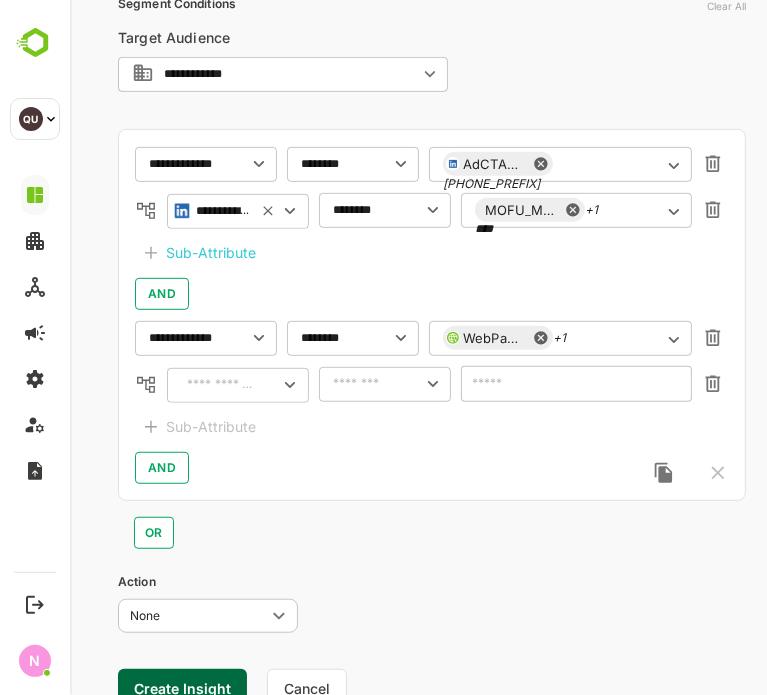 click on "Sub-Attribute" at bounding box center (210, 253) 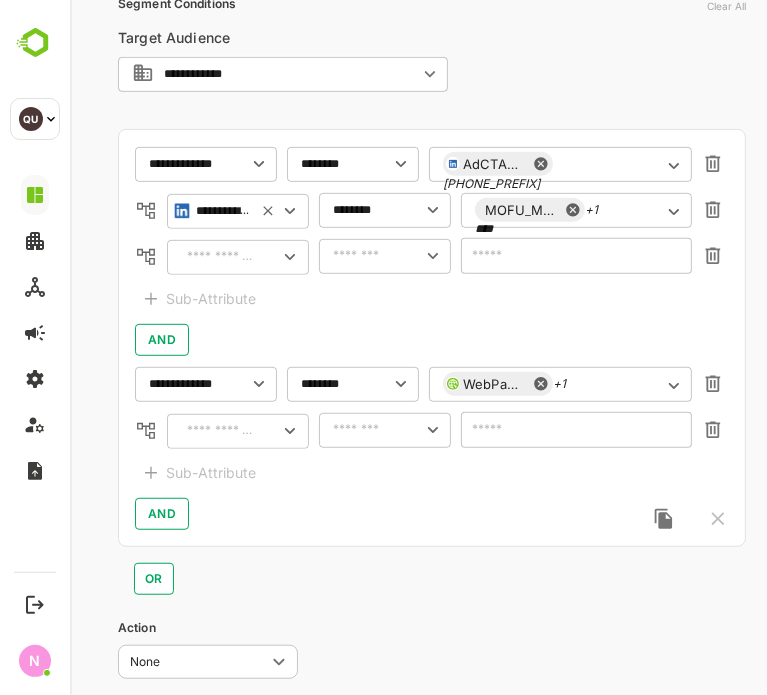 click on "​" at bounding box center (237, 257) 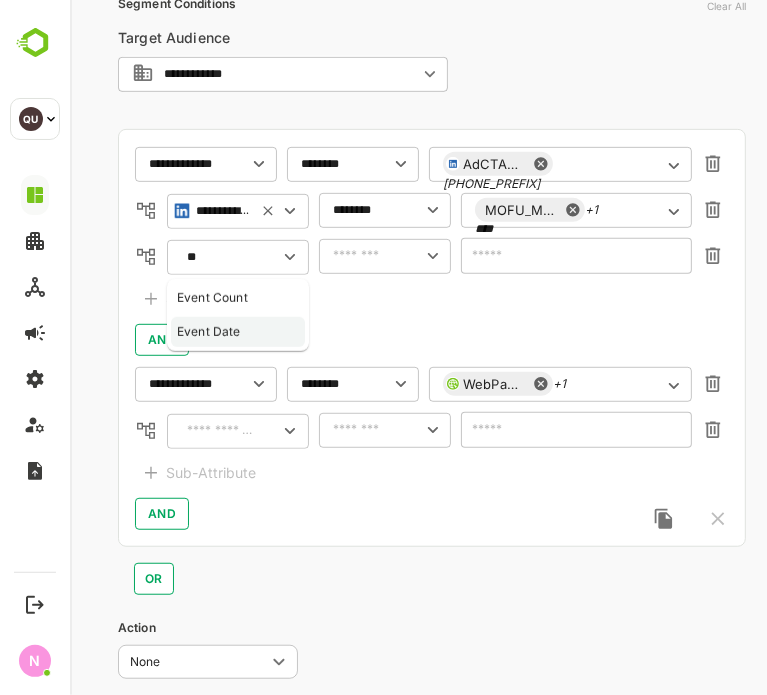 click on "Event Date" at bounding box center (208, 332) 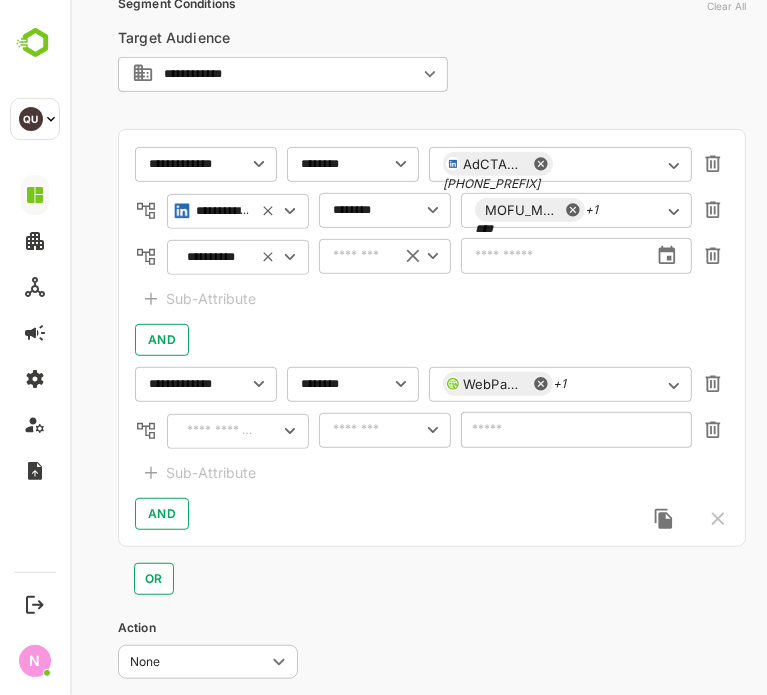 type on "**********" 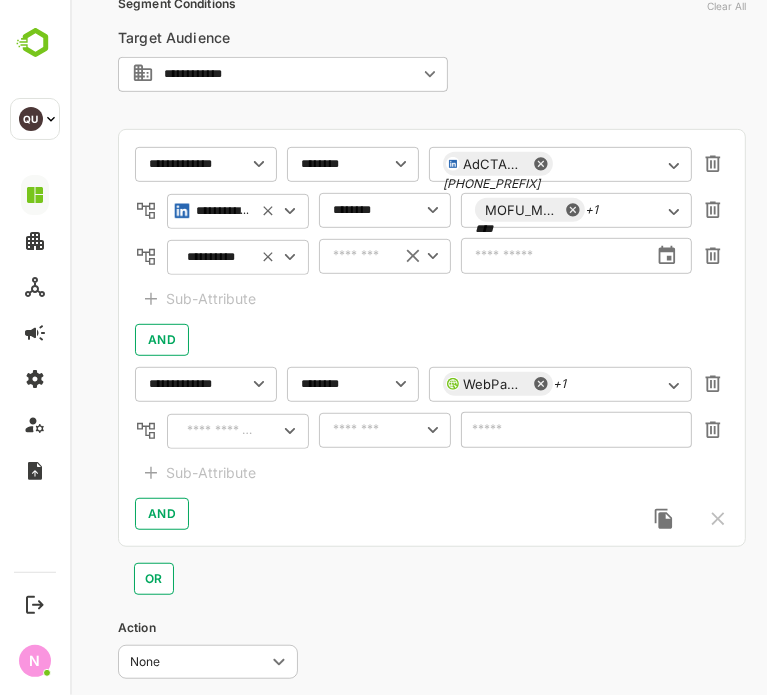 click at bounding box center (358, 256) 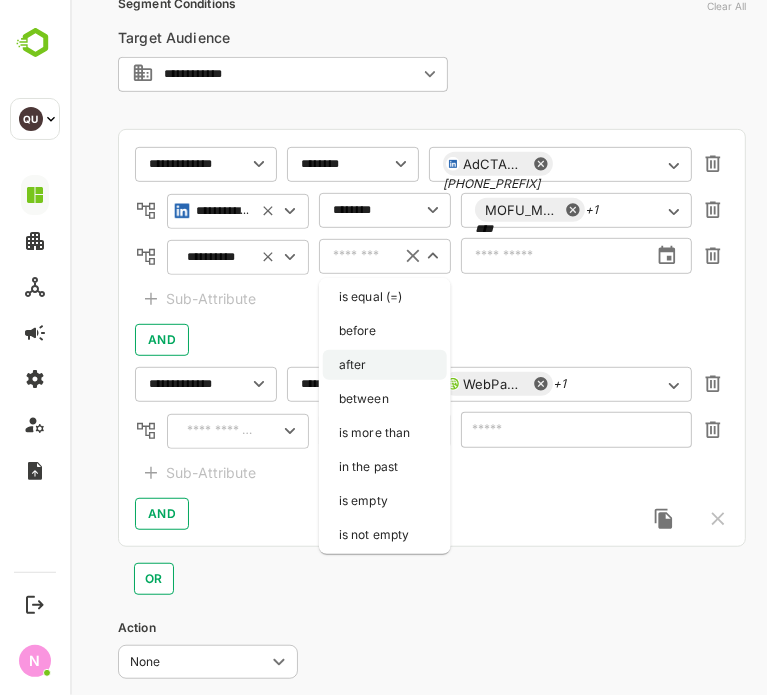 click on "after" at bounding box center [384, 365] 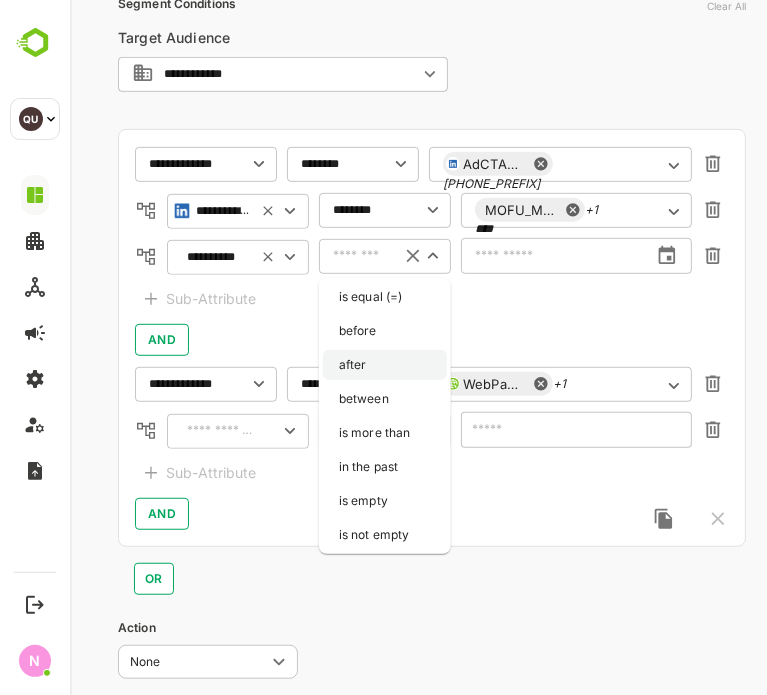 type on "*****" 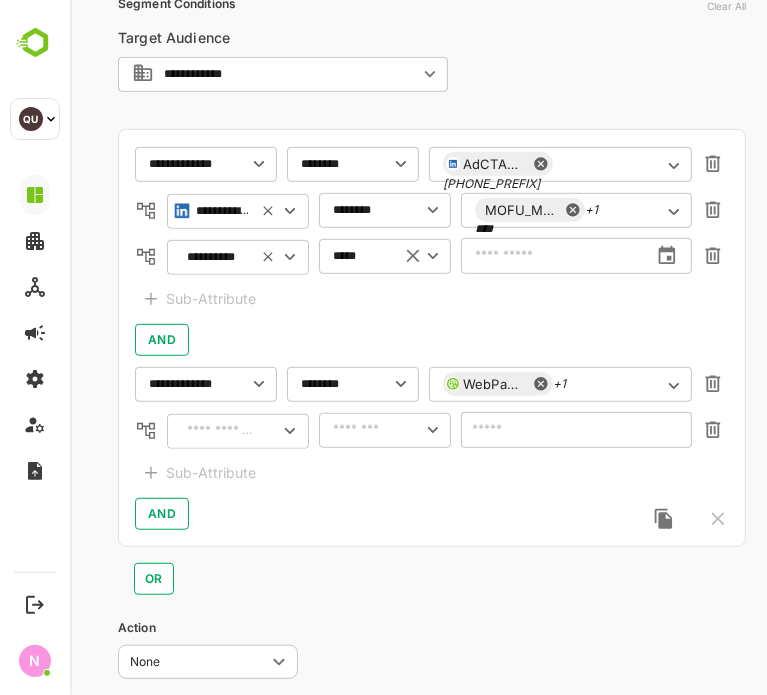 click at bounding box center [553, 256] 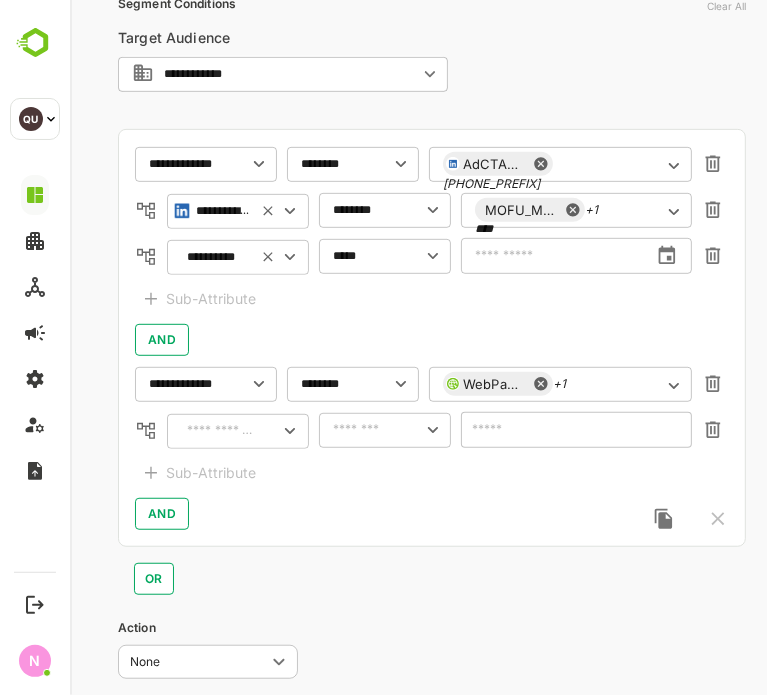 click 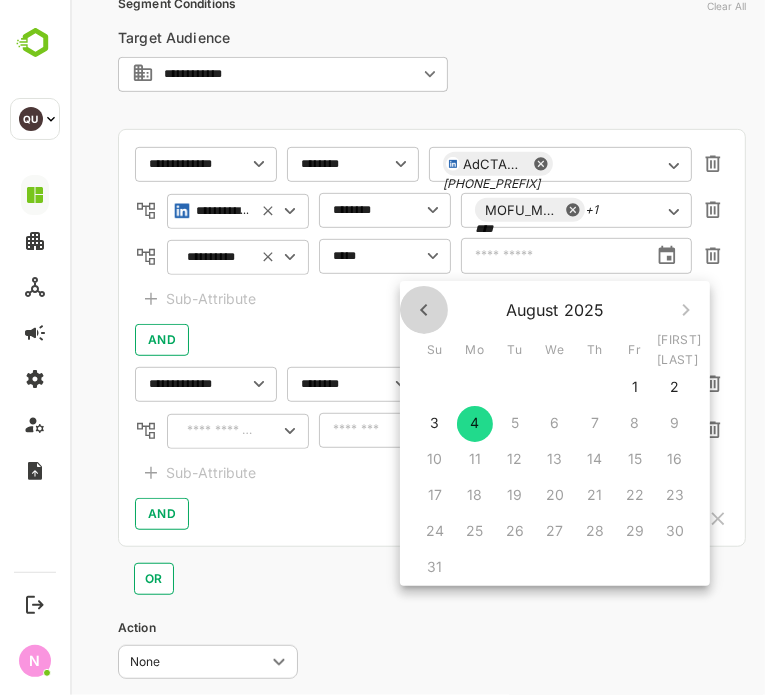 click 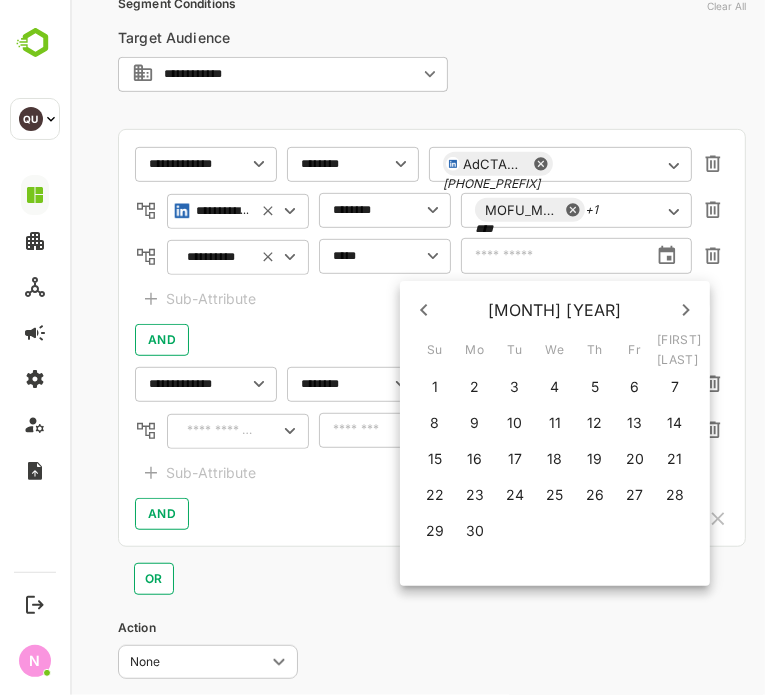 click on "30" at bounding box center [474, 531] 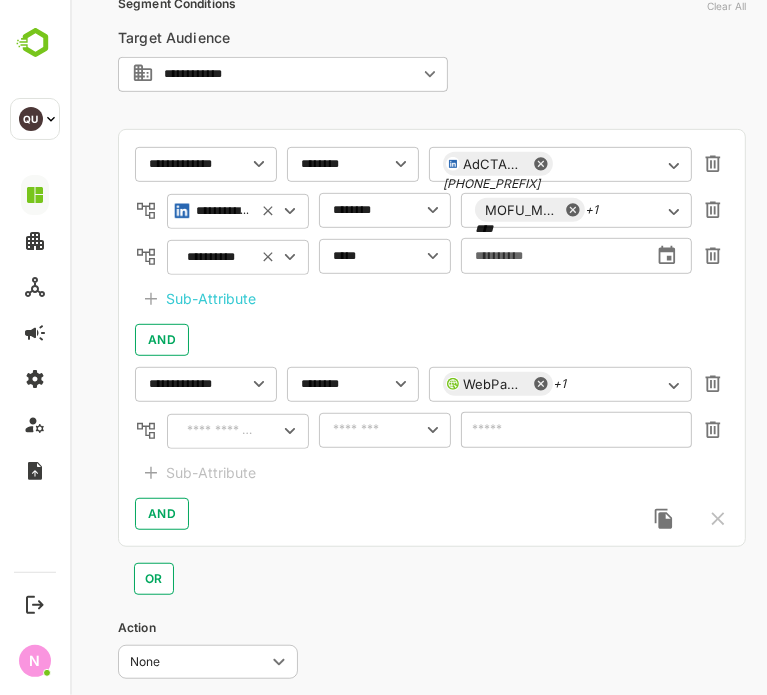 click on "**********" at bounding box center [553, 256] 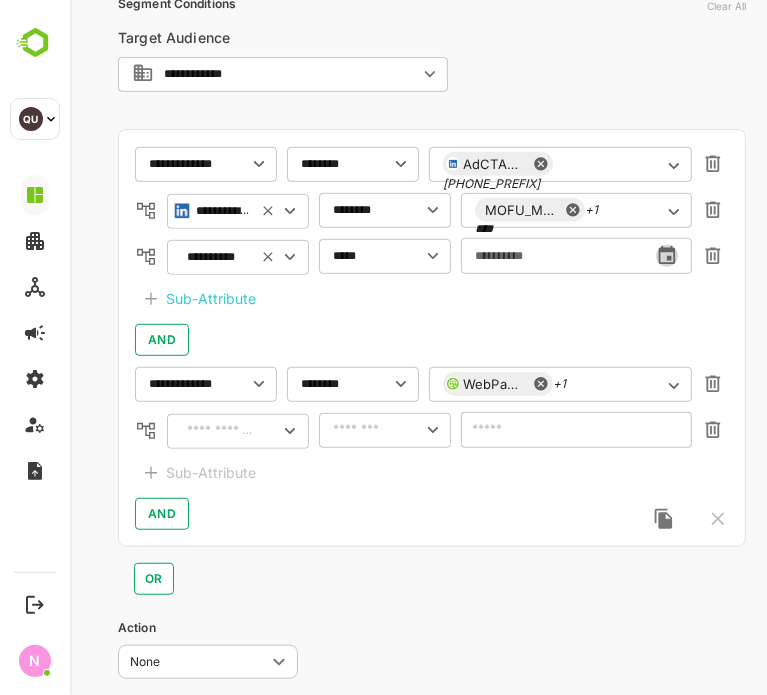click 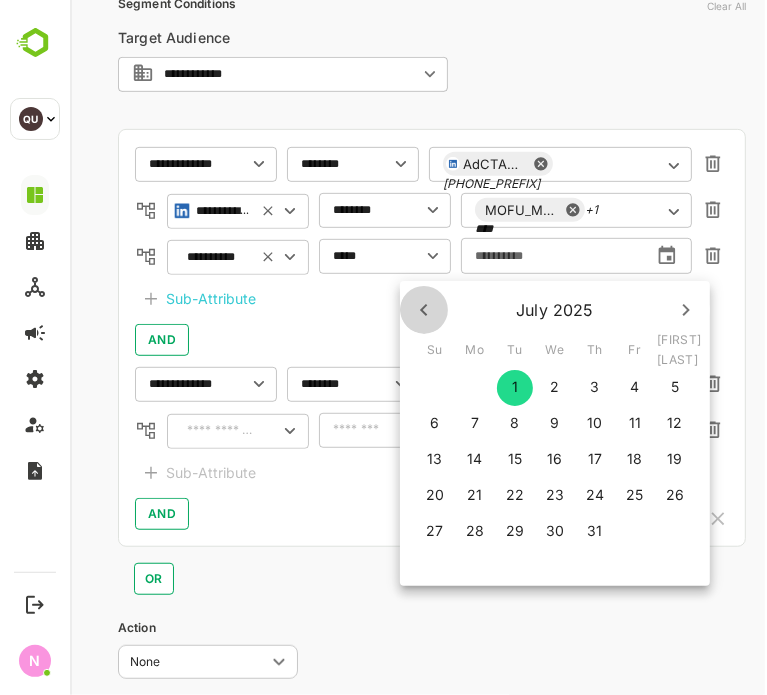 click 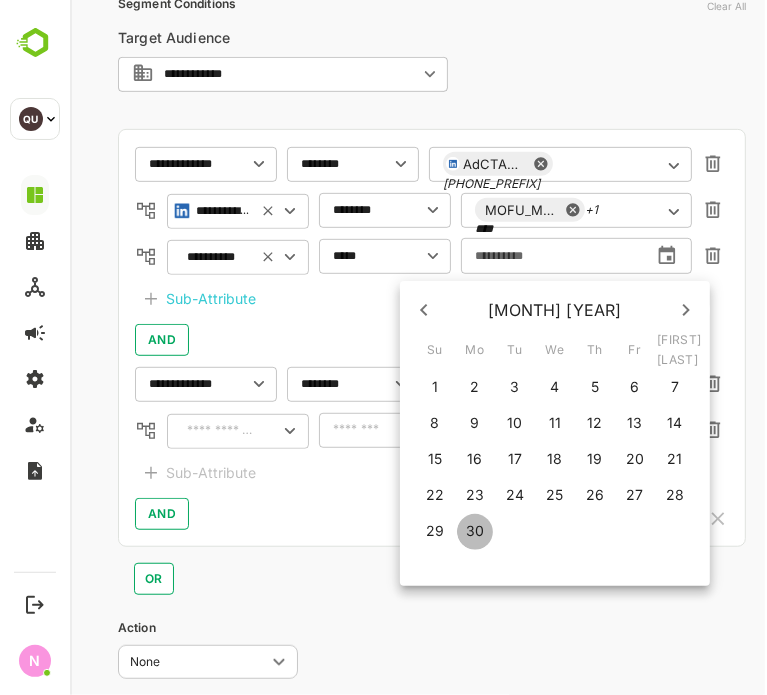 click on "30" at bounding box center (474, 531) 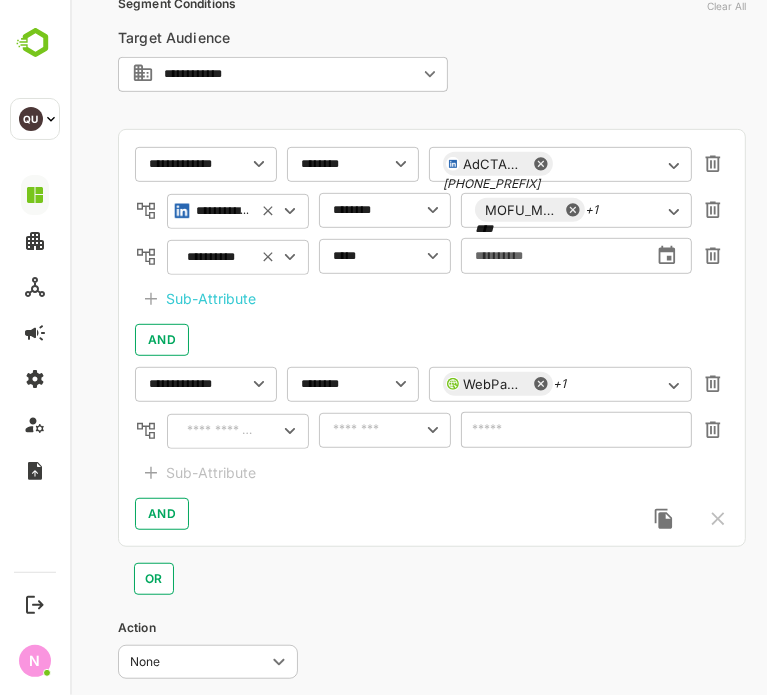 click on "​" at bounding box center (237, 431) 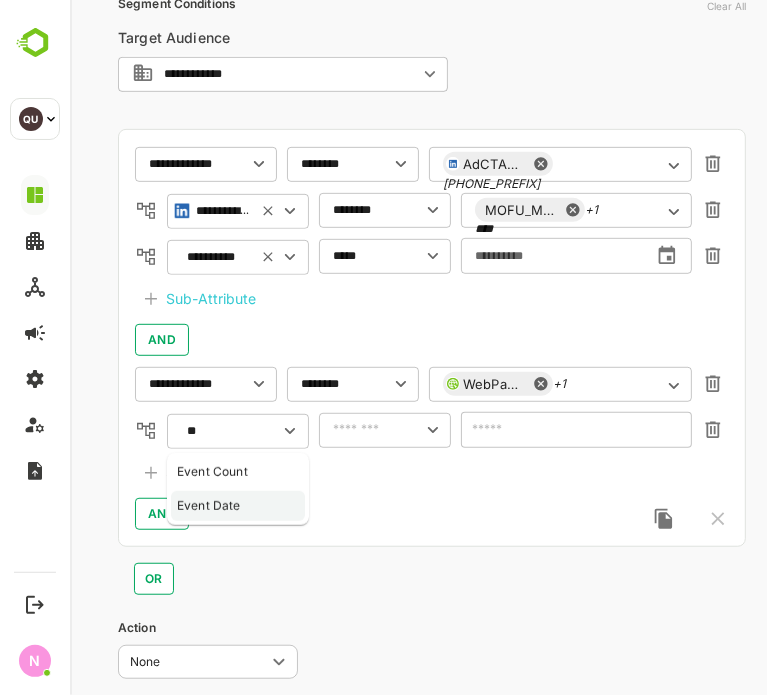 click on "Event Date" at bounding box center (208, 506) 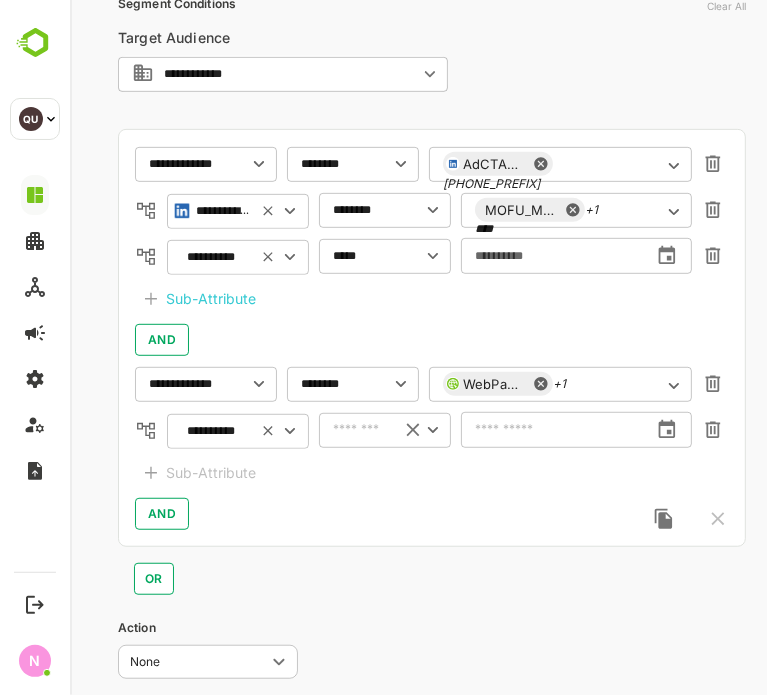 click on "​" at bounding box center (384, 430) 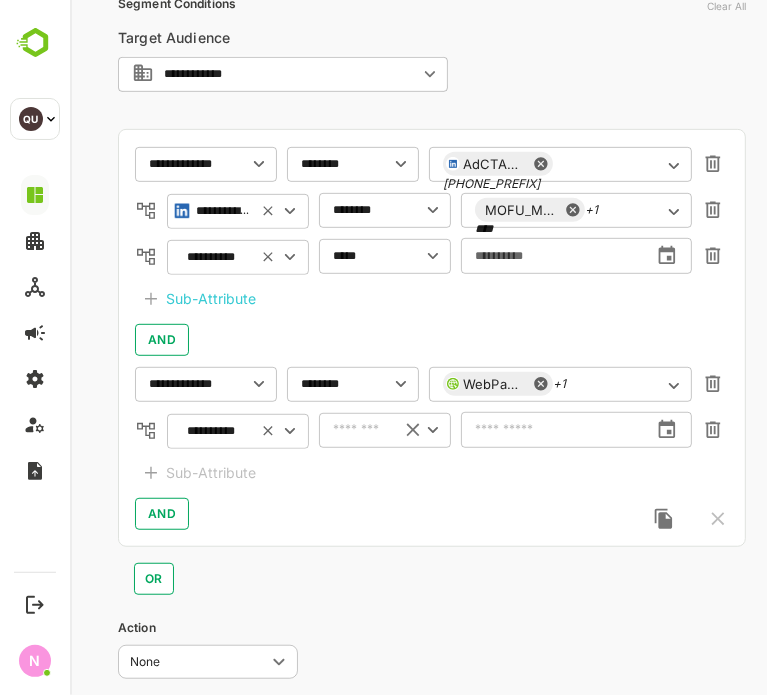 type on "**********" 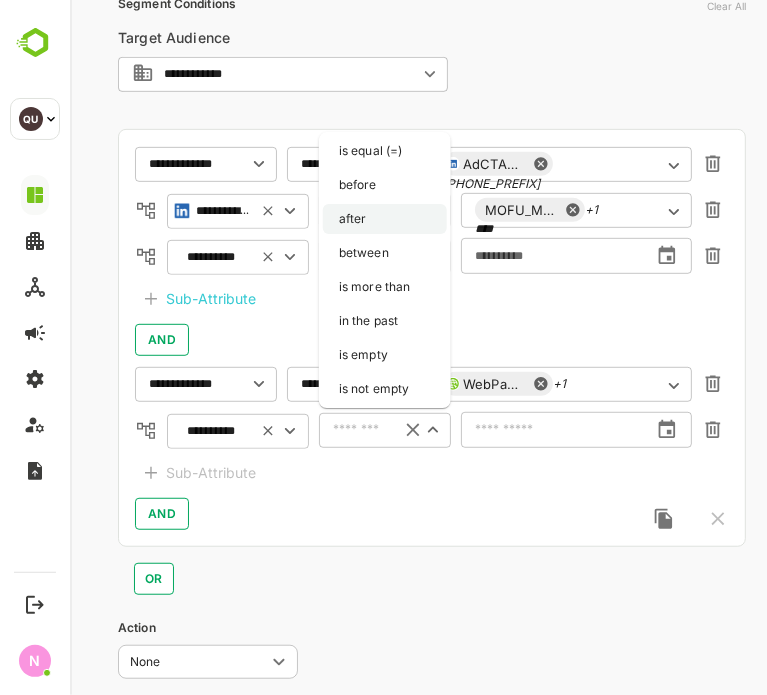 click on "after" at bounding box center (384, 219) 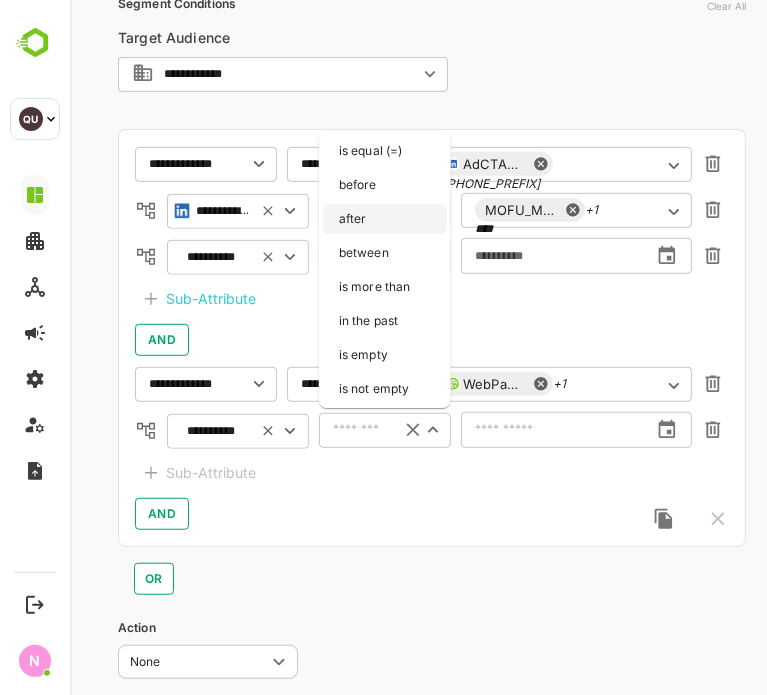 type on "*****" 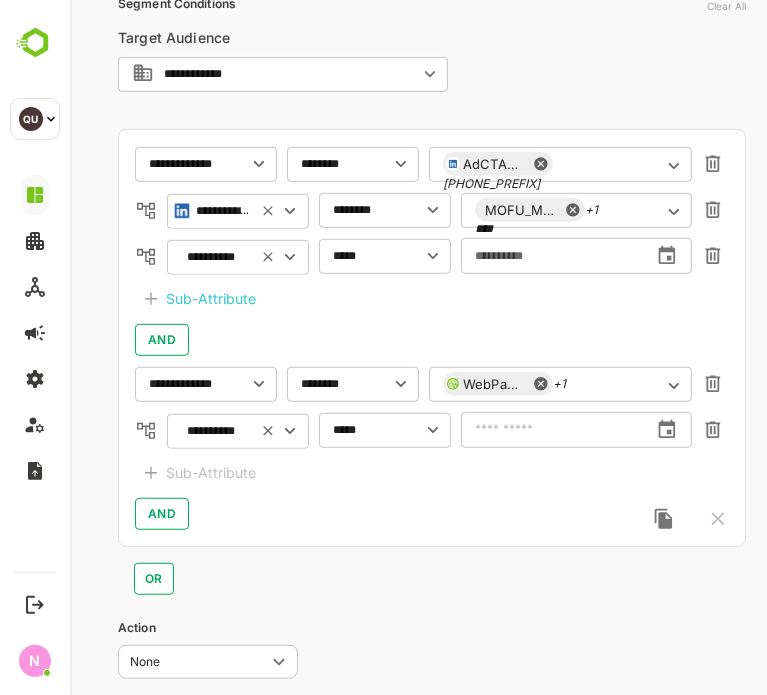 click at bounding box center [553, 430] 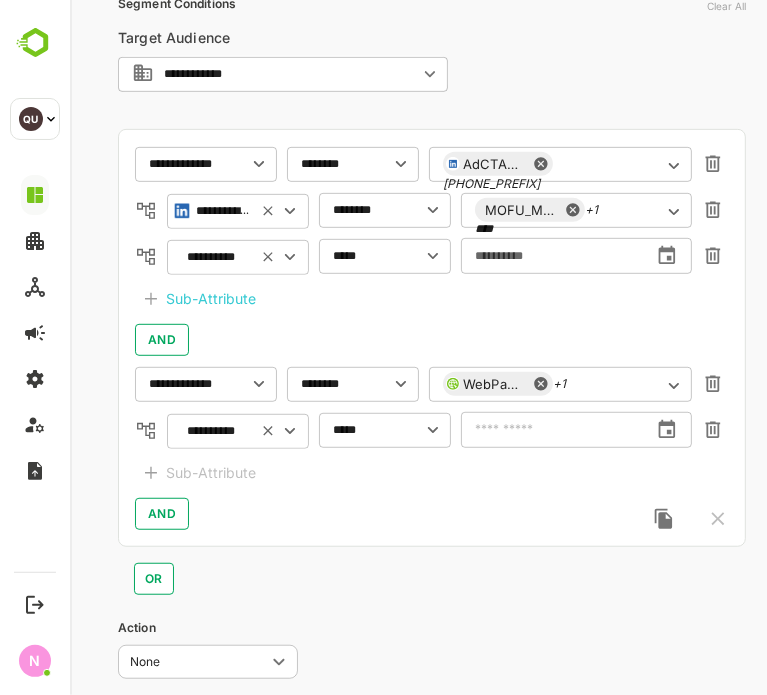 click 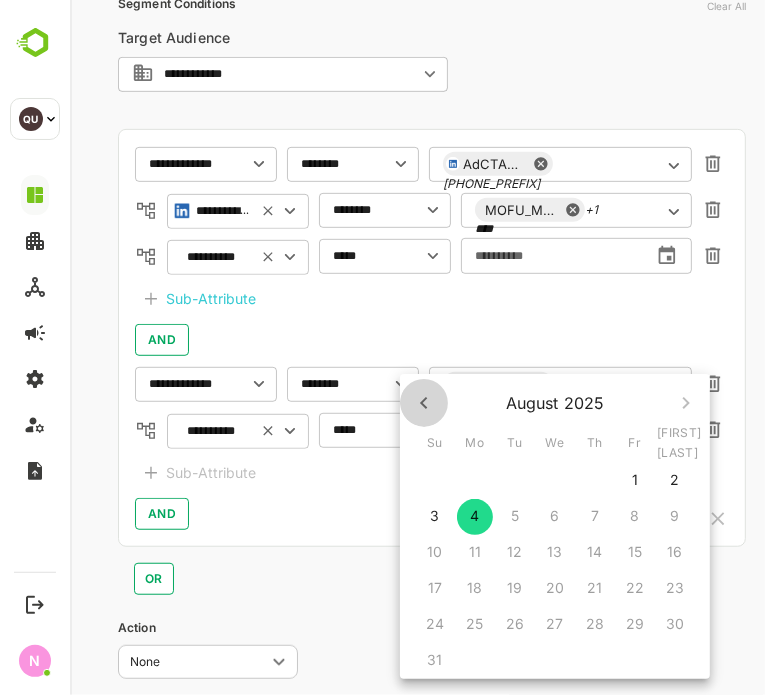 click 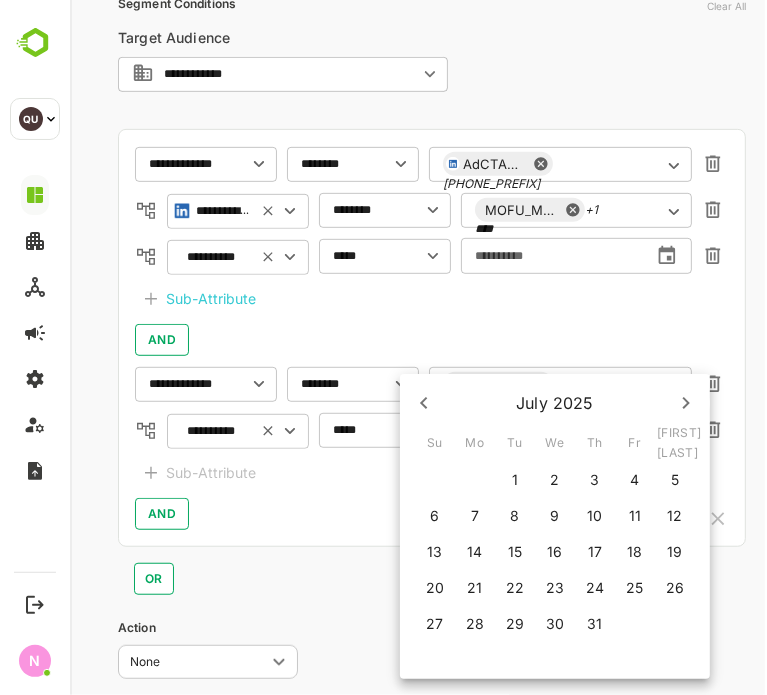 click 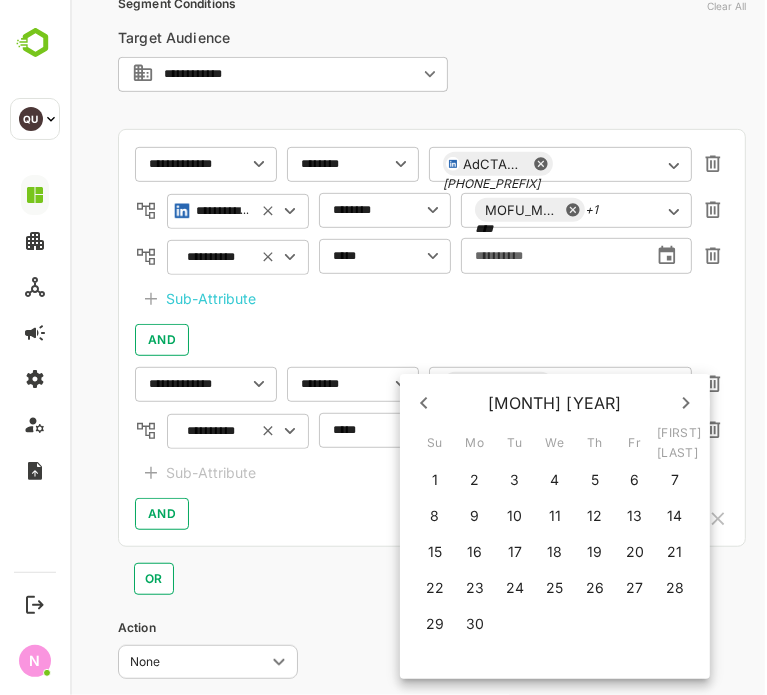 click on "30" at bounding box center (474, 624) 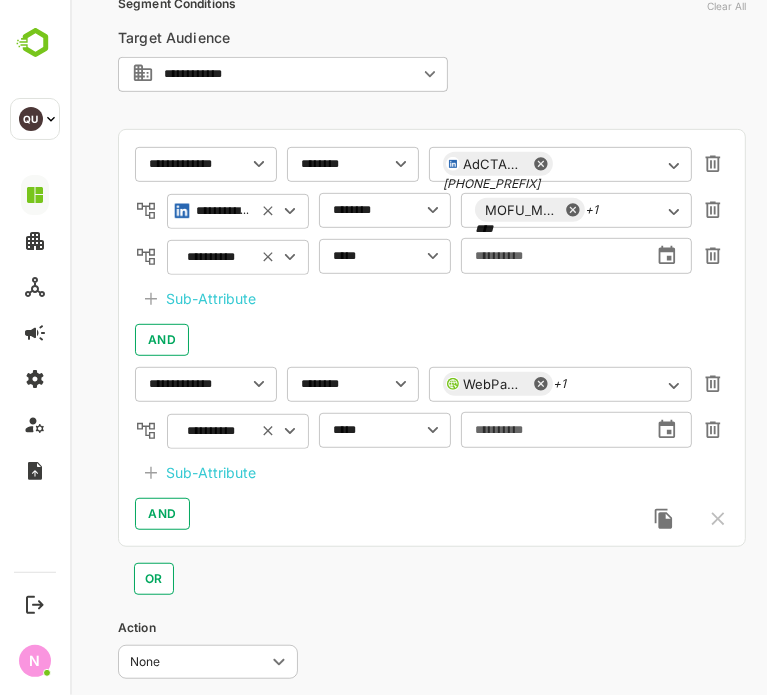 click 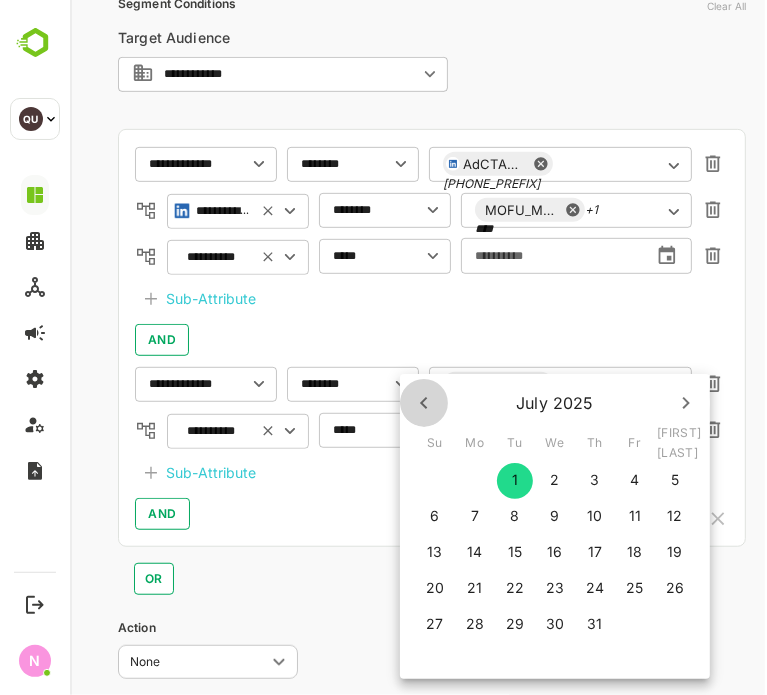 click at bounding box center (423, 403) 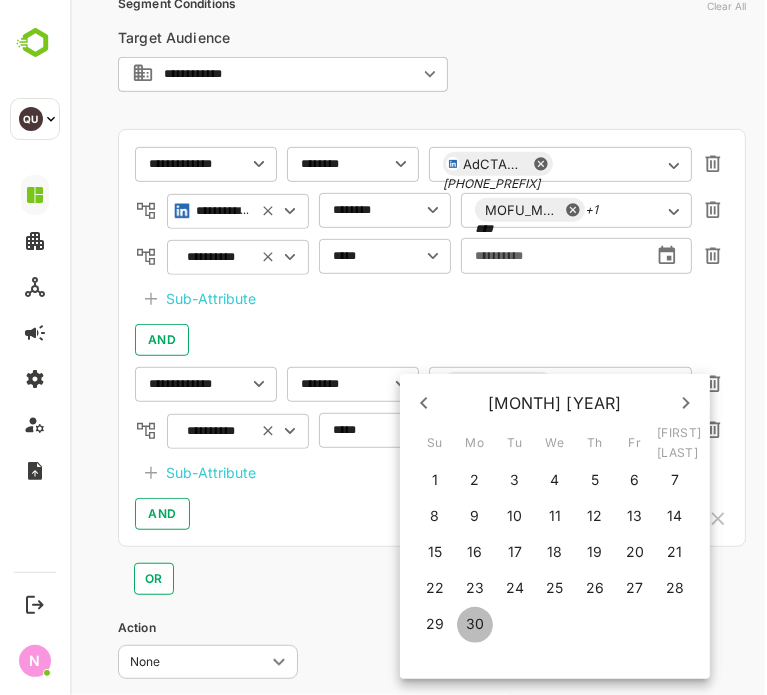 click on "30" at bounding box center (474, 624) 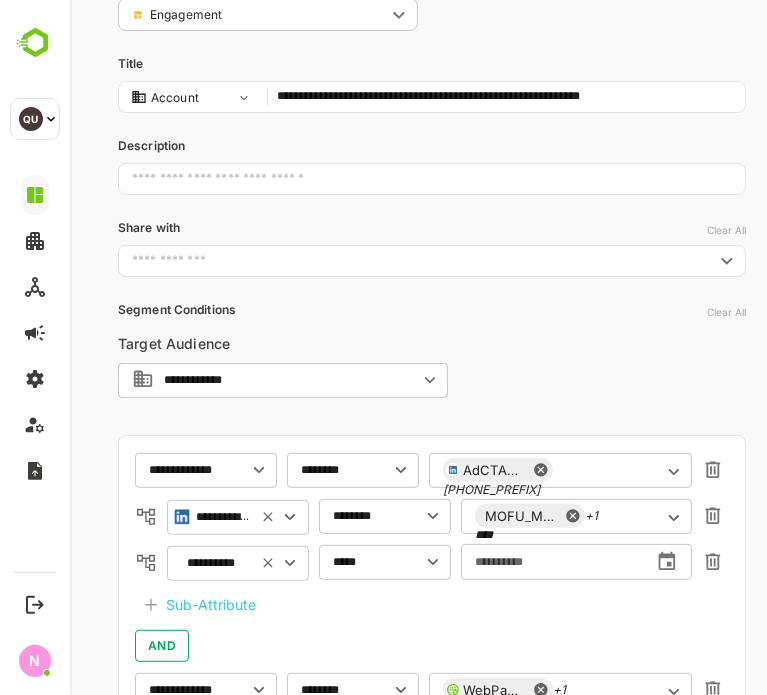 scroll, scrollTop: 575, scrollLeft: 0, axis: vertical 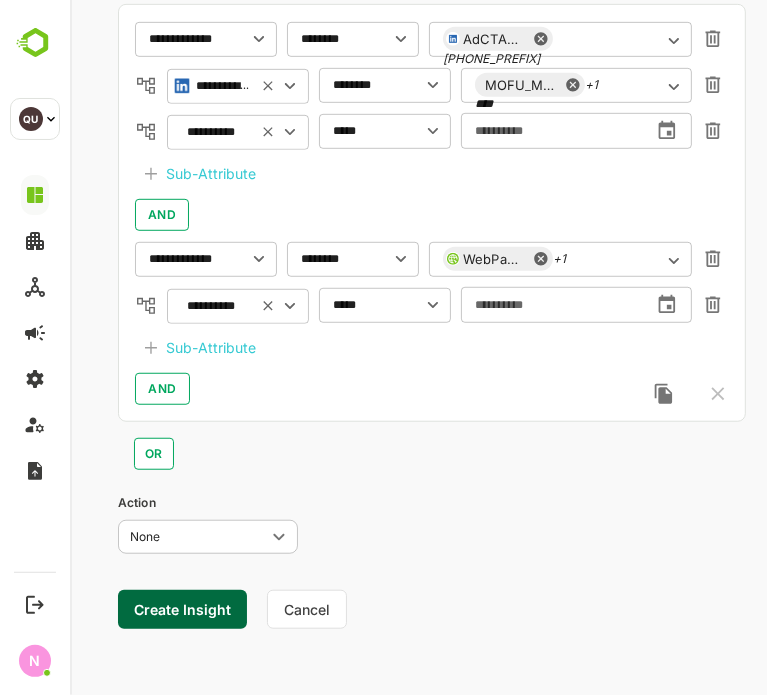 click on "Create Insight" at bounding box center (181, 609) 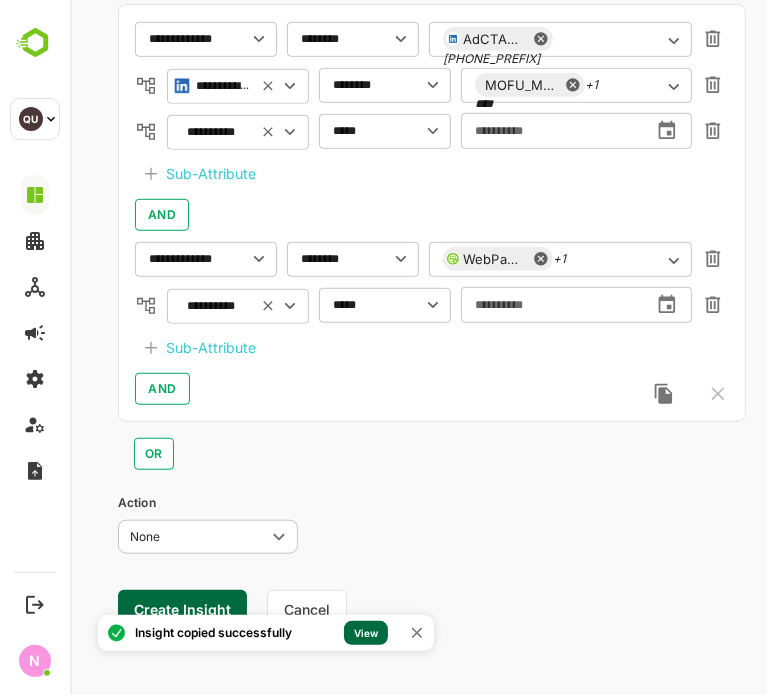 click on "View" at bounding box center [365, 633] 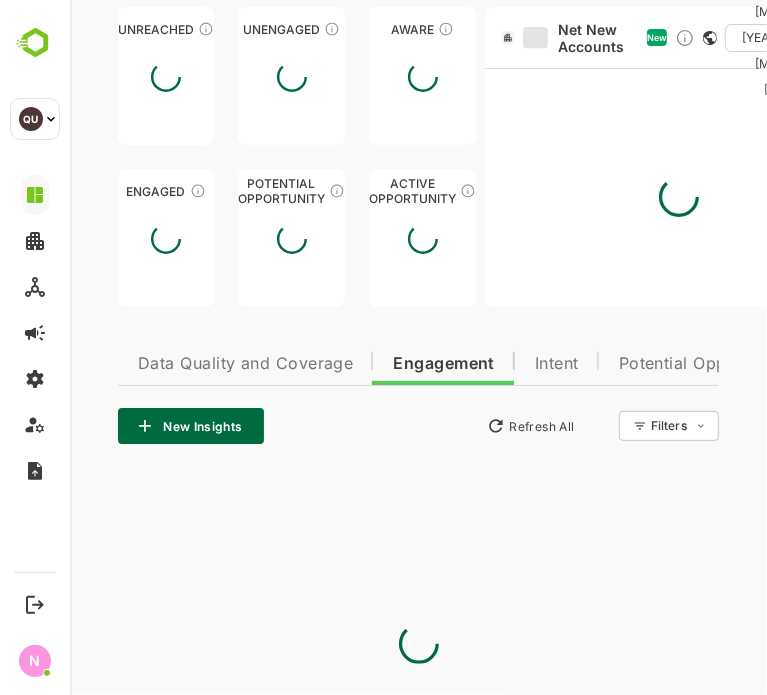 type on "**********" 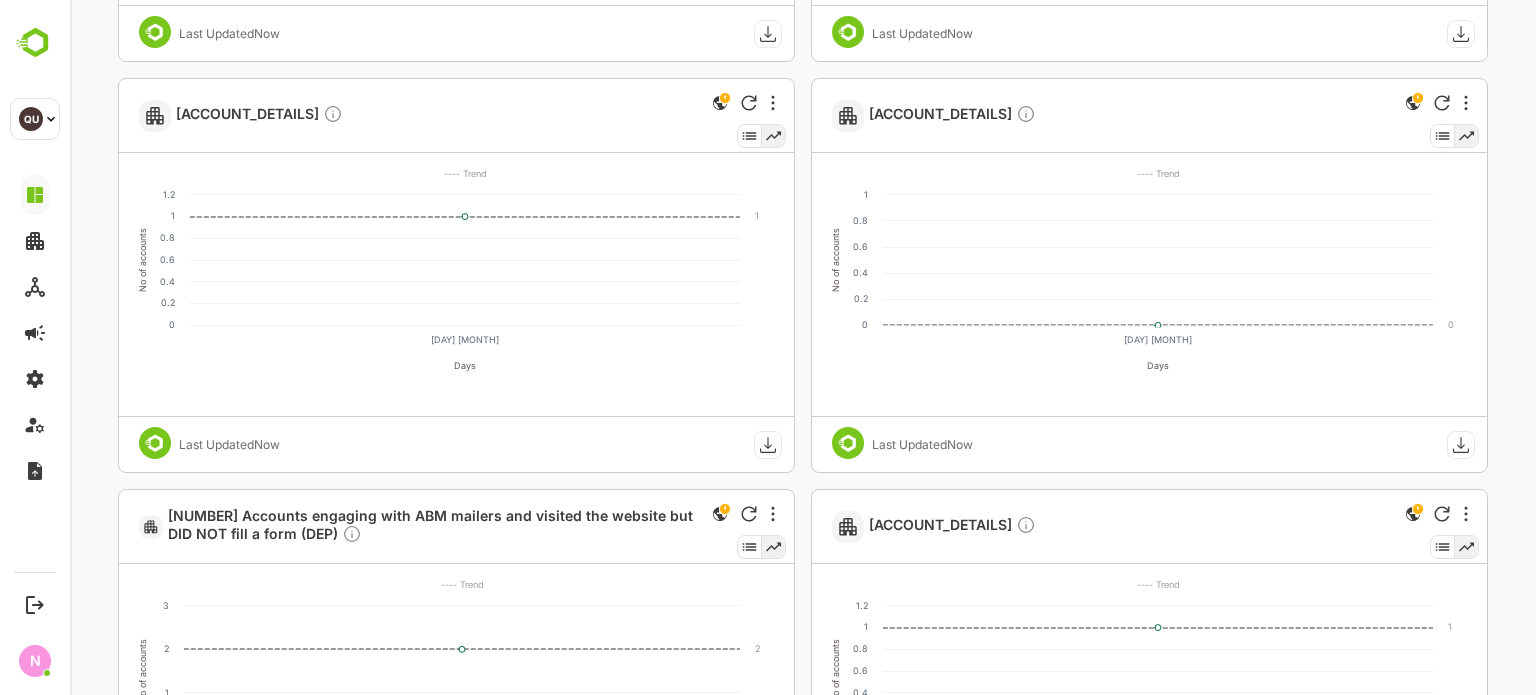 scroll, scrollTop: 1344, scrollLeft: 0, axis: vertical 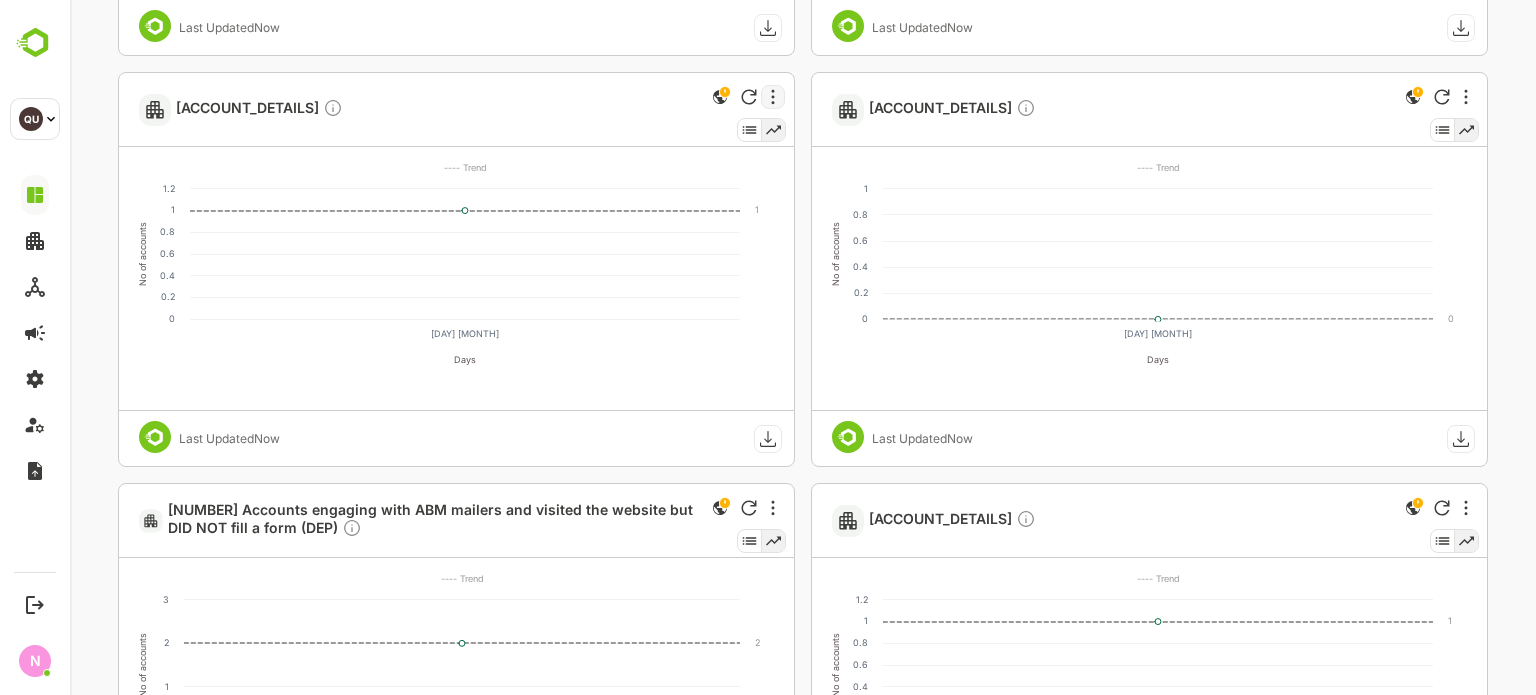 click at bounding box center (773, 97) 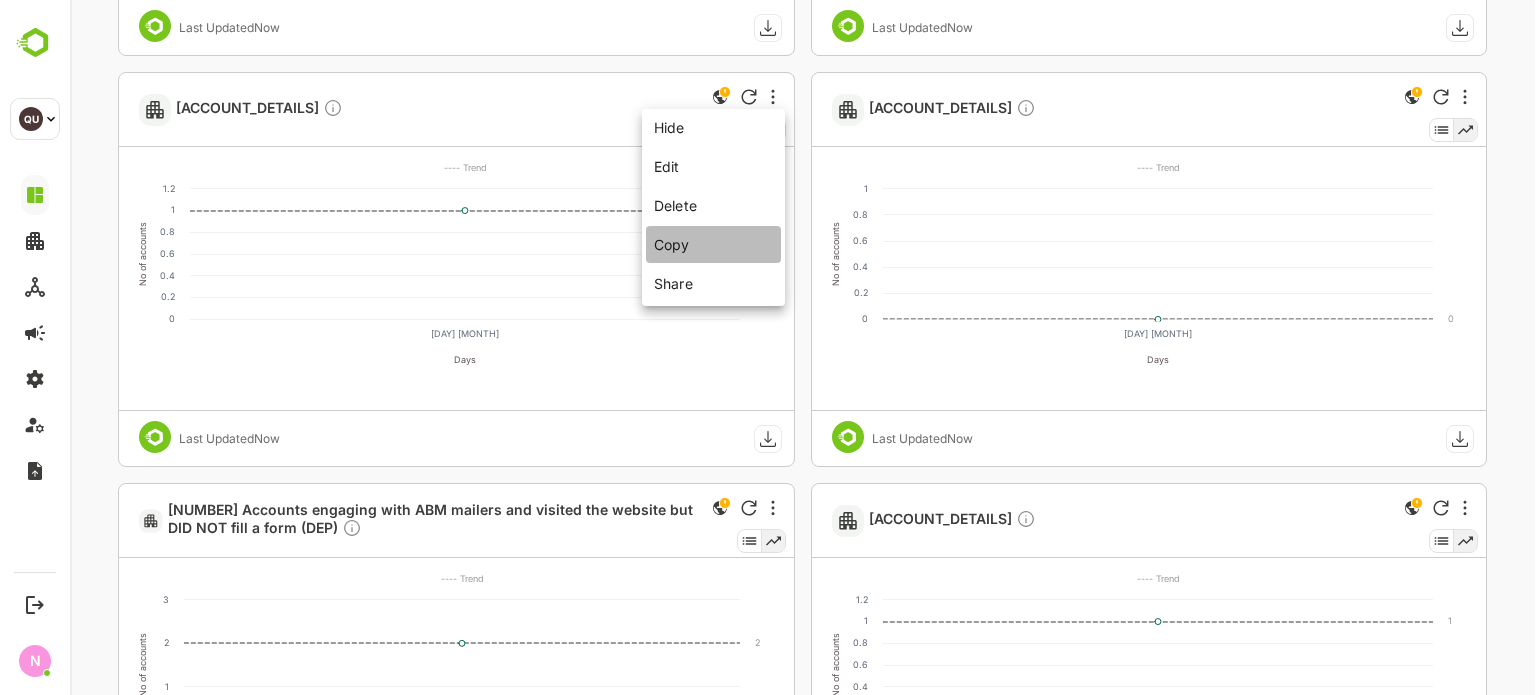 click on "Copy" at bounding box center (713, 244) 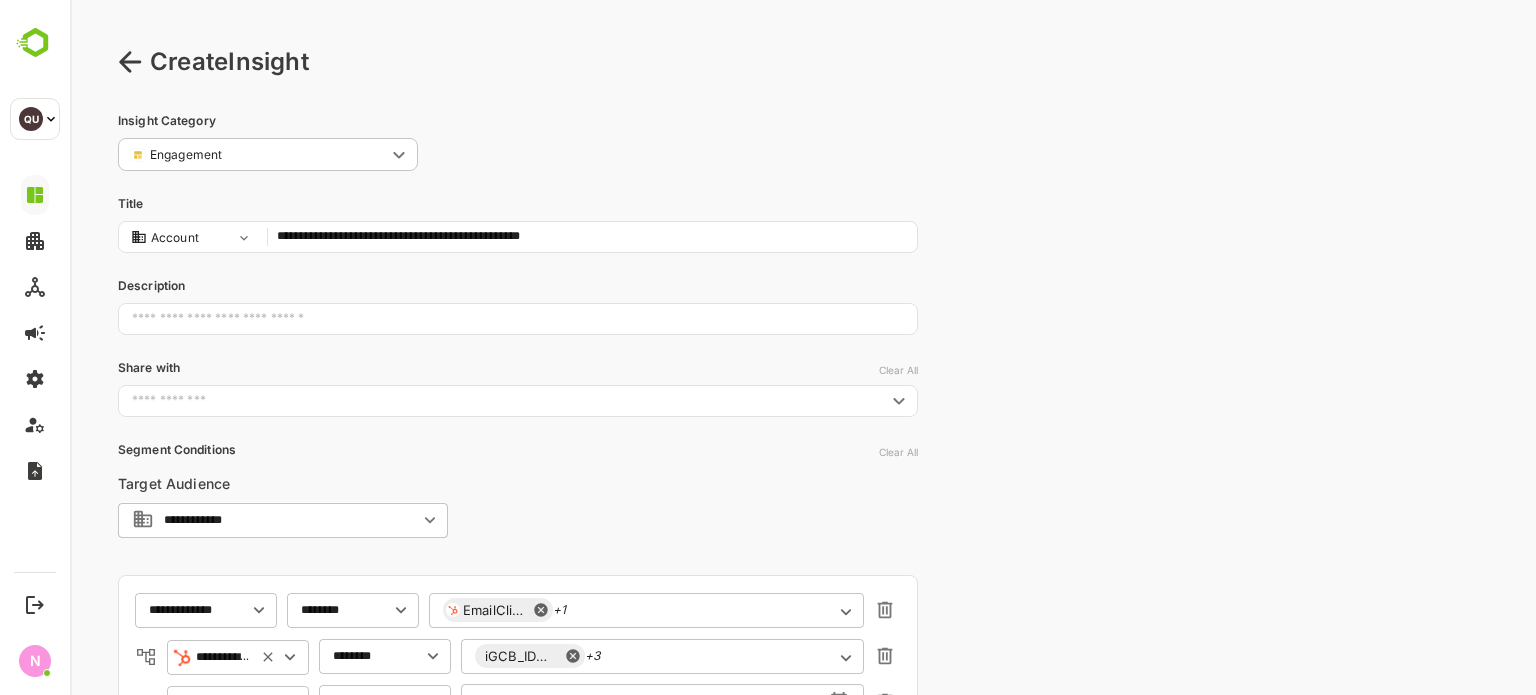 scroll, scrollTop: 4, scrollLeft: 0, axis: vertical 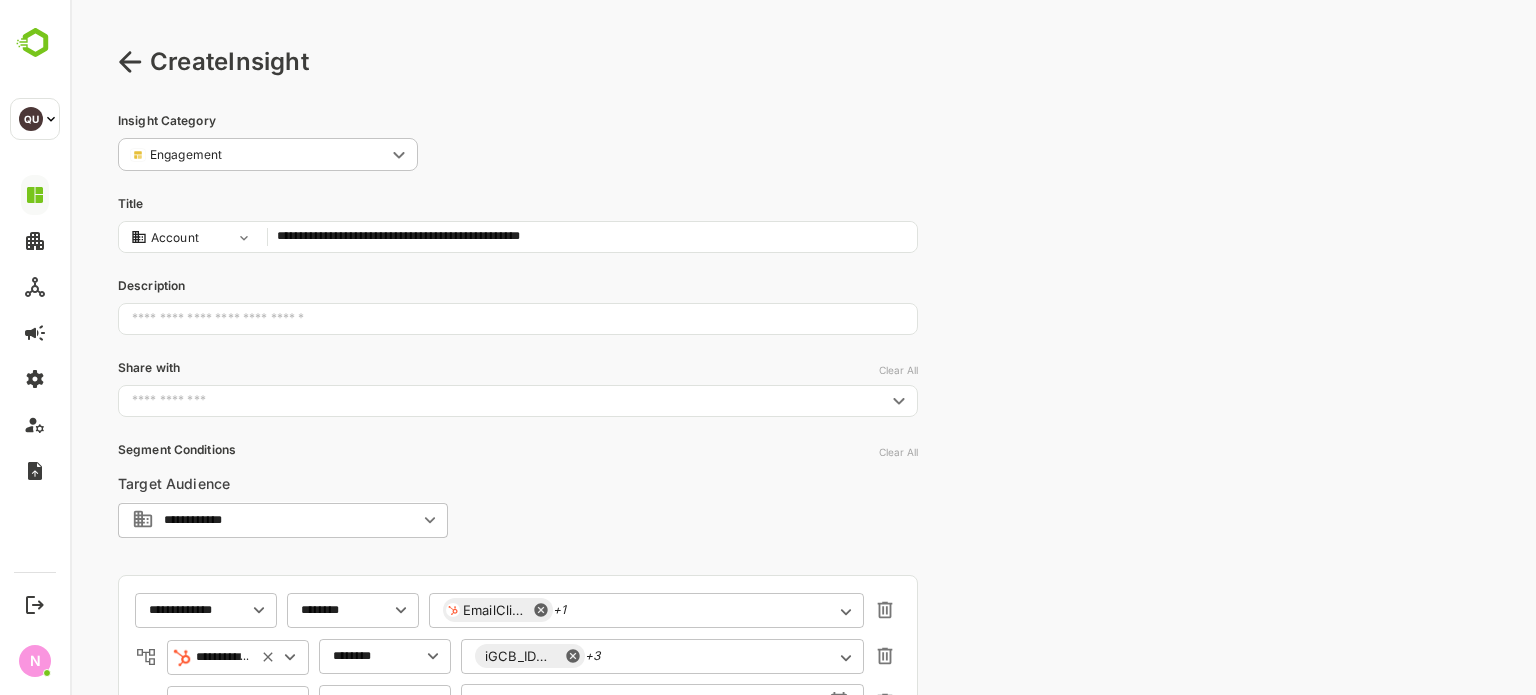 click on "**********" at bounding box center [592, 237] 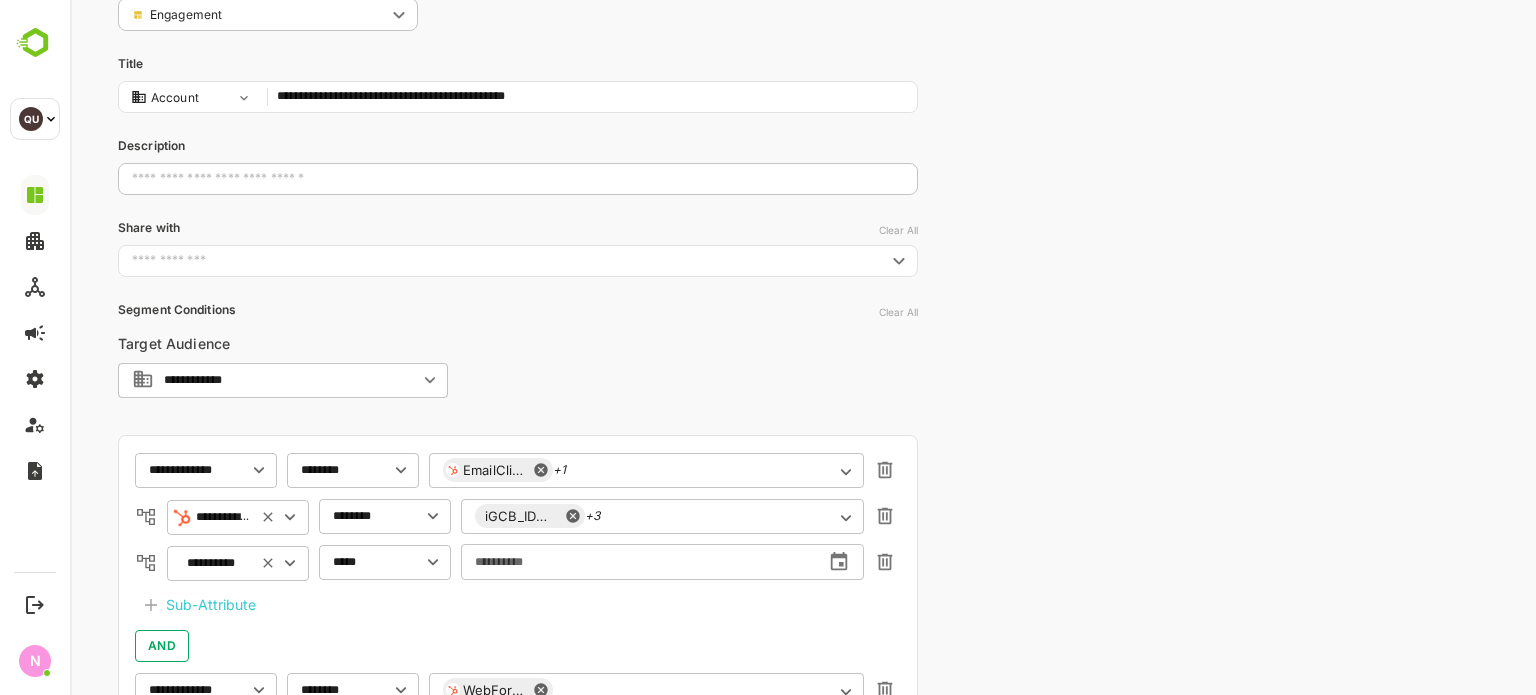 scroll, scrollTop: 181, scrollLeft: 0, axis: vertical 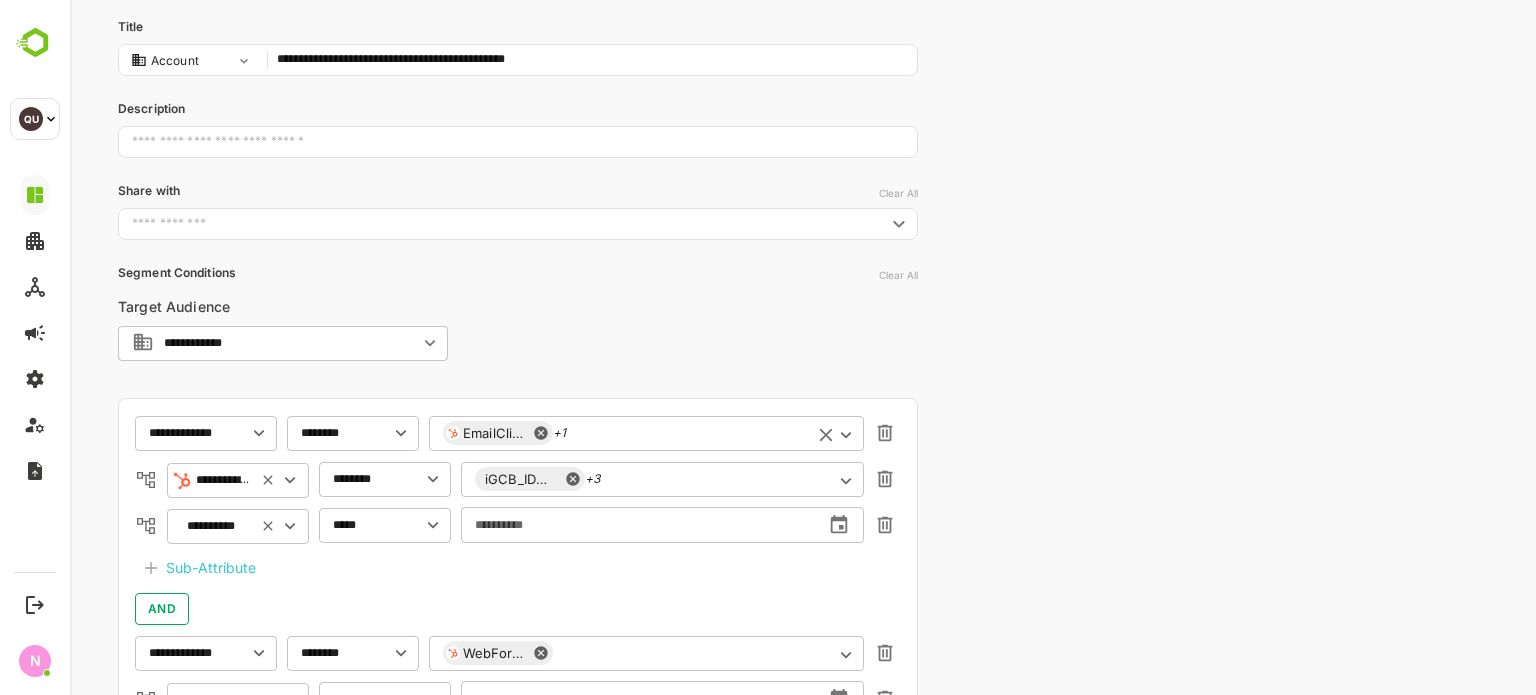 type on "**********" 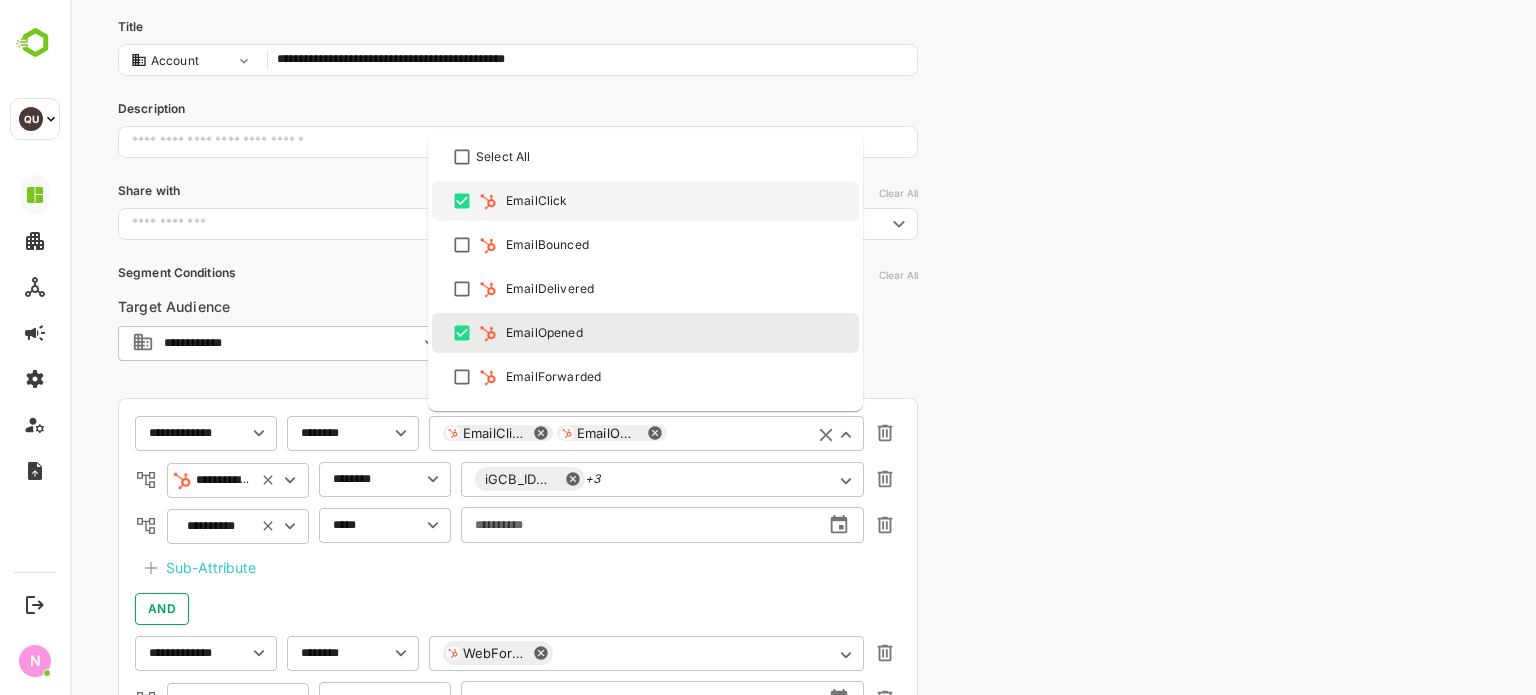 click on "EmailClick EmailOpened" at bounding box center (646, 433) 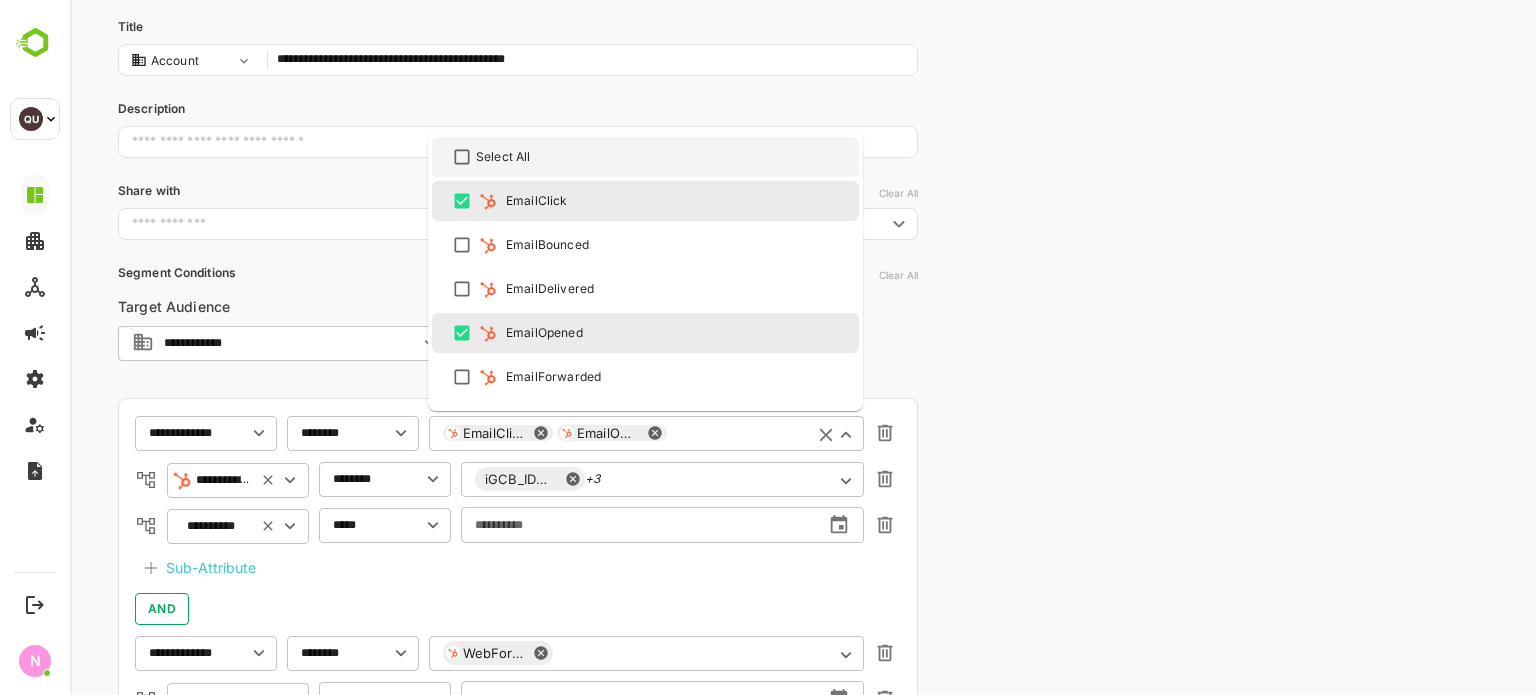 click on "Select All" at bounding box center (645, 157) 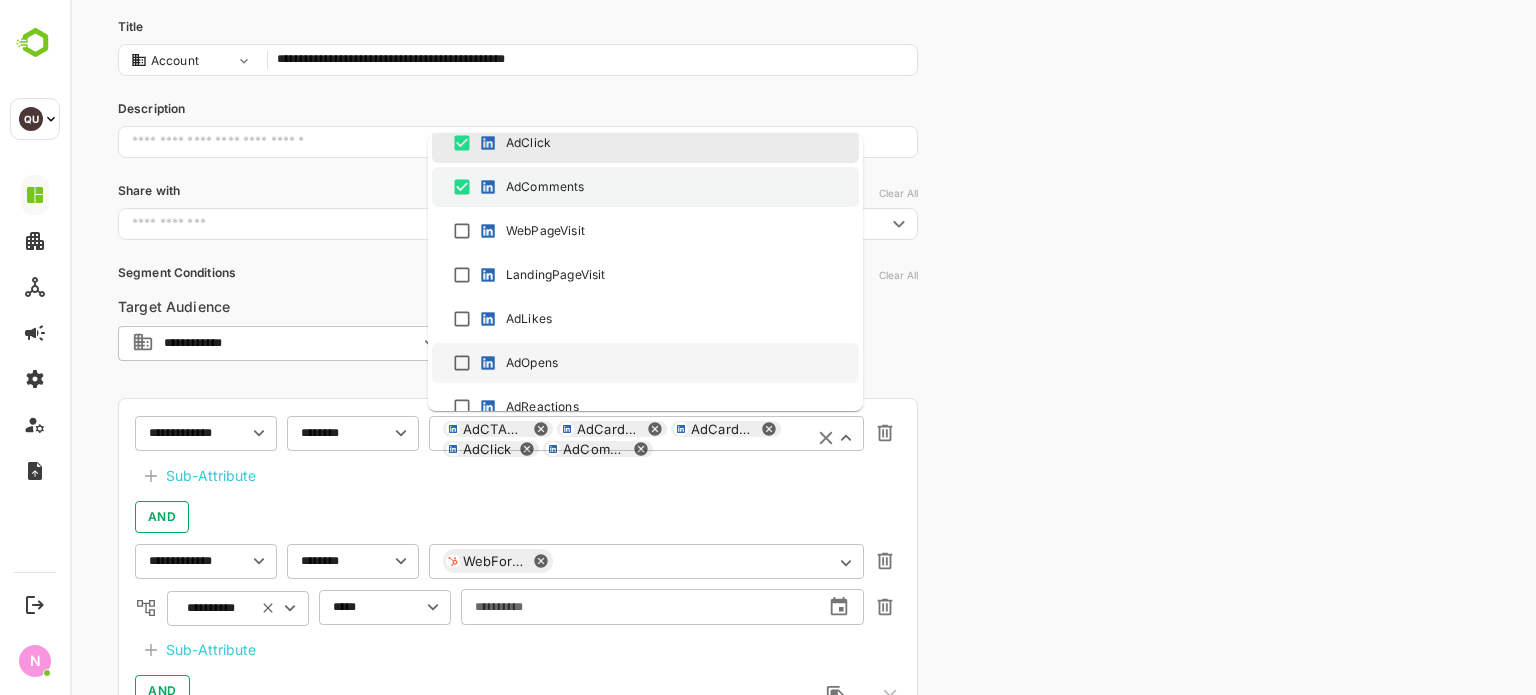 scroll, scrollTop: 984, scrollLeft: 0, axis: vertical 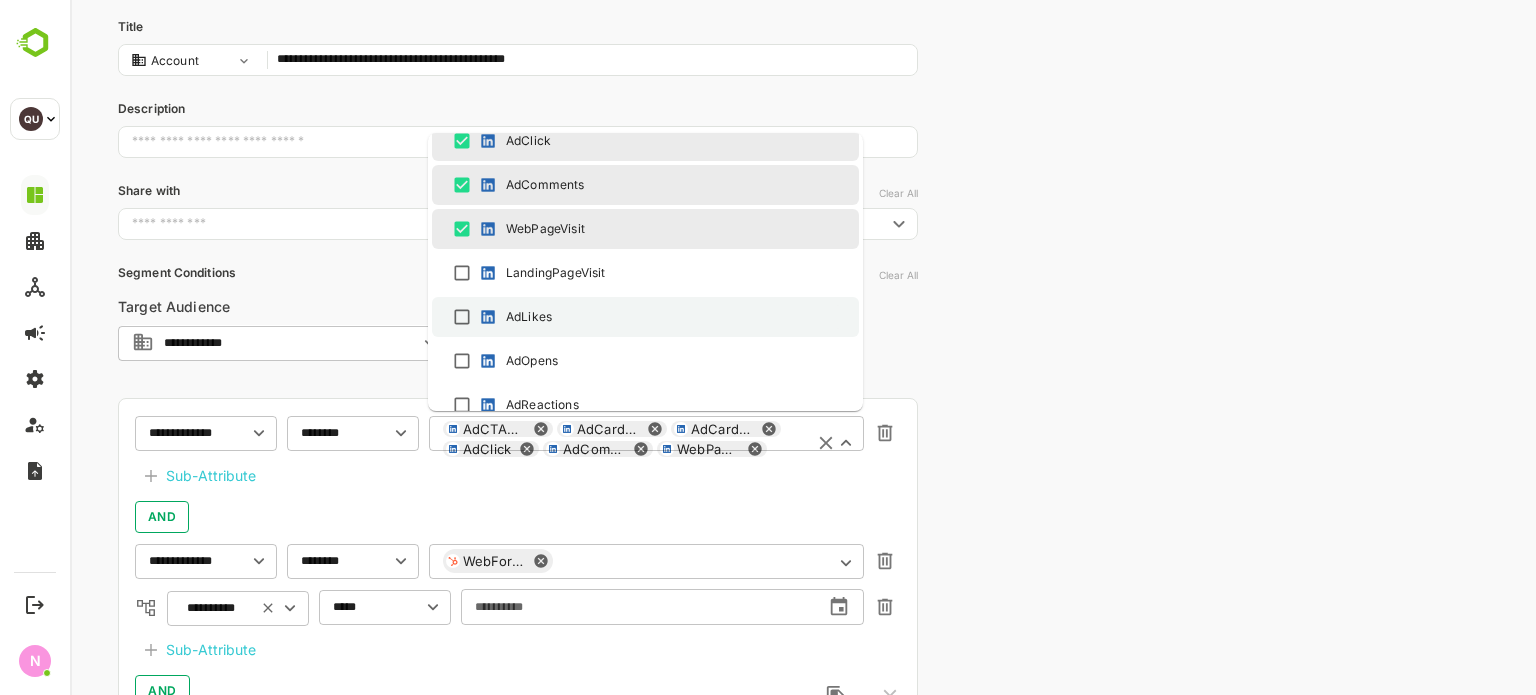 click on "Select All EmailClick EmailBounced EmailDelivered EmailOpened EmailForwarded EmailSent CallConnected CallNotConnected SDREmailSent SDREmailReplied SDREmailDelivered SDREmailOpen MeetingScheduled WebPageVisit WebFormFill Registered Attended AdCTAClick AdImpressions AdCardClick AdCardmpressions AdClick AdComments WebPageVisit LandingPageVisit AdLikes AdOpens AdReactions AdShares AdVideoCompletions AdVideoViews LinkedInLeadGenFormFill WebPageVisit" at bounding box center [645, 272] 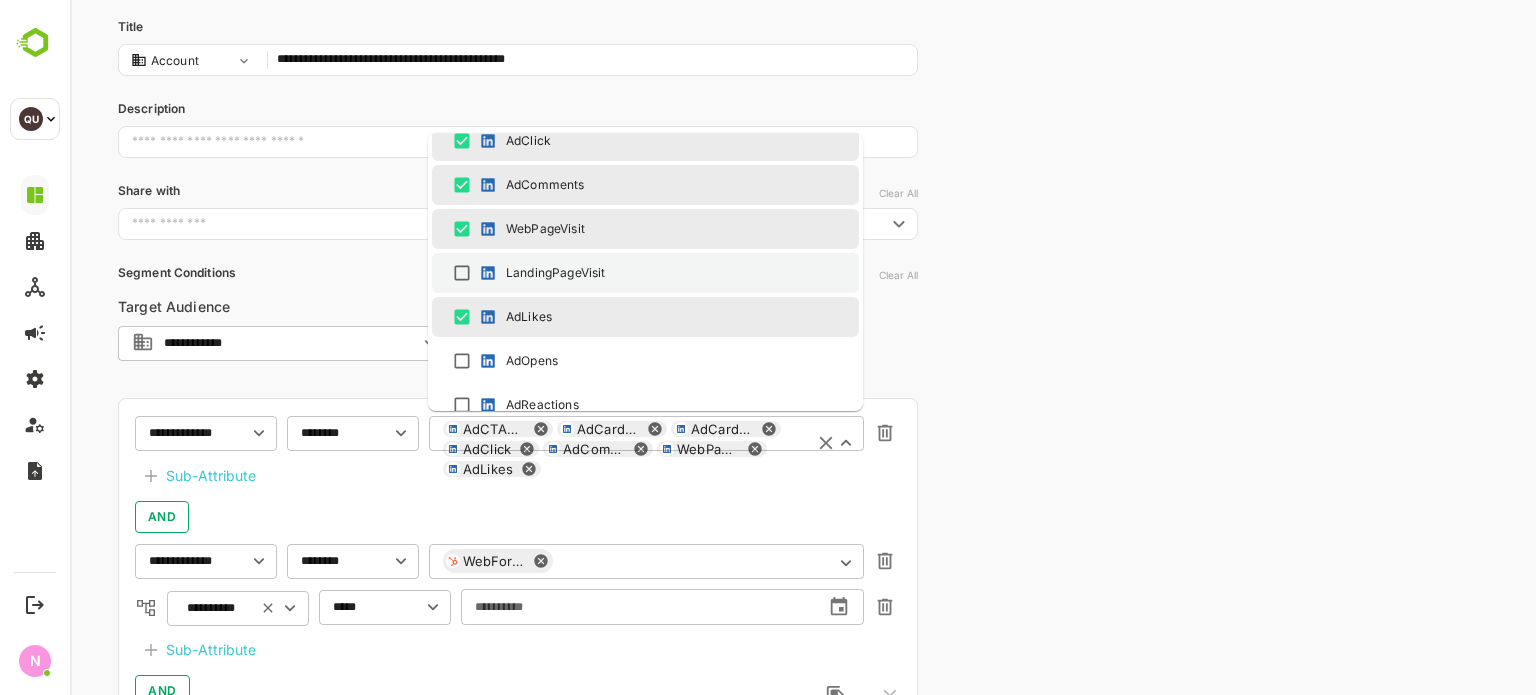 click on "Select All EmailClick EmailBounced EmailDelivered EmailOpened EmailForwarded EmailSent CallConnected CallNotConnected SDREmailSent SDREmailReplied SDREmailDelivered SDREmailOpen MeetingScheduled WebPageVisit WebFormFill Registered Attended AdCTAClick AdImpressions AdCardClick AdCardmpressions AdClick AdComments WebPageVisit LandingPageVisit AdLikes AdOpens AdReactions AdShares AdVideoCompletions AdVideoViews LinkedInLeadGenFormFill WebPageVisit" at bounding box center [645, 272] 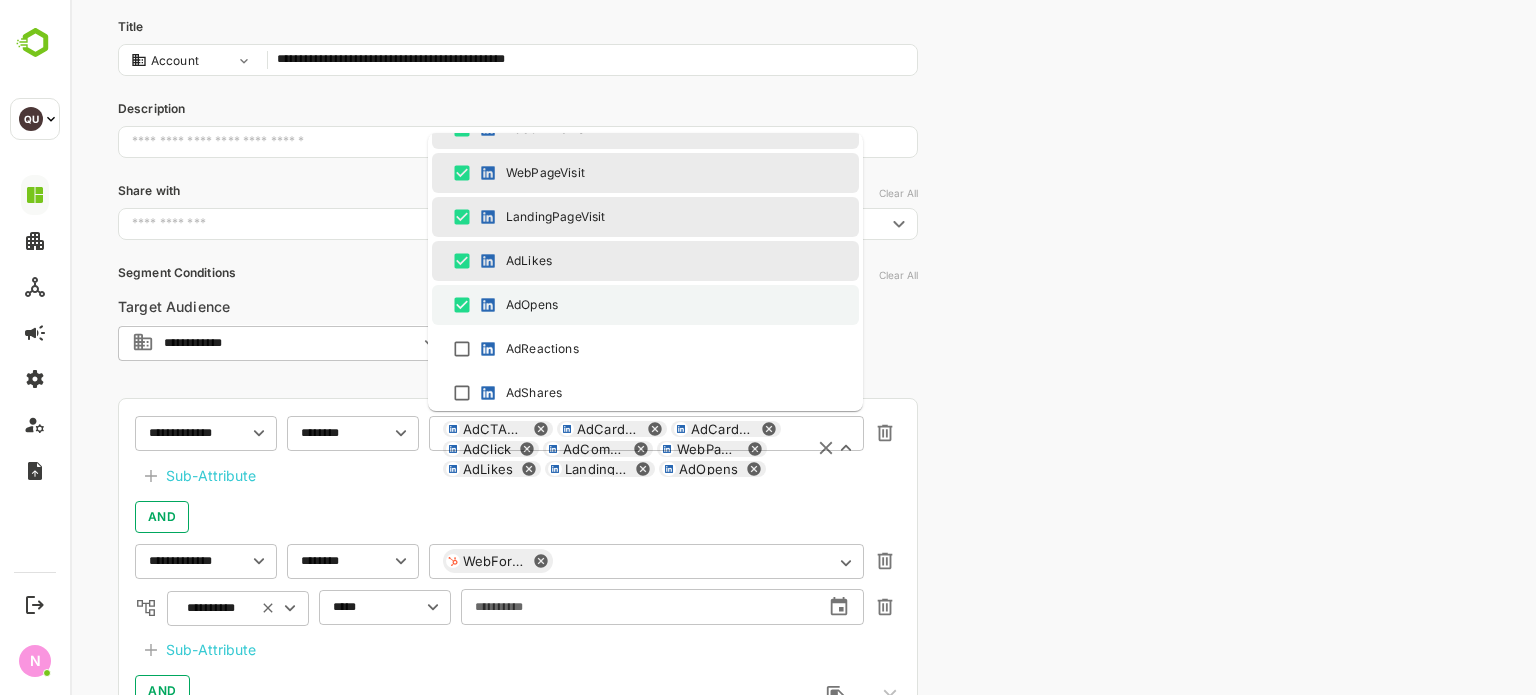 scroll, scrollTop: 1042, scrollLeft: 0, axis: vertical 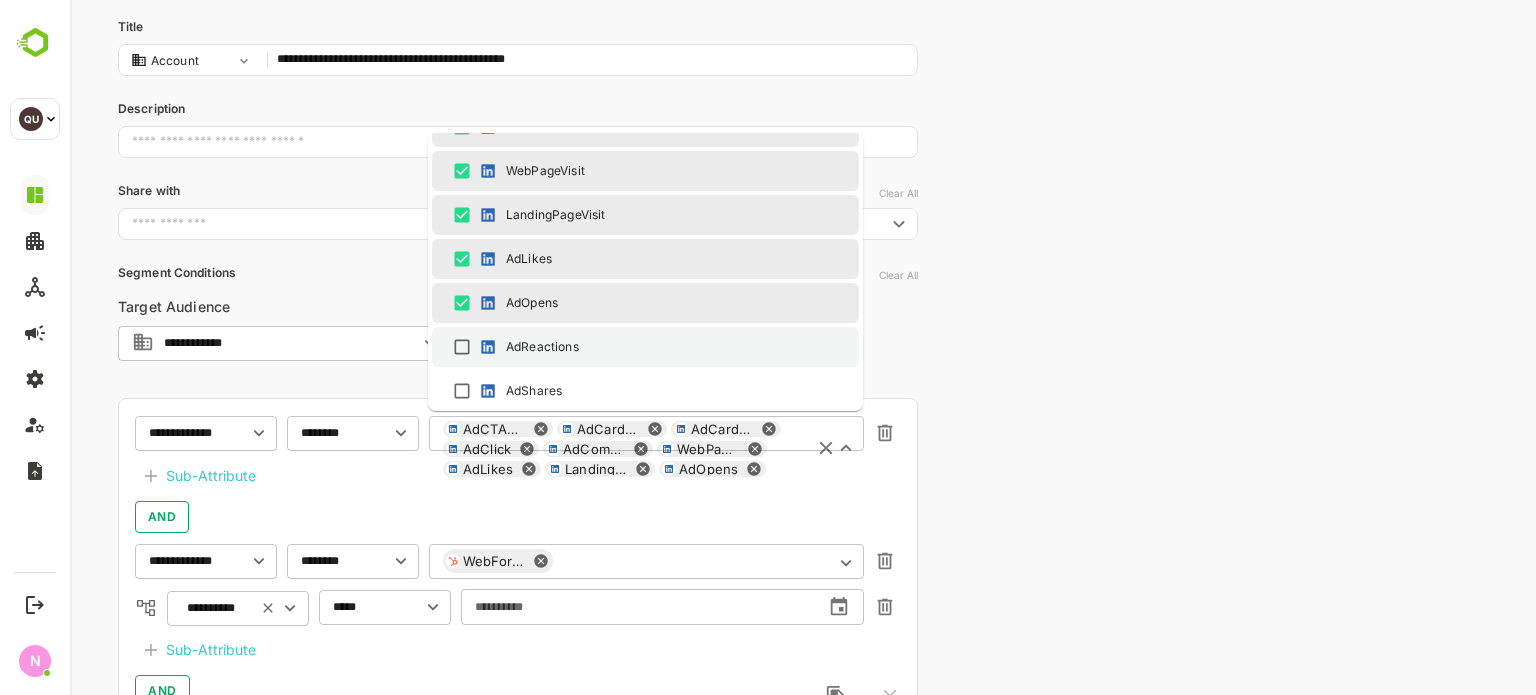 click on "AdReactions" at bounding box center [645, 347] 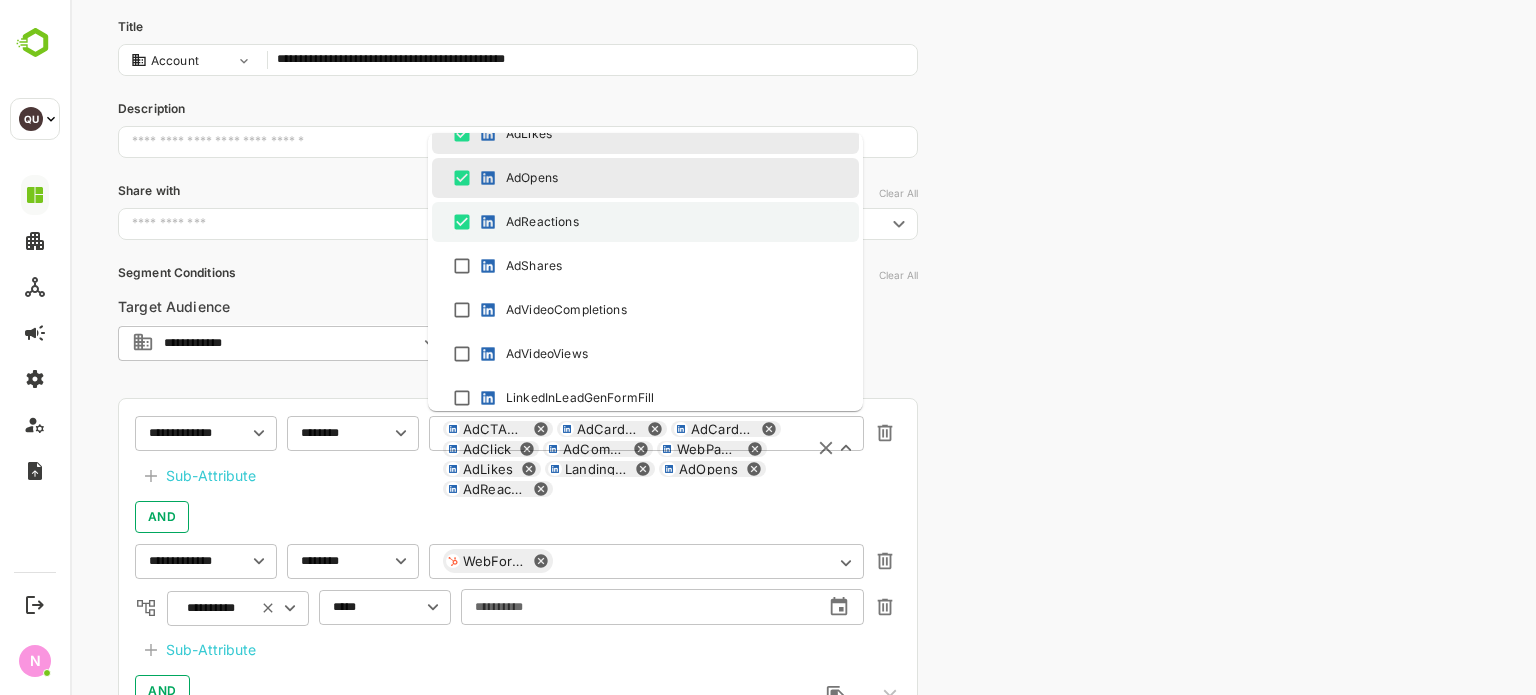 scroll, scrollTop: 1176, scrollLeft: 0, axis: vertical 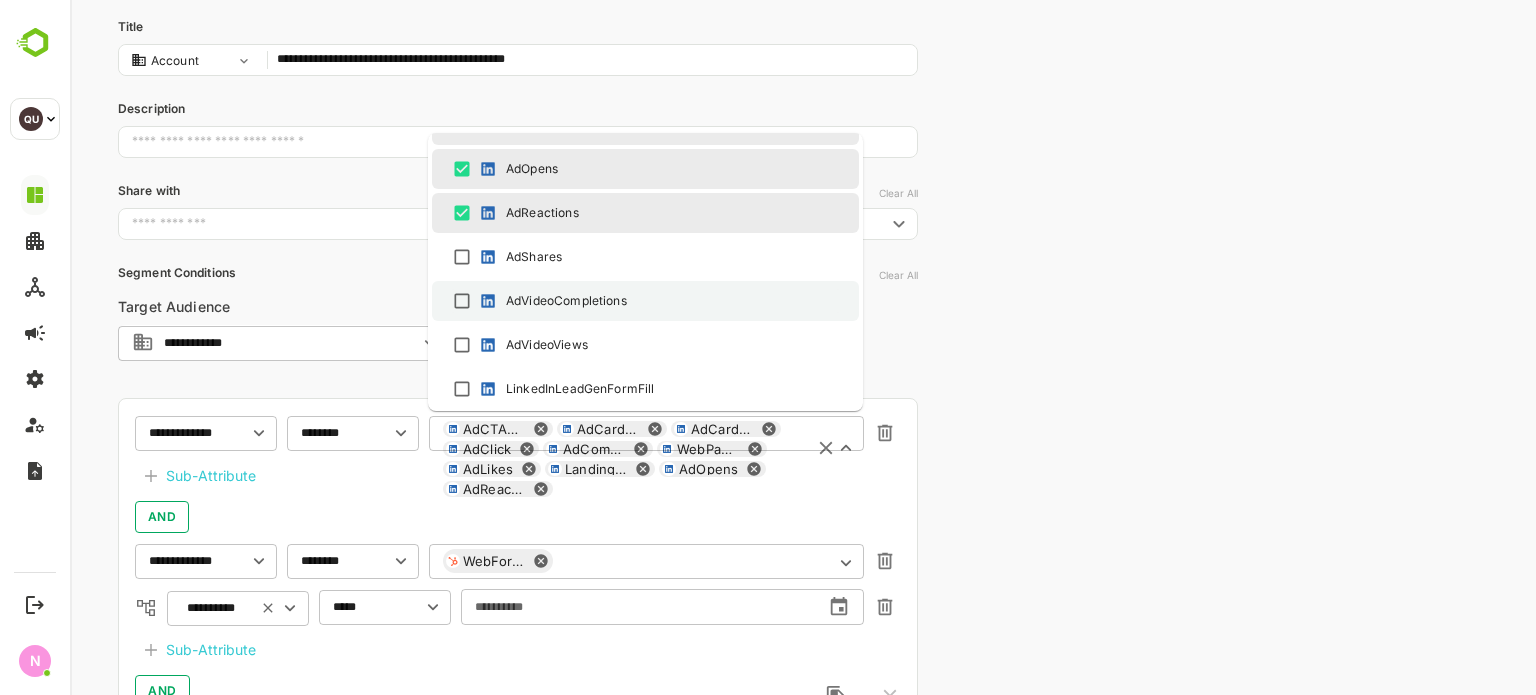 click on "AdVideoCompletions" at bounding box center [645, 301] 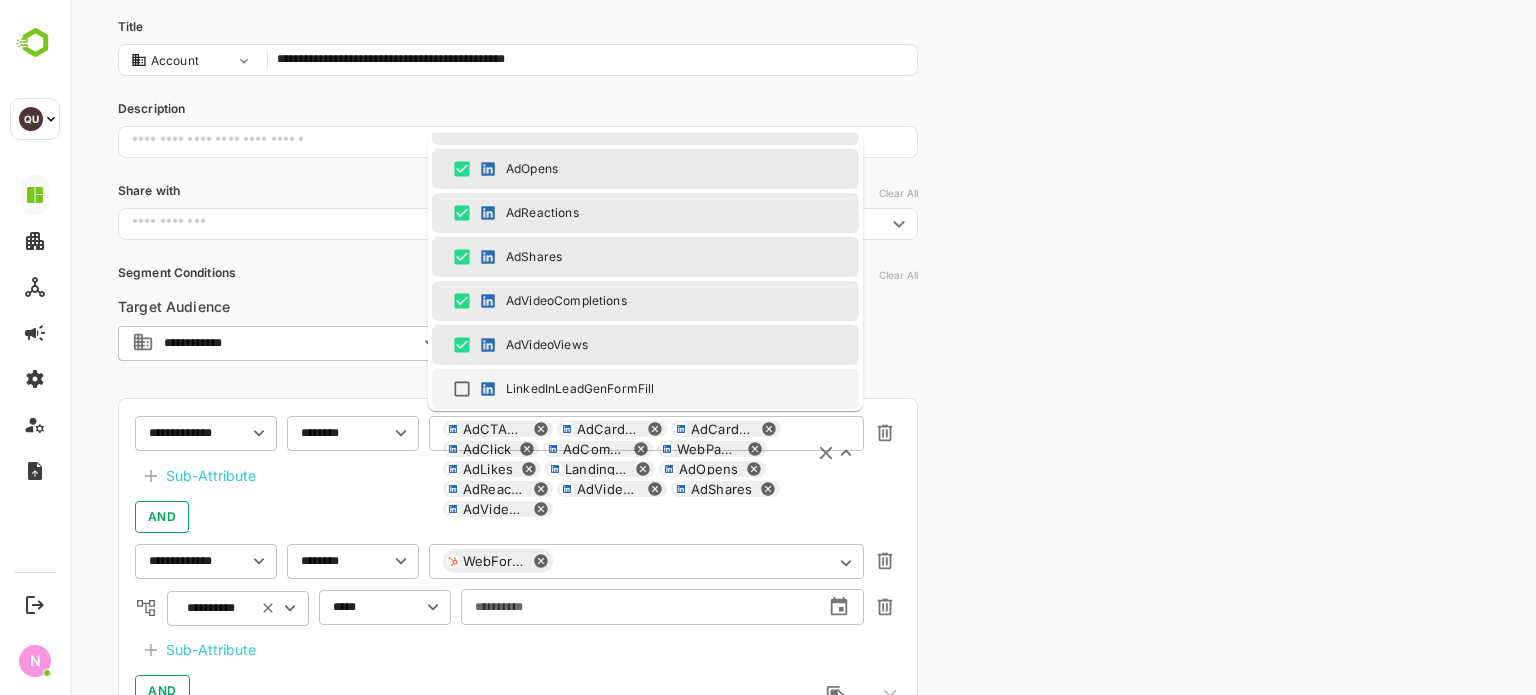 click on "LinkedInLeadGenFormFill" at bounding box center (645, 389) 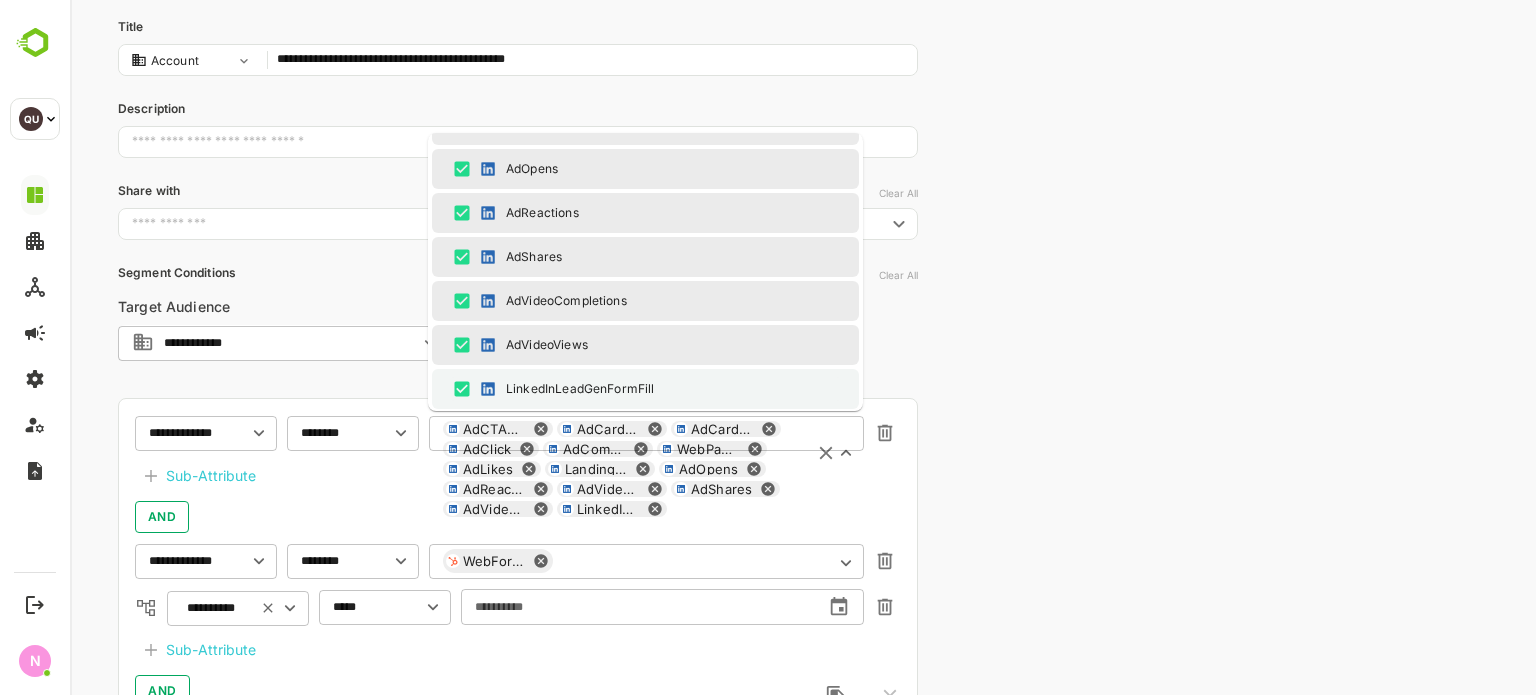 scroll, scrollTop: 1221, scrollLeft: 0, axis: vertical 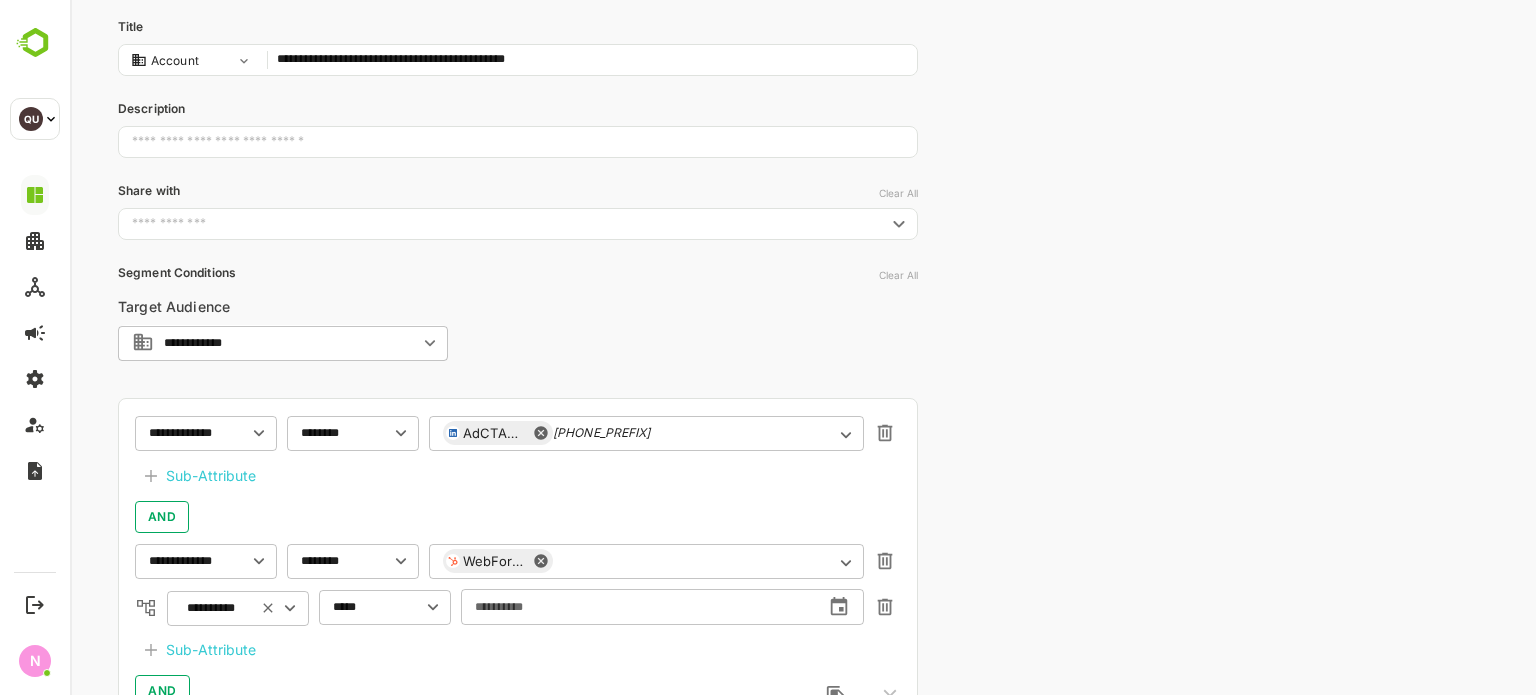 click on "**********" at bounding box center [803, 409] 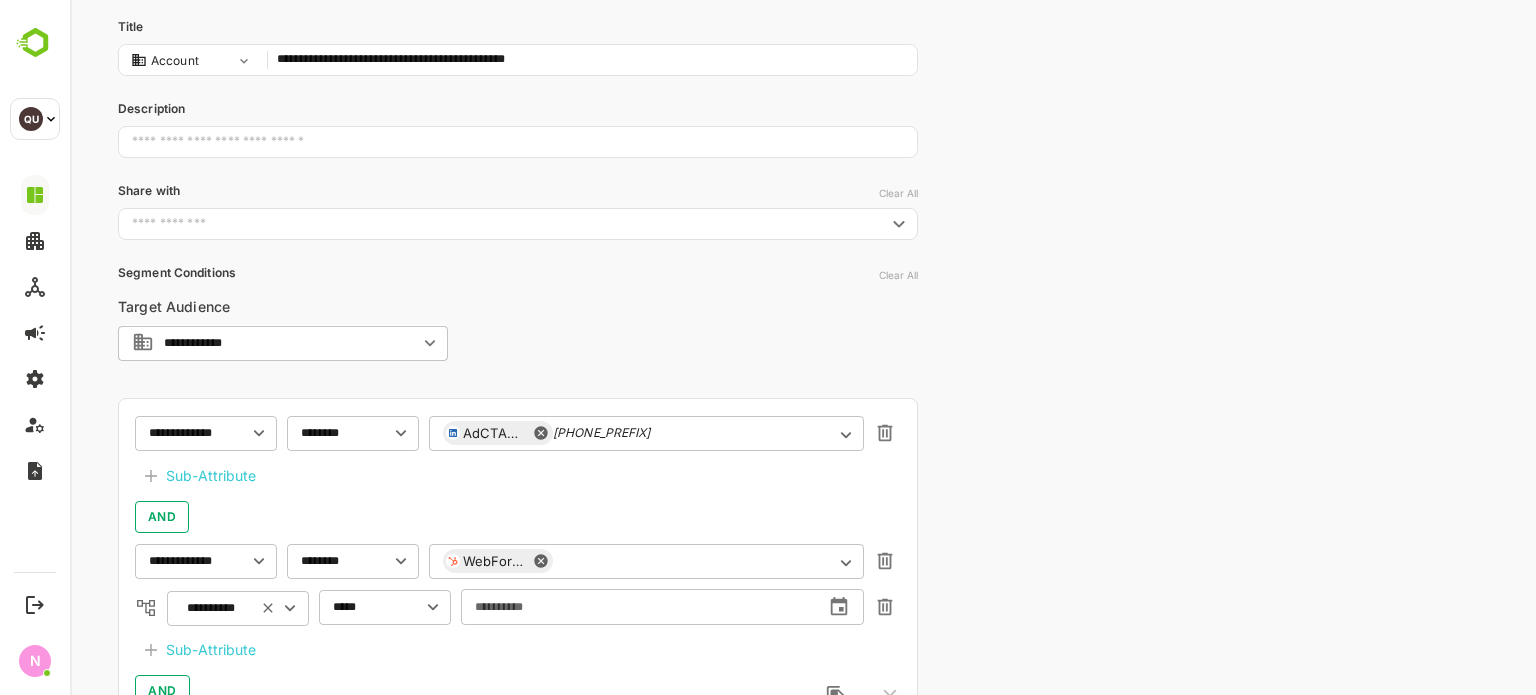 click on "Sub-Attribute" at bounding box center [211, 476] 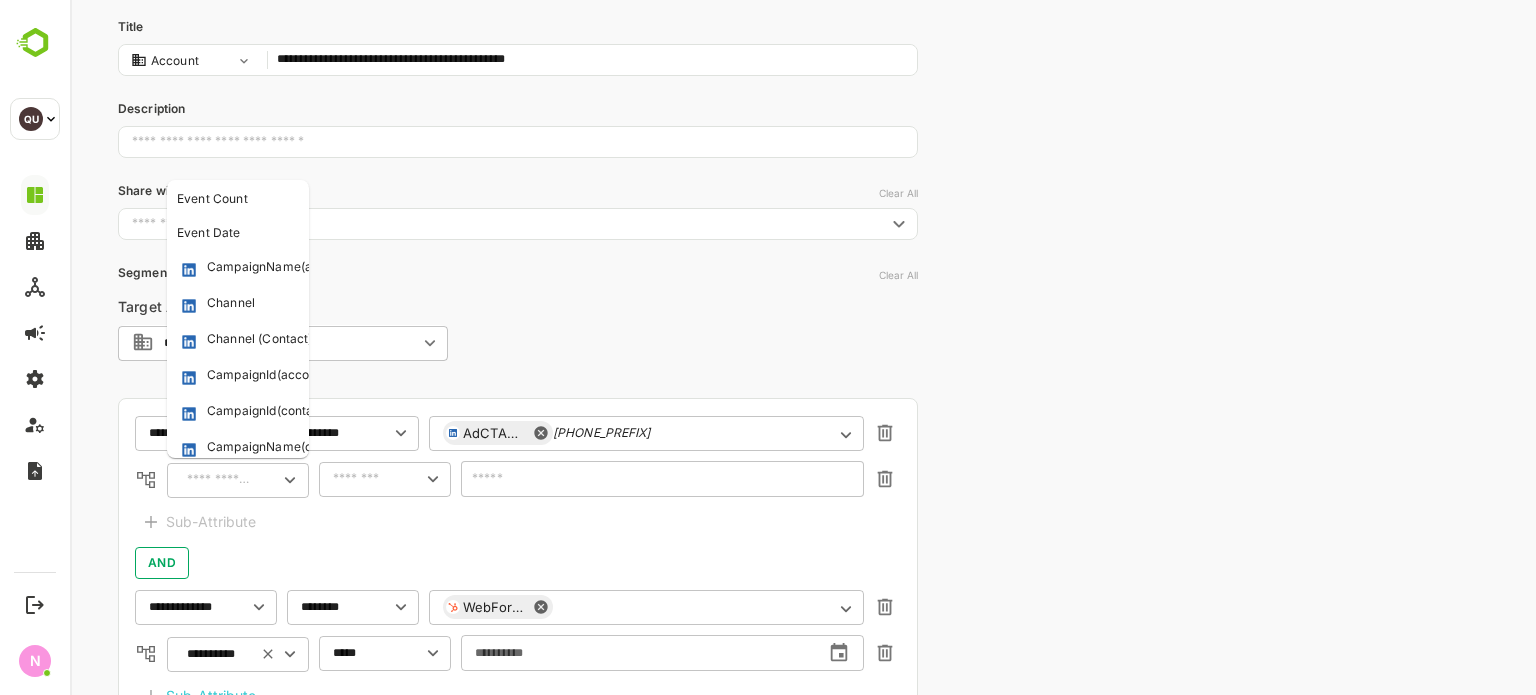 click at bounding box center (219, 480) 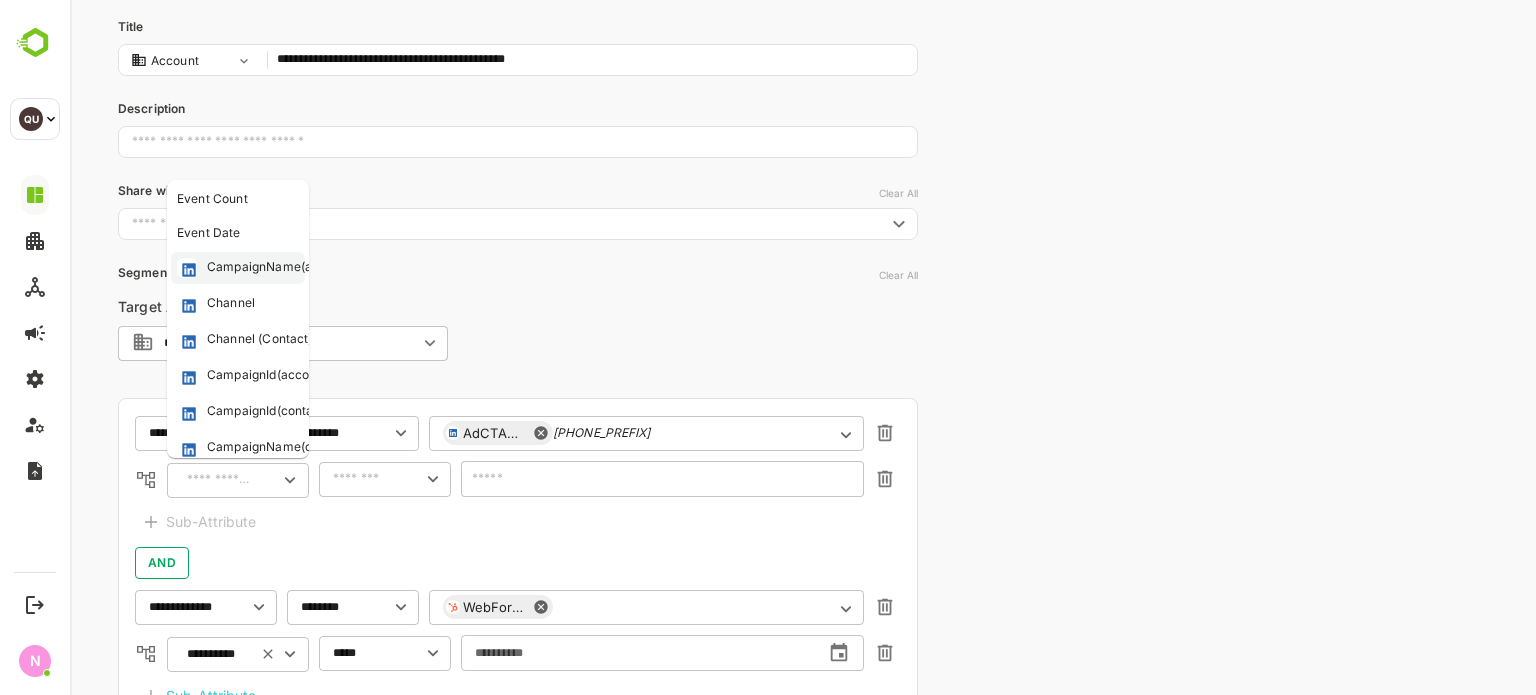 click on "CampaignName(accounts)" at bounding box center [284, 268] 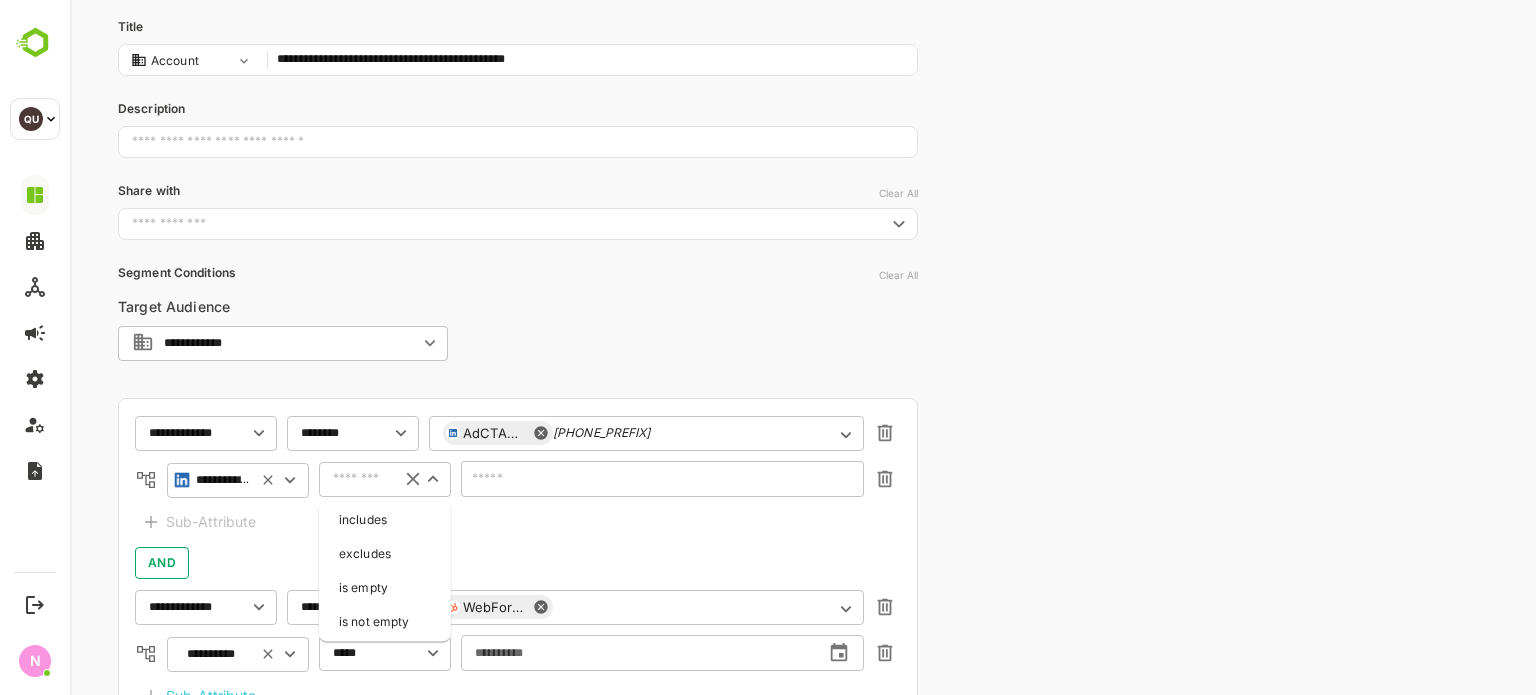 click at bounding box center (359, 479) 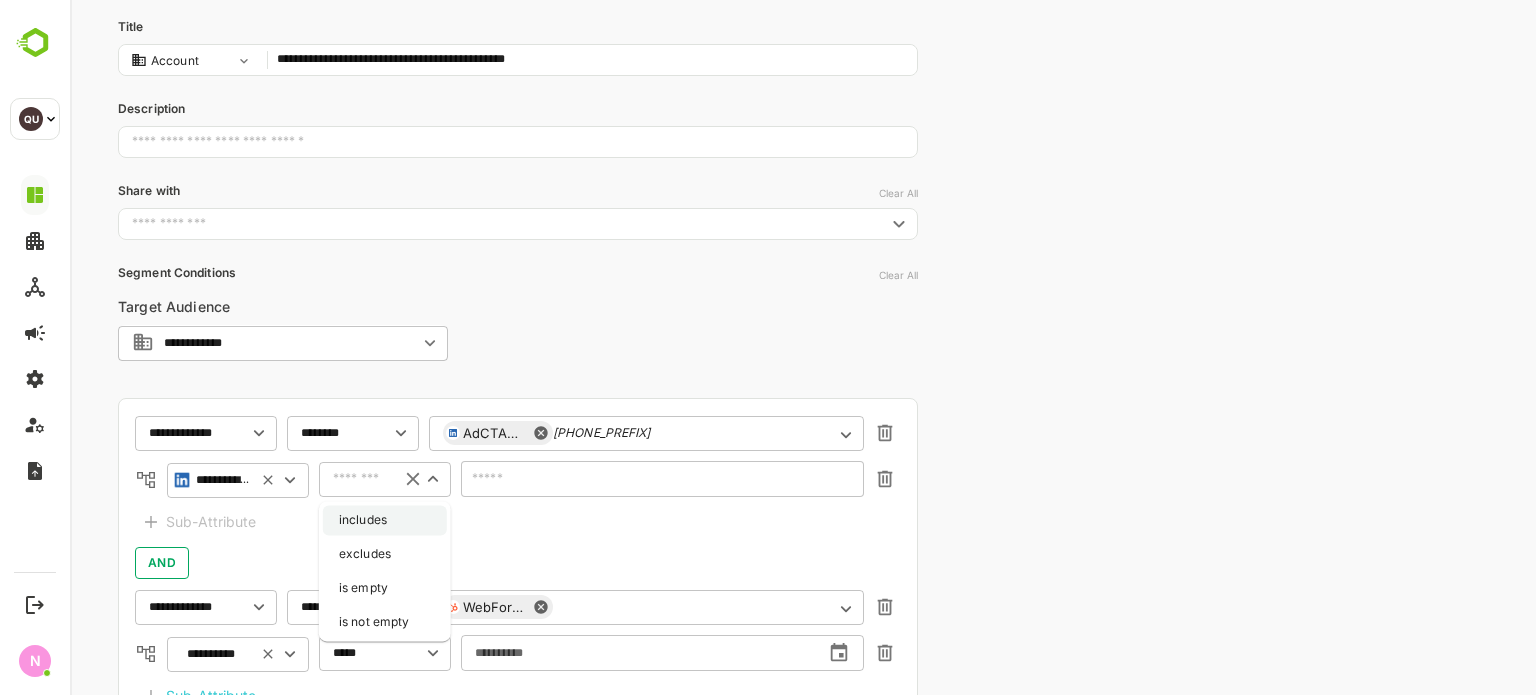 click on "includes" at bounding box center [385, 520] 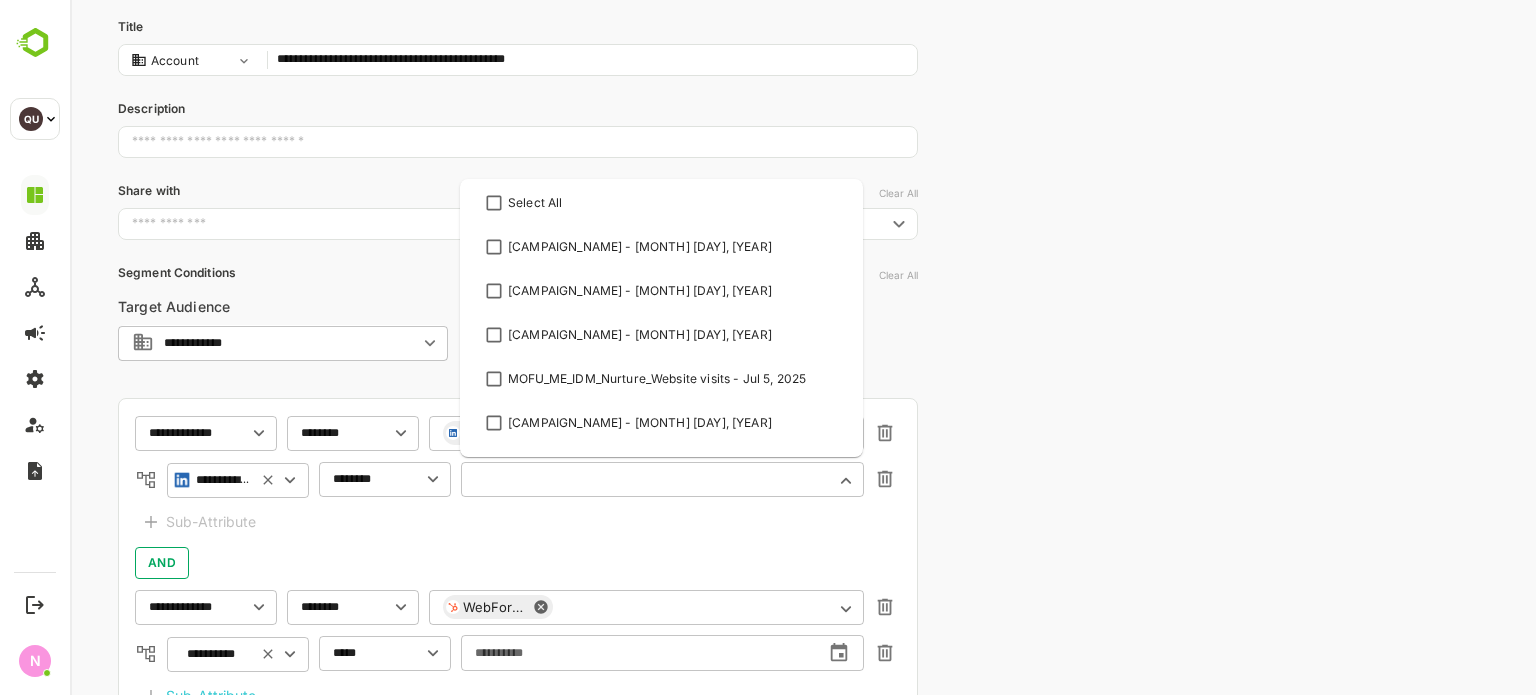 click at bounding box center [662, 479] 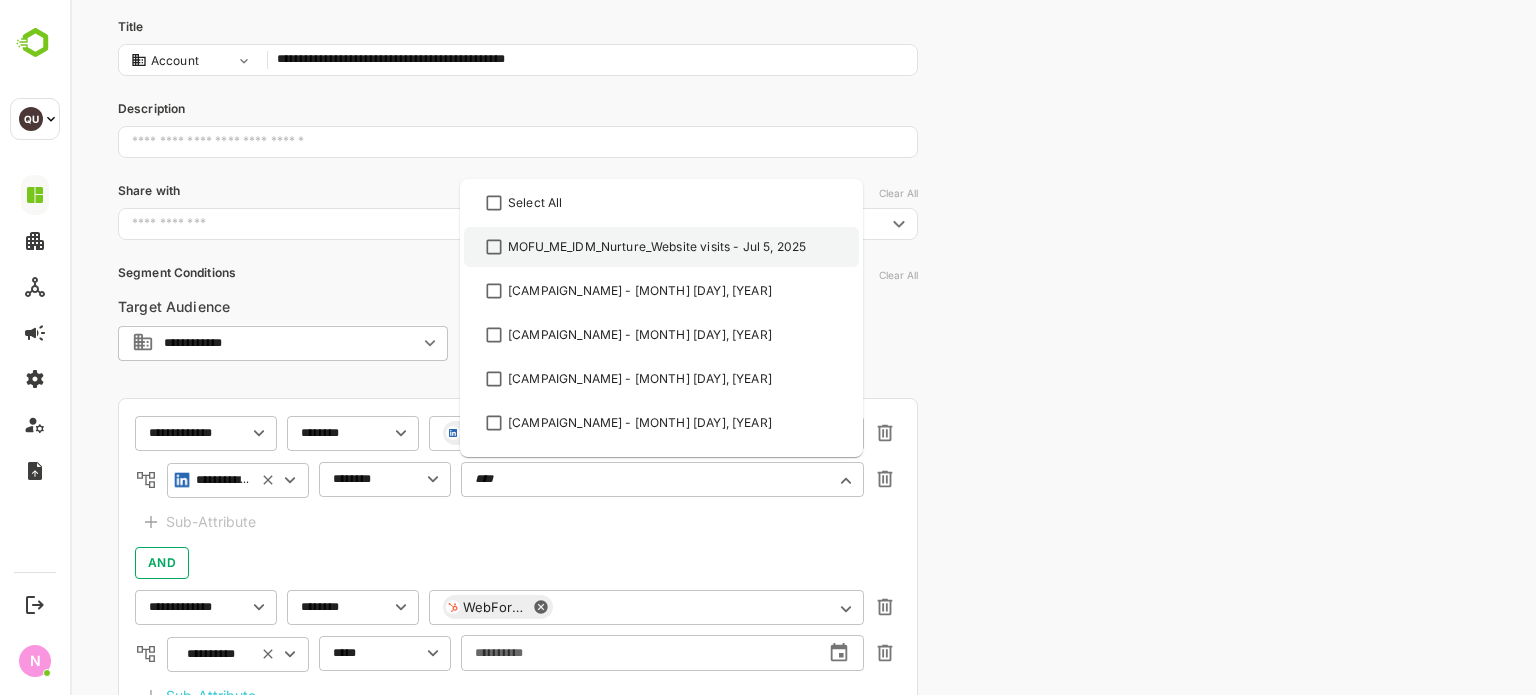 click on "MOFU_ME_IDM_Nurture_Website visits - Jul 5, 2025" at bounding box center (657, 247) 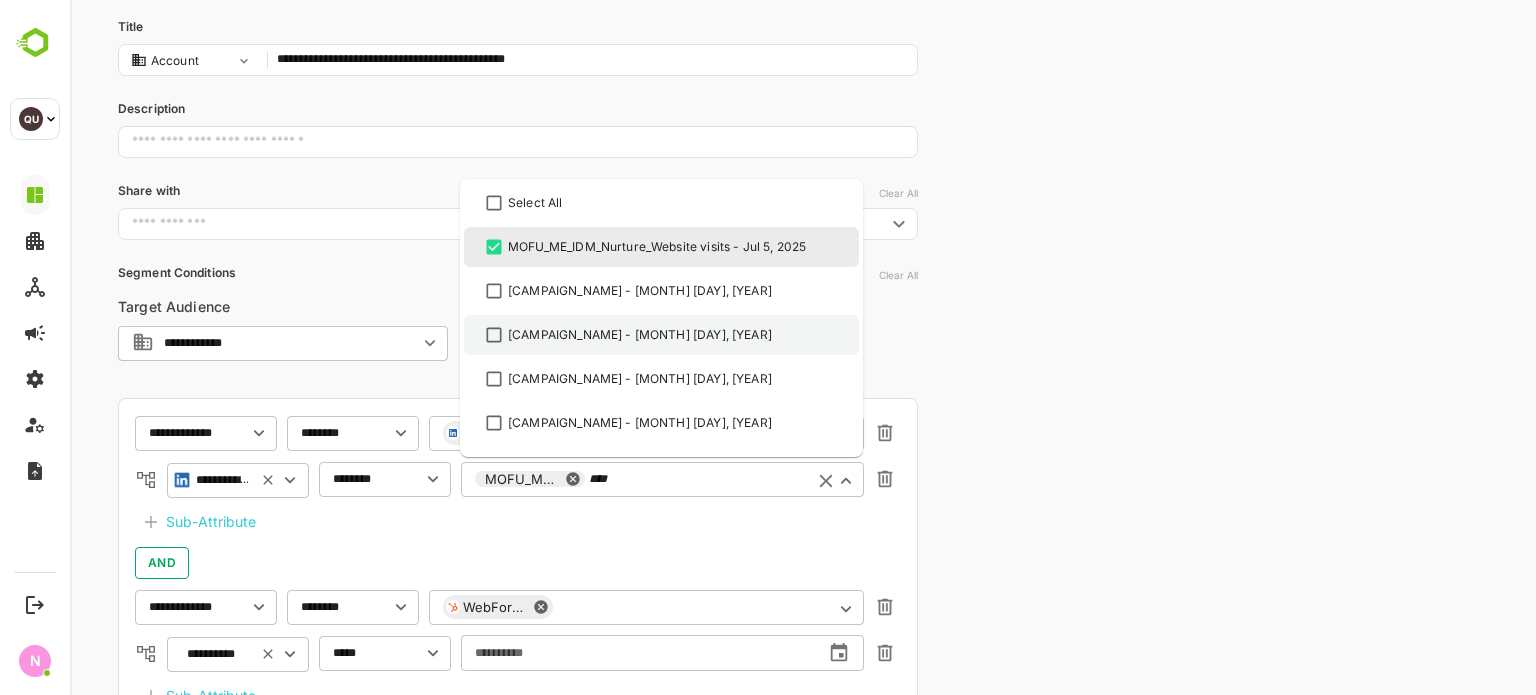 click on "[CAMPAIGN_NAME] - [MONTH] [DAY], [YEAR]" at bounding box center [661, 335] 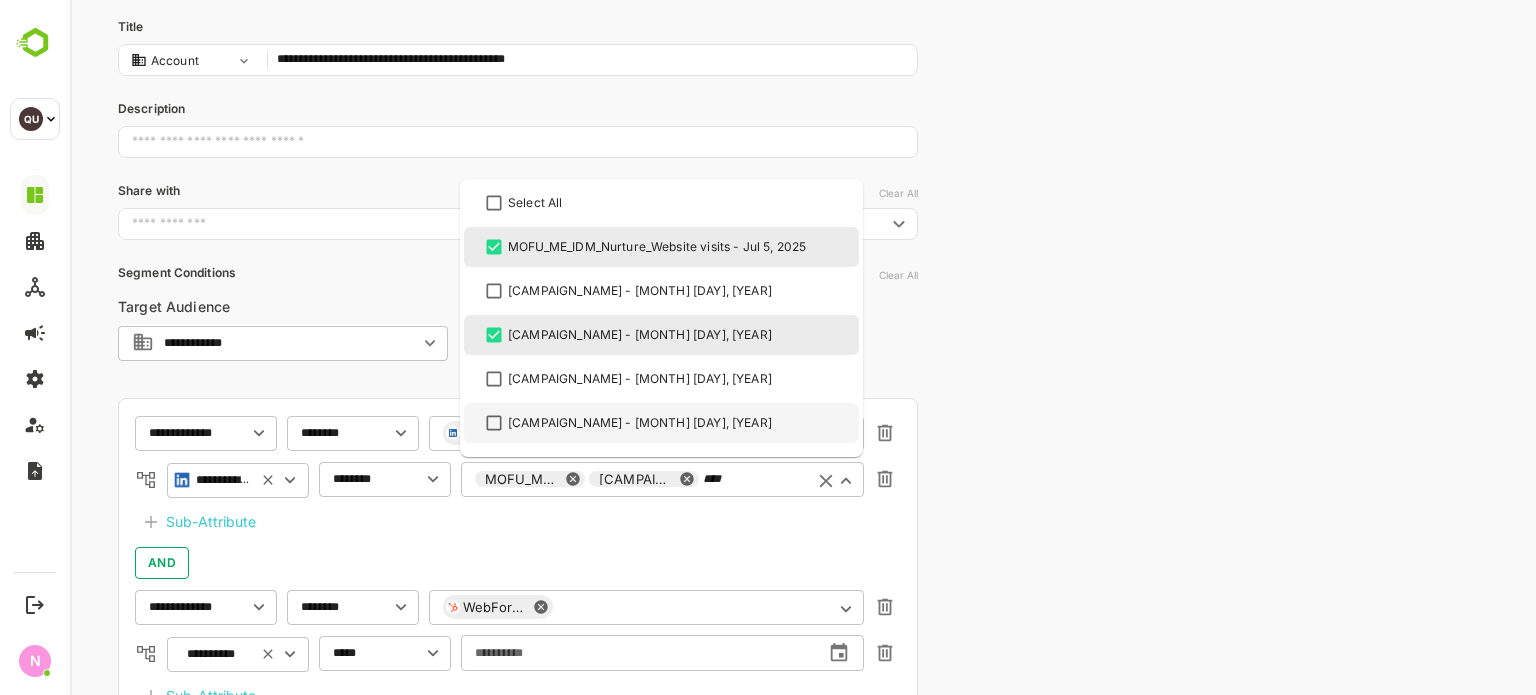 type on "****" 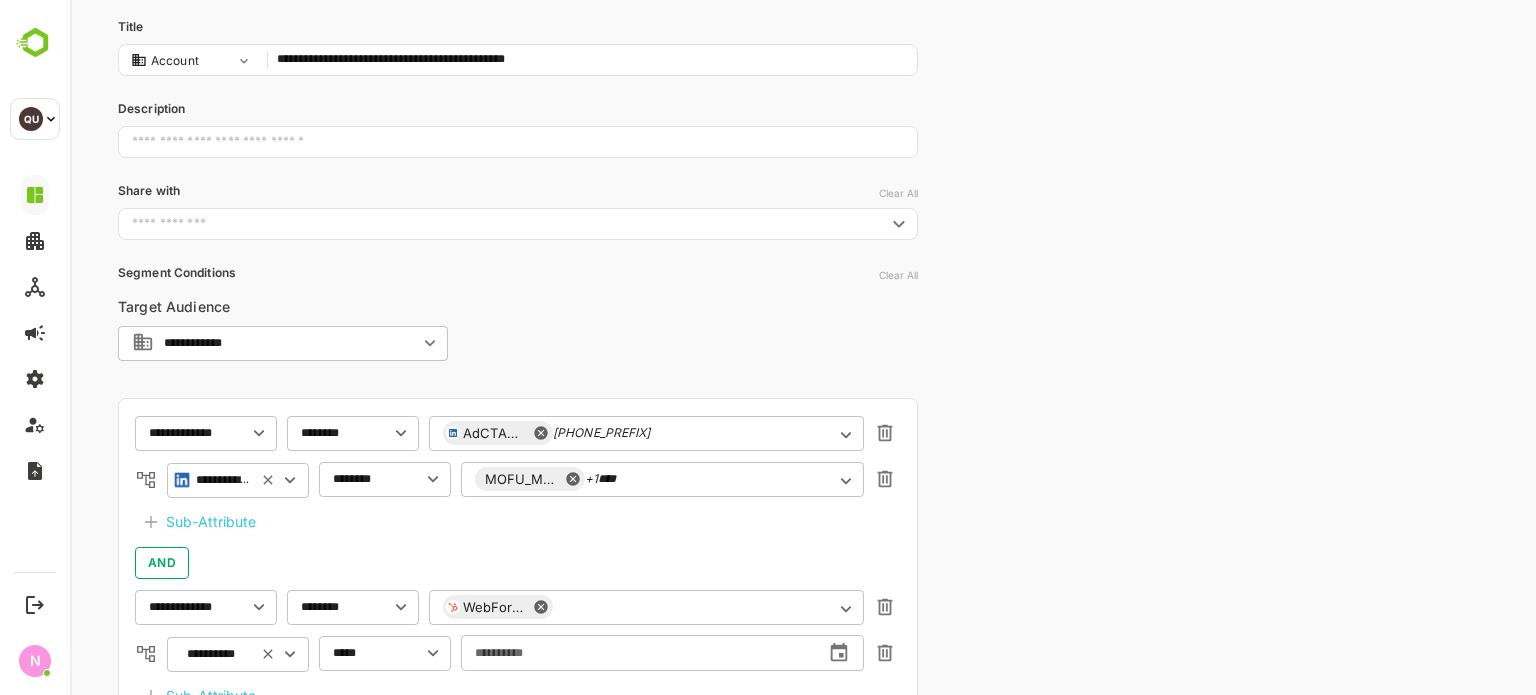 click on "[METRIC] +[NUMBER]" at bounding box center (518, 584) 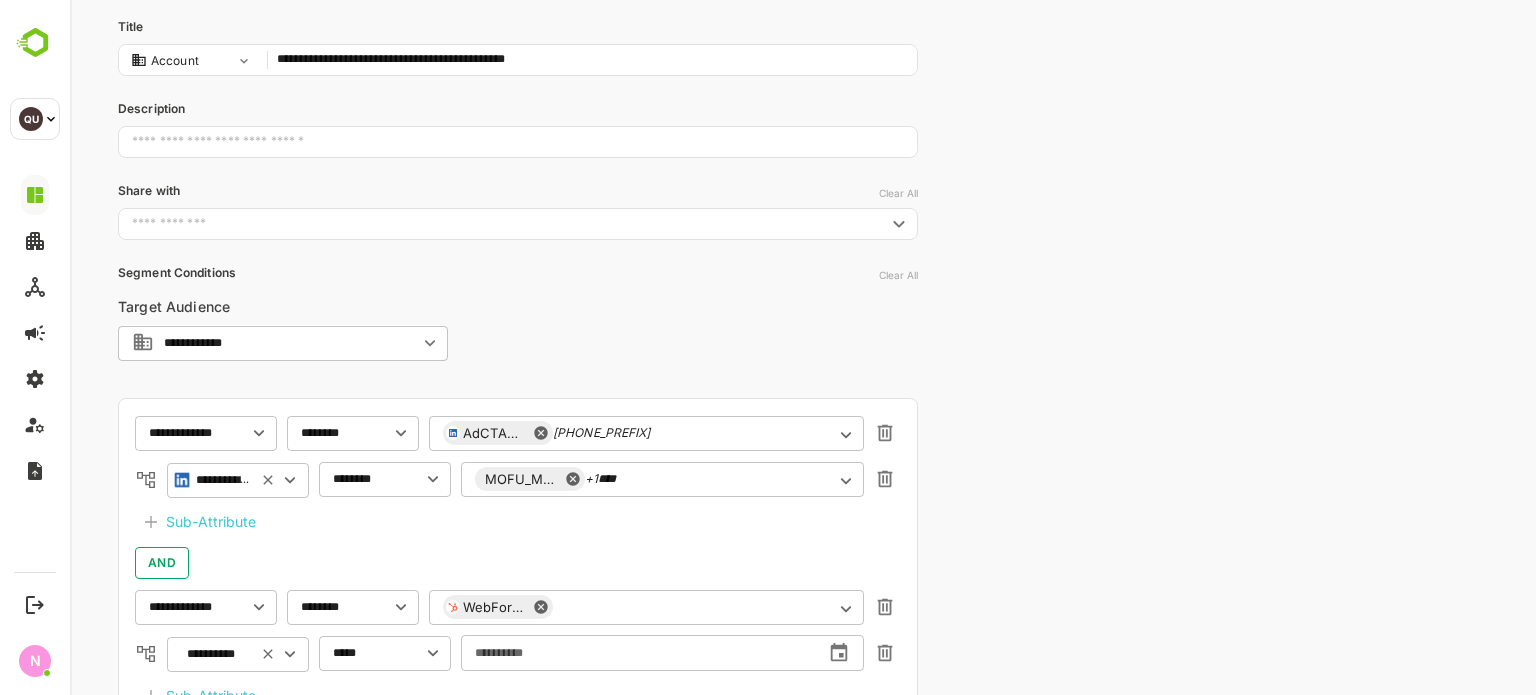 click on "Sub-Attribute" at bounding box center (211, 522) 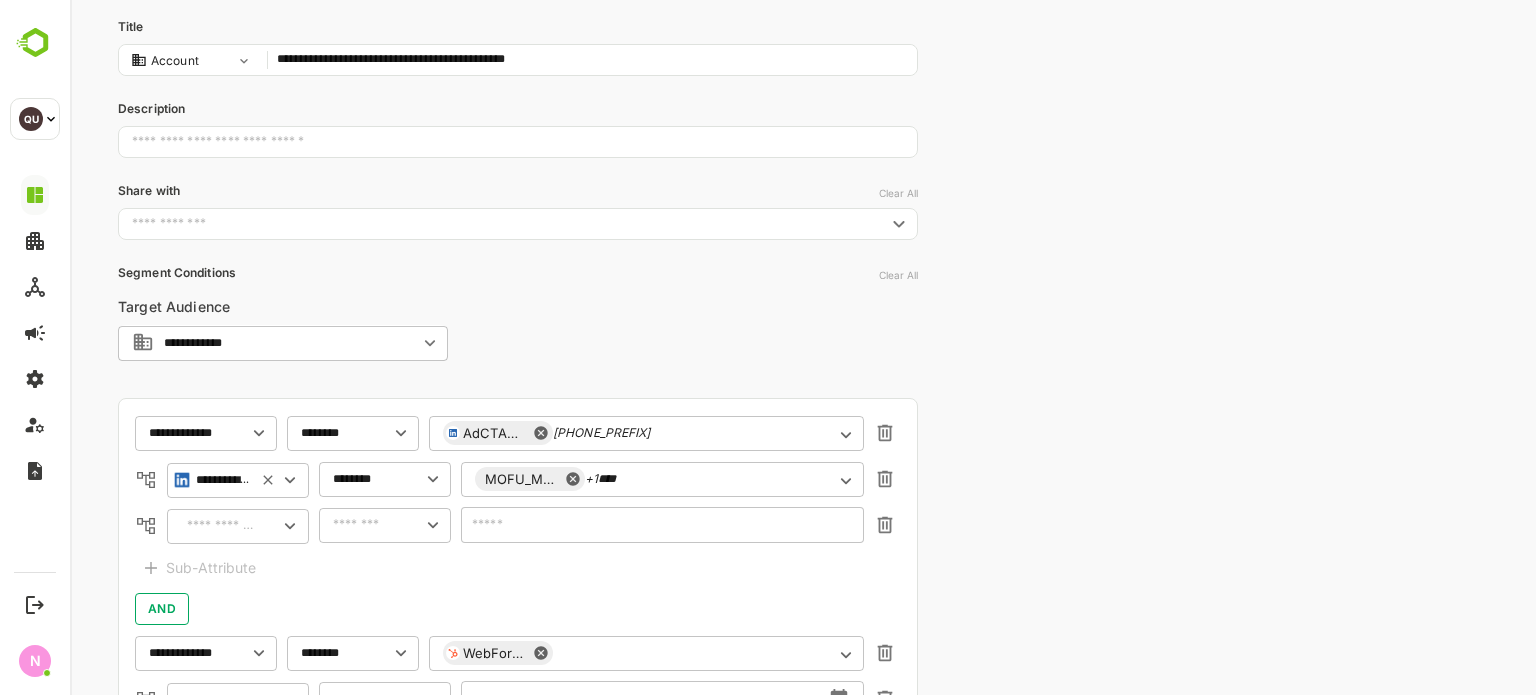 click at bounding box center (221, 526) 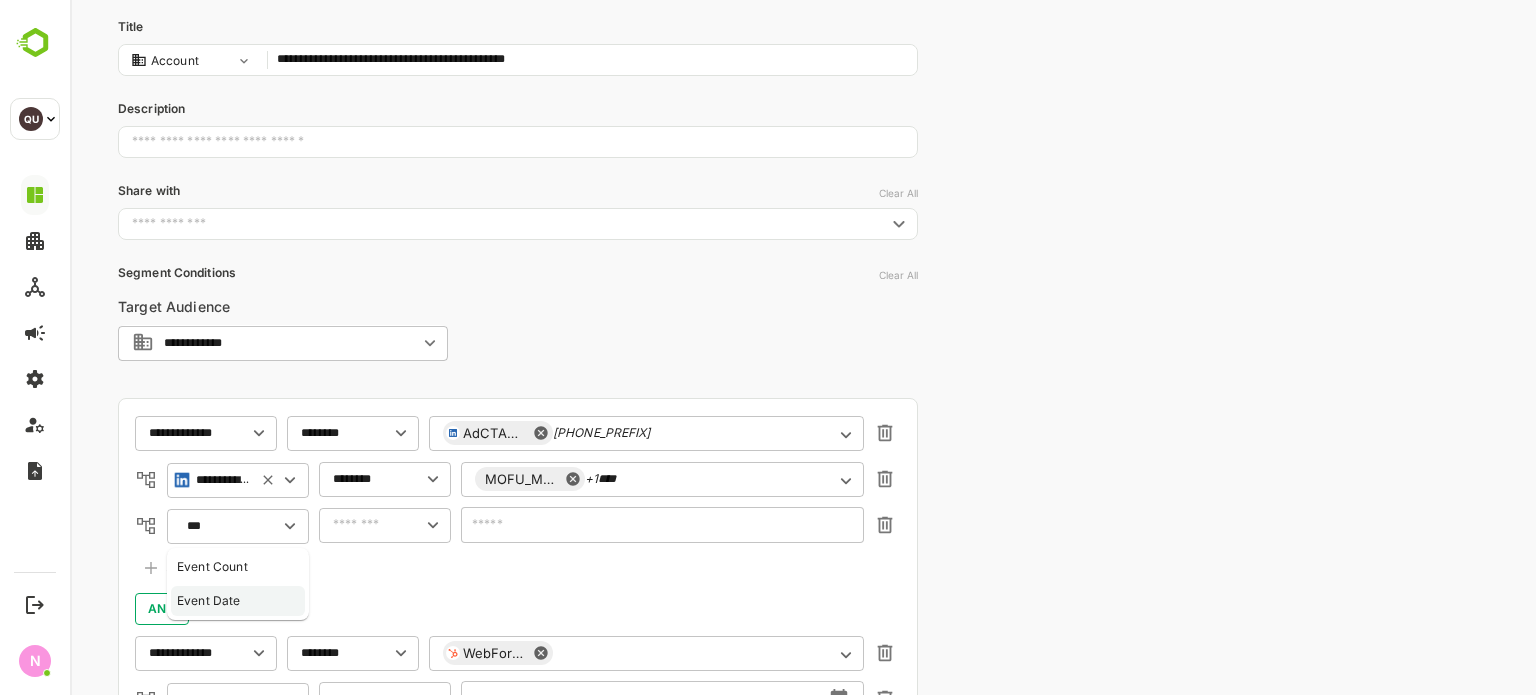 click on "Event Date" at bounding box center (209, 601) 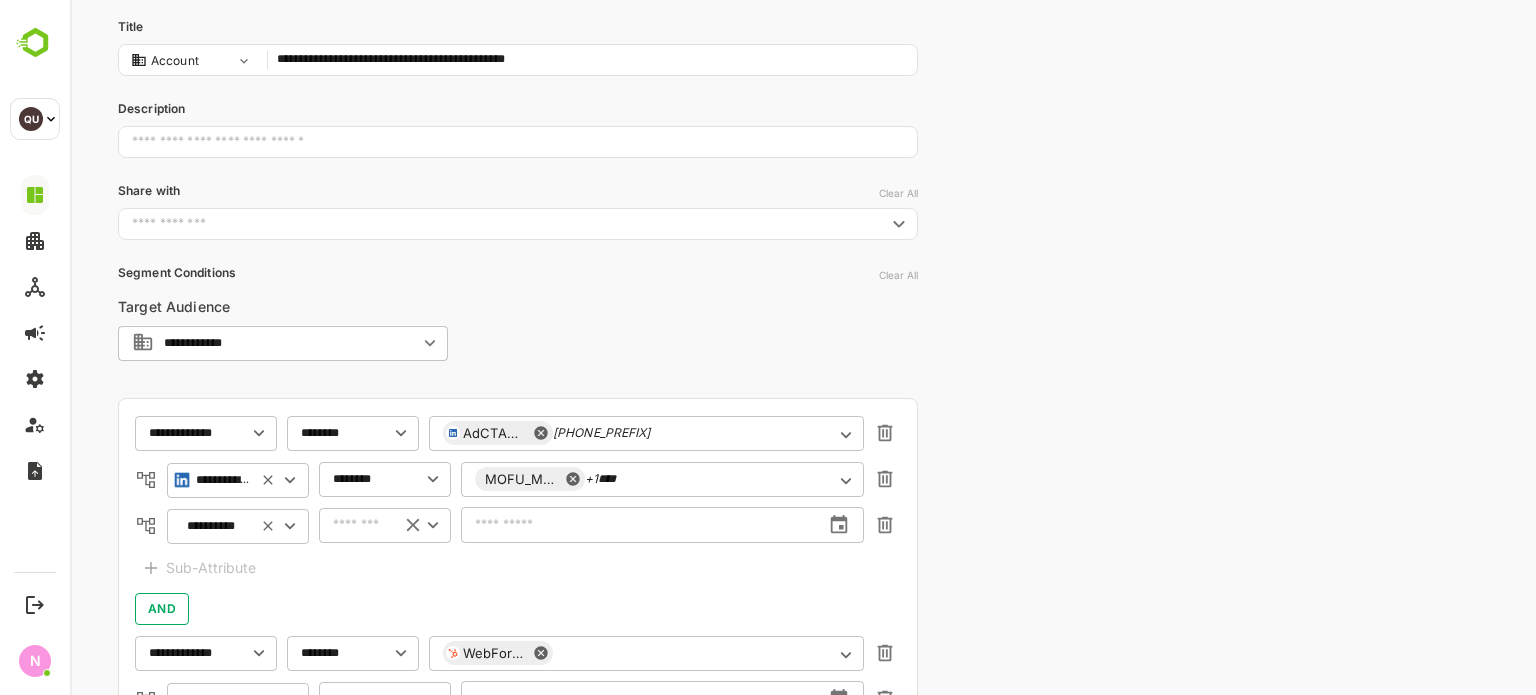 type on "**********" 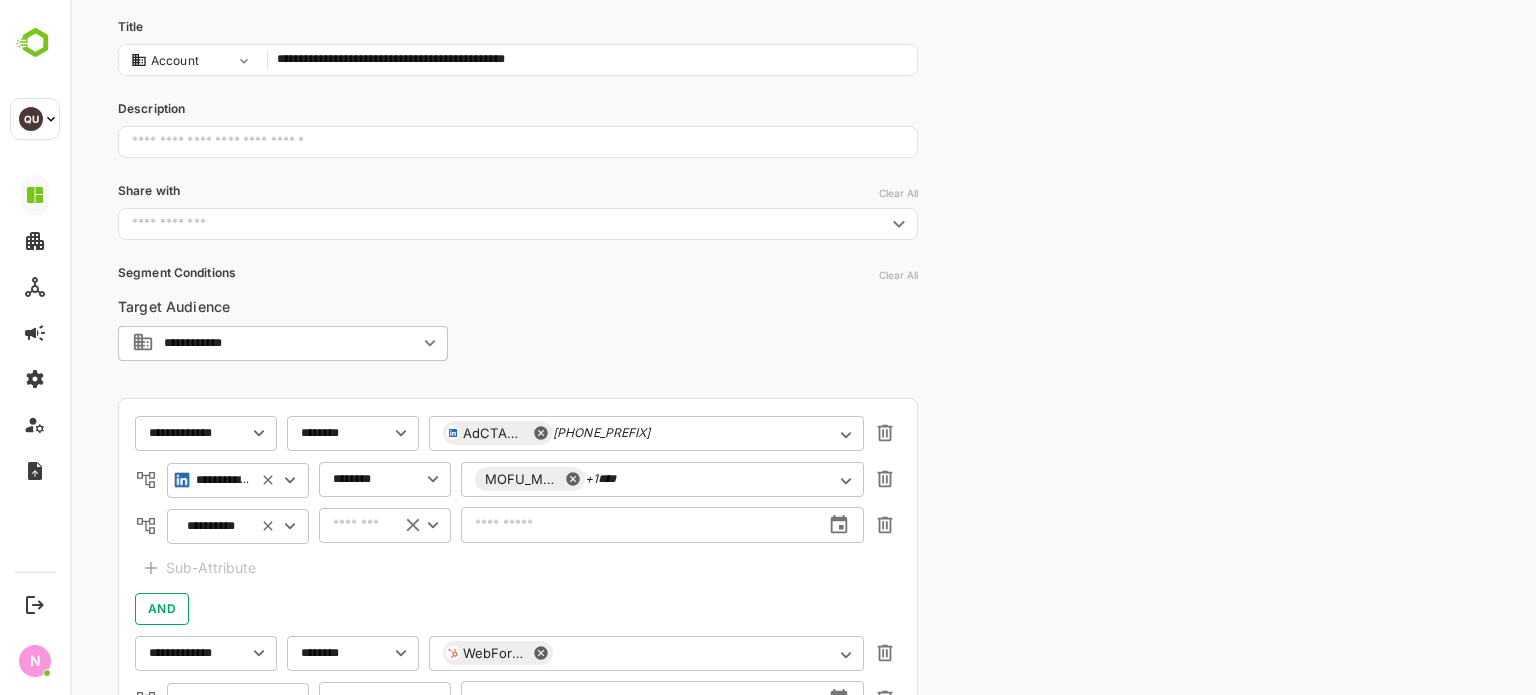 click at bounding box center [359, 525] 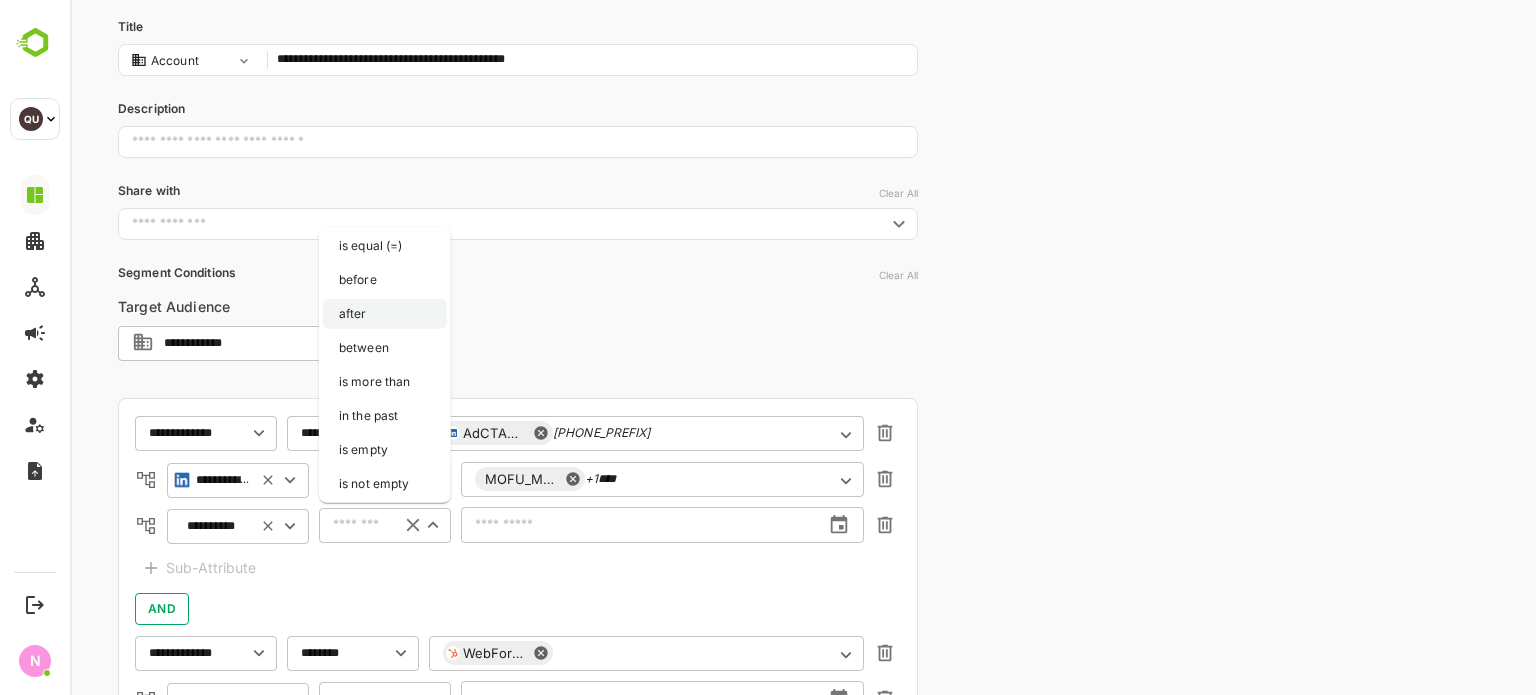 click on "after" at bounding box center (385, 314) 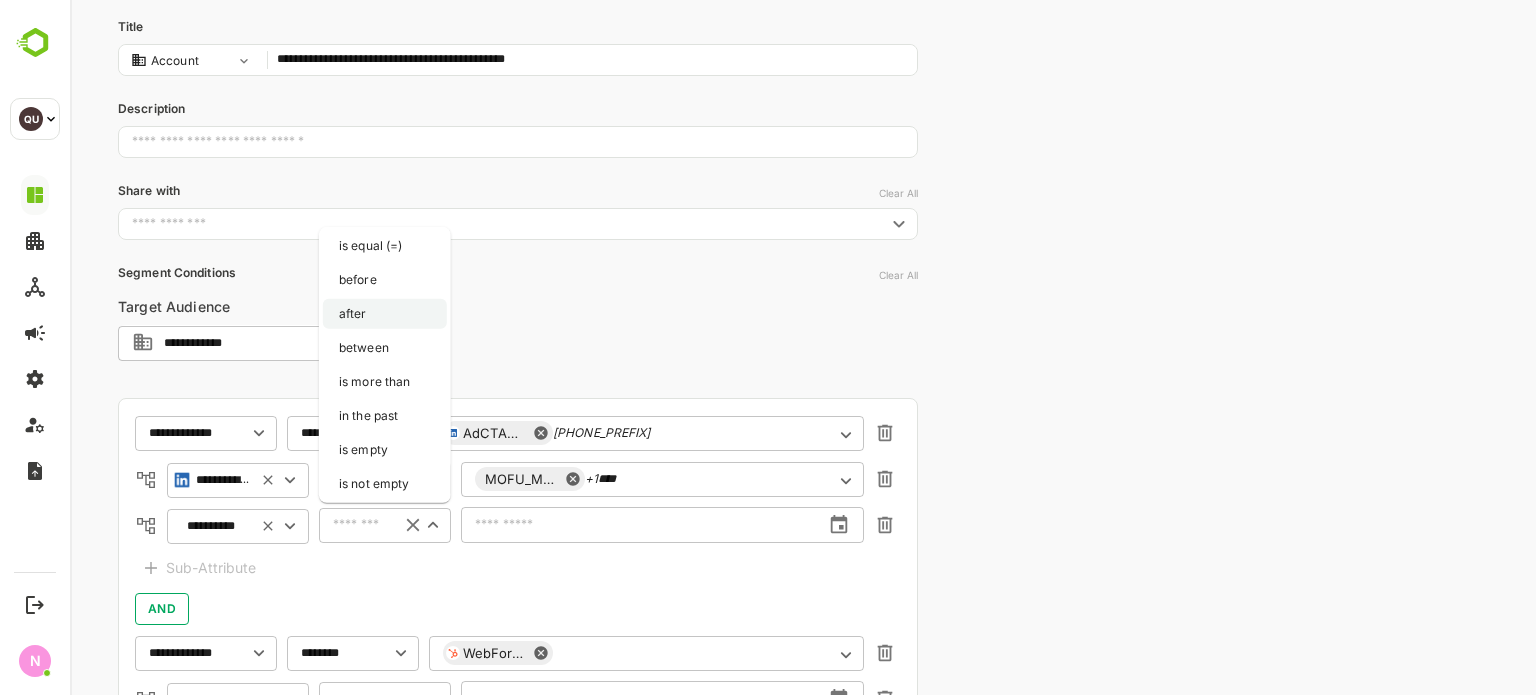 type on "*****" 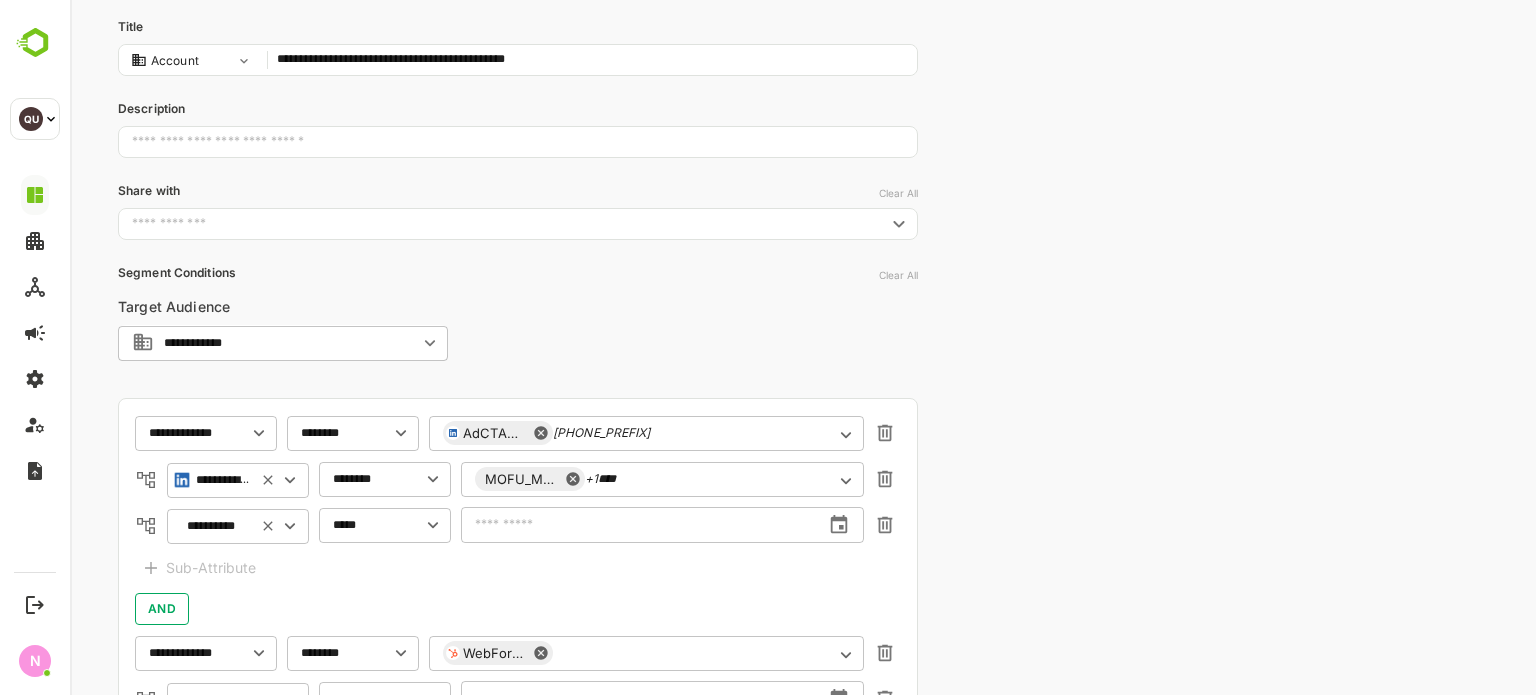 click at bounding box center [640, 525] 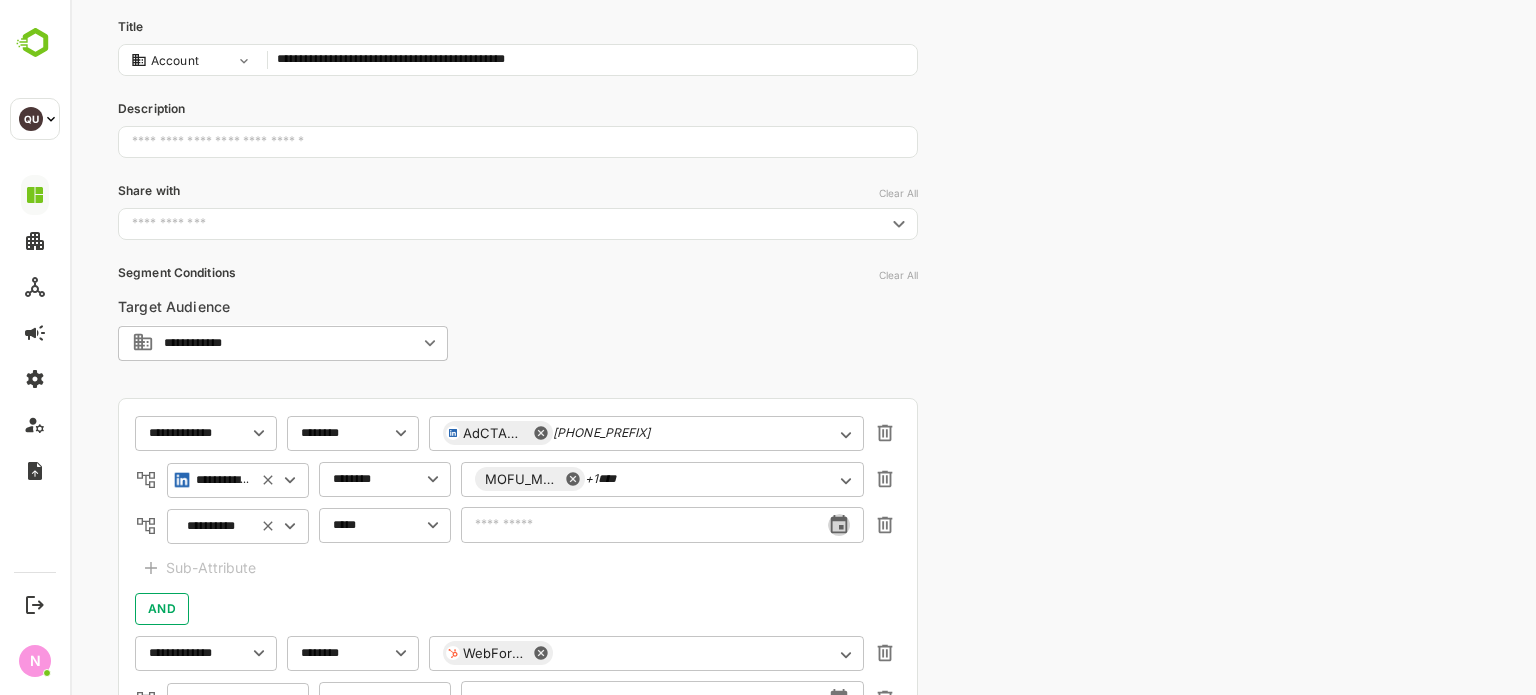 click 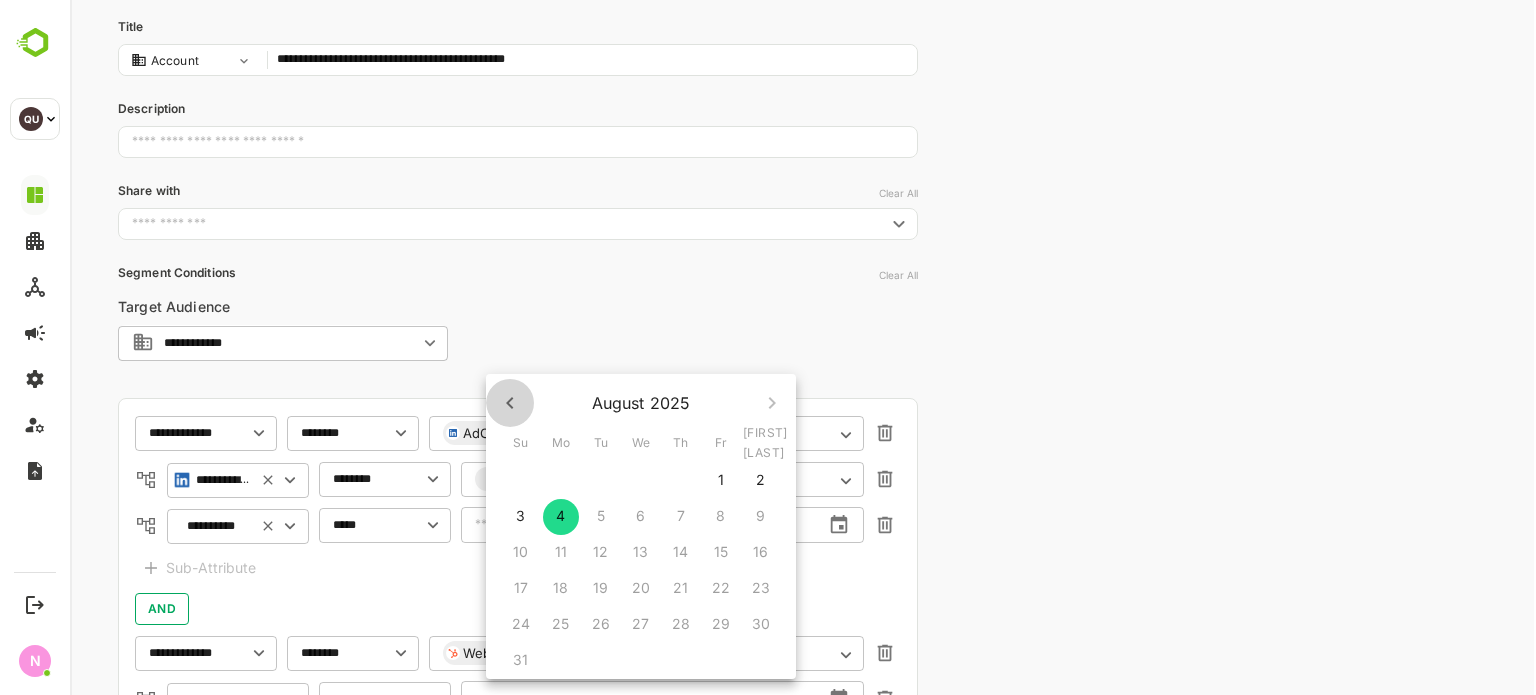 click 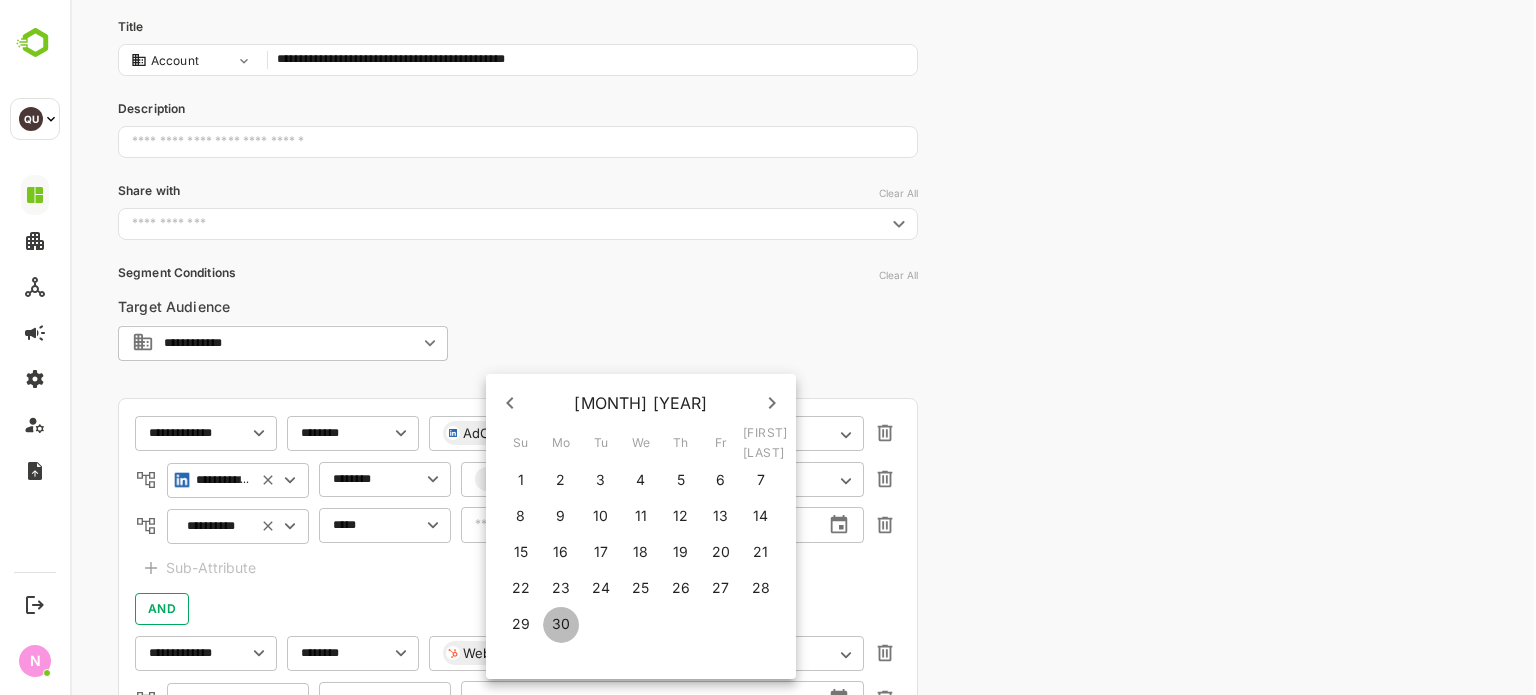 click on "30" at bounding box center (561, 625) 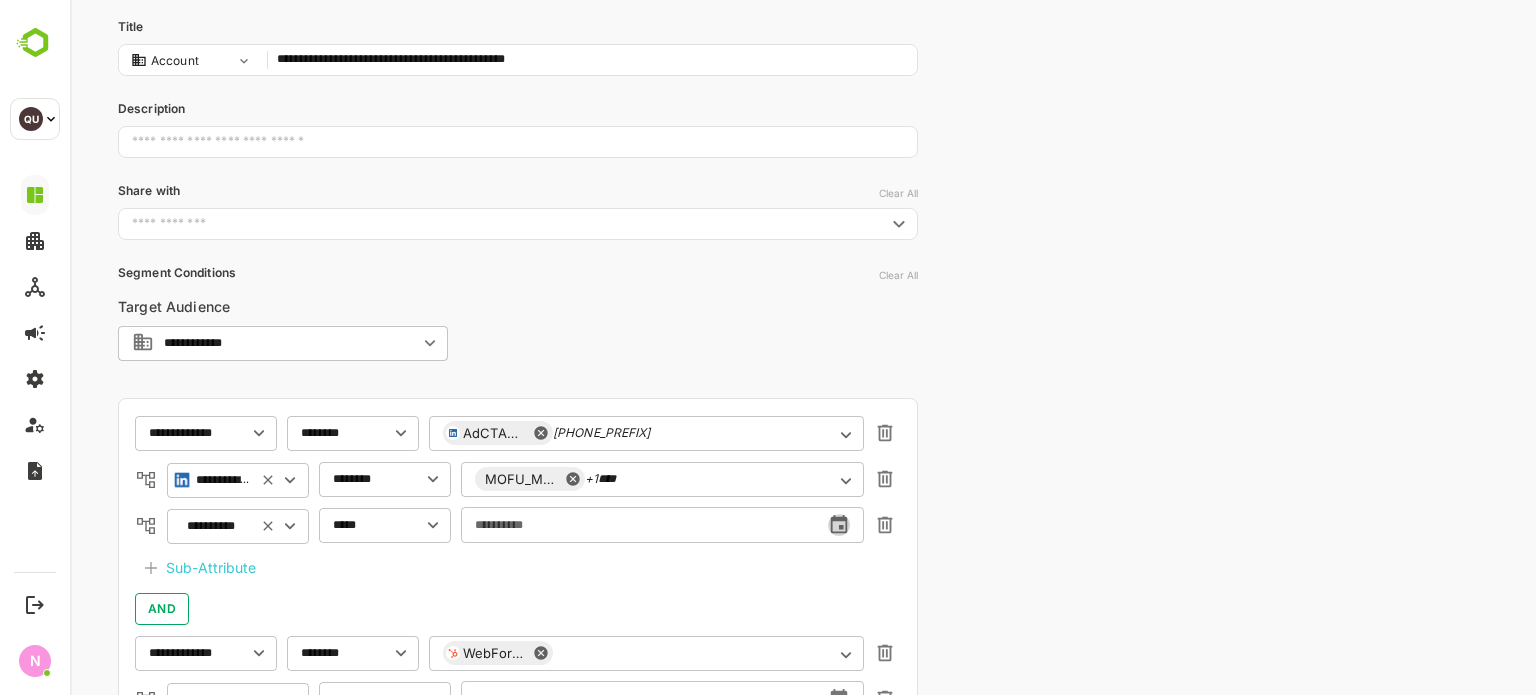 click 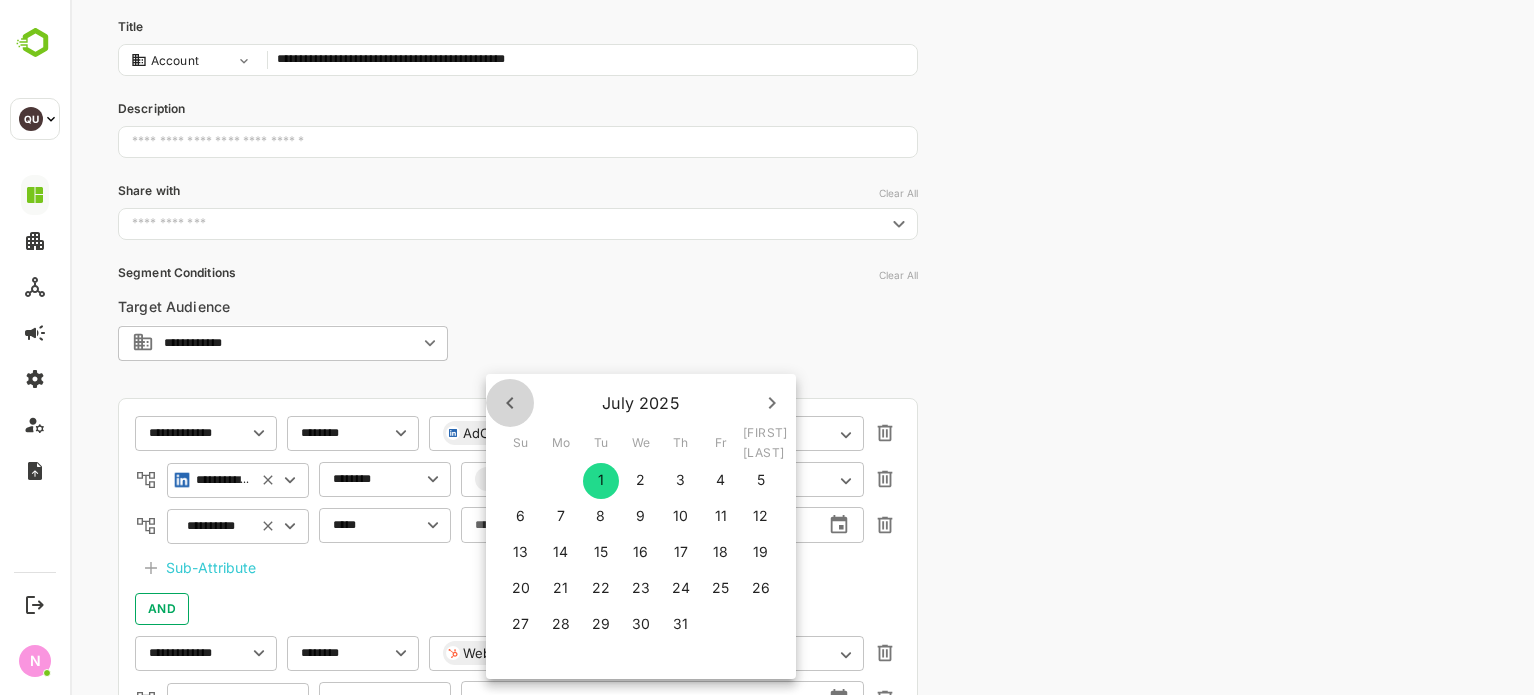 click at bounding box center (510, 403) 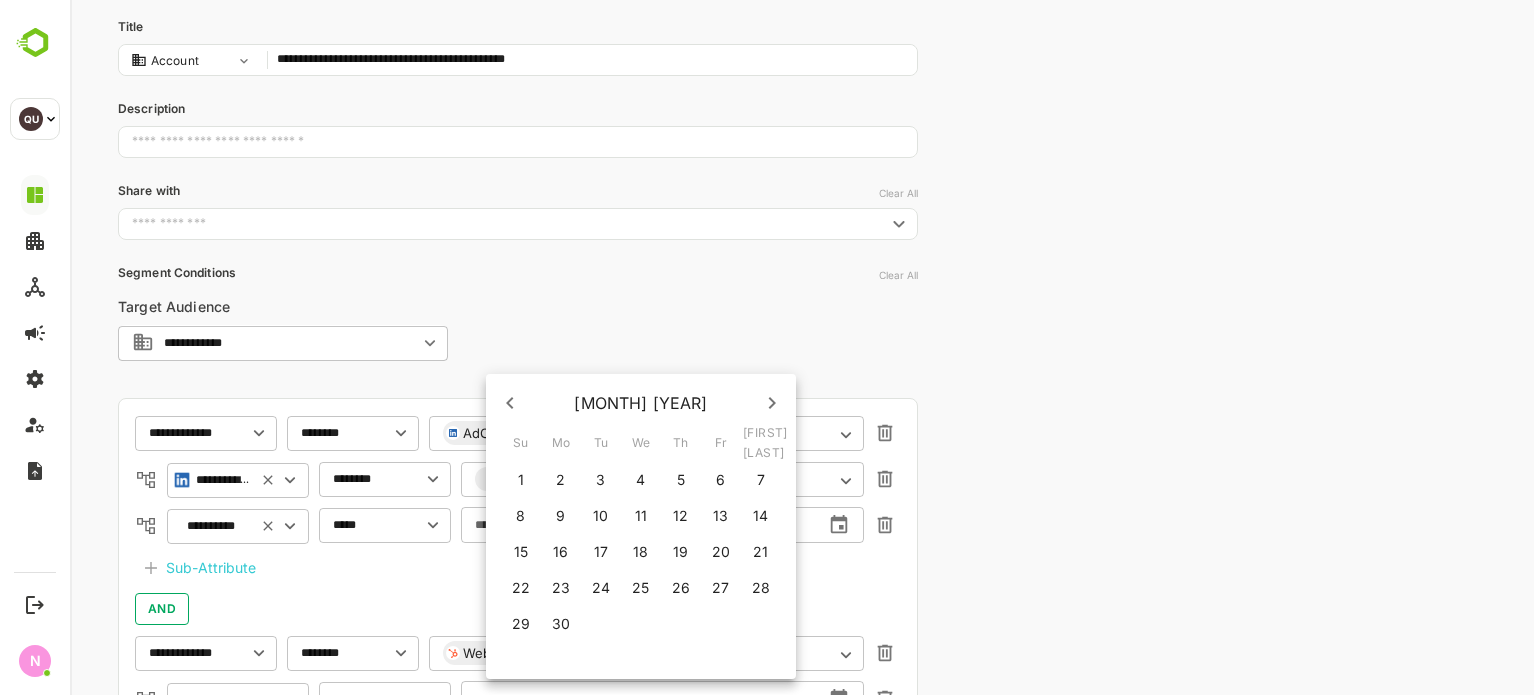 click on "30" at bounding box center [561, 624] 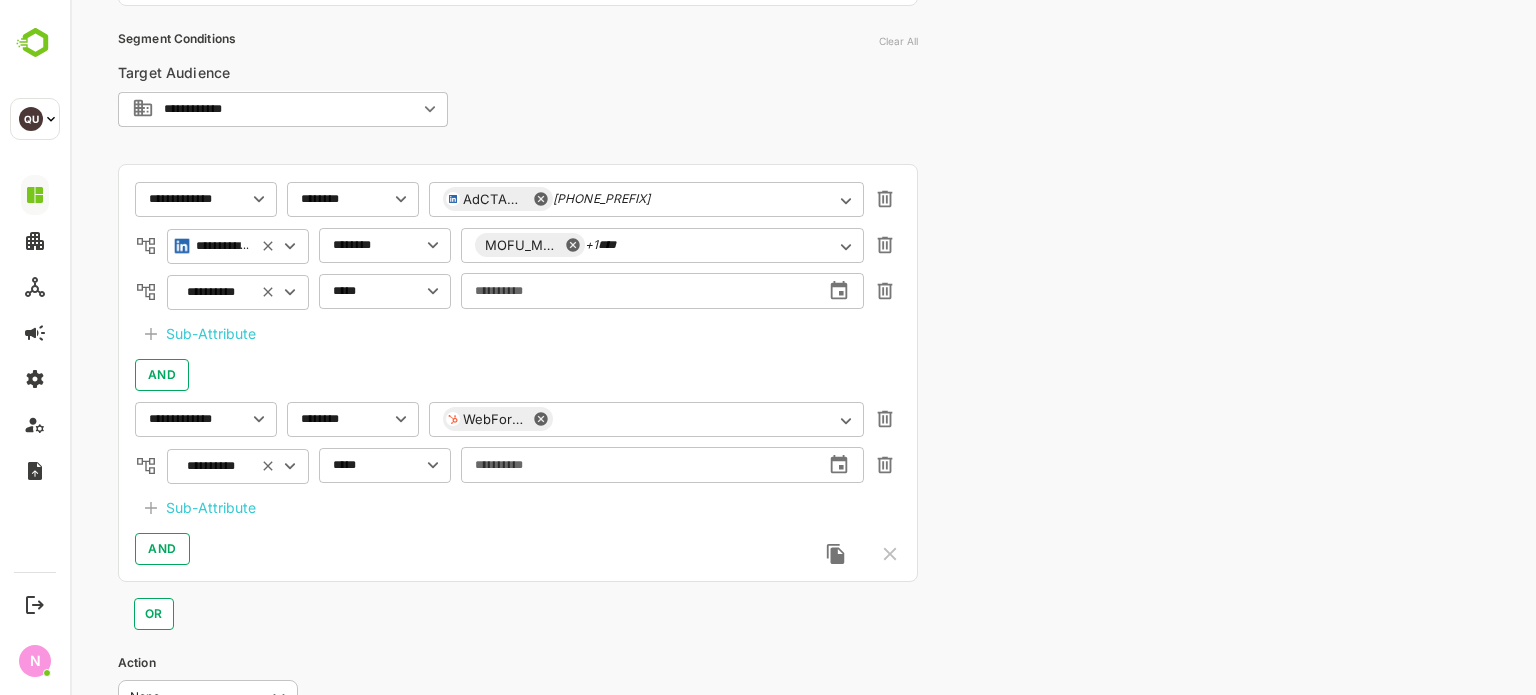 scroll, scrollTop: 416, scrollLeft: 0, axis: vertical 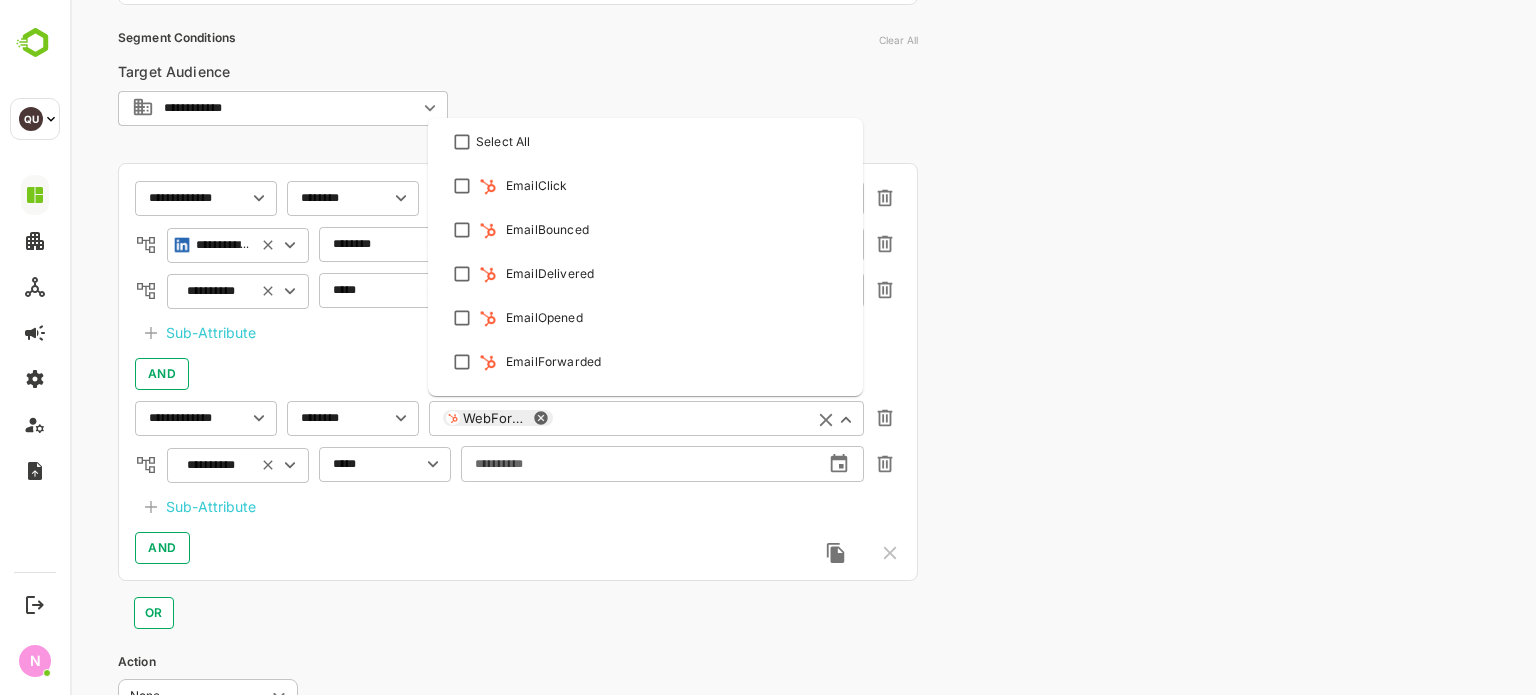 click at bounding box center (678, 418) 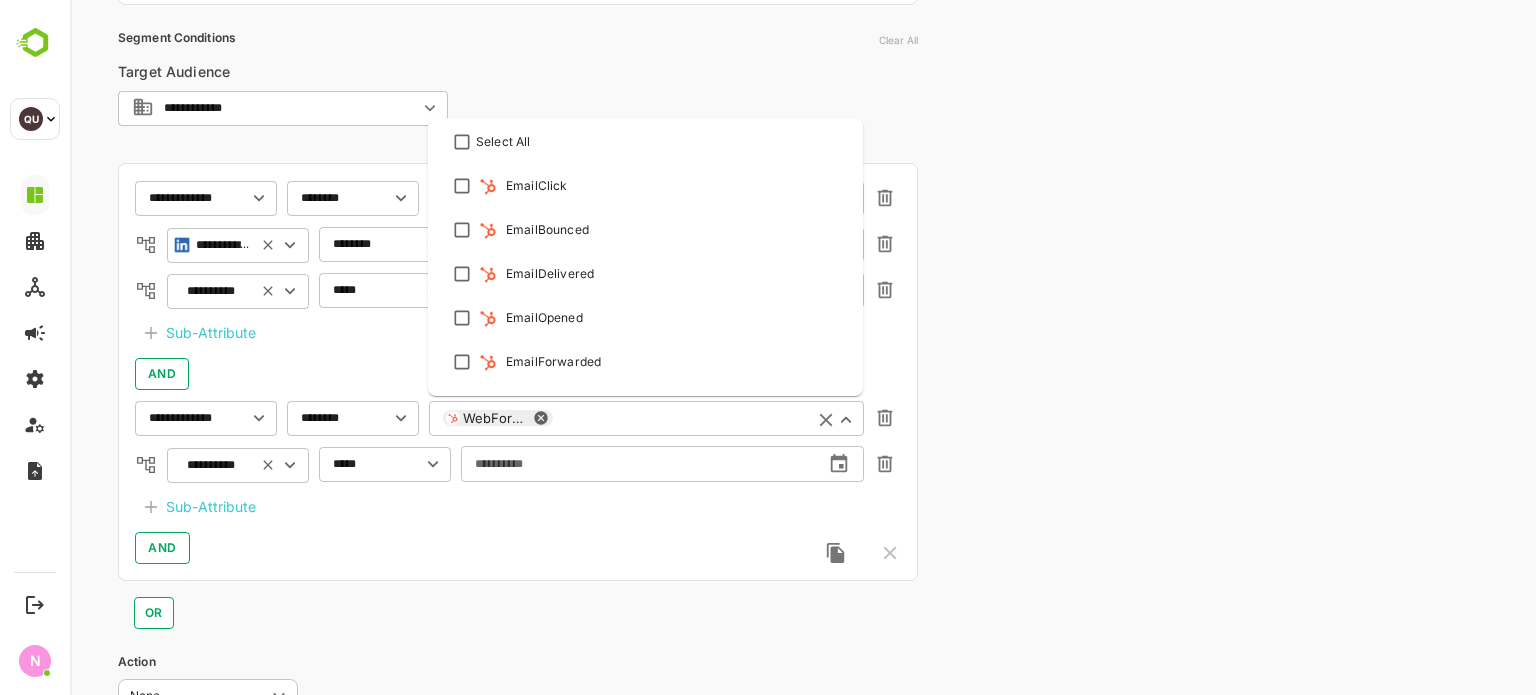scroll, scrollTop: 430, scrollLeft: 0, axis: vertical 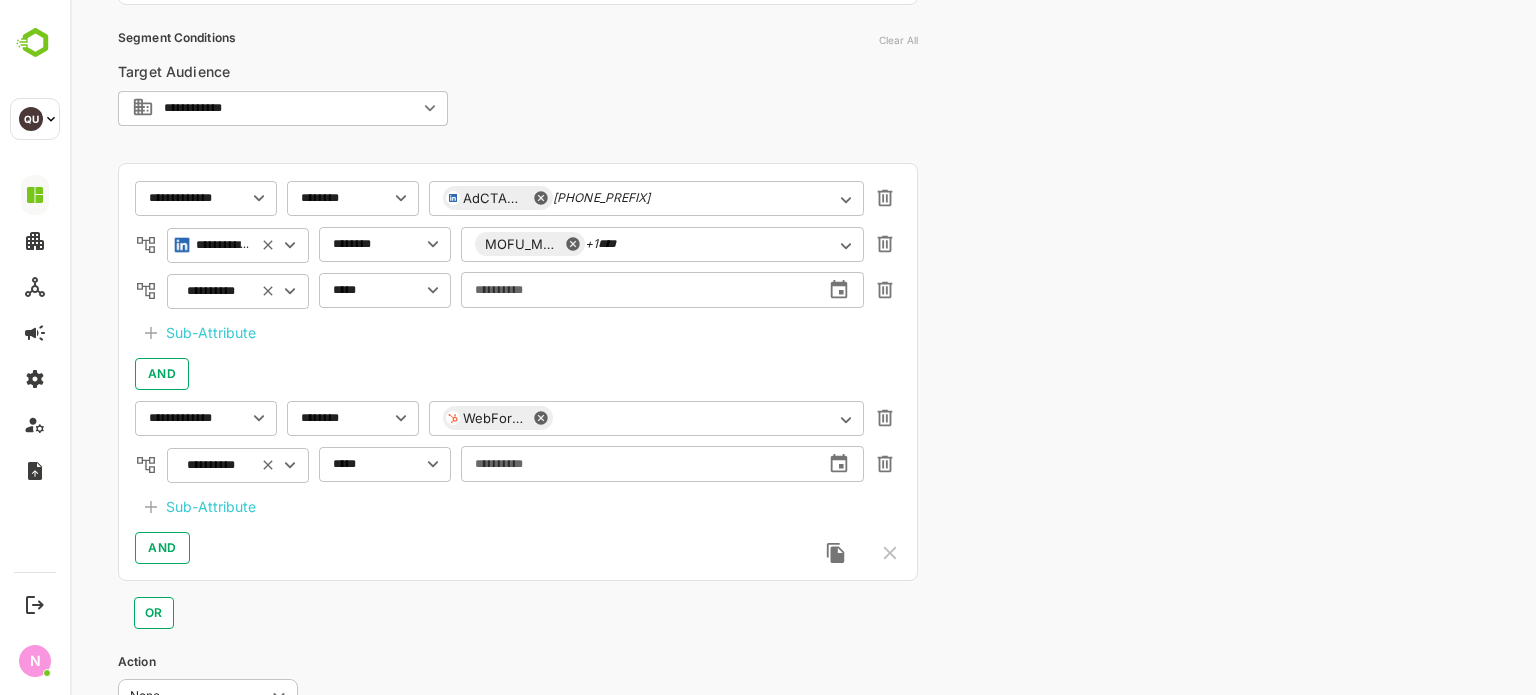 click on "**********" at bounding box center [803, 220] 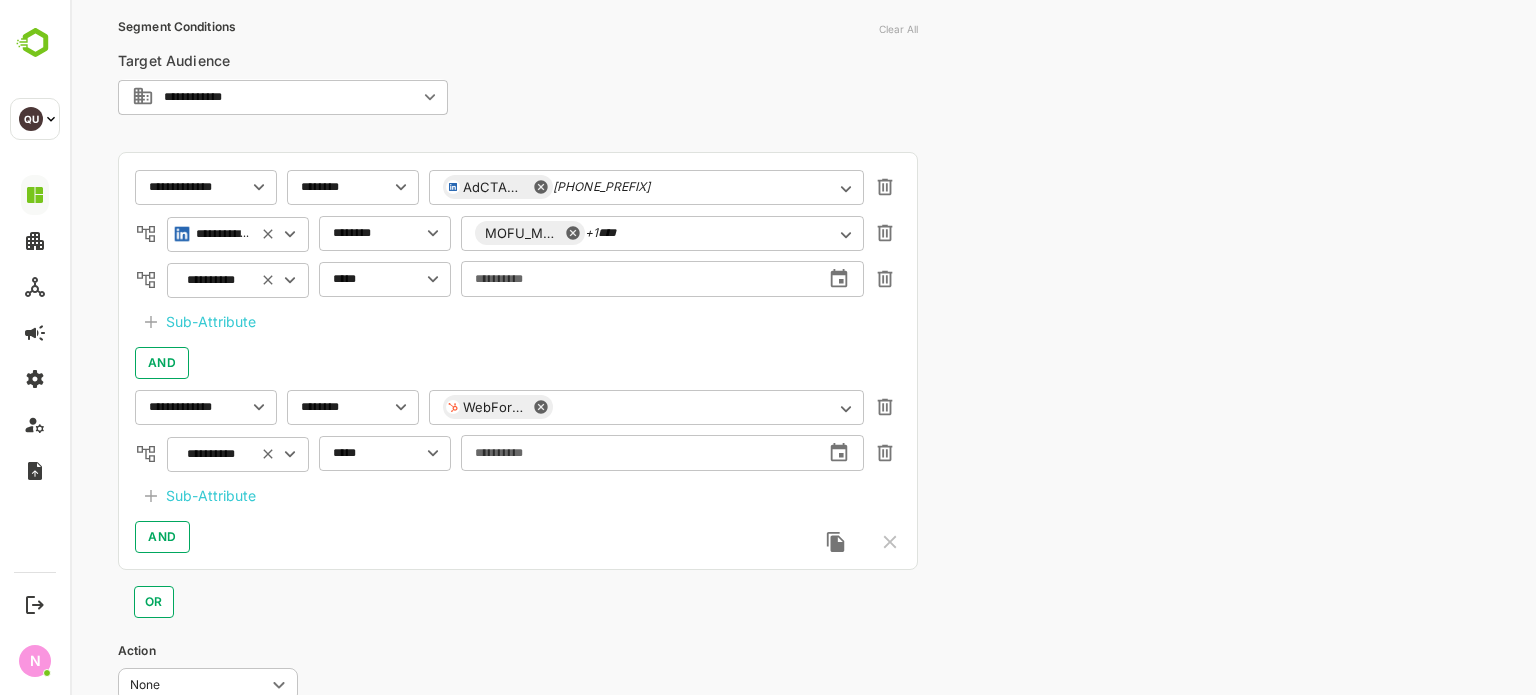 scroll, scrollTop: 428, scrollLeft: 0, axis: vertical 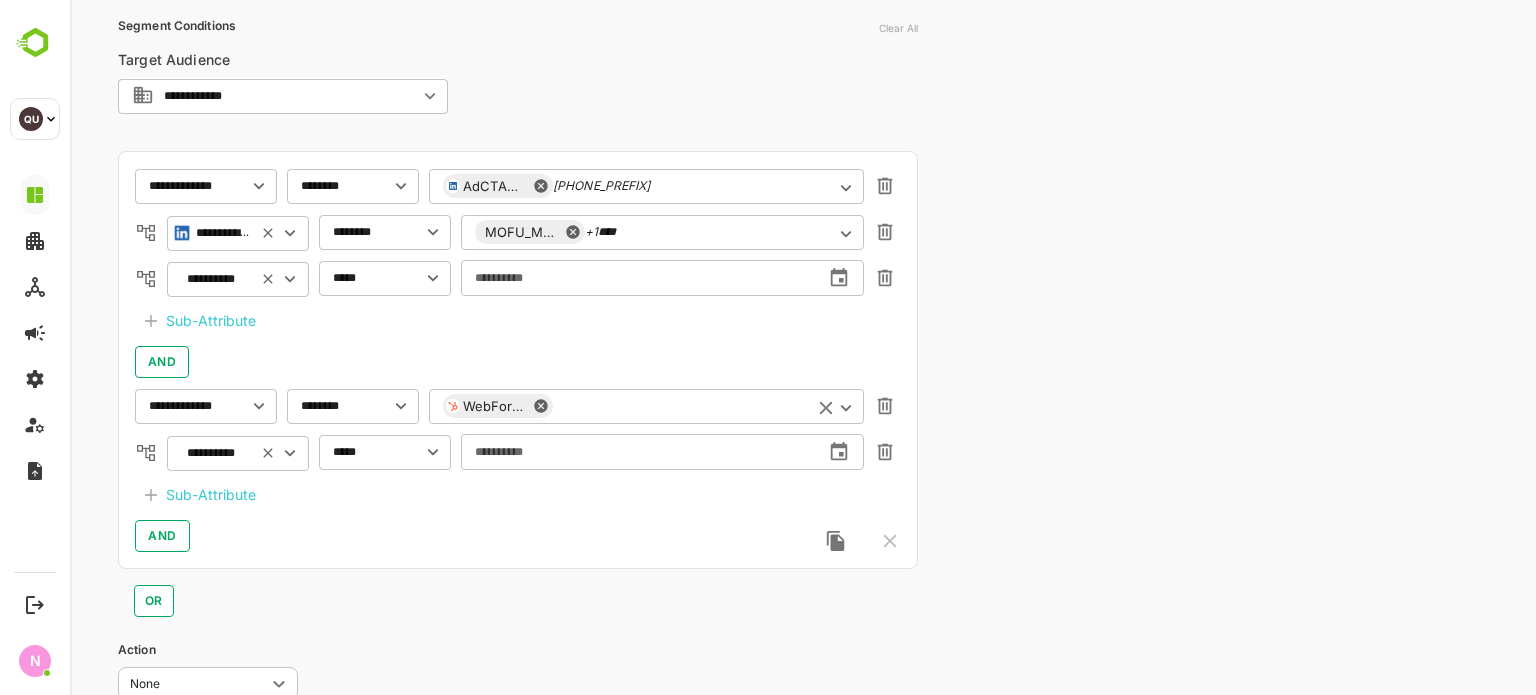 click 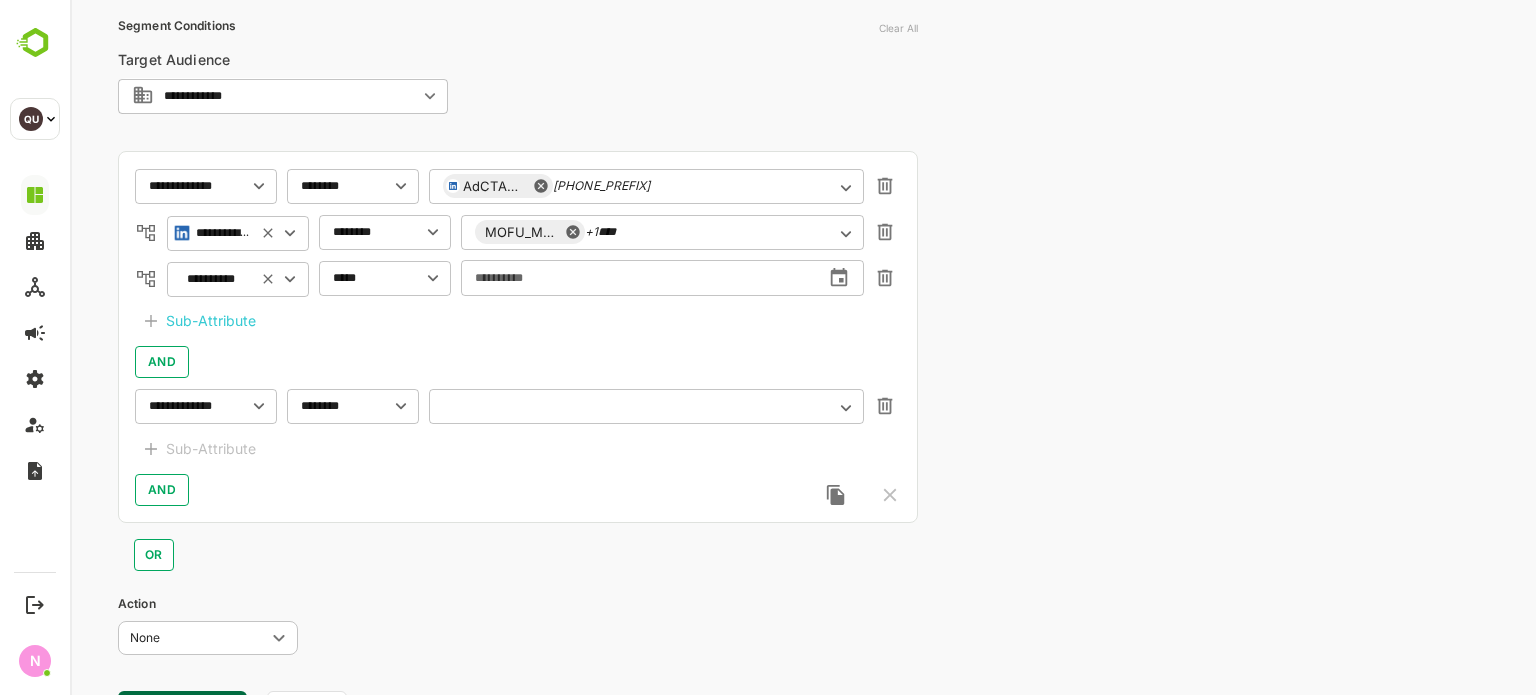 click at bounding box center [646, 406] 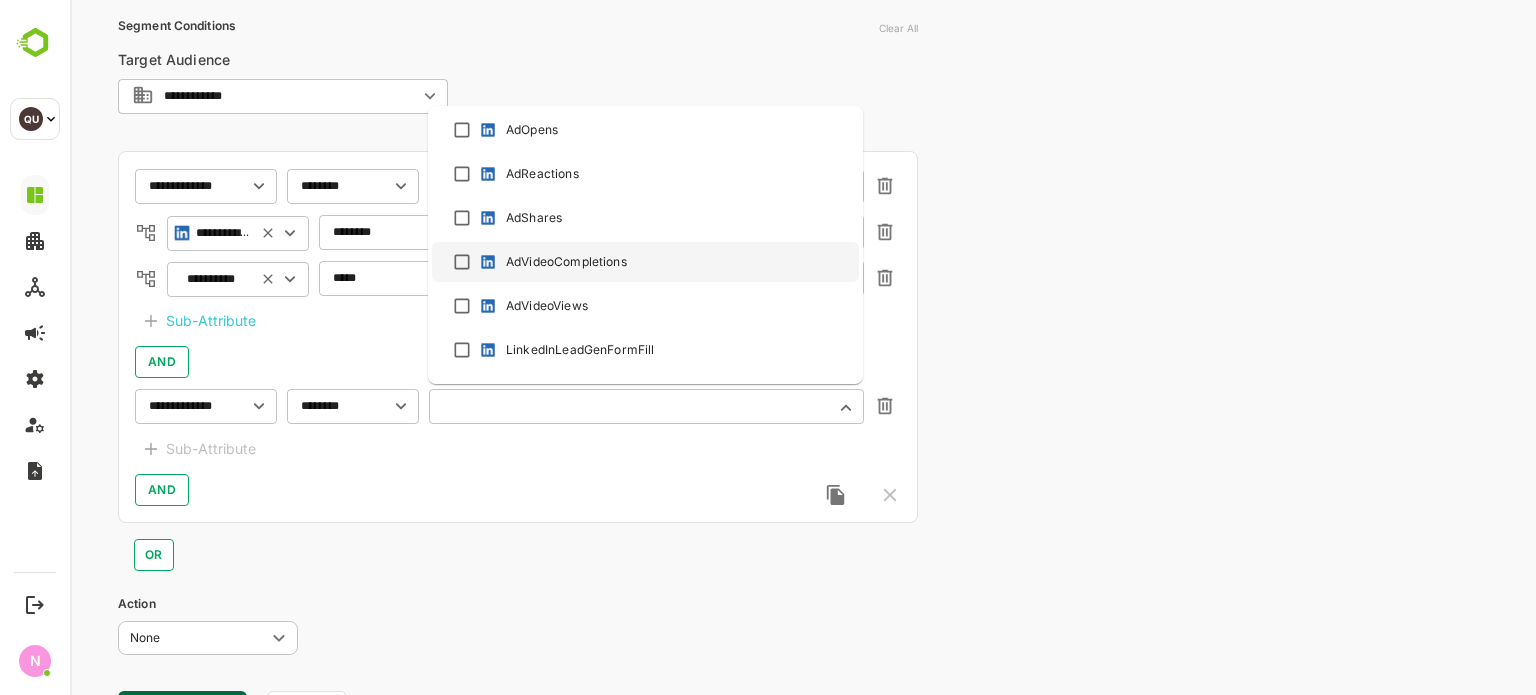 scroll, scrollTop: 1221, scrollLeft: 0, axis: vertical 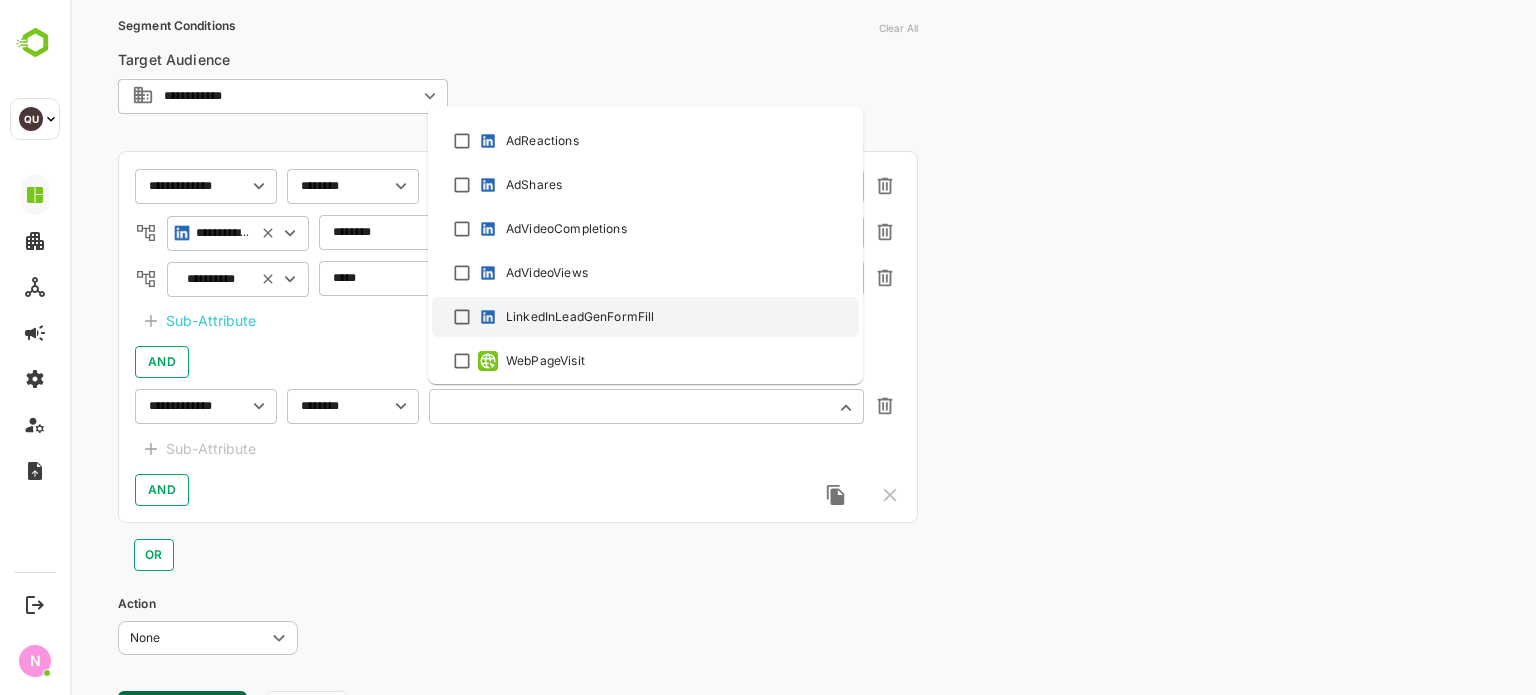 click on "LinkedInLeadGenFormFill" at bounding box center [645, 317] 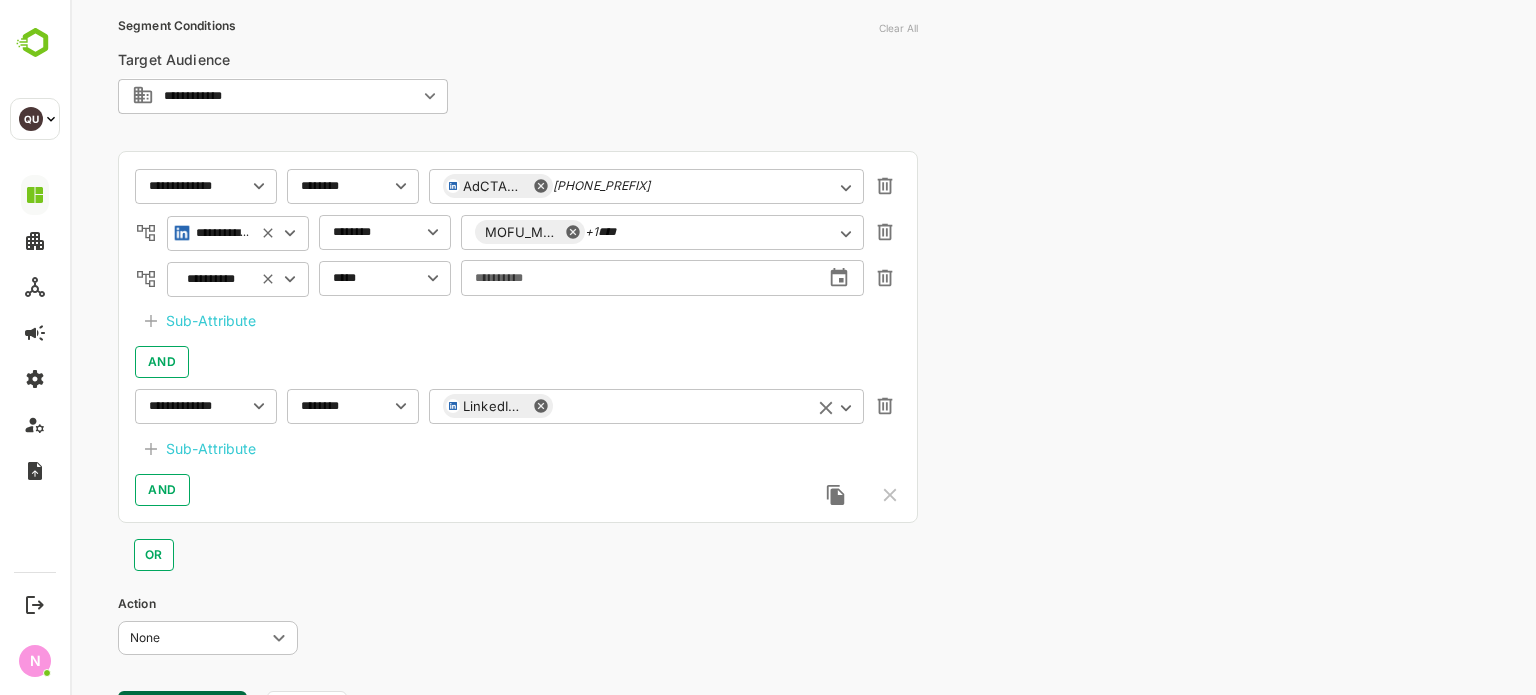 click on "**********" at bounding box center (518, 337) 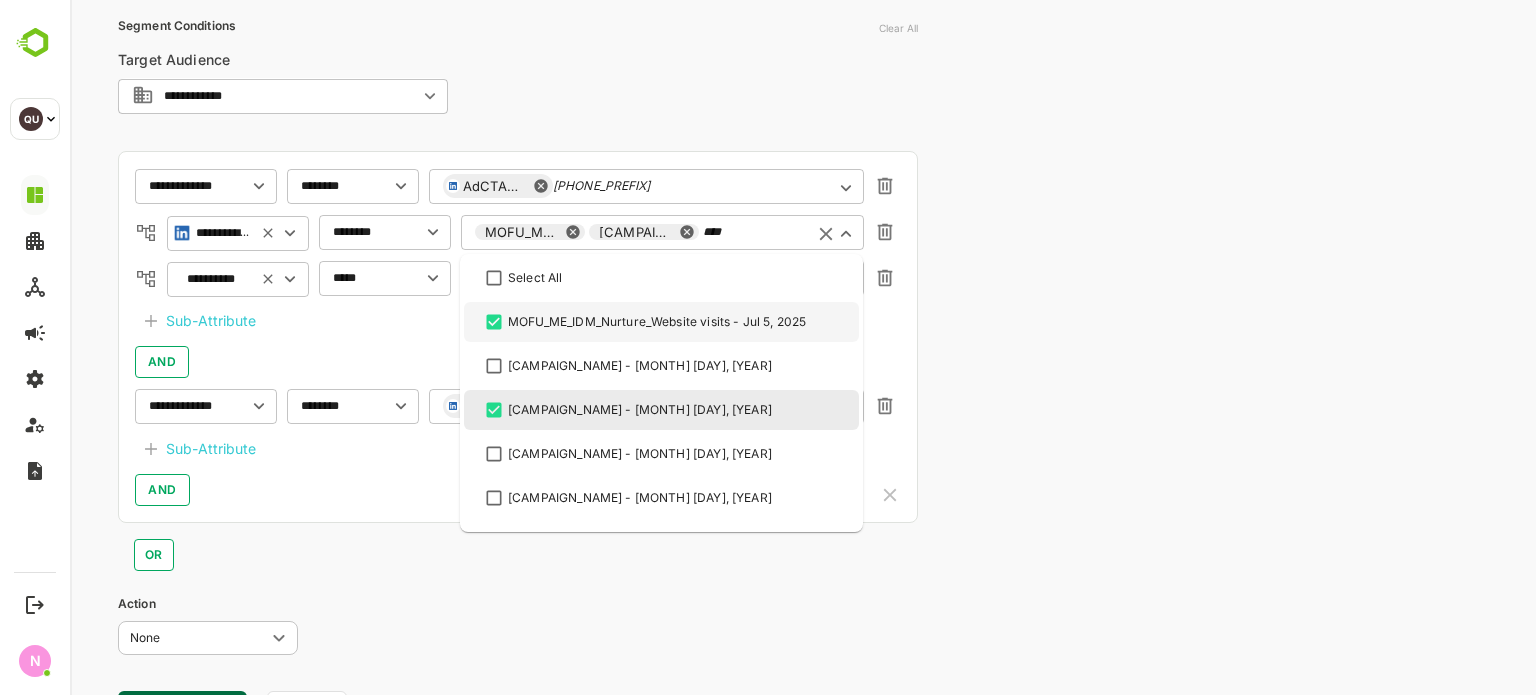 click on "[CAMPAIGN_NAME] - [MONTH] [DAY], [YEAR] [CAMPAIGN_NAME] - [MONTH] [DAY], [YEAR] ****" at bounding box center [662, 232] 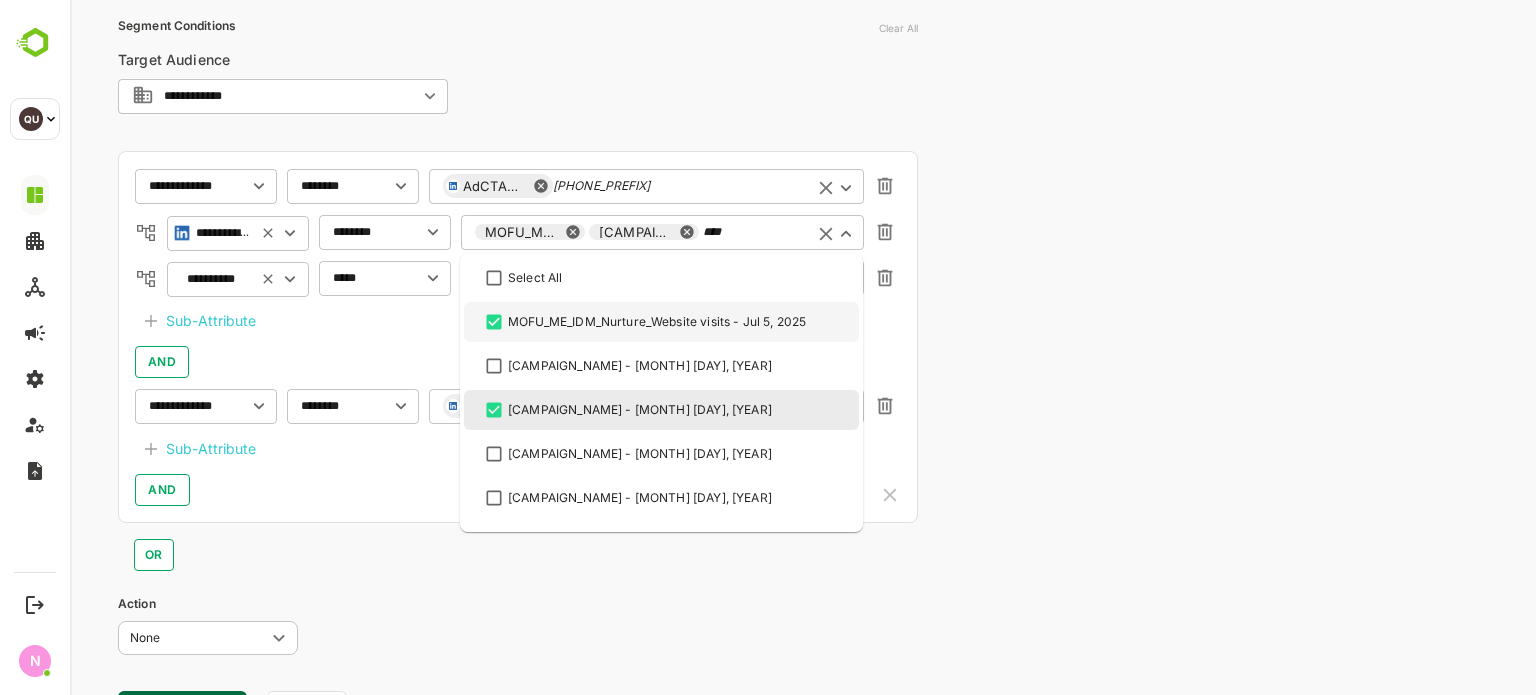 click on "[METRIC] +[NUMBER]" at bounding box center [646, 186] 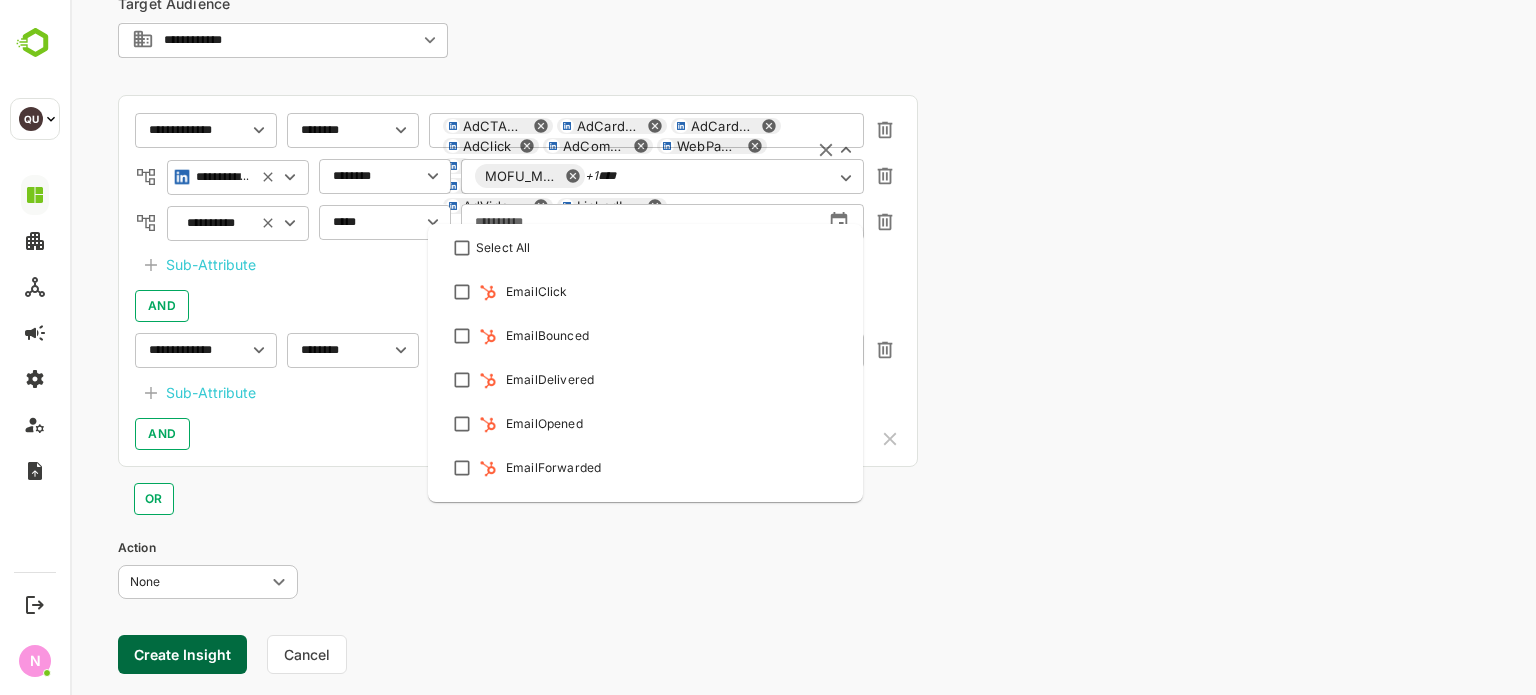scroll, scrollTop: 488, scrollLeft: 0, axis: vertical 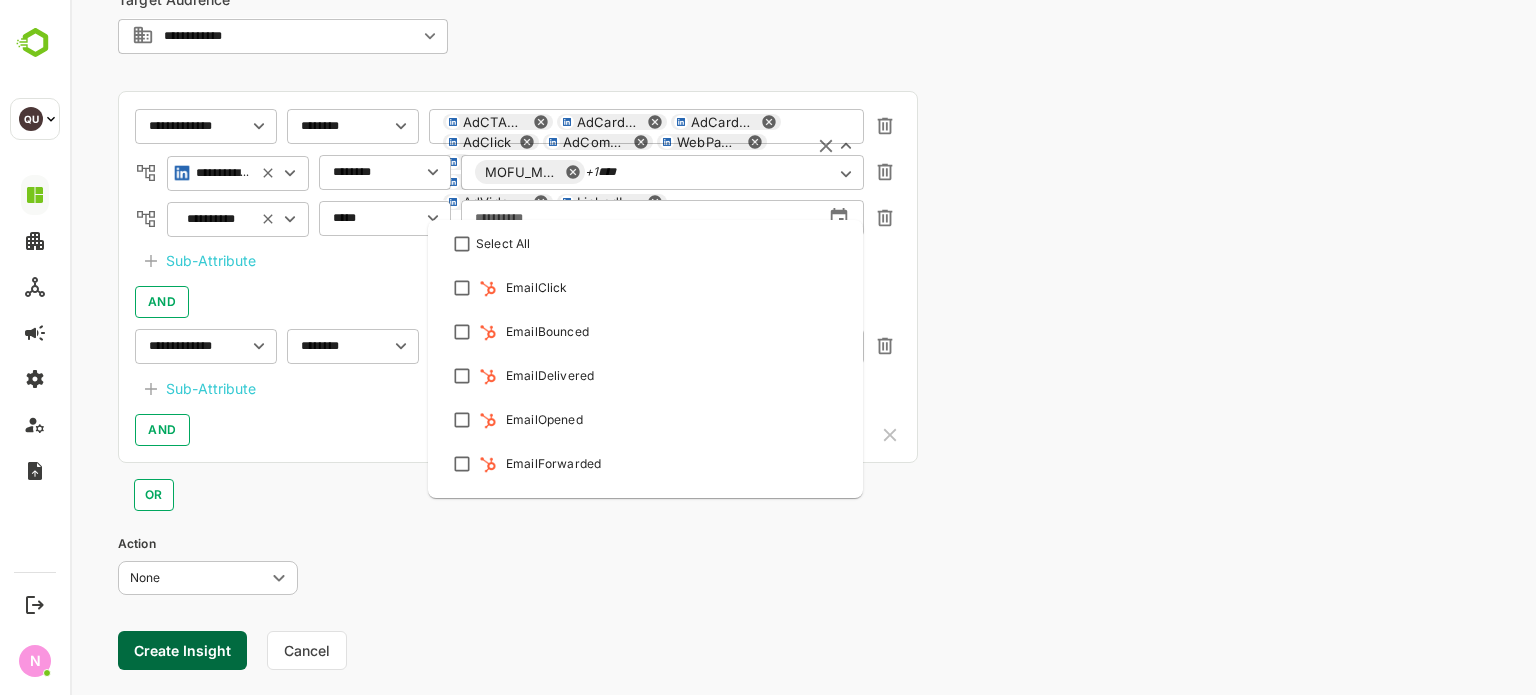 click on "AdCTAClick AdCardClick AdCardmpressions AdClick AdComments WebPageVisit AdLikes LandingPageVisit AdOpens AdReactions AdShares AdVideoCompletions AdVideoViews LinkedInLeadGenFormFill" at bounding box center [646, 162] 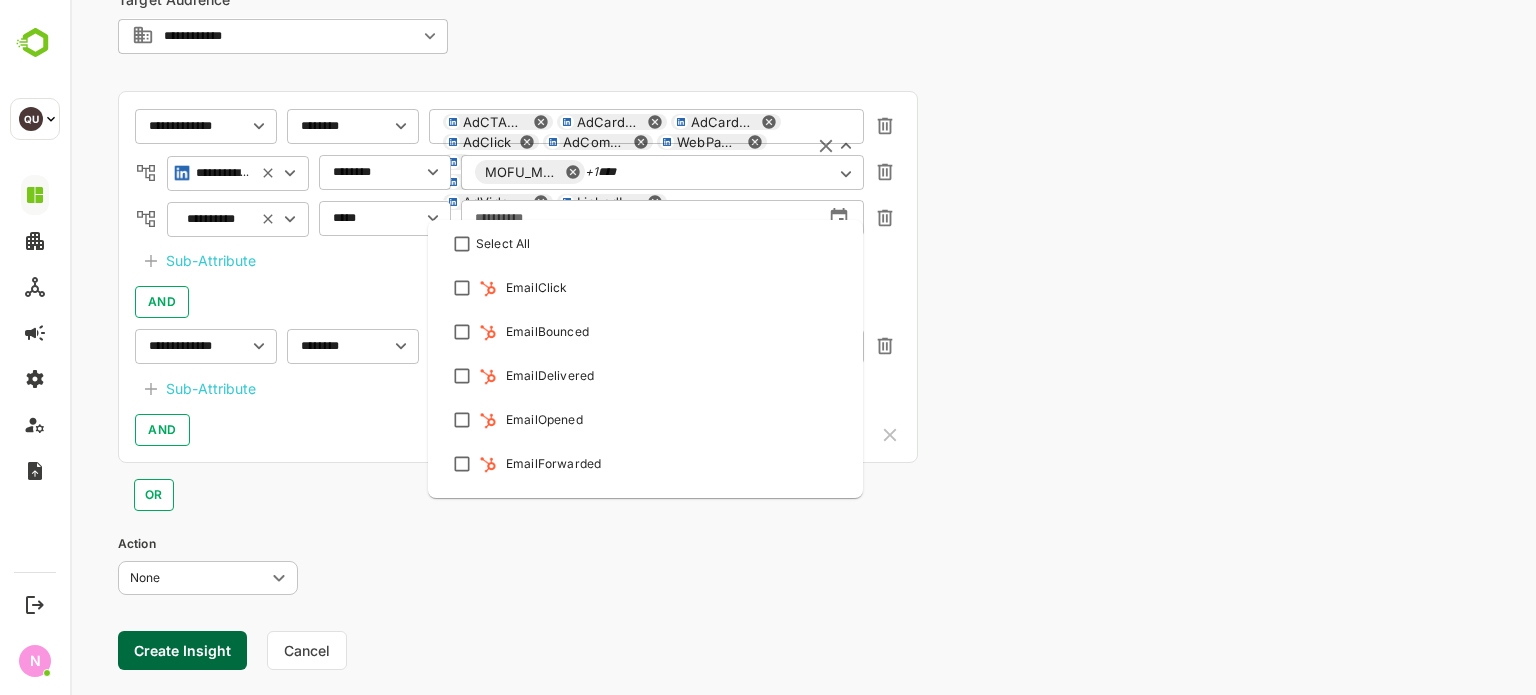 click on "AdCTAClick AdCardClick AdCardmpressions AdClick AdComments WebPageVisit AdLikes LandingPageVisit AdOpens AdReactions AdShares AdVideoCompletions AdVideoViews LinkedInLeadGenFormFill" at bounding box center (646, 162) 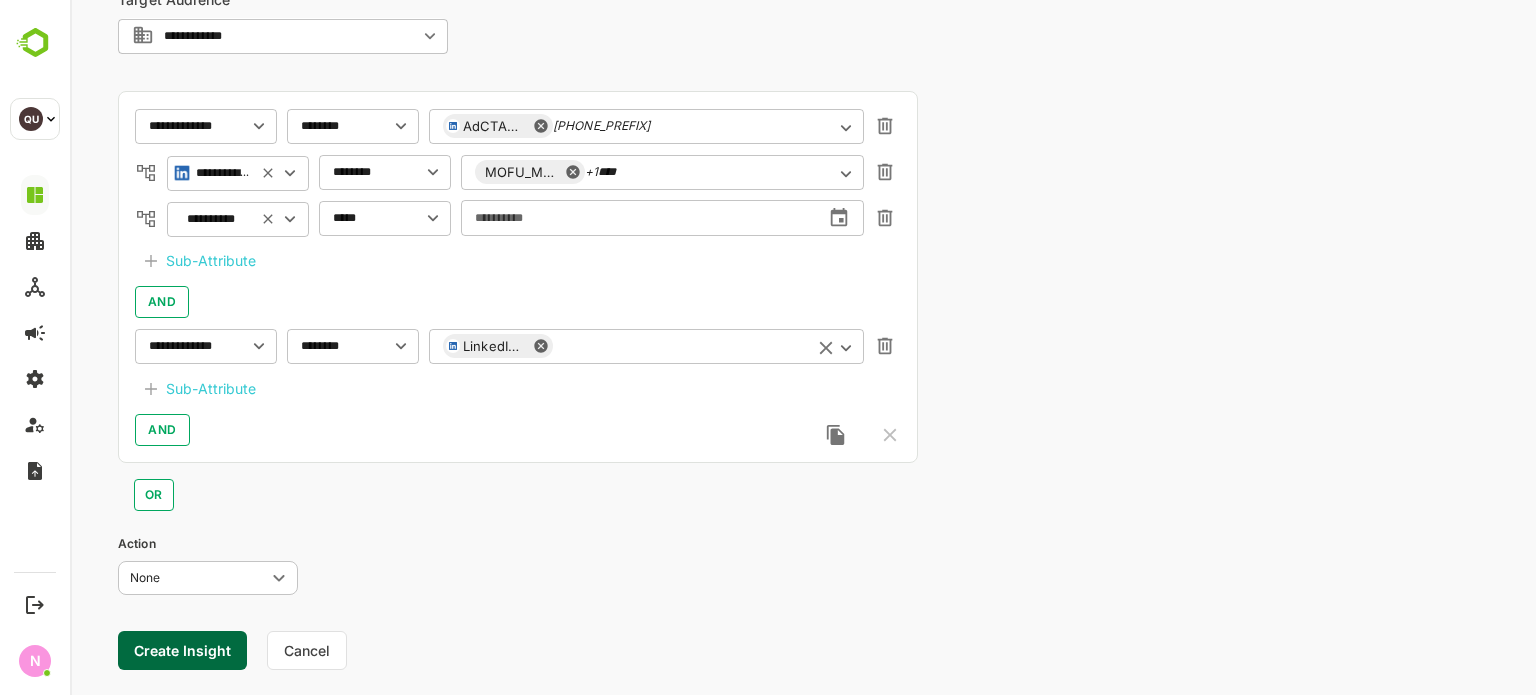 click on "**********" at bounding box center (803, 125) 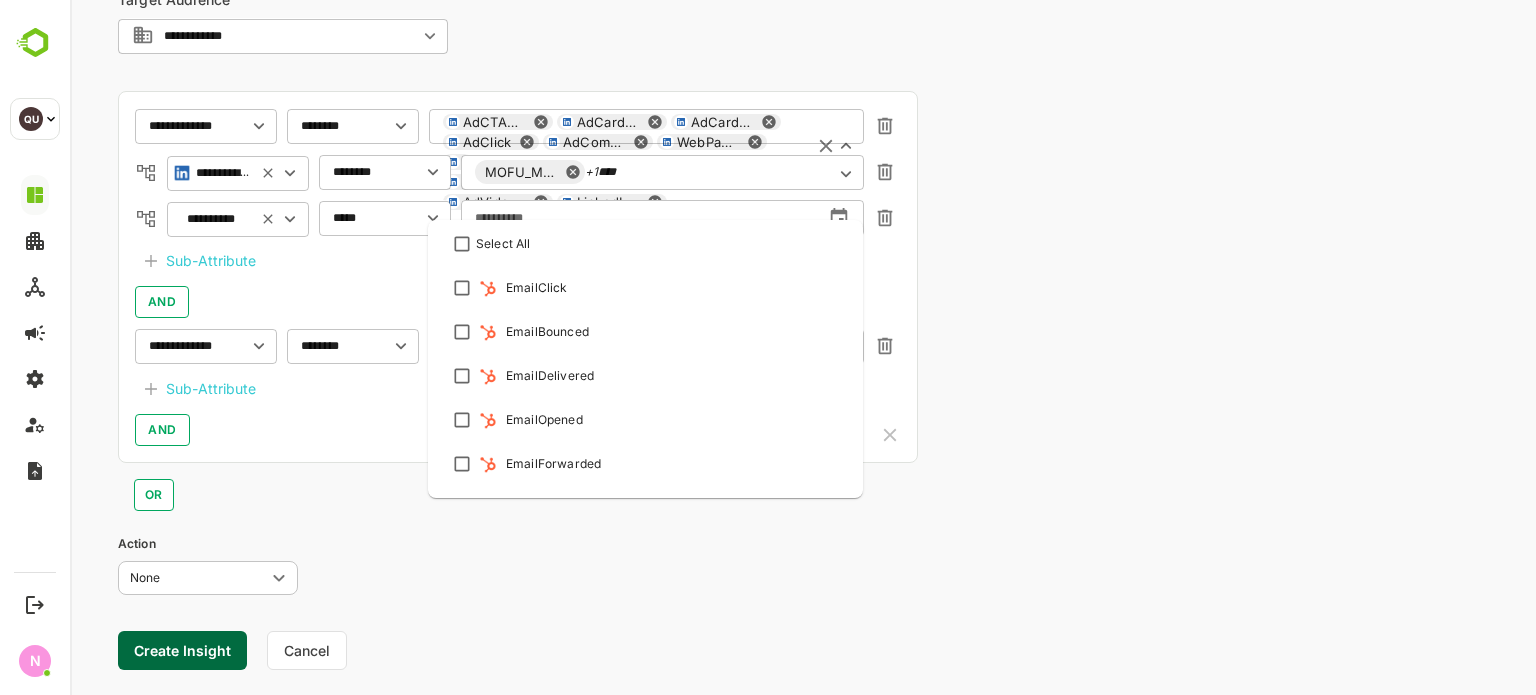 click on "AdCTAClick AdCardClick AdCardmpressions AdClick AdComments WebPageVisit AdLikes LandingPageVisit AdOpens AdReactions AdShares AdVideoCompletions AdVideoViews LinkedInLeadGenFormFill" at bounding box center (646, 162) 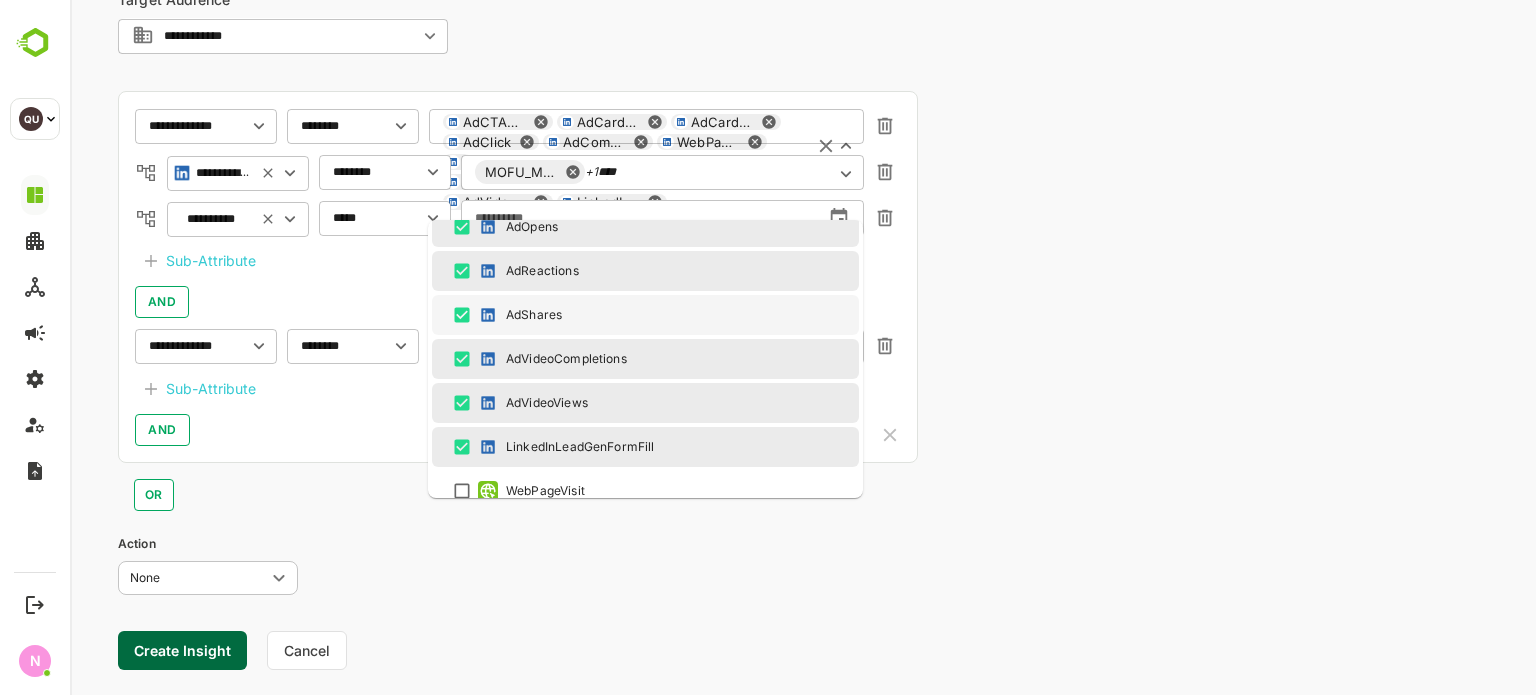 scroll, scrollTop: 1204, scrollLeft: 0, axis: vertical 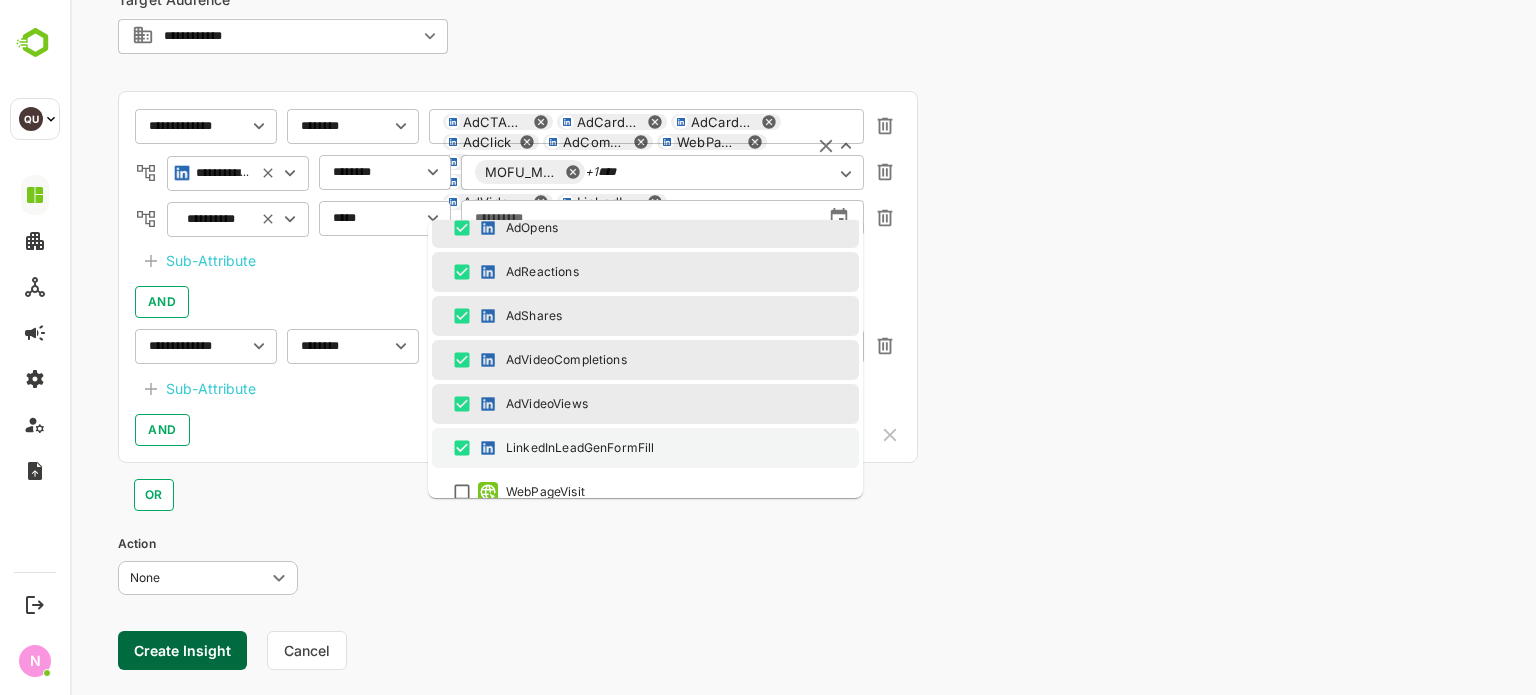 click on "LinkedInLeadGenFormFill" at bounding box center (580, 448) 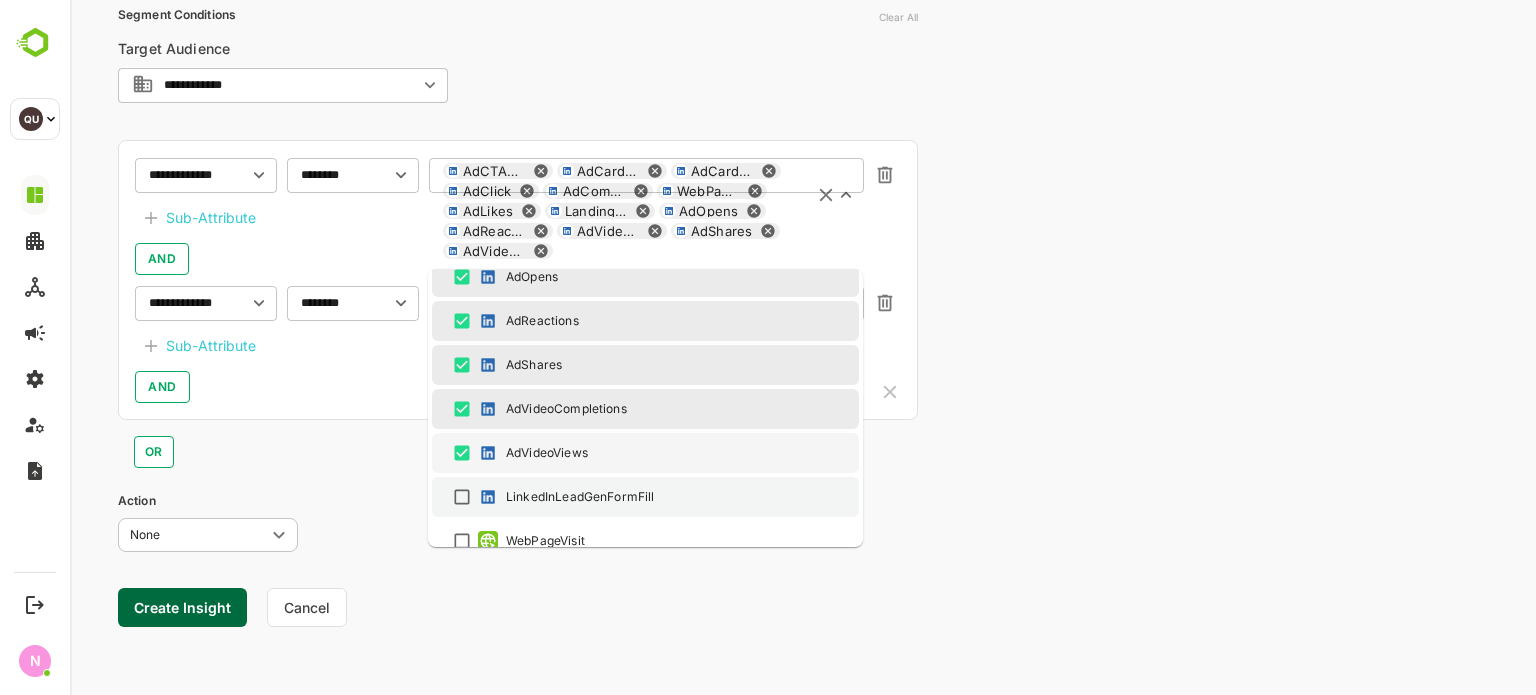 scroll, scrollTop: 437, scrollLeft: 0, axis: vertical 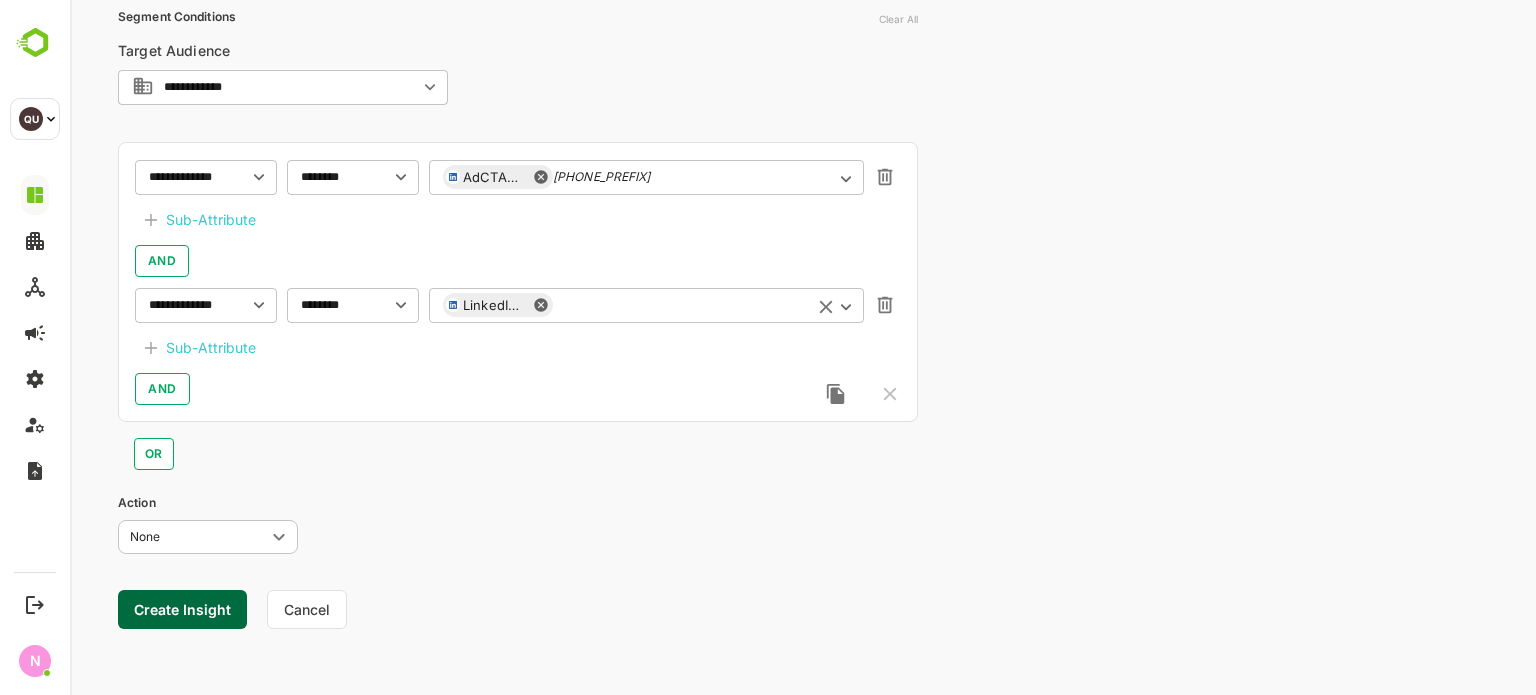 click on "Create Insight Cancel" at bounding box center [518, 619] 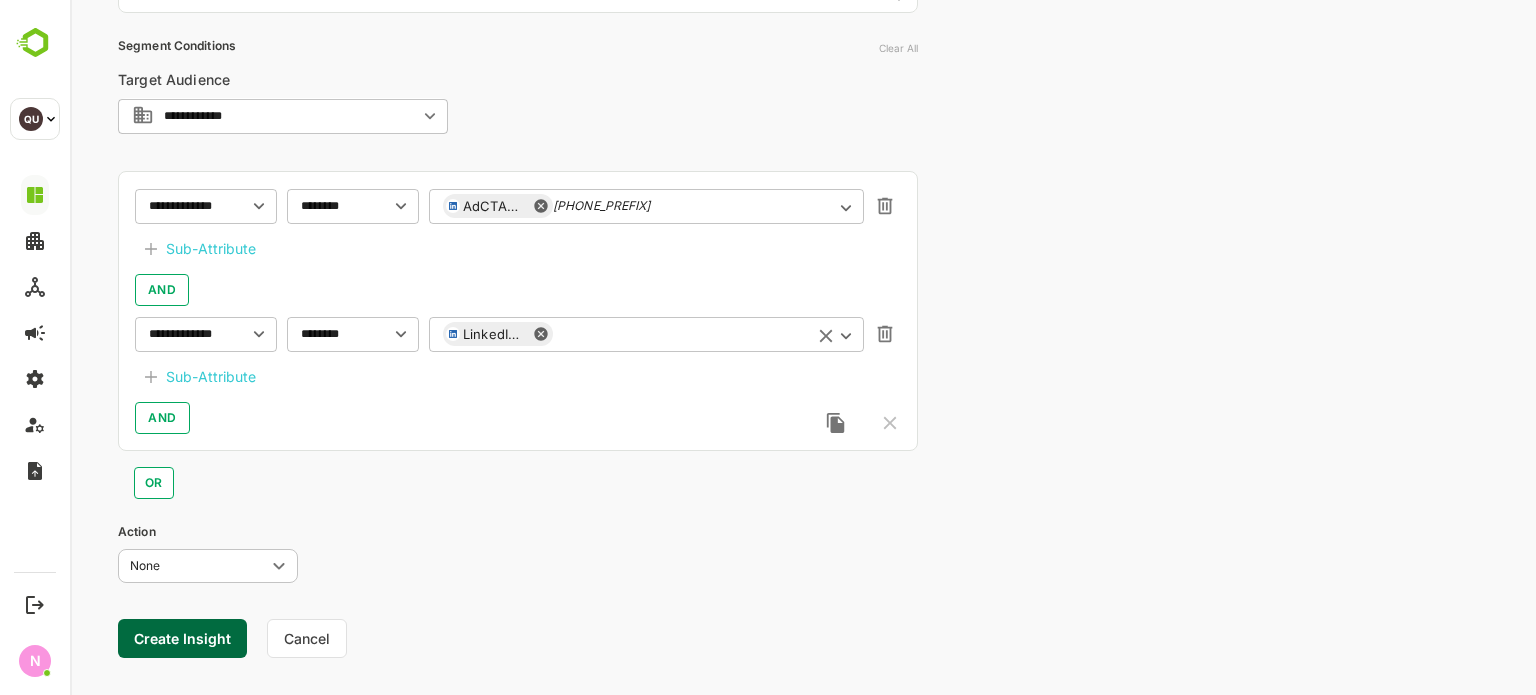 click on "Sub-Attribute" at bounding box center [211, 249] 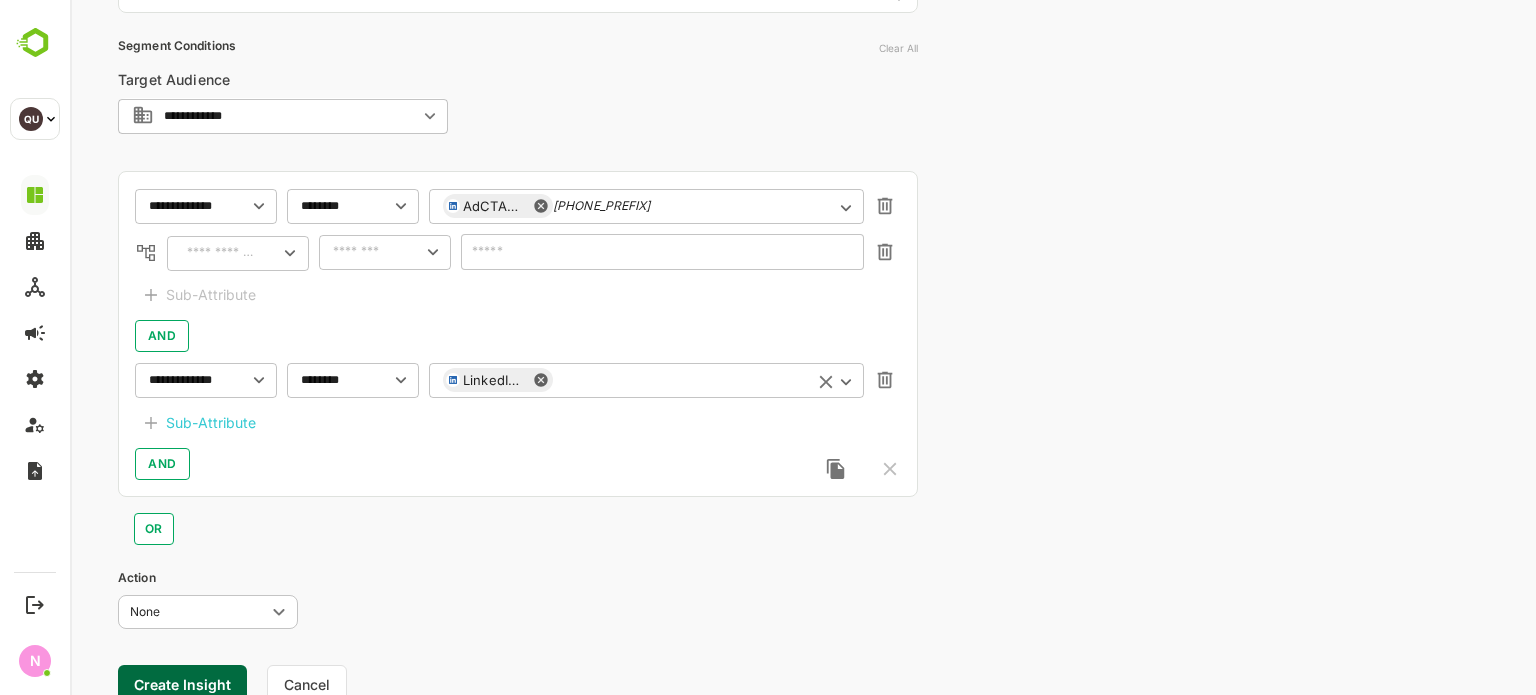 click on "​" at bounding box center [238, 253] 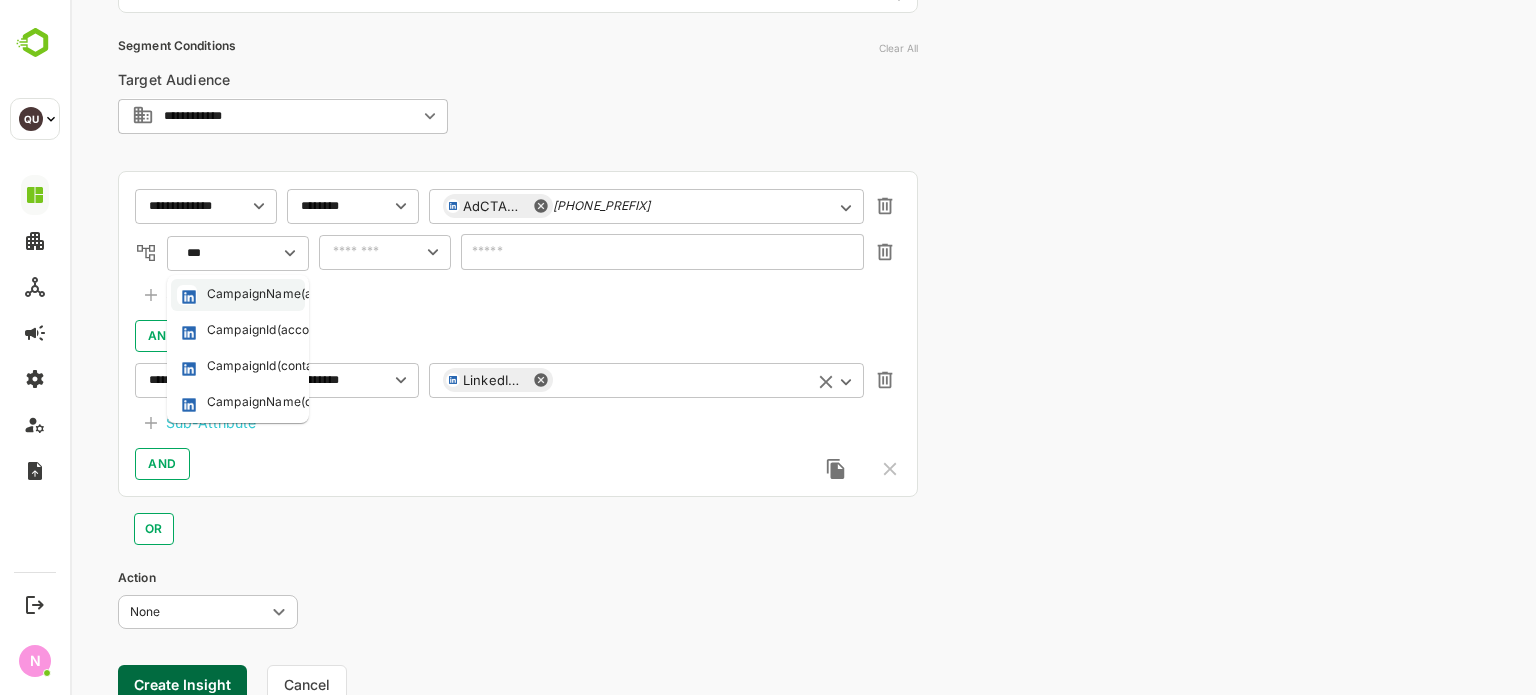 click on "CampaignName(accounts)" at bounding box center (284, 295) 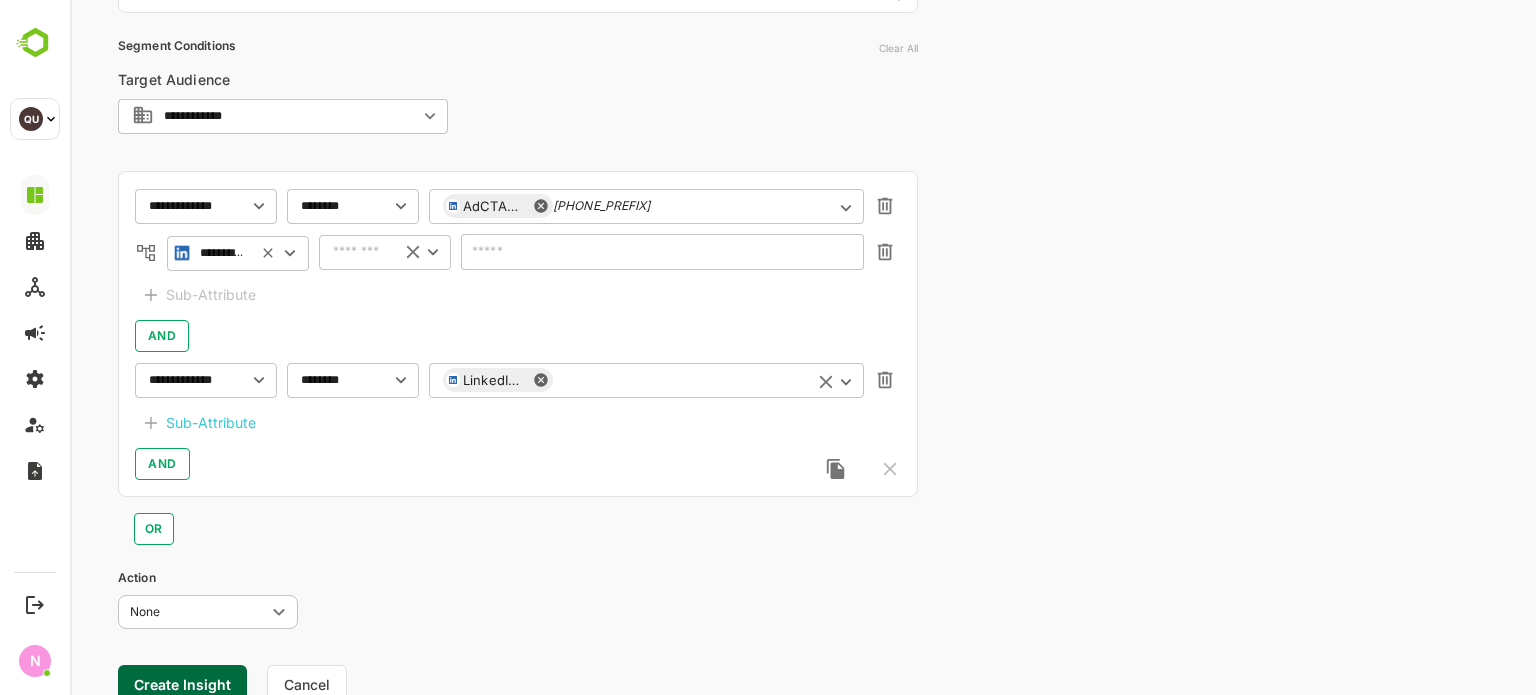 click on "​" at bounding box center (385, 252) 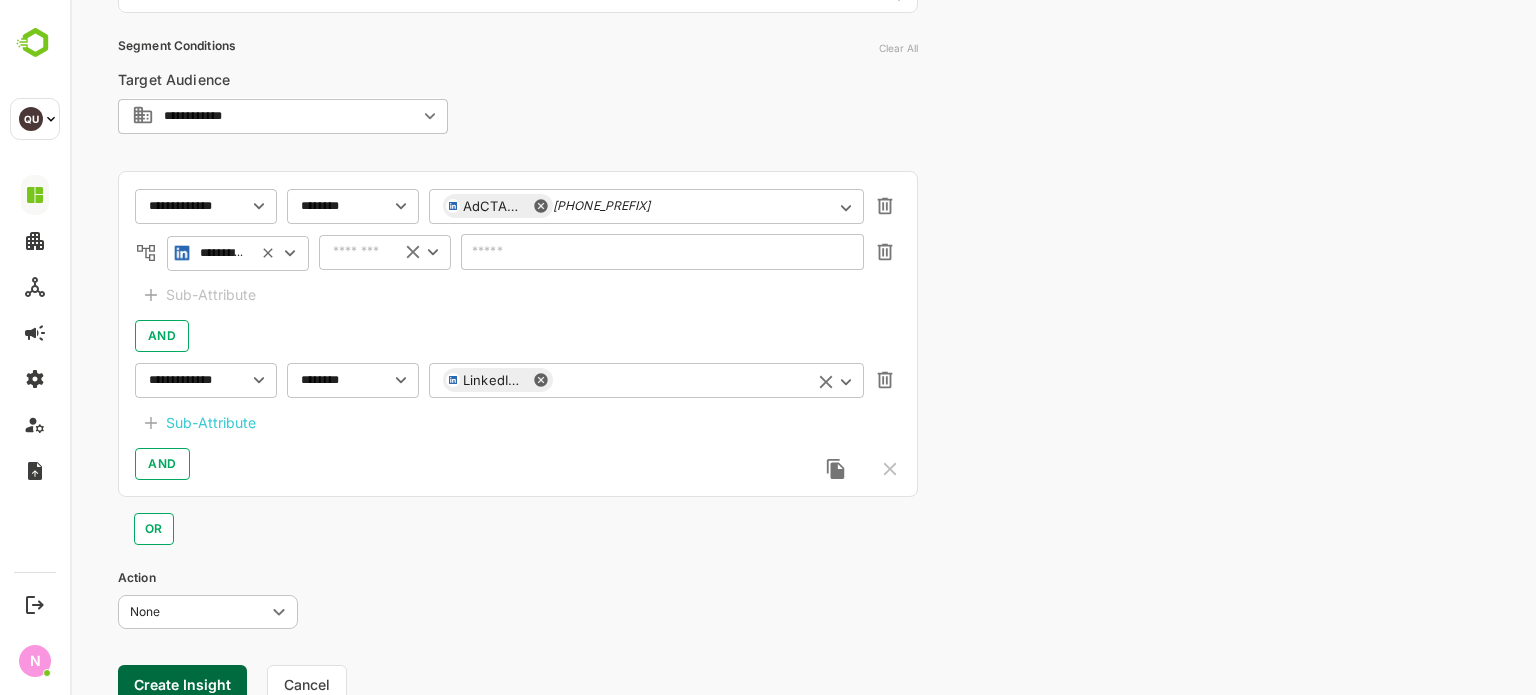 type on "**********" 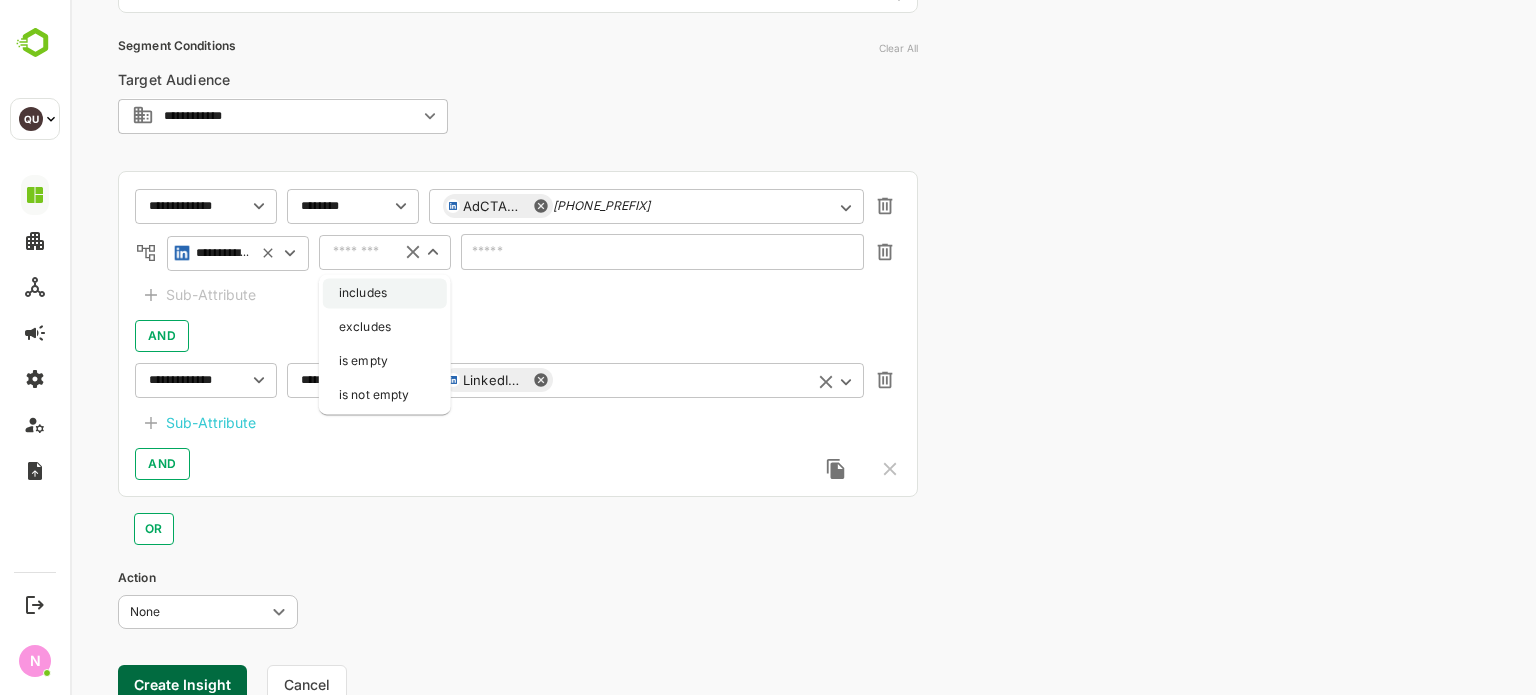 click on "includes" at bounding box center (385, 293) 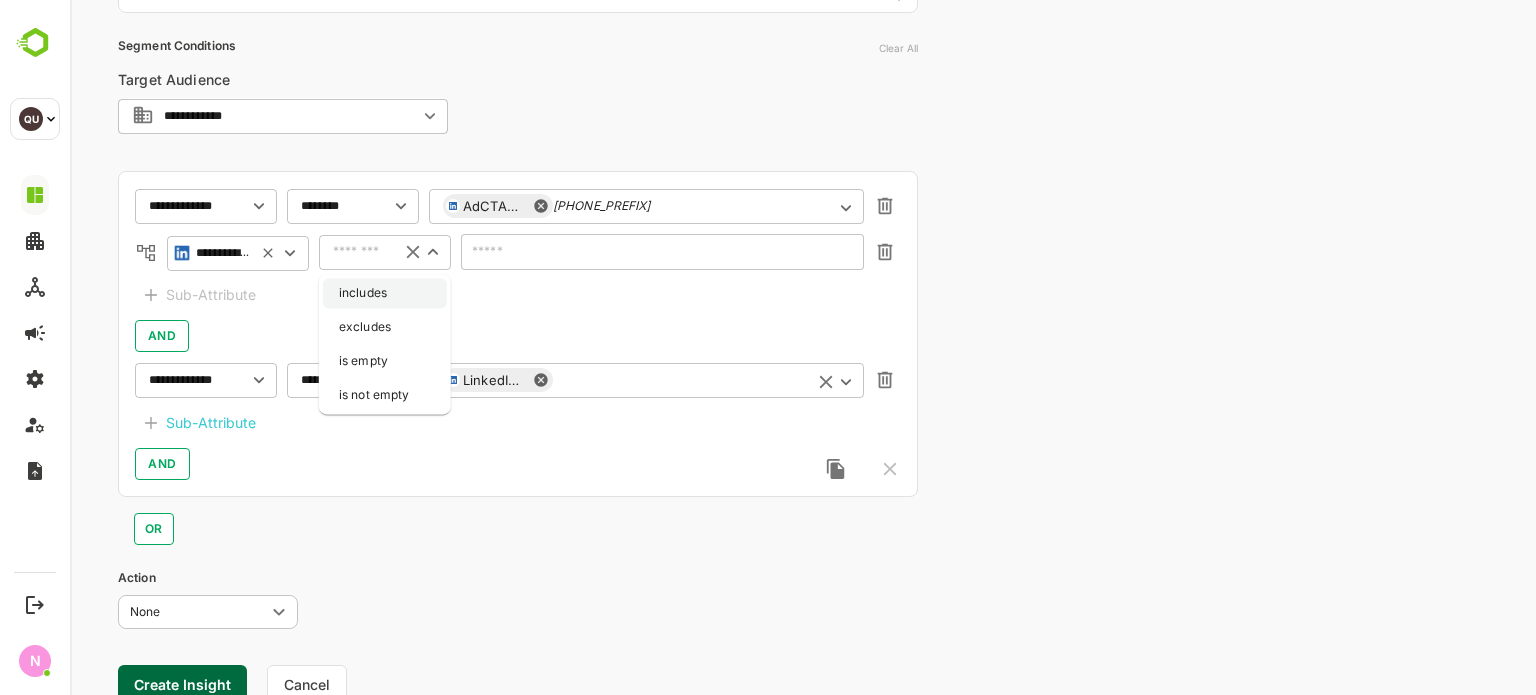 type on "********" 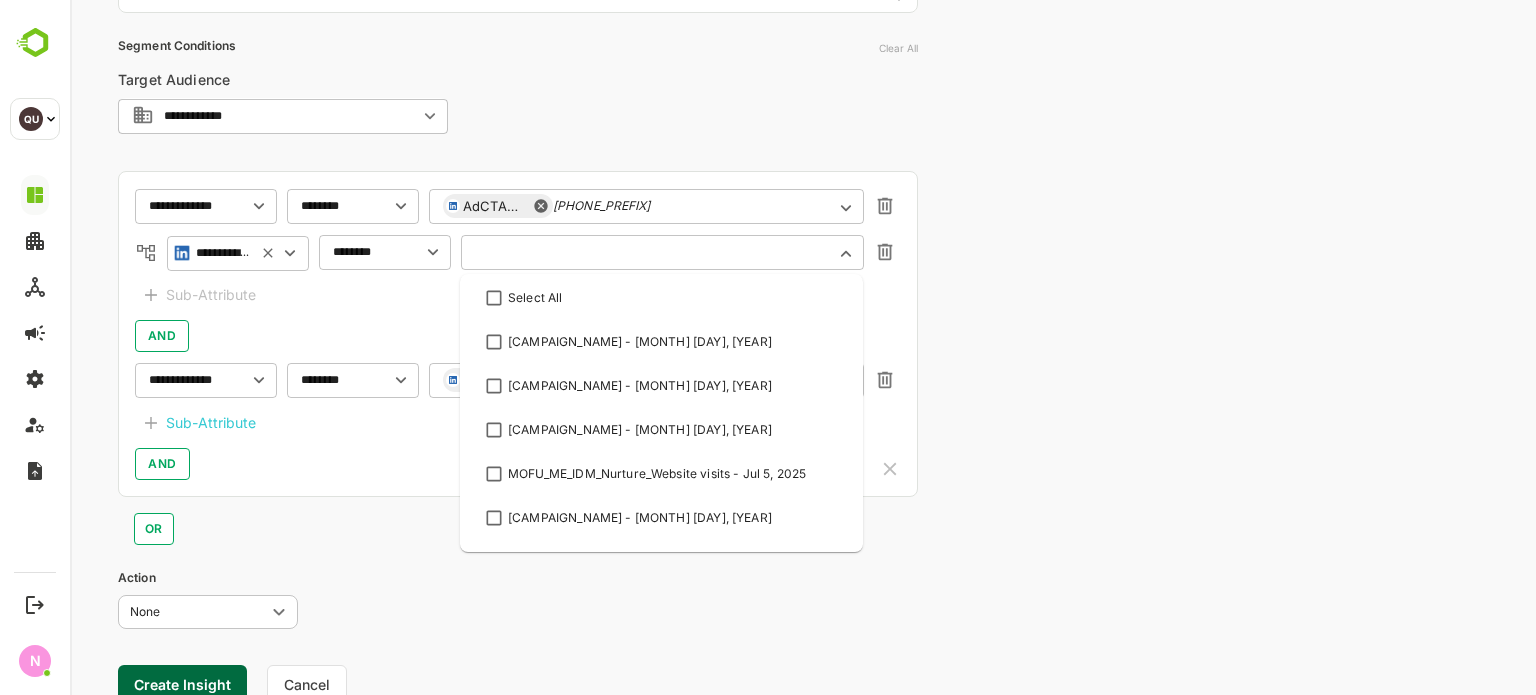 click at bounding box center [662, 252] 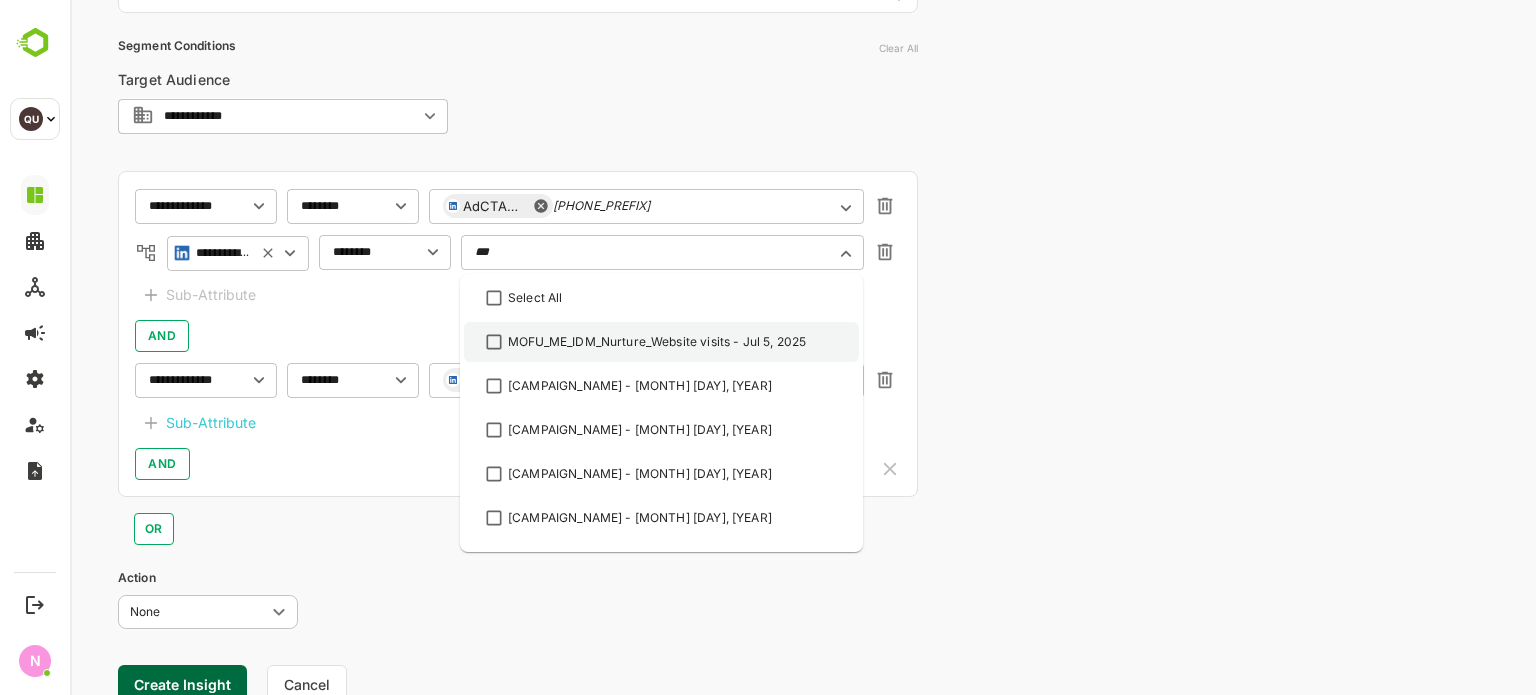 click on "MOFU_ME_IDM_Nurture_Website visits - Jul 5, 2025" at bounding box center [657, 342] 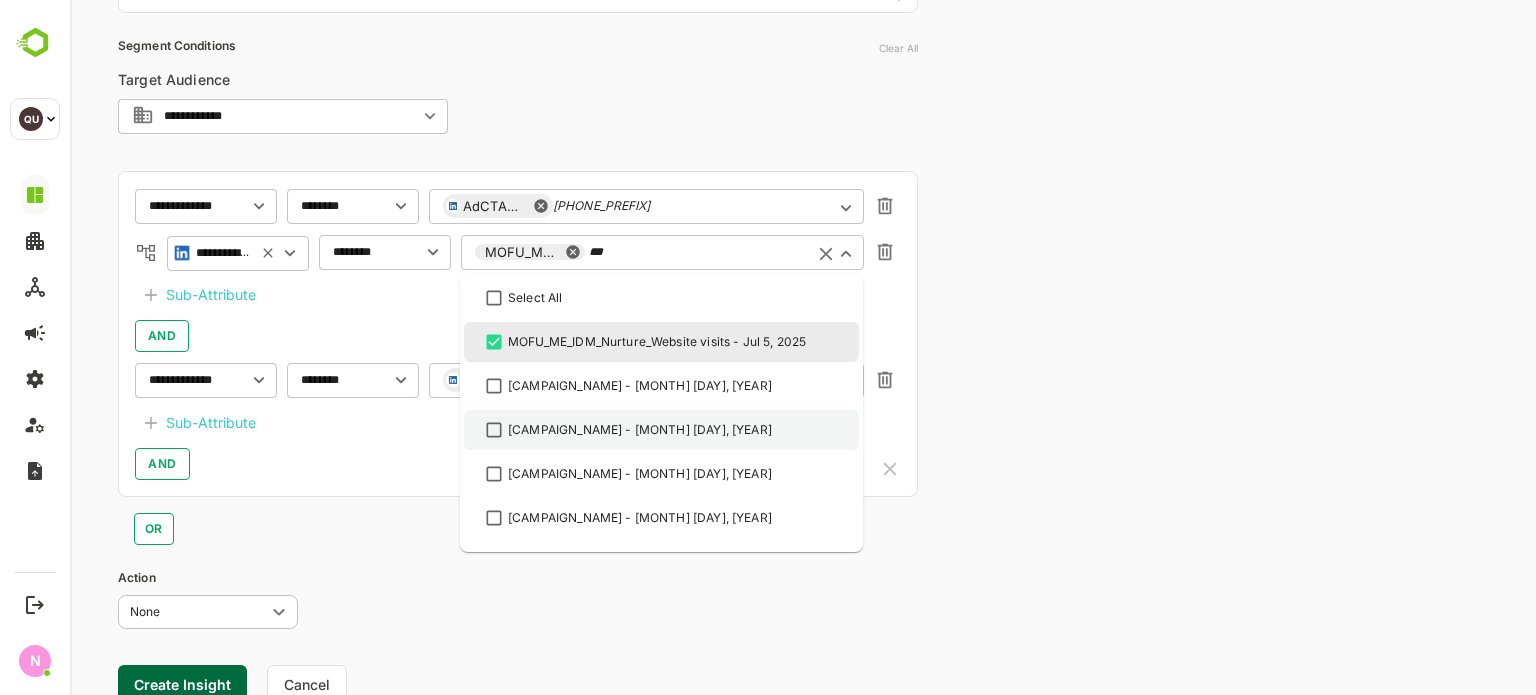click on "[CAMPAIGN_NAME] - [MONTH] [DAY], [YEAR]" at bounding box center [640, 430] 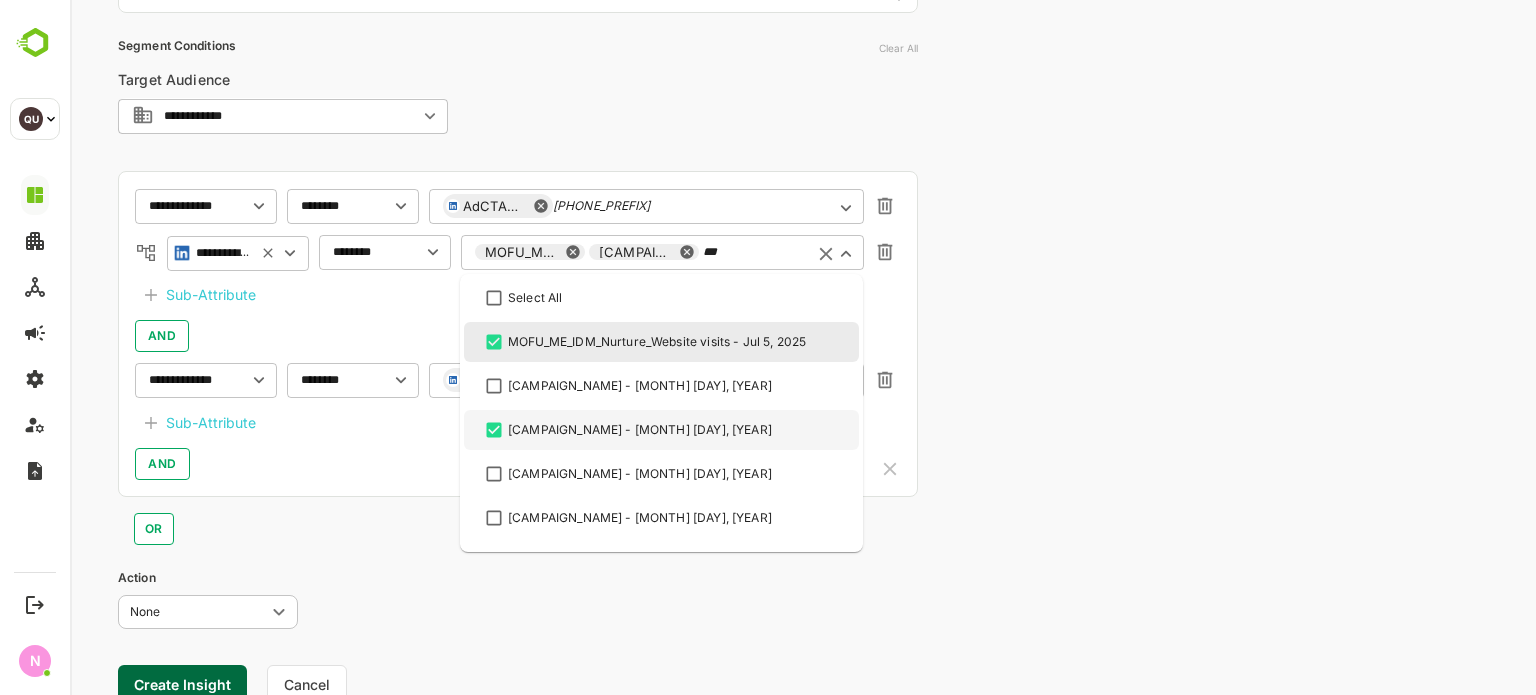 type on "***" 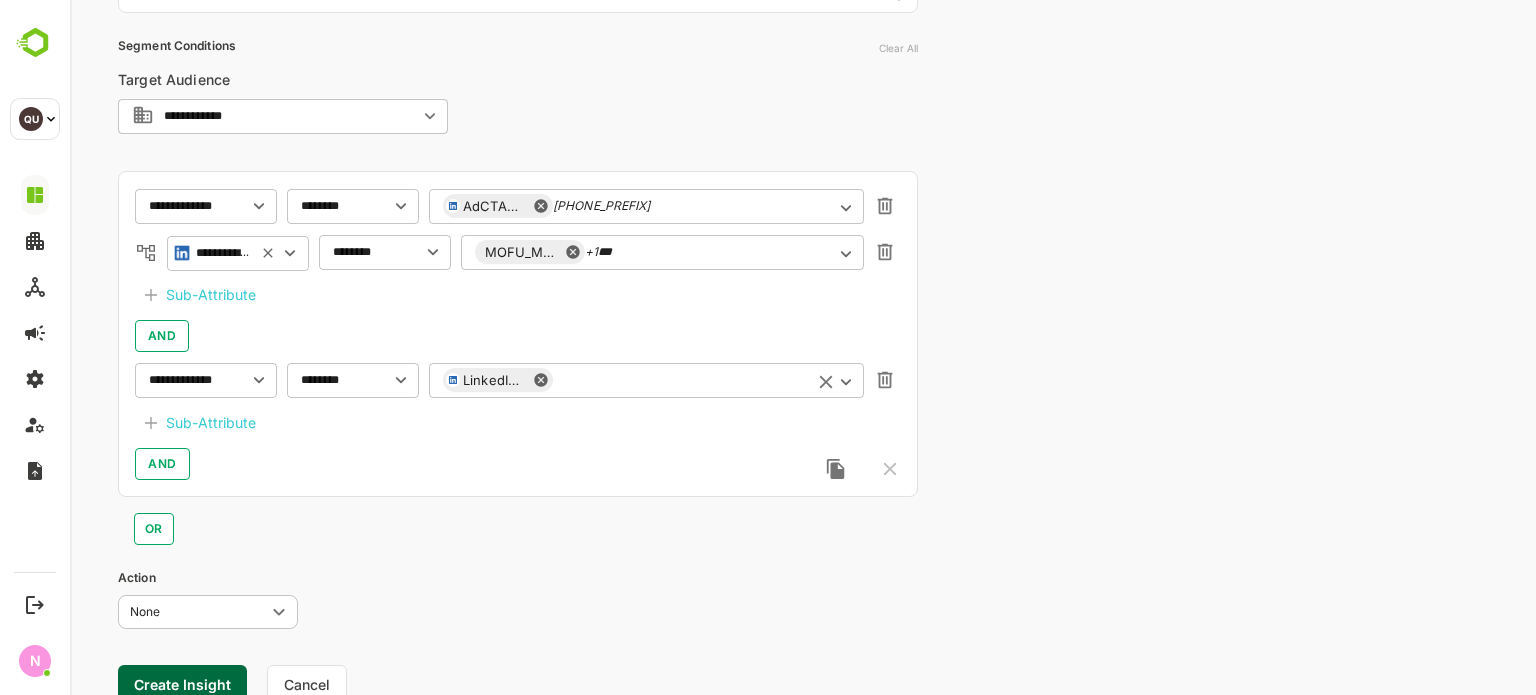 click on "AND" at bounding box center [518, 464] 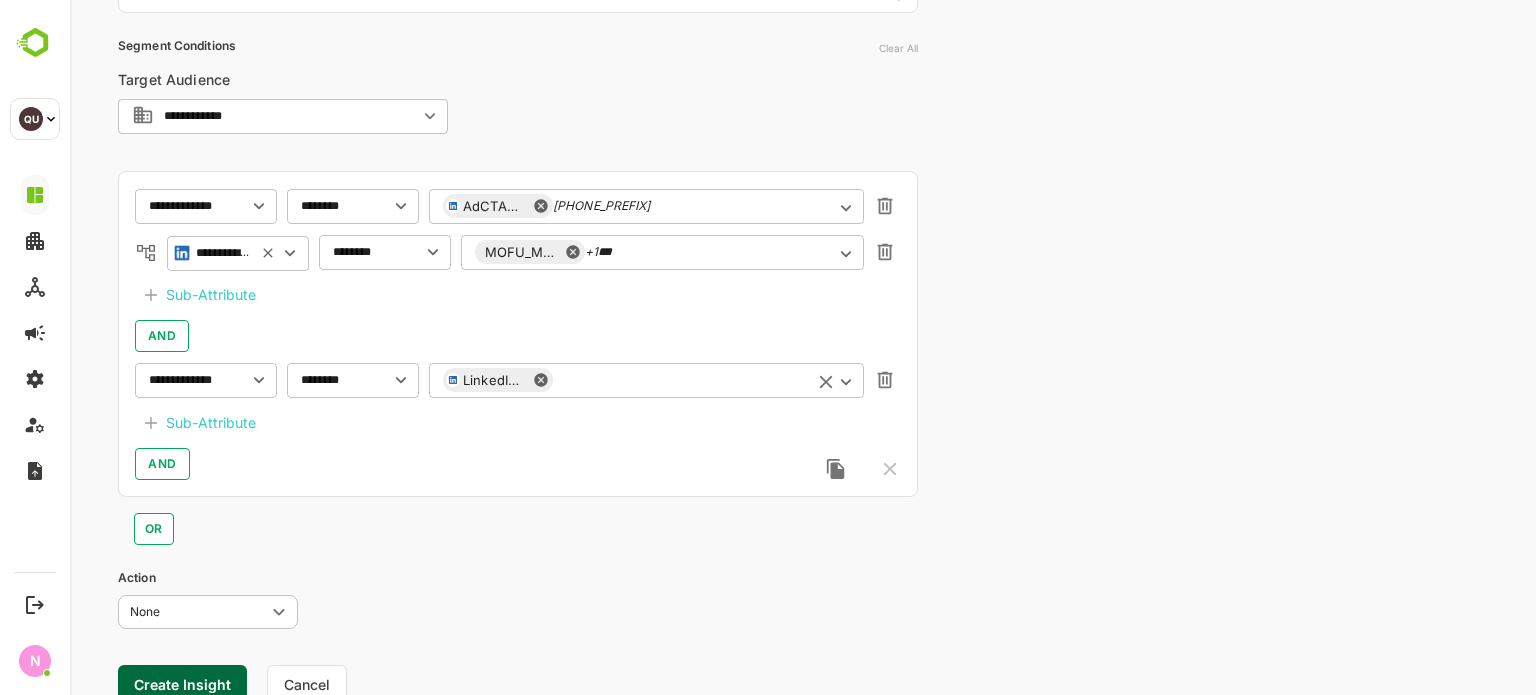 click on "Sub-Attribute" at bounding box center [211, 295] 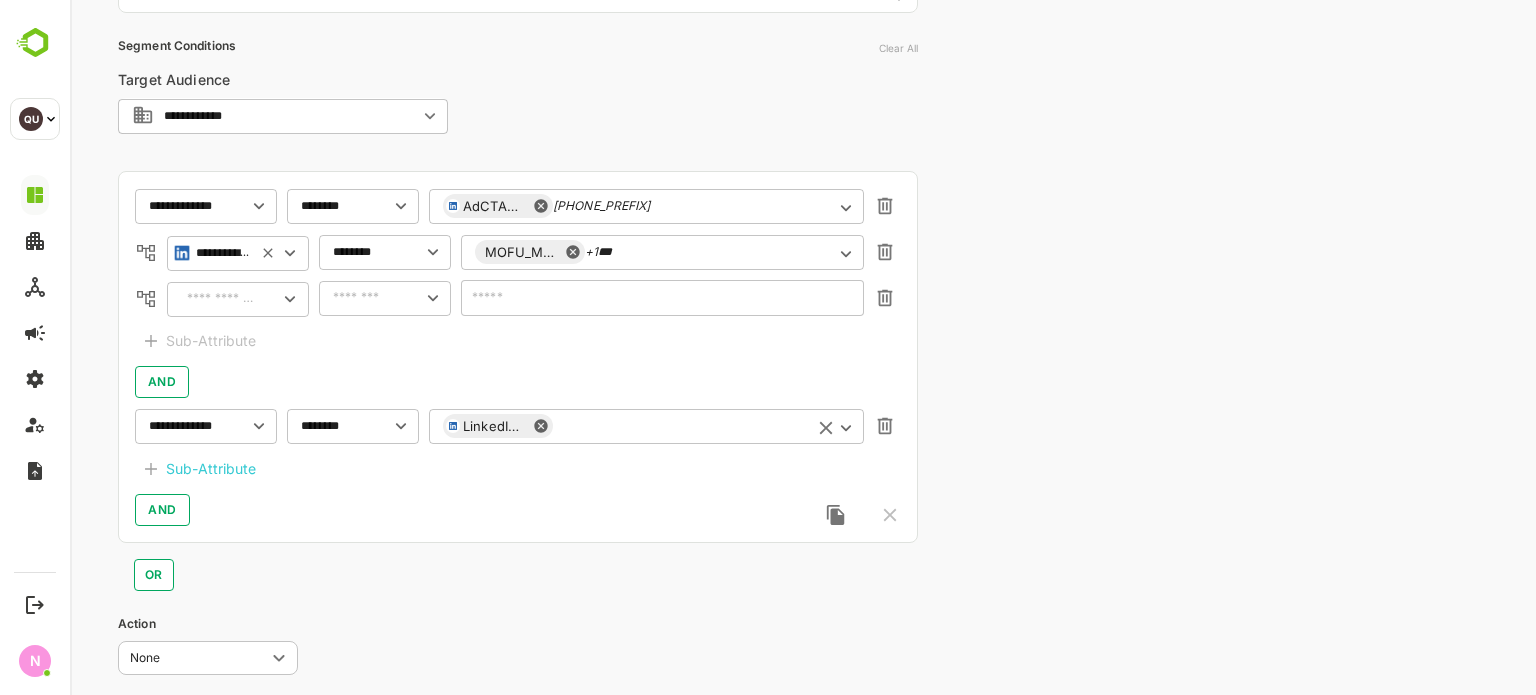 click on "​" at bounding box center (238, 299) 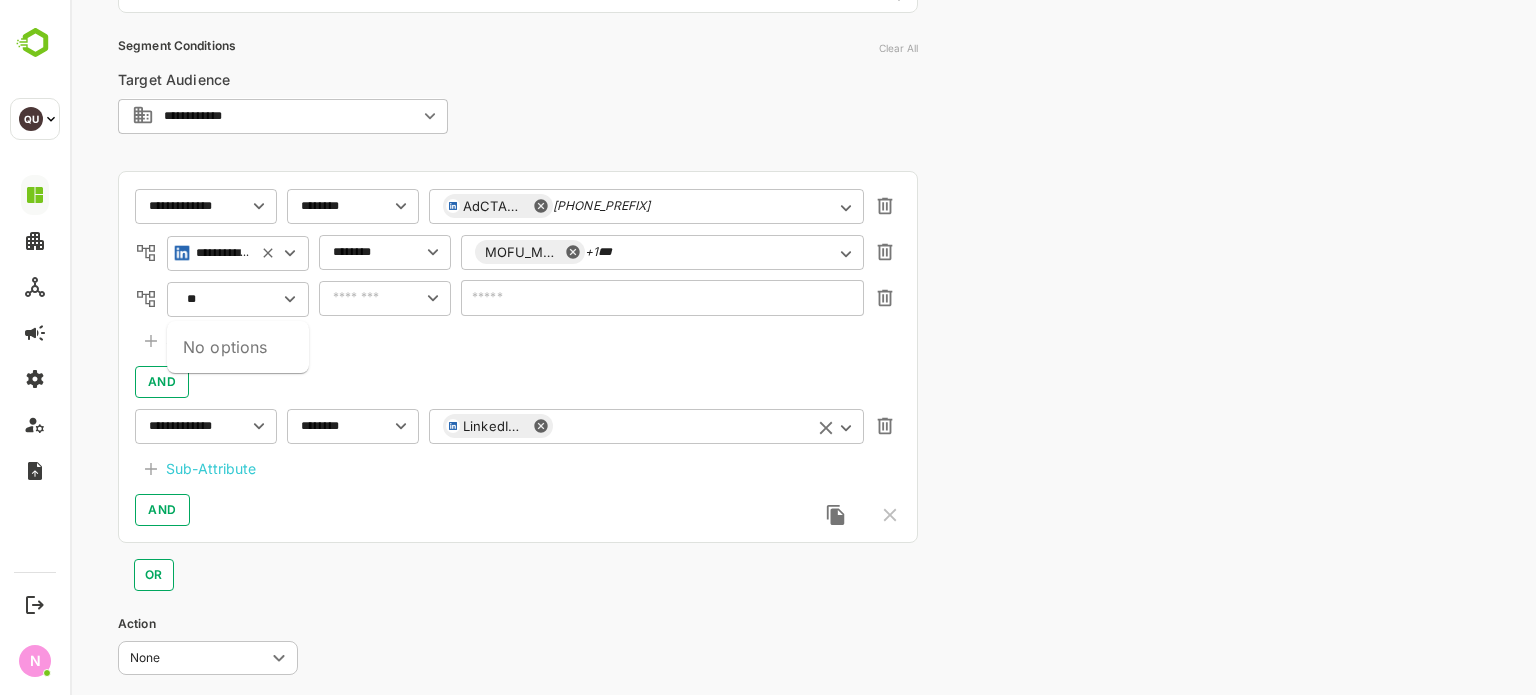 type on "*" 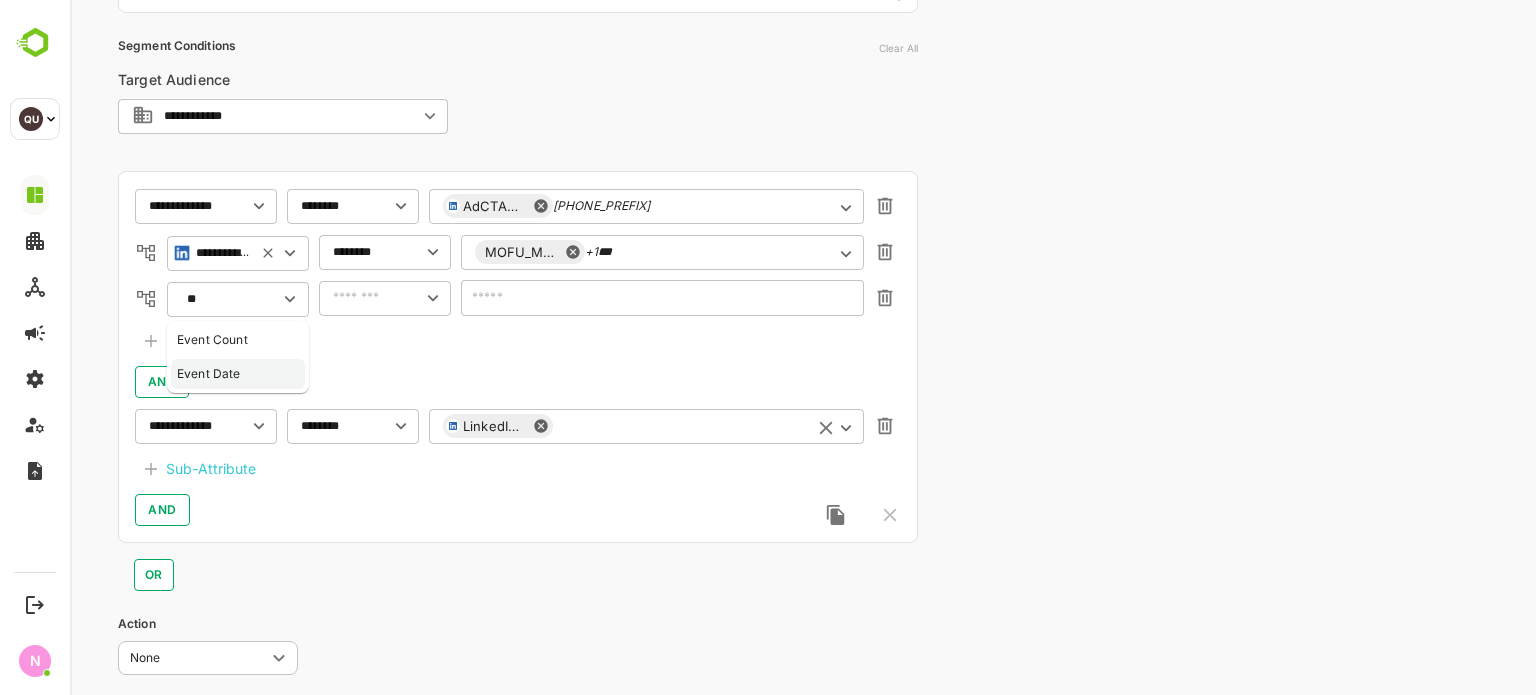 click on "Event Date" at bounding box center [209, 374] 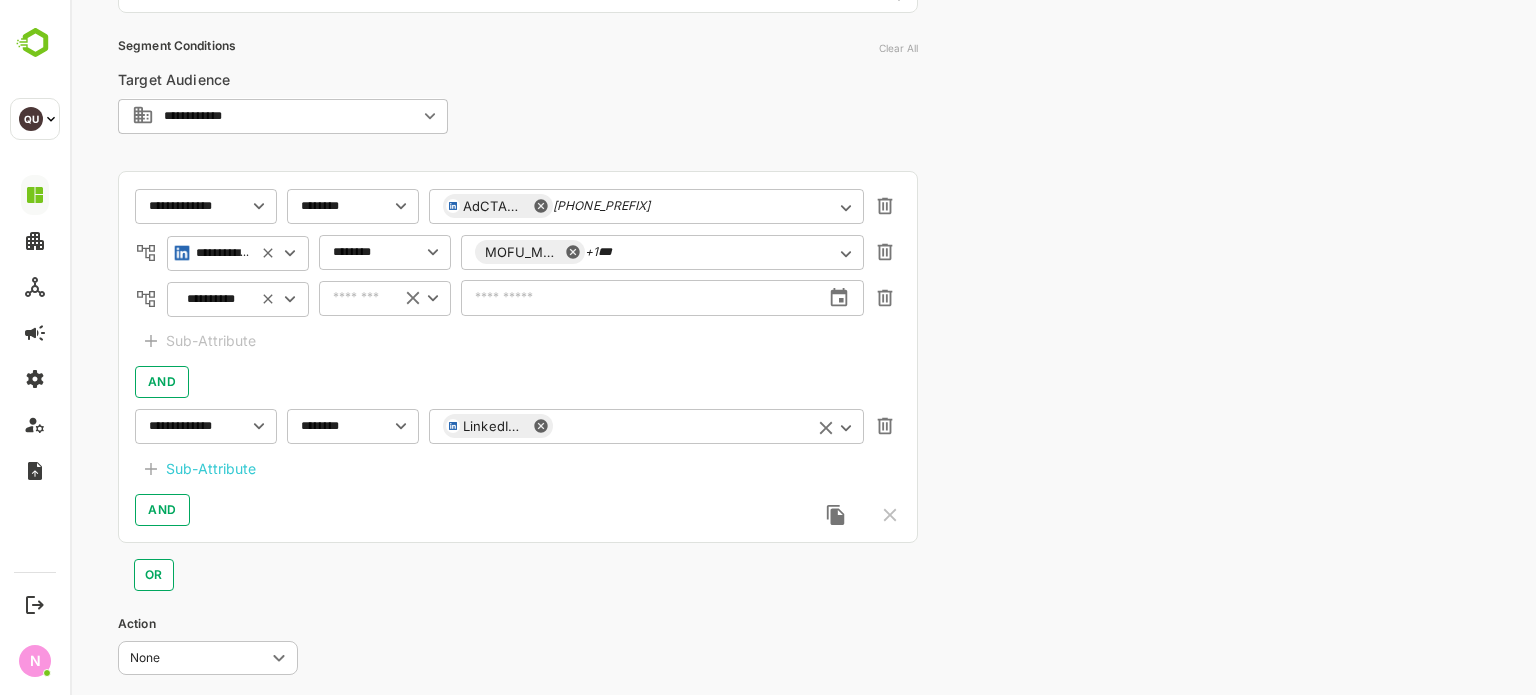 type on "**********" 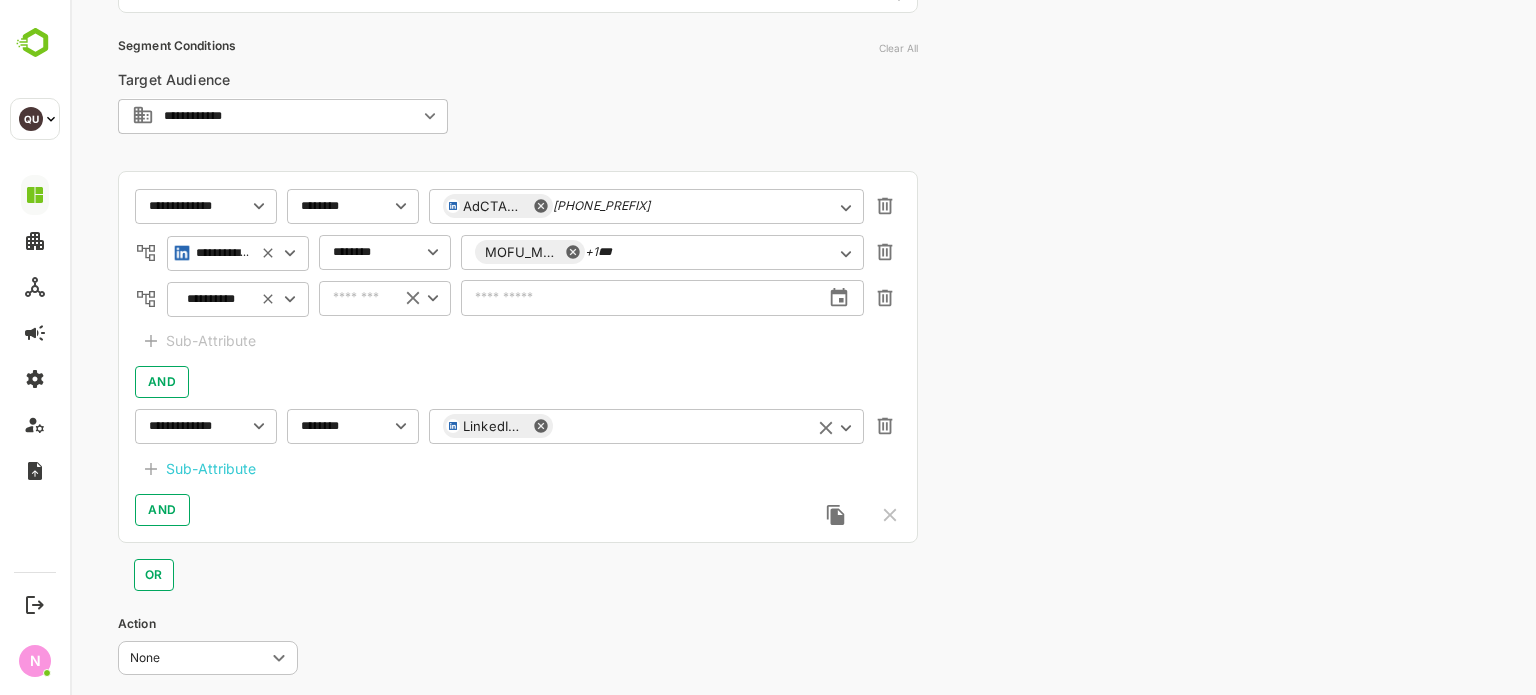 click at bounding box center (359, 298) 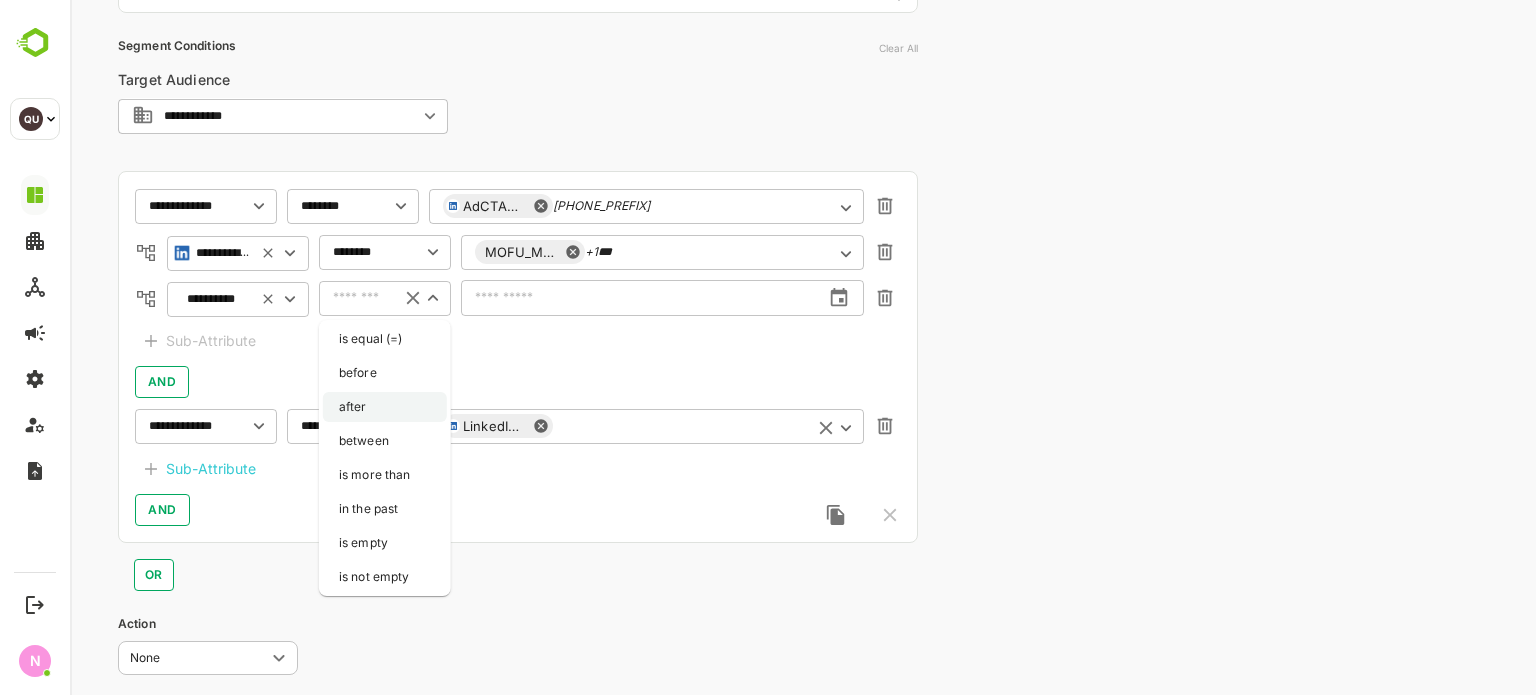 click on "after" at bounding box center (385, 407) 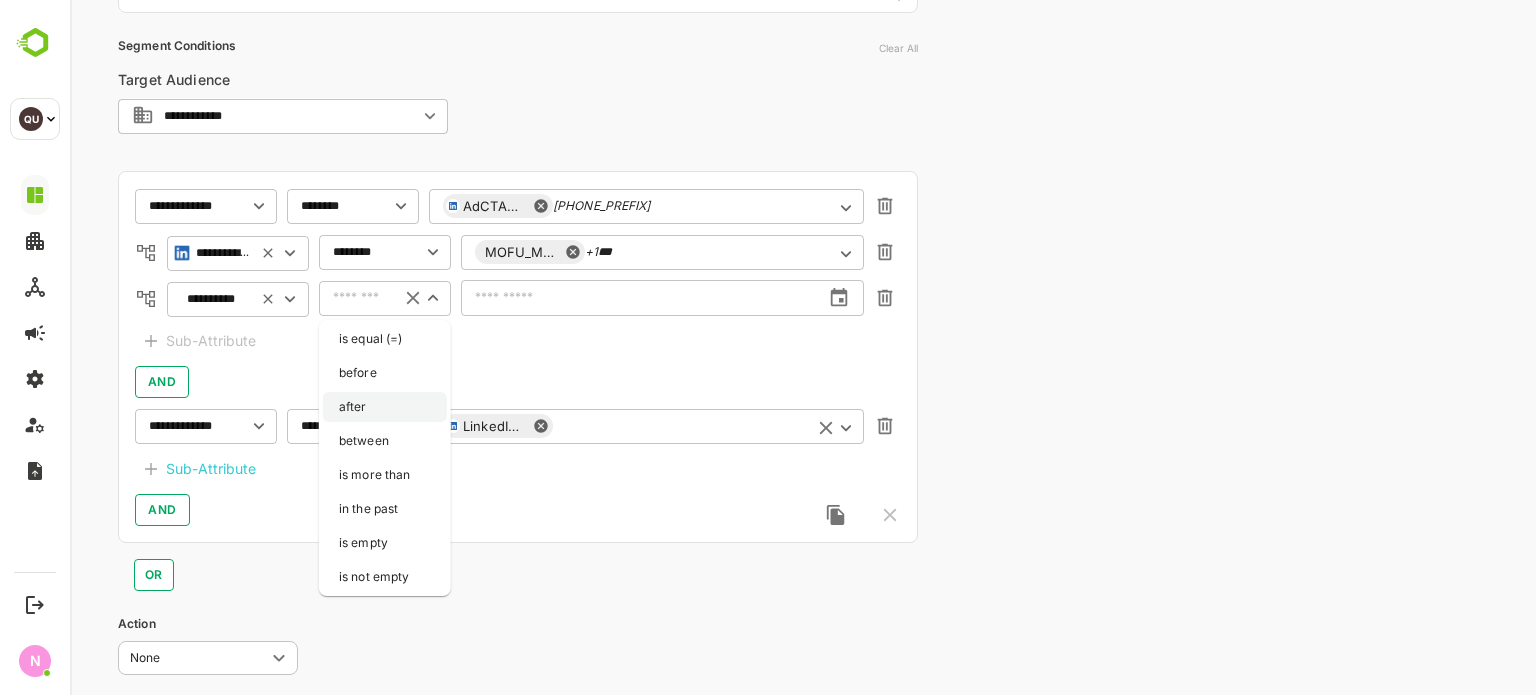 type on "*****" 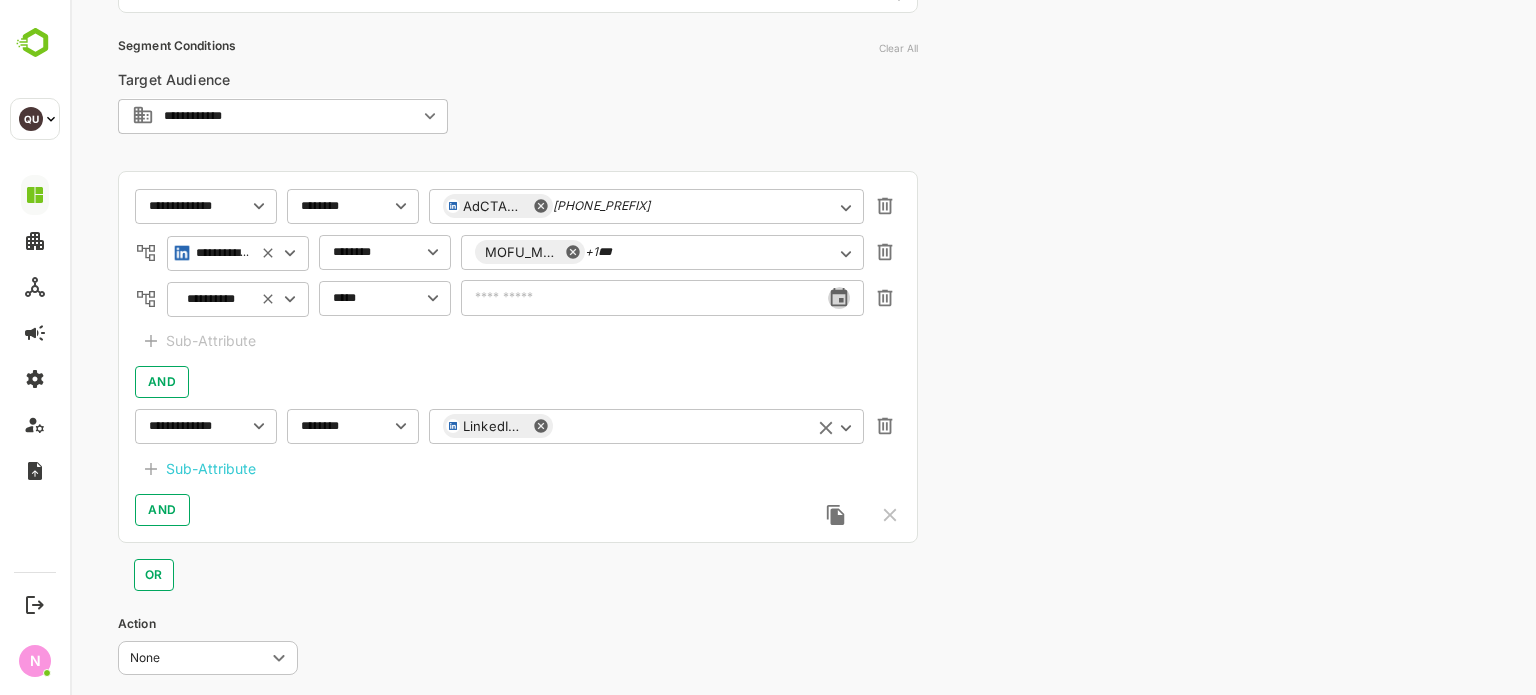 click 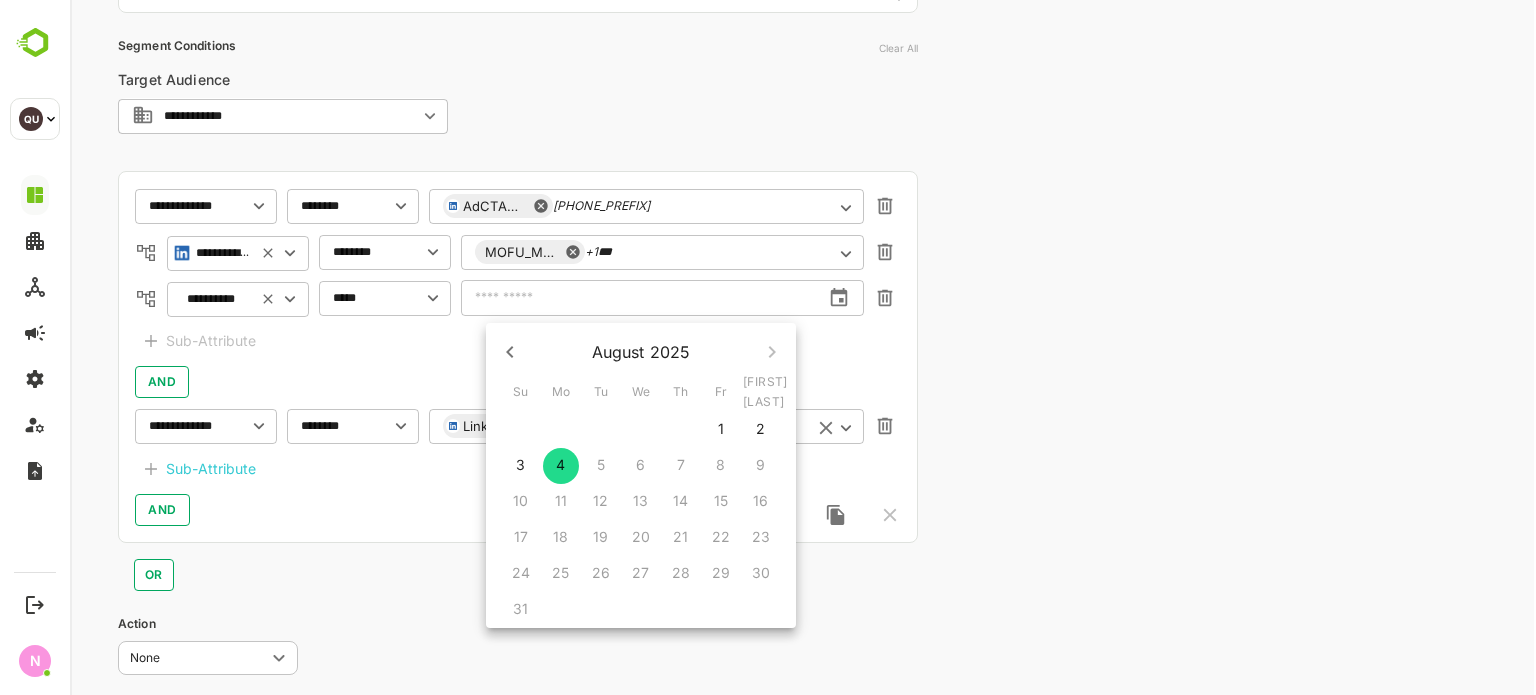 click 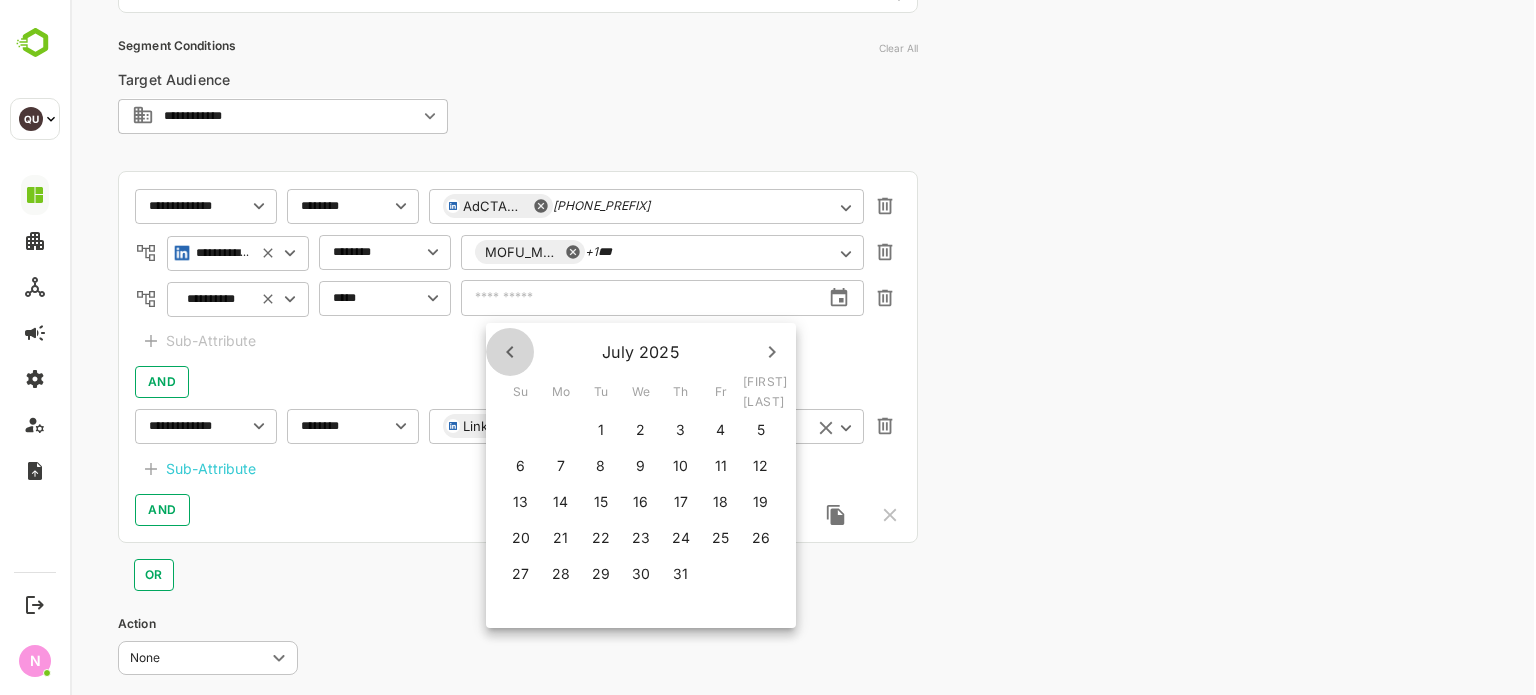 click 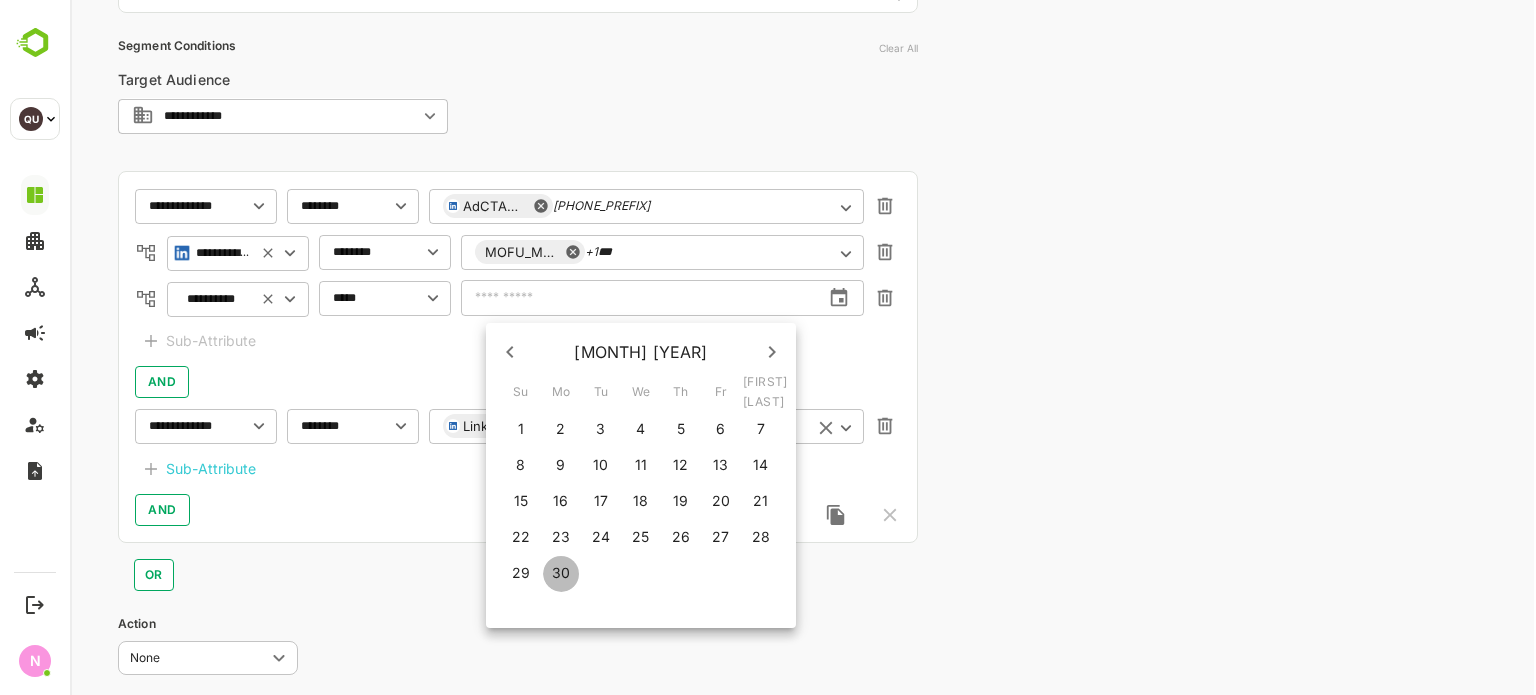 click on "30" at bounding box center (561, 573) 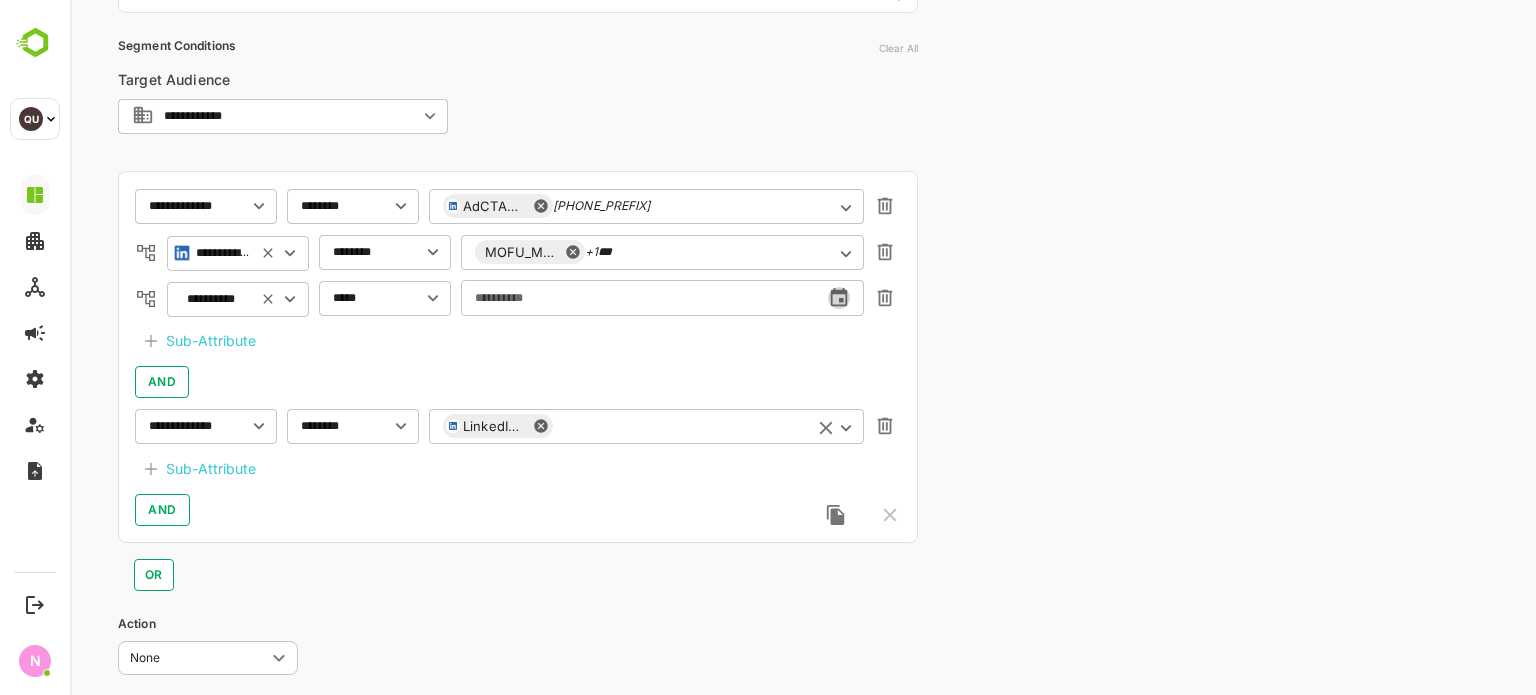 click 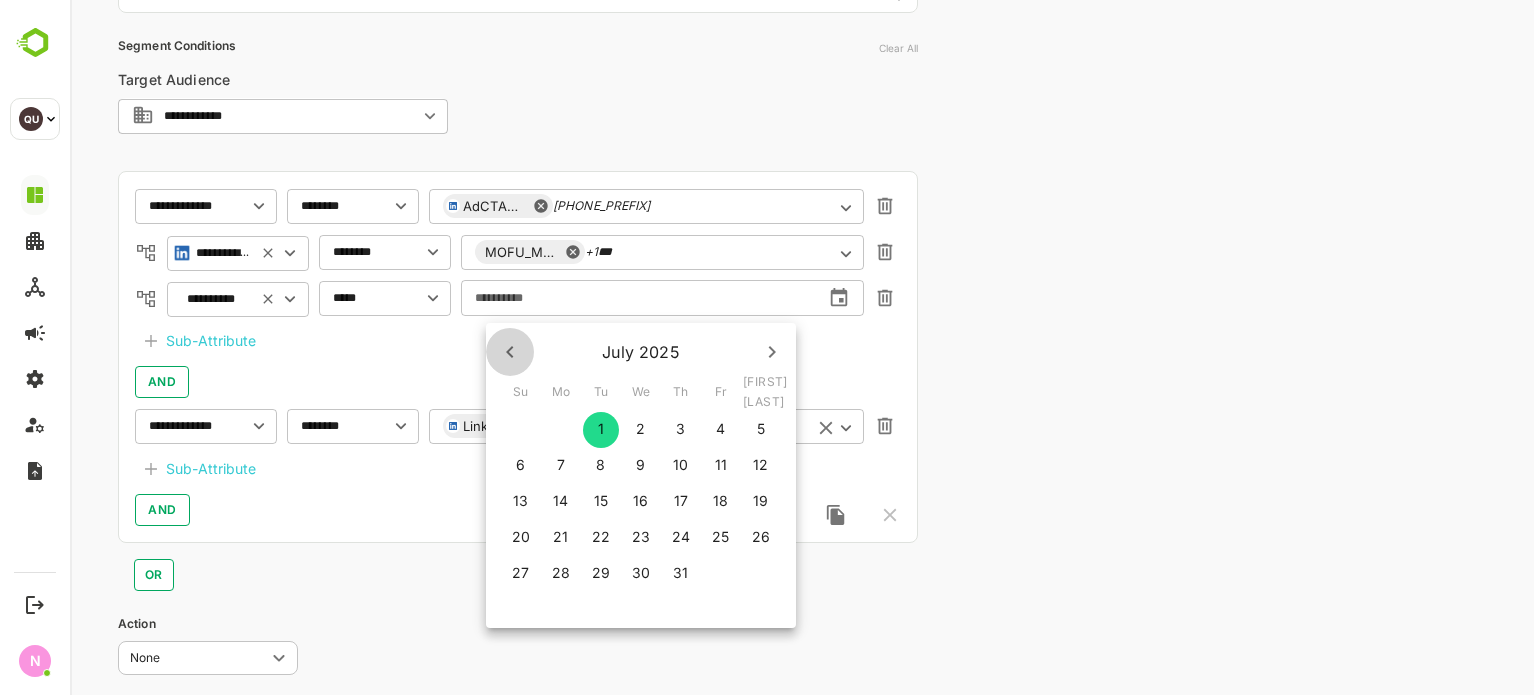 click 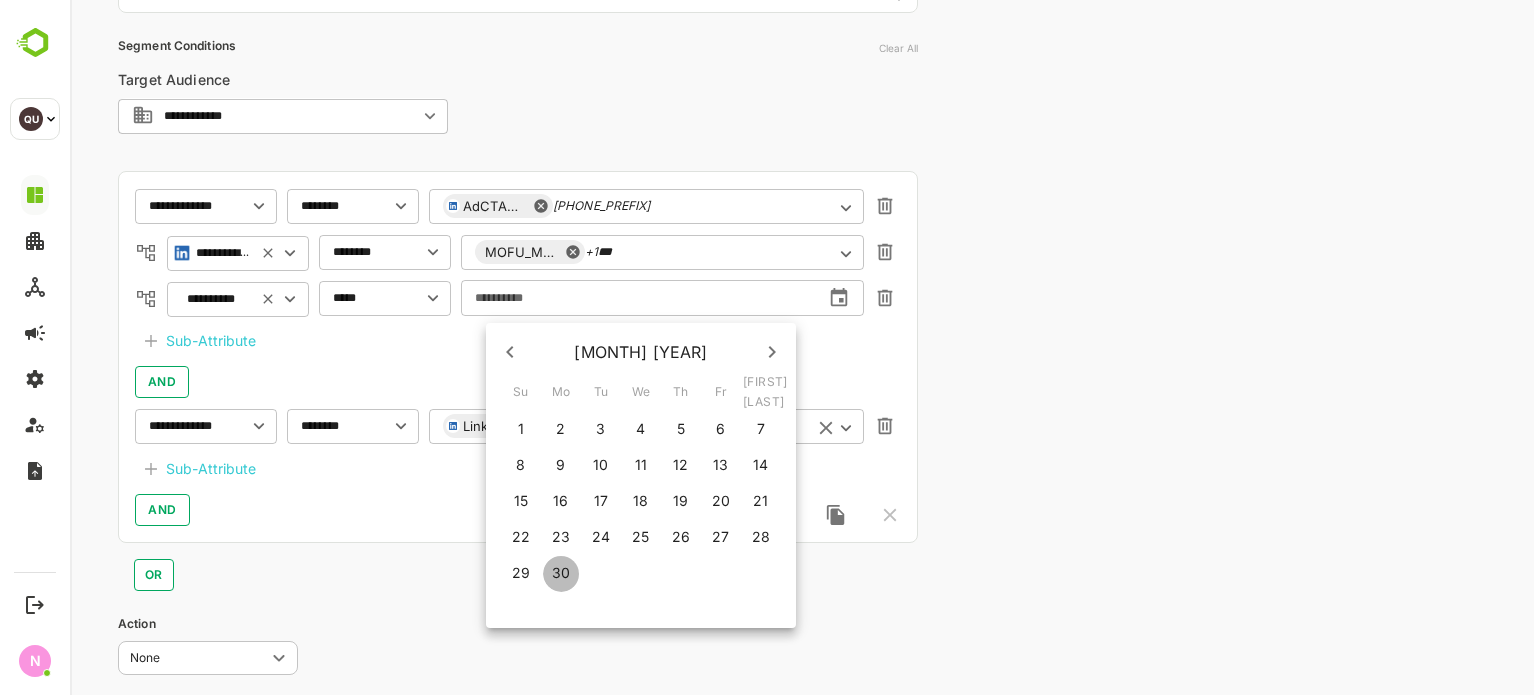 click on "30" at bounding box center [561, 573] 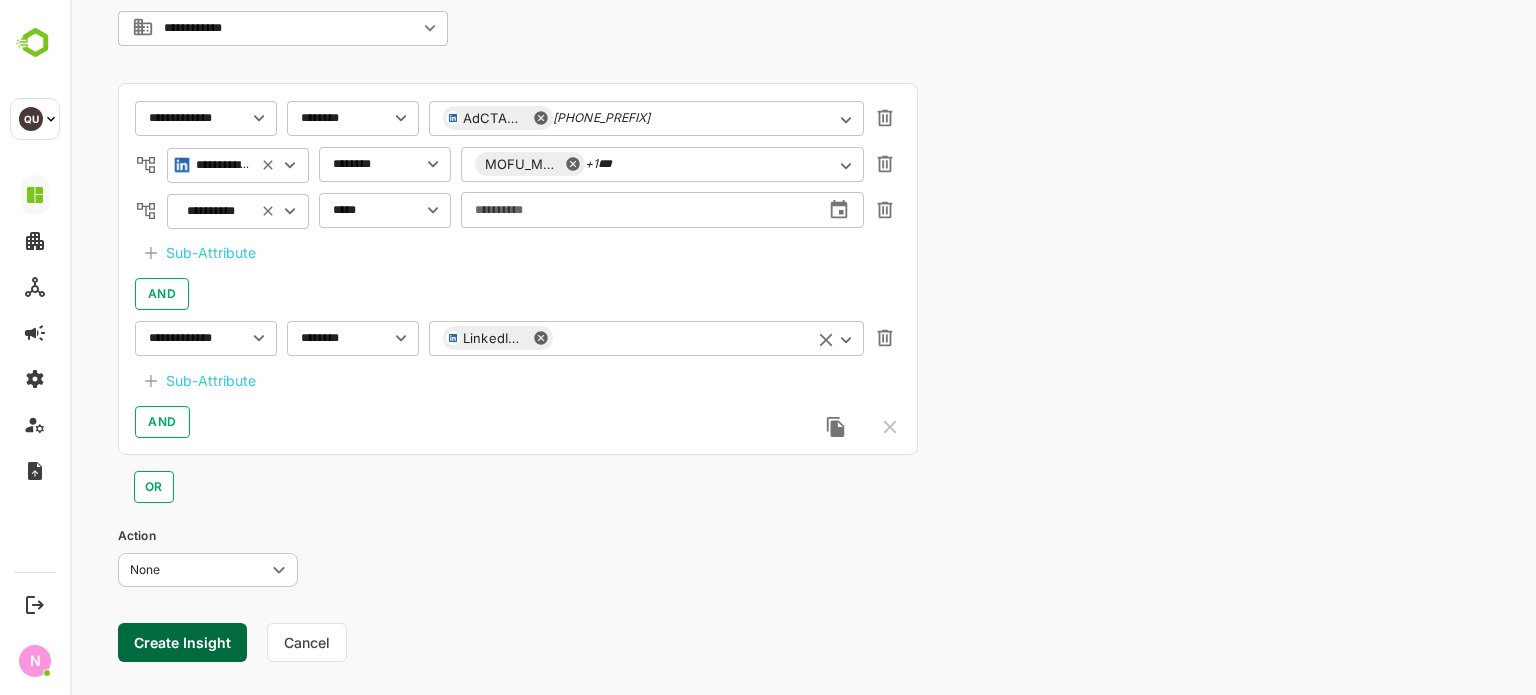 scroll, scrollTop: 508, scrollLeft: 0, axis: vertical 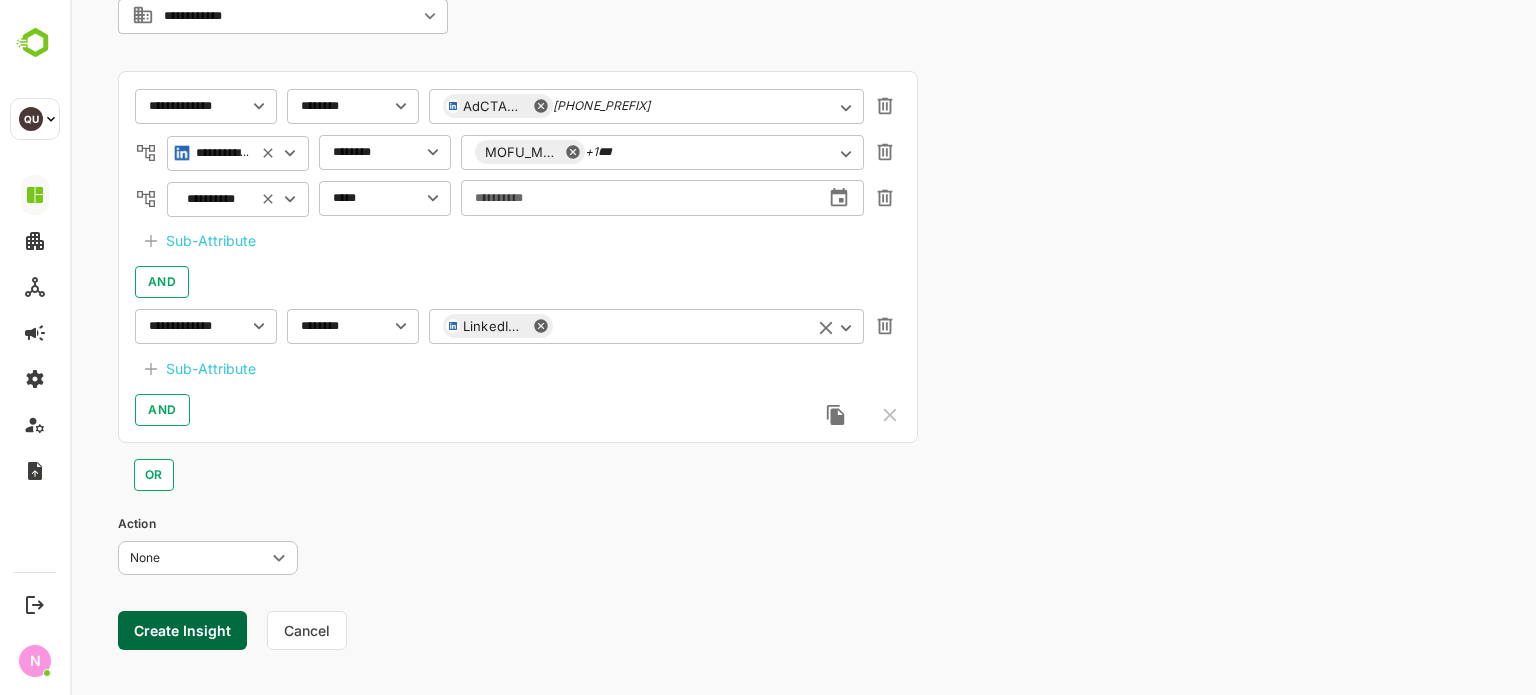 click on "Sub-Attribute" at bounding box center [211, 369] 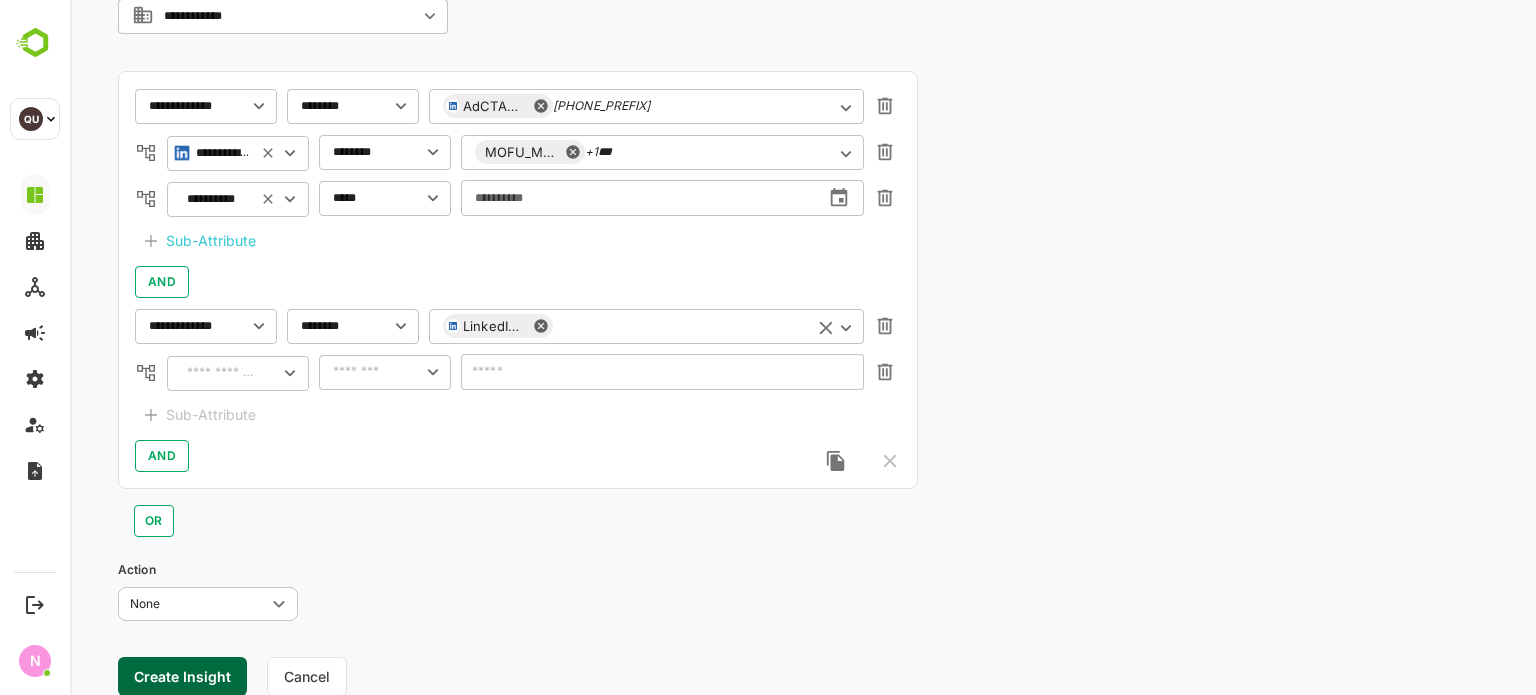 click at bounding box center [218, 199] 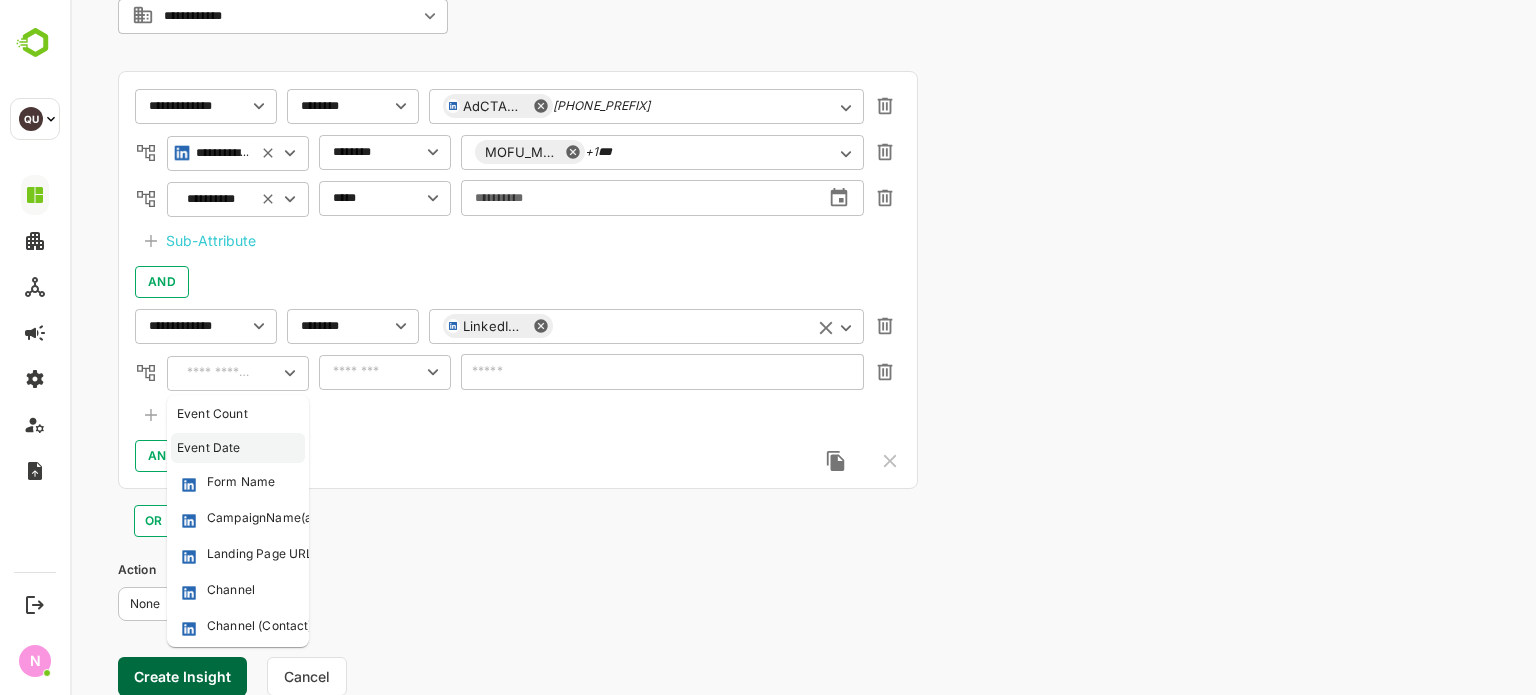 click on "Event Date" at bounding box center (209, 448) 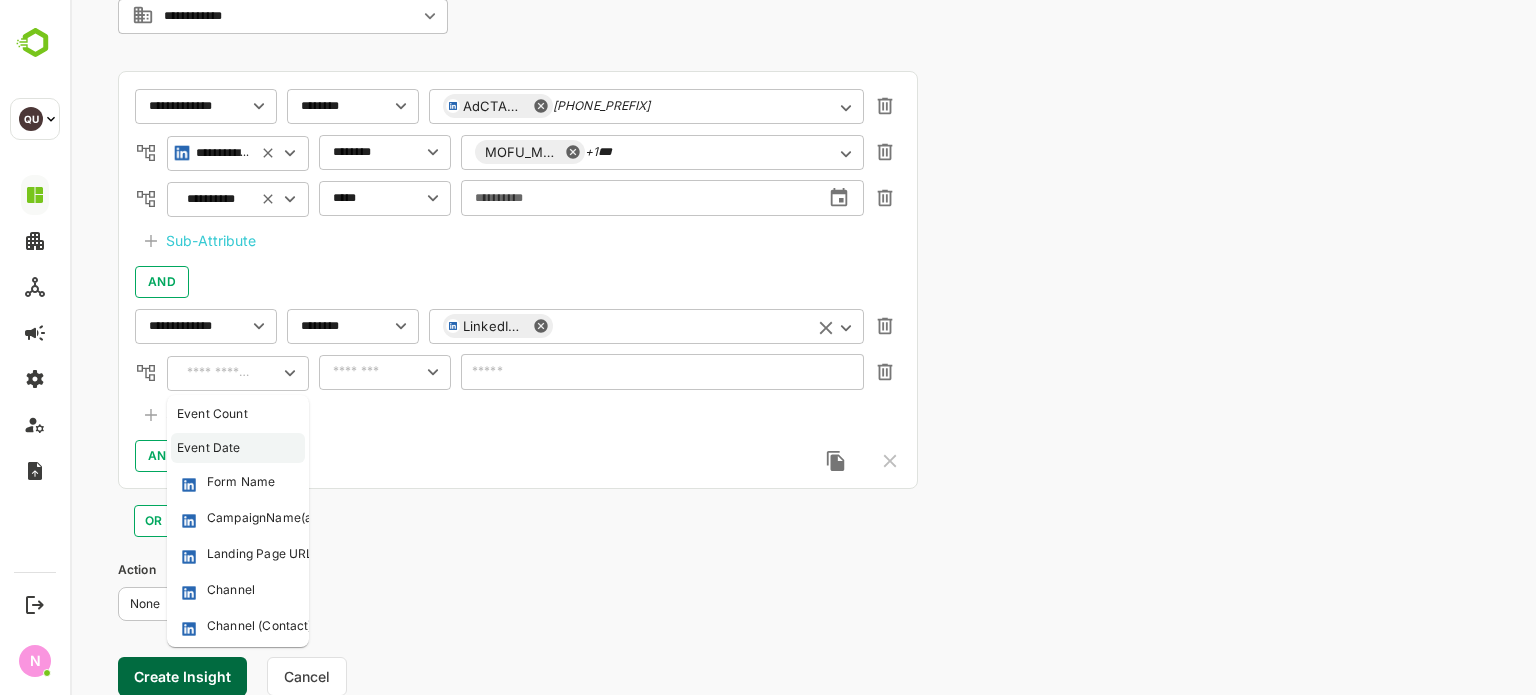 type on "**********" 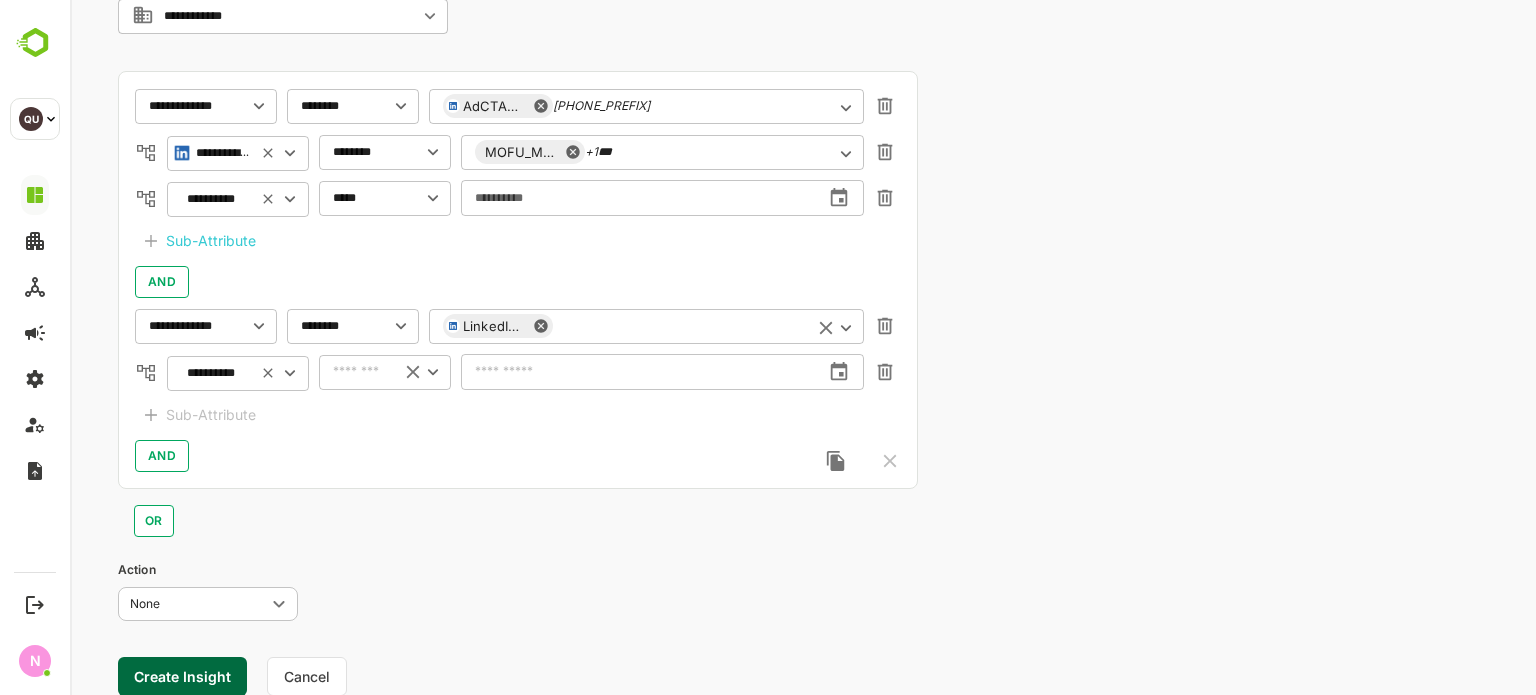 click at bounding box center [359, 372] 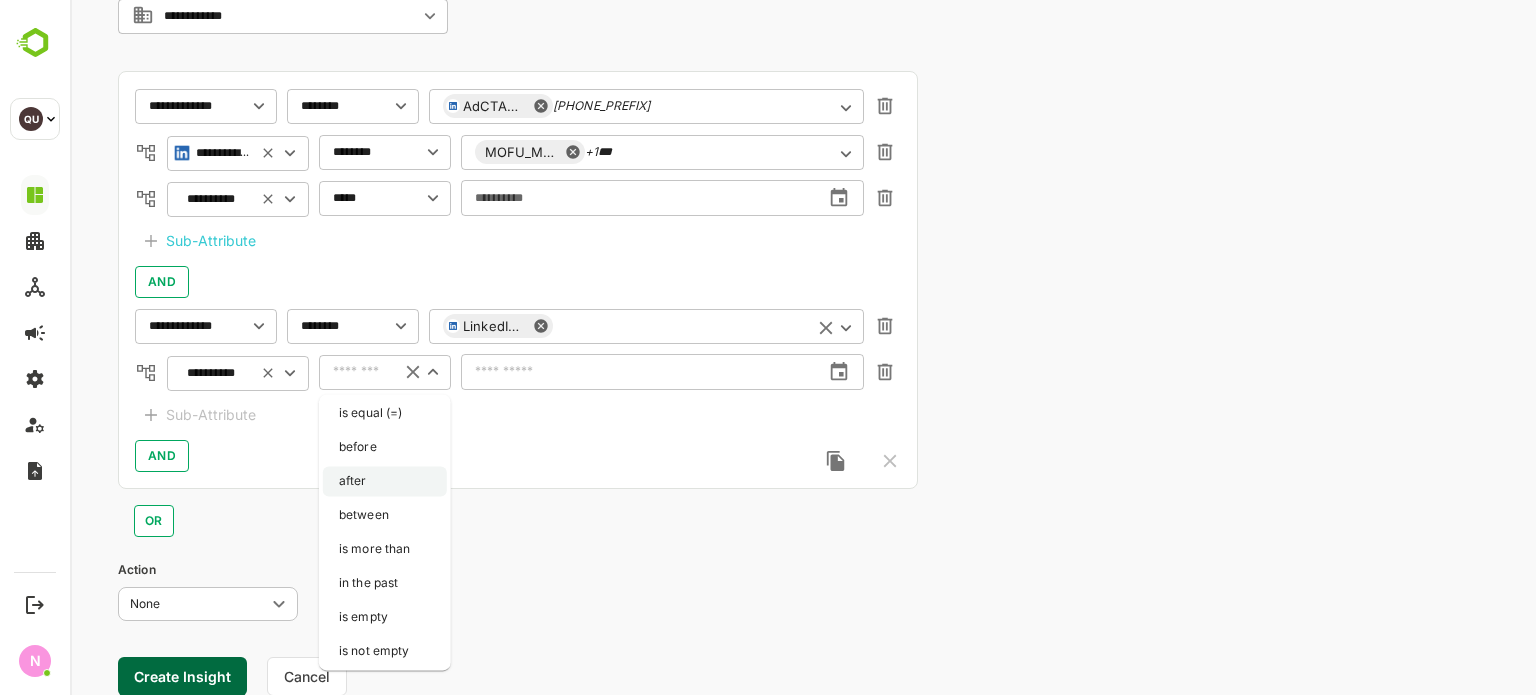 click on "after" at bounding box center (385, 481) 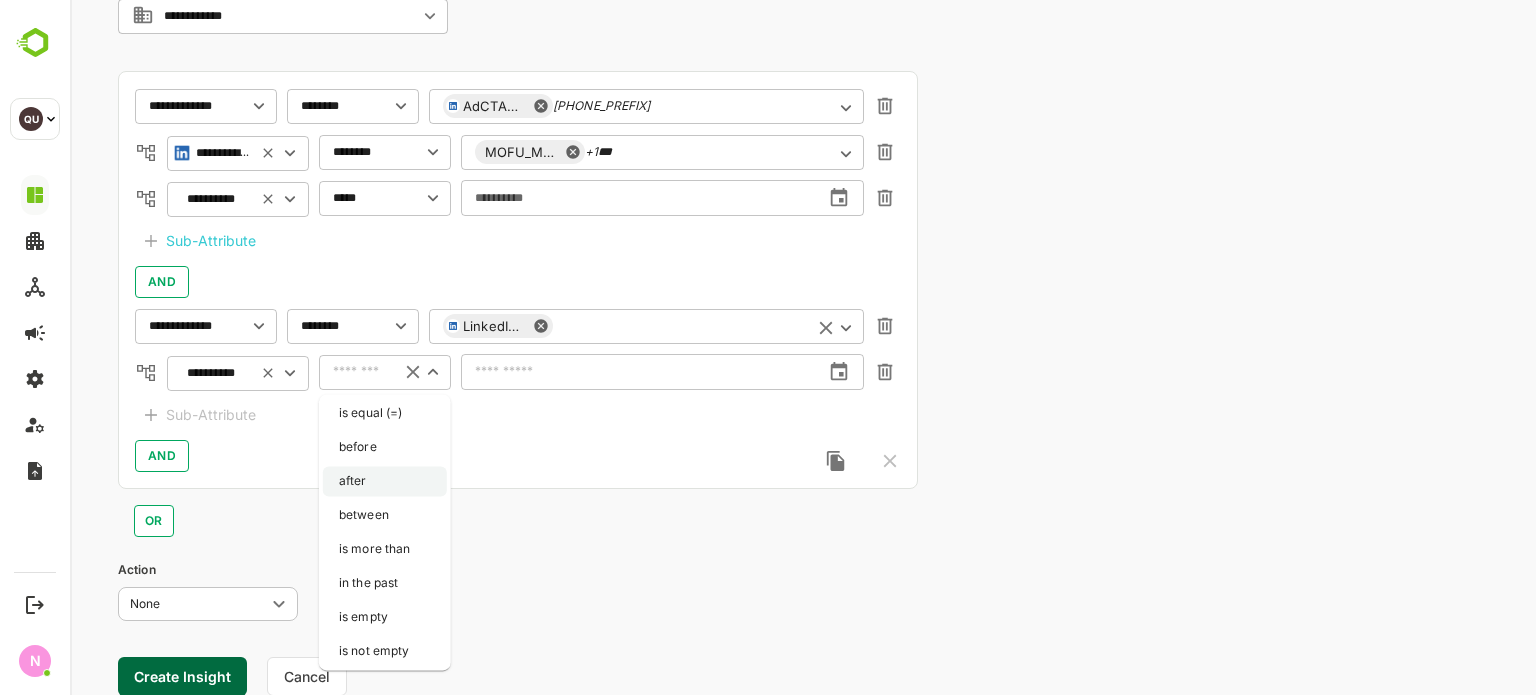 type on "*****" 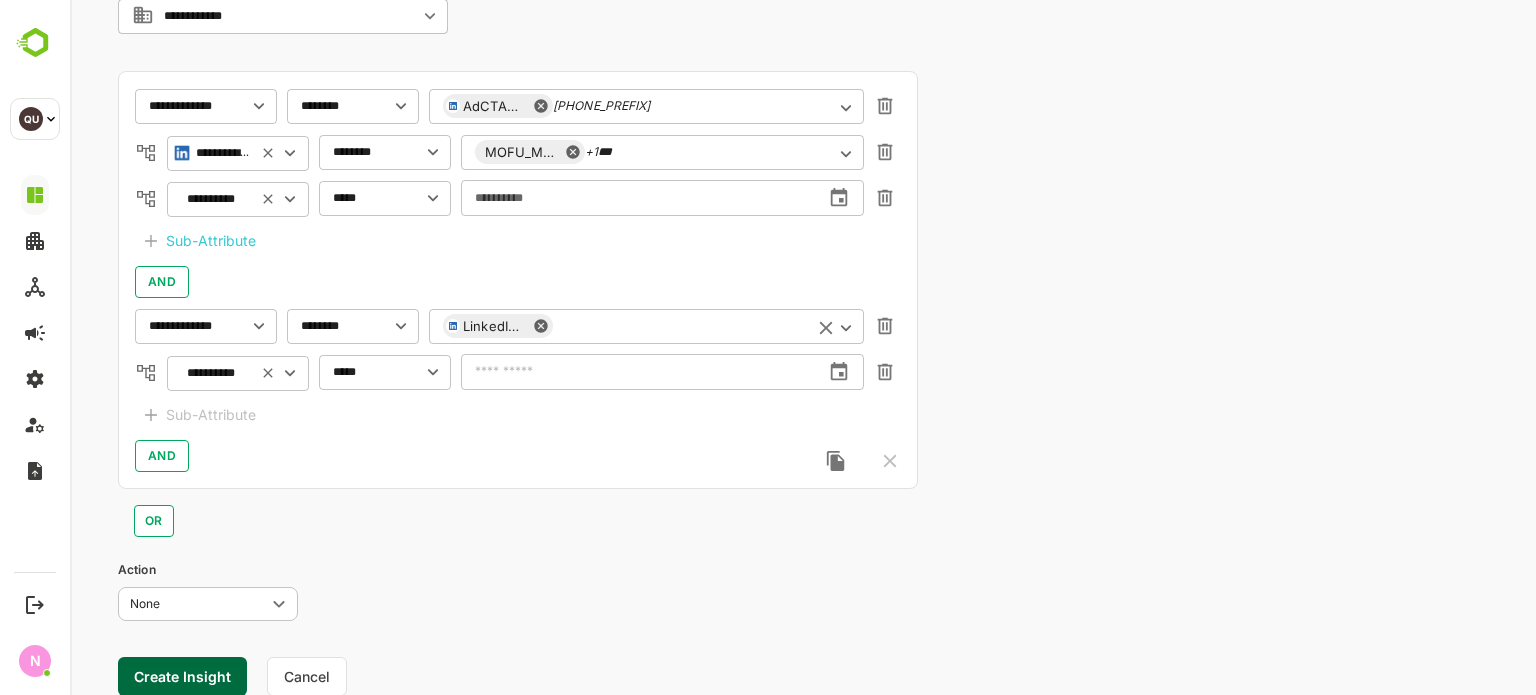 click at bounding box center [640, 372] 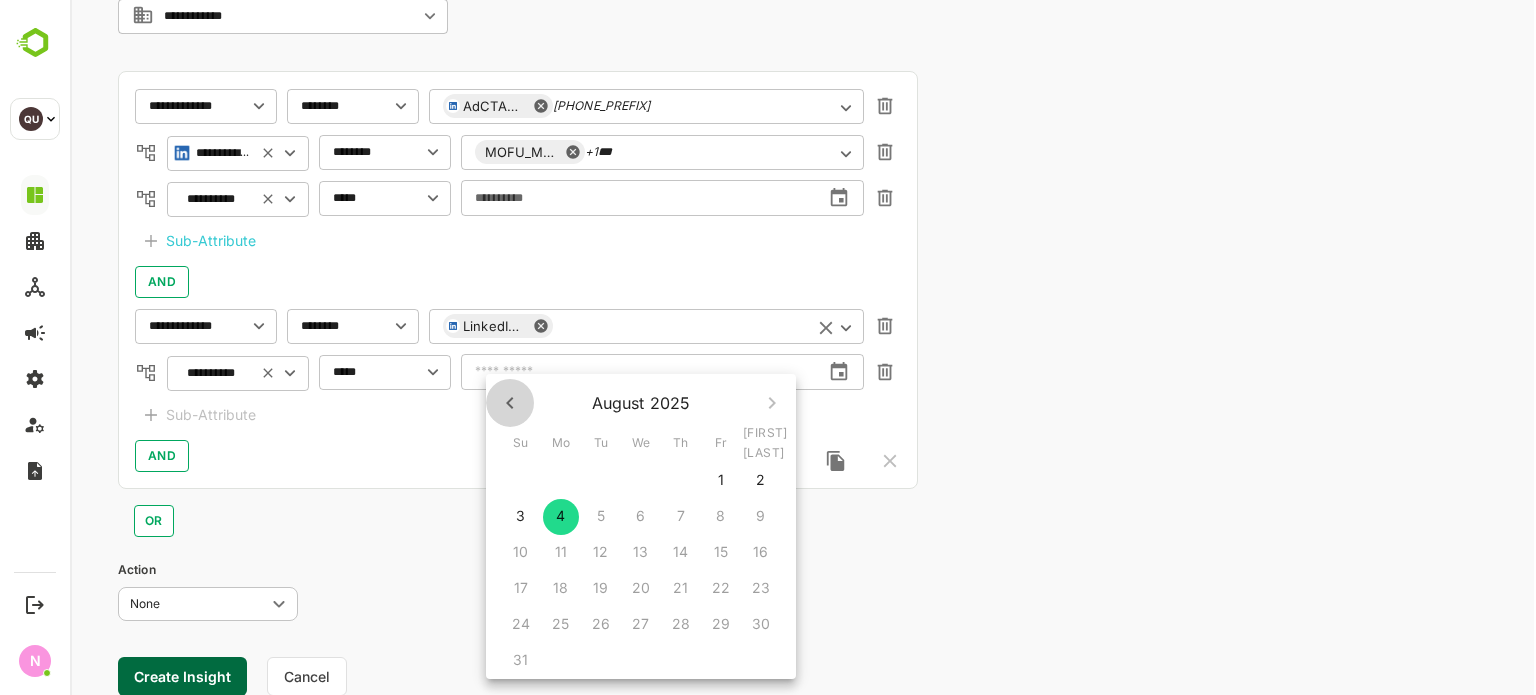 click 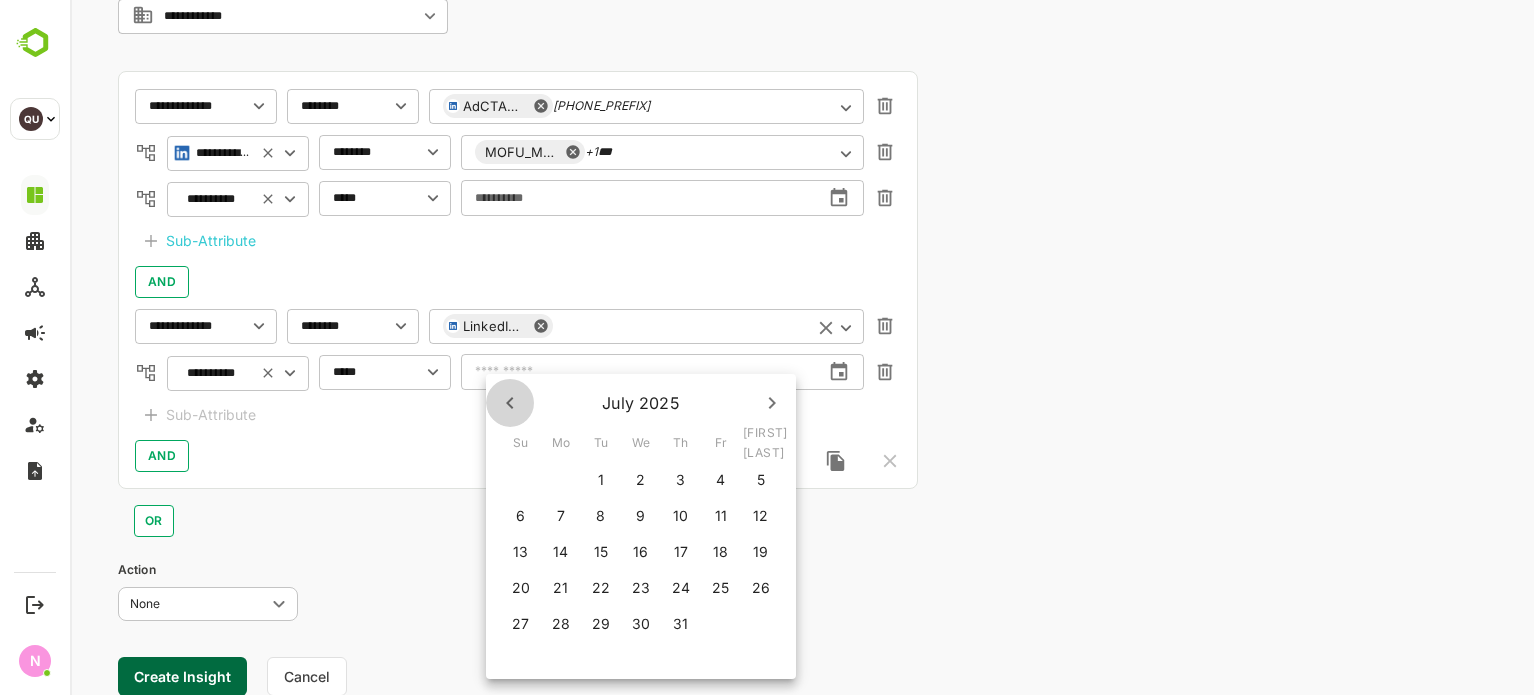 click 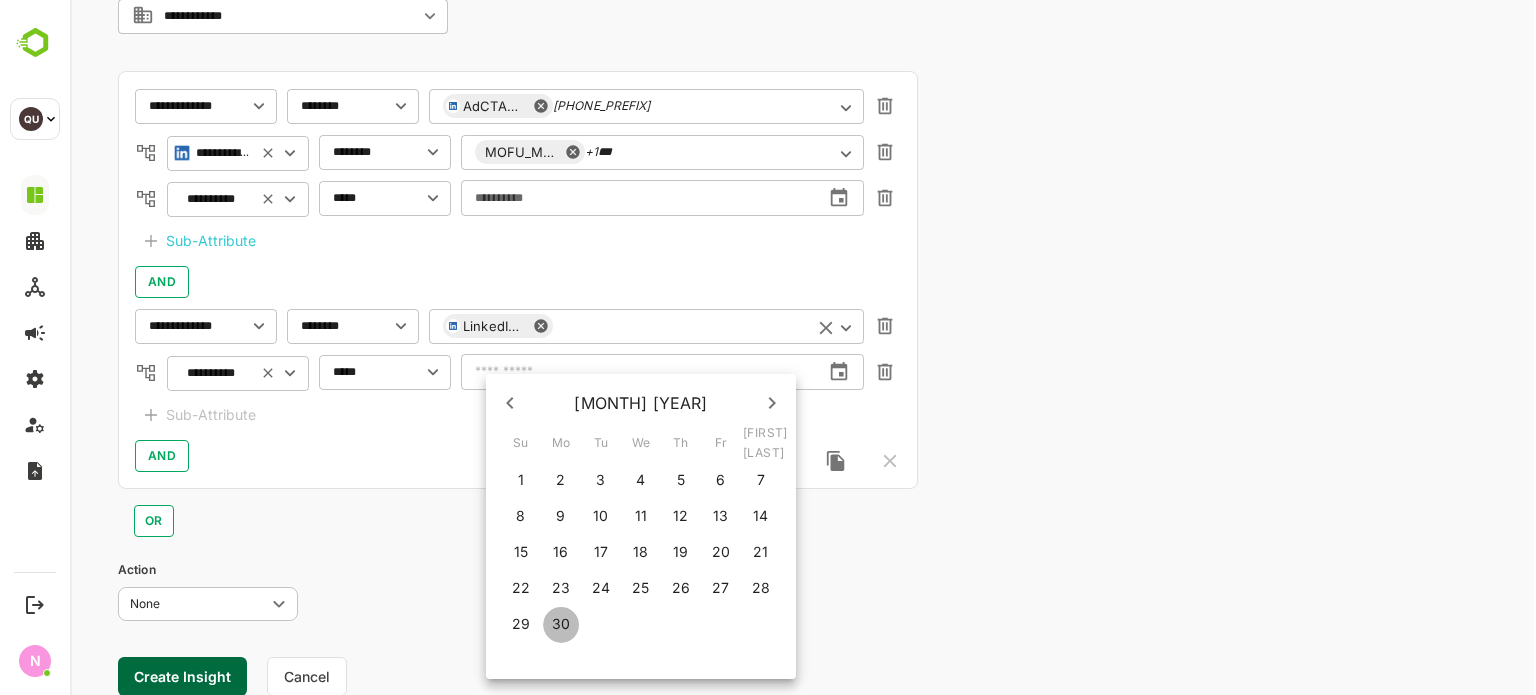 click on "30" at bounding box center (561, 624) 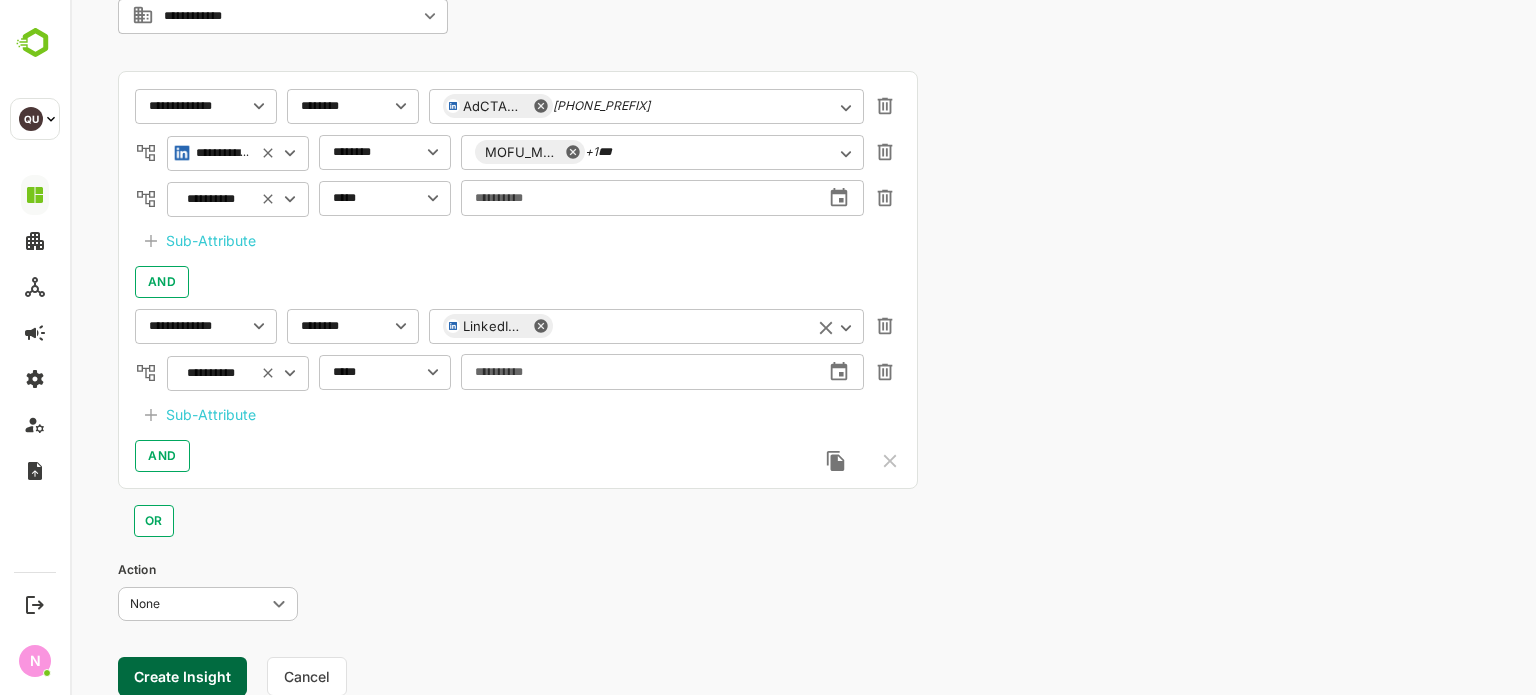 click 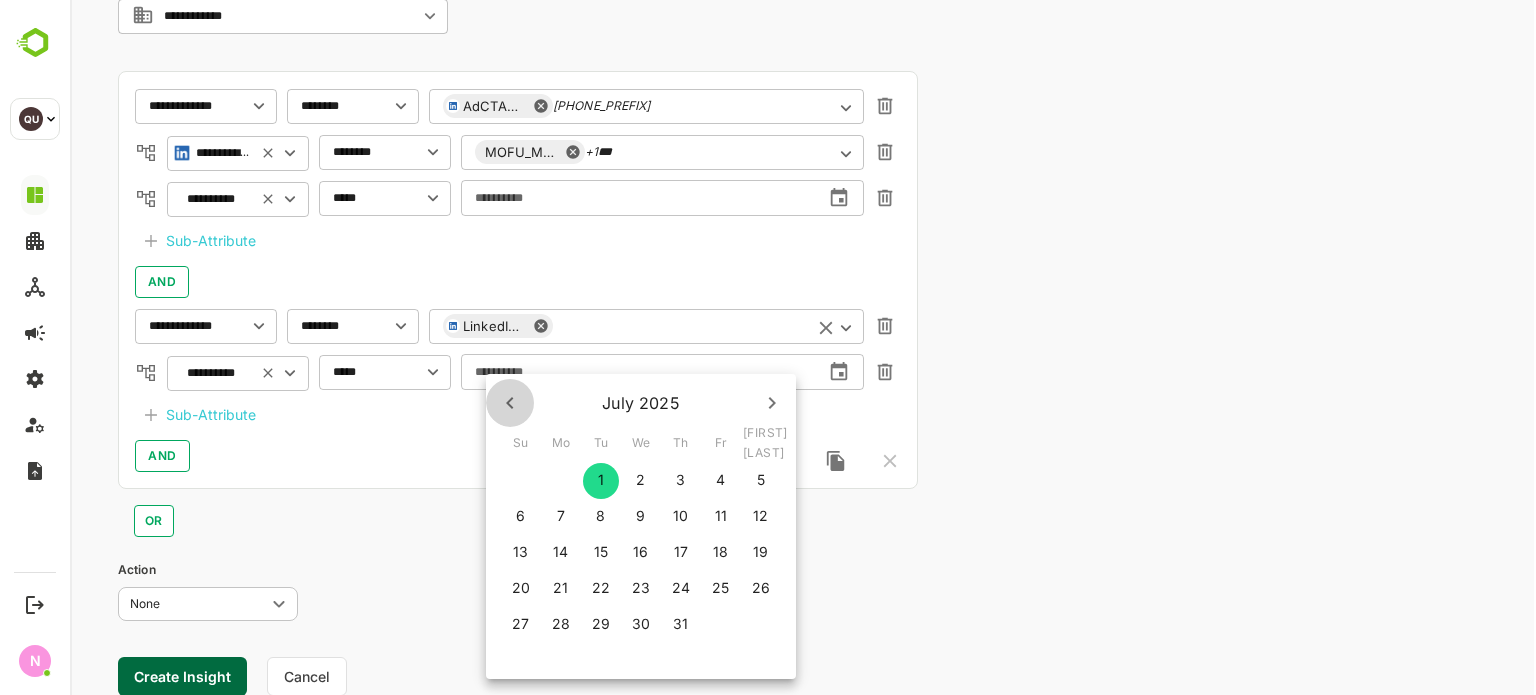 click 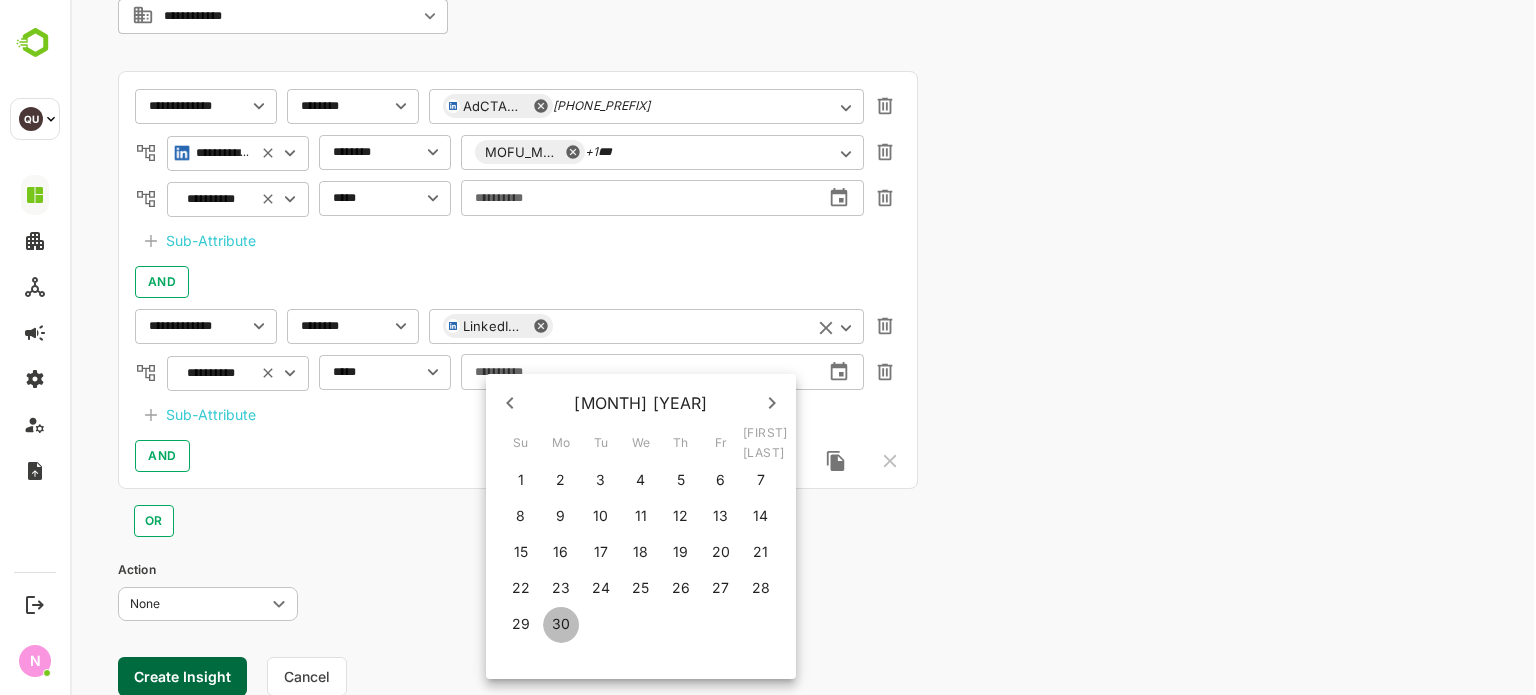 click on "30" at bounding box center (561, 624) 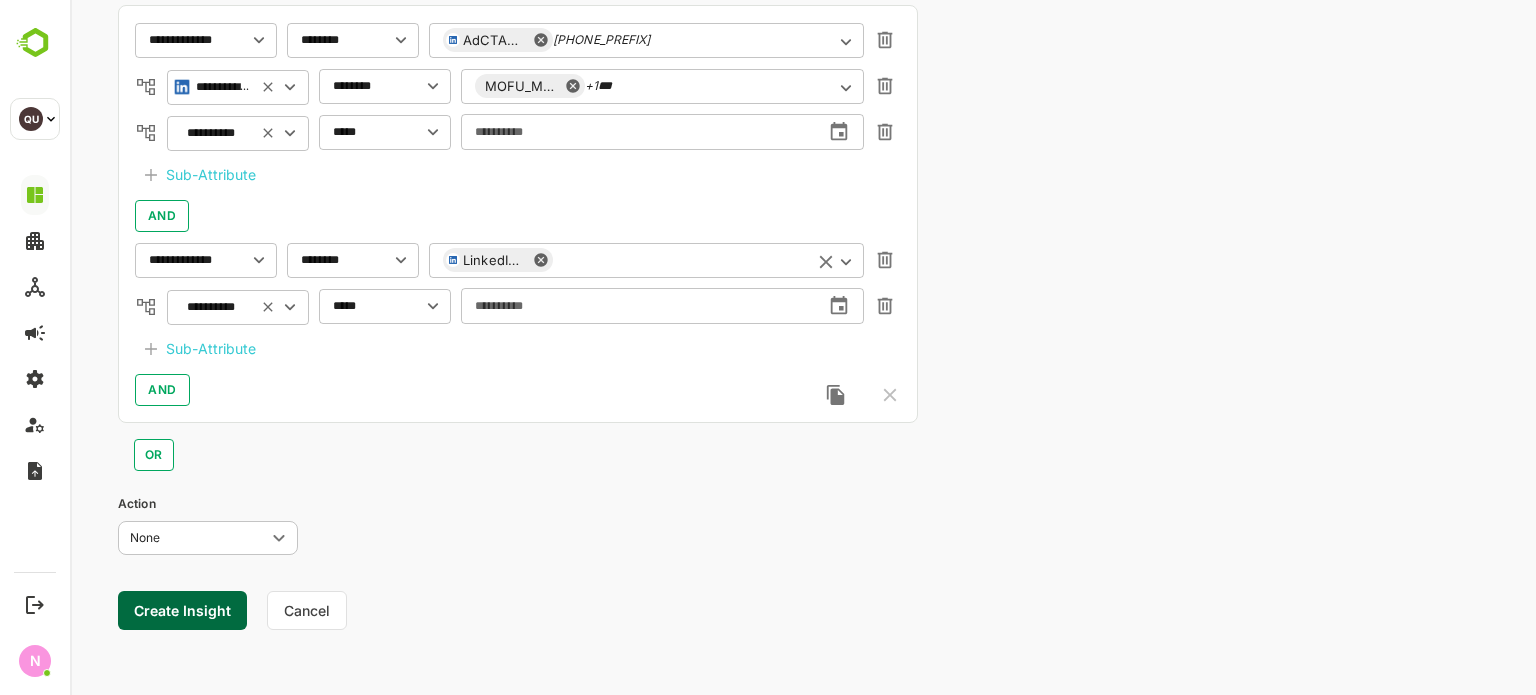 scroll, scrollTop: 575, scrollLeft: 0, axis: vertical 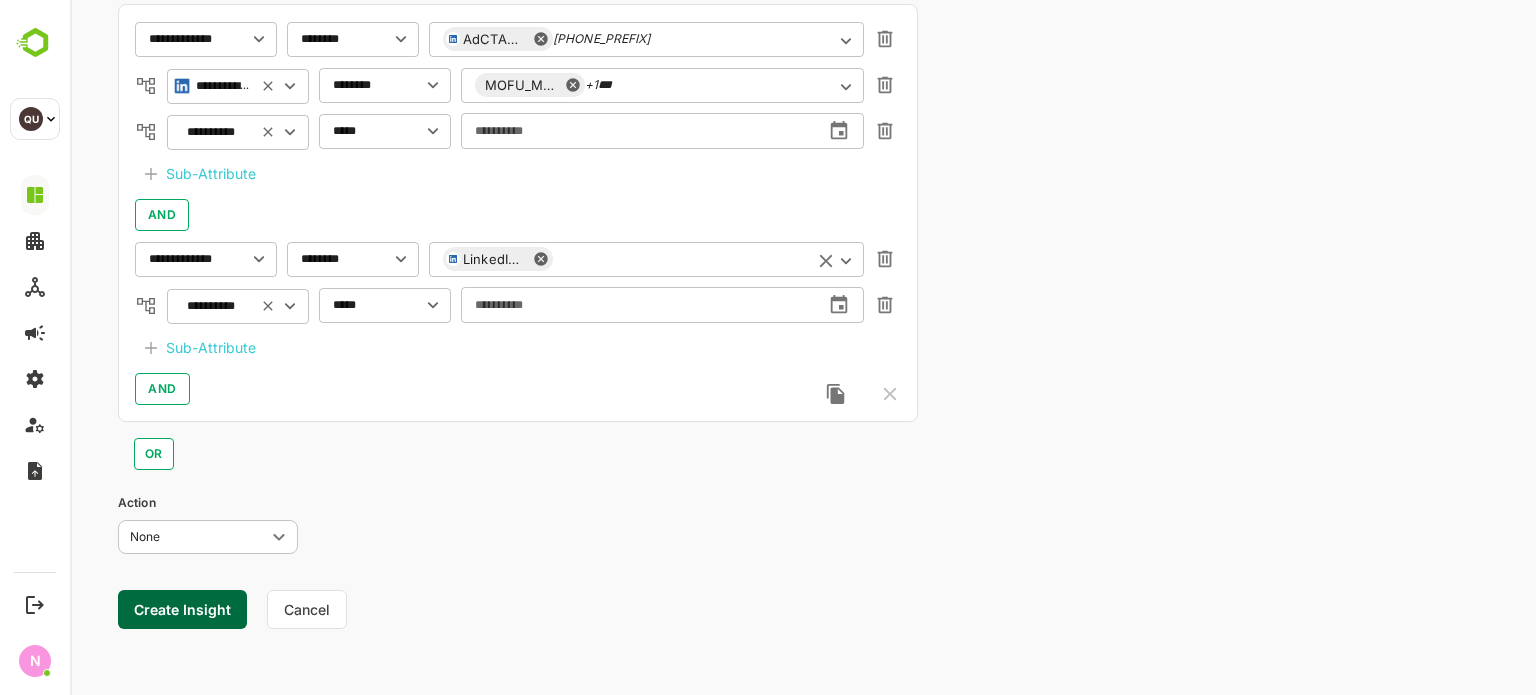 click on "Create Insight" at bounding box center [182, 609] 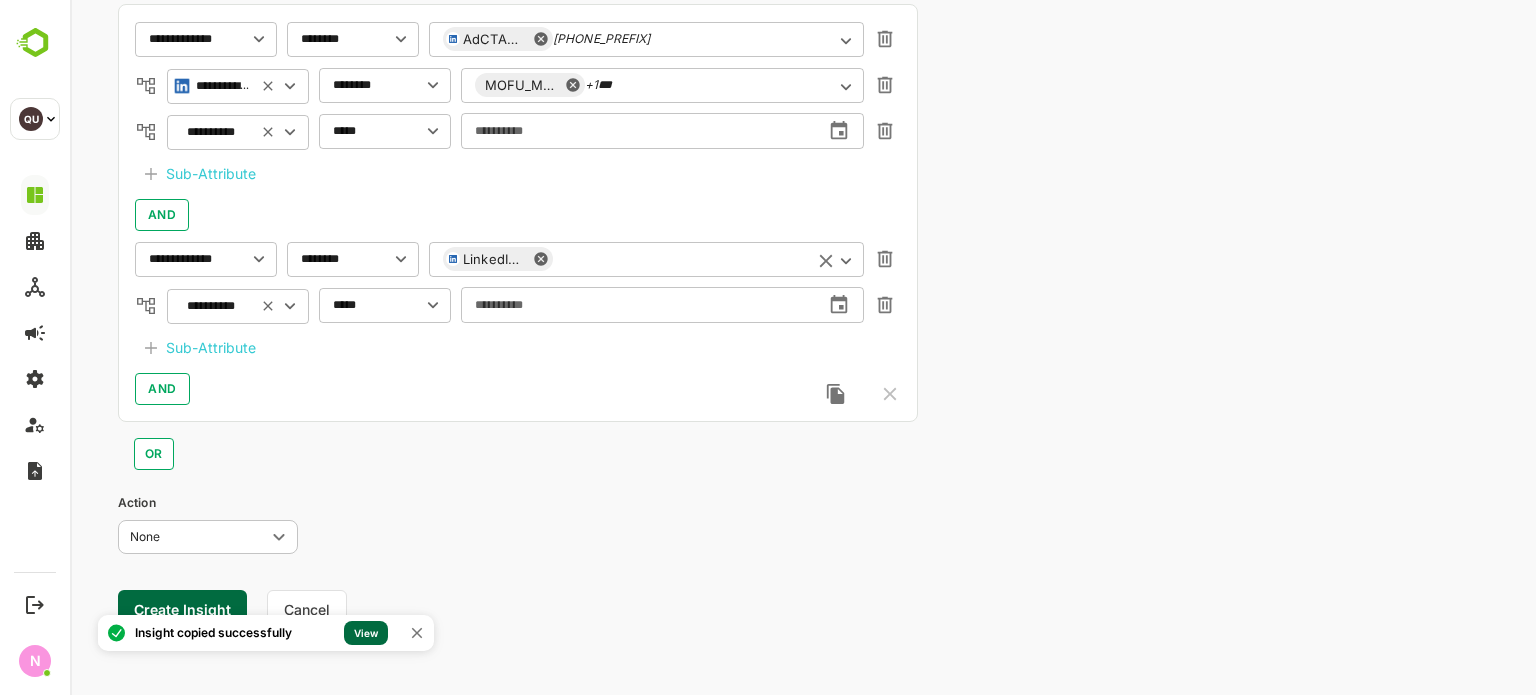 click on "View" at bounding box center [366, 633] 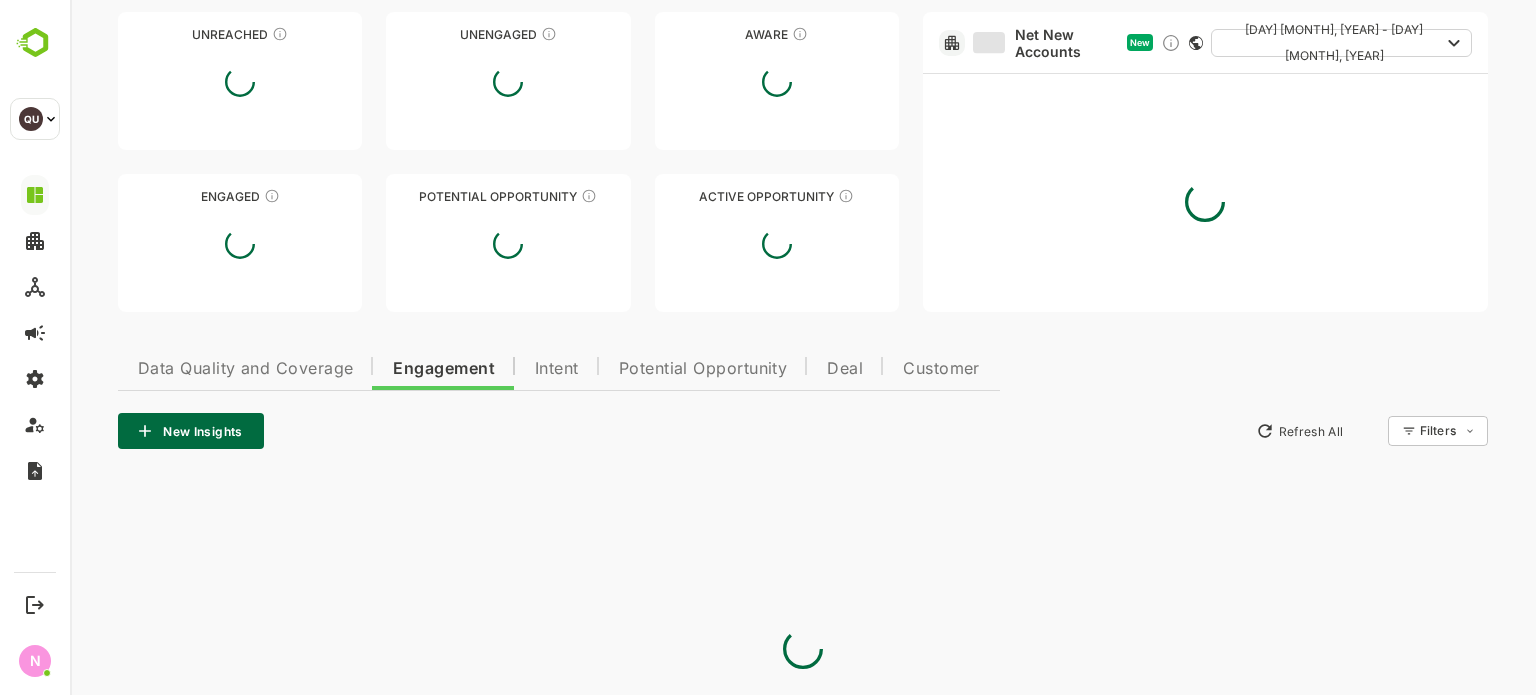 type on "**********" 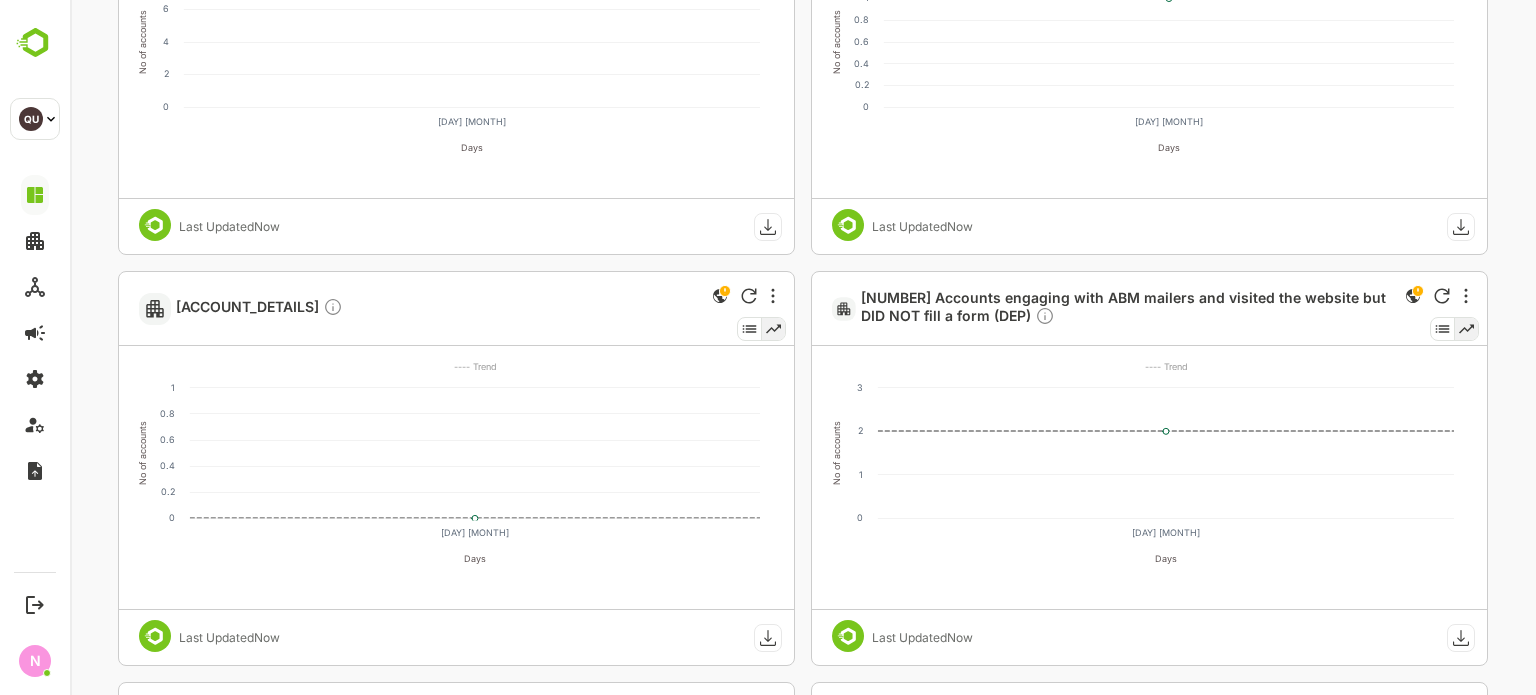 scroll, scrollTop: 1554, scrollLeft: 0, axis: vertical 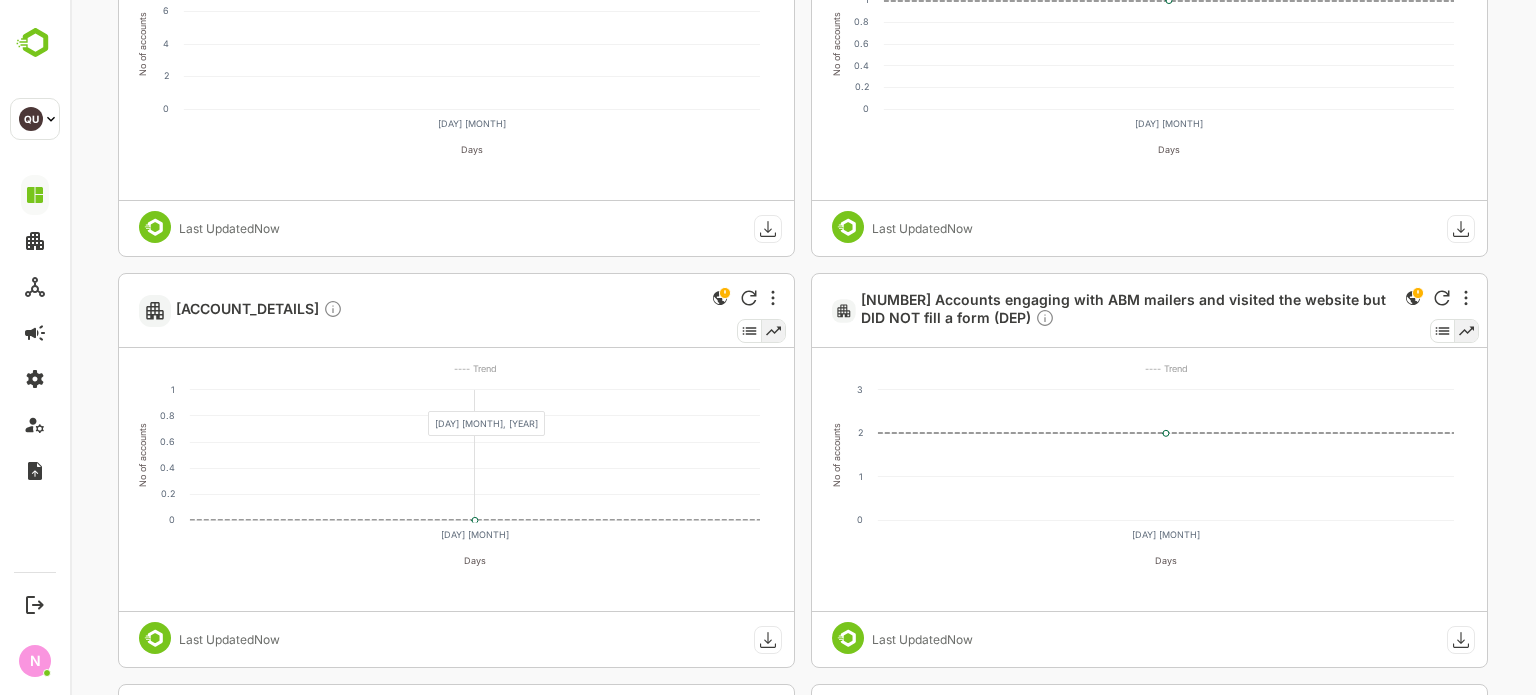 click 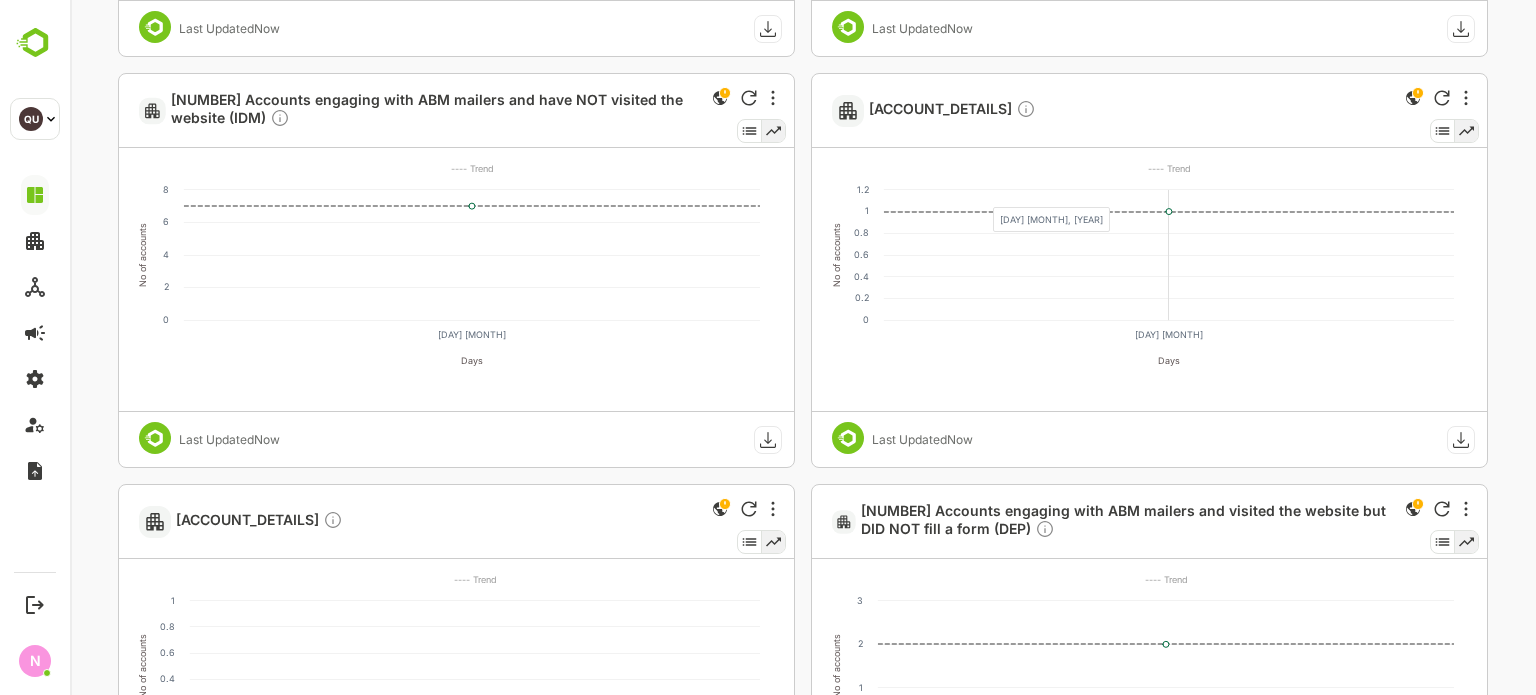 scroll, scrollTop: 1358, scrollLeft: 0, axis: vertical 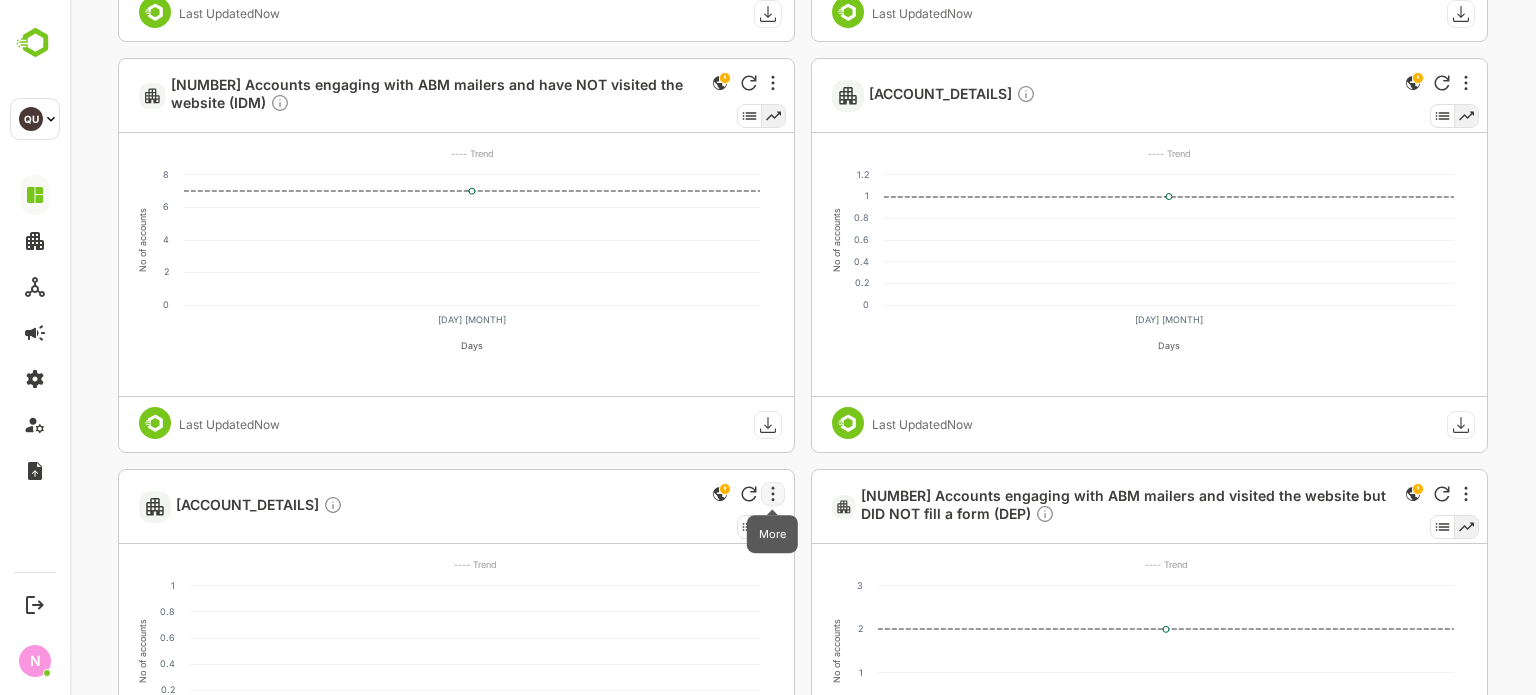 click 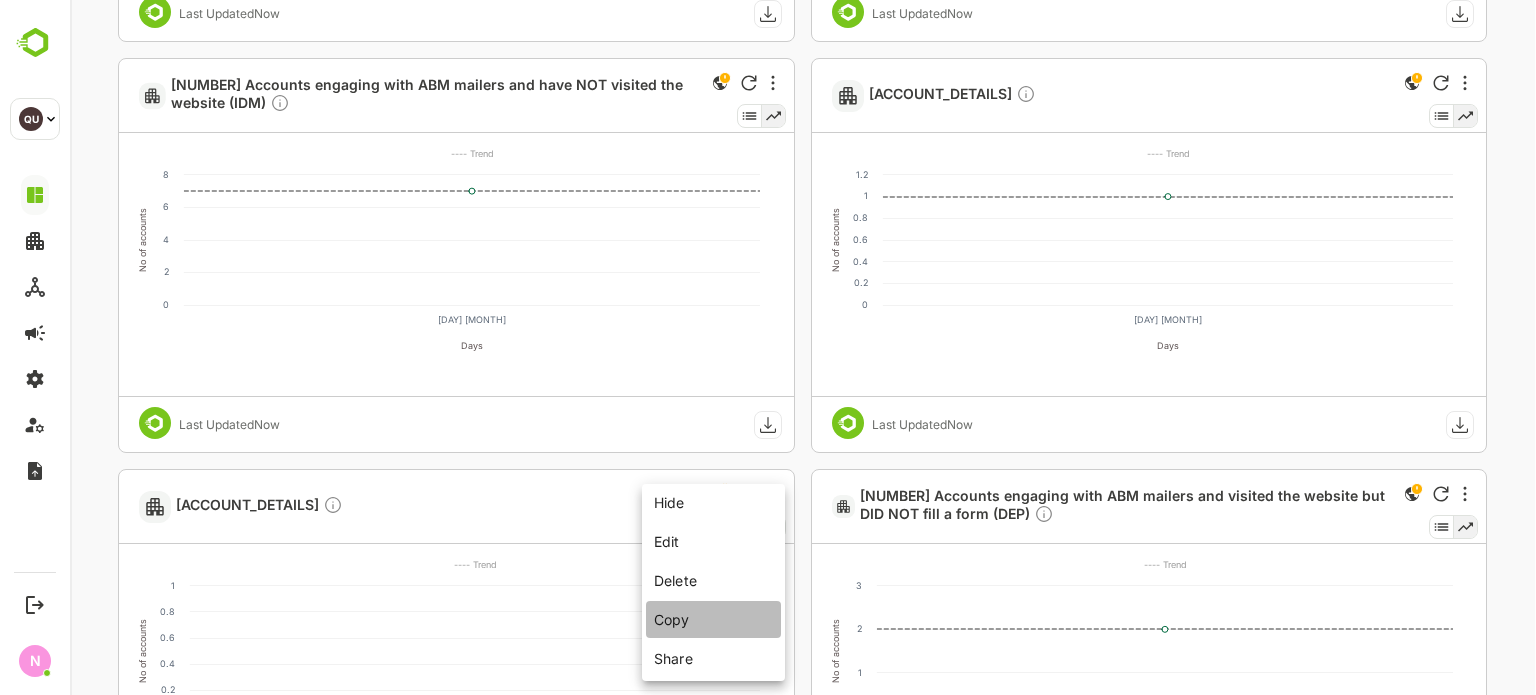 click on "Copy" at bounding box center (713, 619) 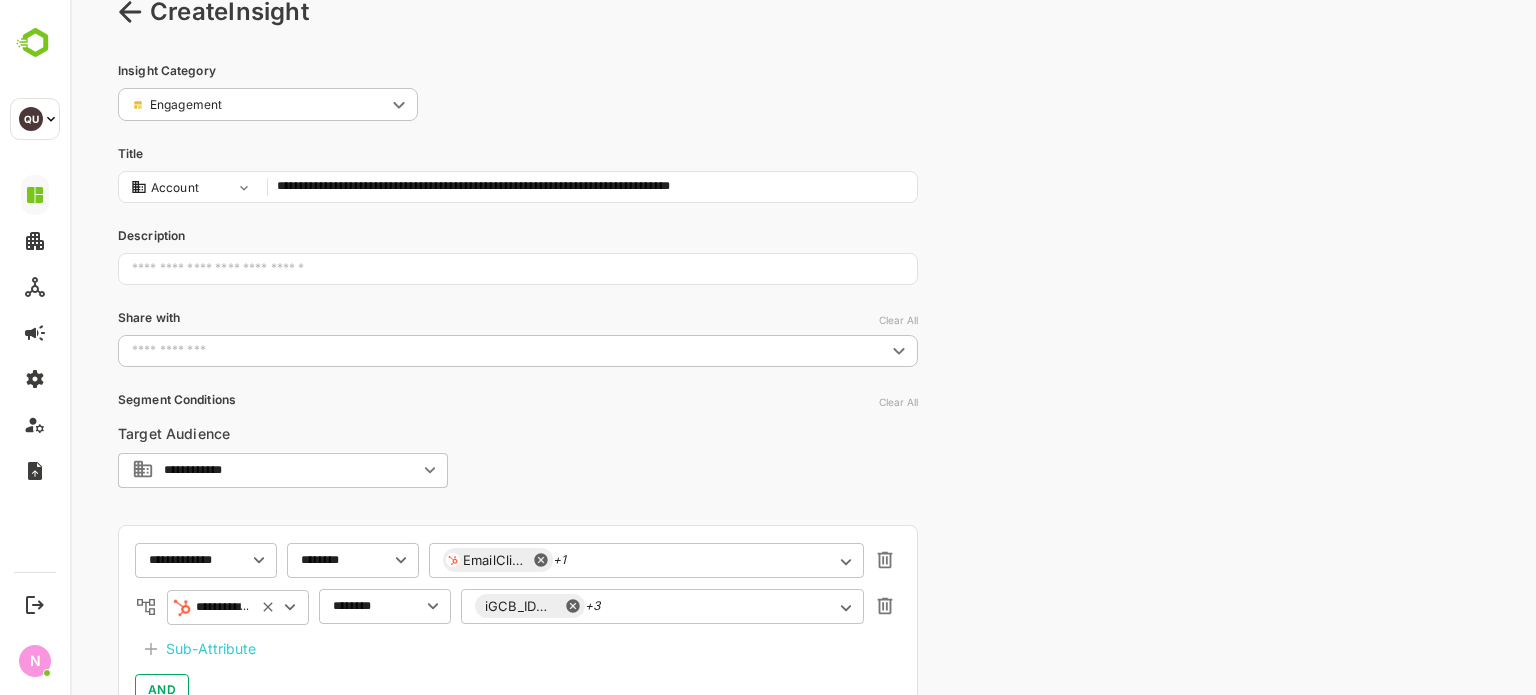 scroll, scrollTop: 53, scrollLeft: 0, axis: vertical 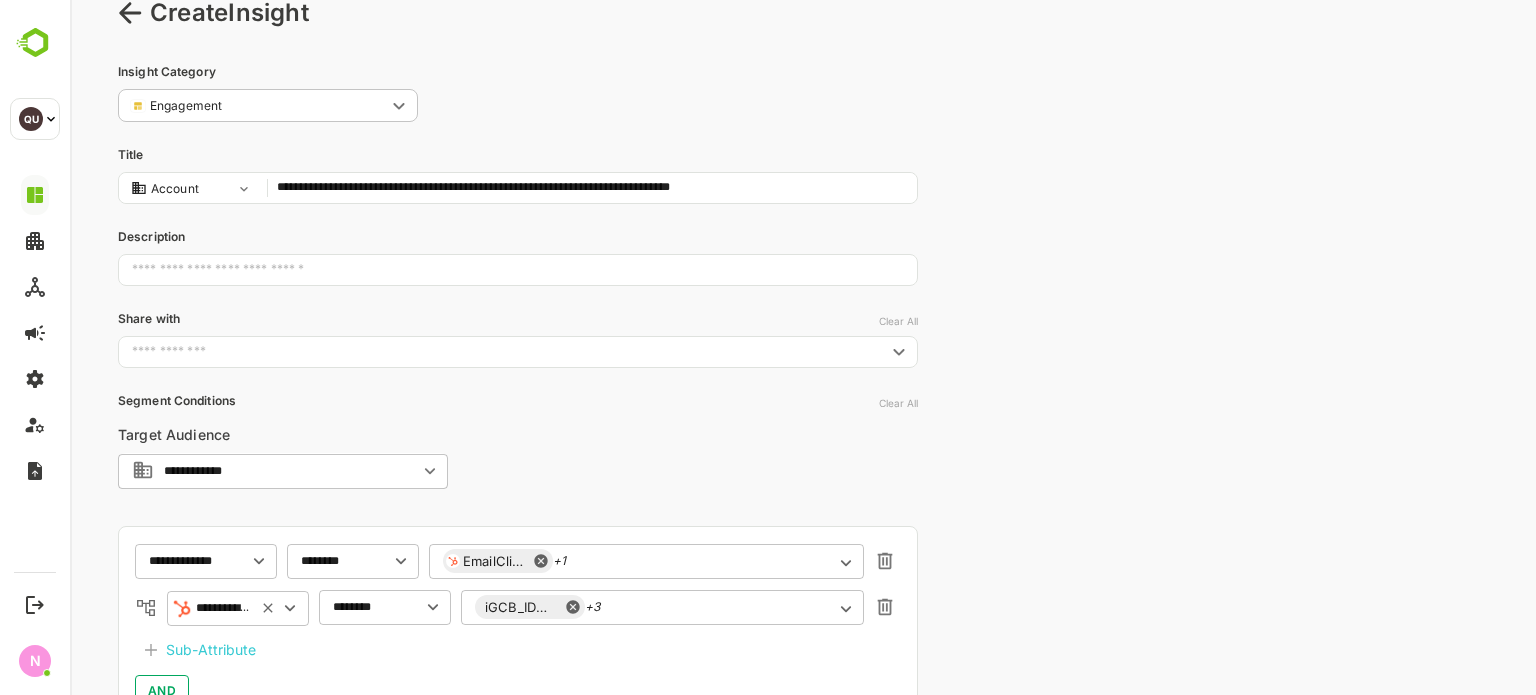 click on "**********" at bounding box center [592, 188] 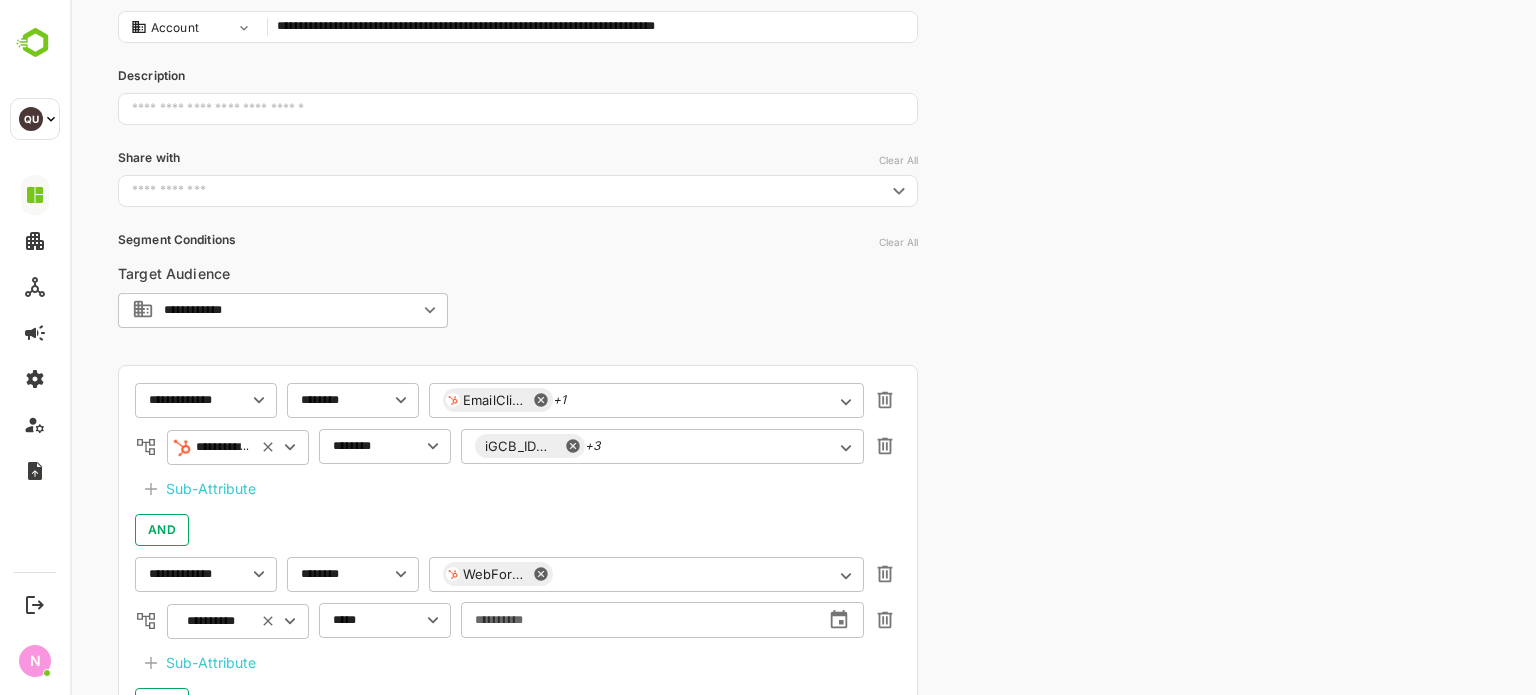 scroll, scrollTop: 233, scrollLeft: 0, axis: vertical 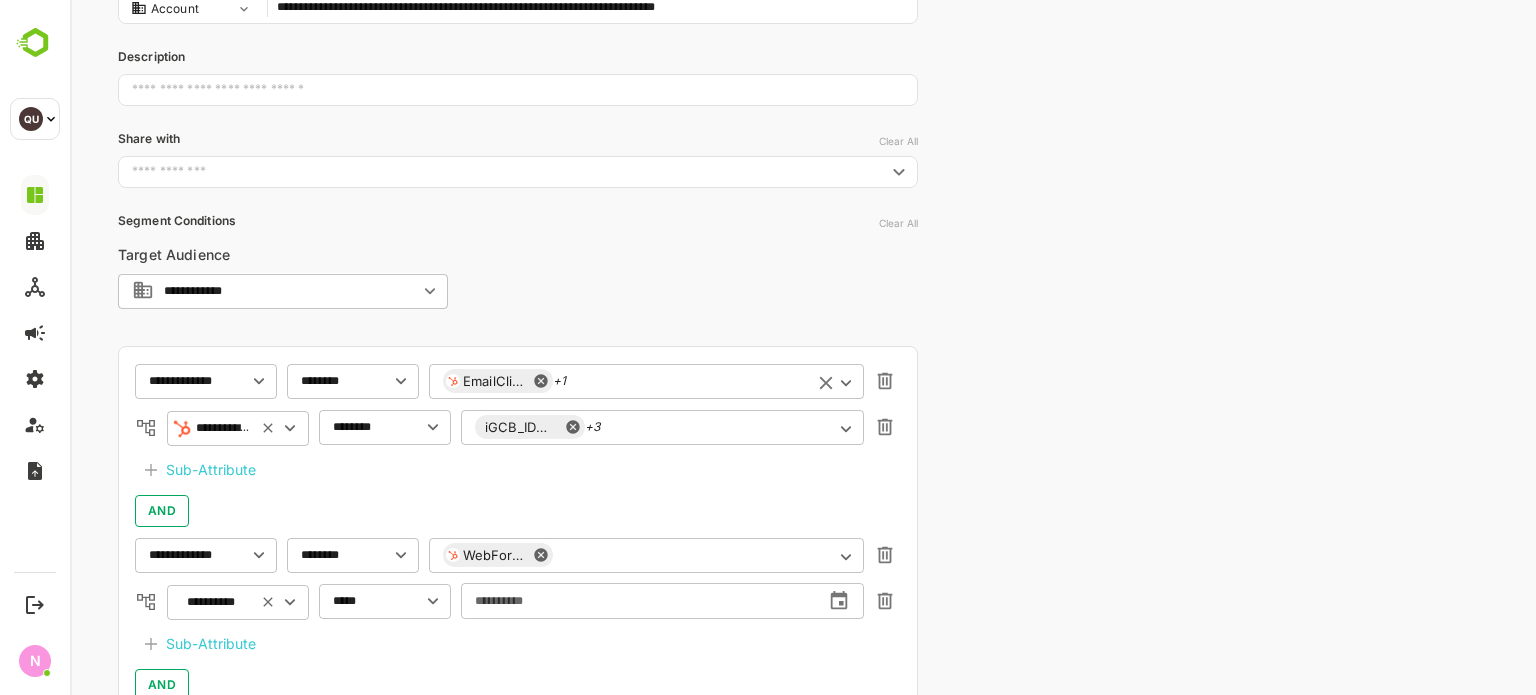 type on "**********" 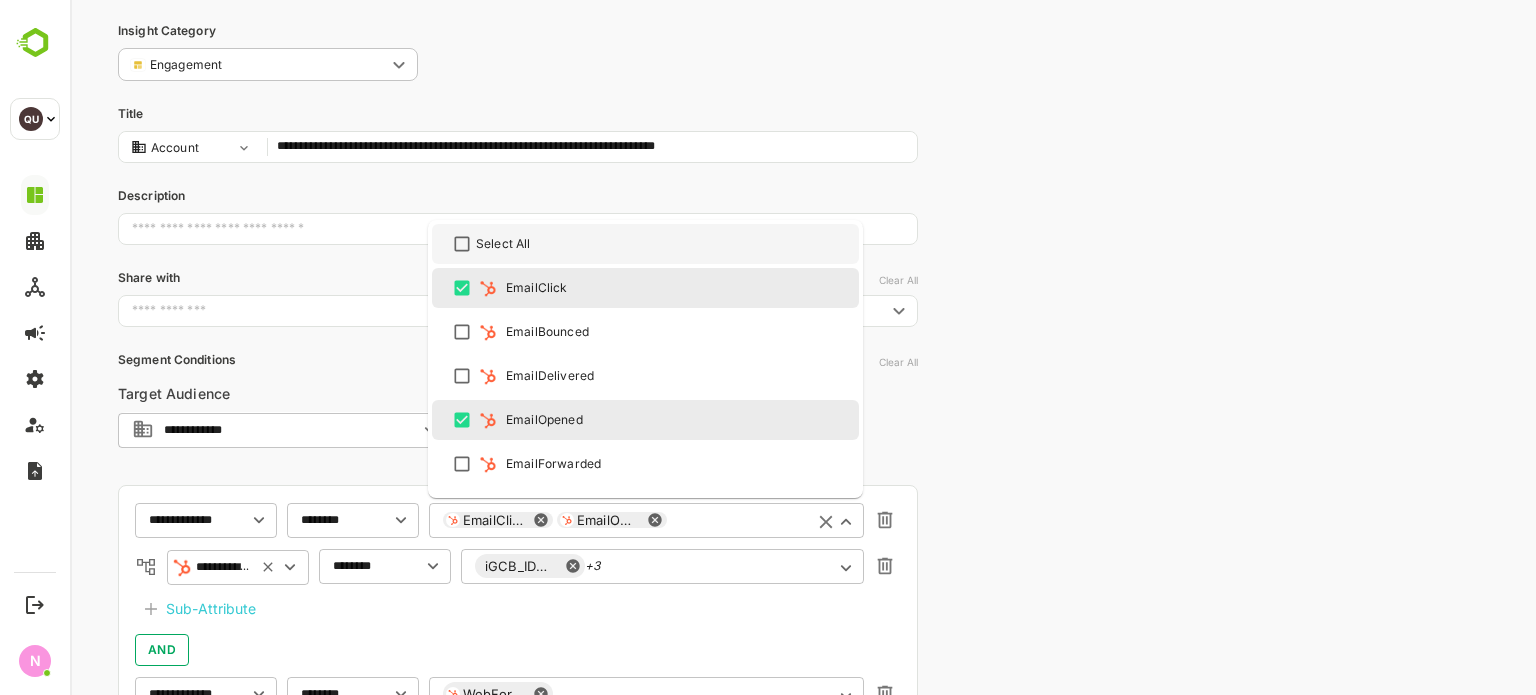 scroll, scrollTop: 95, scrollLeft: 0, axis: vertical 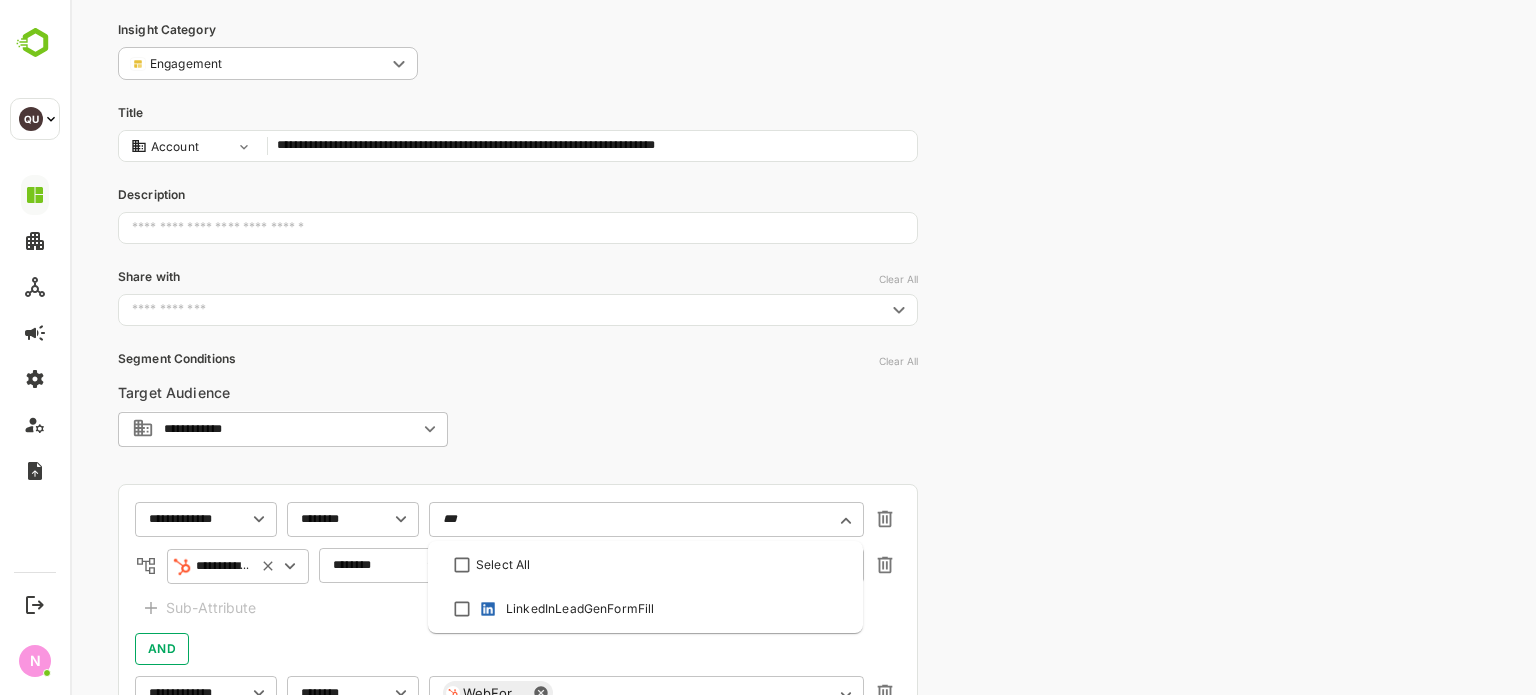 type on "***" 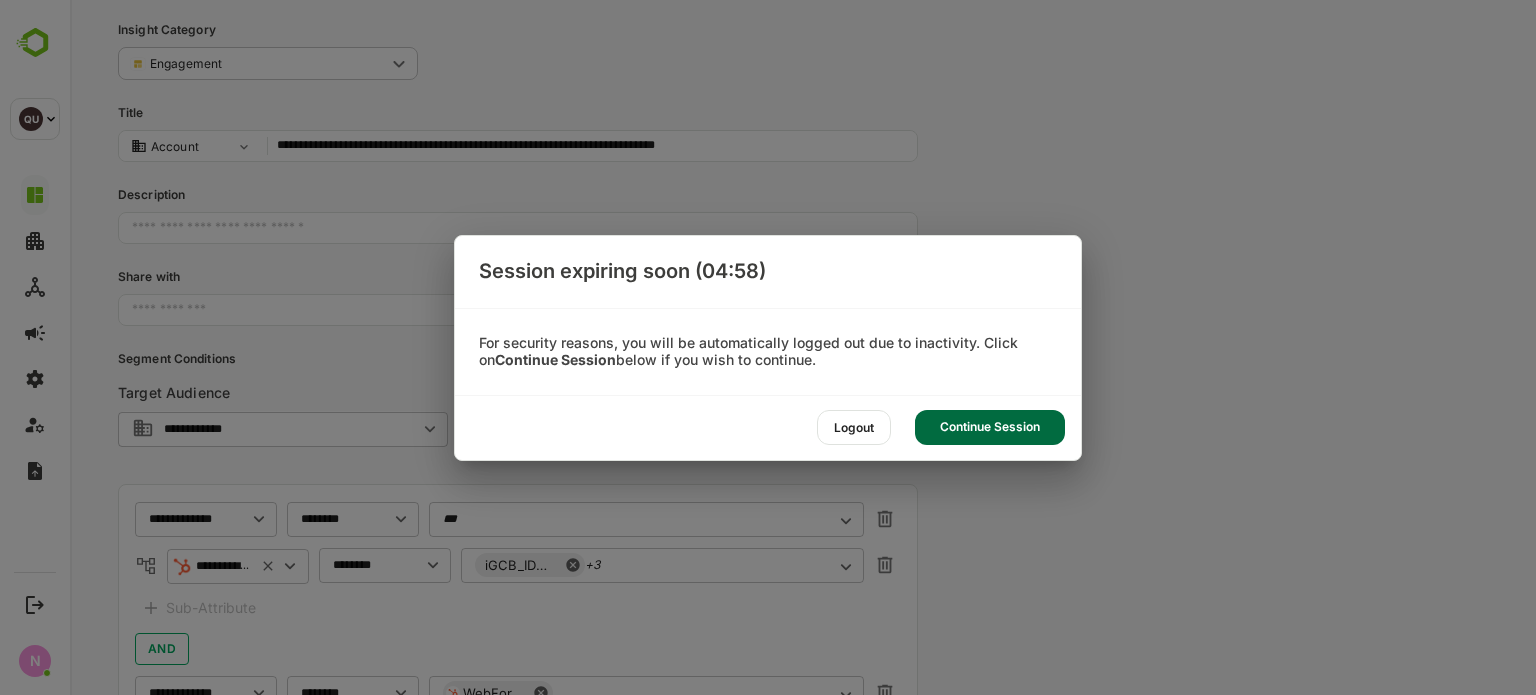 click on "Continue Session" at bounding box center [990, 427] 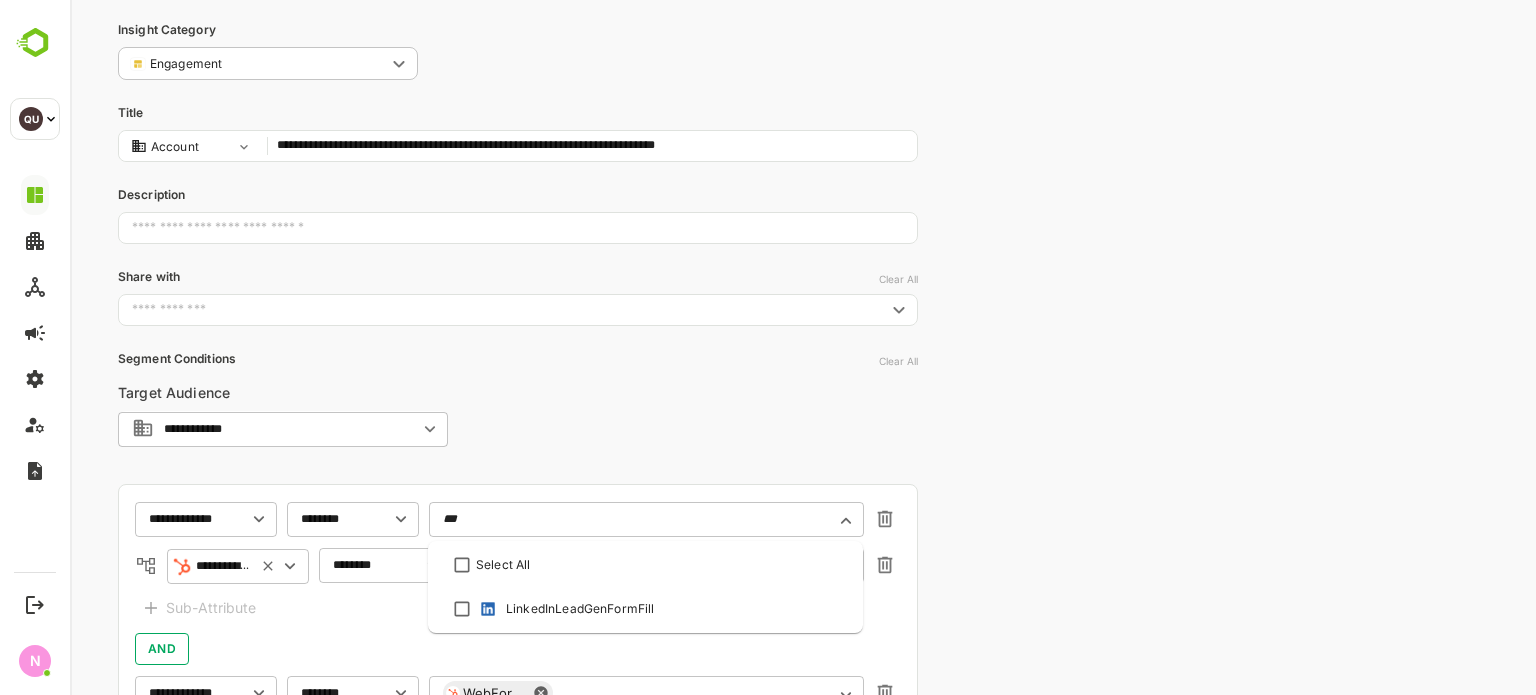 click on "***" at bounding box center (646, 519) 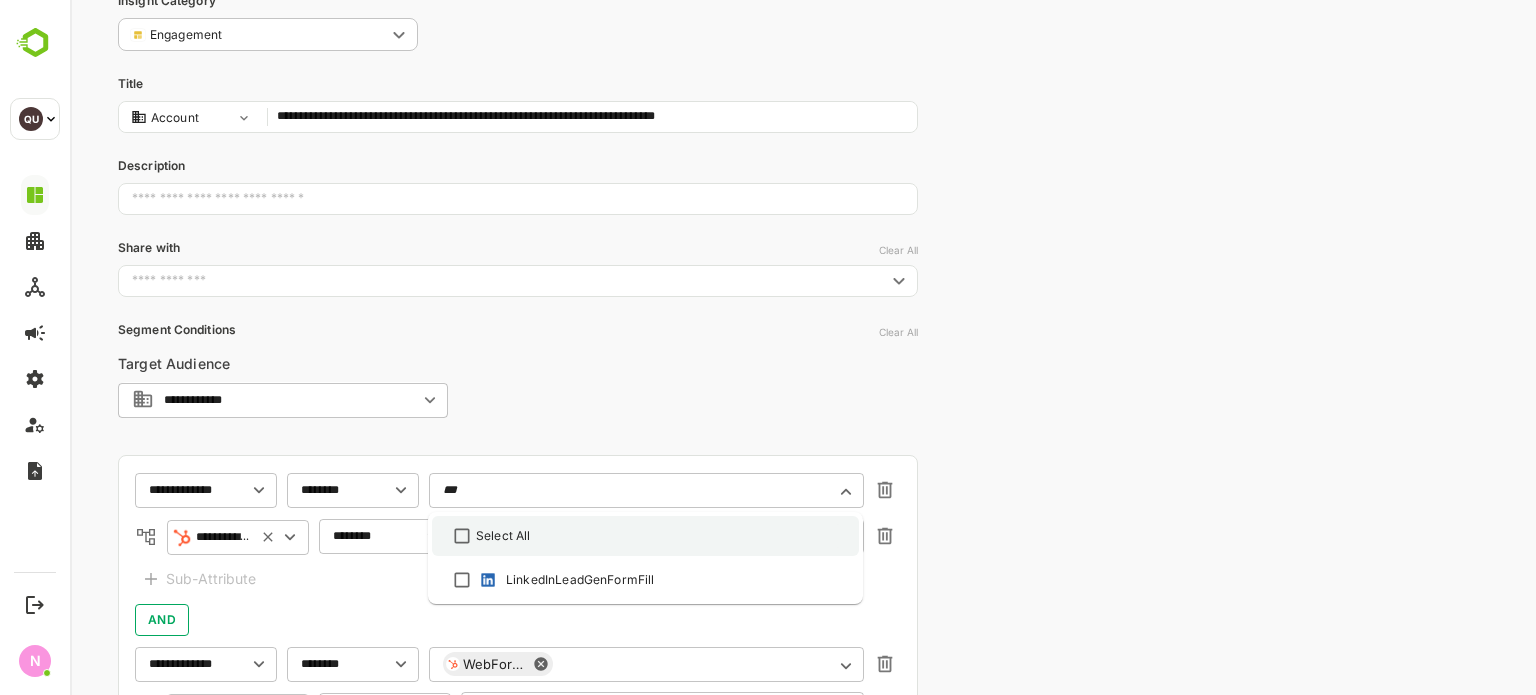 scroll, scrollTop: 125, scrollLeft: 0, axis: vertical 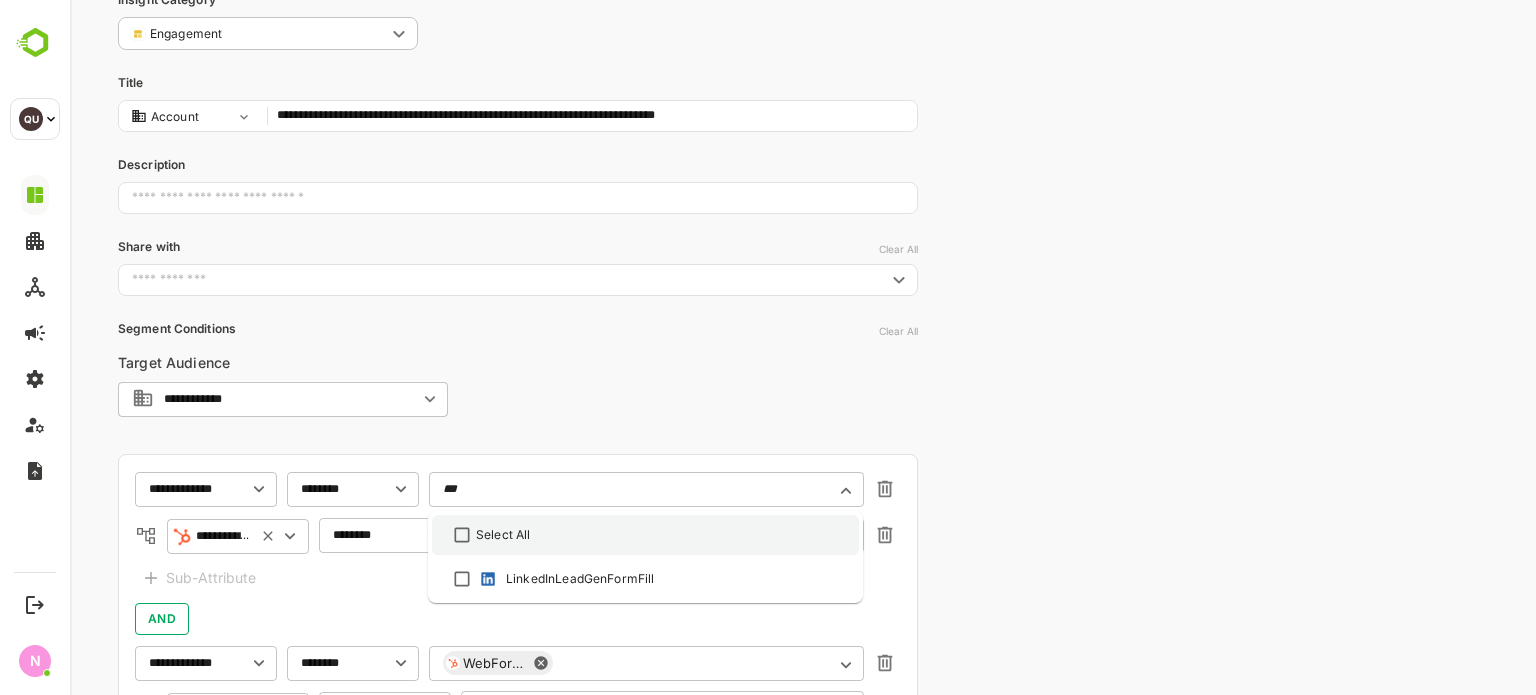 click on "Select All" at bounding box center (503, 535) 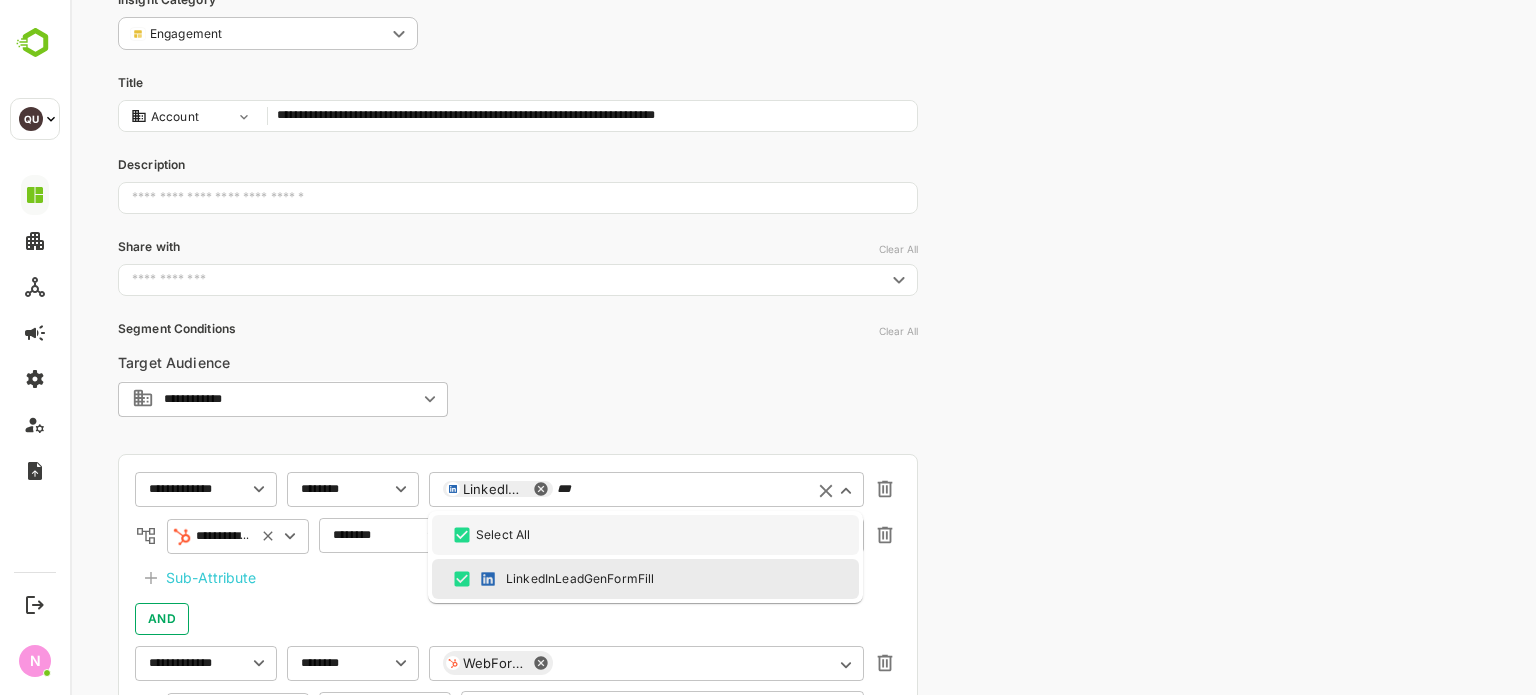click 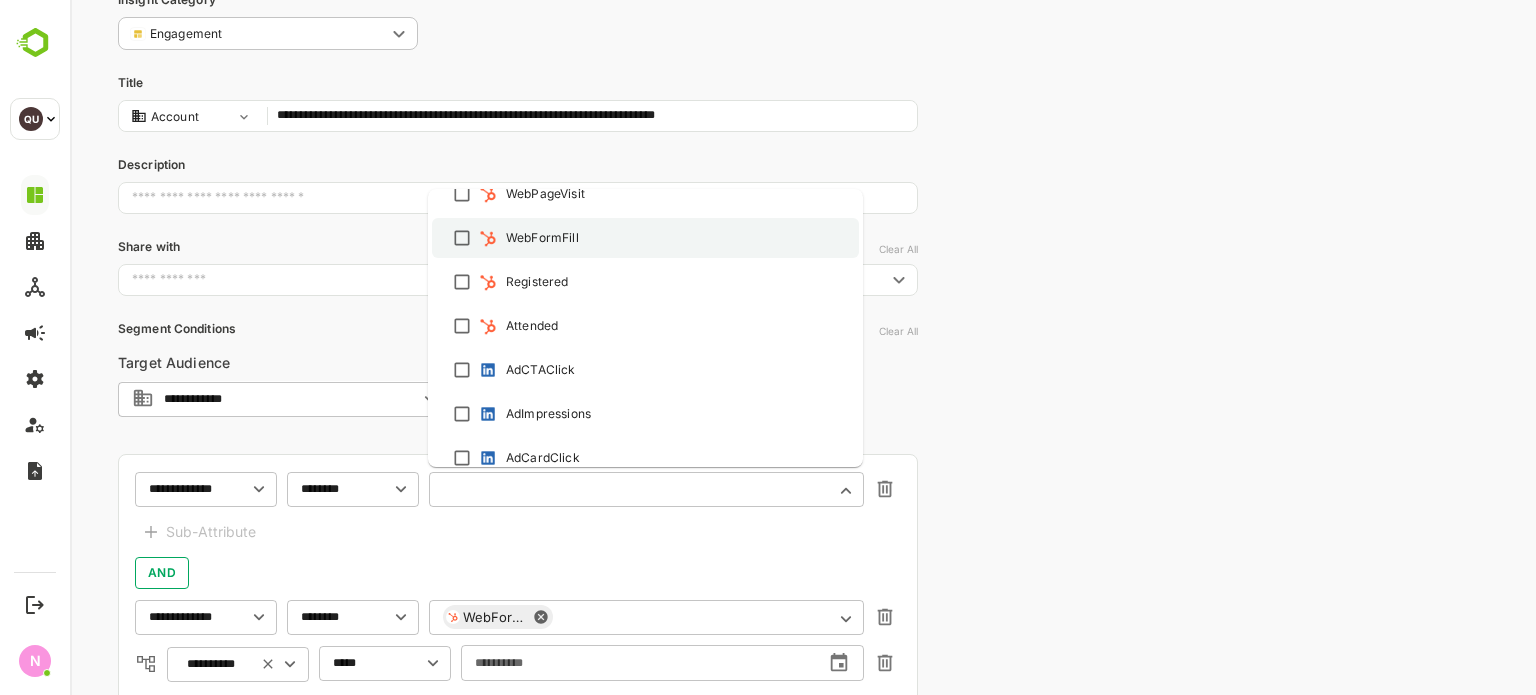 scroll, scrollTop: 644, scrollLeft: 0, axis: vertical 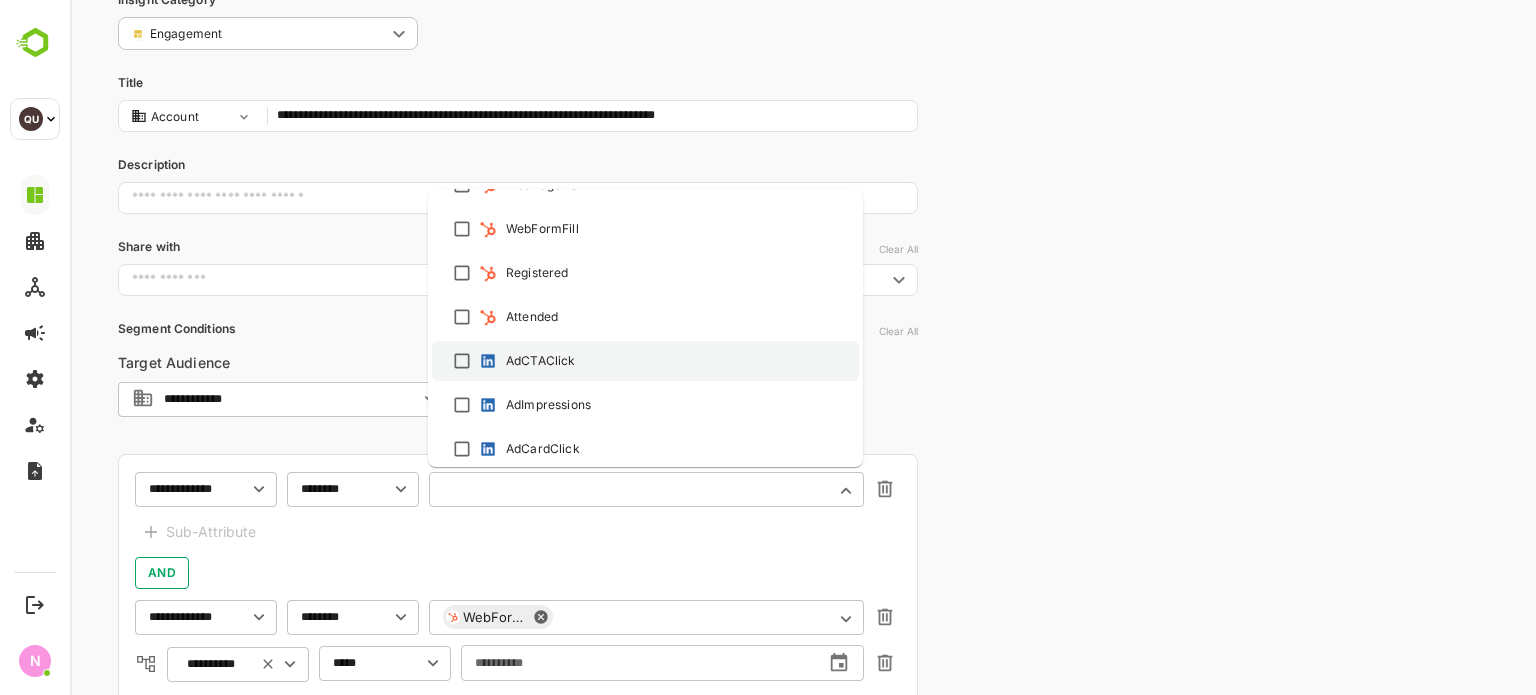 click on "AdCTAClick" at bounding box center (541, 361) 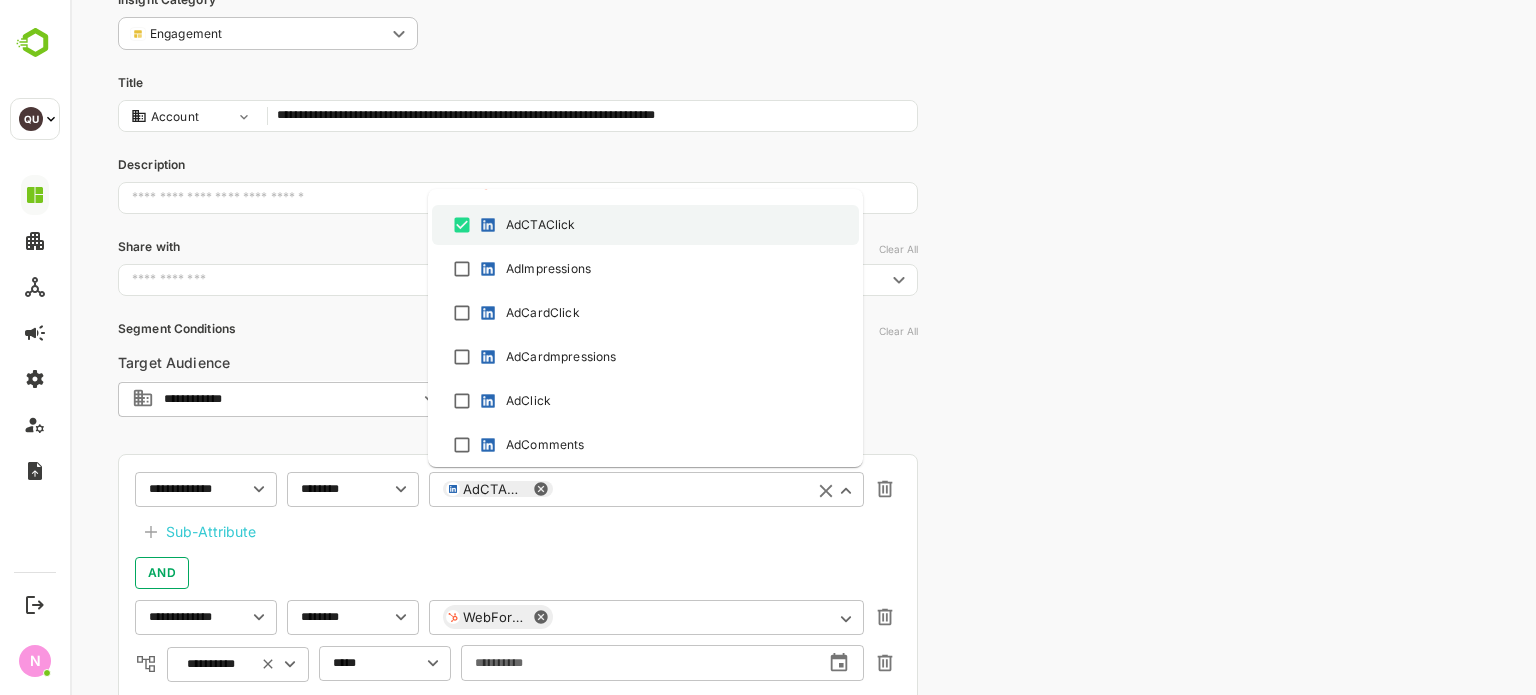 scroll, scrollTop: 792, scrollLeft: 0, axis: vertical 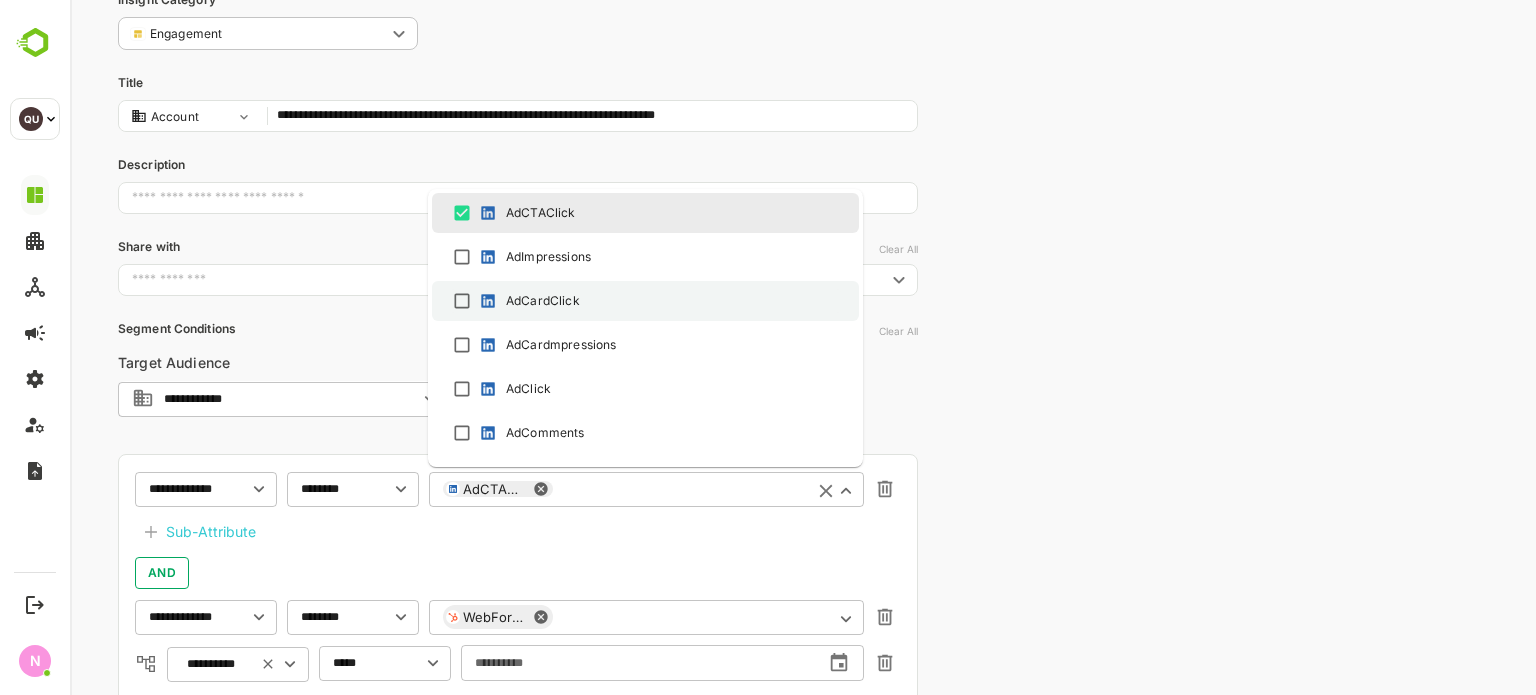 click on "AdCardClick" at bounding box center [543, 301] 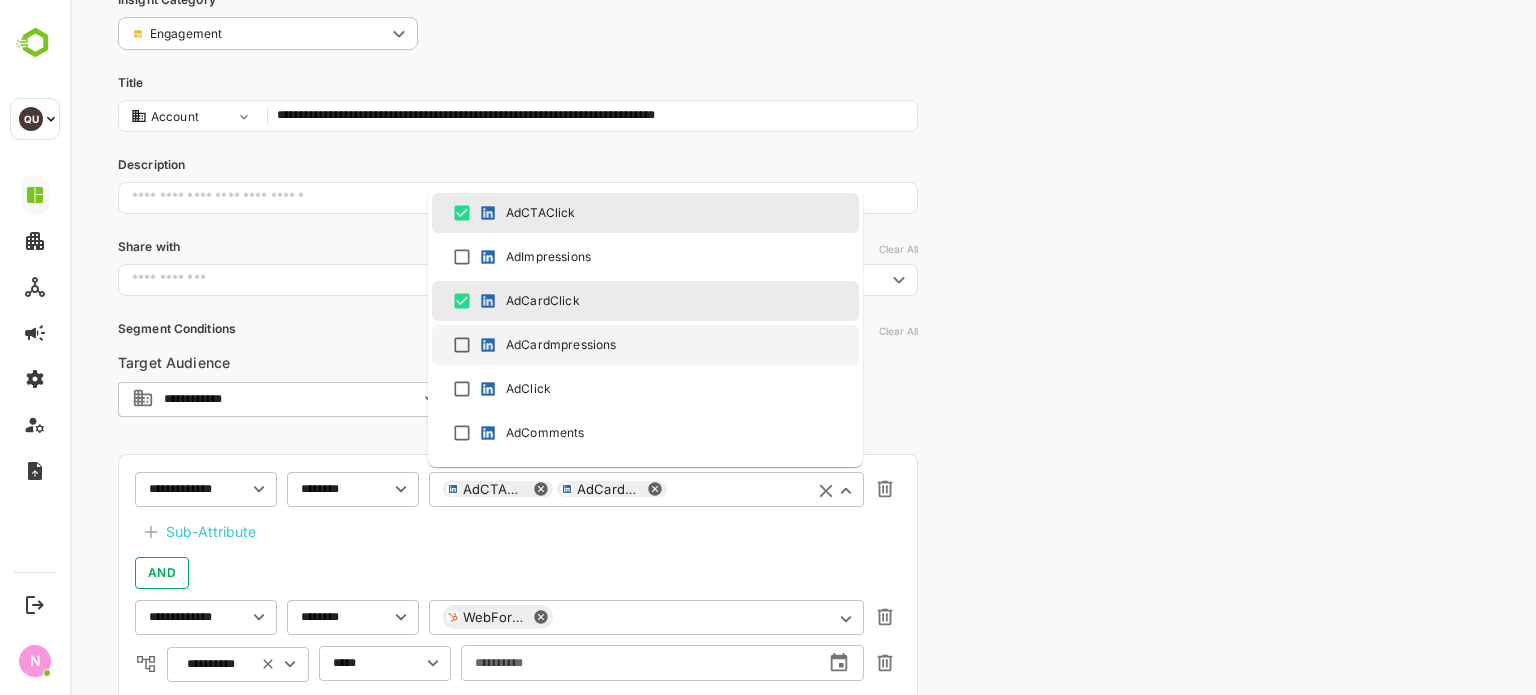 click on "AdCardmpressions" at bounding box center [645, 345] 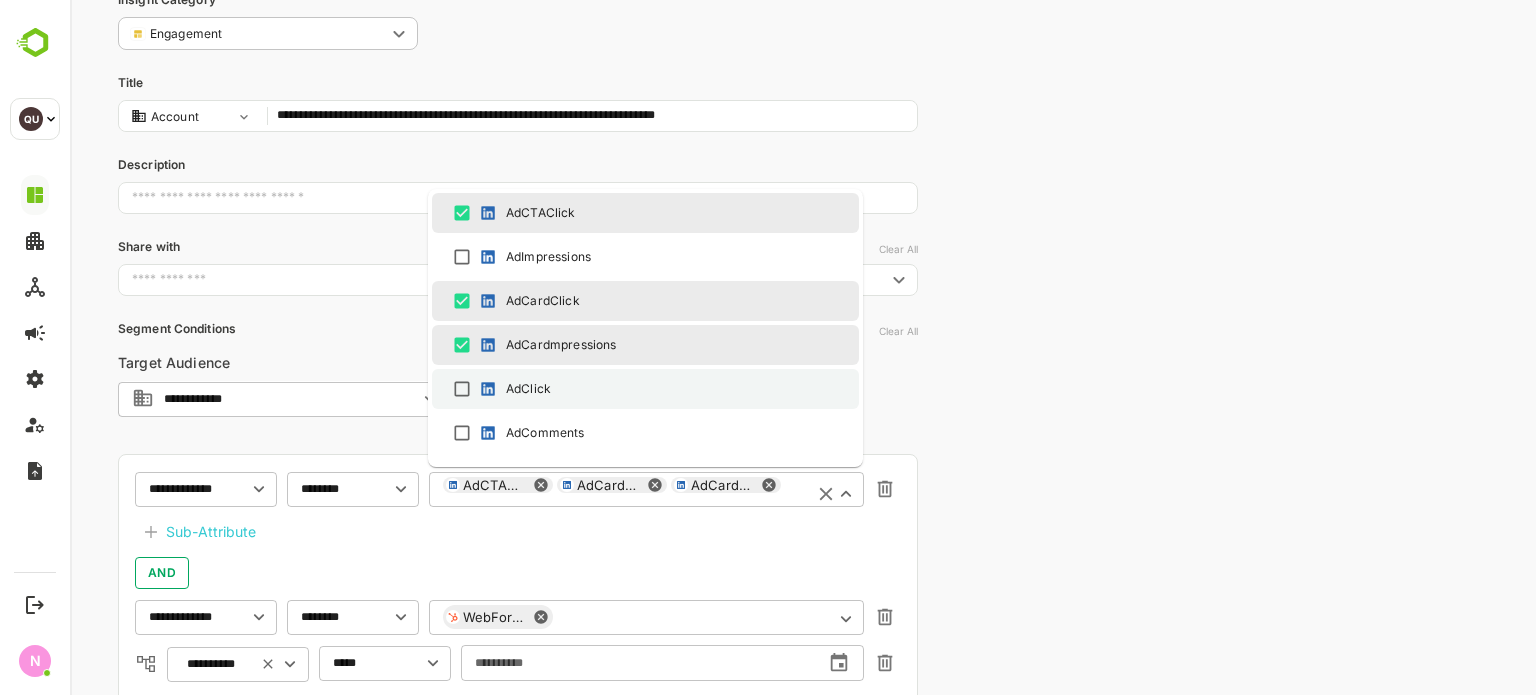 click on "AdClick" at bounding box center [645, 389] 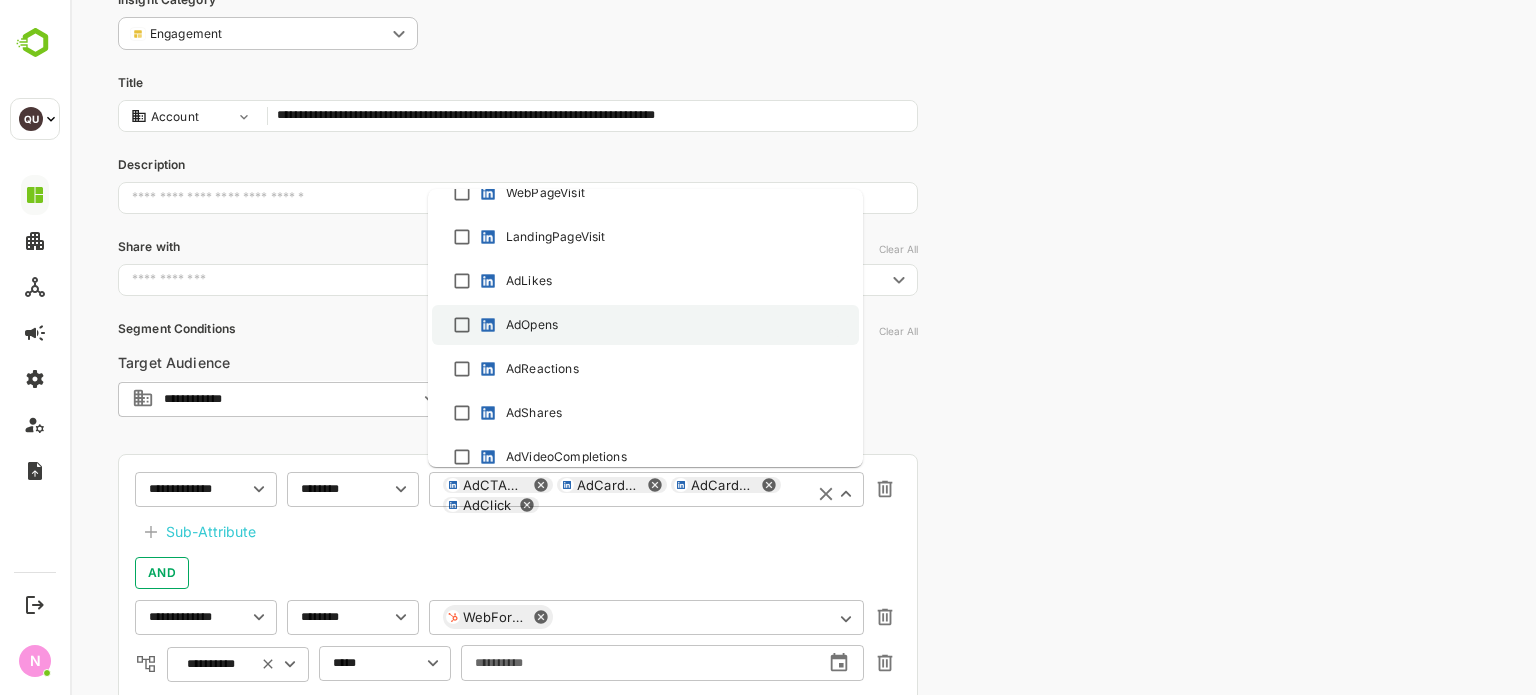 scroll, scrollTop: 1044, scrollLeft: 0, axis: vertical 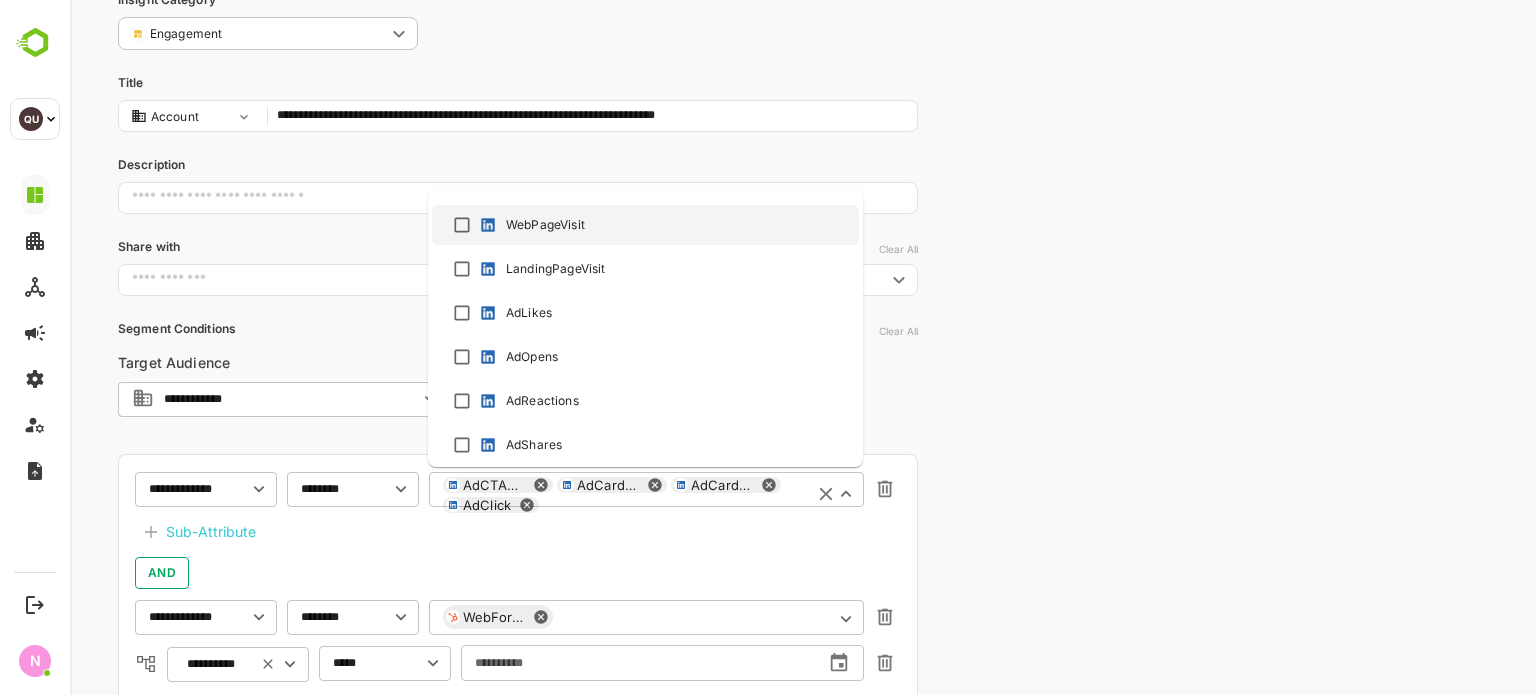 click on "WebPageVisit" at bounding box center [545, 225] 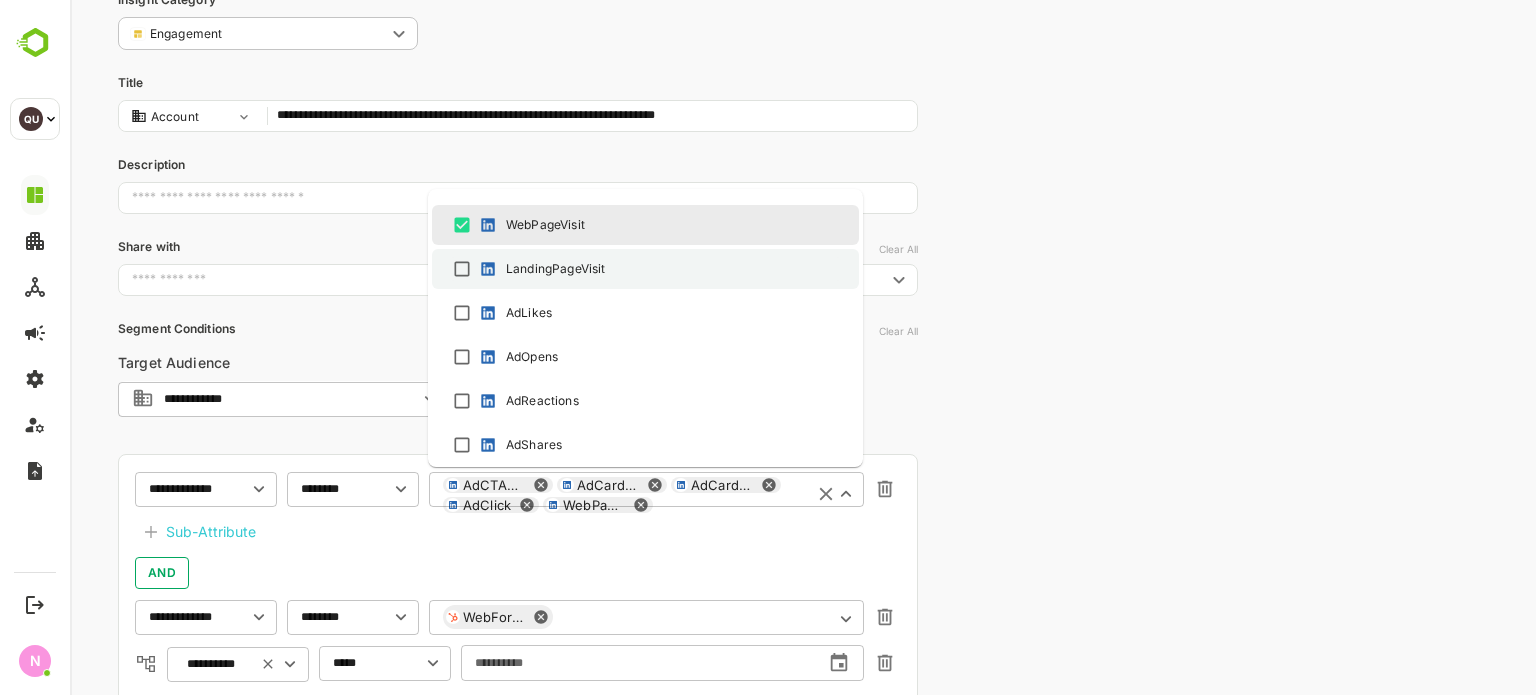 click on "LandingPageVisit" at bounding box center (645, 269) 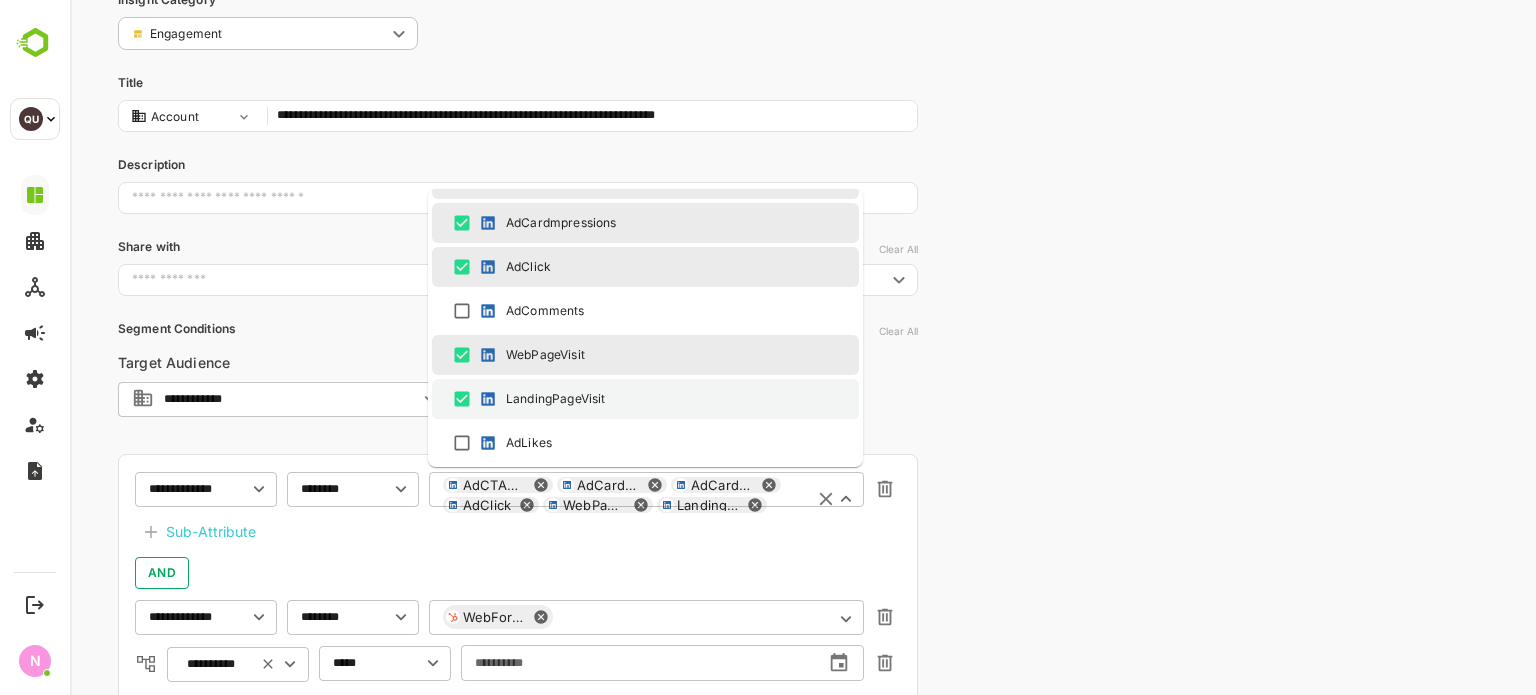 scroll, scrollTop: 912, scrollLeft: 0, axis: vertical 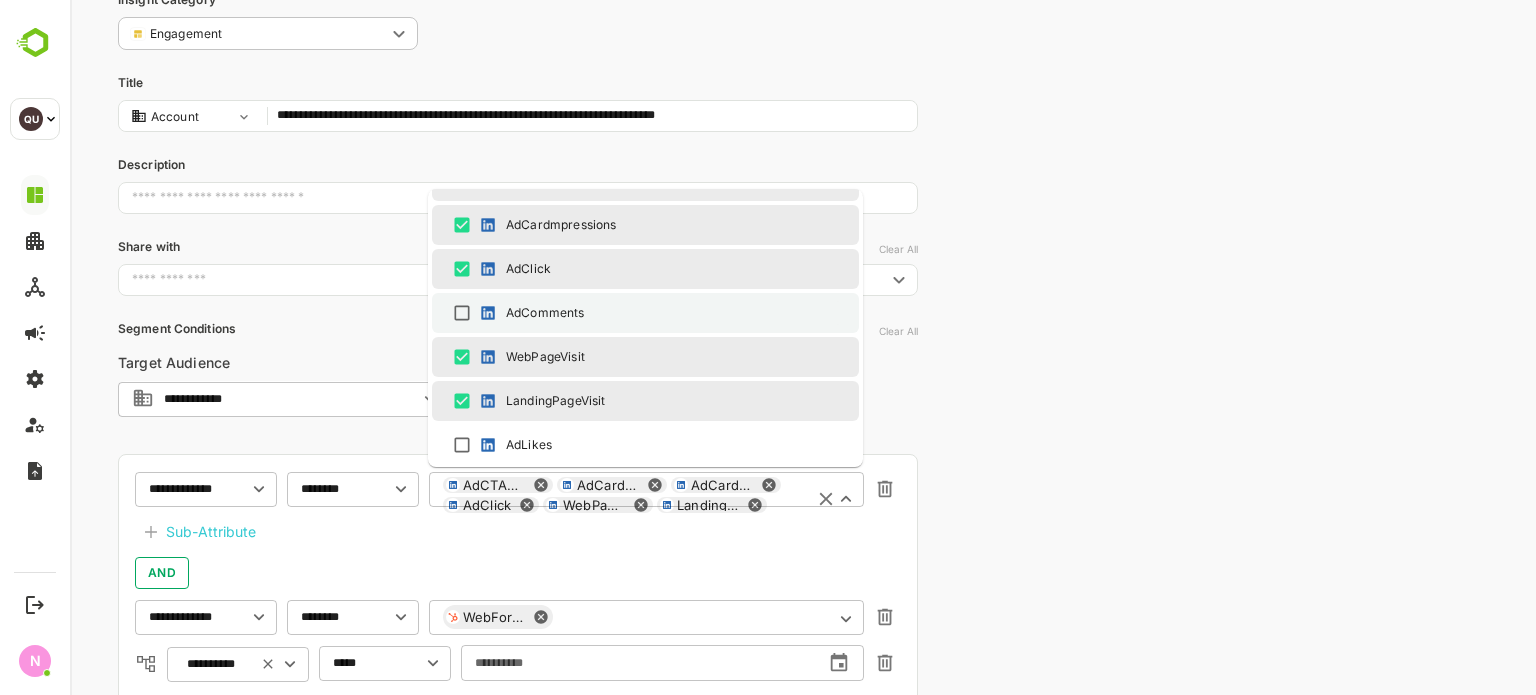 click on "AdComments" at bounding box center (545, 313) 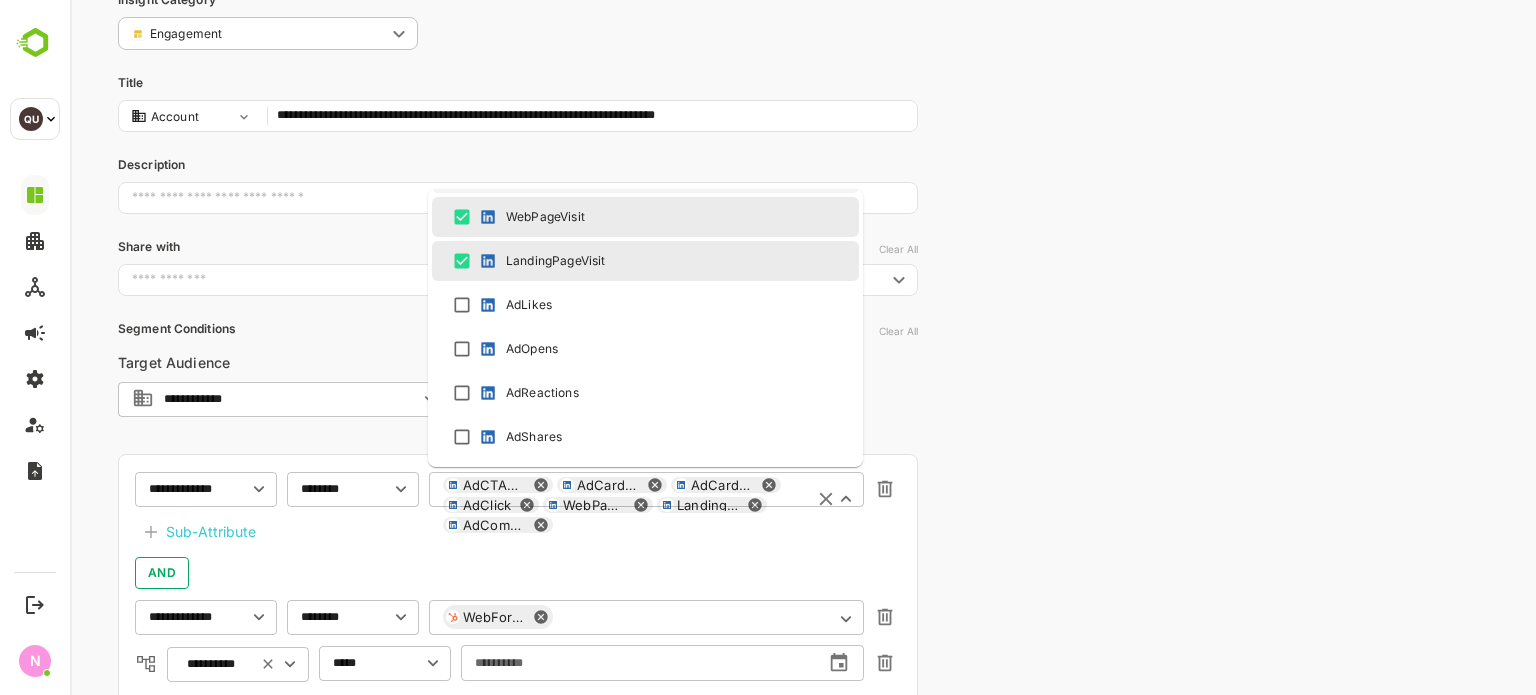 scroll, scrollTop: 1052, scrollLeft: 0, axis: vertical 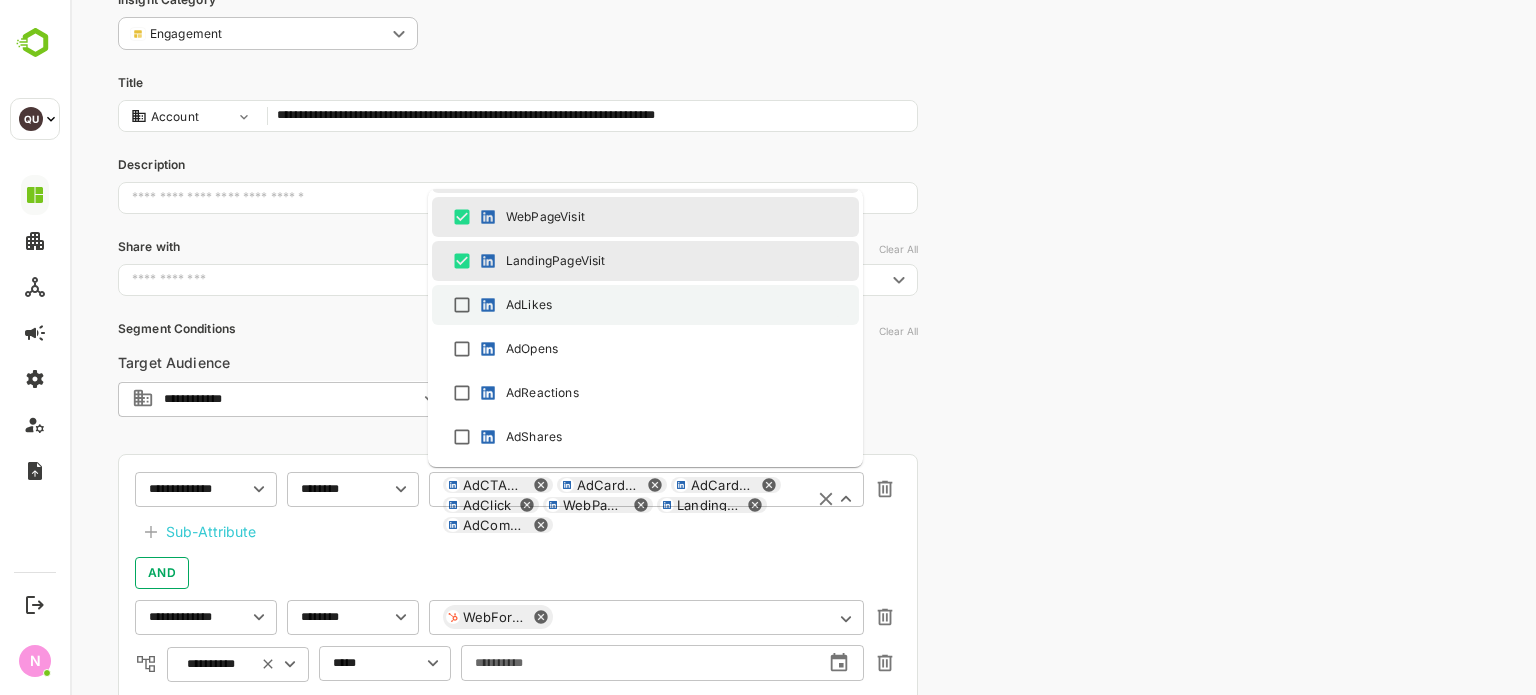 click on "AdLikes" at bounding box center (529, 305) 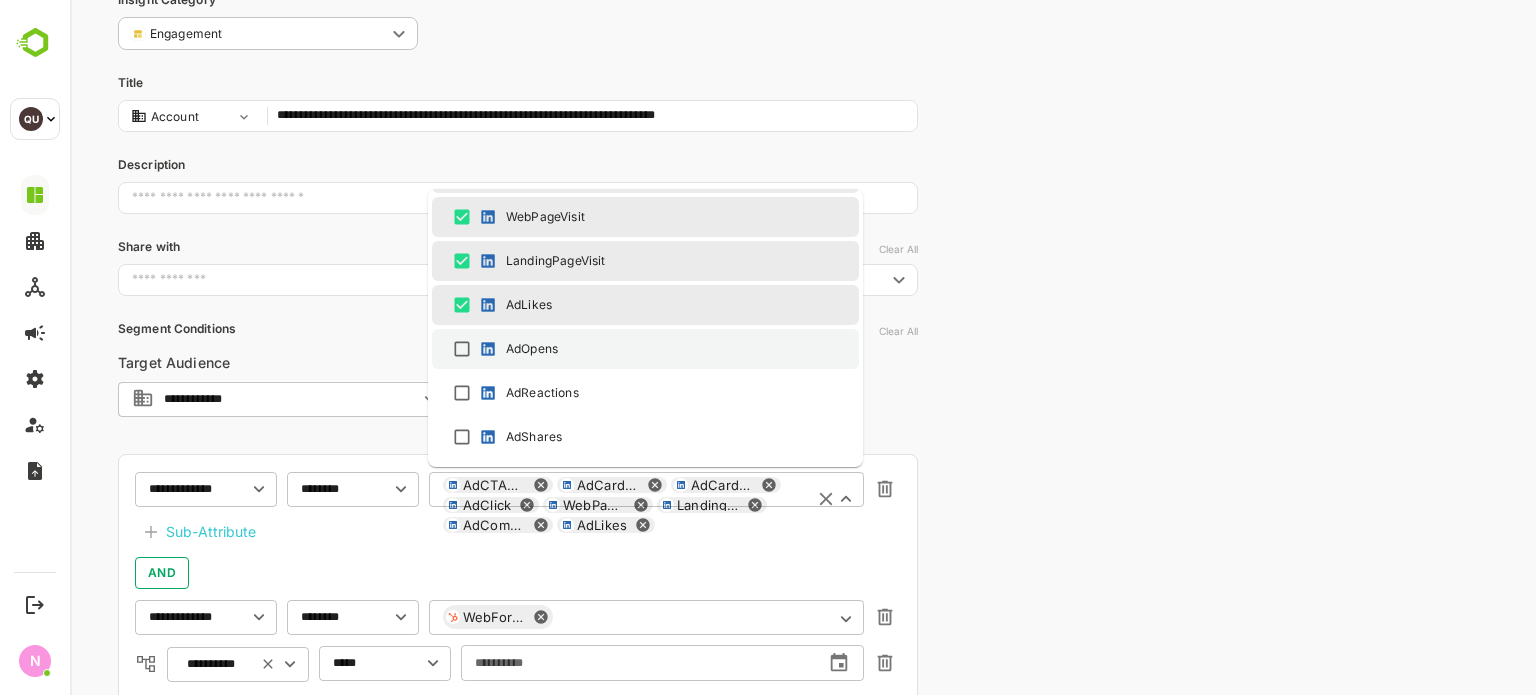 click at bounding box center [488, 349] 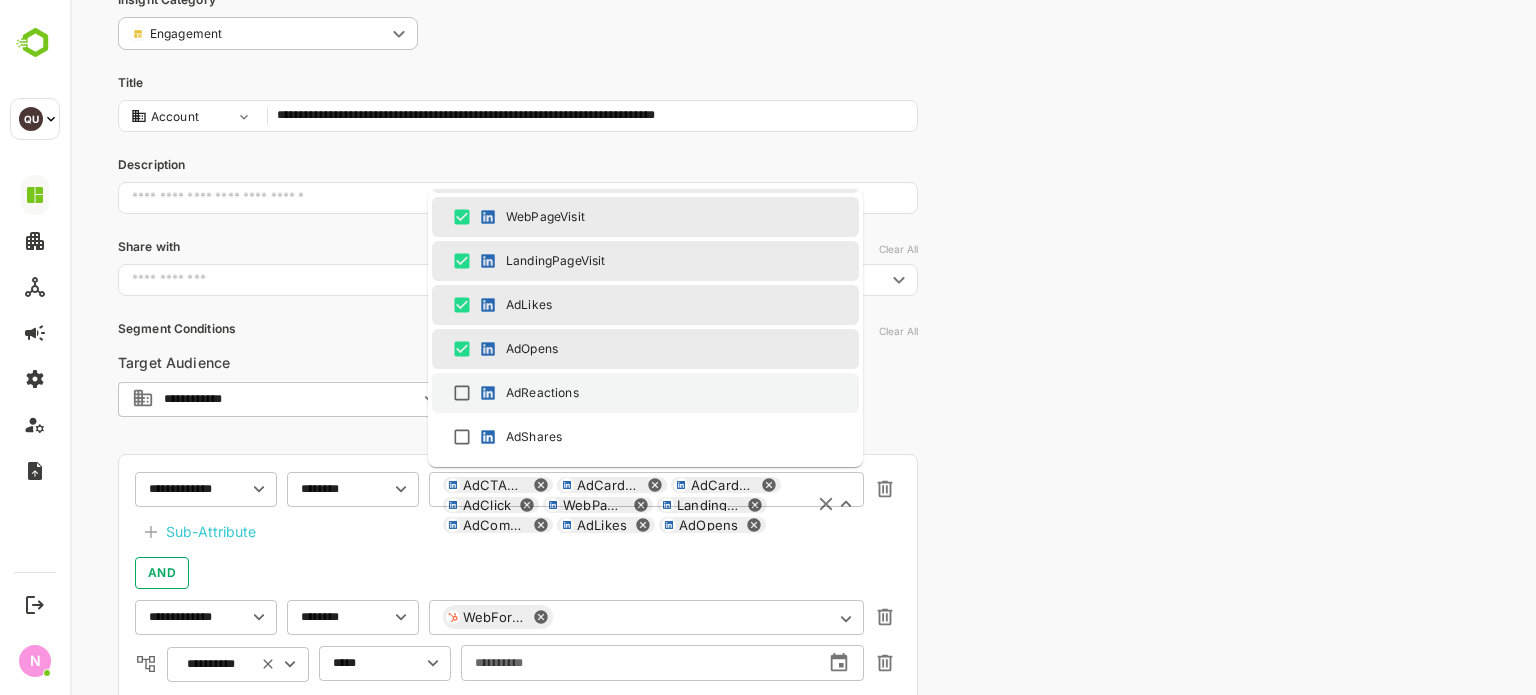 click at bounding box center [488, 393] 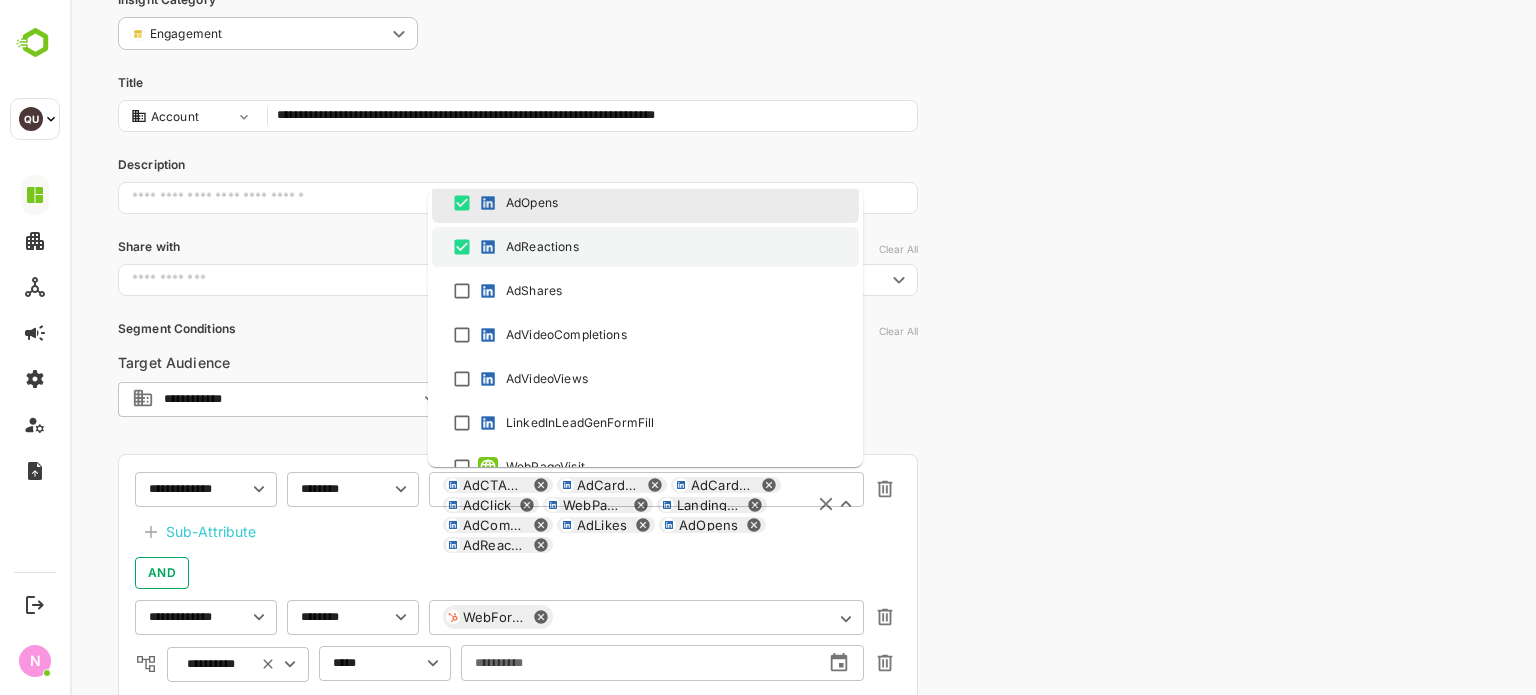 scroll, scrollTop: 1208, scrollLeft: 0, axis: vertical 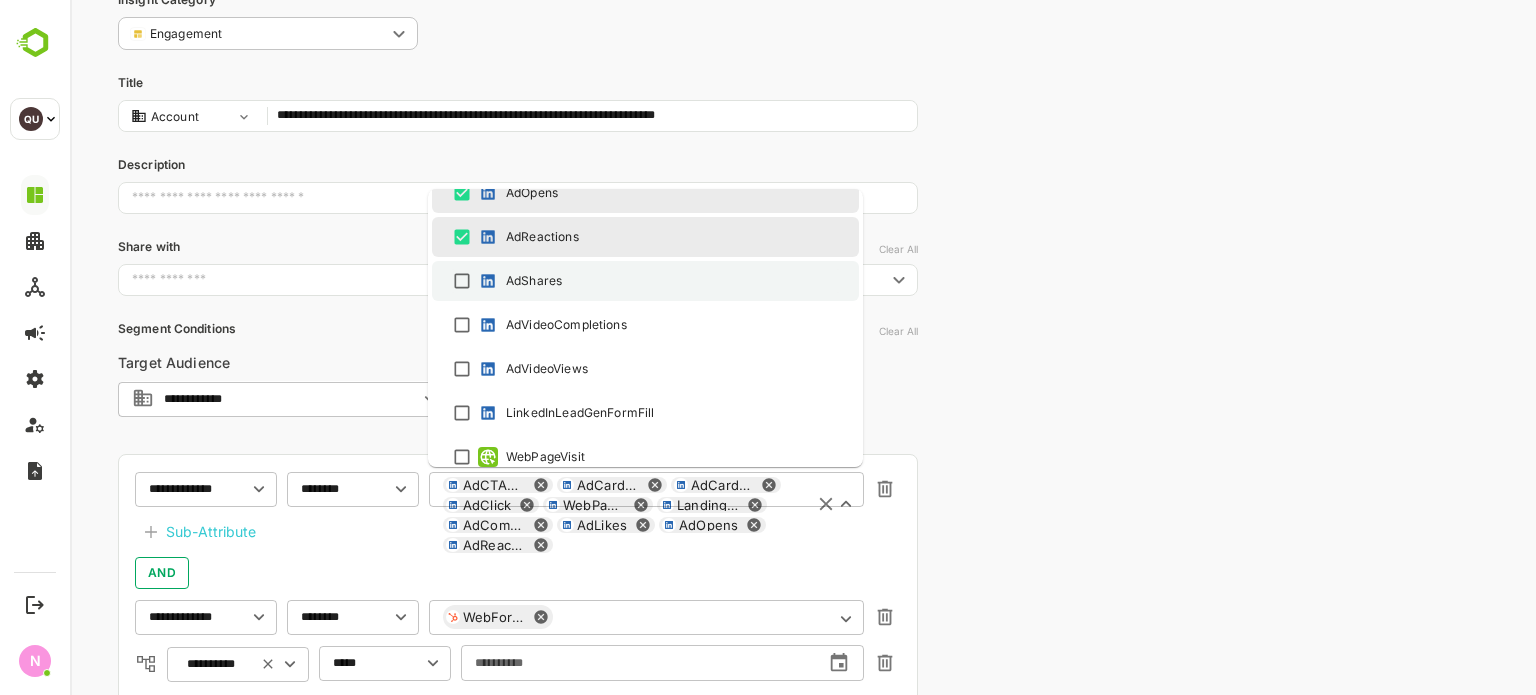 click at bounding box center [488, 281] 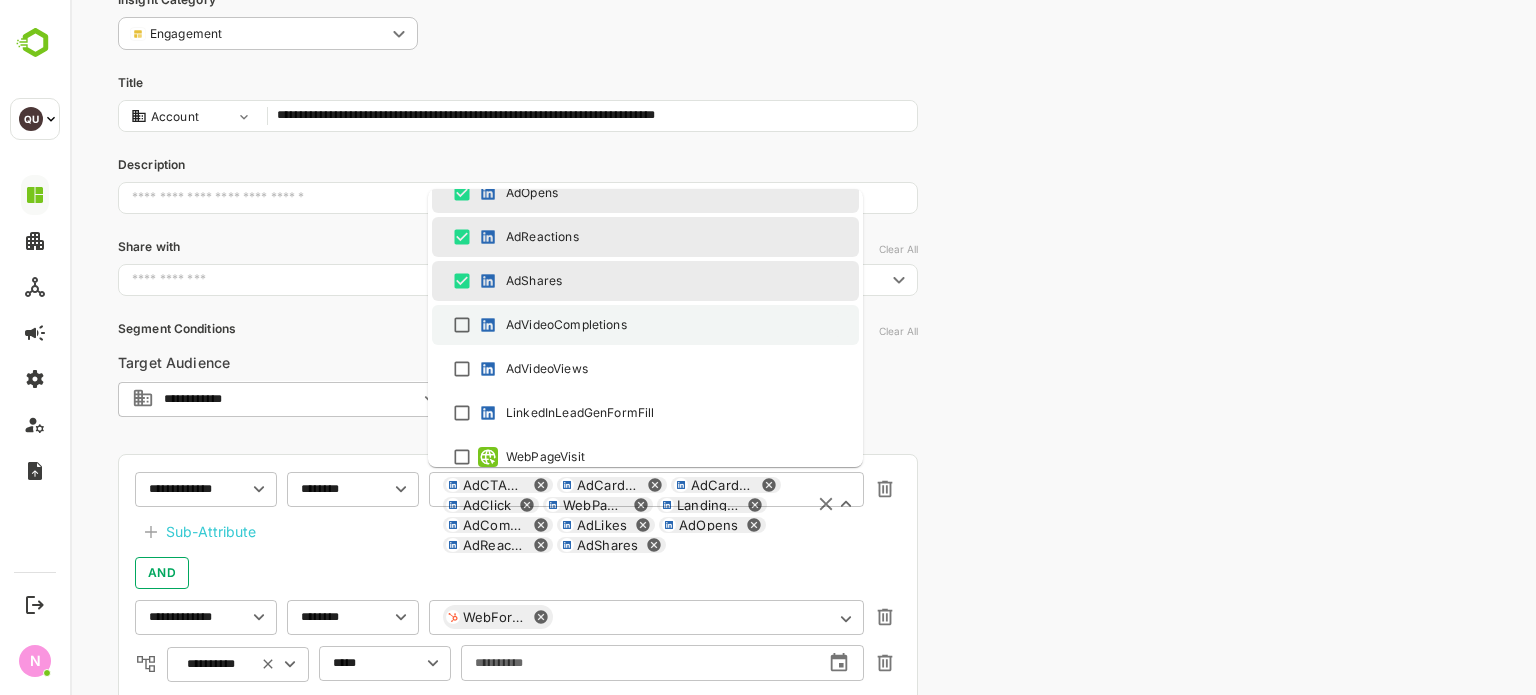 click on "AdVideoCompletions" at bounding box center (551, 325) 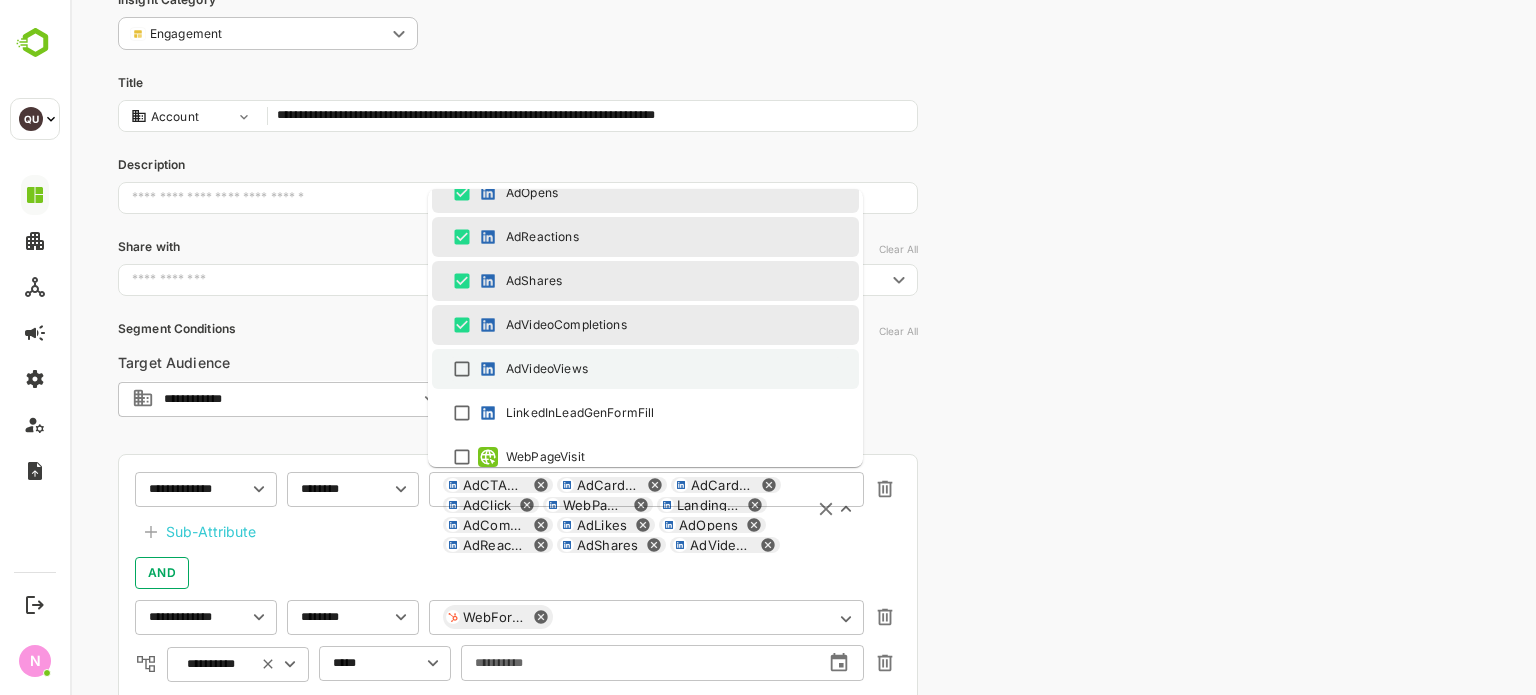 click on "AdVideoViews" at bounding box center (547, 369) 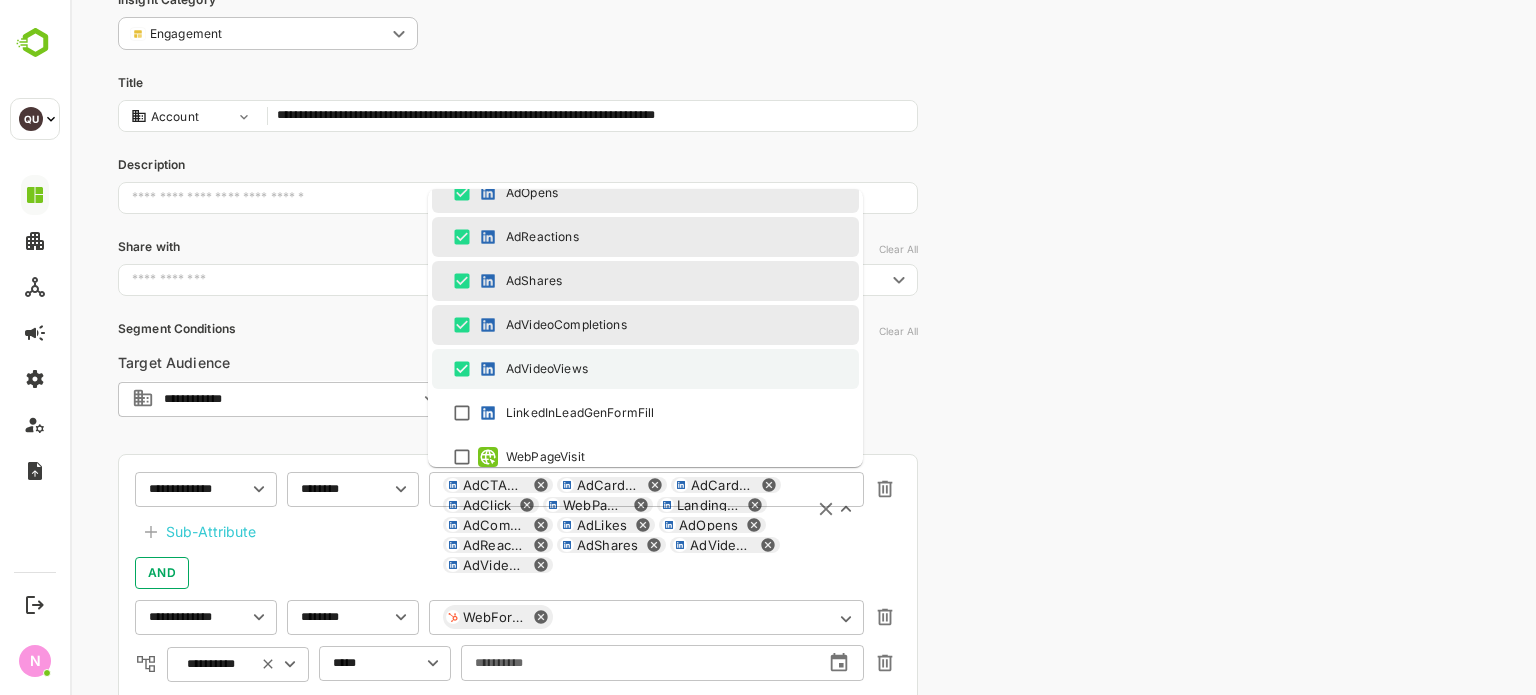 scroll, scrollTop: 1221, scrollLeft: 0, axis: vertical 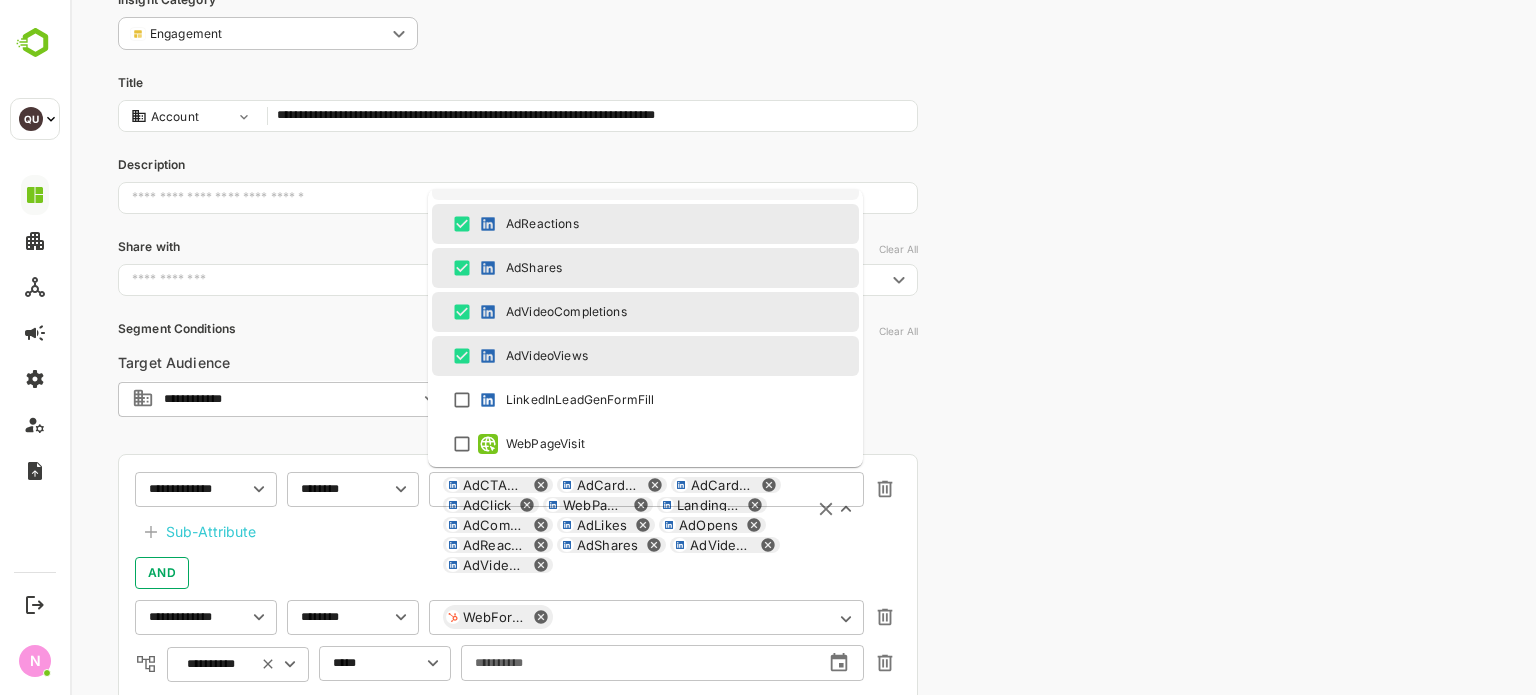 type 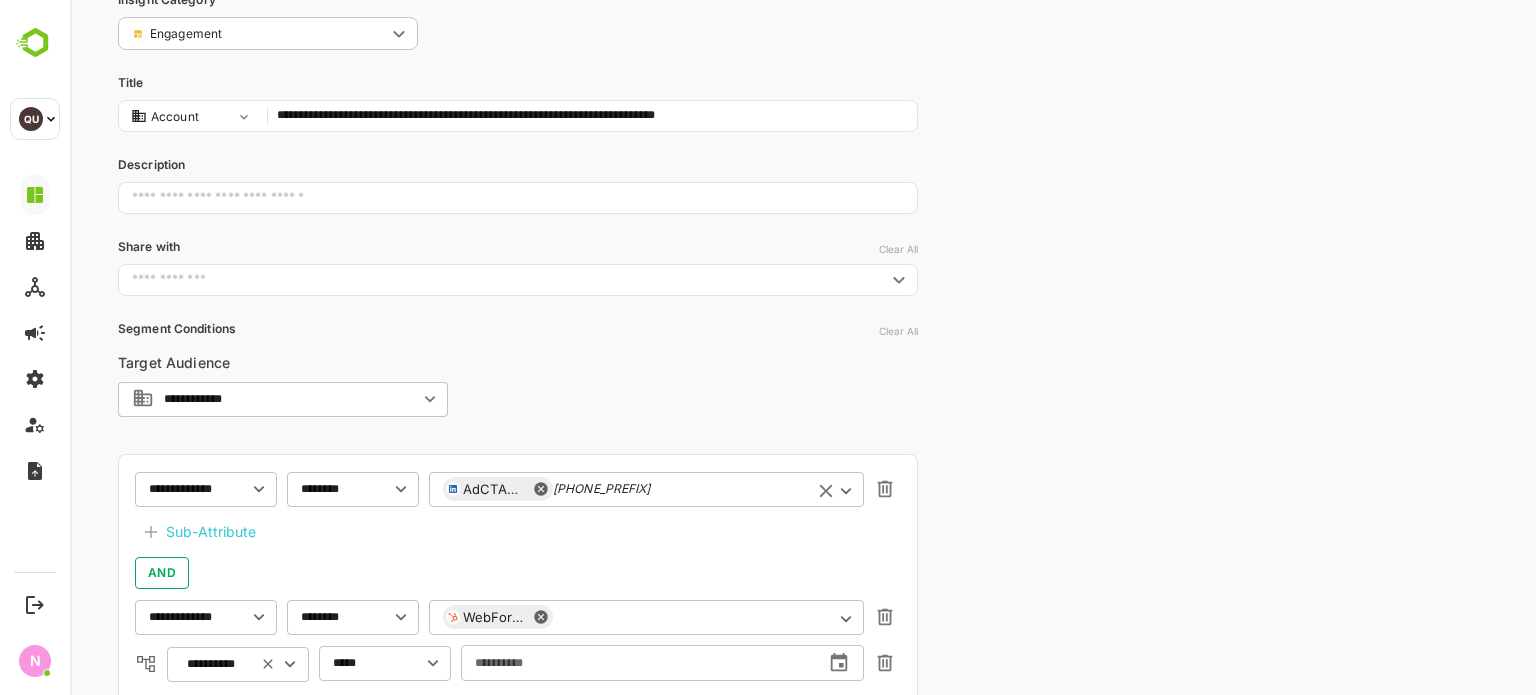 click on "**********" at bounding box center (803, 552) 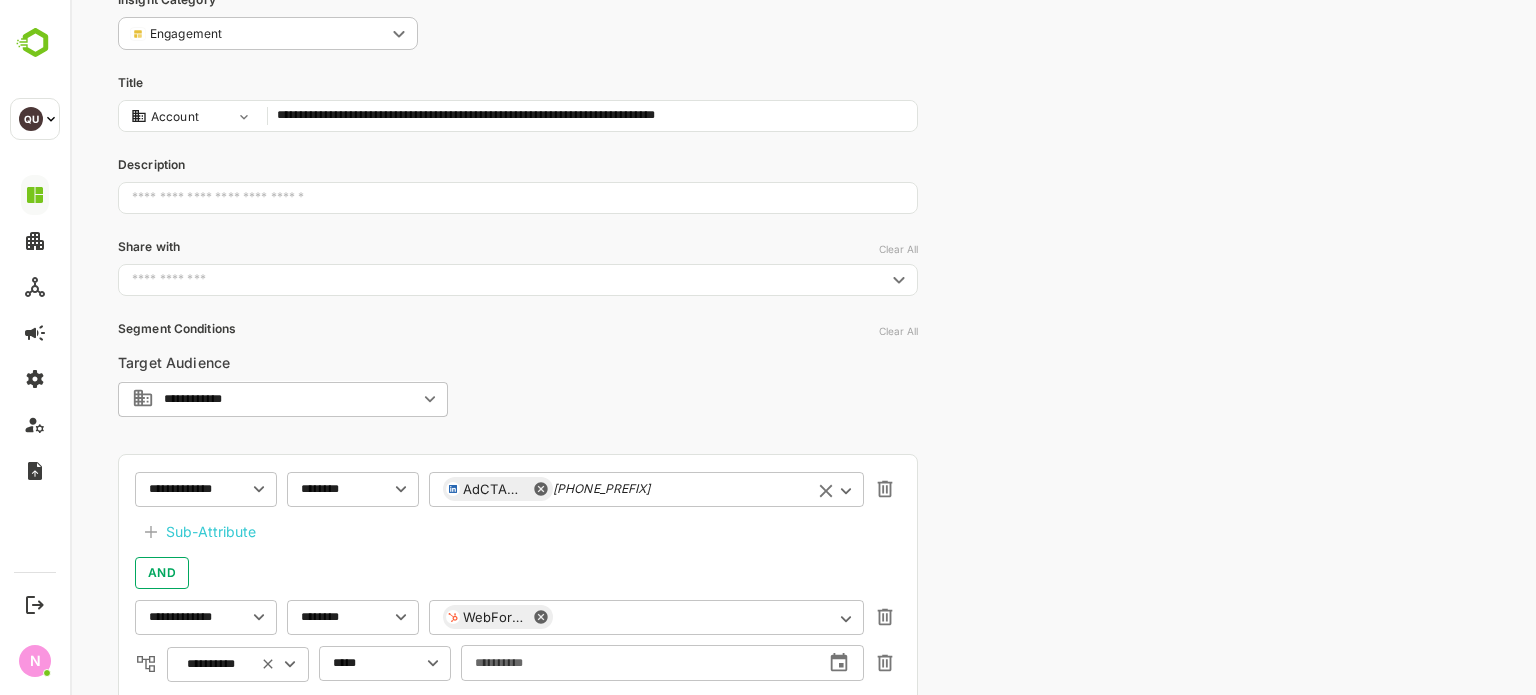 click on "AdCTAClick [PHONE]" at bounding box center (646, 489) 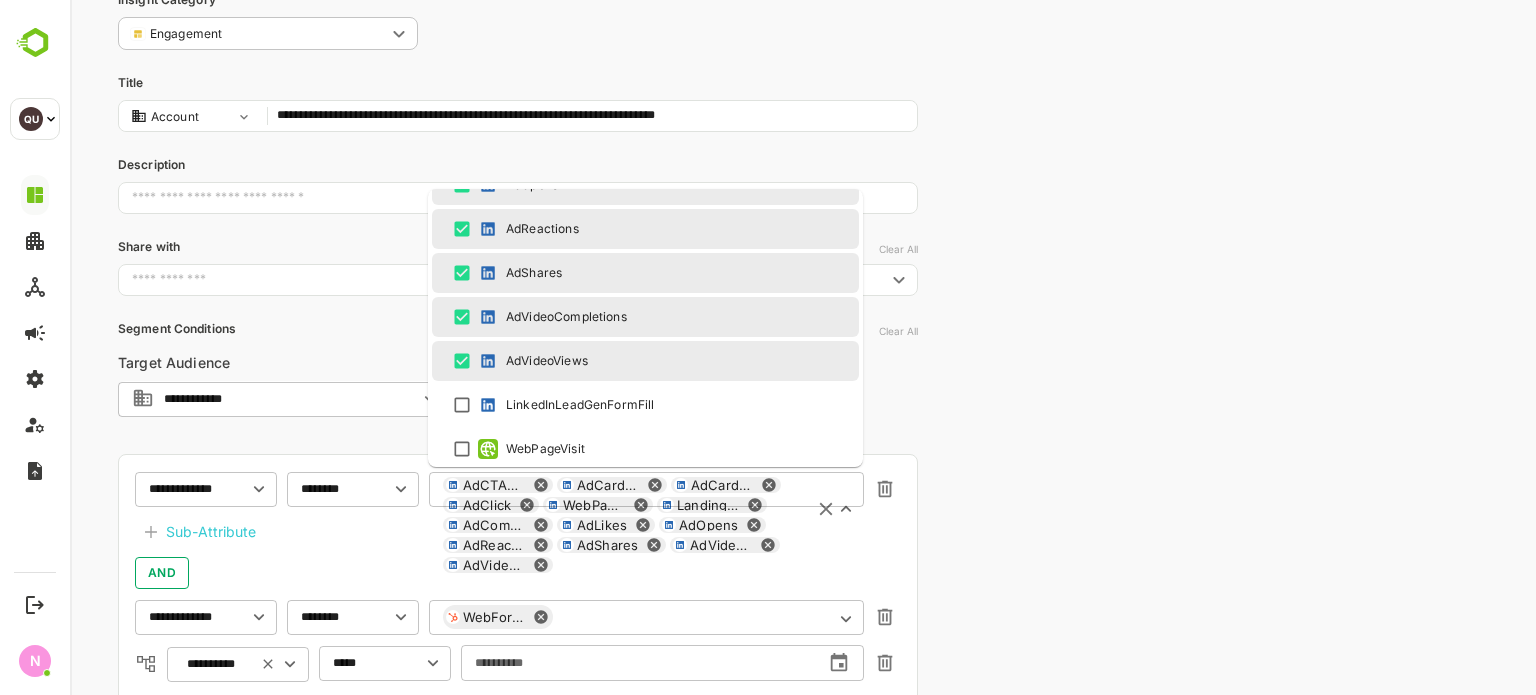 scroll, scrollTop: 1221, scrollLeft: 0, axis: vertical 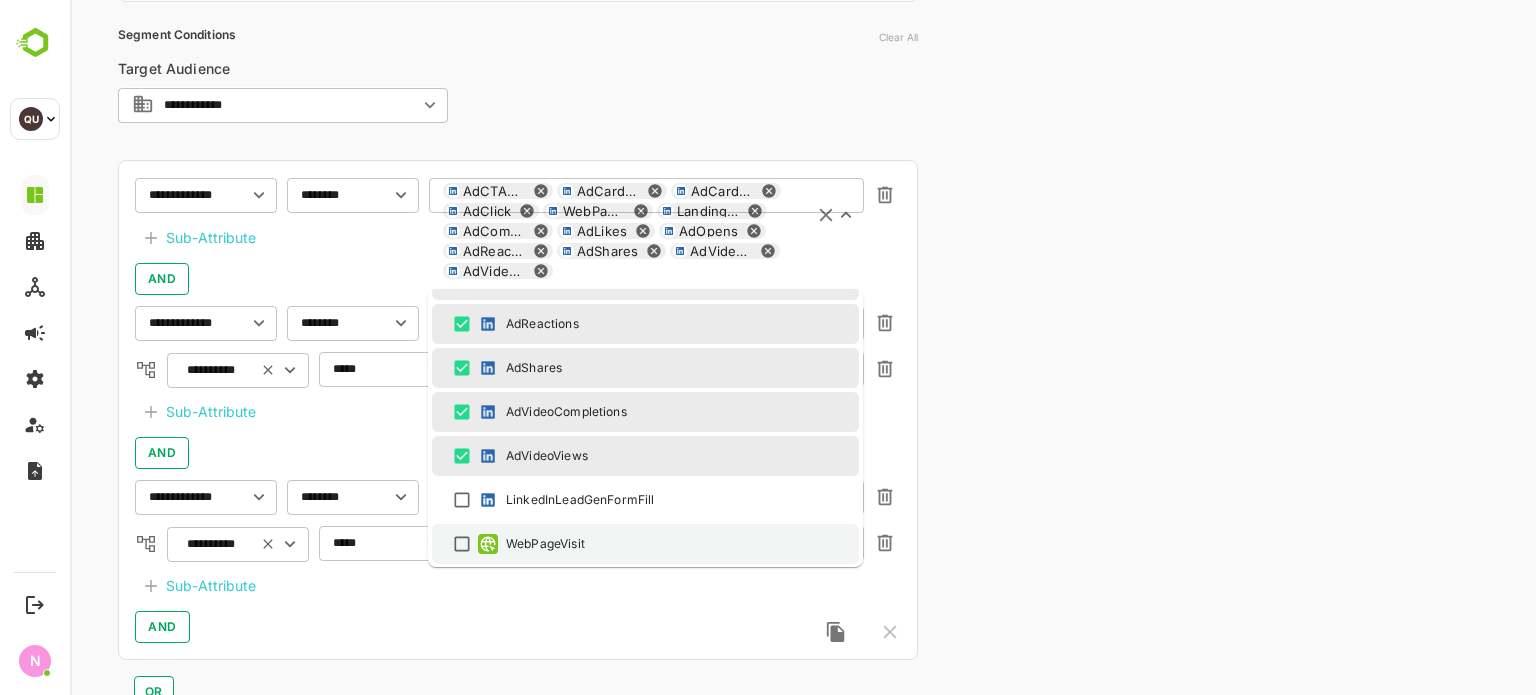 click on "WebPageVisit" at bounding box center (545, 544) 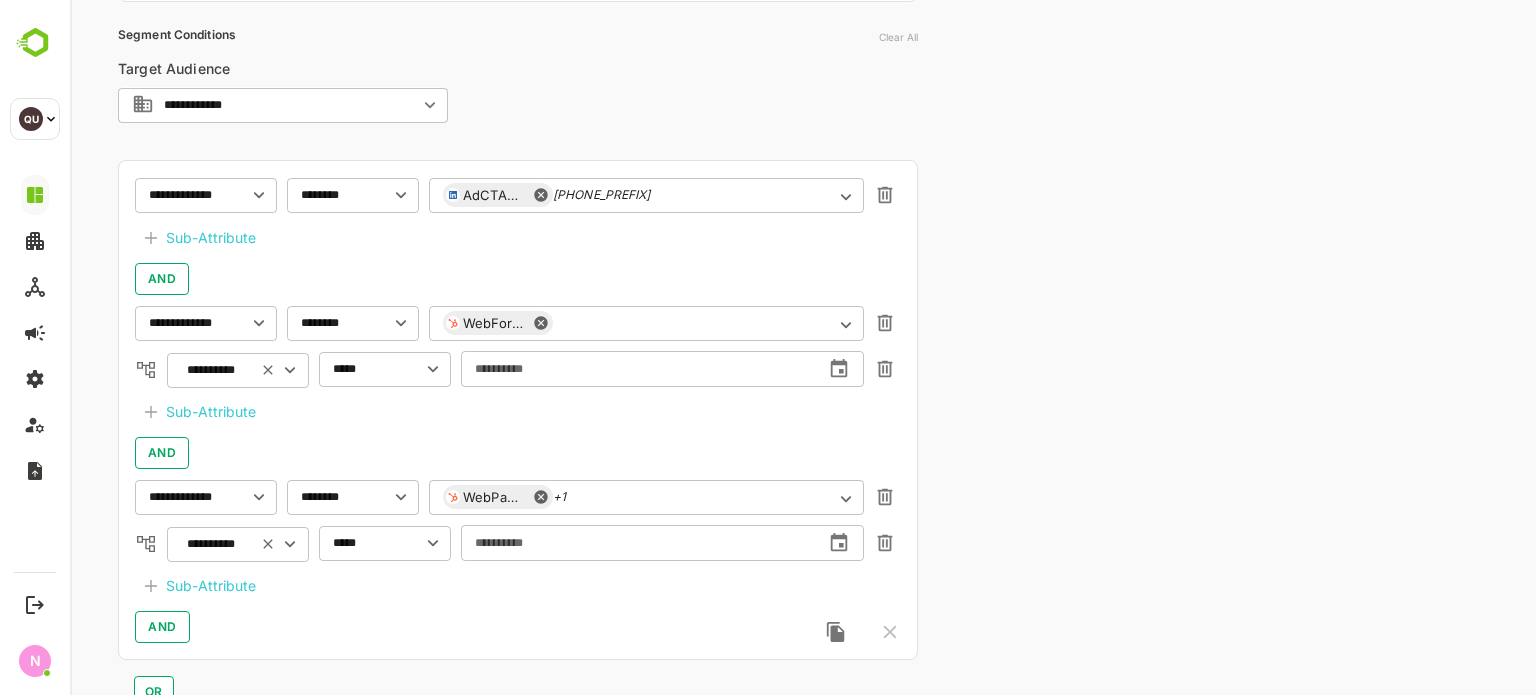 click on "[METRIC]" at bounding box center [803, 258] 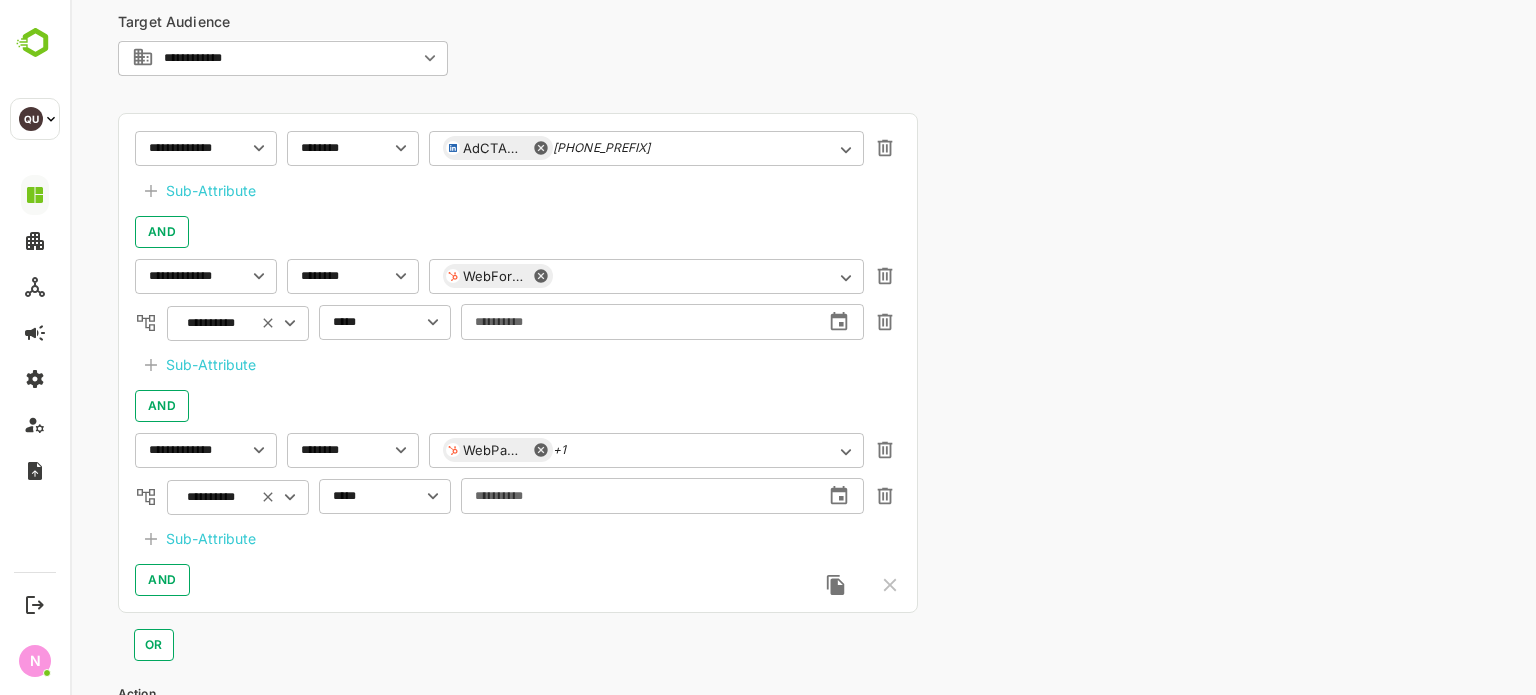 scroll, scrollTop: 472, scrollLeft: 0, axis: vertical 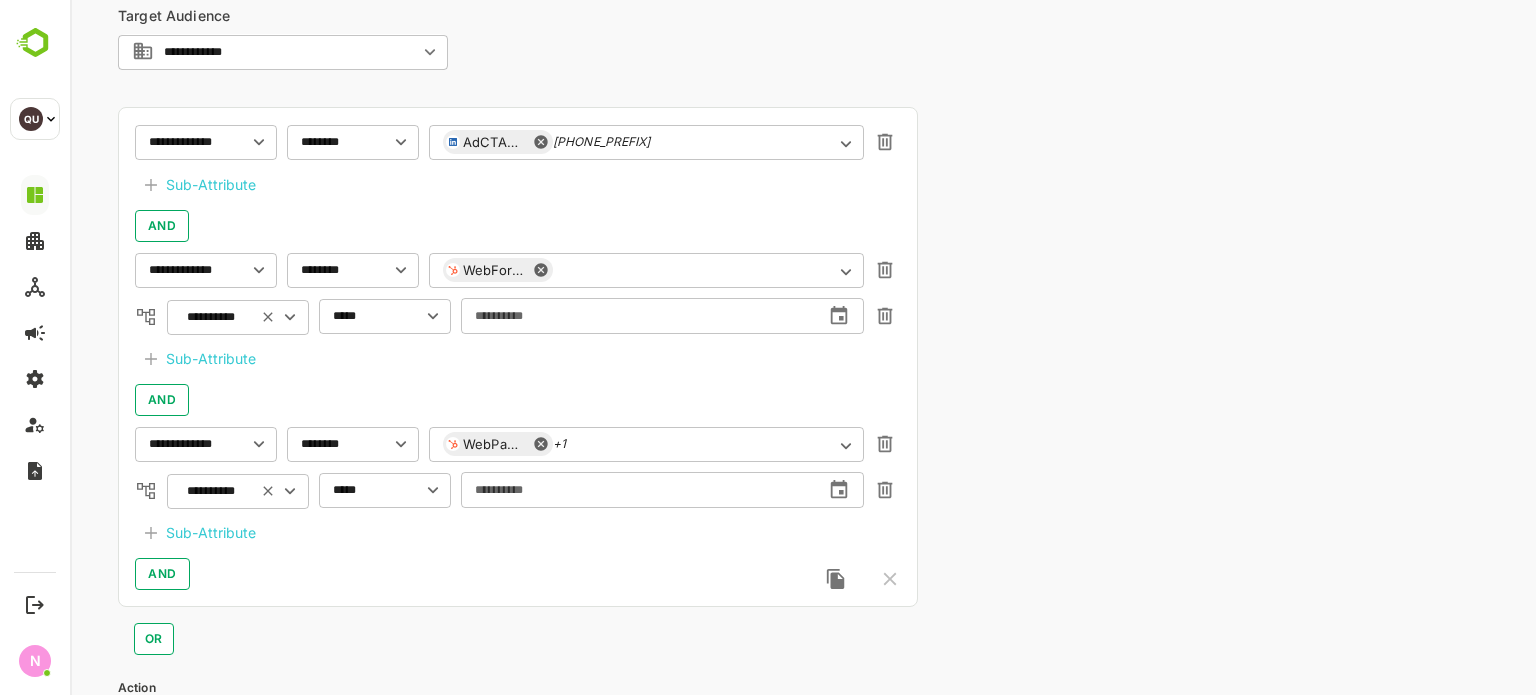 click on "Sub-Attribute" at bounding box center [211, 185] 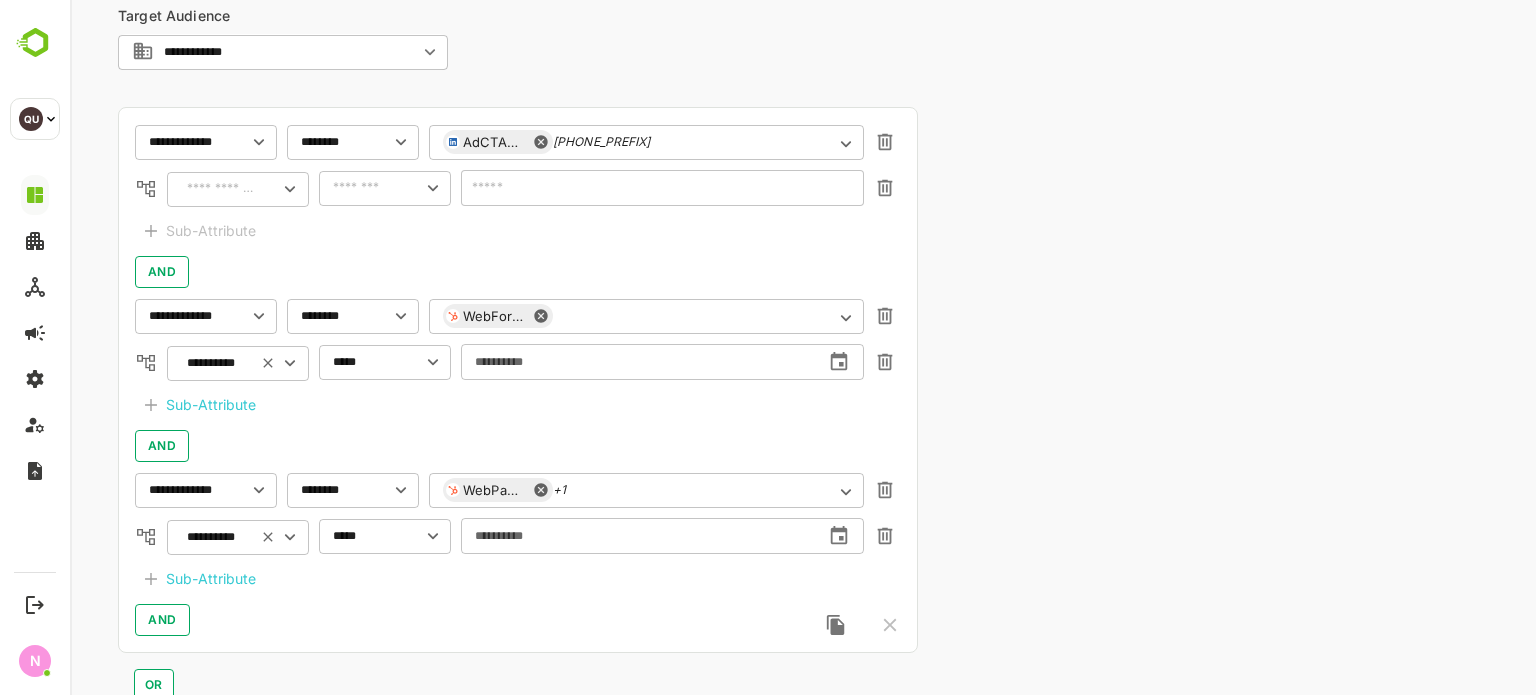 click on "​" at bounding box center (238, 189) 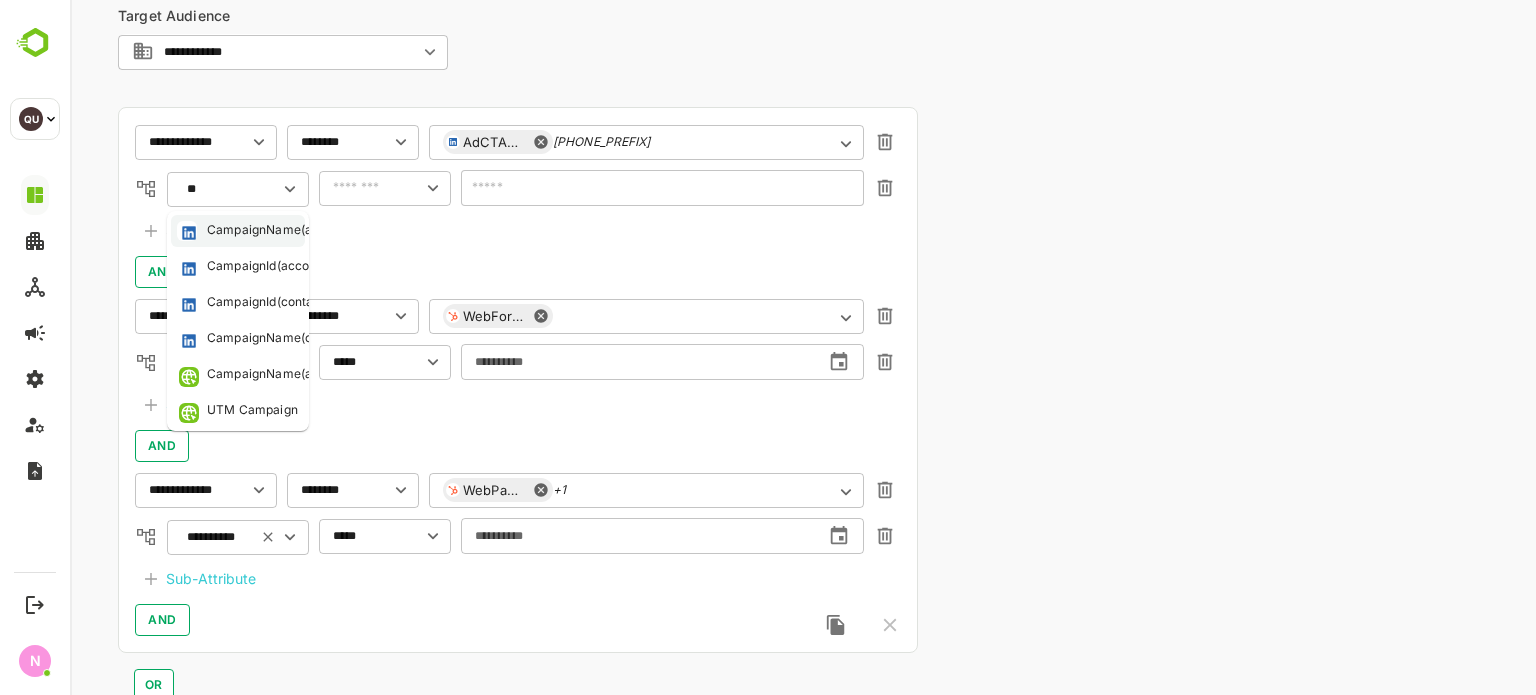 click on "CampaignName(accounts)" at bounding box center [284, 231] 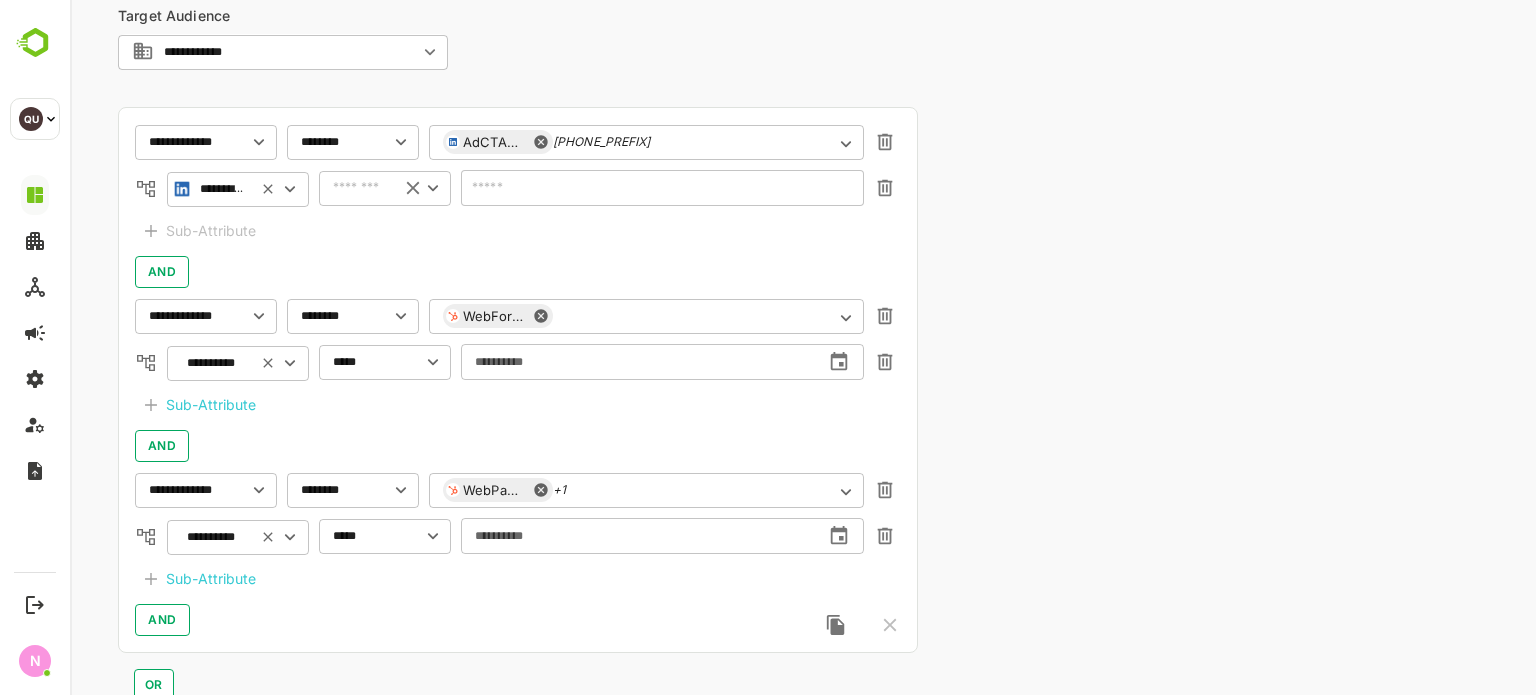 click on "​" at bounding box center [385, 188] 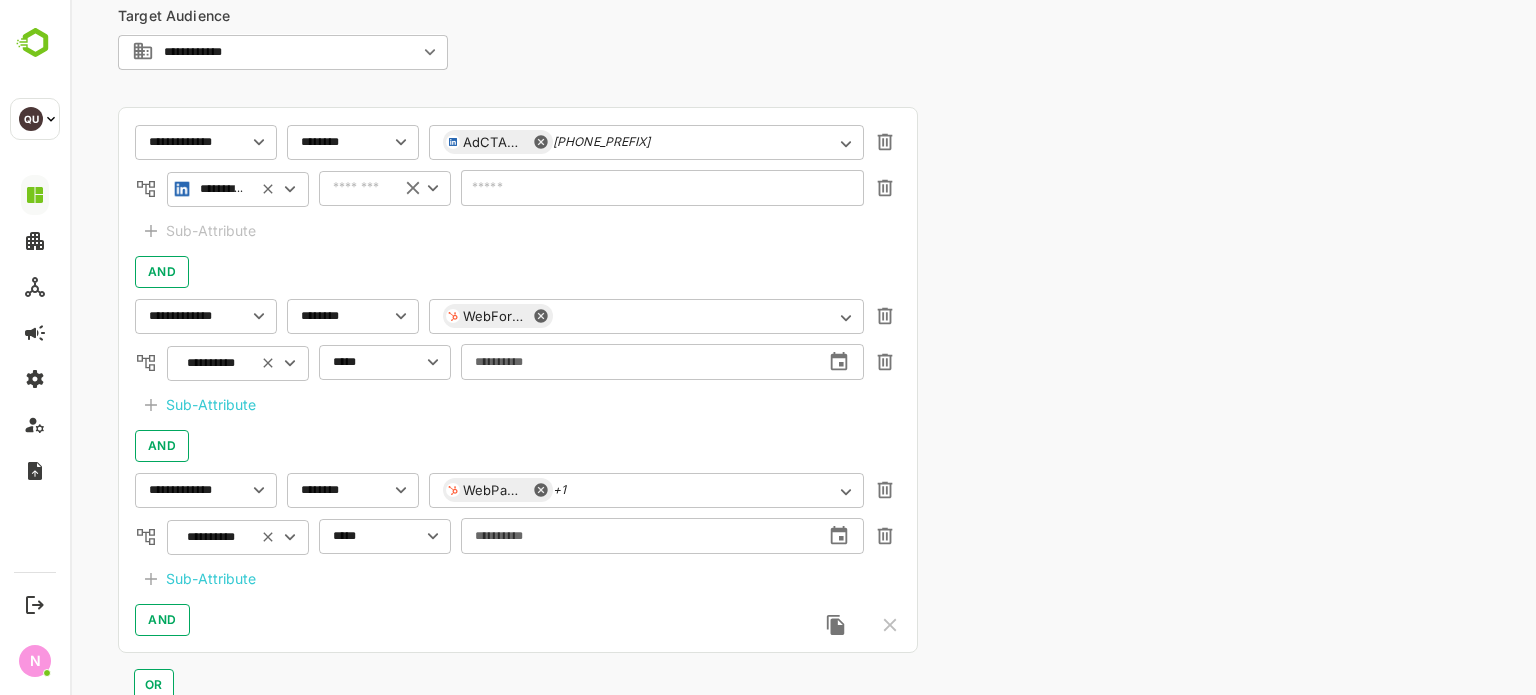 type on "**********" 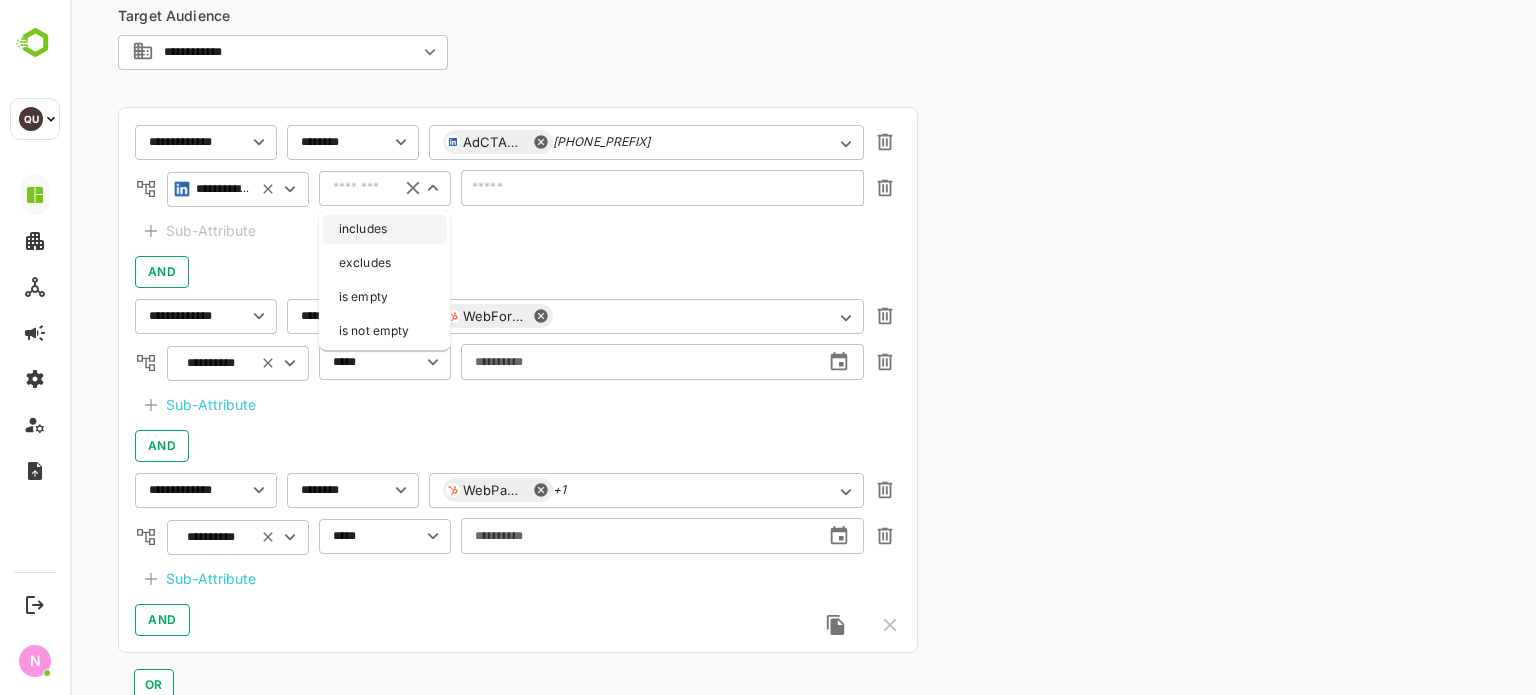 click on "includes" at bounding box center [385, 229] 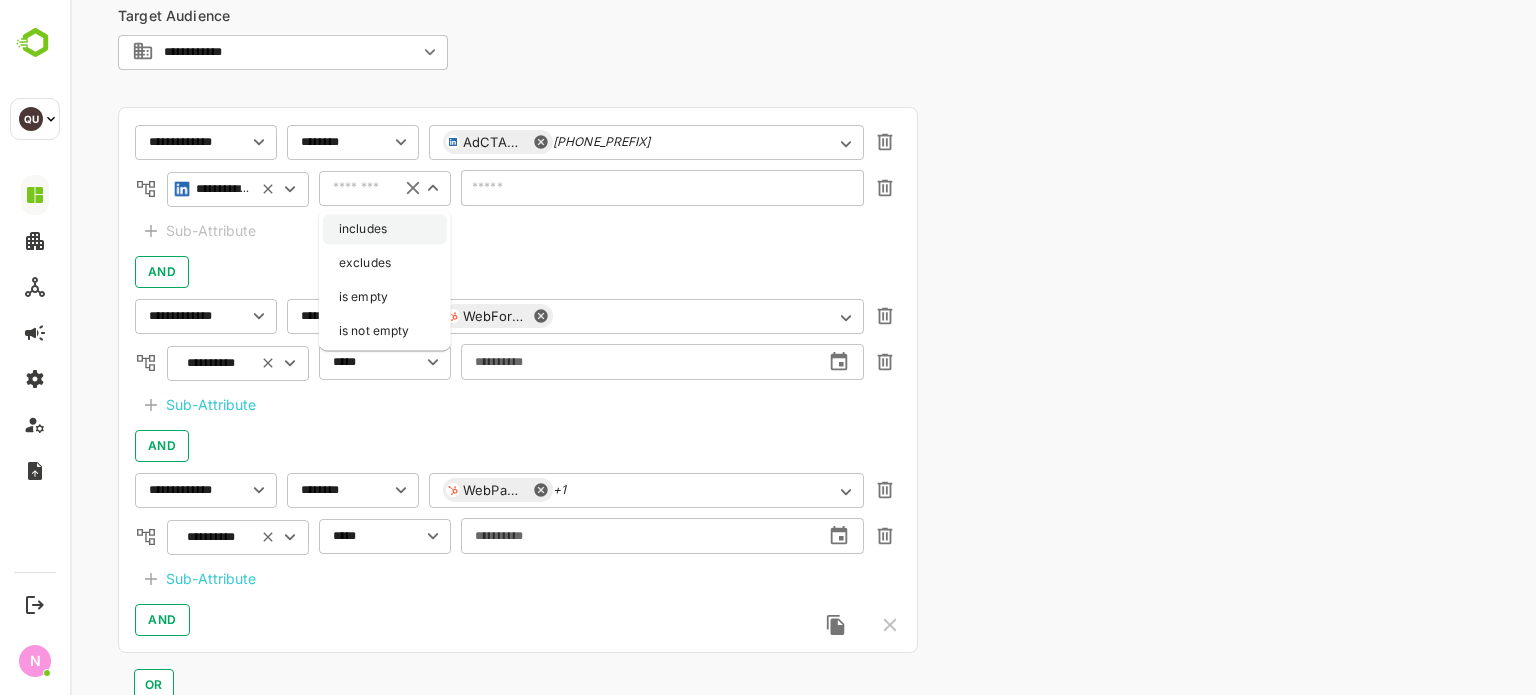 type on "********" 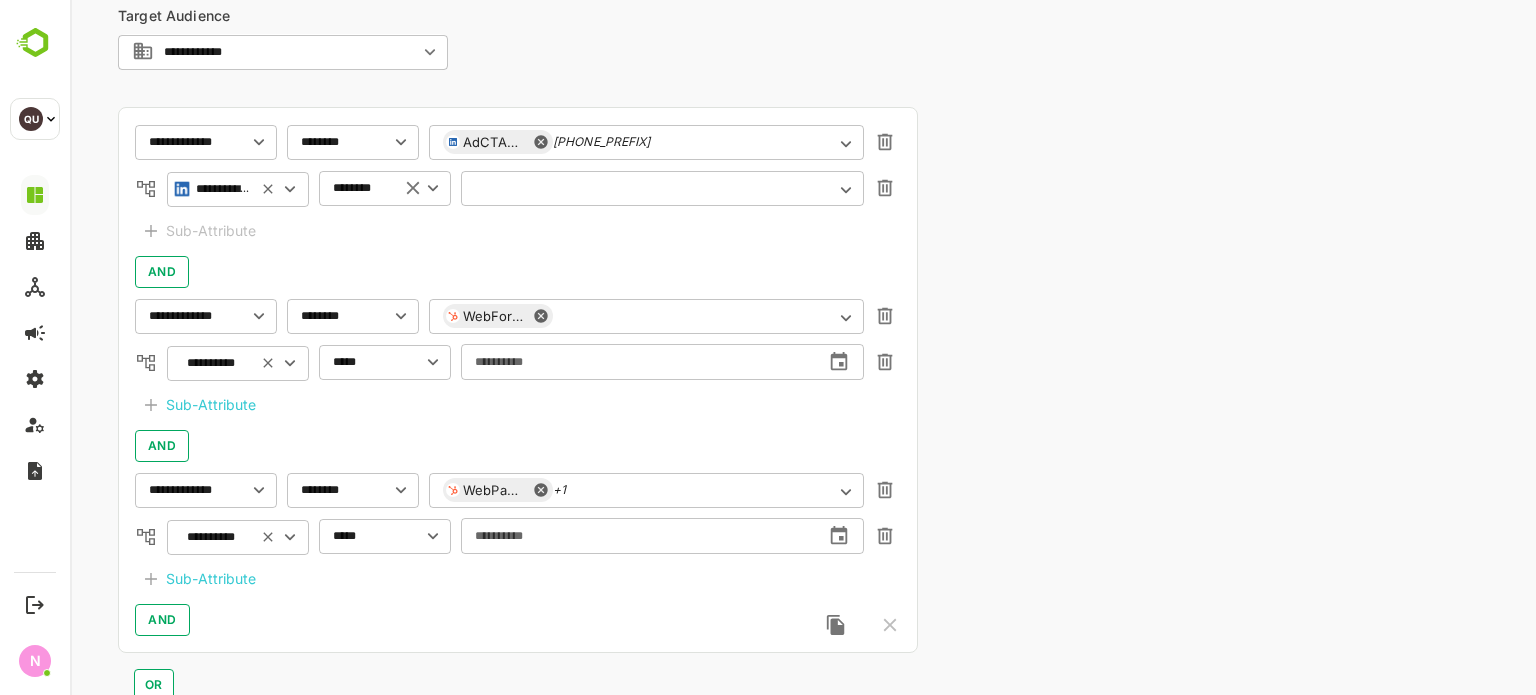 click at bounding box center [662, 188] 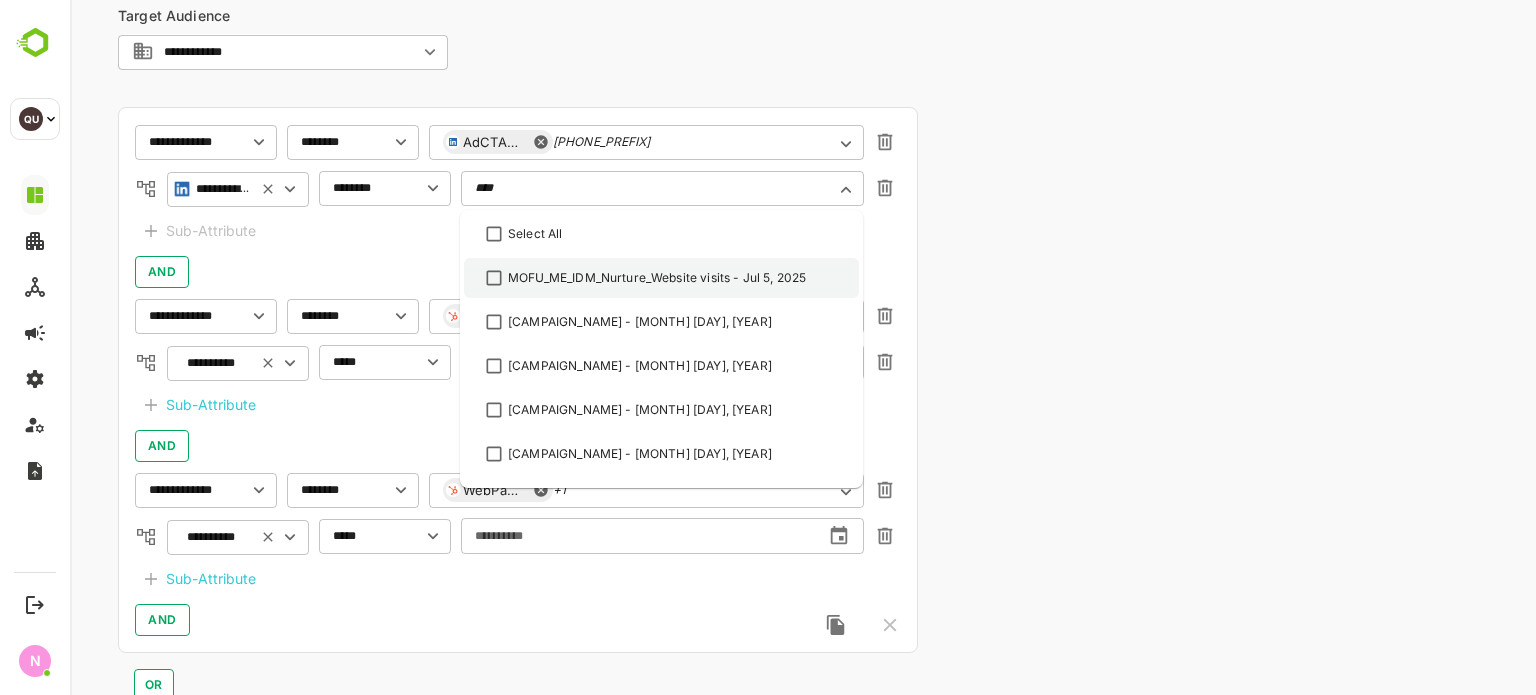 click on "MOFU_ME_IDM_Nurture_Website visits - Jul 5, 2025" at bounding box center [657, 278] 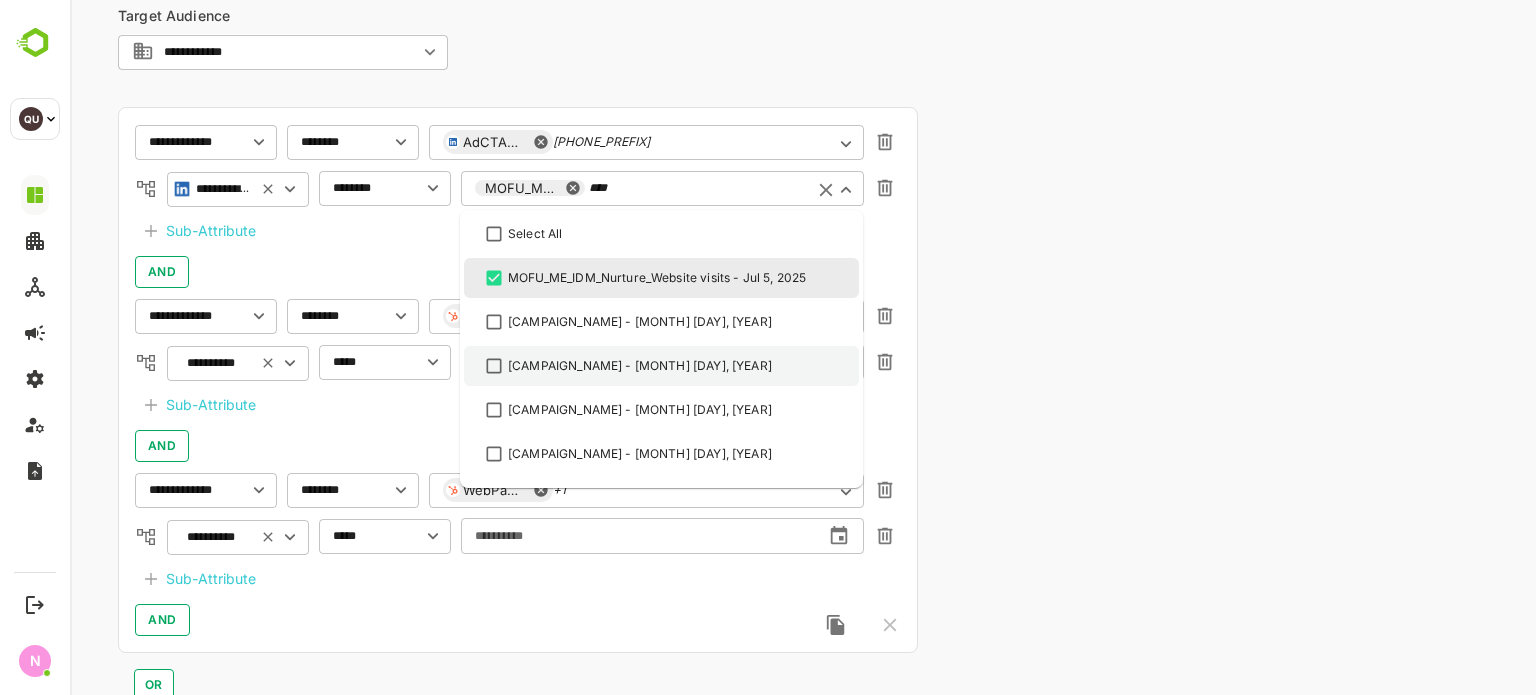 click on "[CAMPAIGN_NAME] - [MONTH] [DAY], [YEAR]" at bounding box center [661, 366] 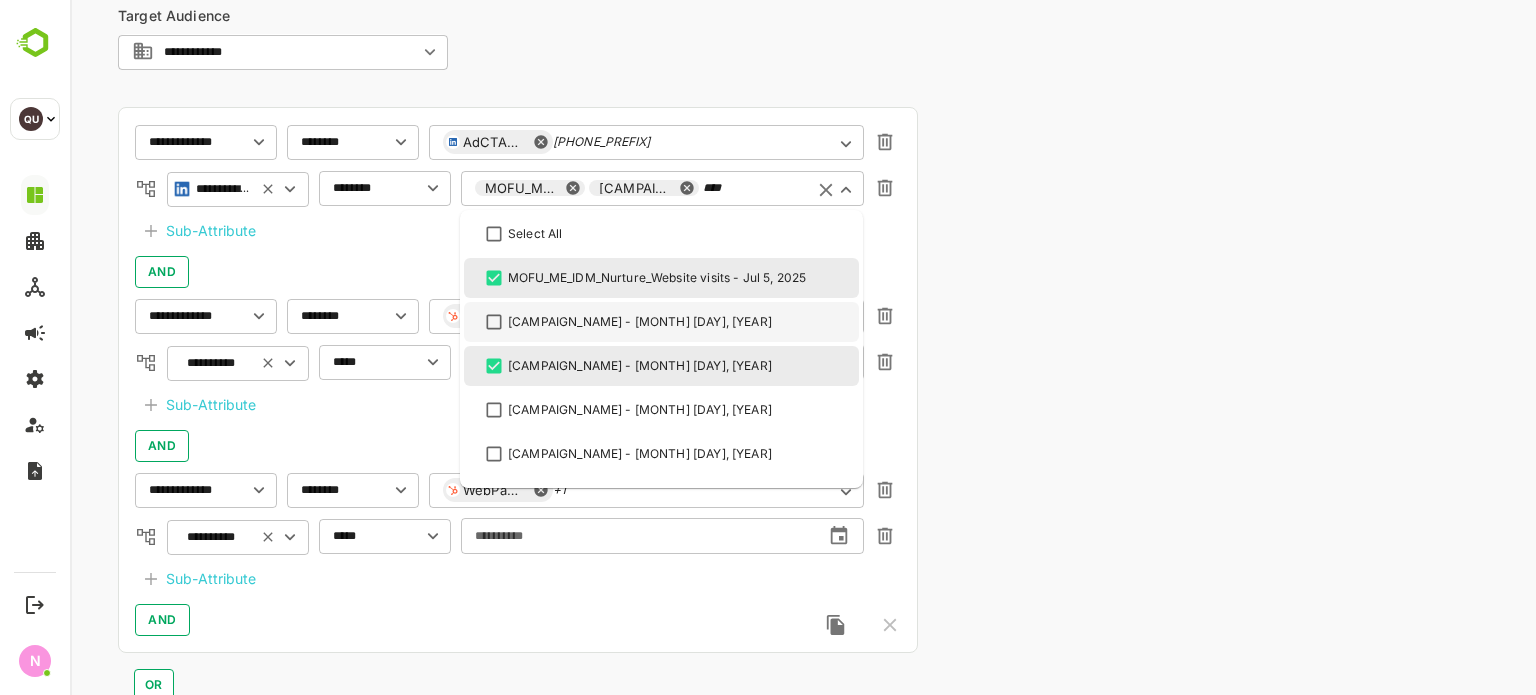type on "****" 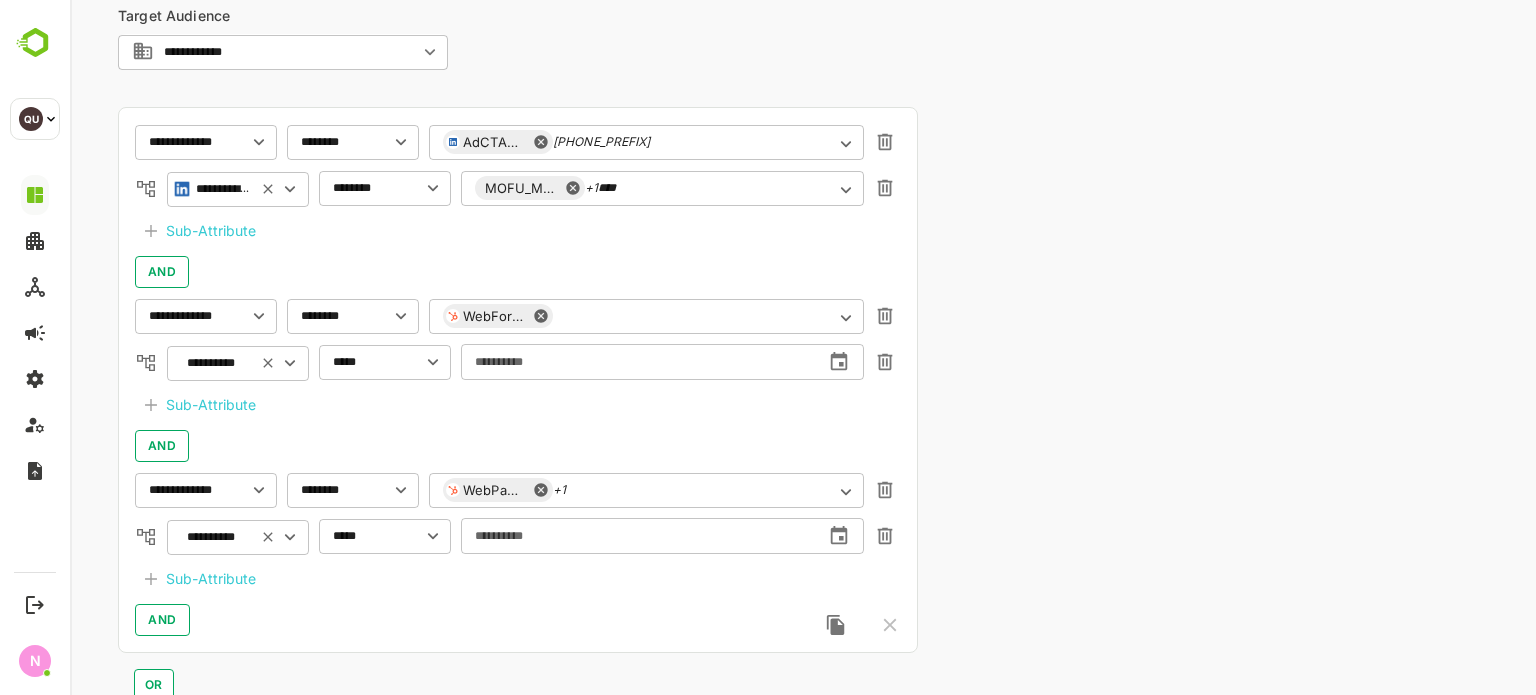 click on "Sub-Attribute" at bounding box center (211, 231) 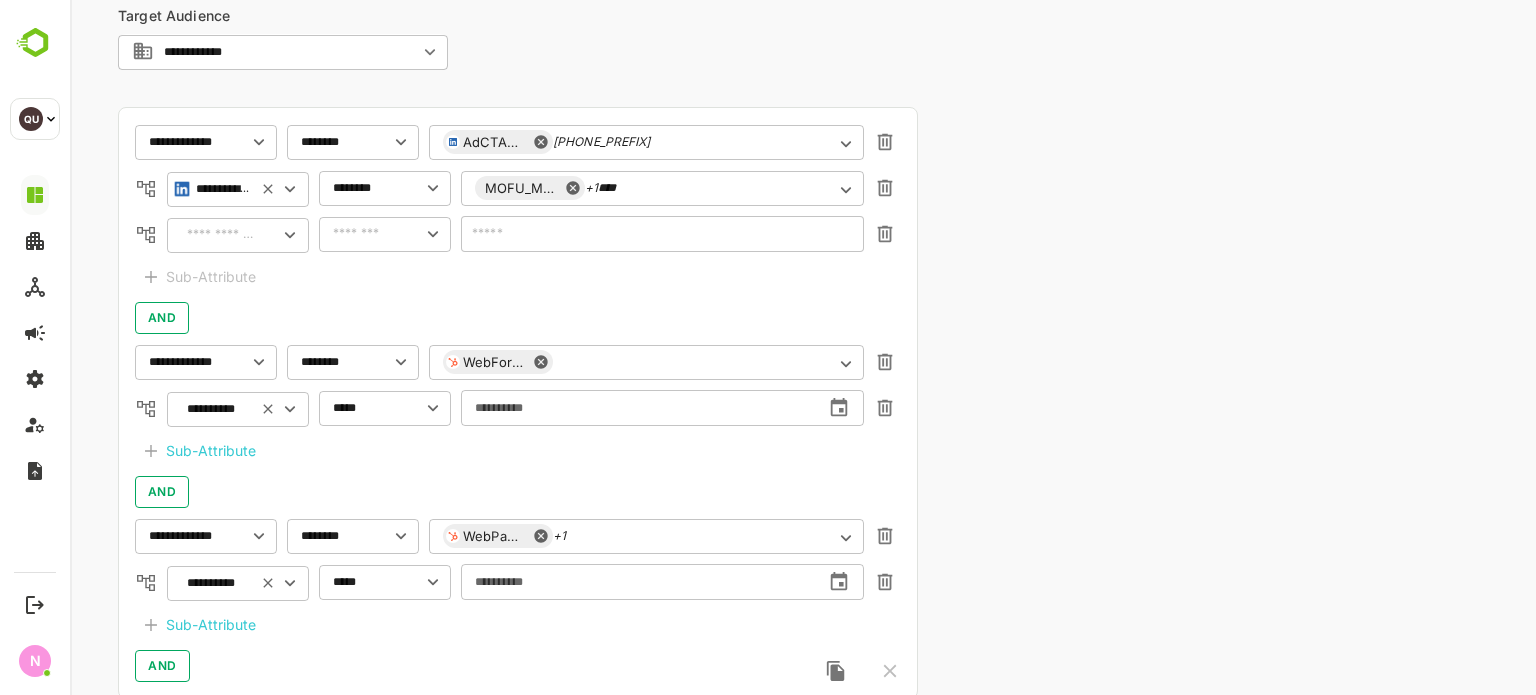 click on "**********" at bounding box center [518, 403] 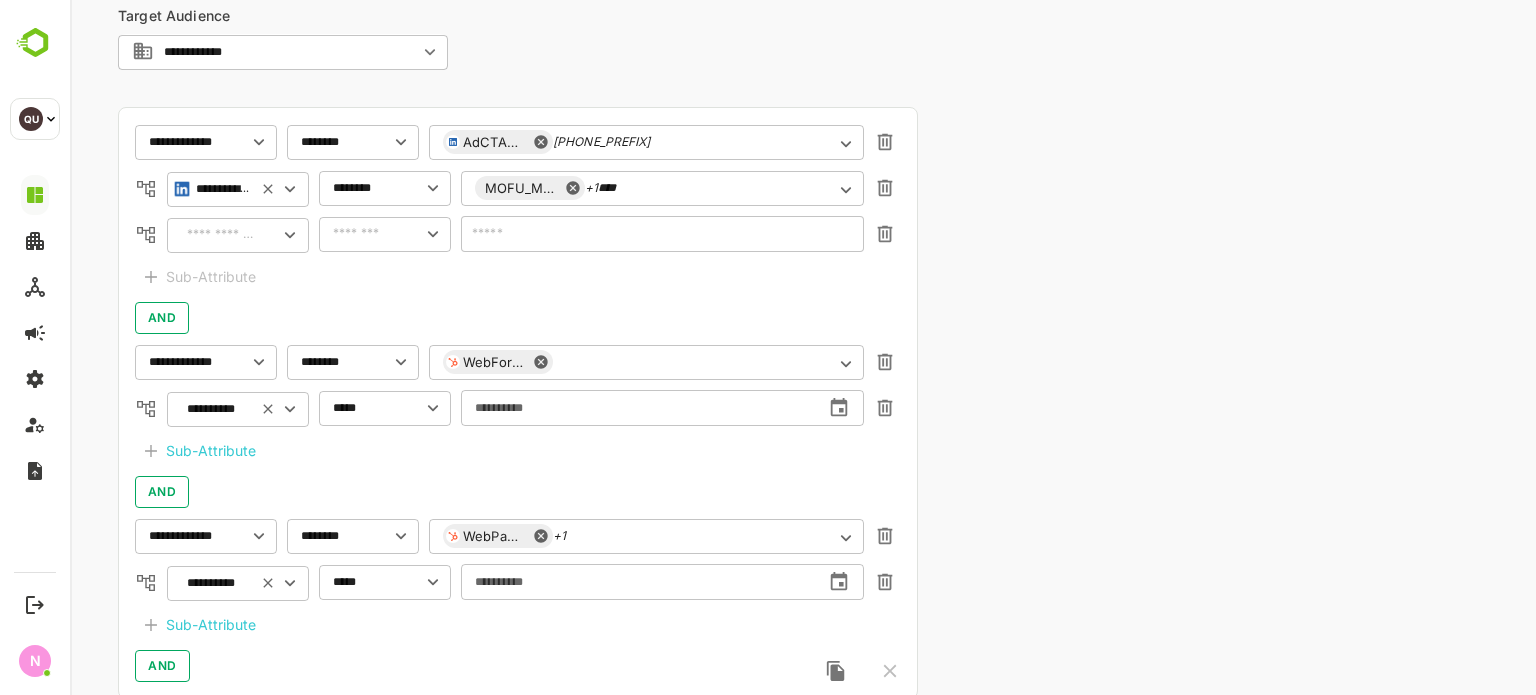 click on "​" at bounding box center [238, 235] 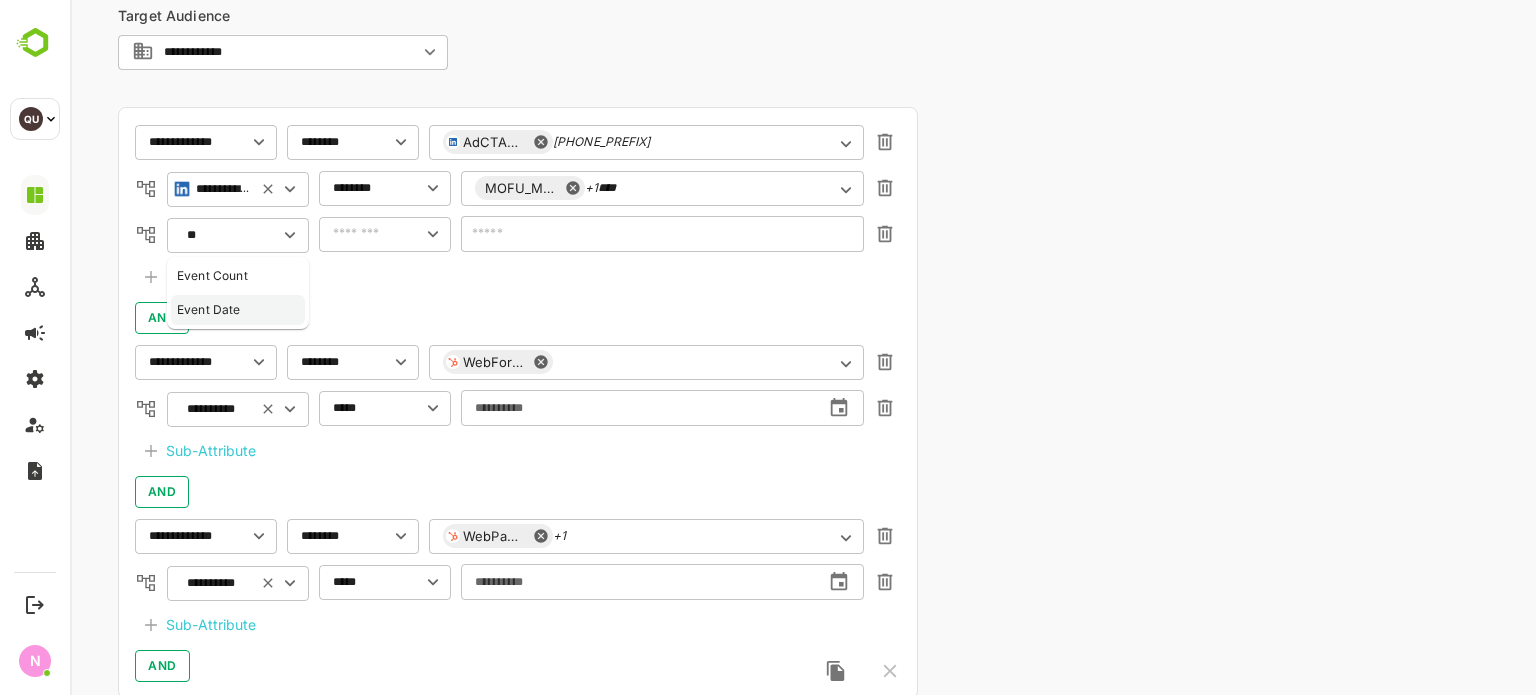 click on "Event Date" at bounding box center [209, 310] 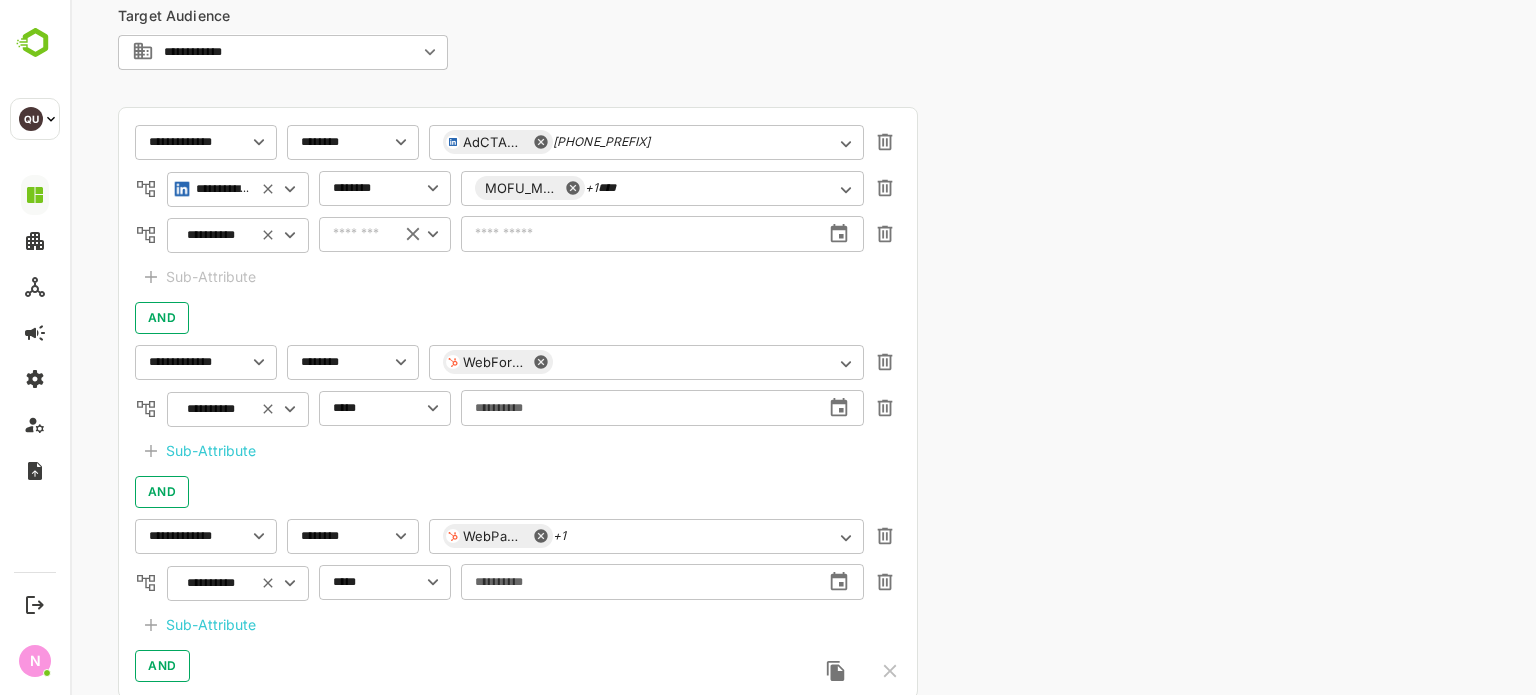 click on "​" at bounding box center [385, 234] 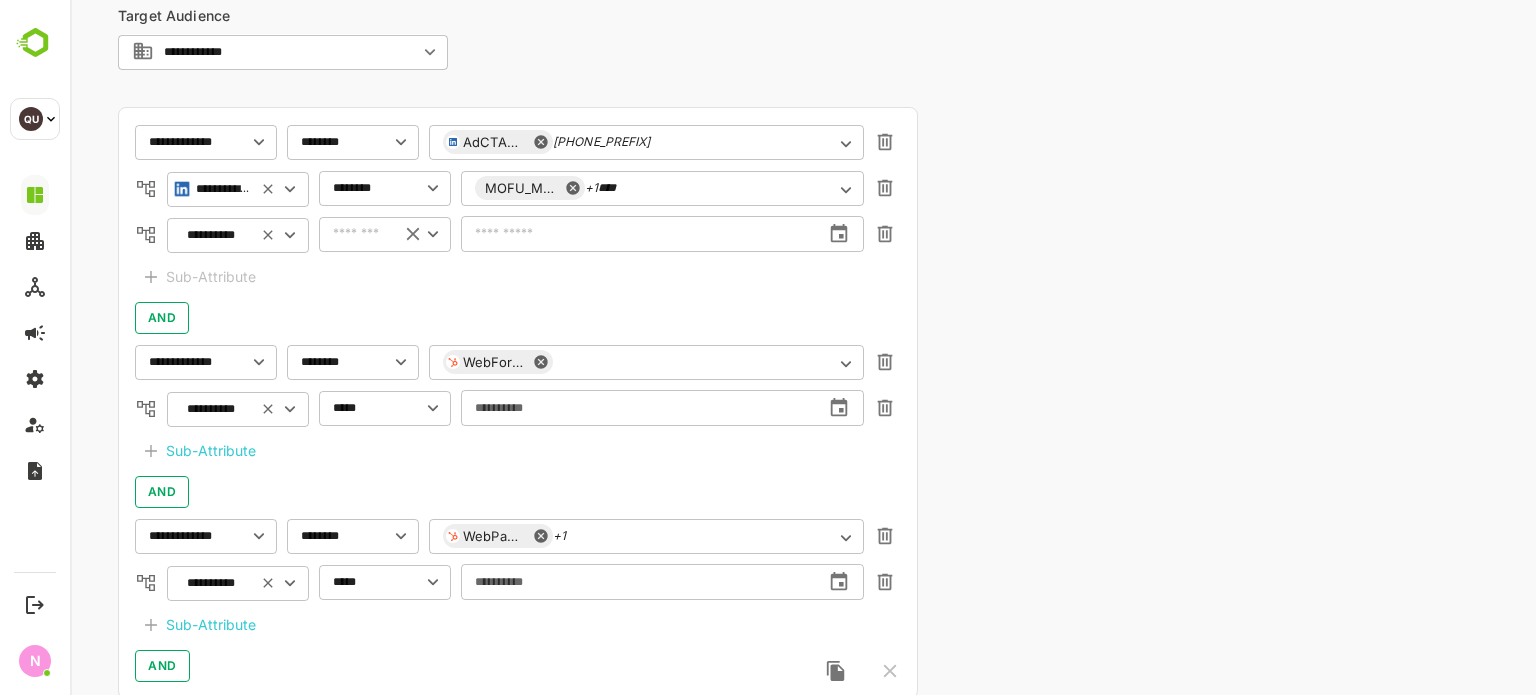 type on "**********" 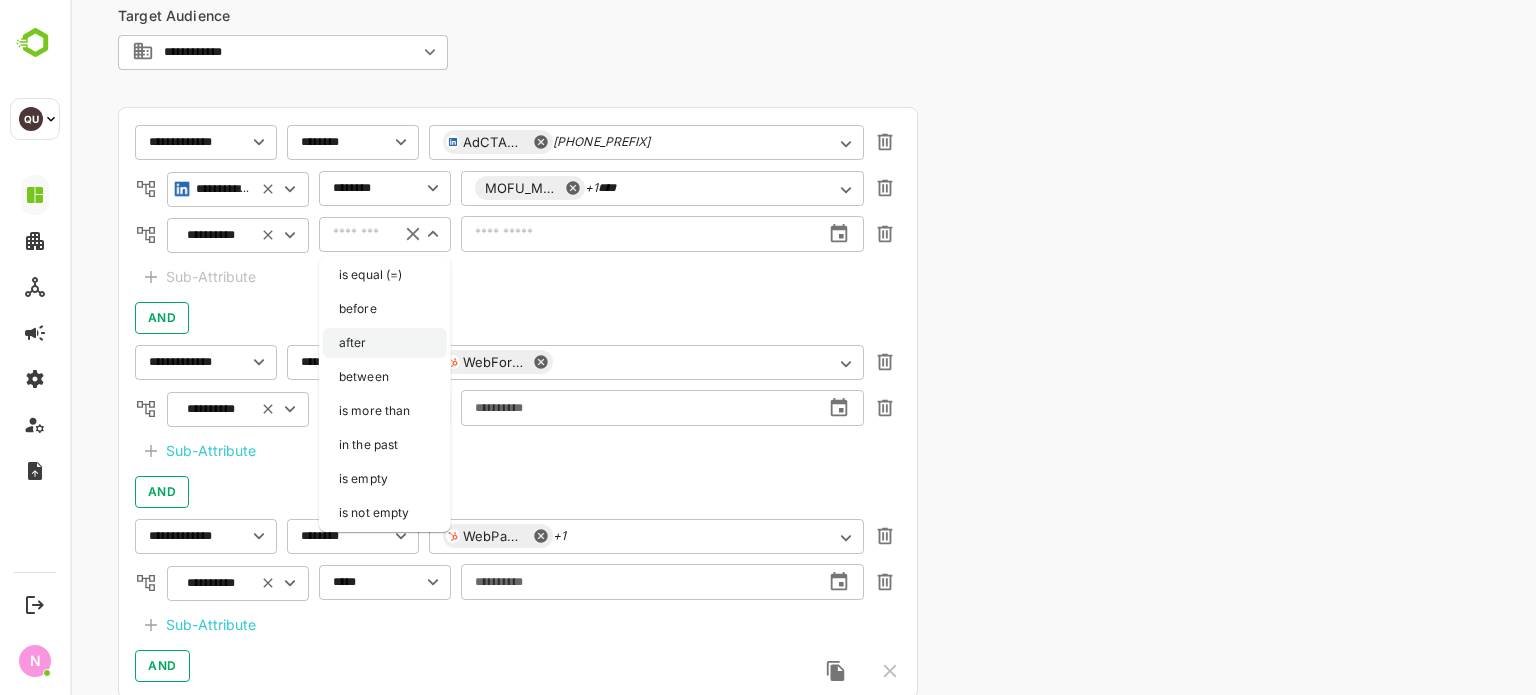 click on "after" at bounding box center (385, 343) 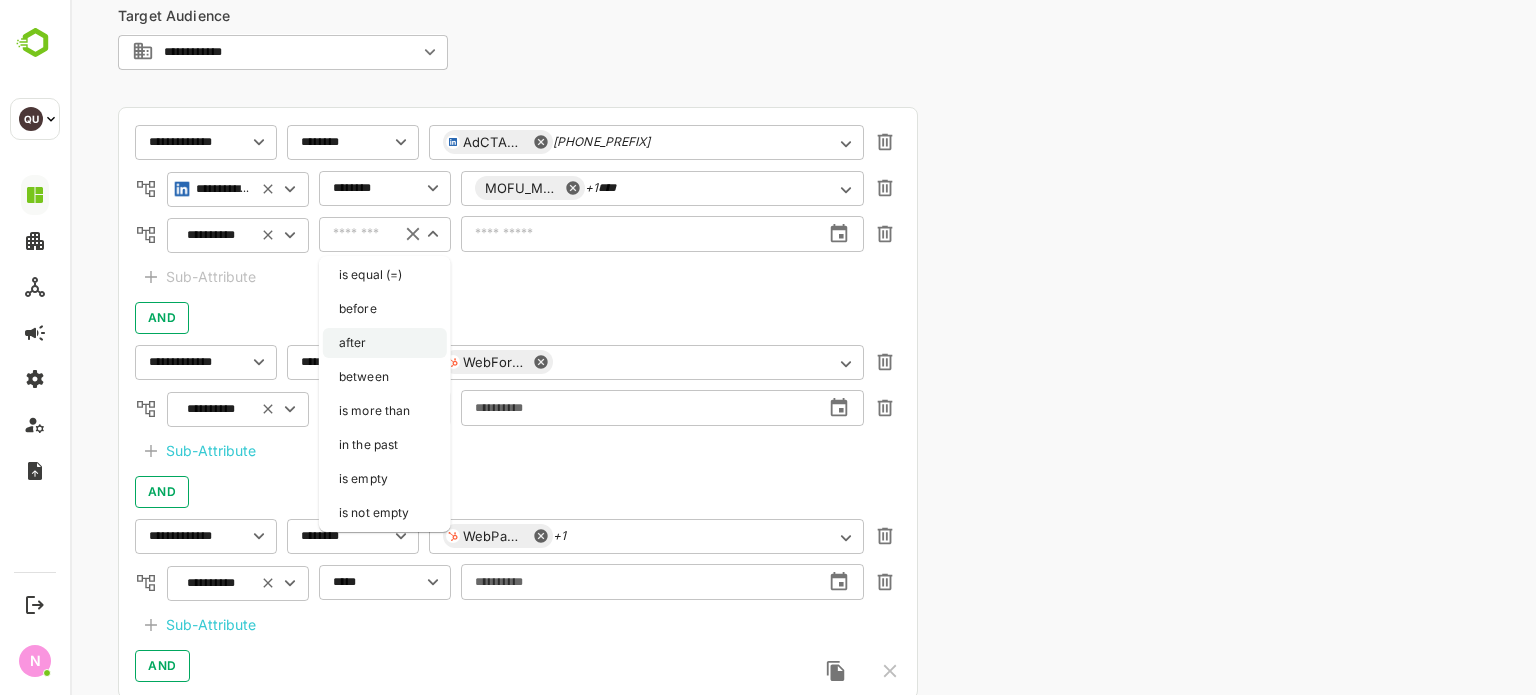 type on "*****" 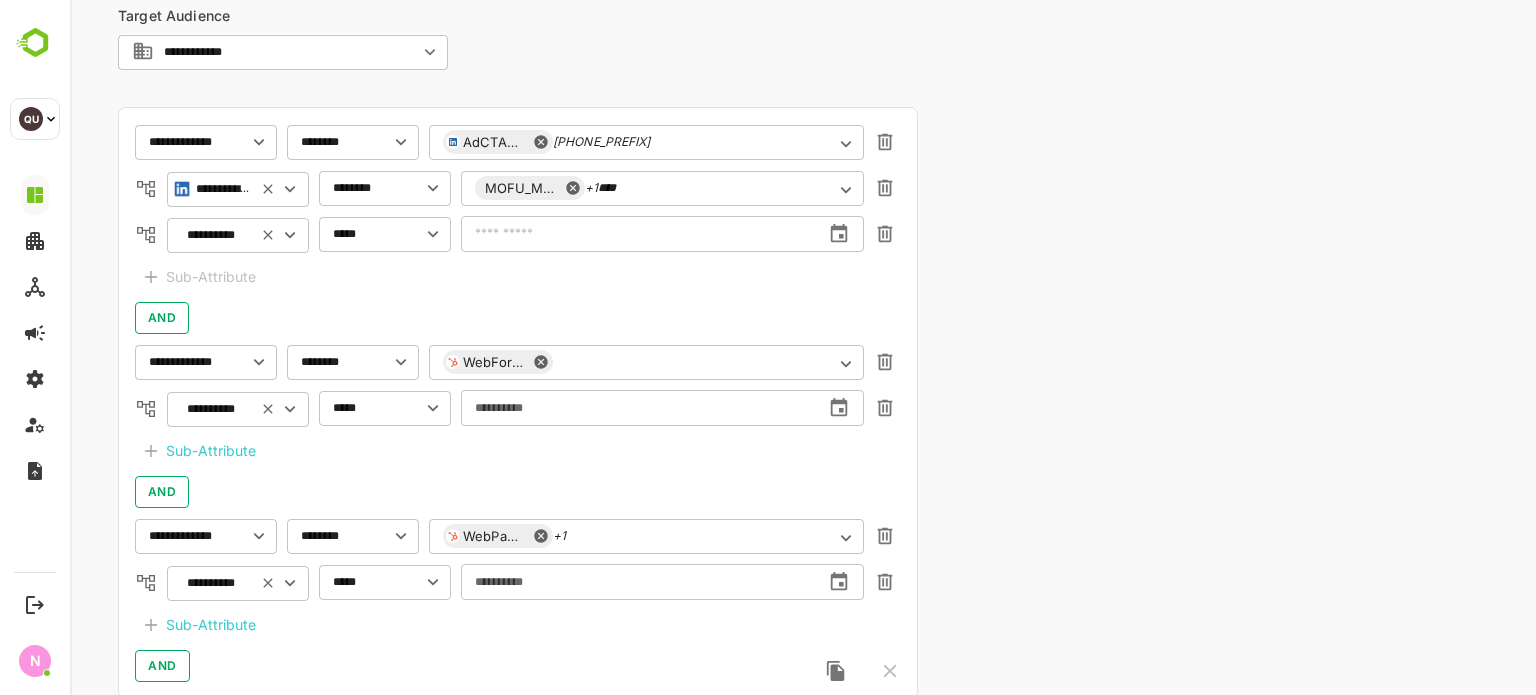 click at bounding box center [640, 234] 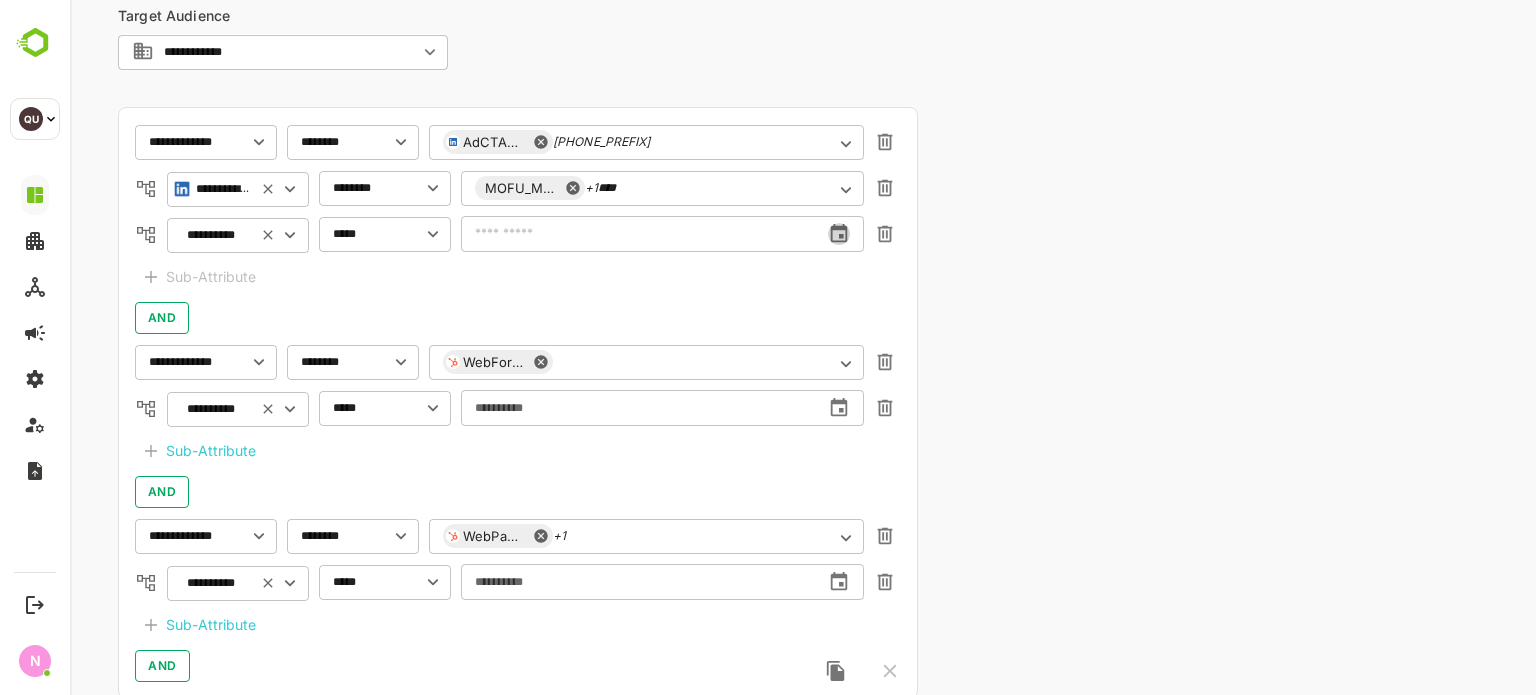 click 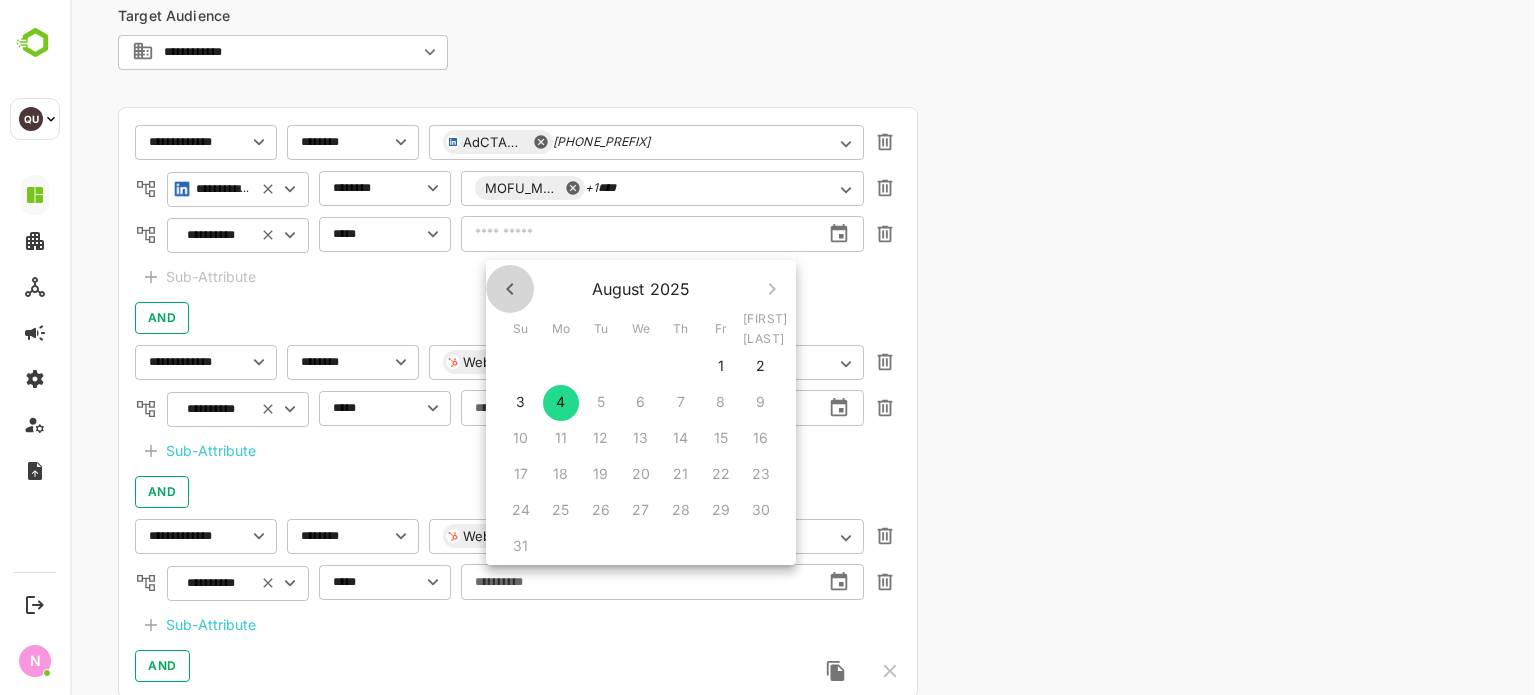 click at bounding box center (510, 289) 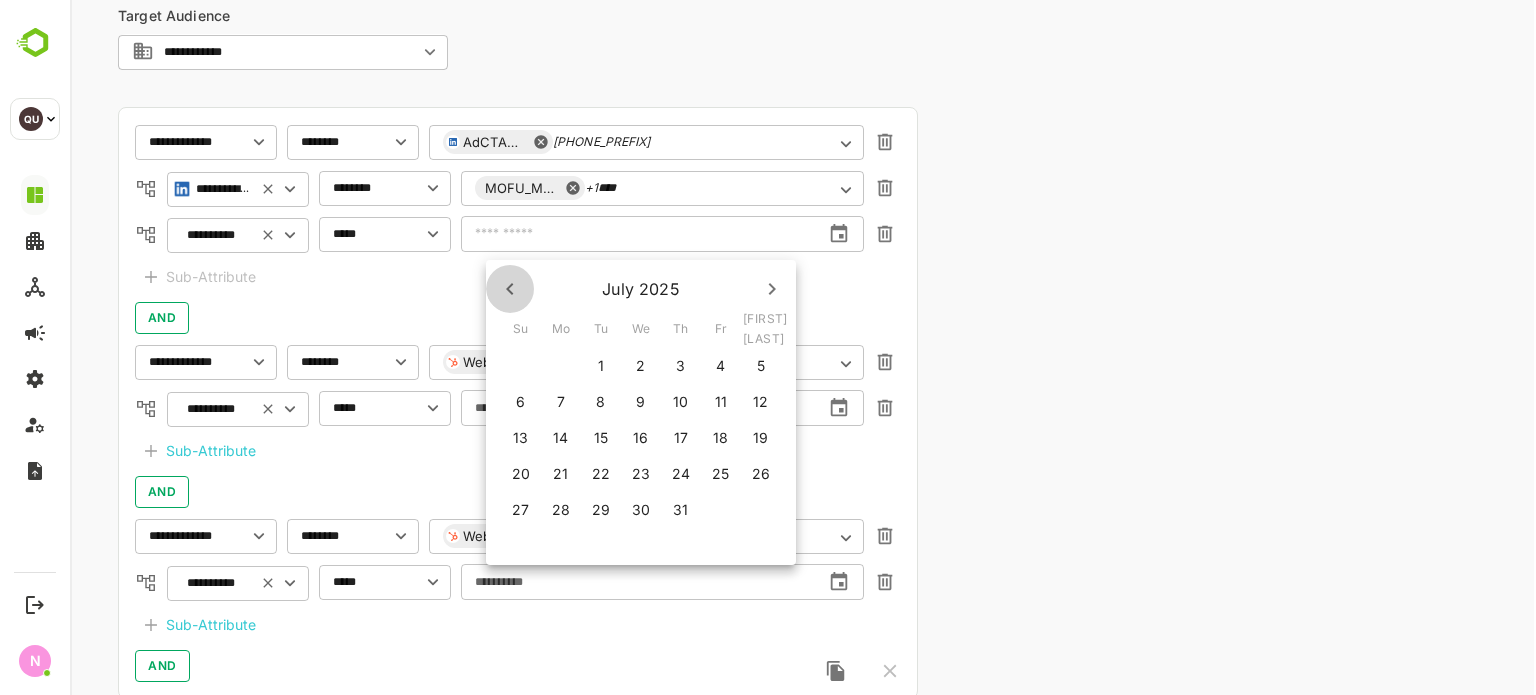 click at bounding box center (510, 289) 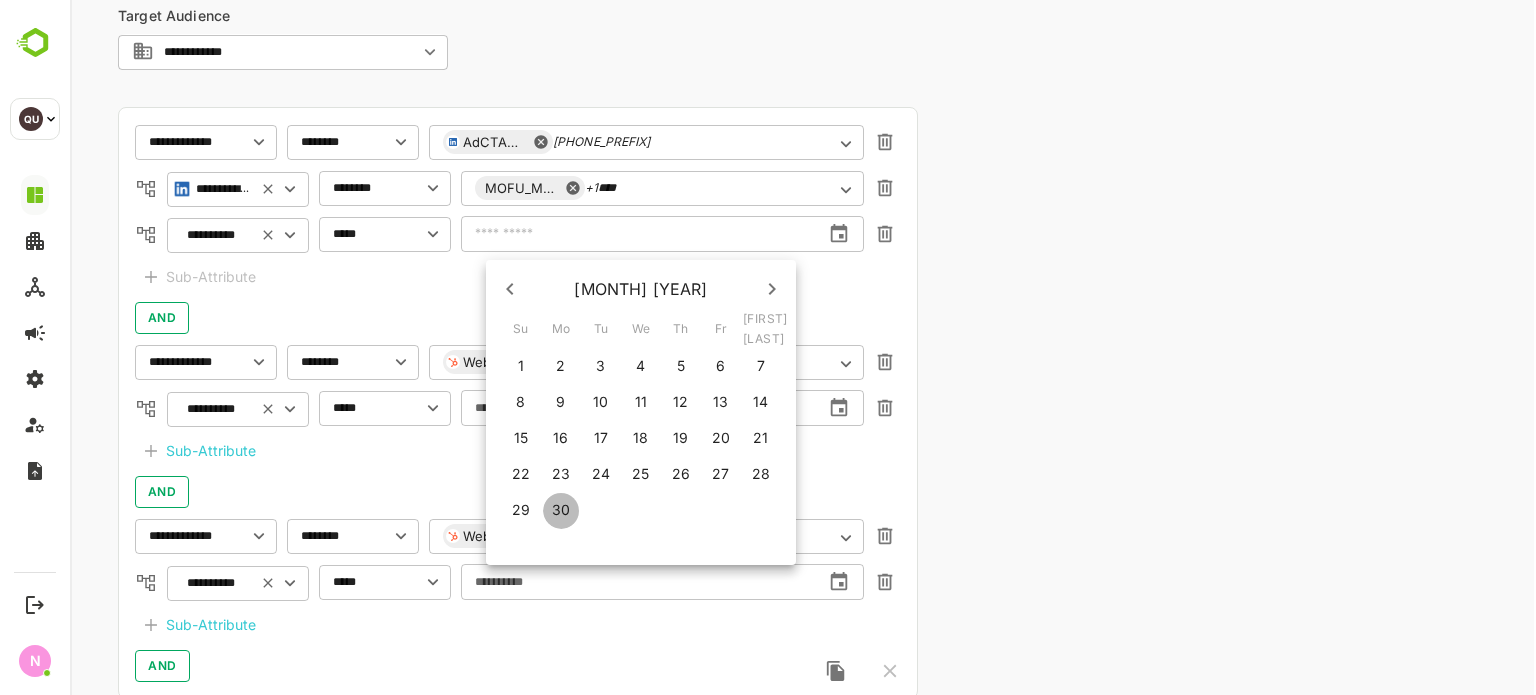 click on "30" at bounding box center (561, 510) 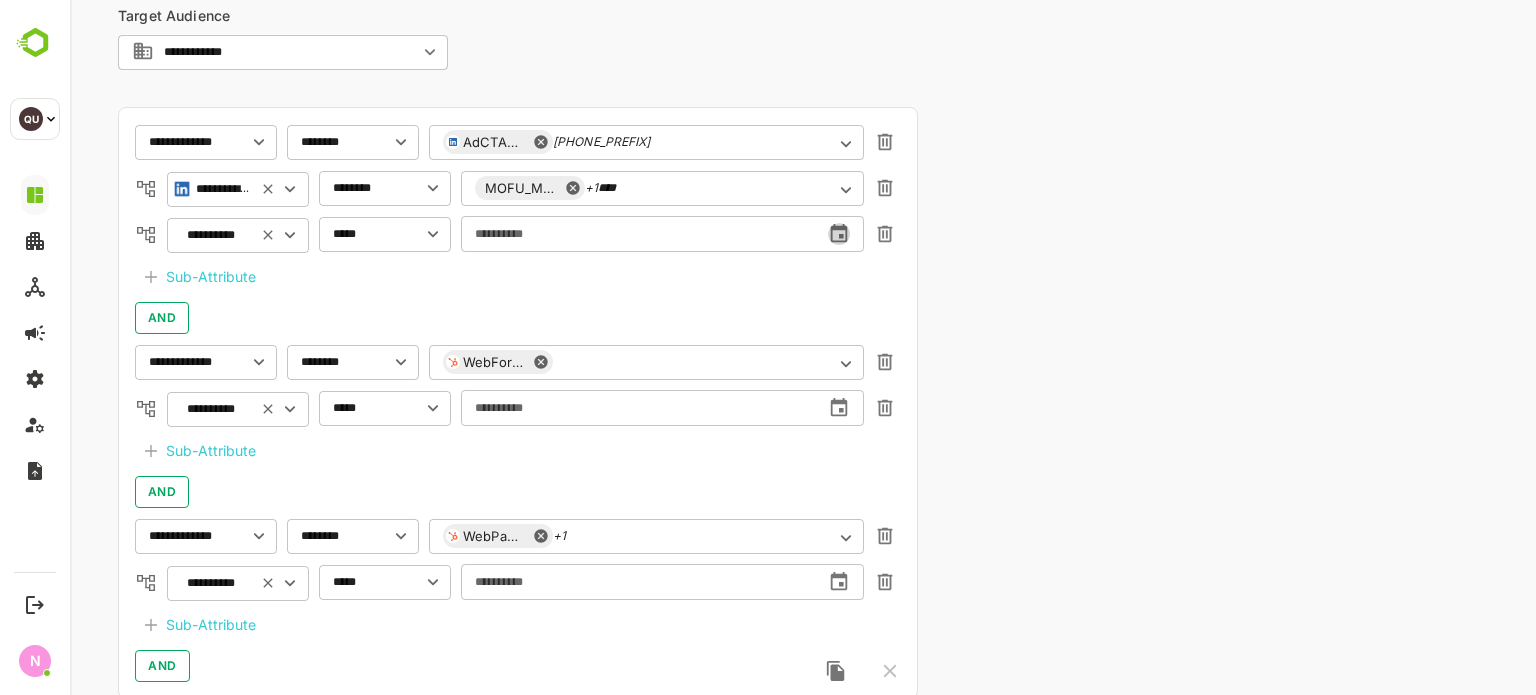click 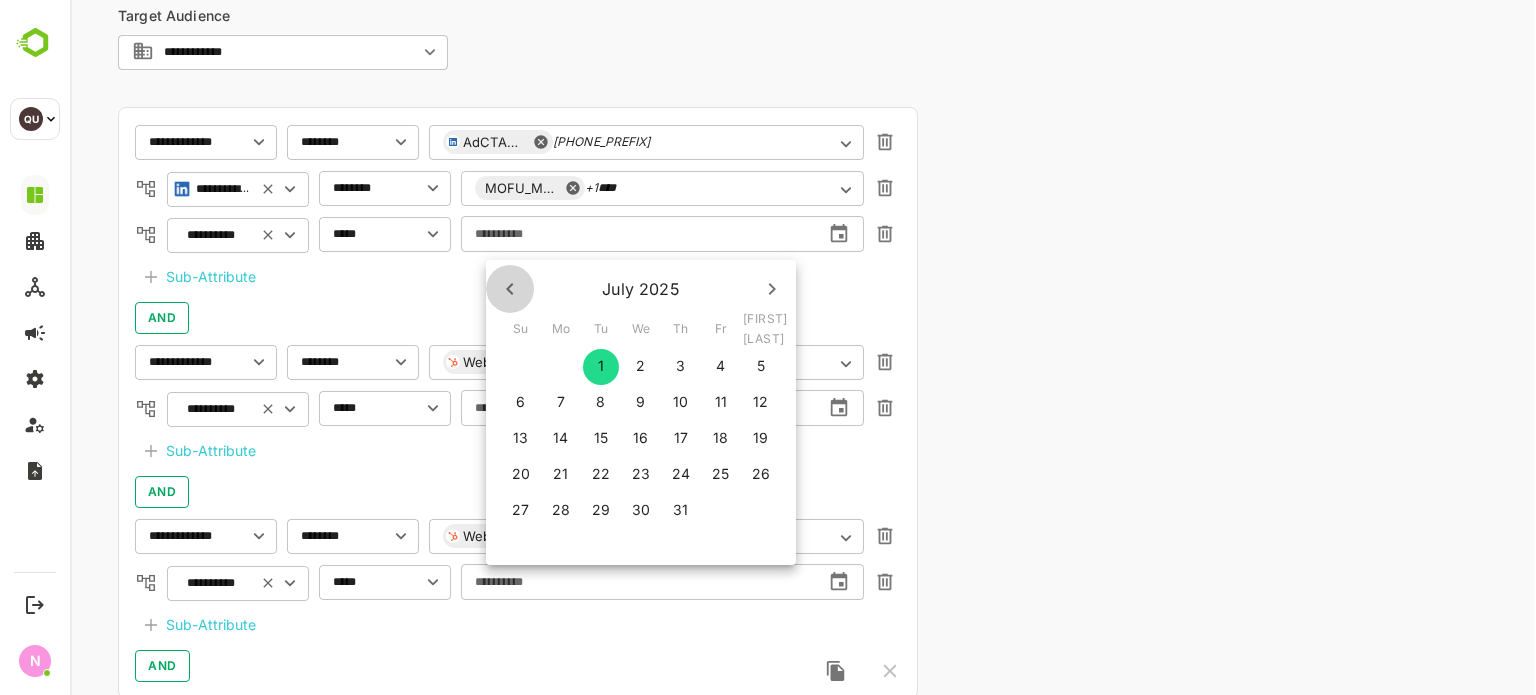 click 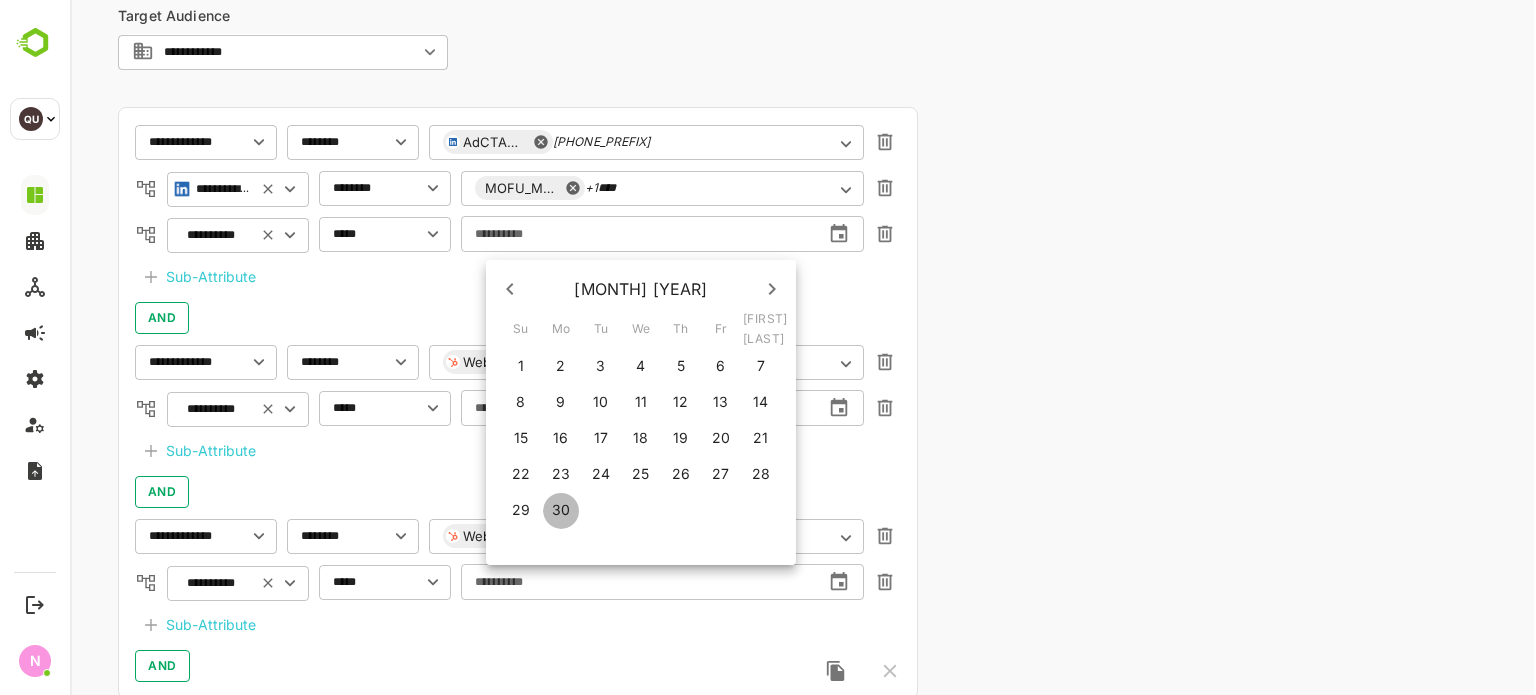 click on "30" at bounding box center (561, 510) 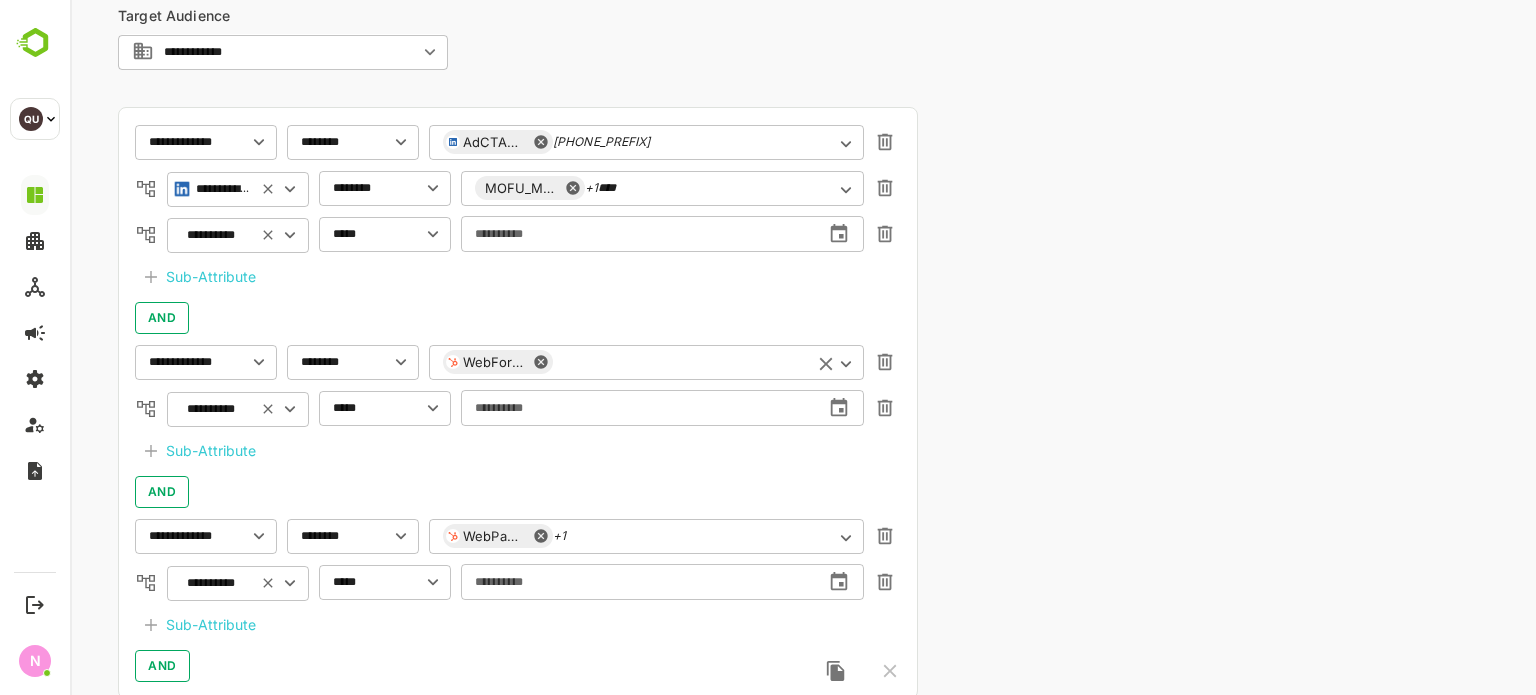 click 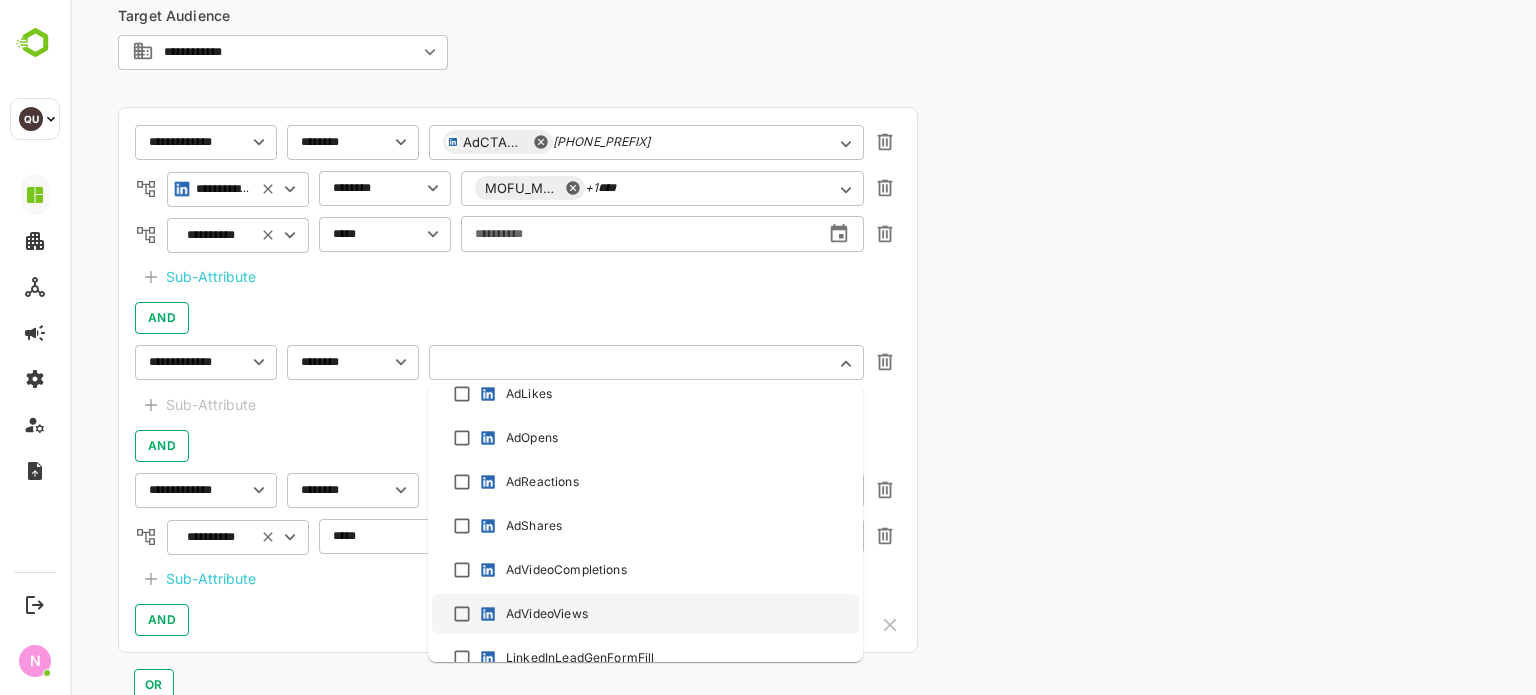 scroll, scrollTop: 1221, scrollLeft: 0, axis: vertical 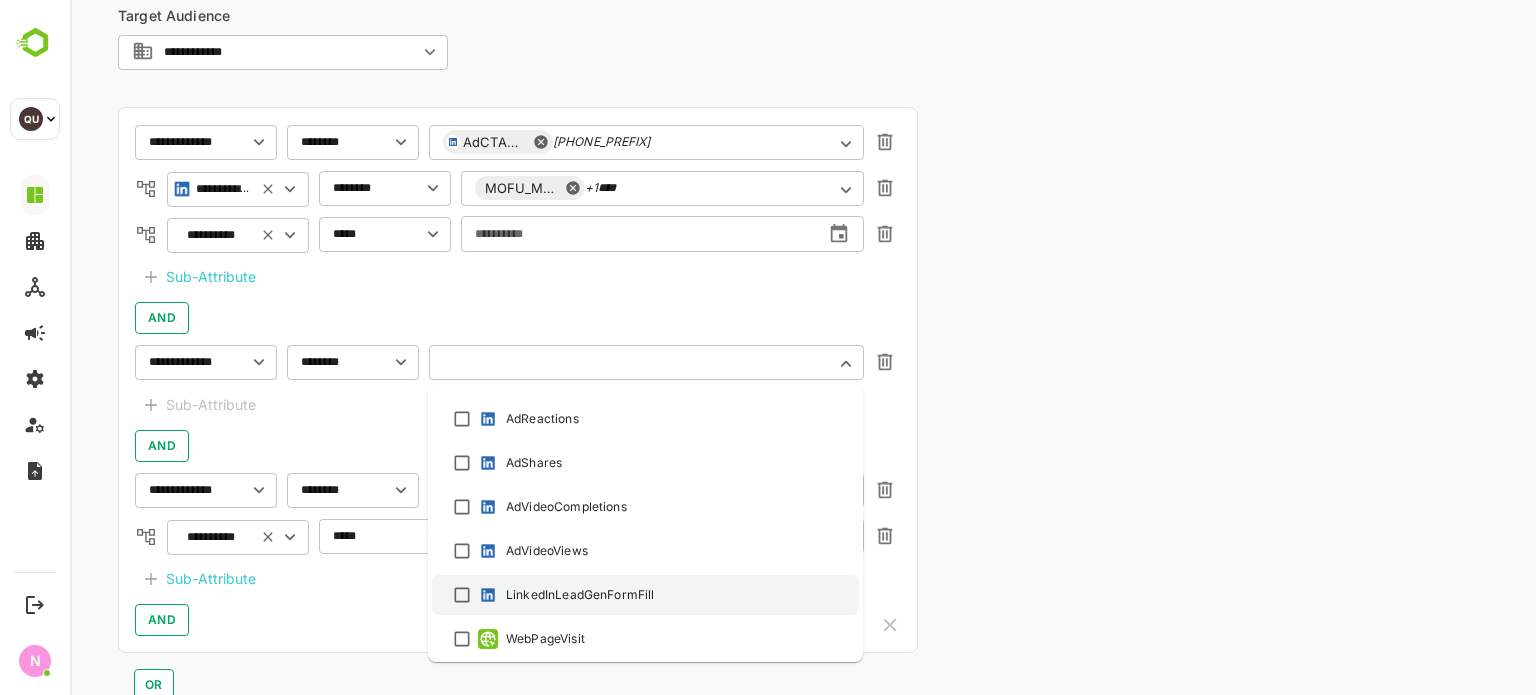 click at bounding box center [488, 595] 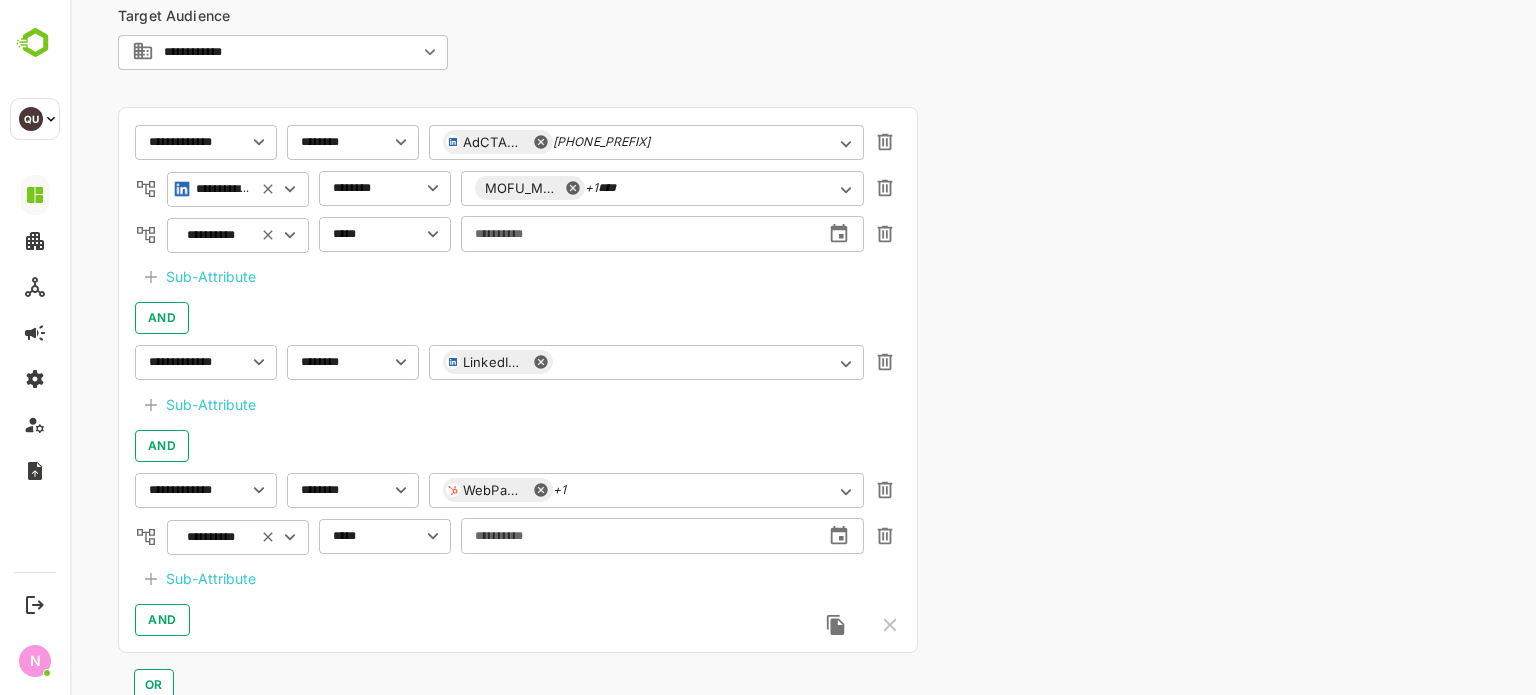 click on "AND" at bounding box center (518, 446) 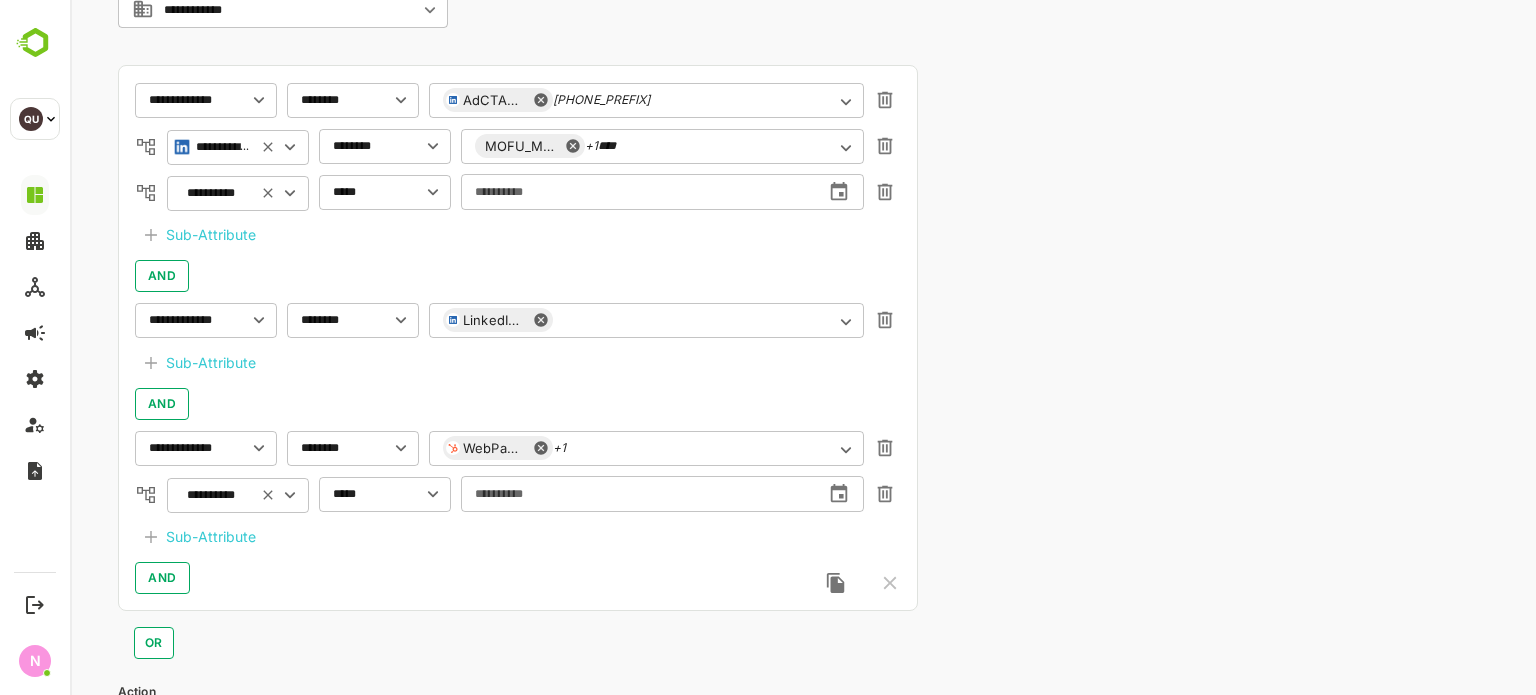 scroll, scrollTop: 515, scrollLeft: 0, axis: vertical 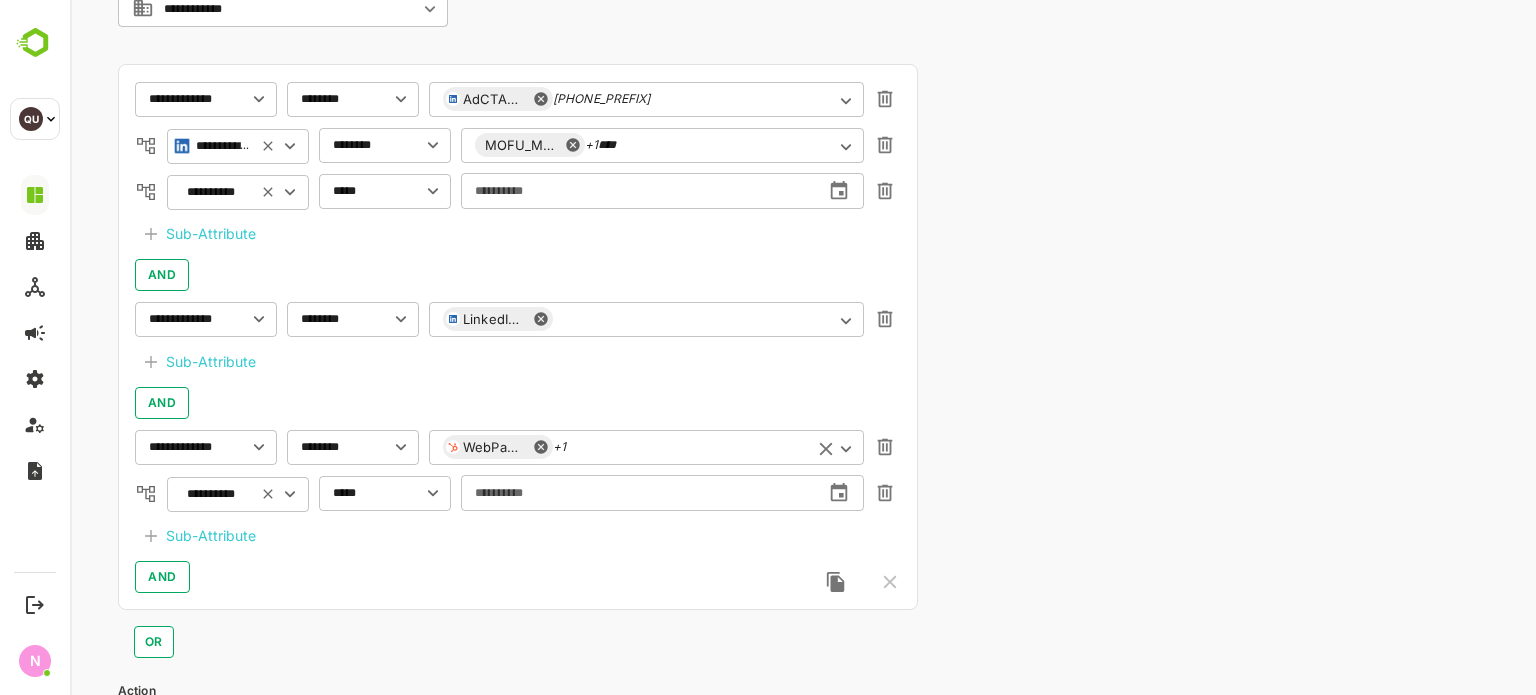 click on "WebPageVisit [PHONE]" at bounding box center (646, 447) 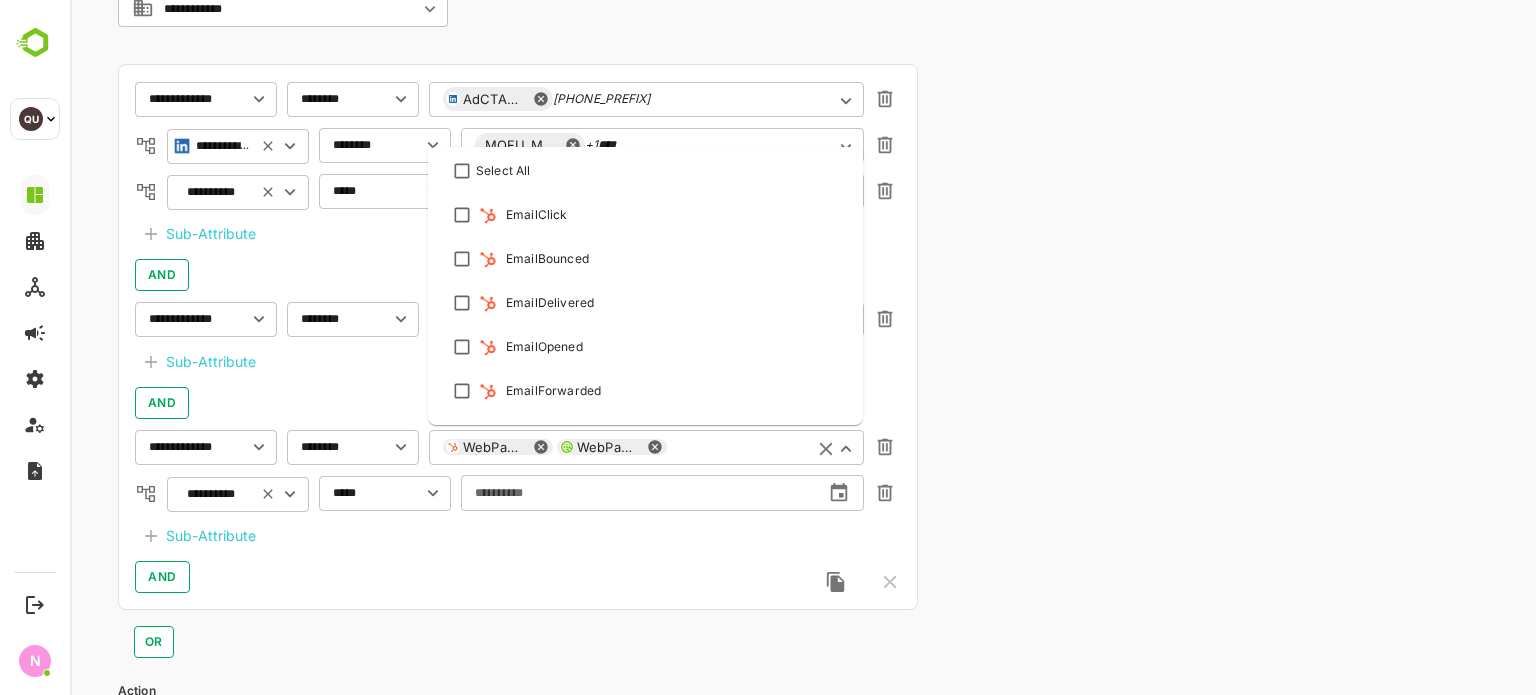 scroll, scrollTop: 386, scrollLeft: 0, axis: vertical 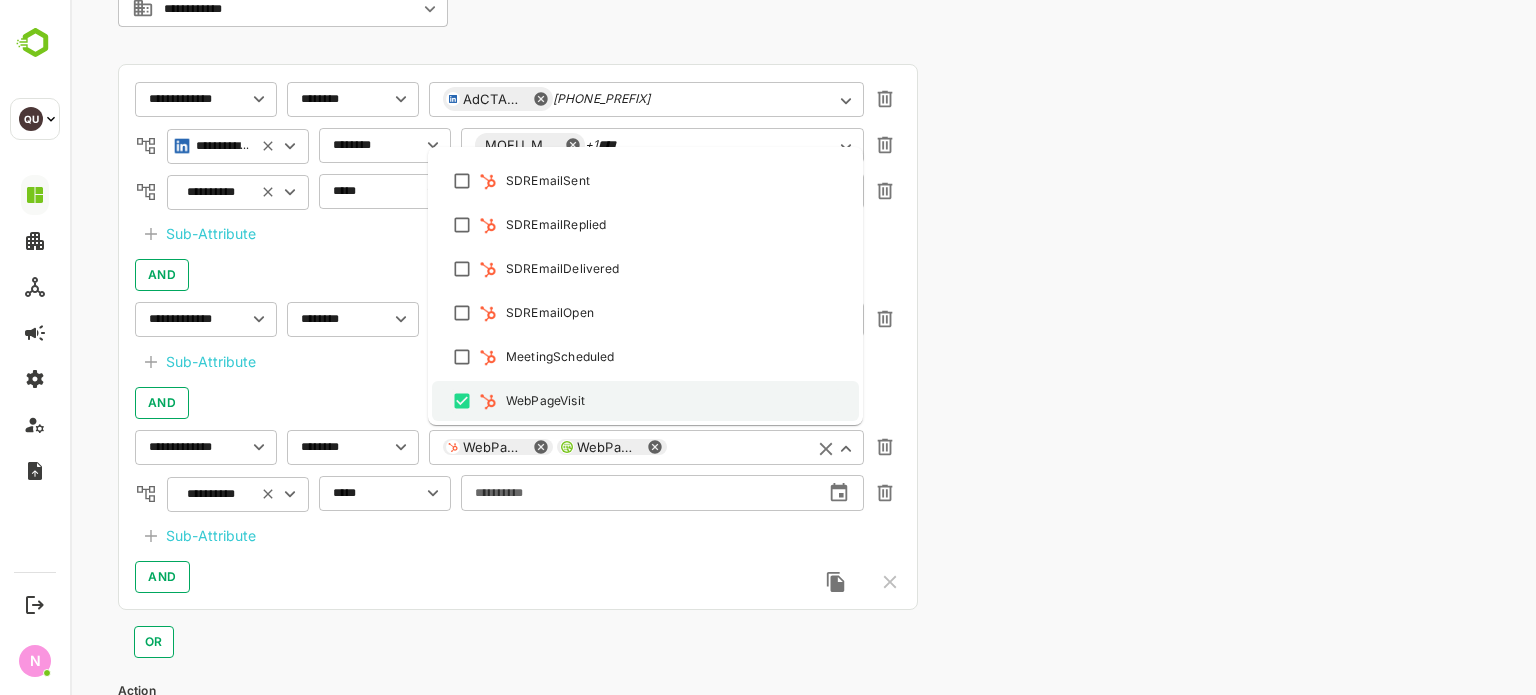 click on "WebPageVisit" at bounding box center (545, 401) 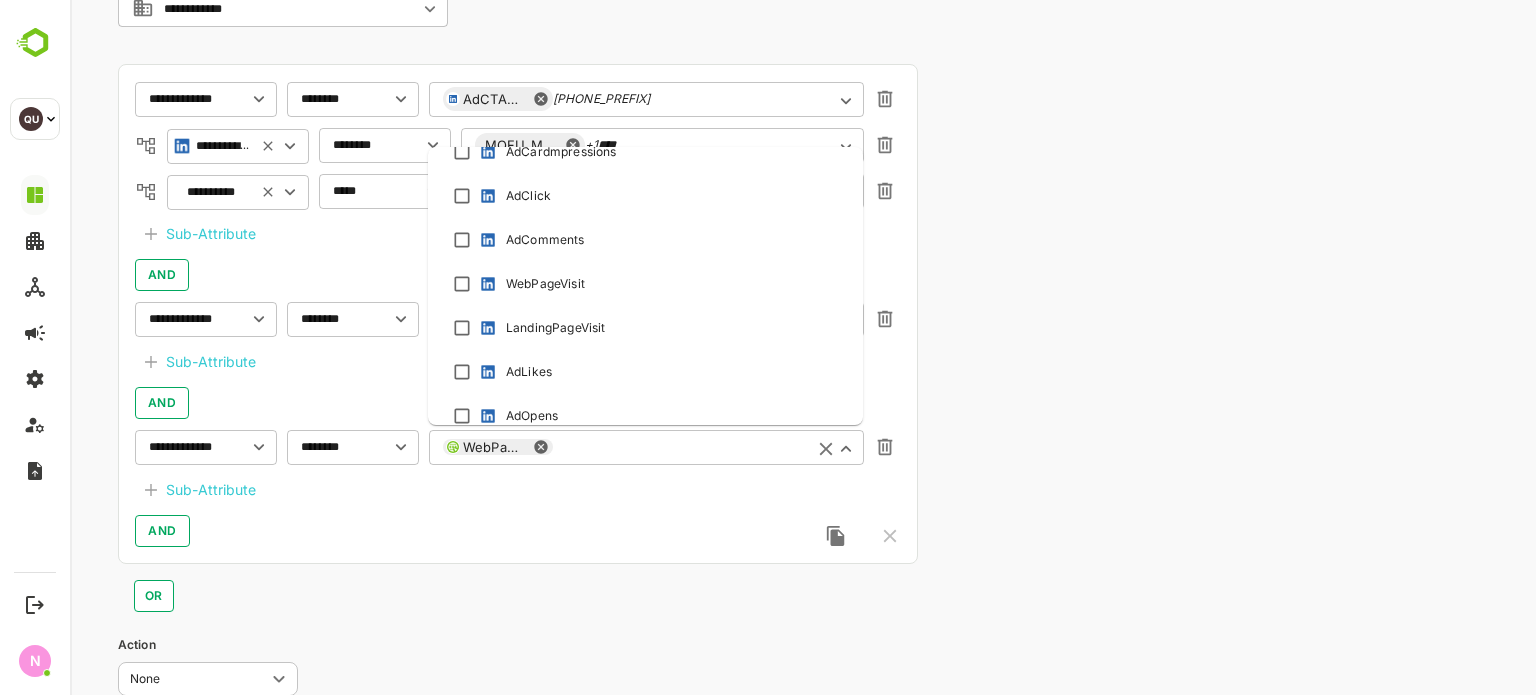 scroll, scrollTop: 944, scrollLeft: 0, axis: vertical 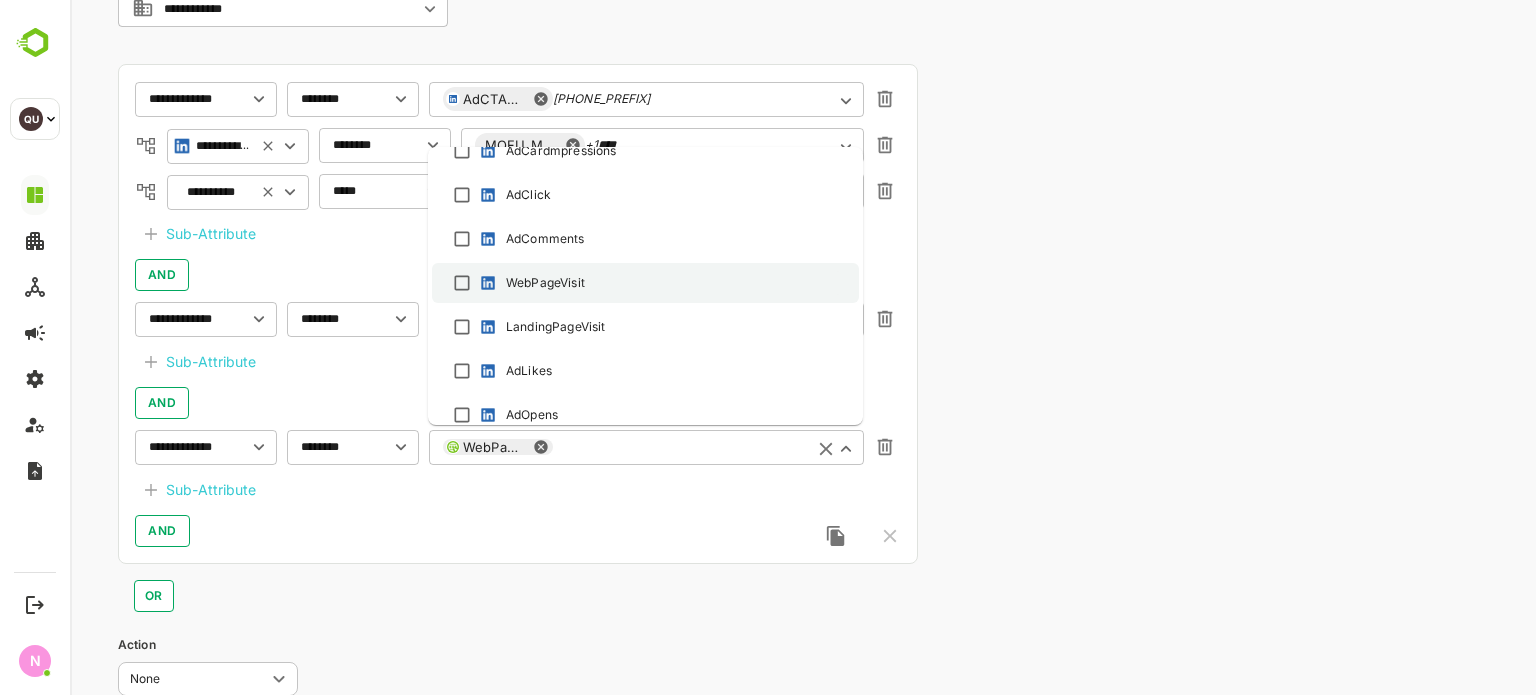 click on "WebPageVisit" at bounding box center [645, 283] 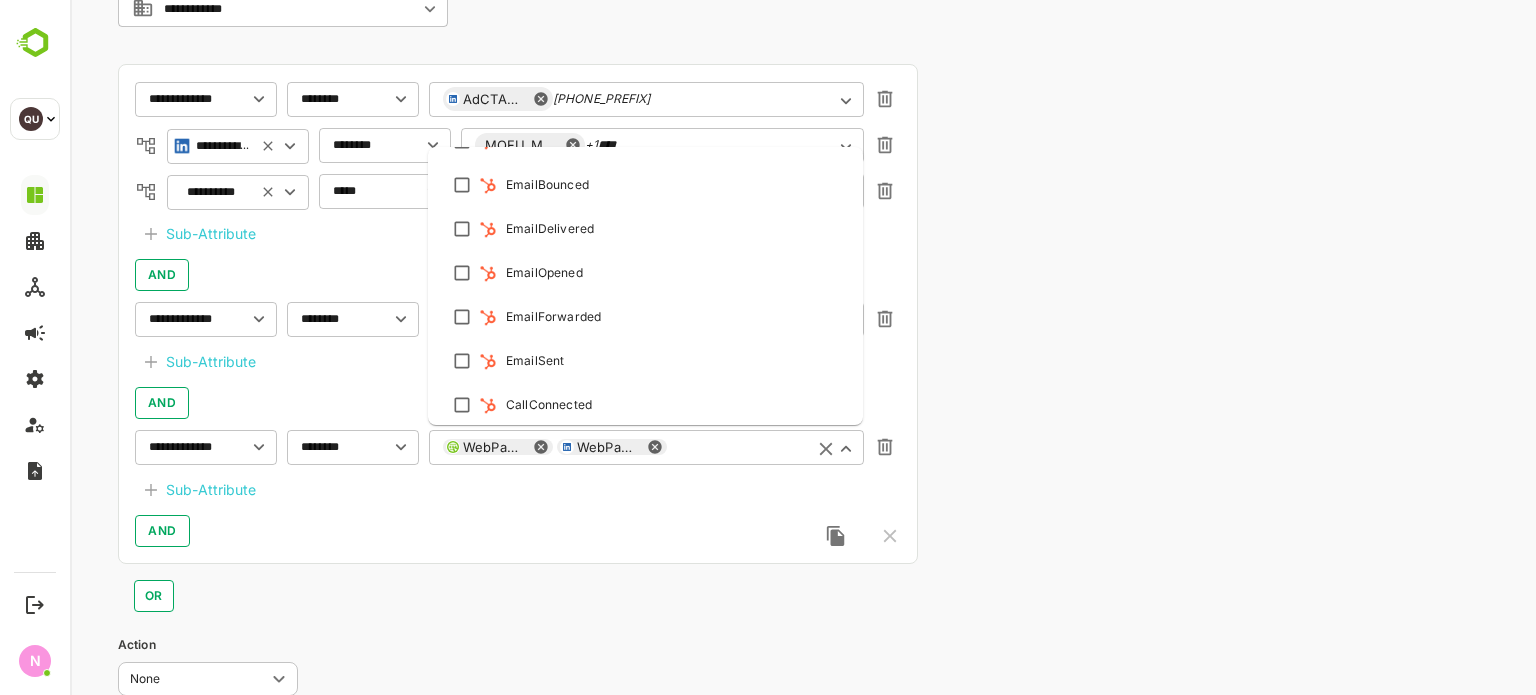 scroll, scrollTop: 0, scrollLeft: 0, axis: both 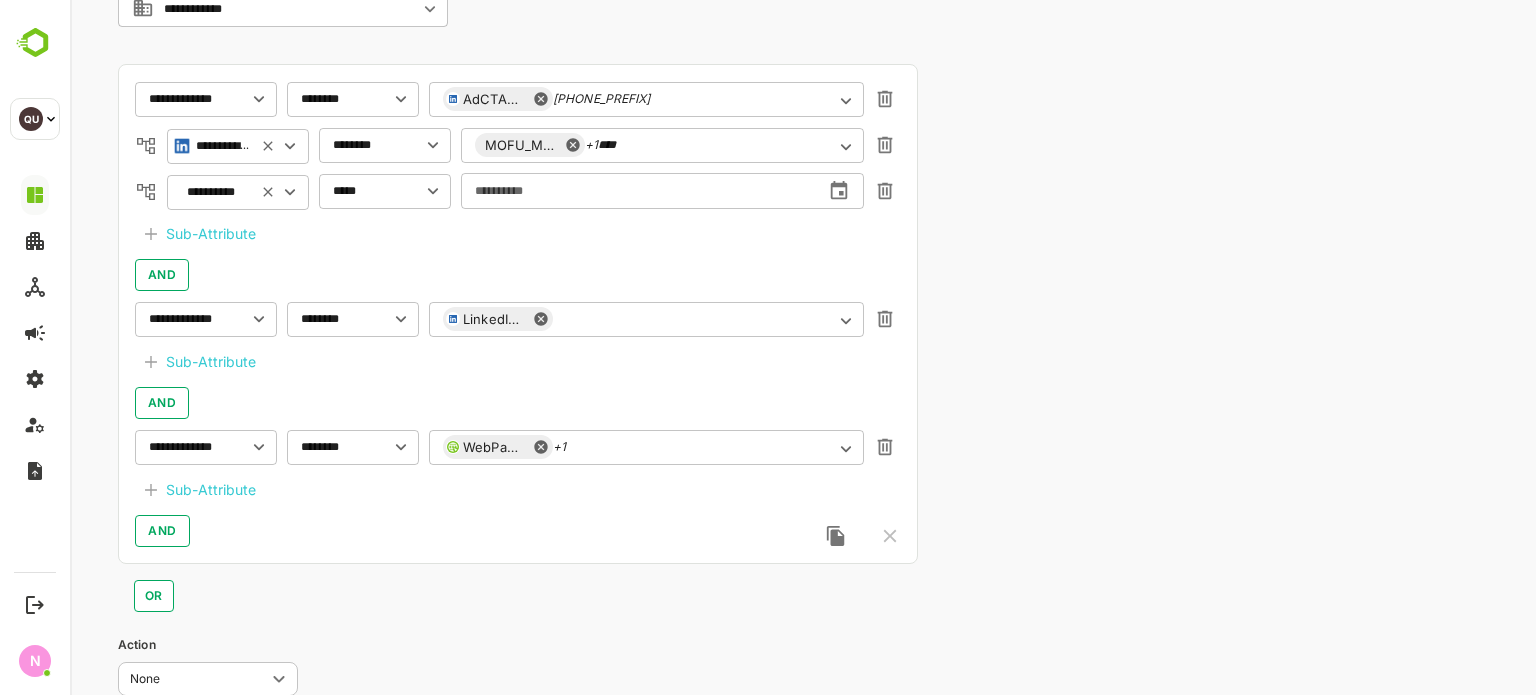 click on "AND" at bounding box center (518, 531) 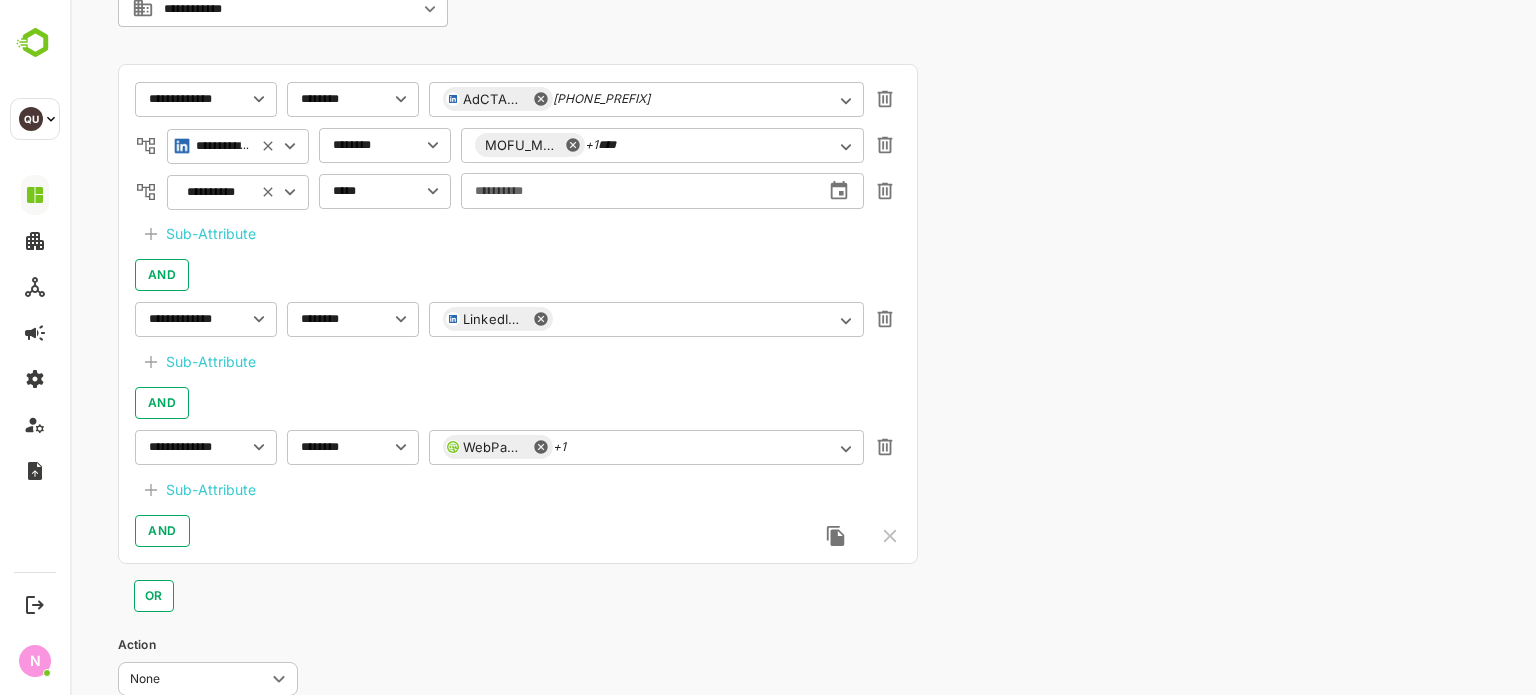 click on "Sub-Attribute" at bounding box center (211, 362) 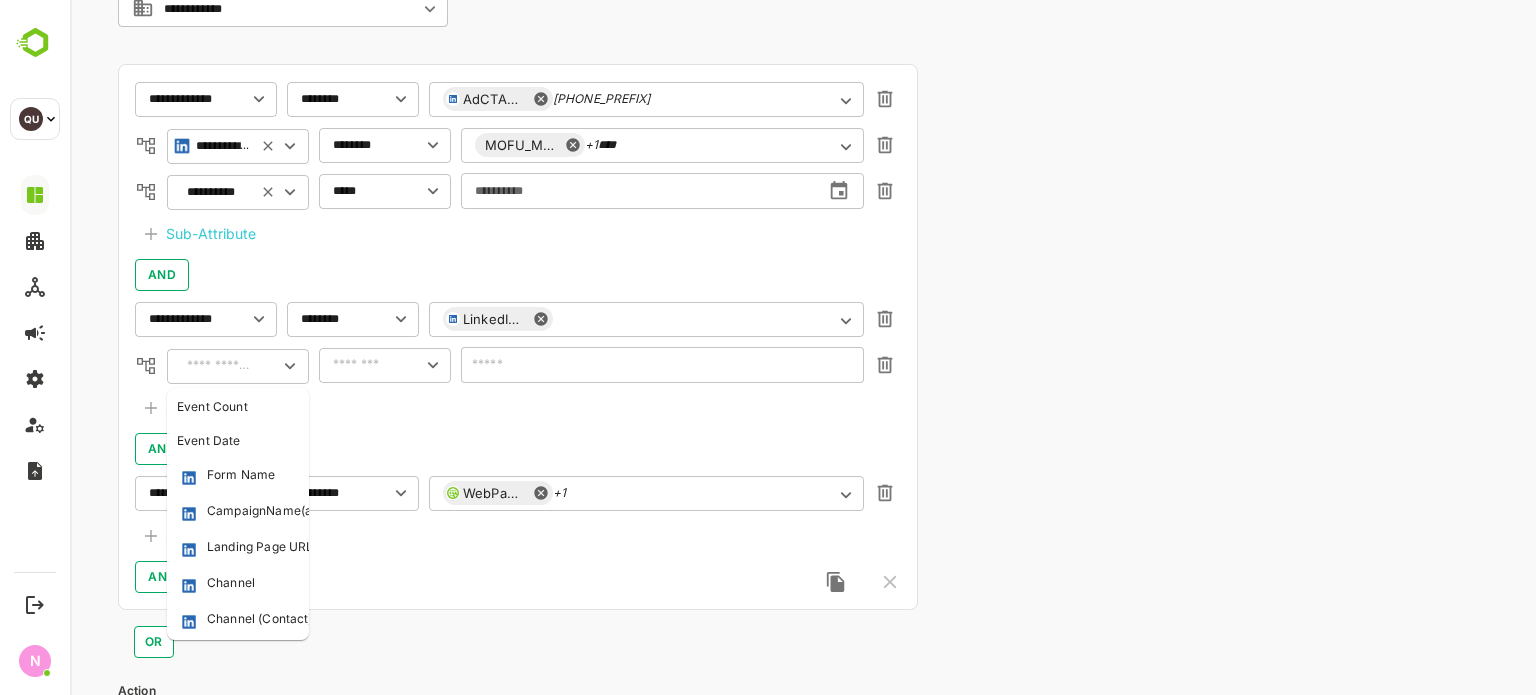 click at bounding box center [219, 366] 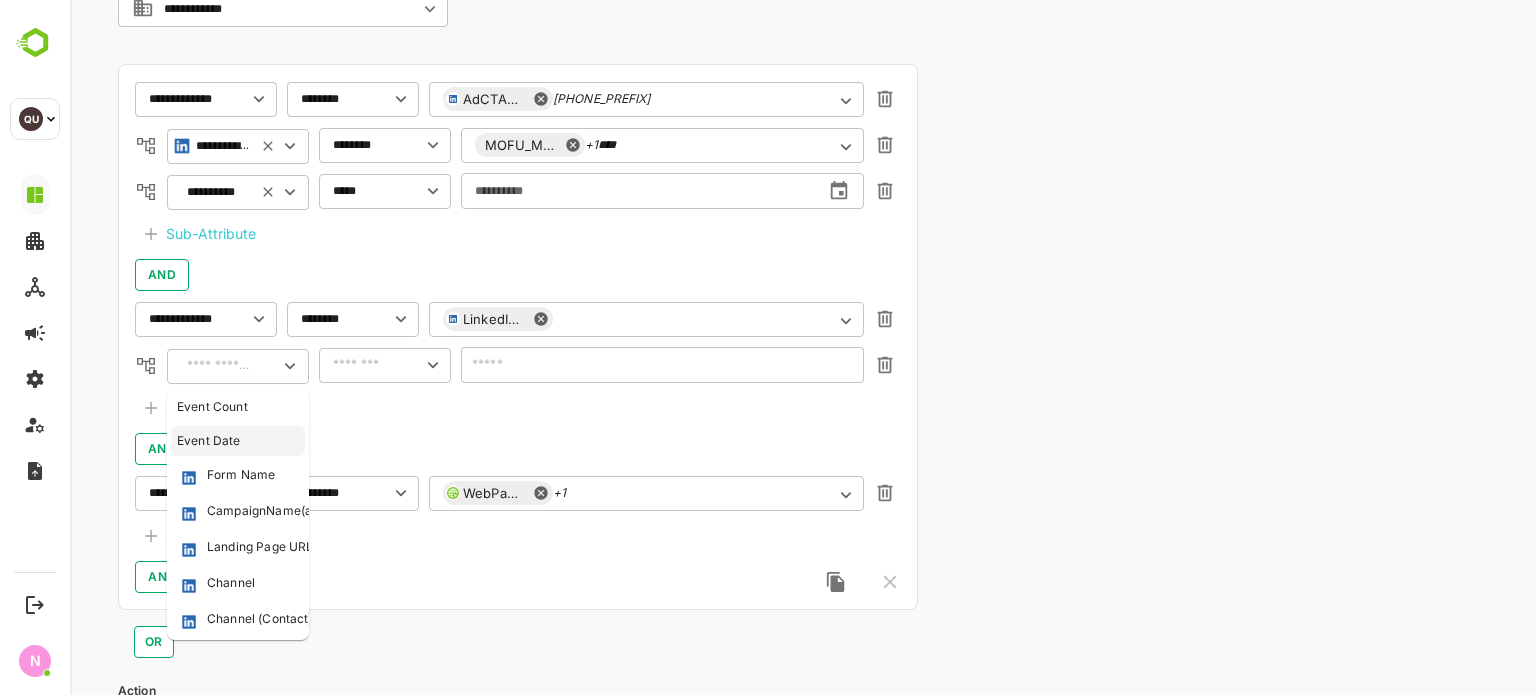click on "Event Date" at bounding box center [209, 441] 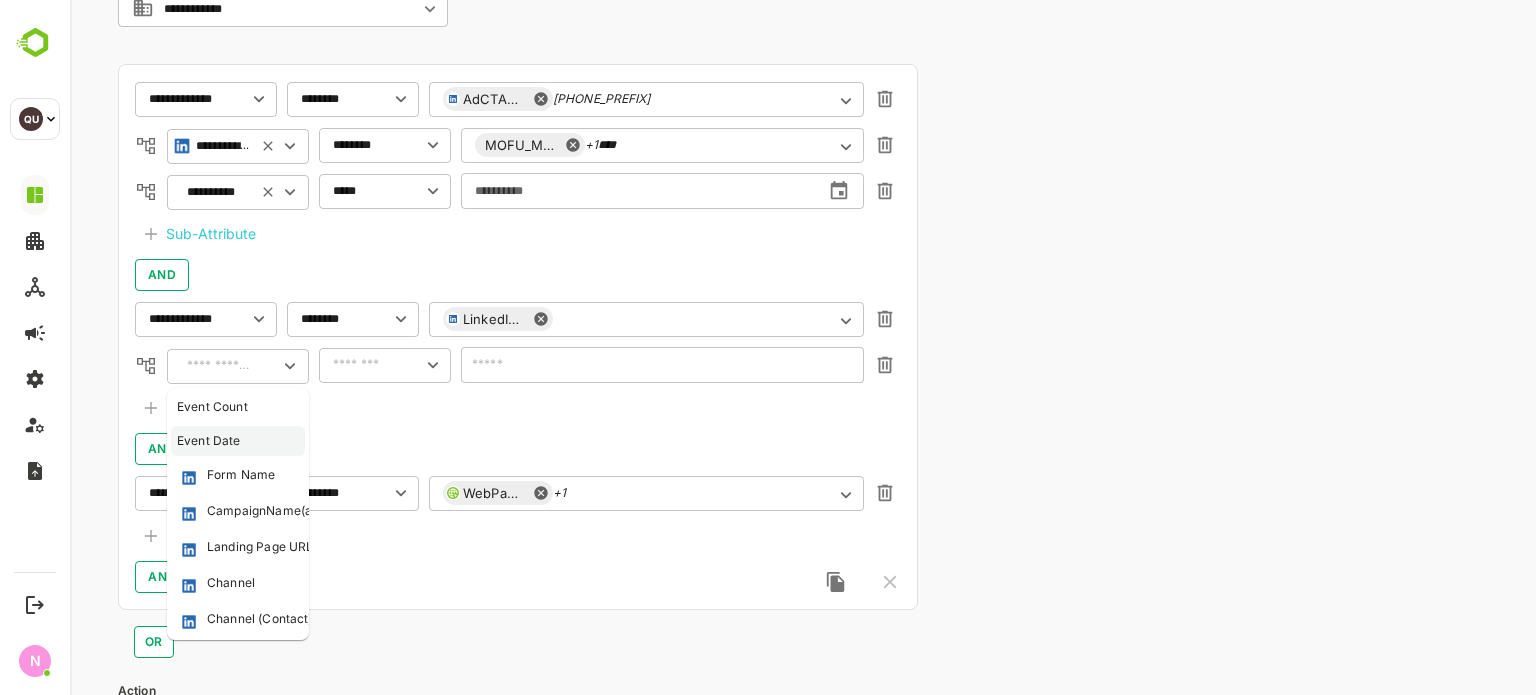 type on "**********" 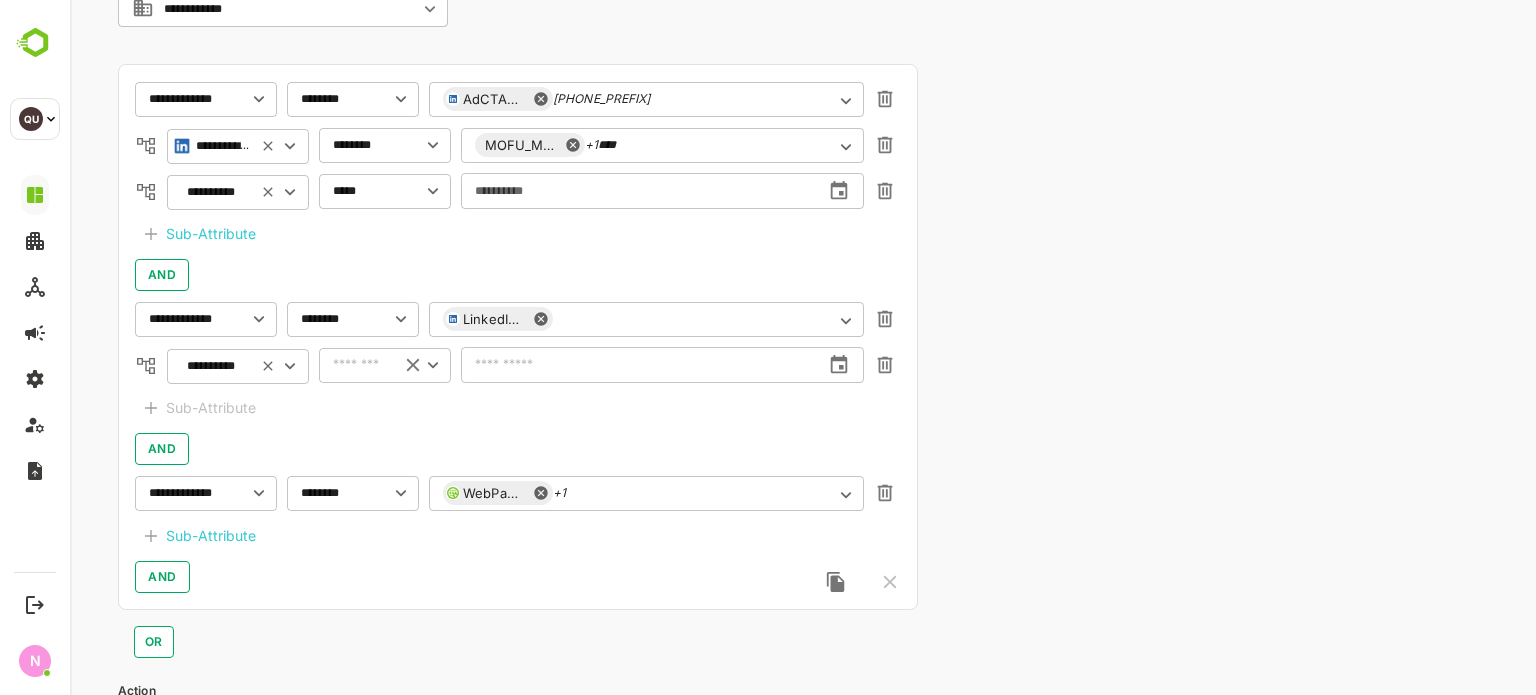 click at bounding box center [359, 365] 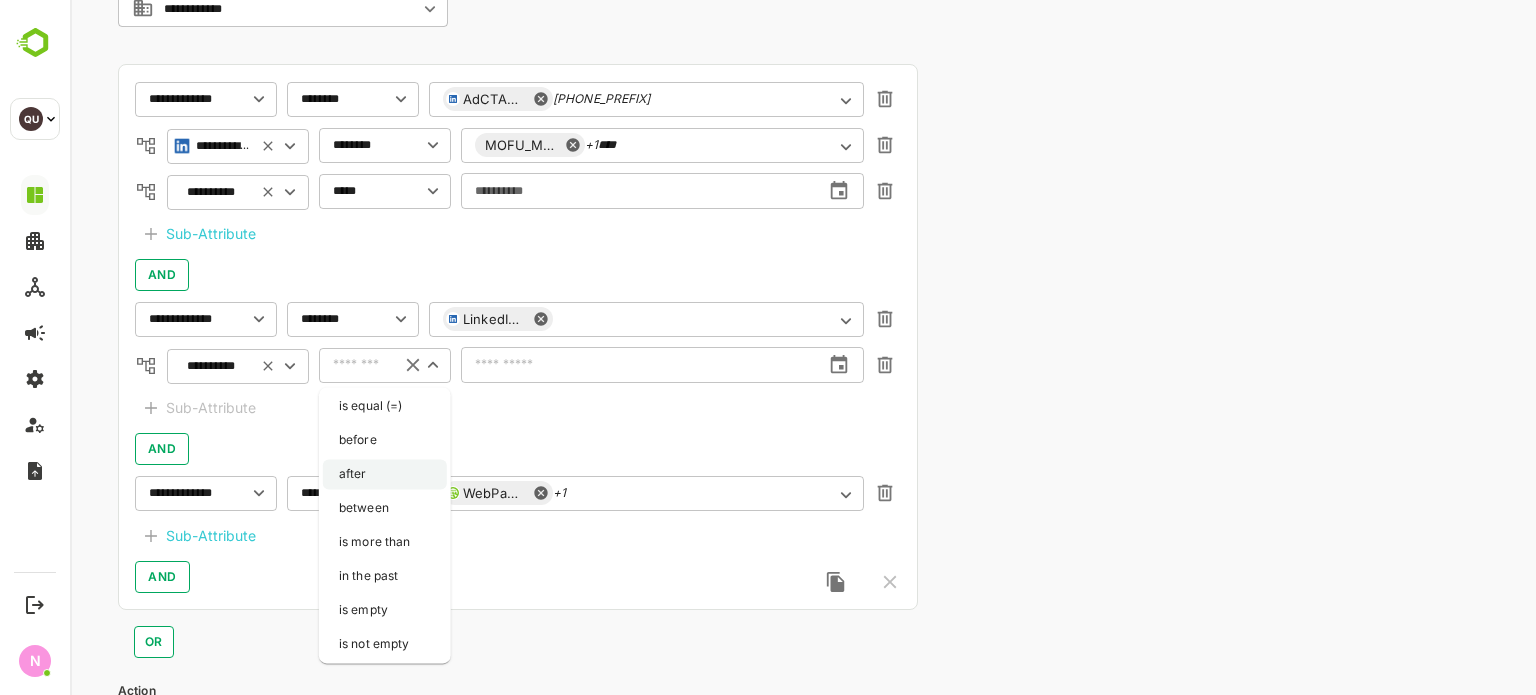 click on "after" at bounding box center (385, 474) 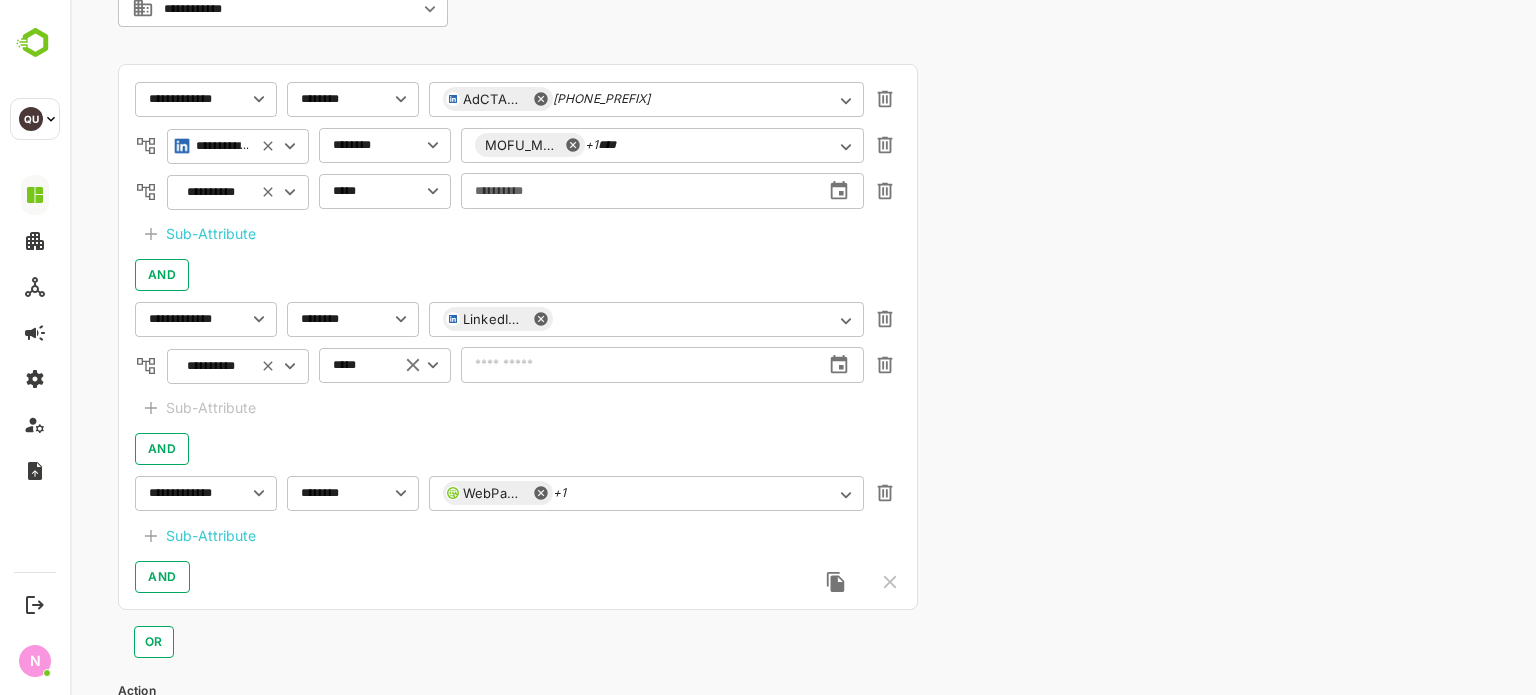 click 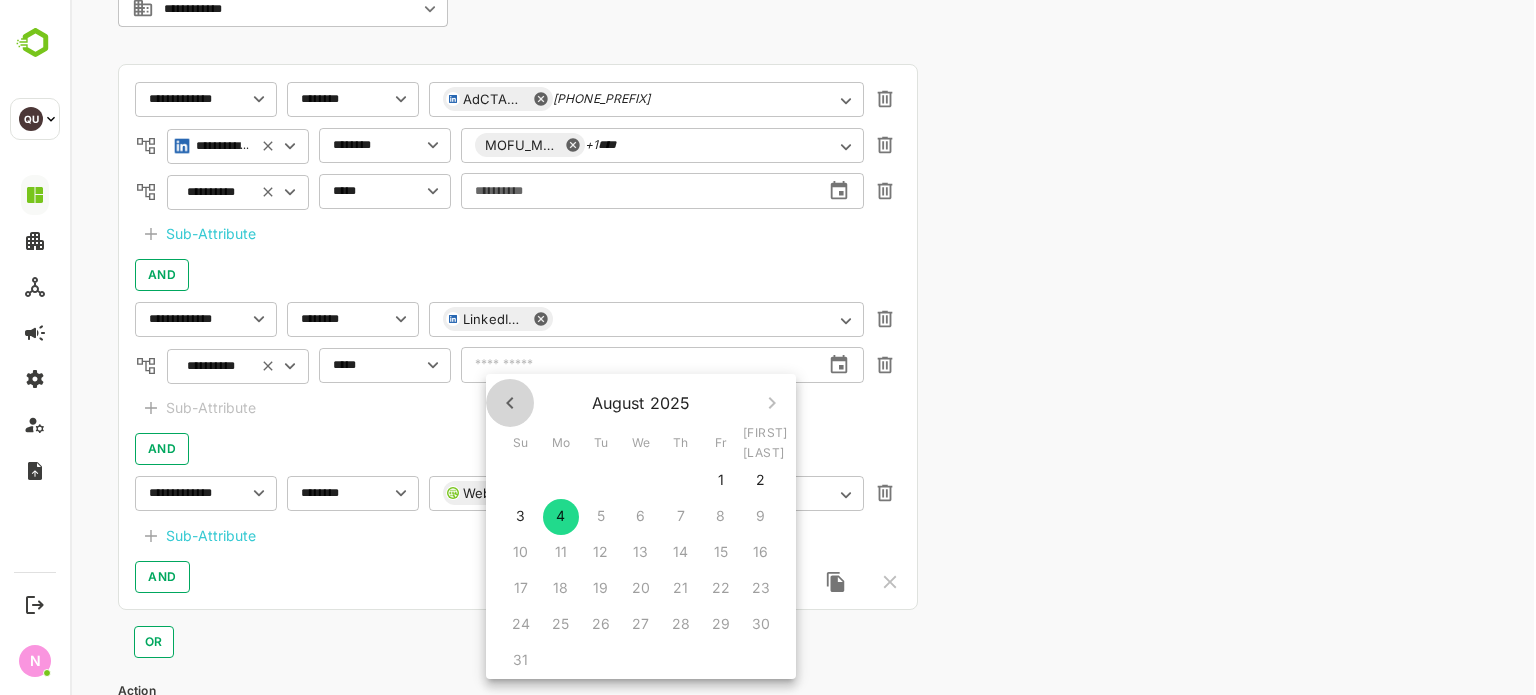 click 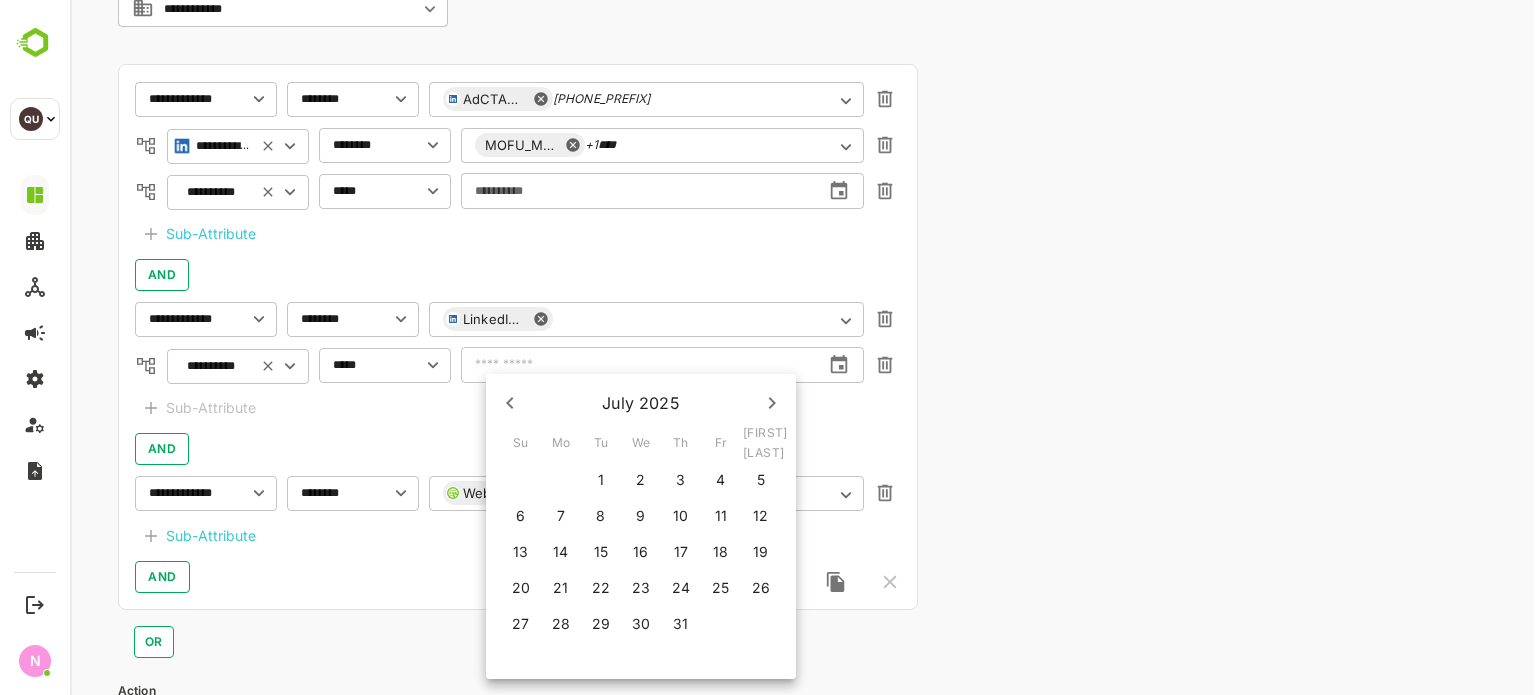 click 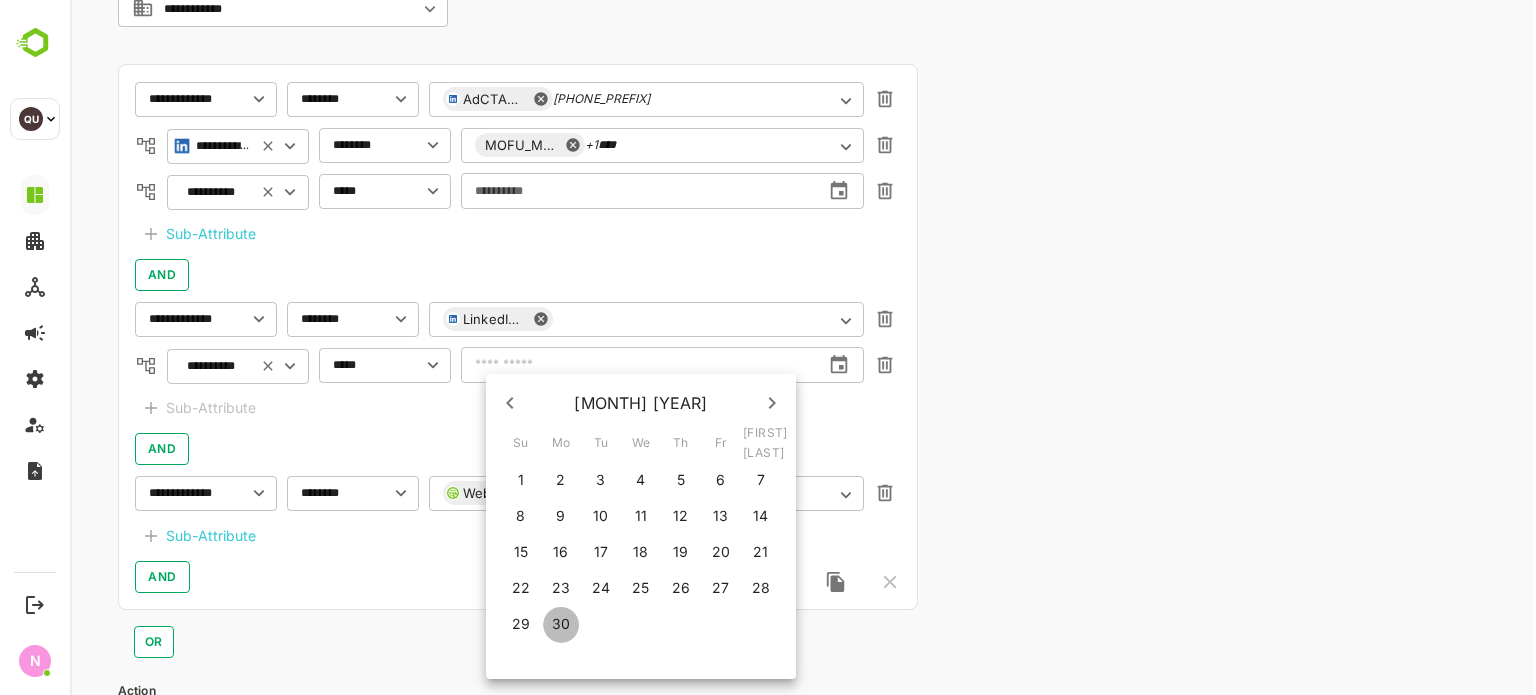 click on "30" at bounding box center [561, 624] 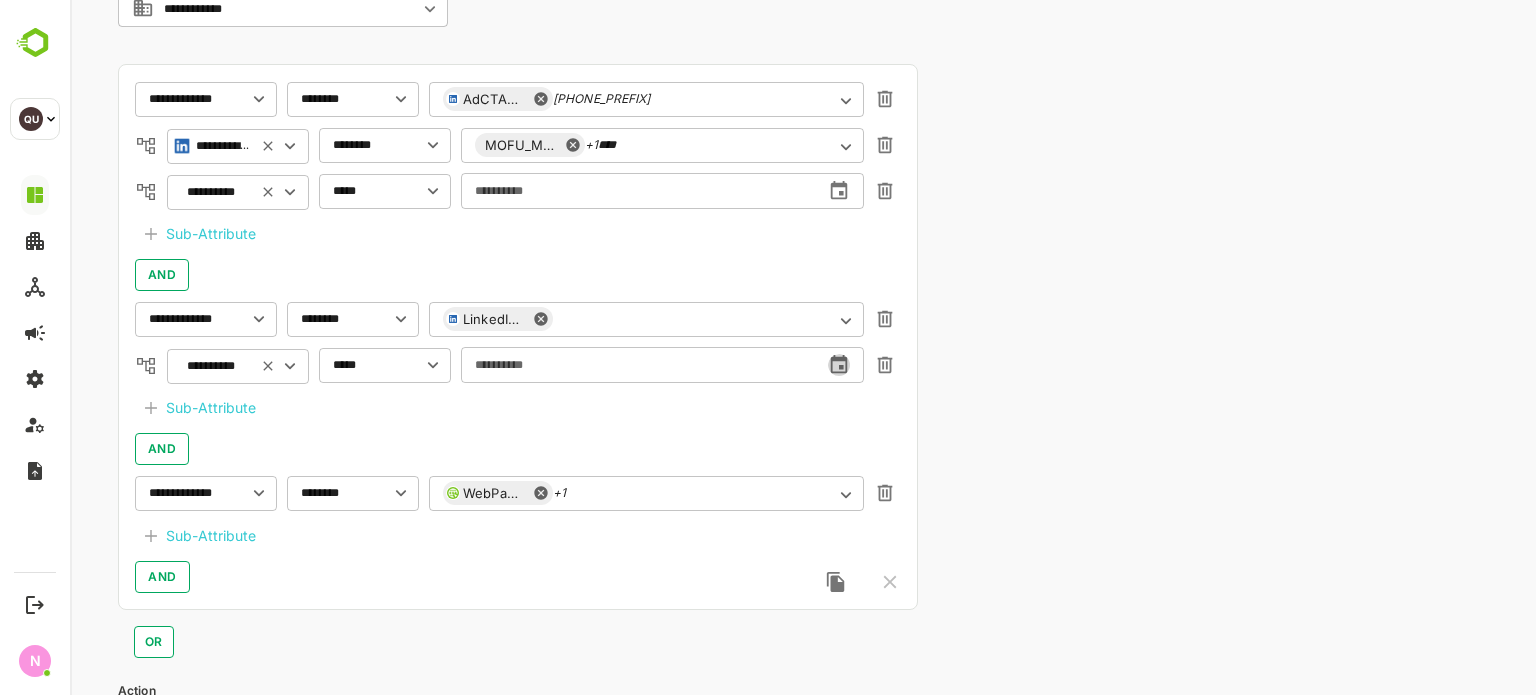 click 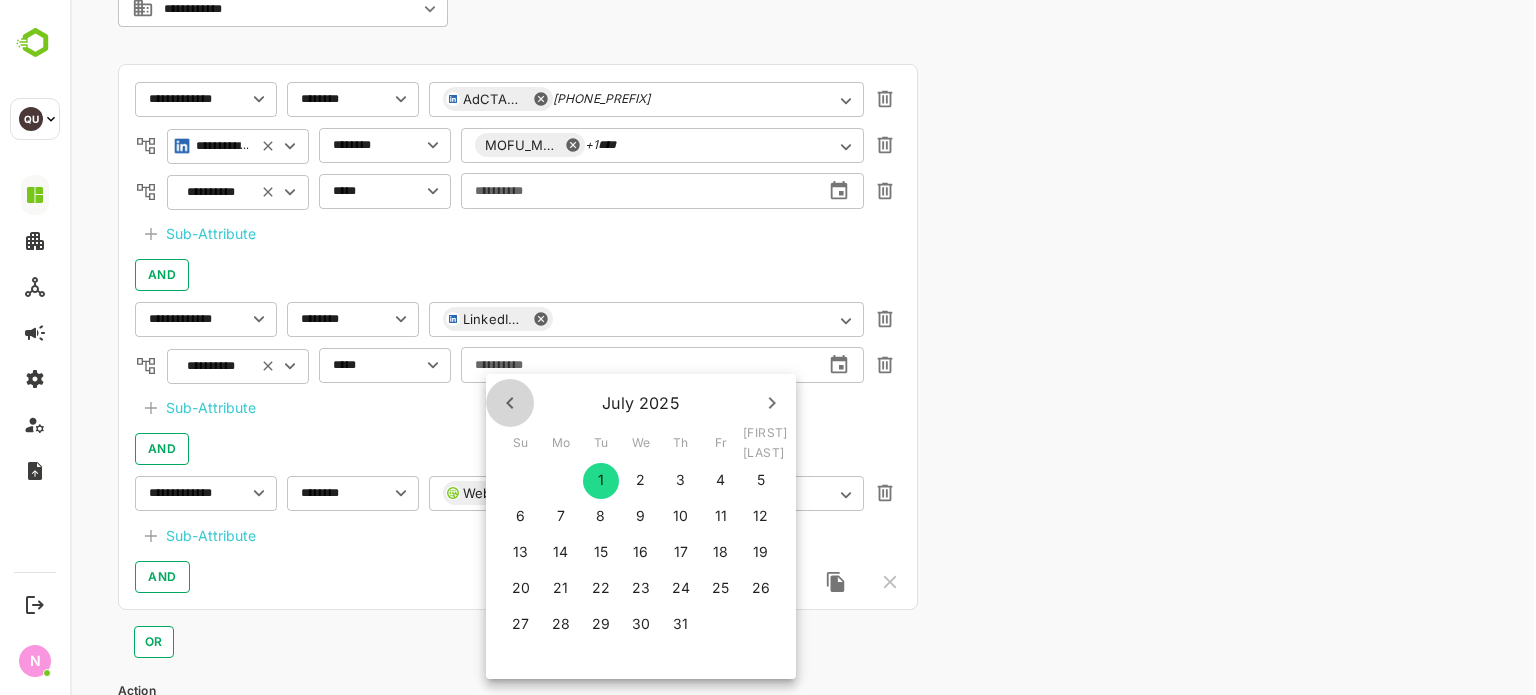 click 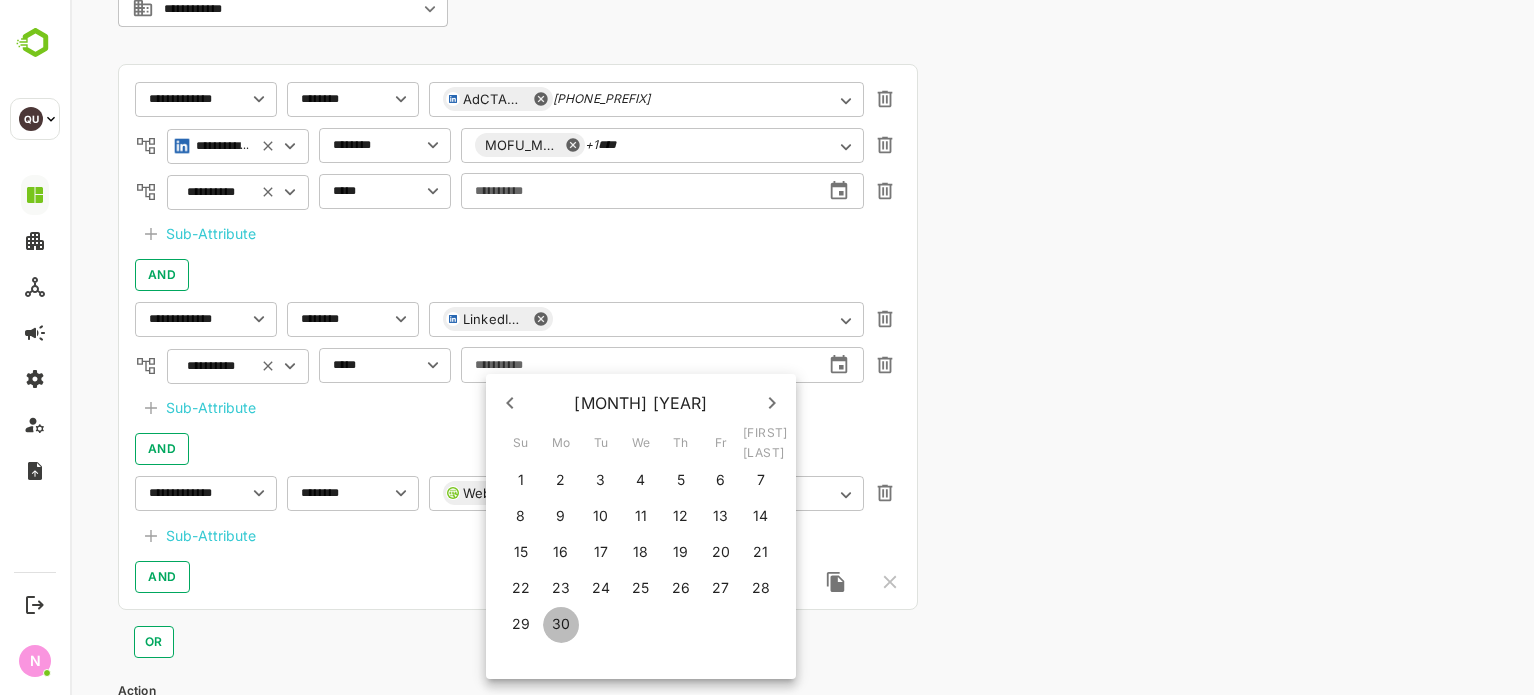 click on "30" at bounding box center (561, 624) 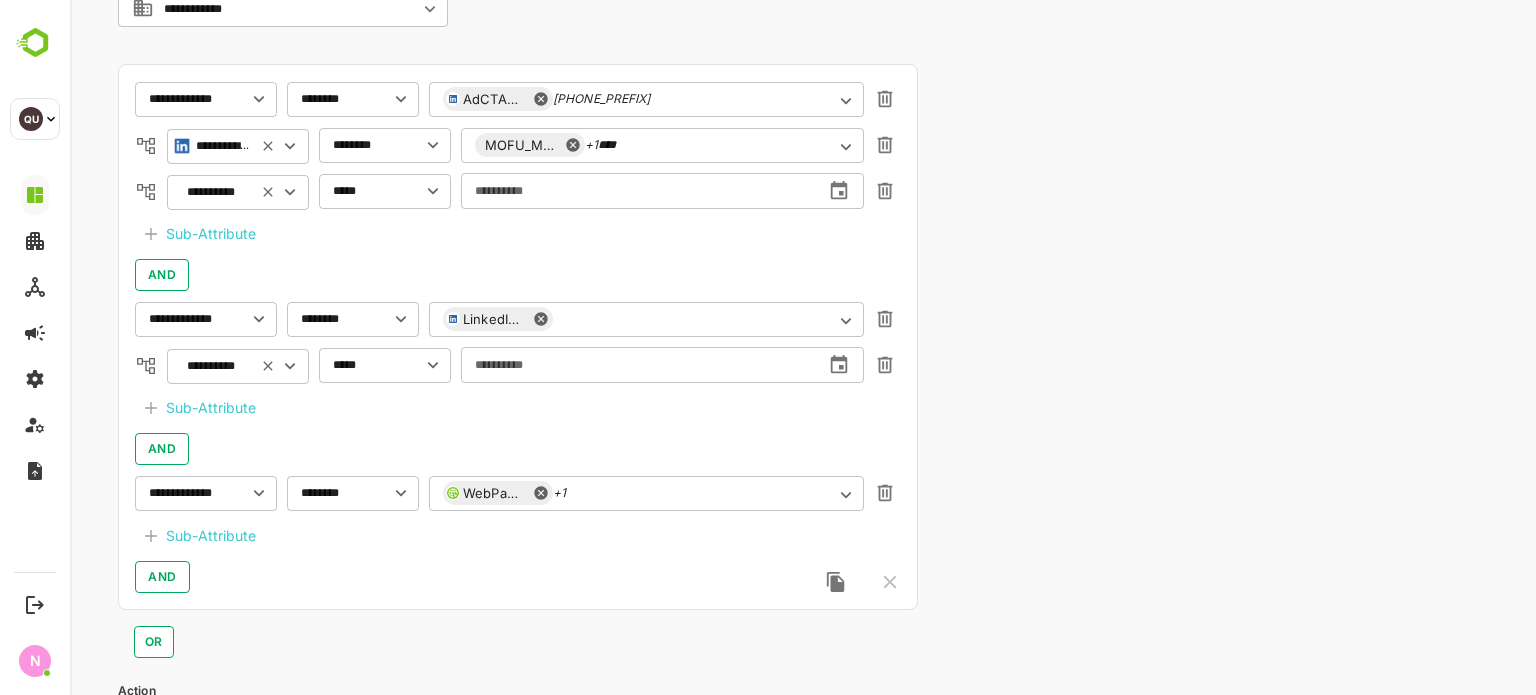 click on "Sub-Attribute" at bounding box center [211, 536] 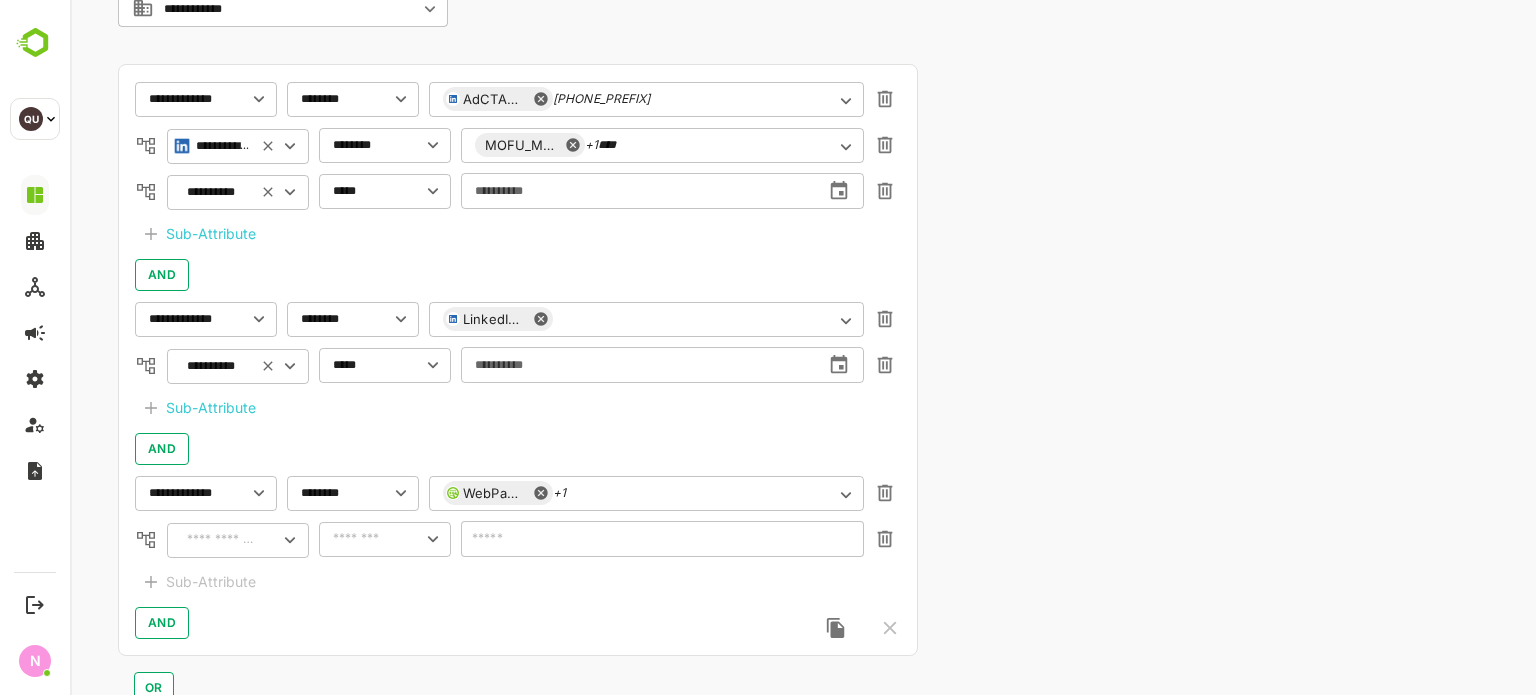 click on "​" at bounding box center (238, 540) 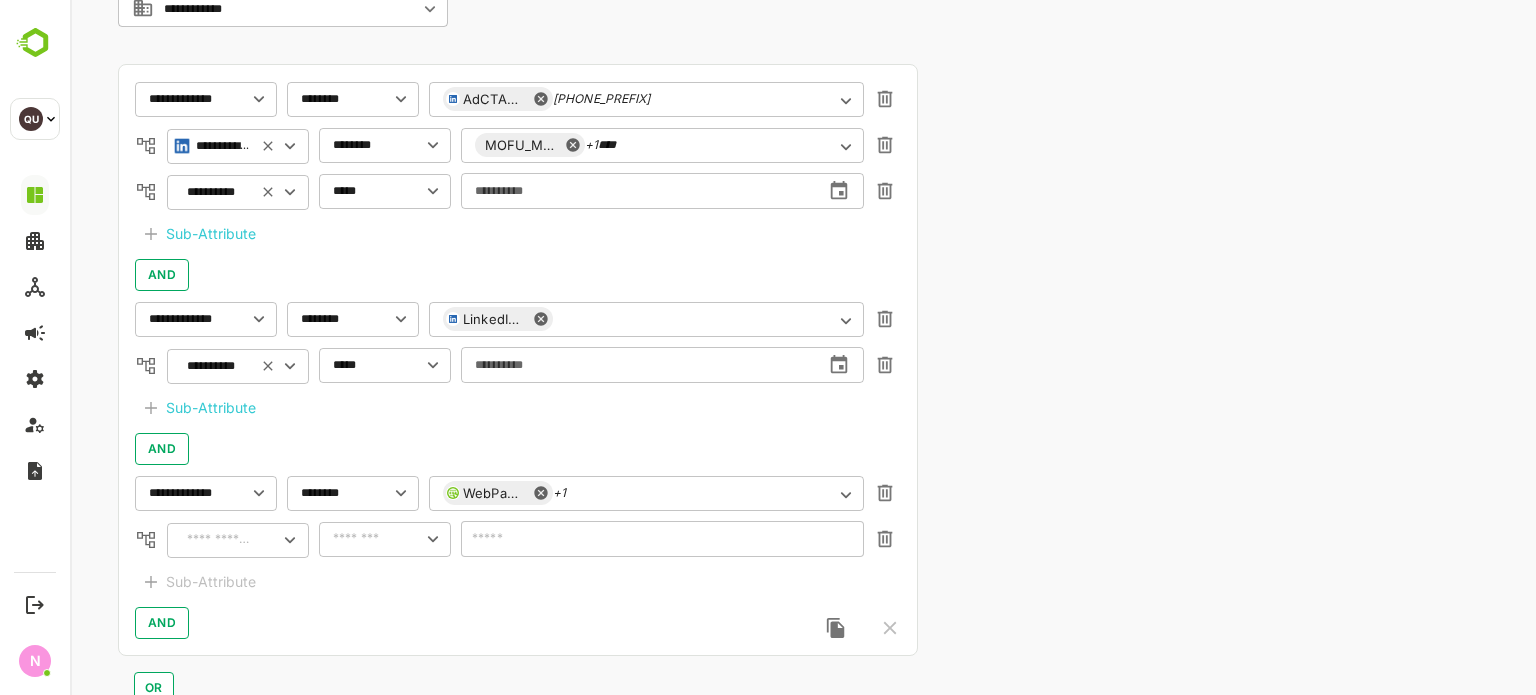 click on "​" at bounding box center [238, 540] 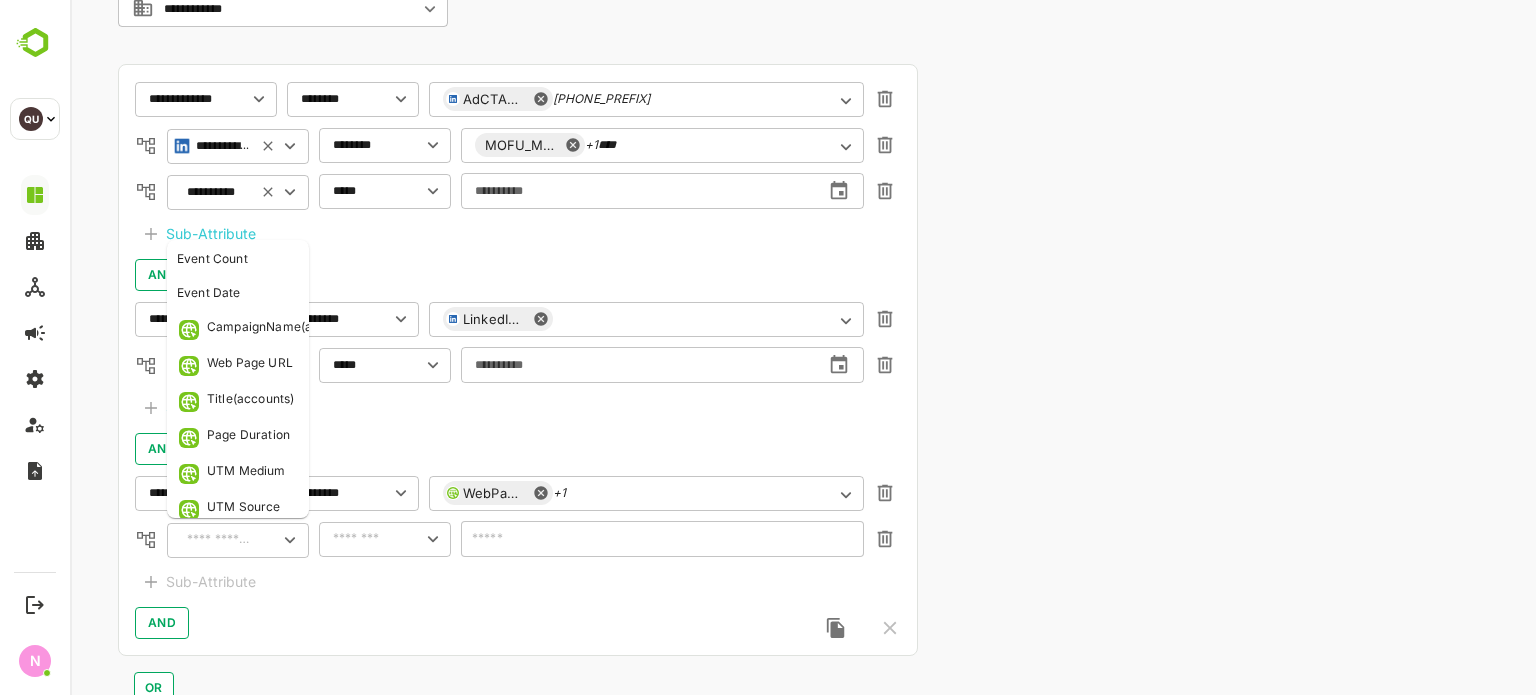 click at bounding box center [219, 540] 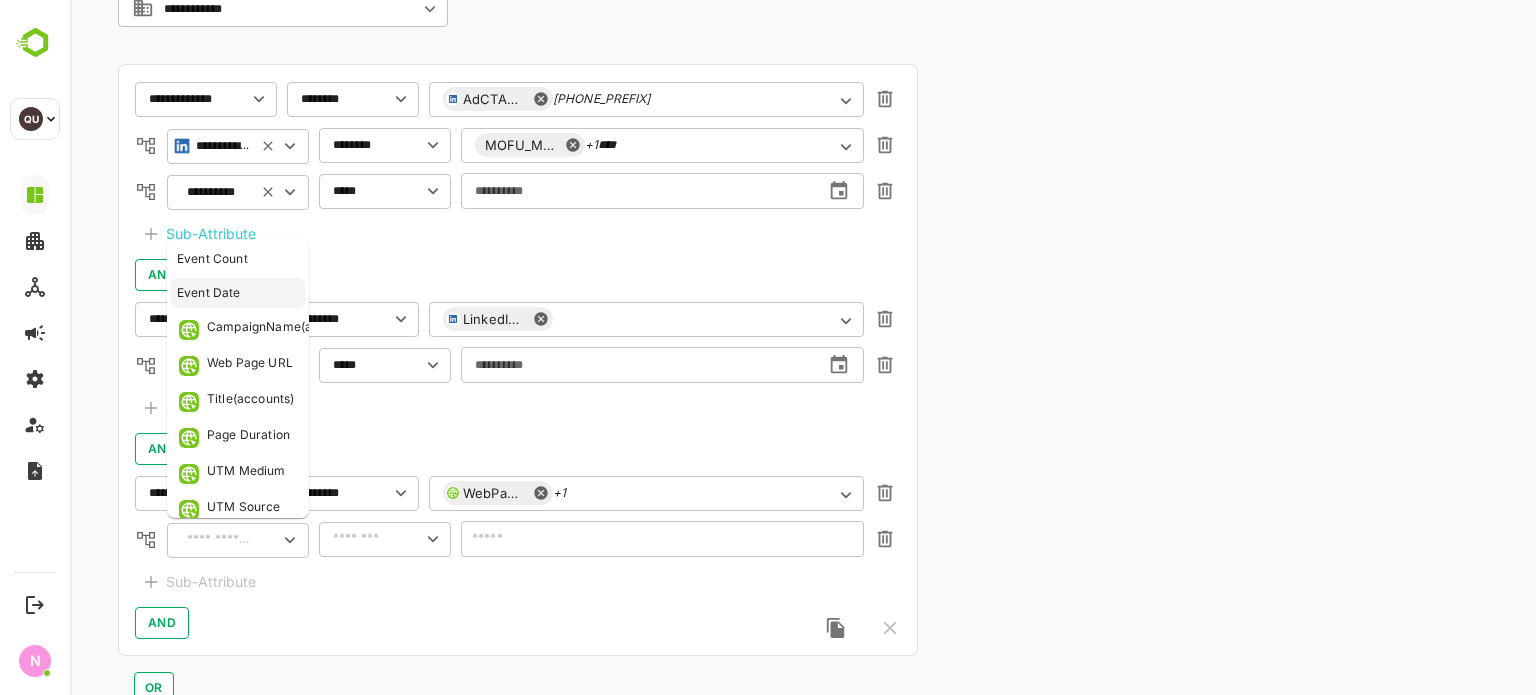 click on "Event Date" at bounding box center [238, 293] 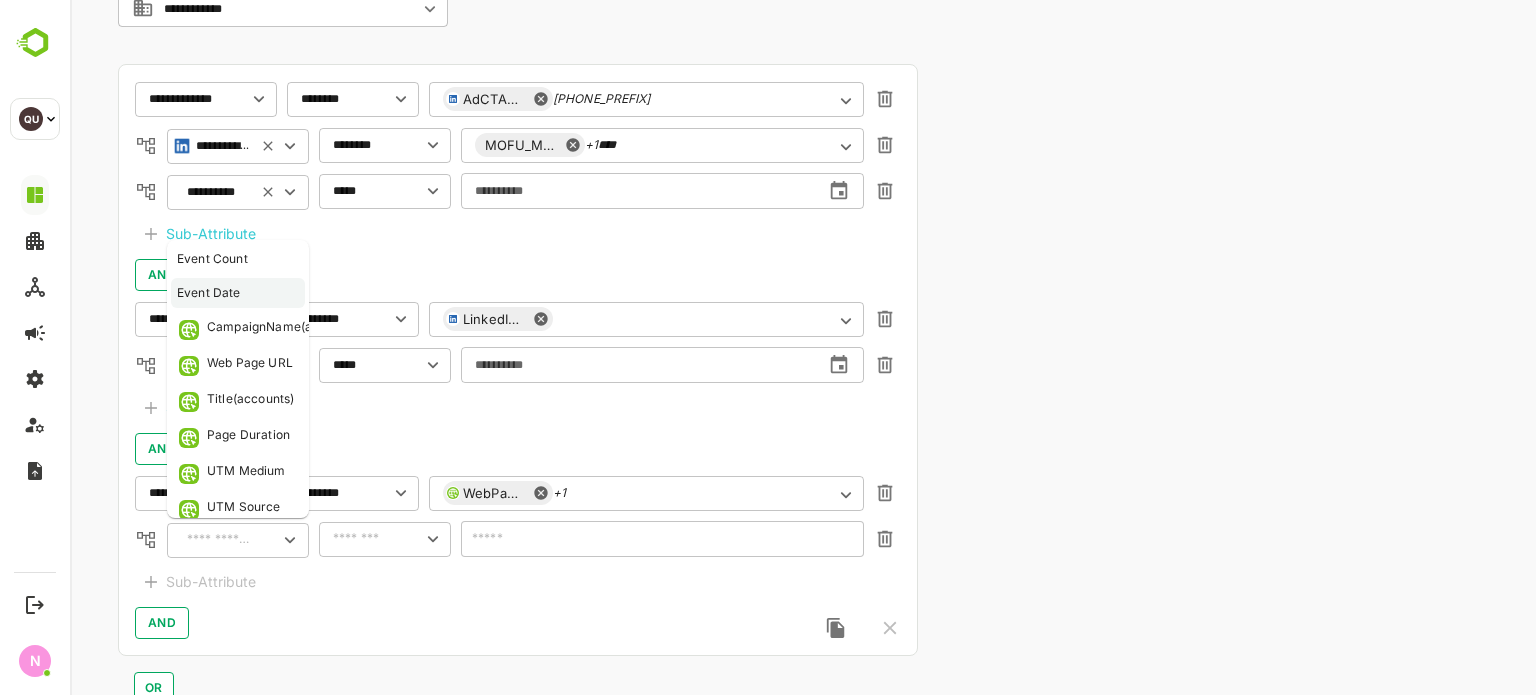 type on "**********" 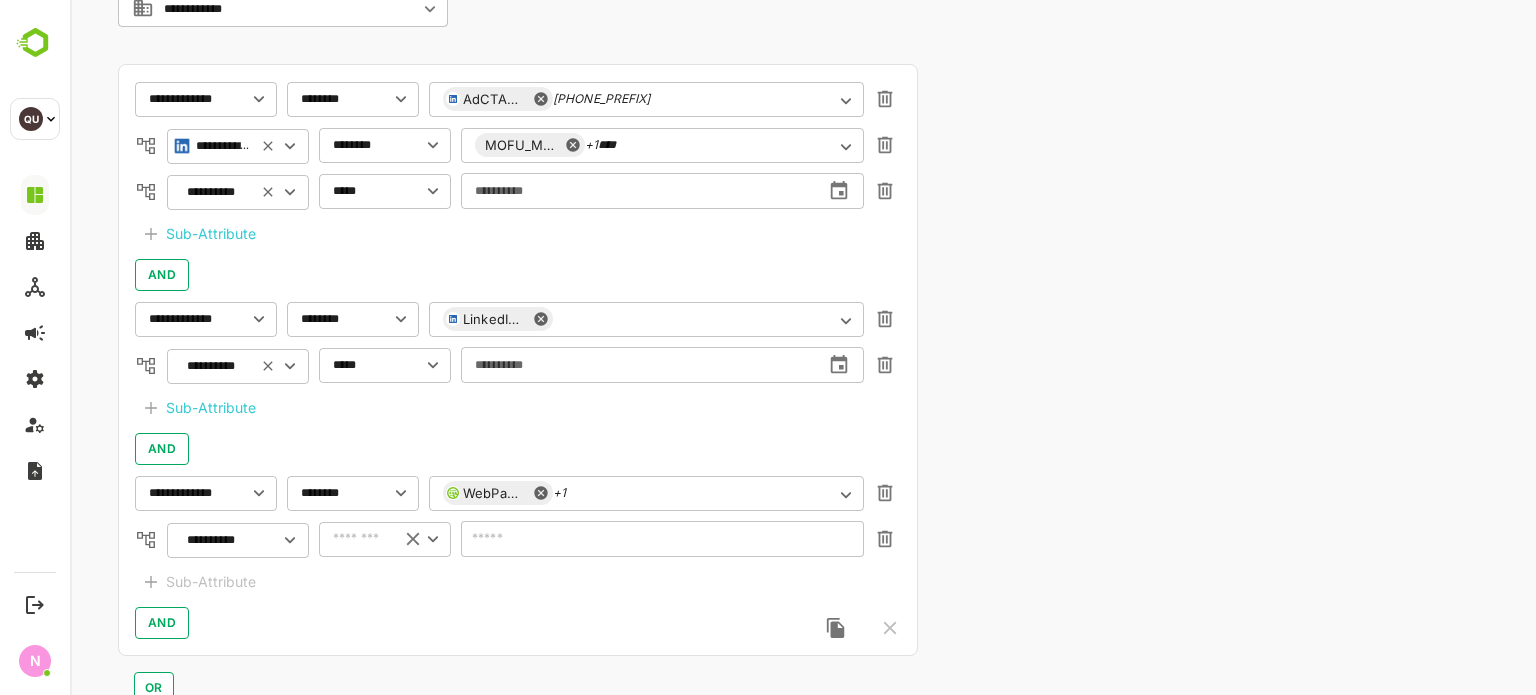 click on "​" at bounding box center (385, 539) 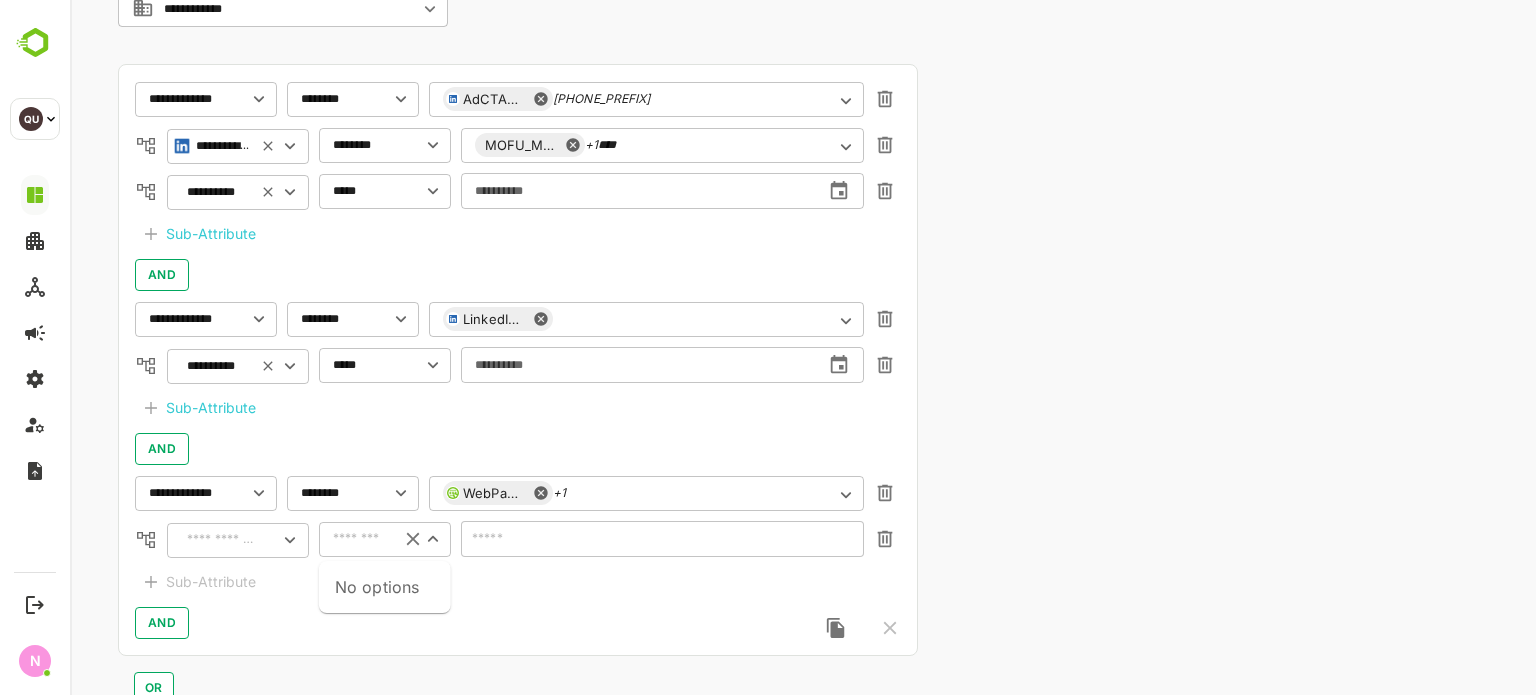 click at bounding box center (218, 192) 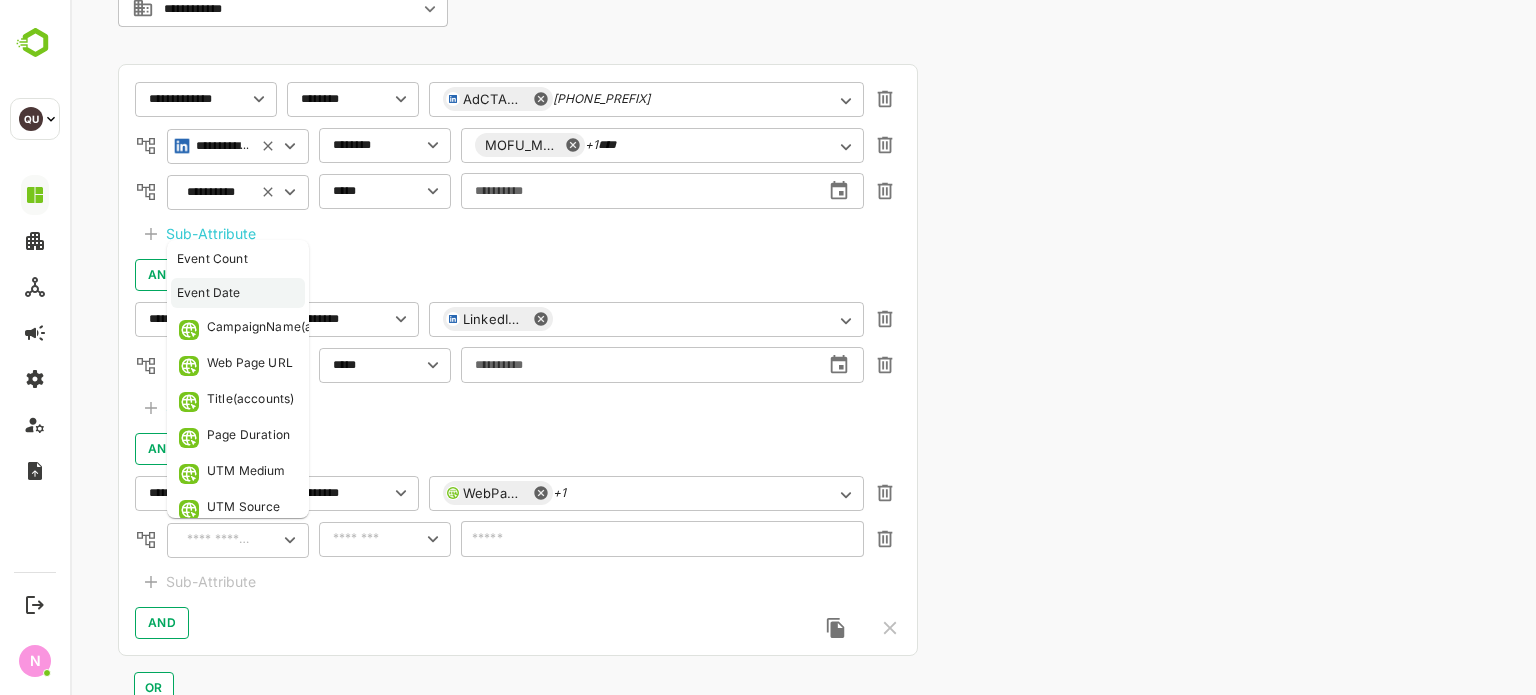 click on "Event Date" at bounding box center [233, 293] 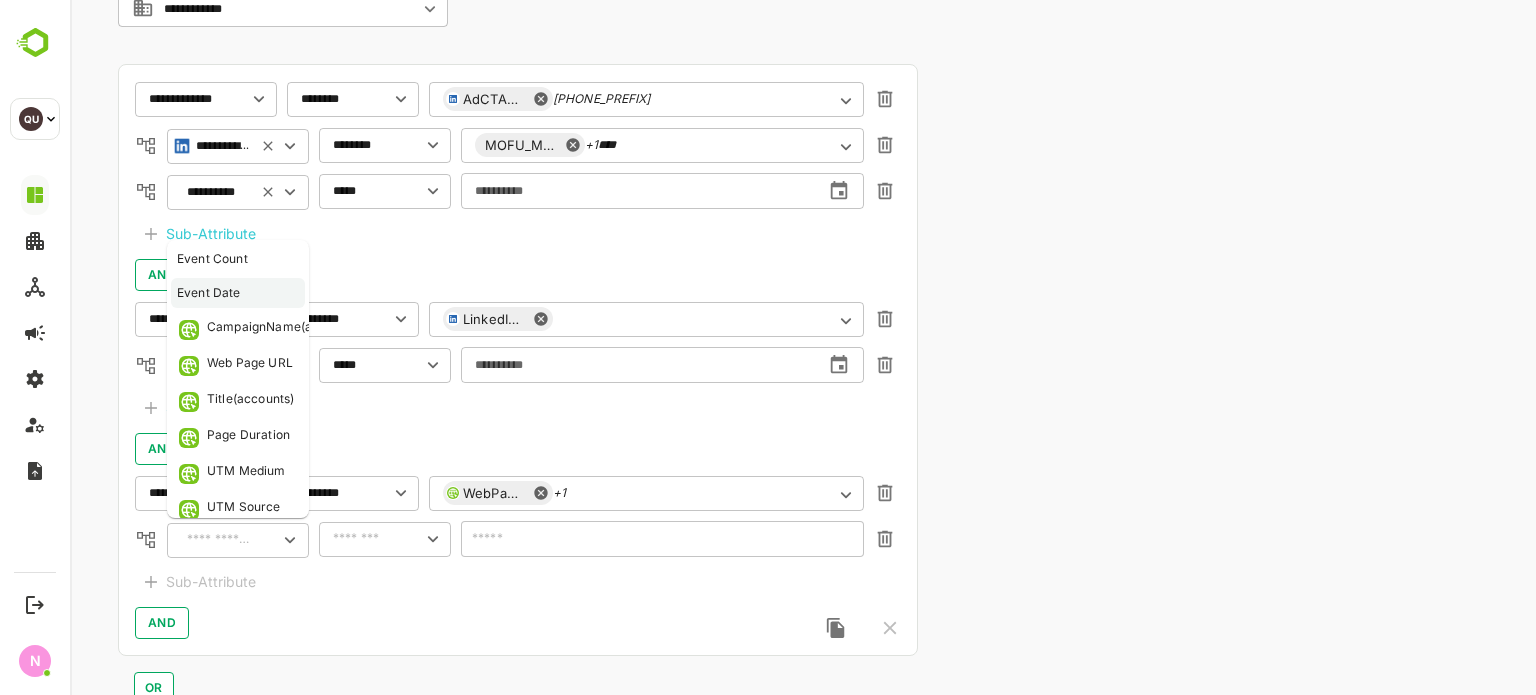 type on "**********" 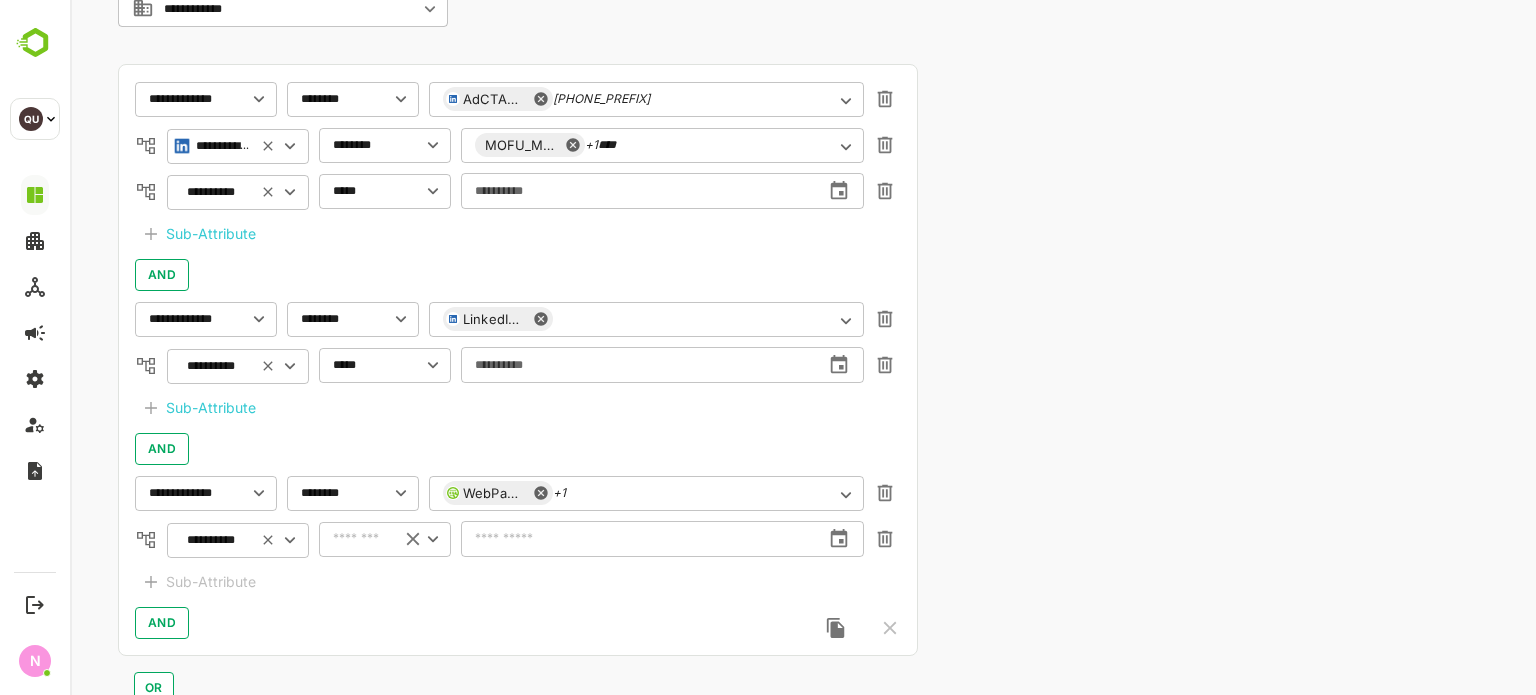 click on "​" at bounding box center (385, 539) 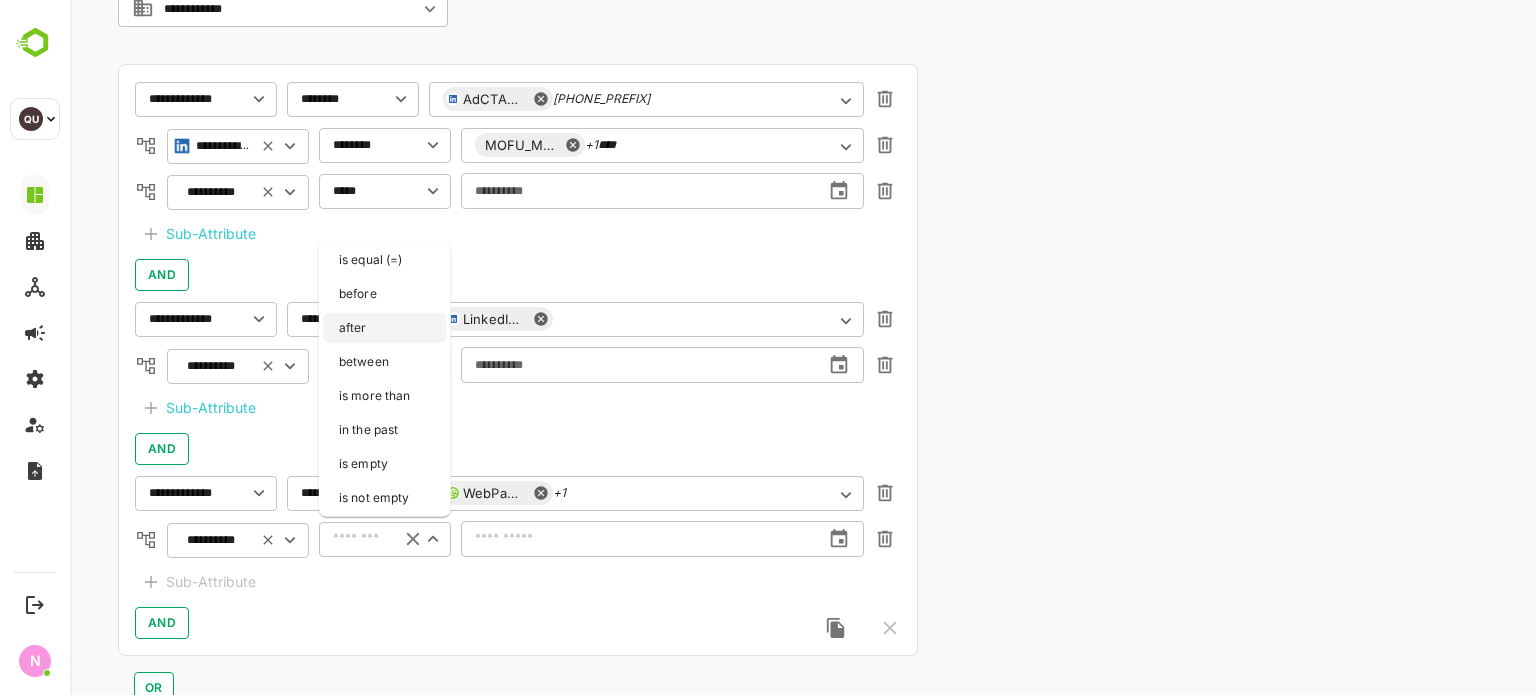 click on "after" at bounding box center [385, 328] 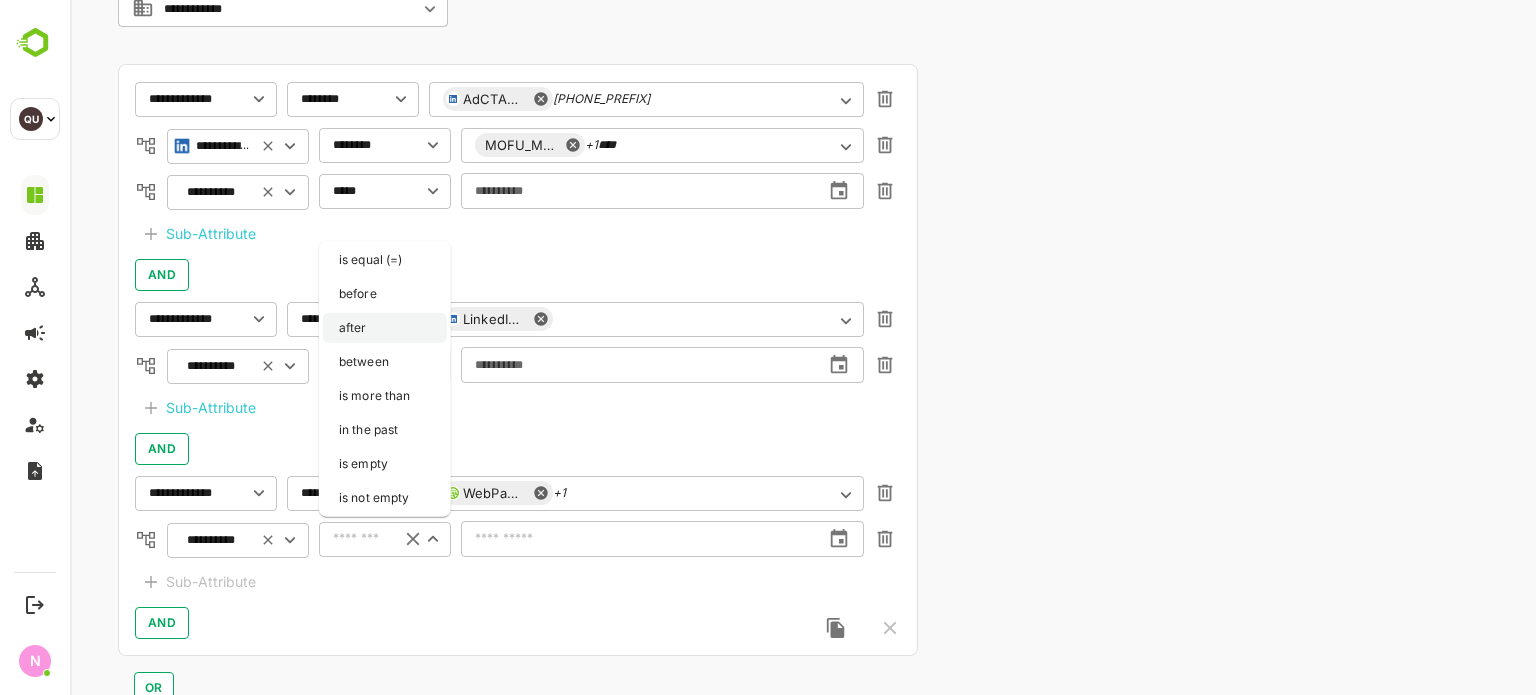 type on "*****" 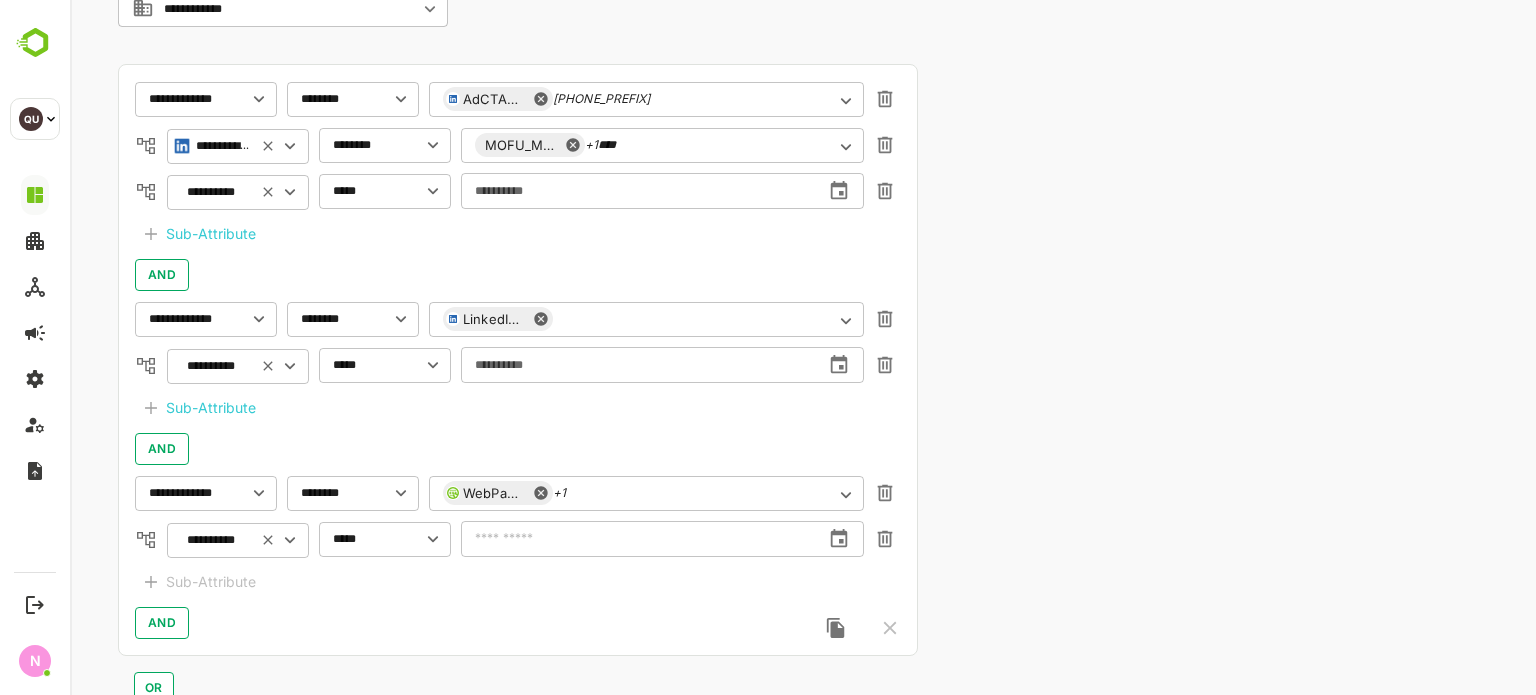 click at bounding box center (640, 539) 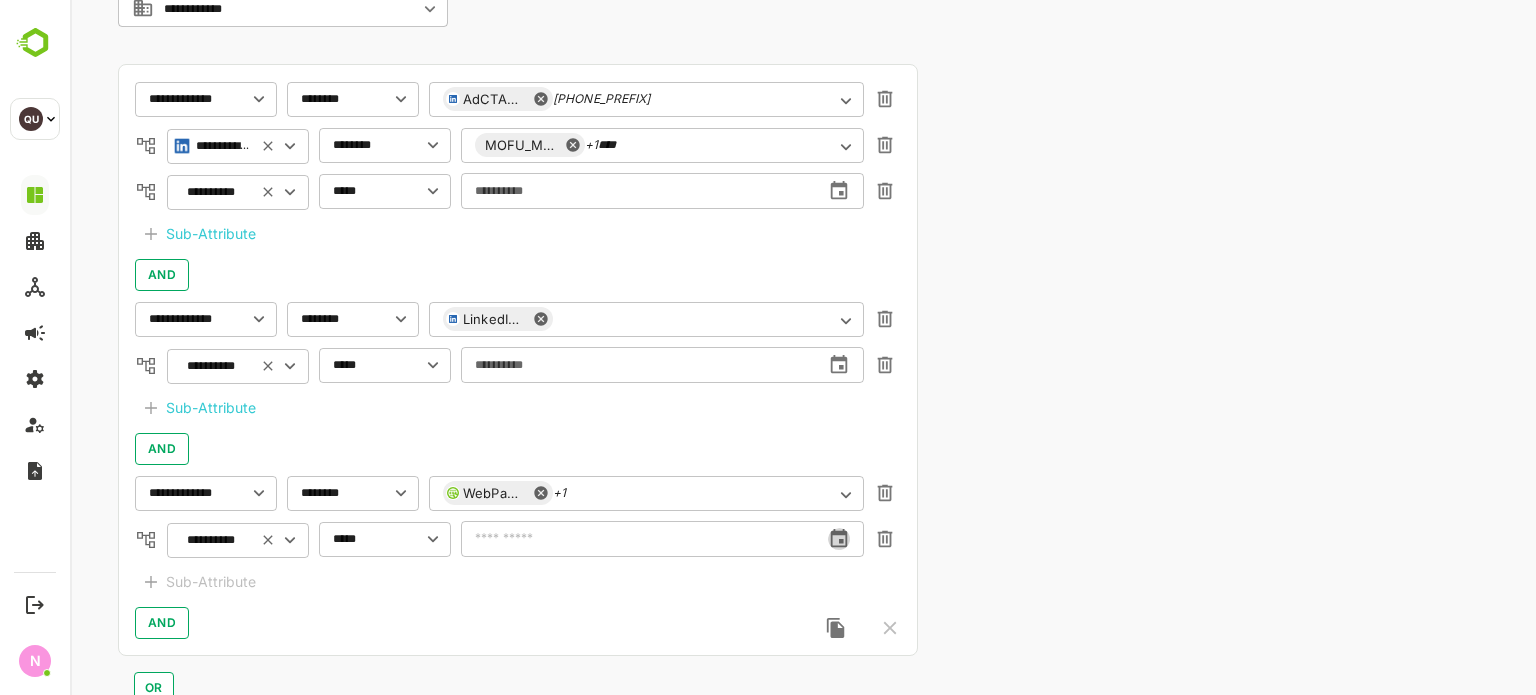 click 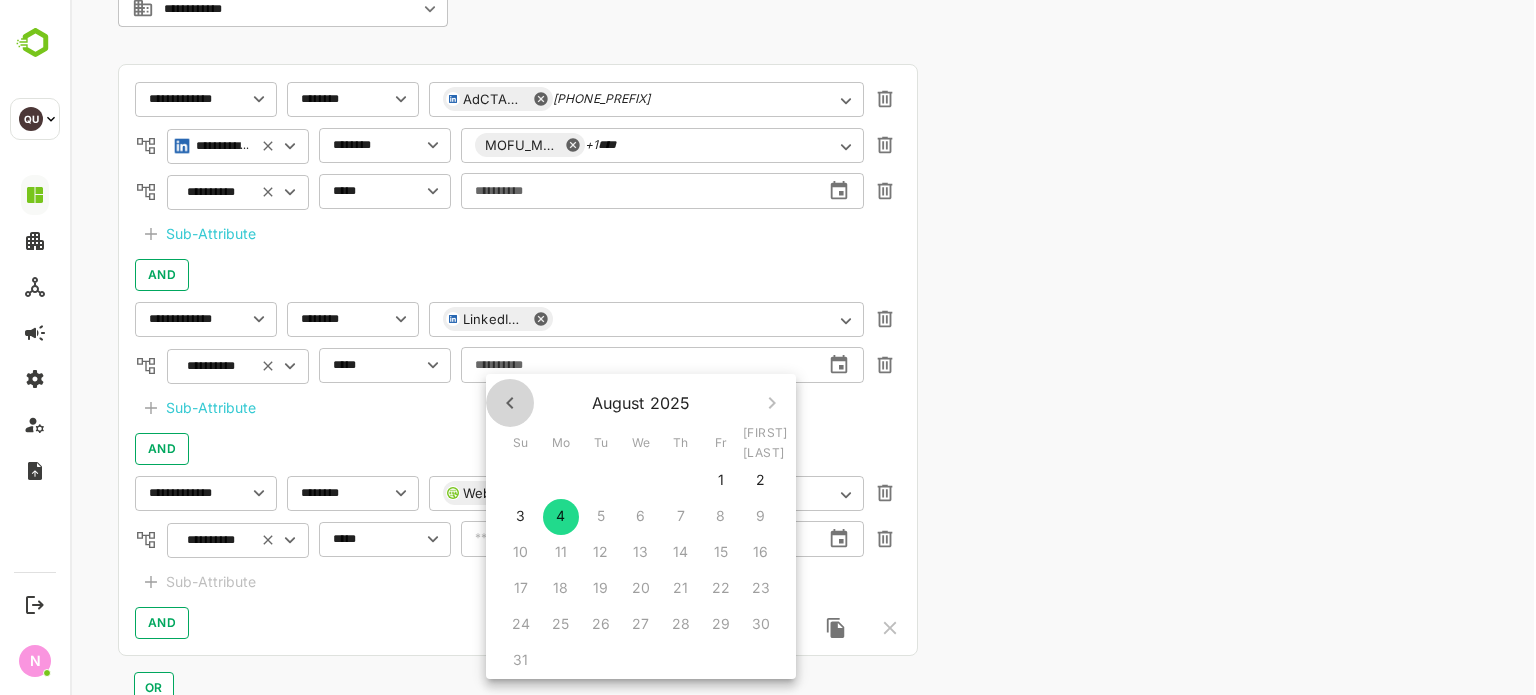 click 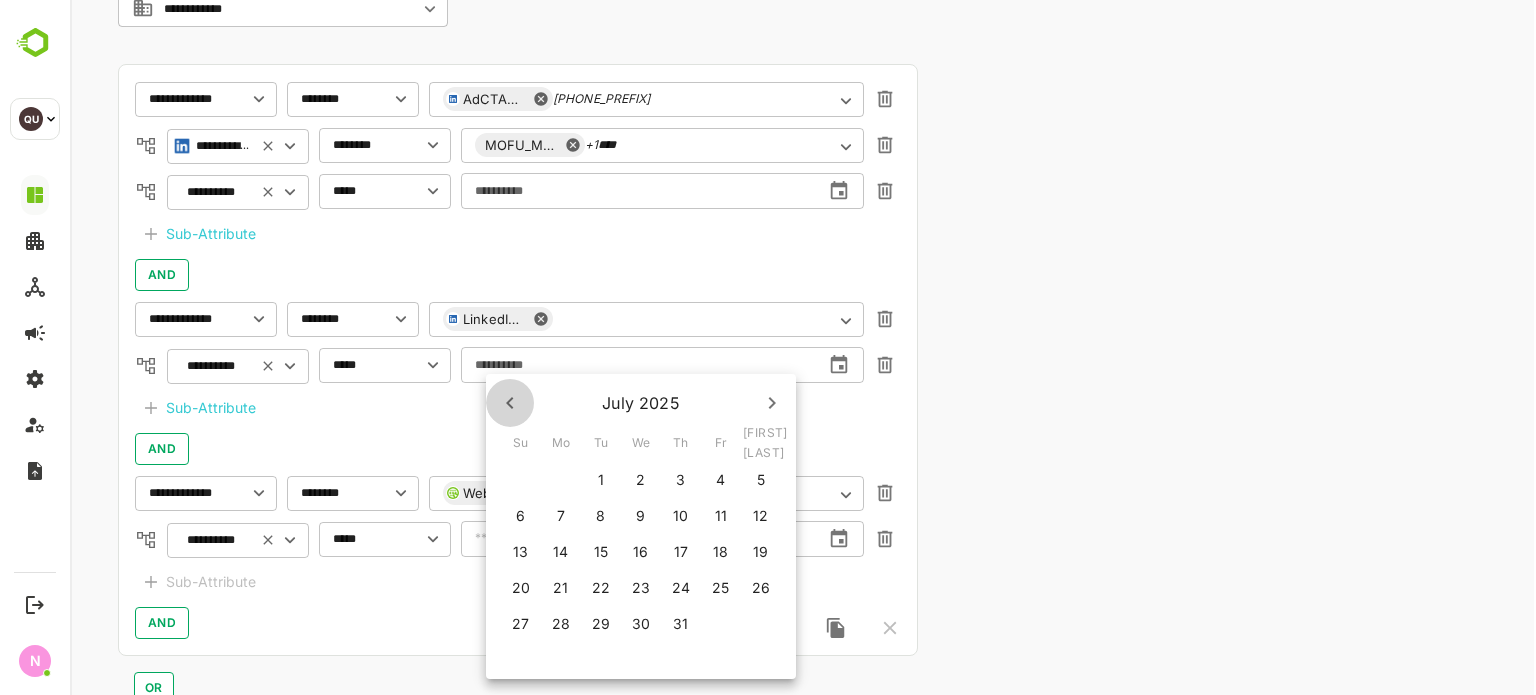click 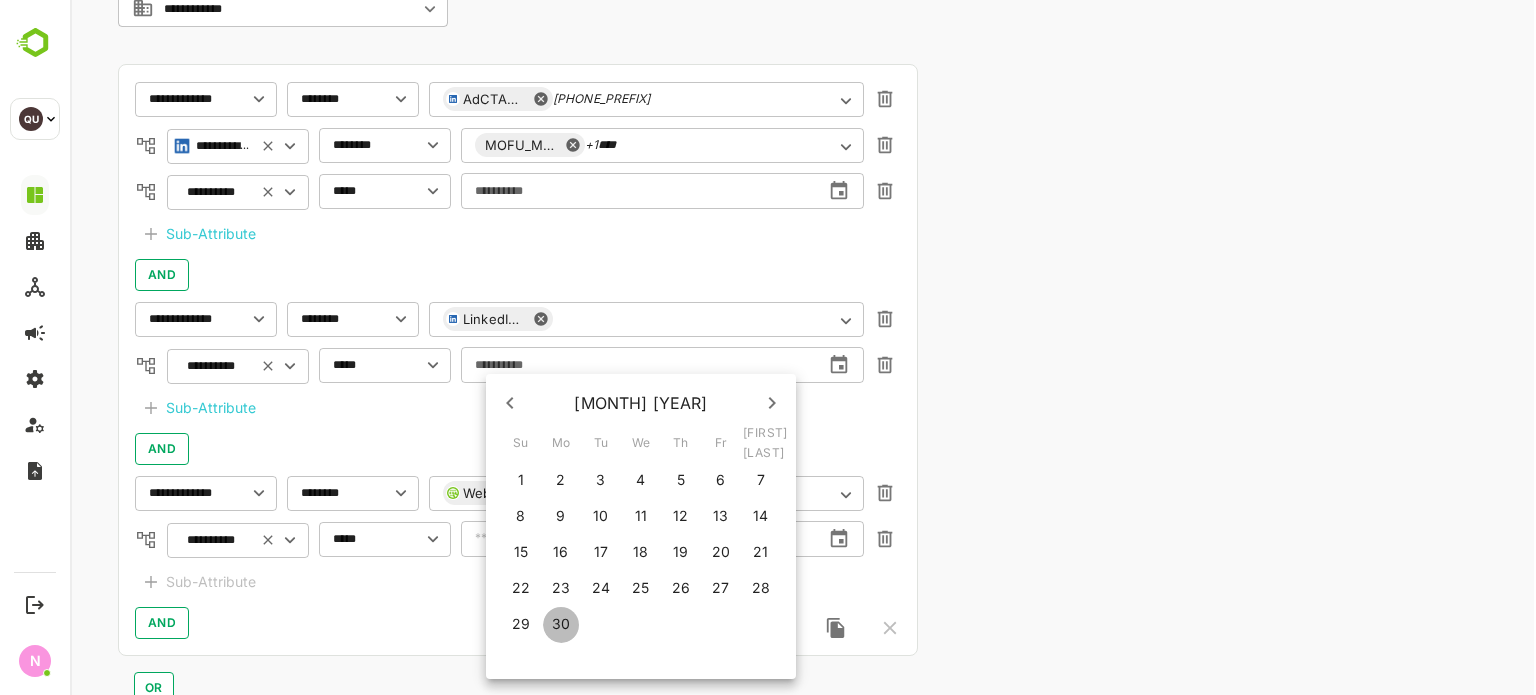 click on "30" at bounding box center [561, 624] 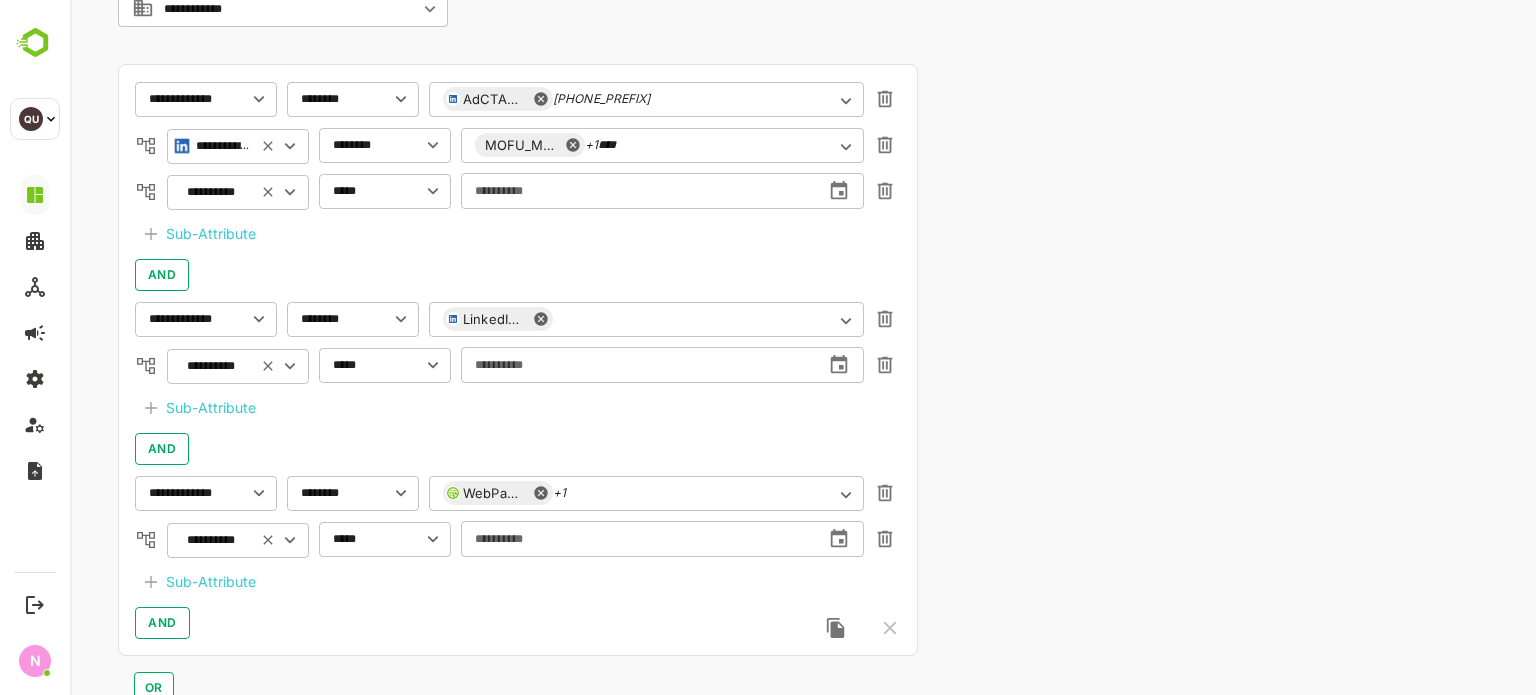 click 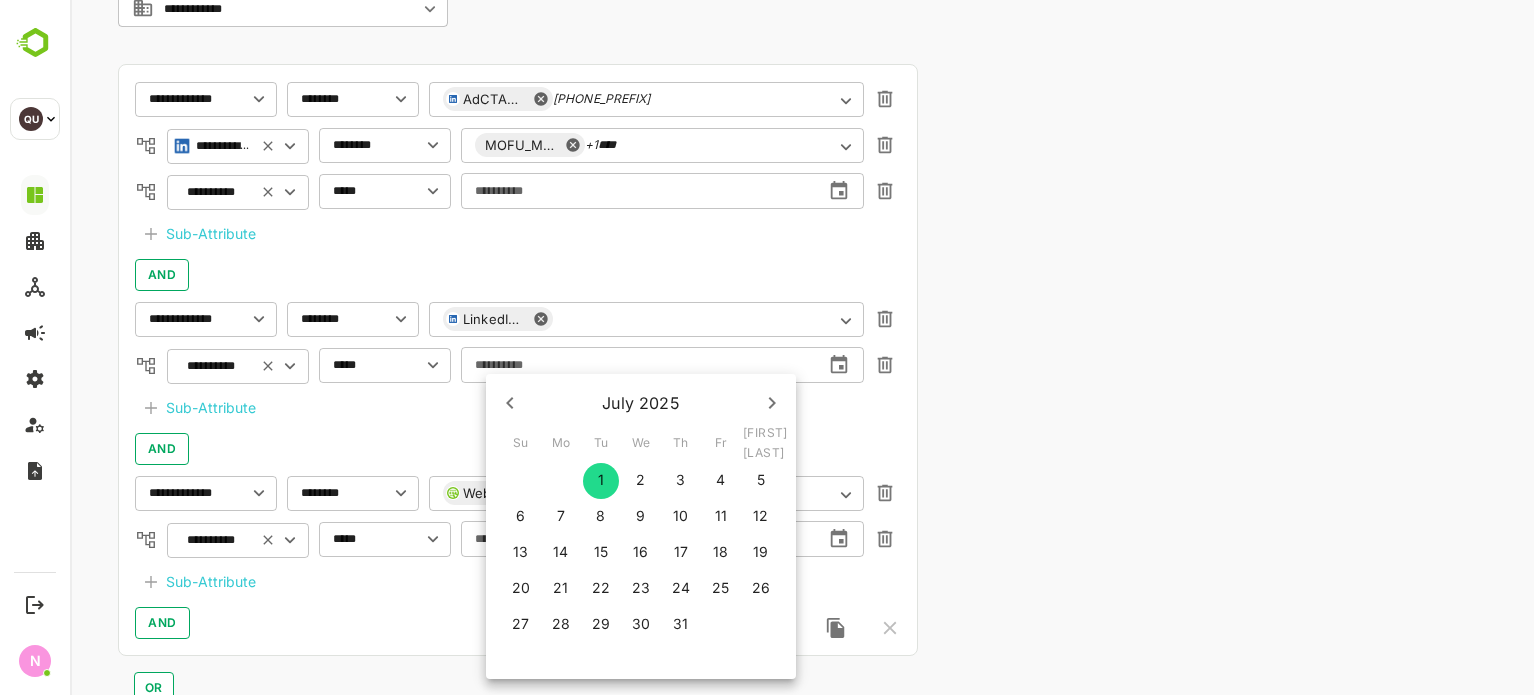 click 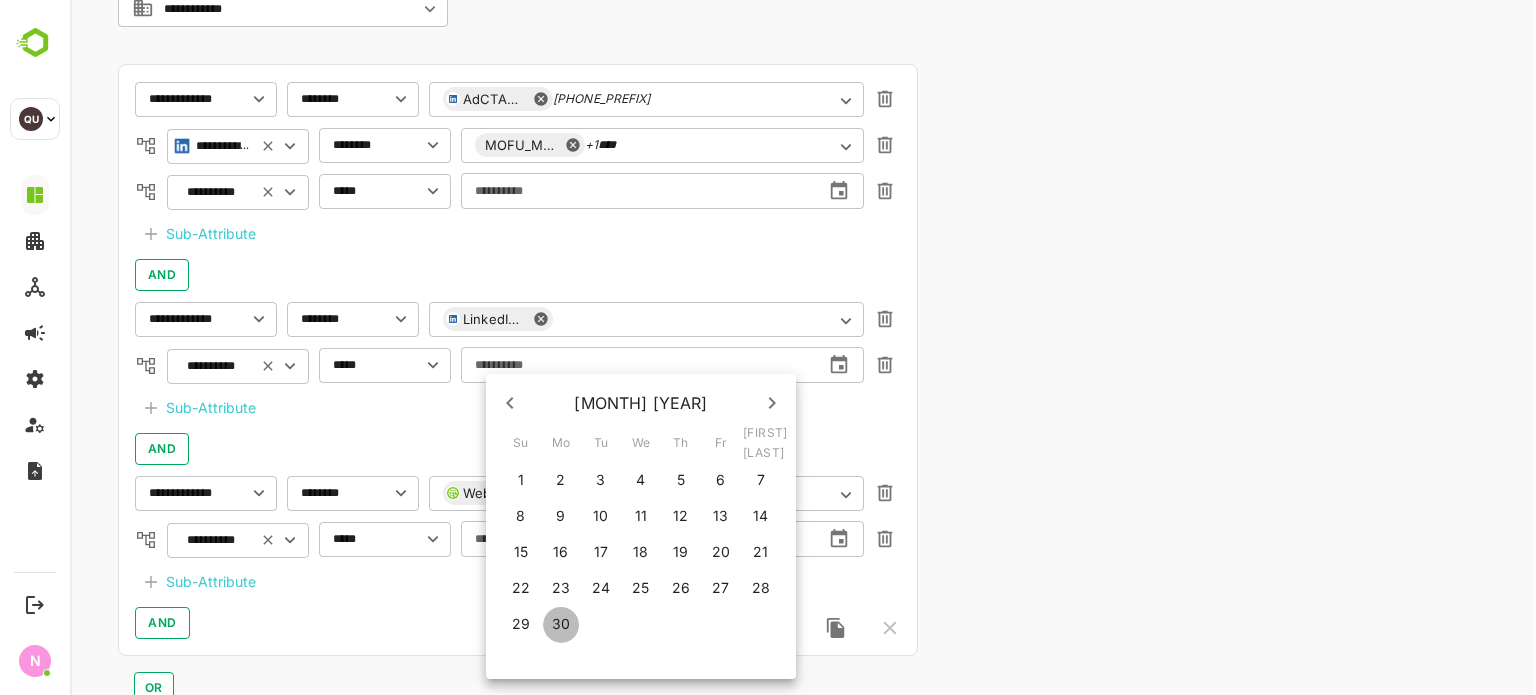 click on "30" at bounding box center [561, 624] 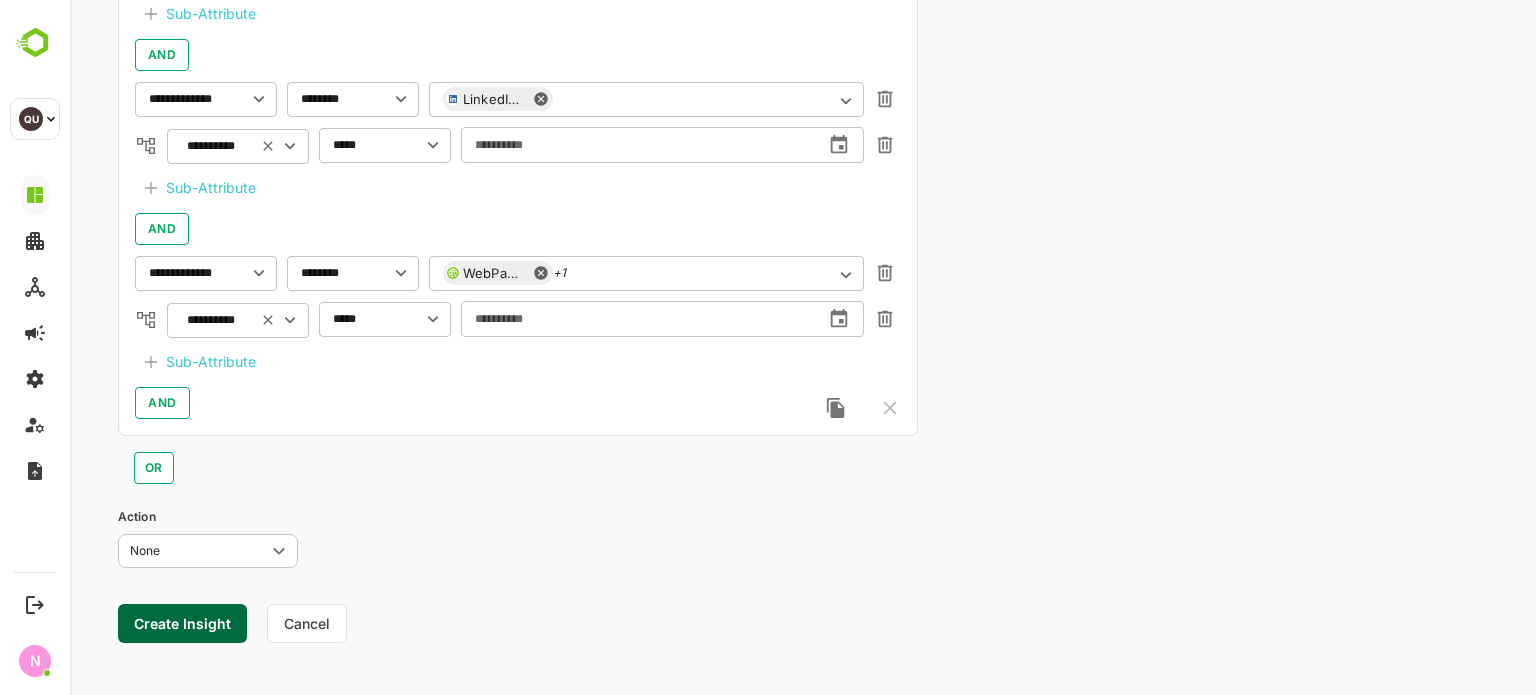 scroll, scrollTop: 736, scrollLeft: 0, axis: vertical 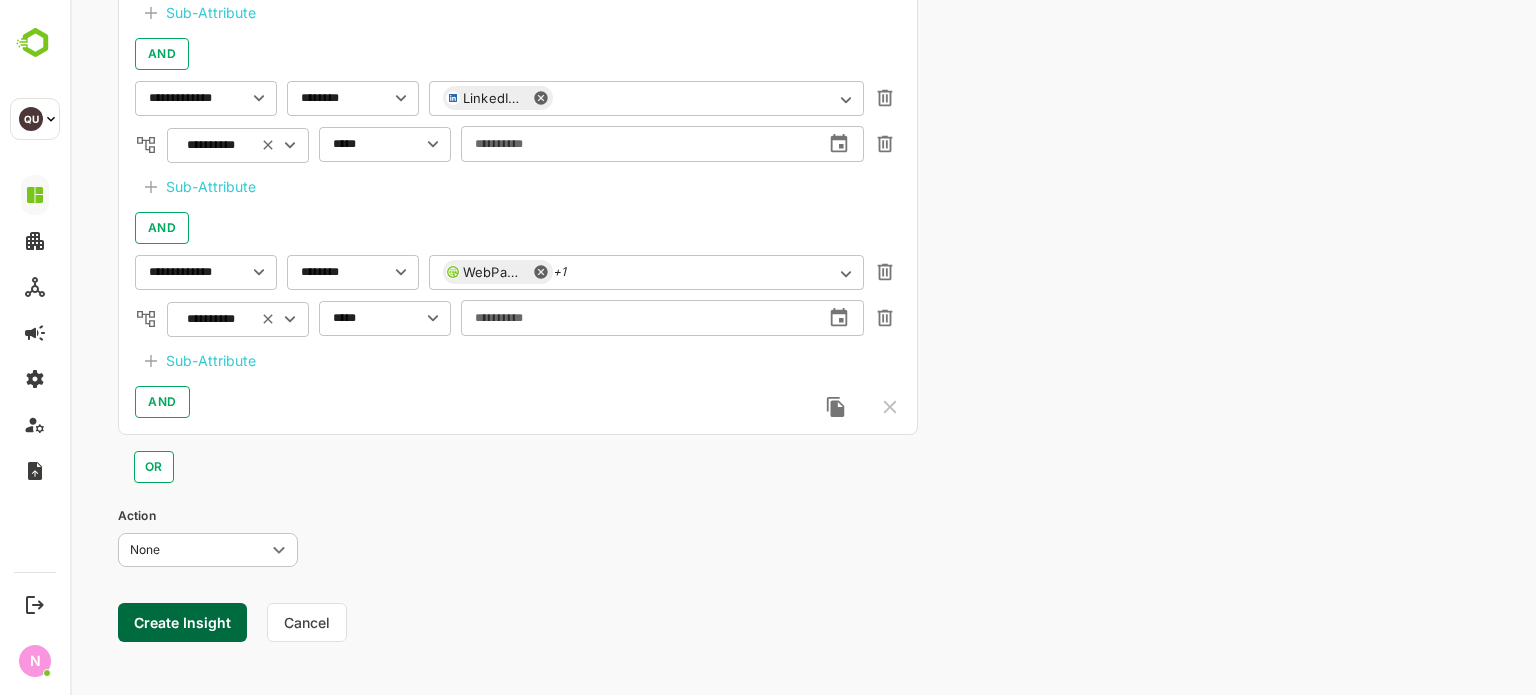 click on "Create Insight" at bounding box center (182, 622) 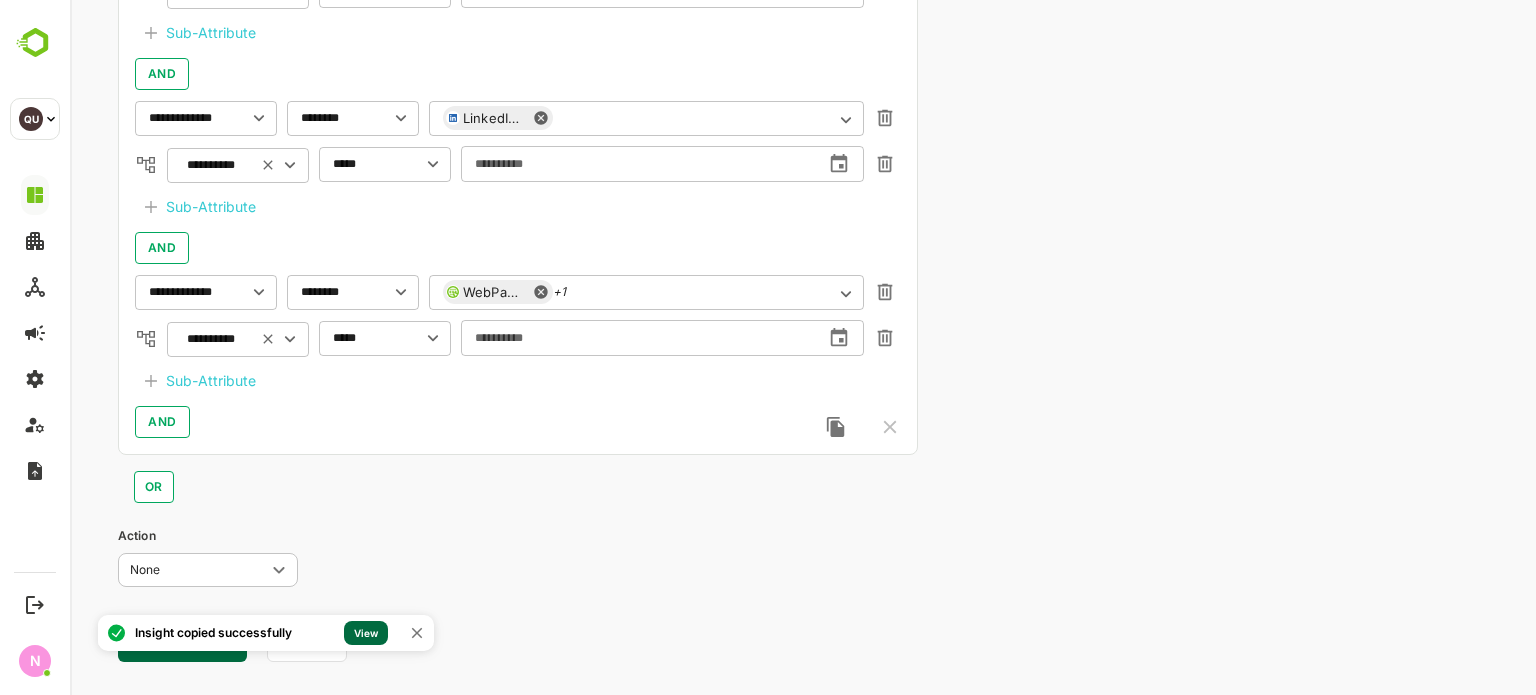 scroll, scrollTop: 710, scrollLeft: 0, axis: vertical 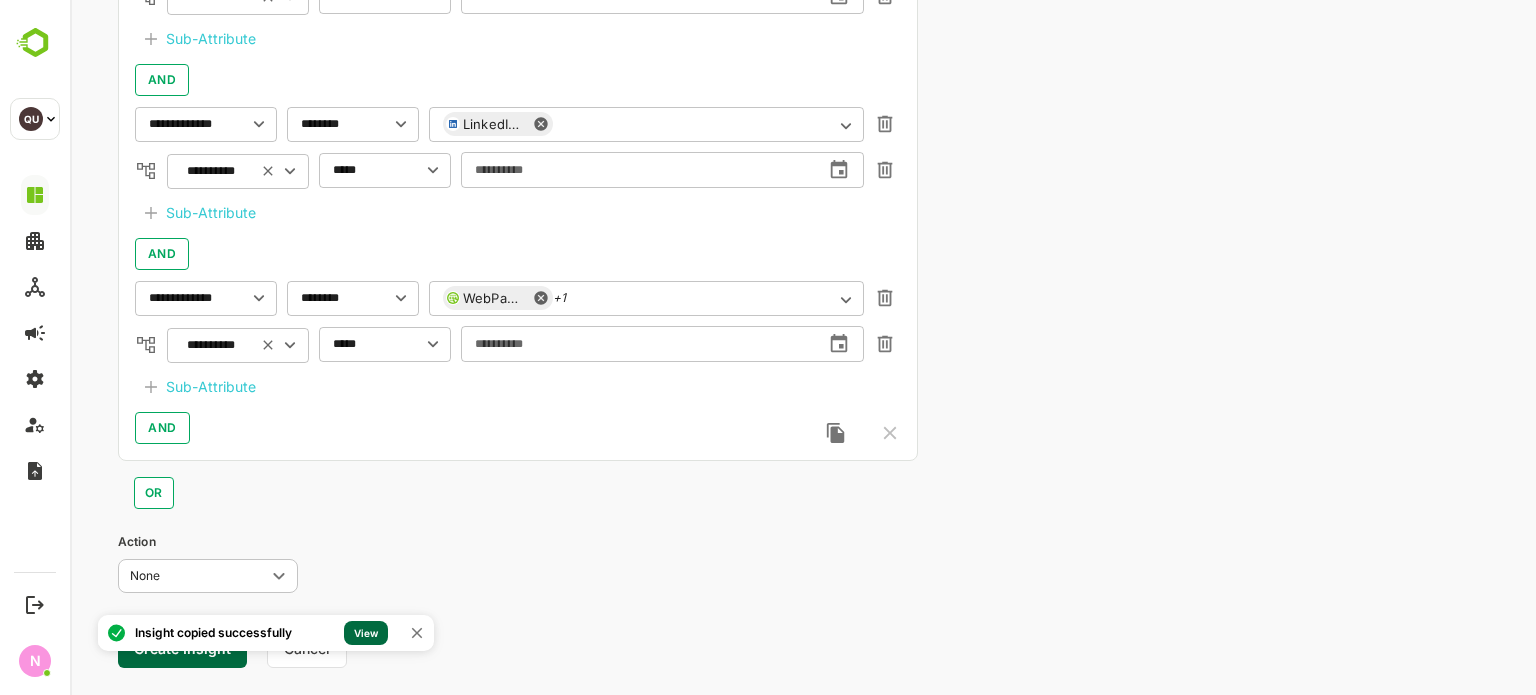 click on "View" at bounding box center (366, 633) 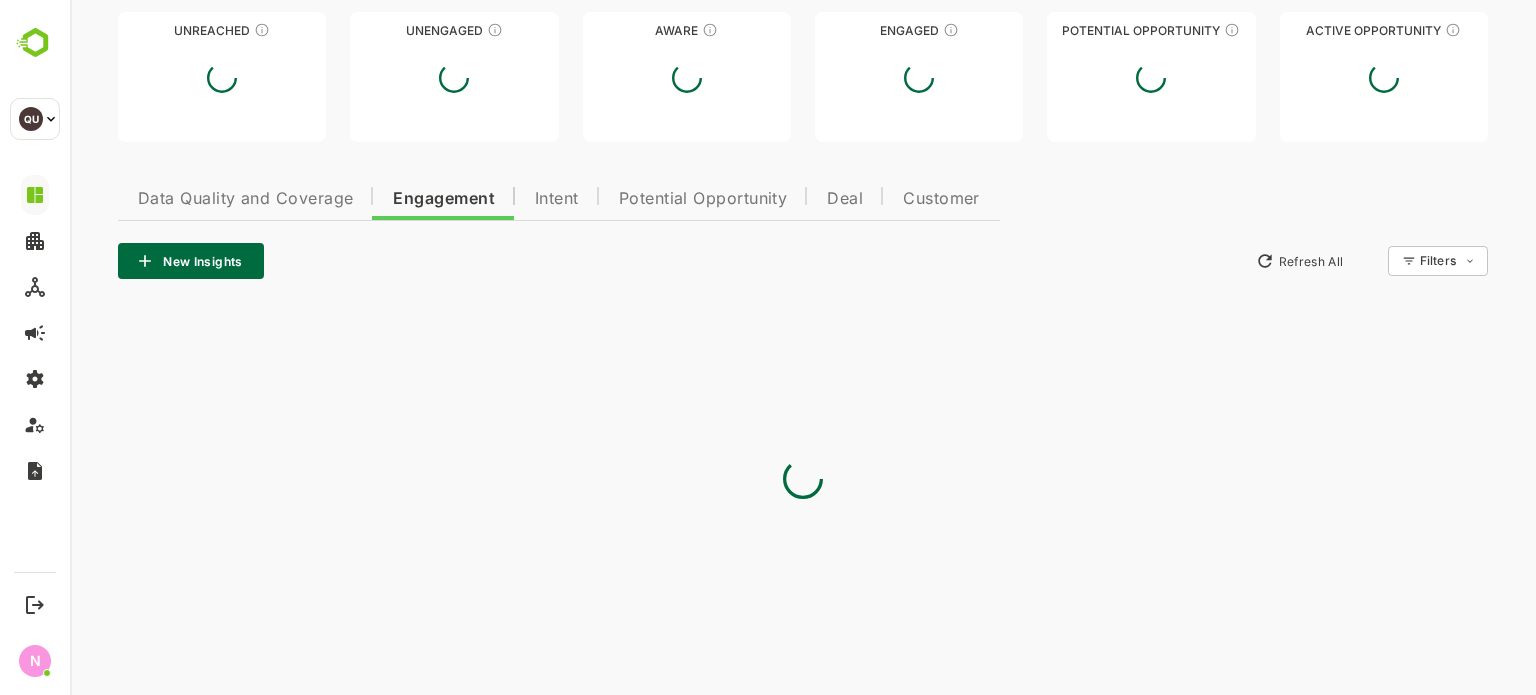 scroll, scrollTop: 710, scrollLeft: 0, axis: vertical 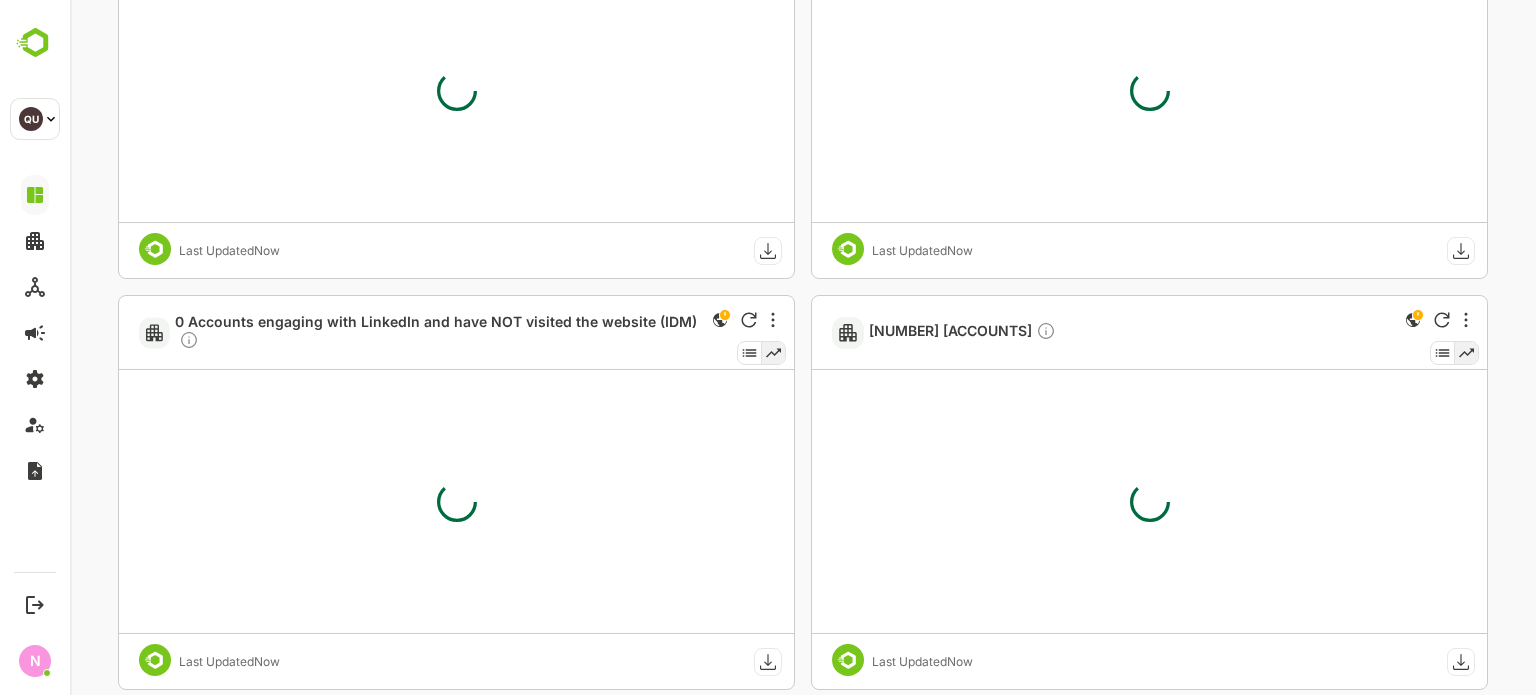 type on "**********" 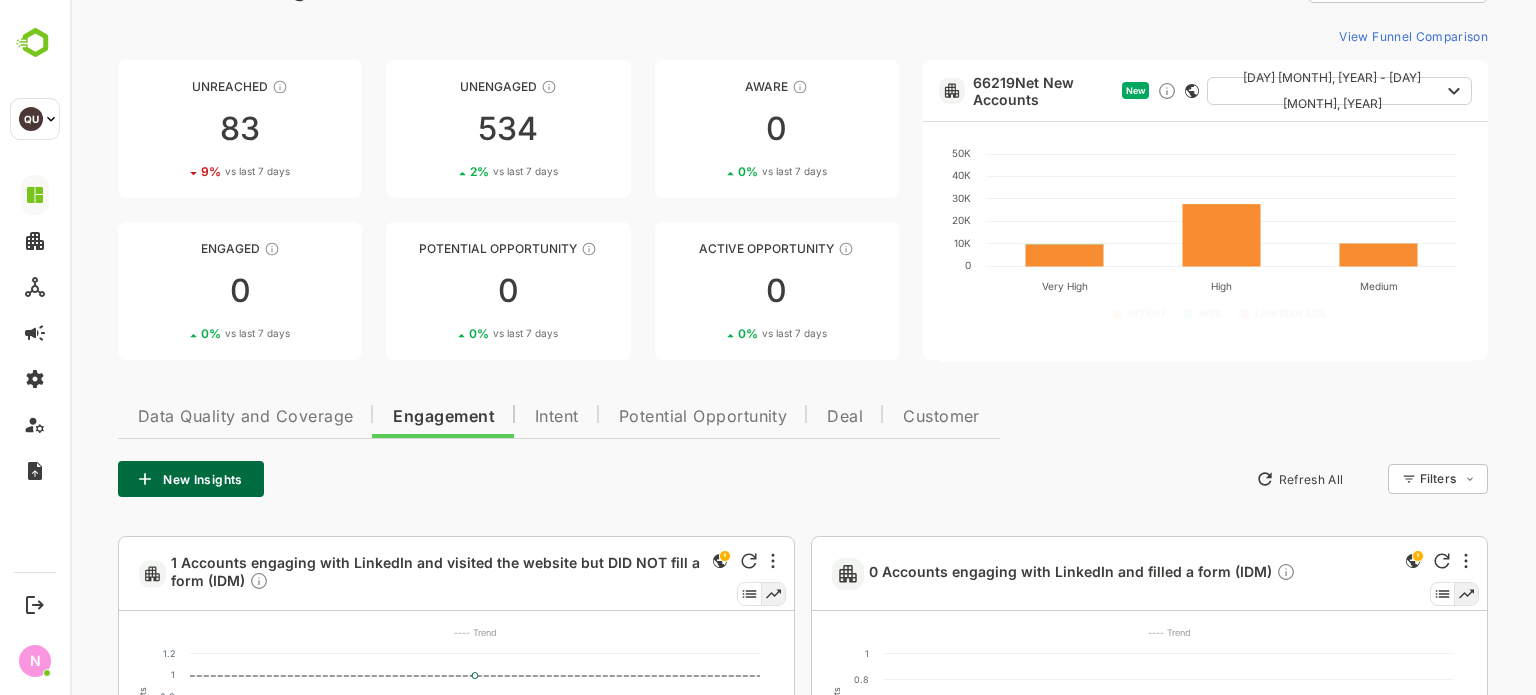 scroll, scrollTop: 59, scrollLeft: 0, axis: vertical 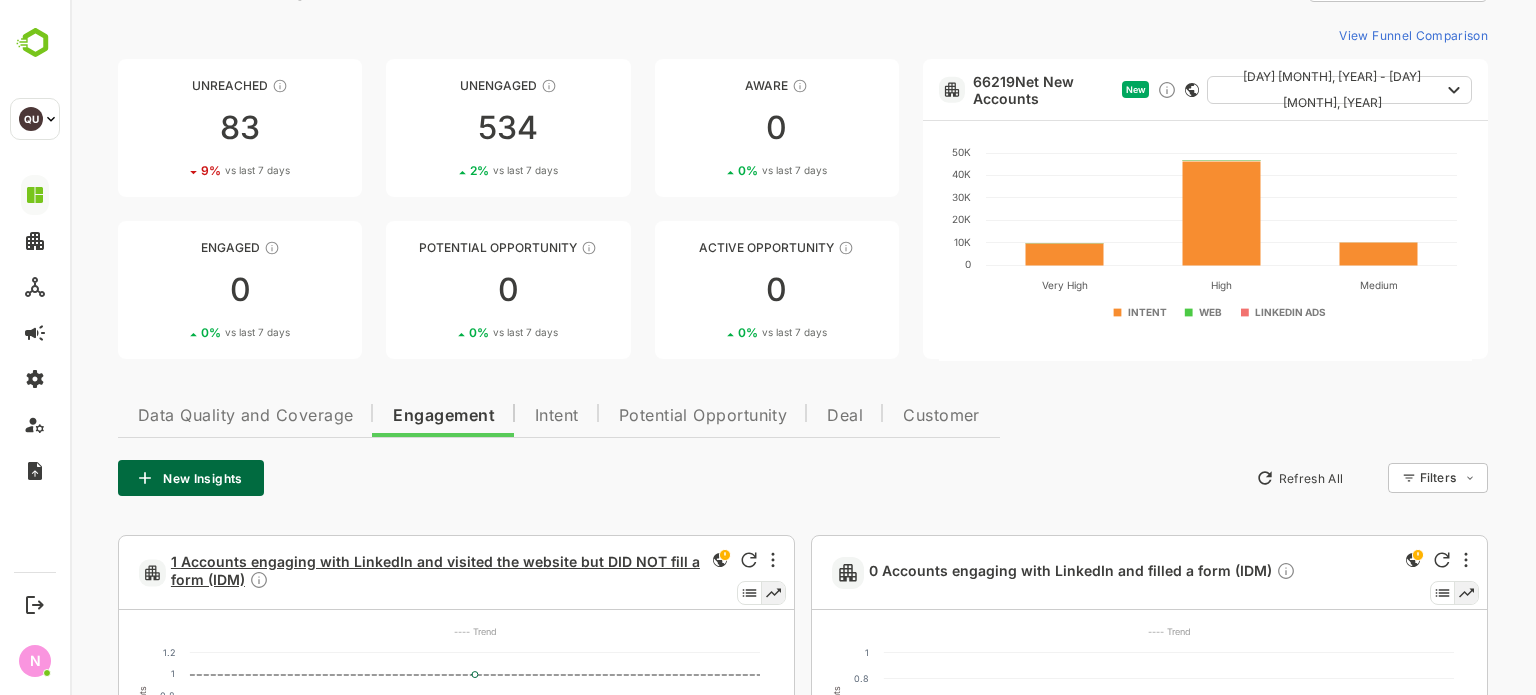 click on "1 Accounts engaging with LinkedIn and visited the website but DID NOT fill a form (IDM)" at bounding box center (435, 573) 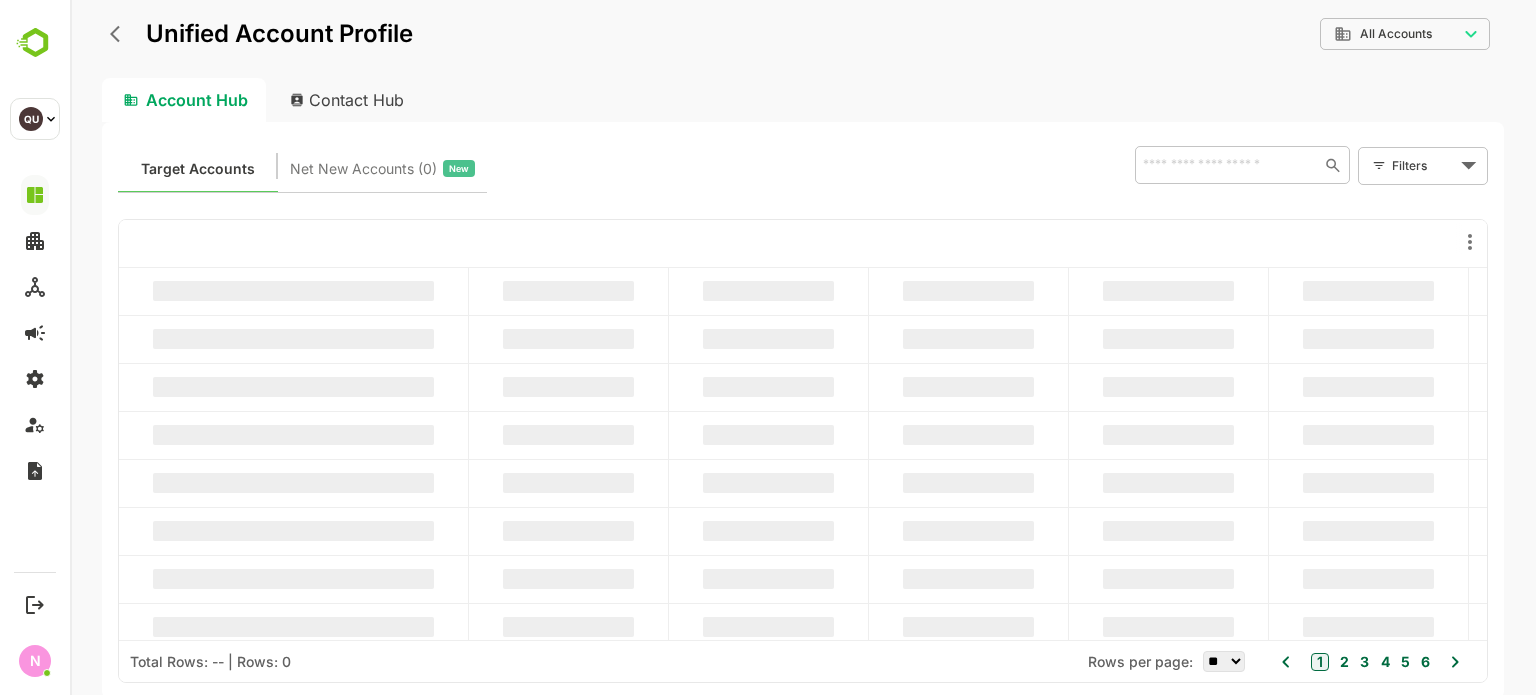scroll, scrollTop: 0, scrollLeft: 0, axis: both 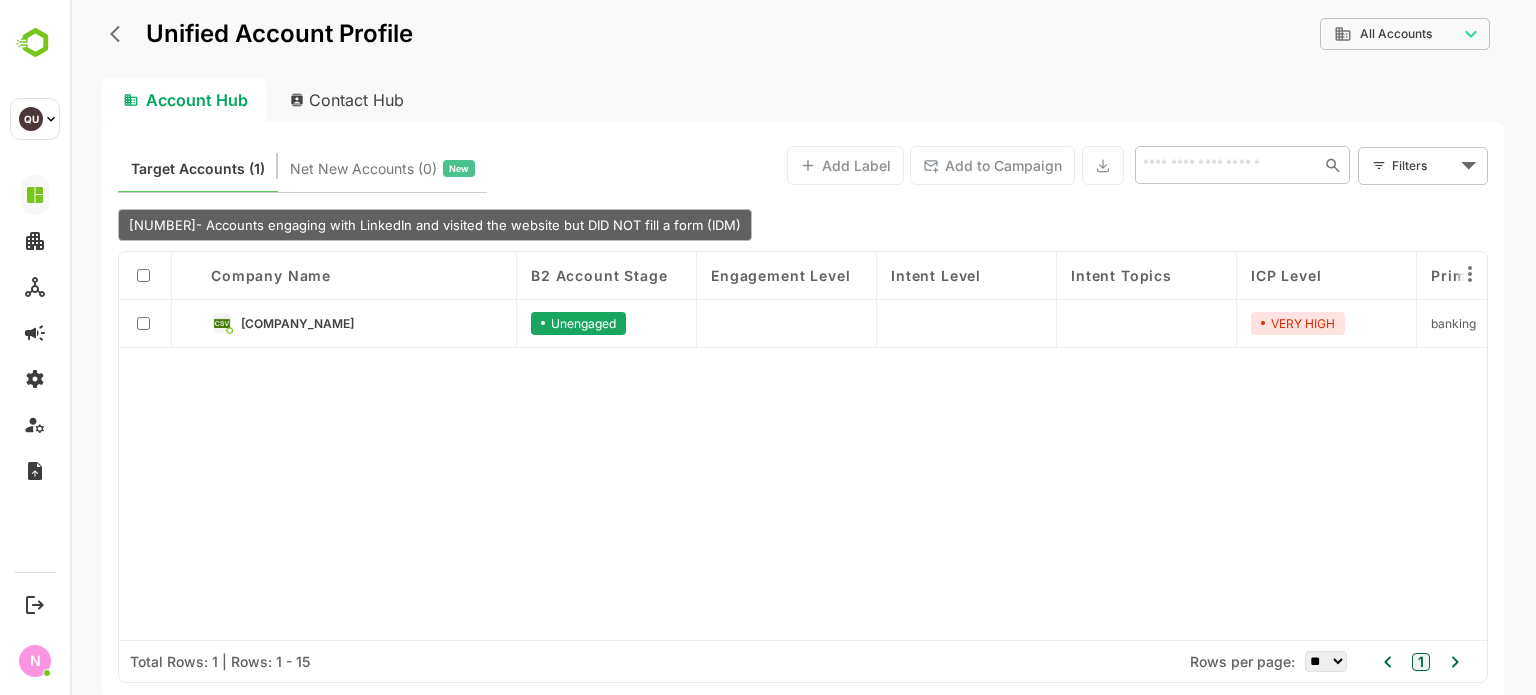 click on "[COMPANY_NAME]" at bounding box center [371, 323] 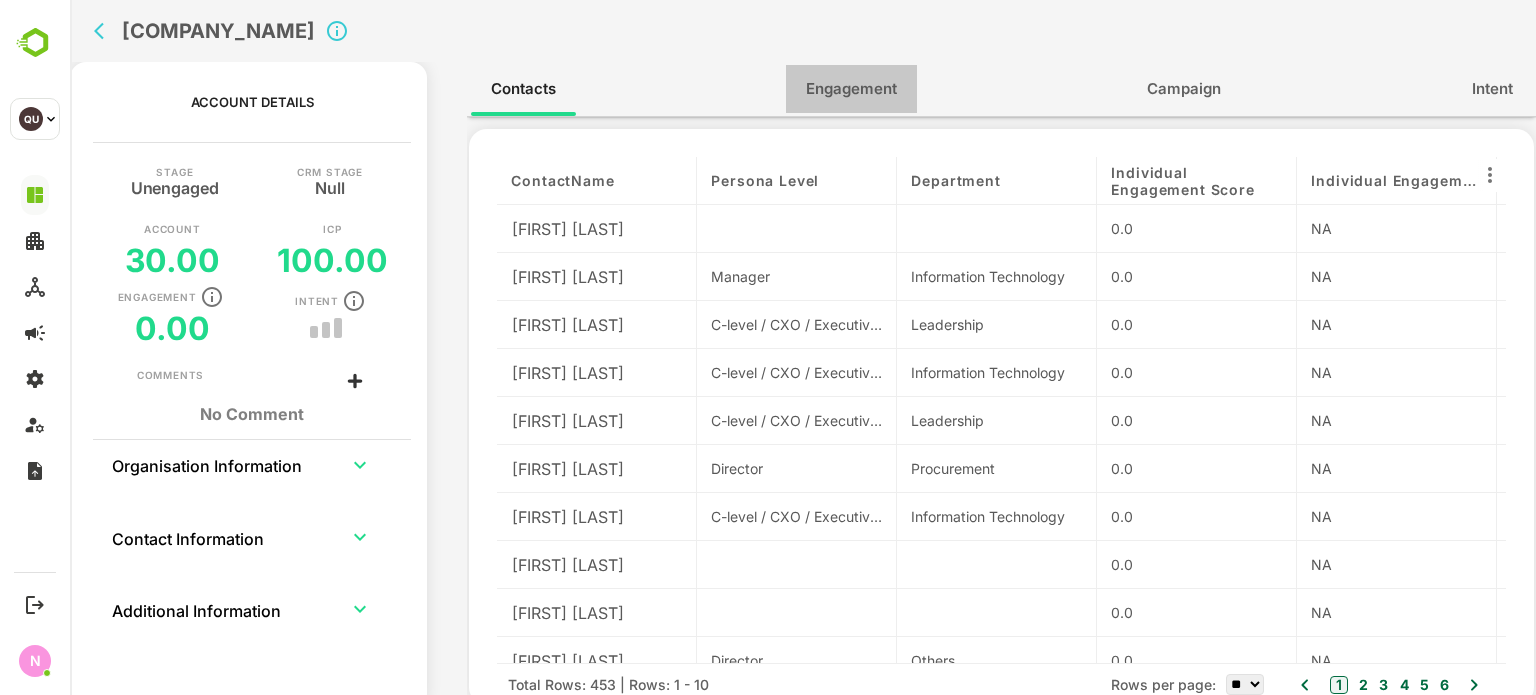 click on "Engagement" at bounding box center [851, 89] 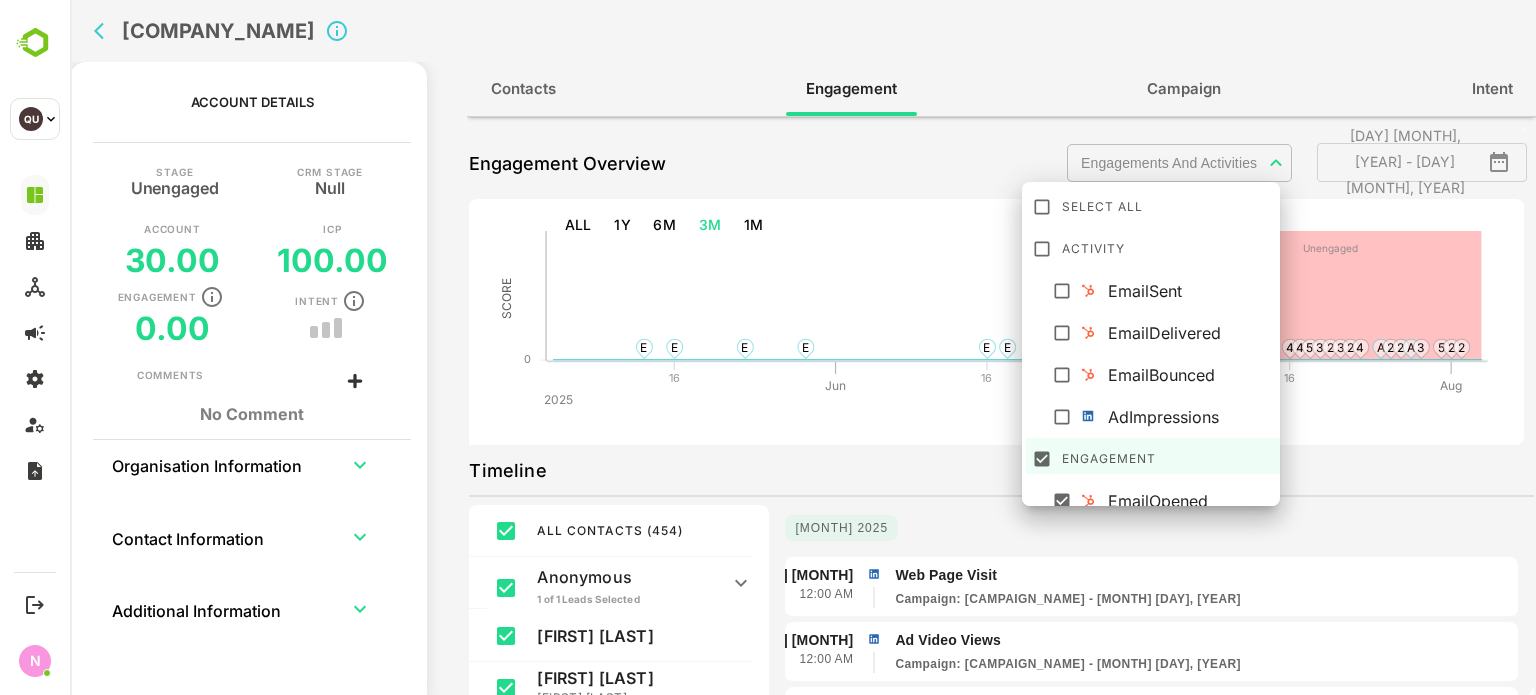 click on "[TITLE] [FIRST] [LAST]" at bounding box center [803, 347] 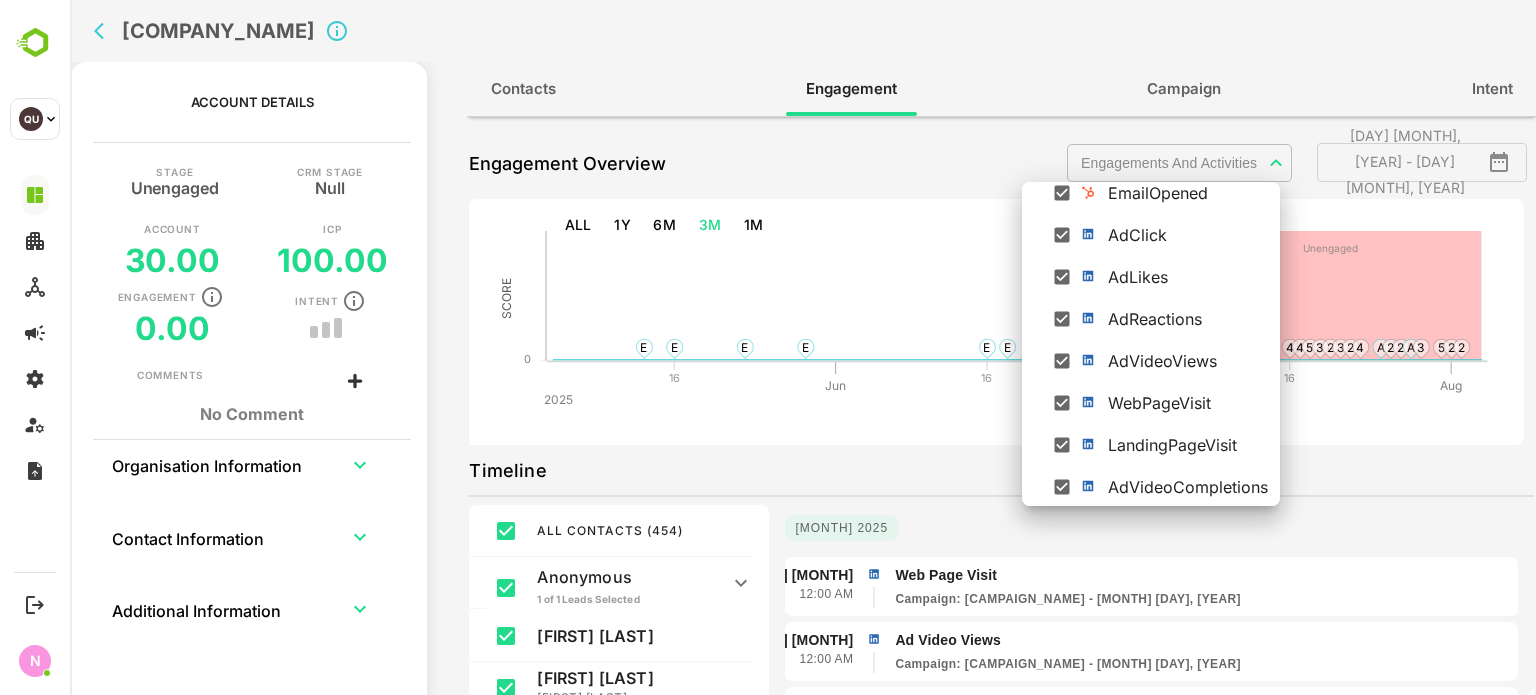 click at bounding box center [803, 347] 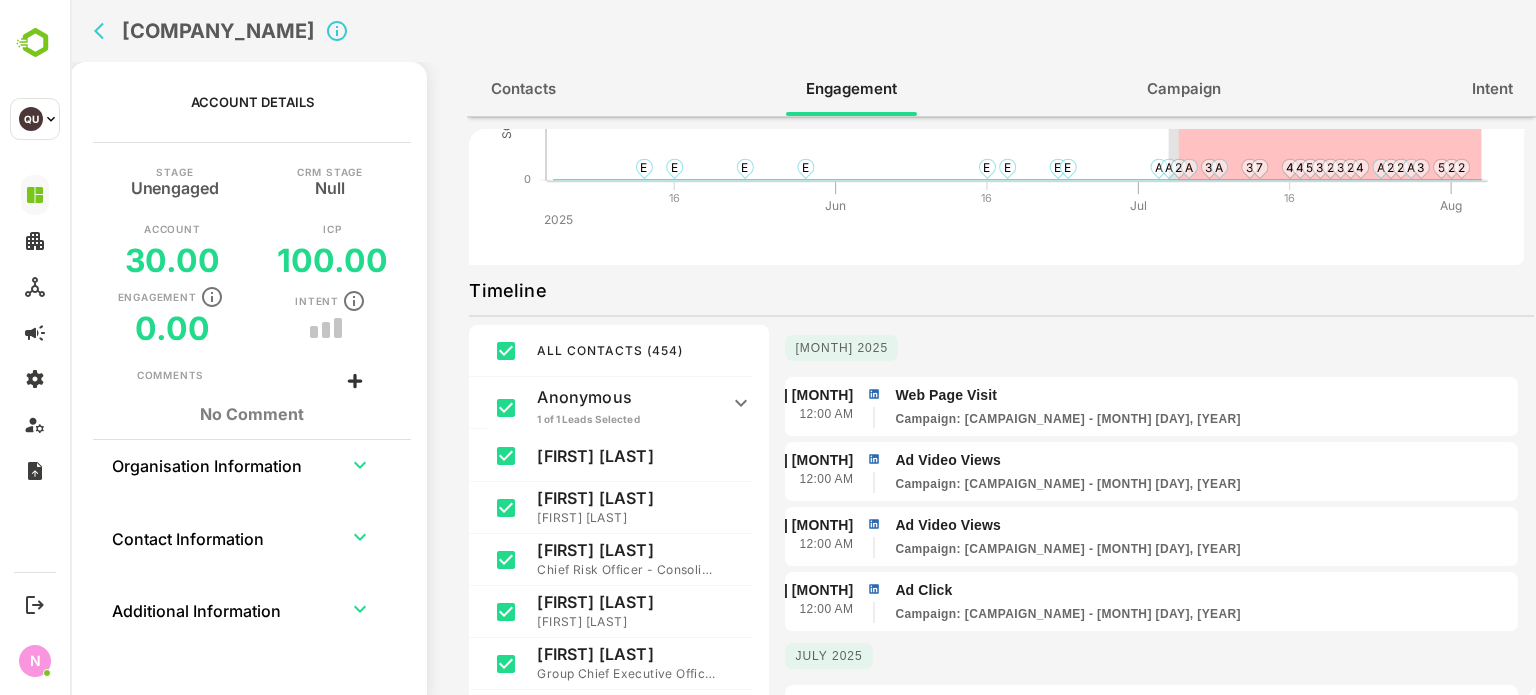 scroll, scrollTop: 183, scrollLeft: 0, axis: vertical 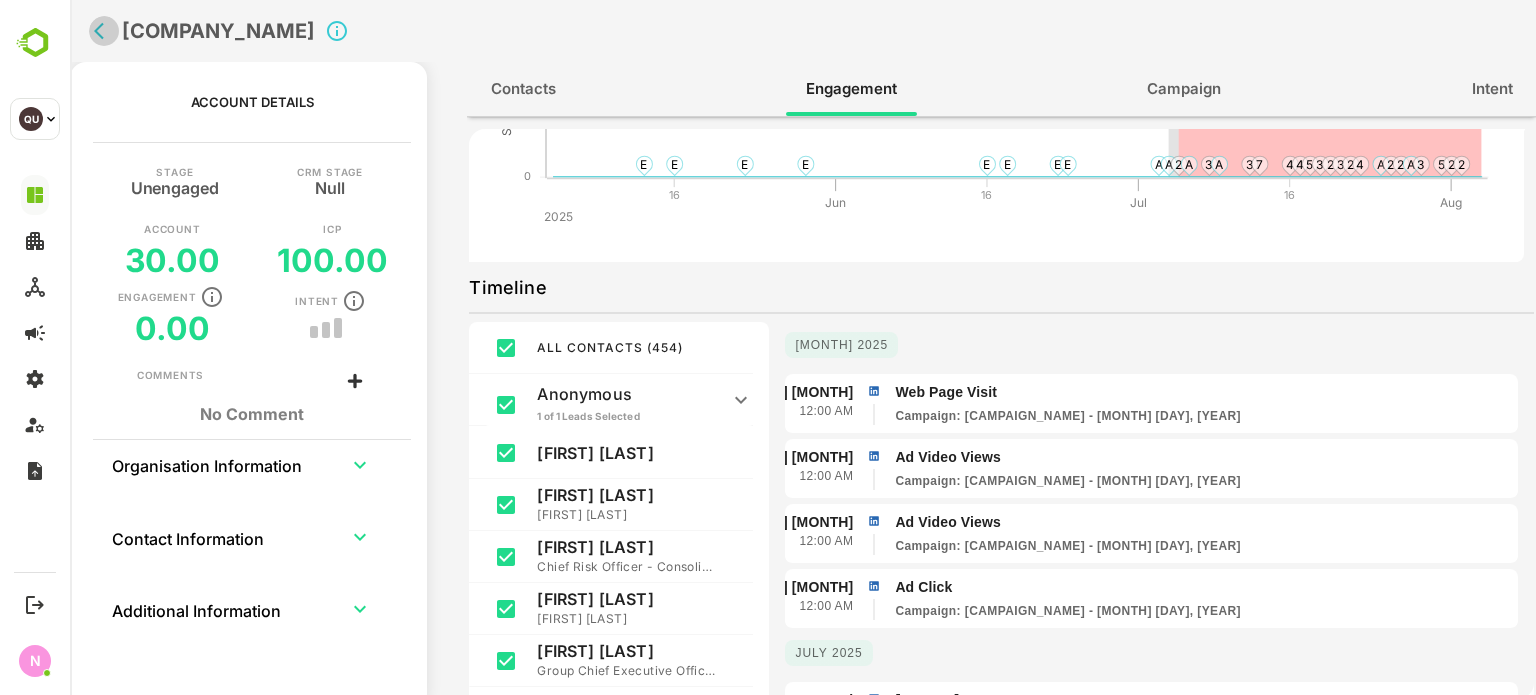 click 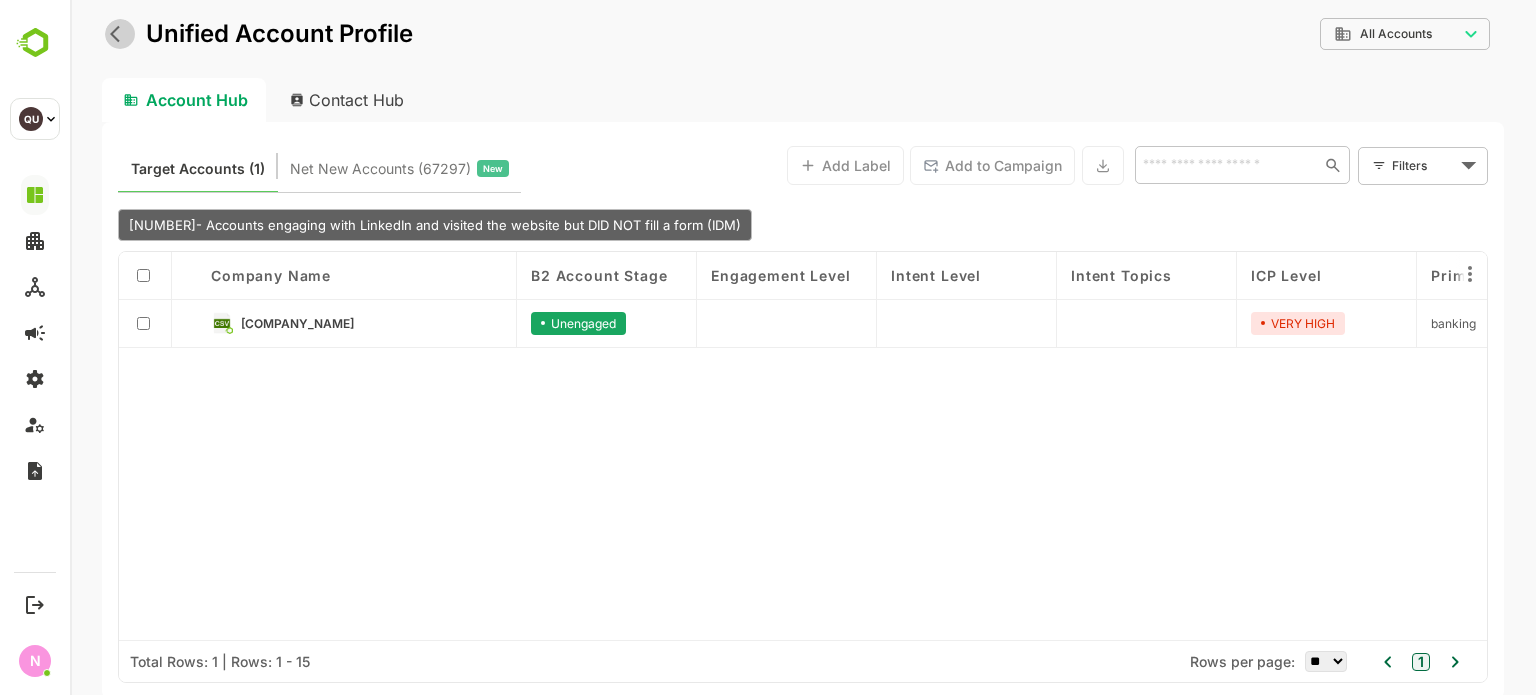 click 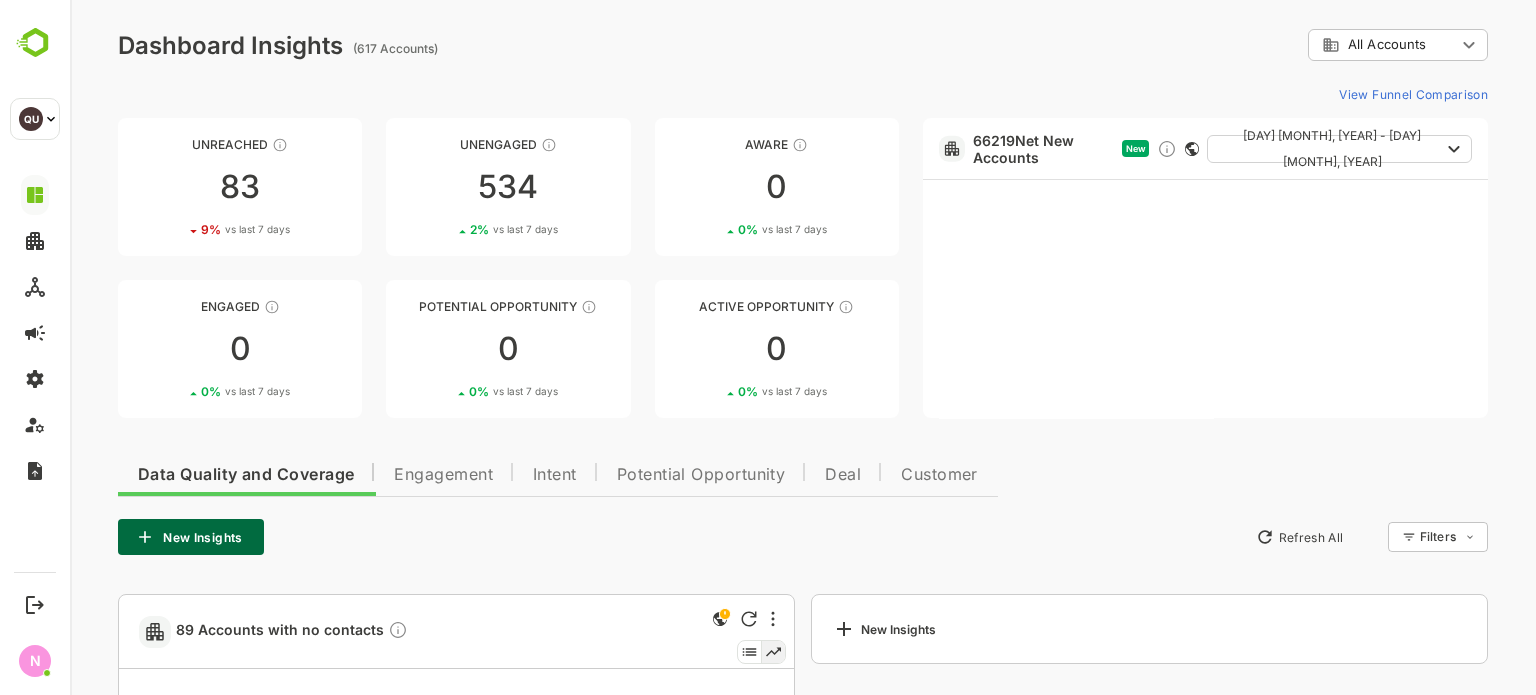 scroll, scrollTop: 0, scrollLeft: 0, axis: both 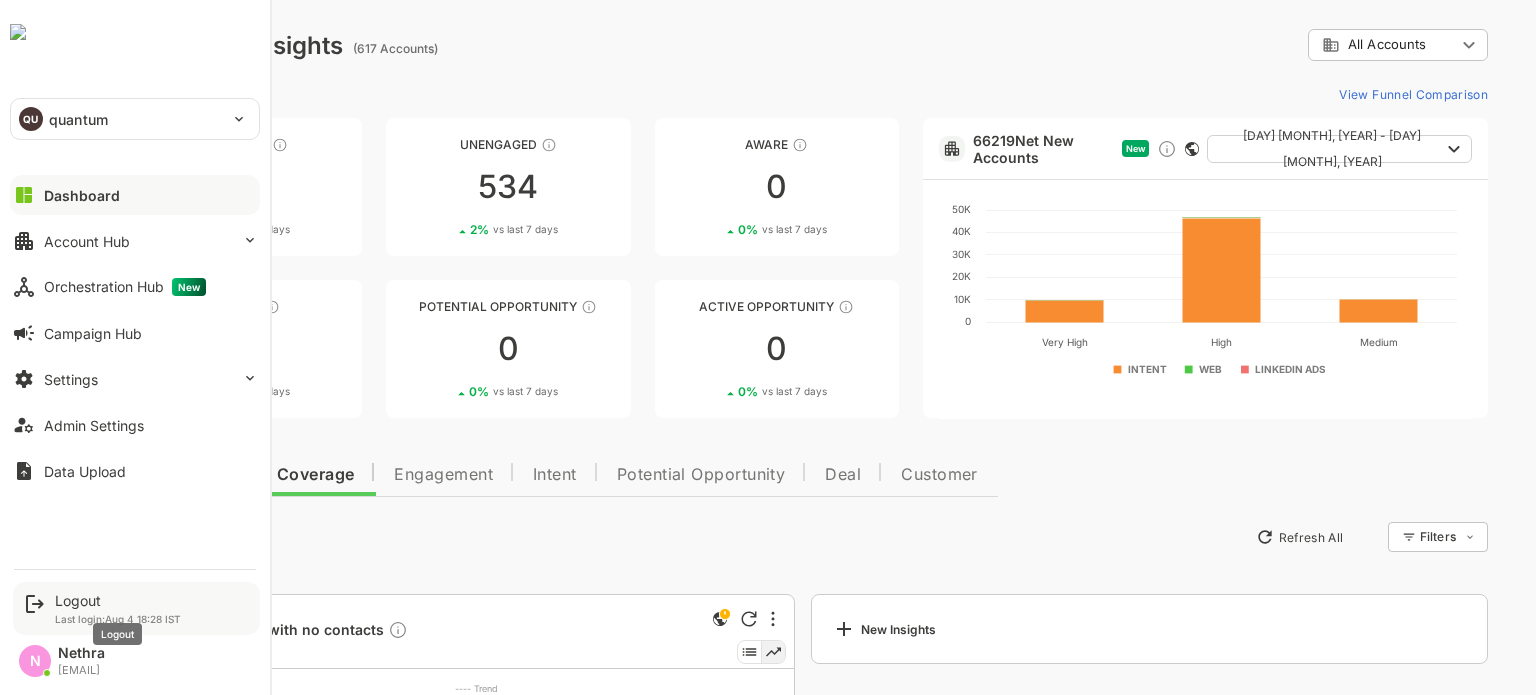 click on "Logout" at bounding box center [118, 600] 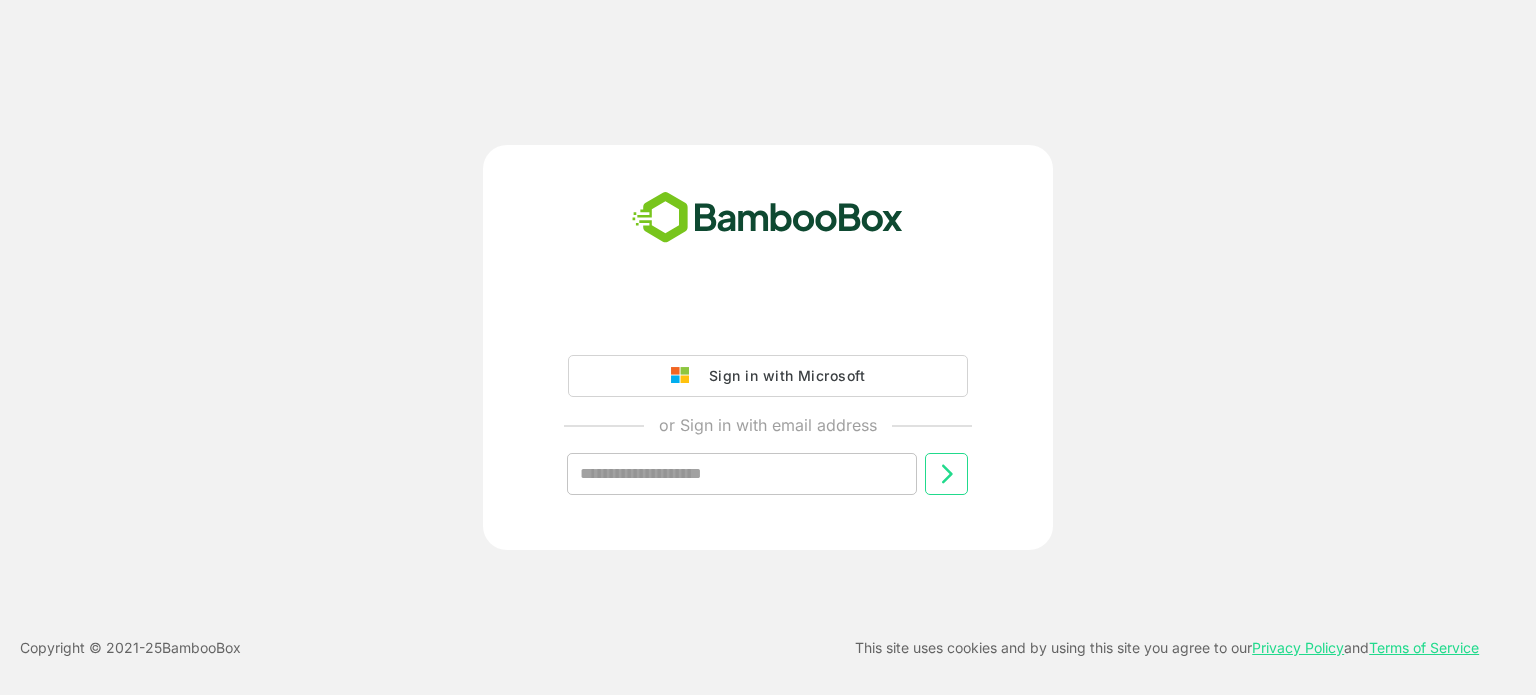 click on "Sign in with Microsoft  or Sign in with email address ​ Copyright © 2021- 25  BambooBox This site uses cookies and by using this site you agree to our  Privacy Policy  and   Terms of Service" at bounding box center (768, 347) 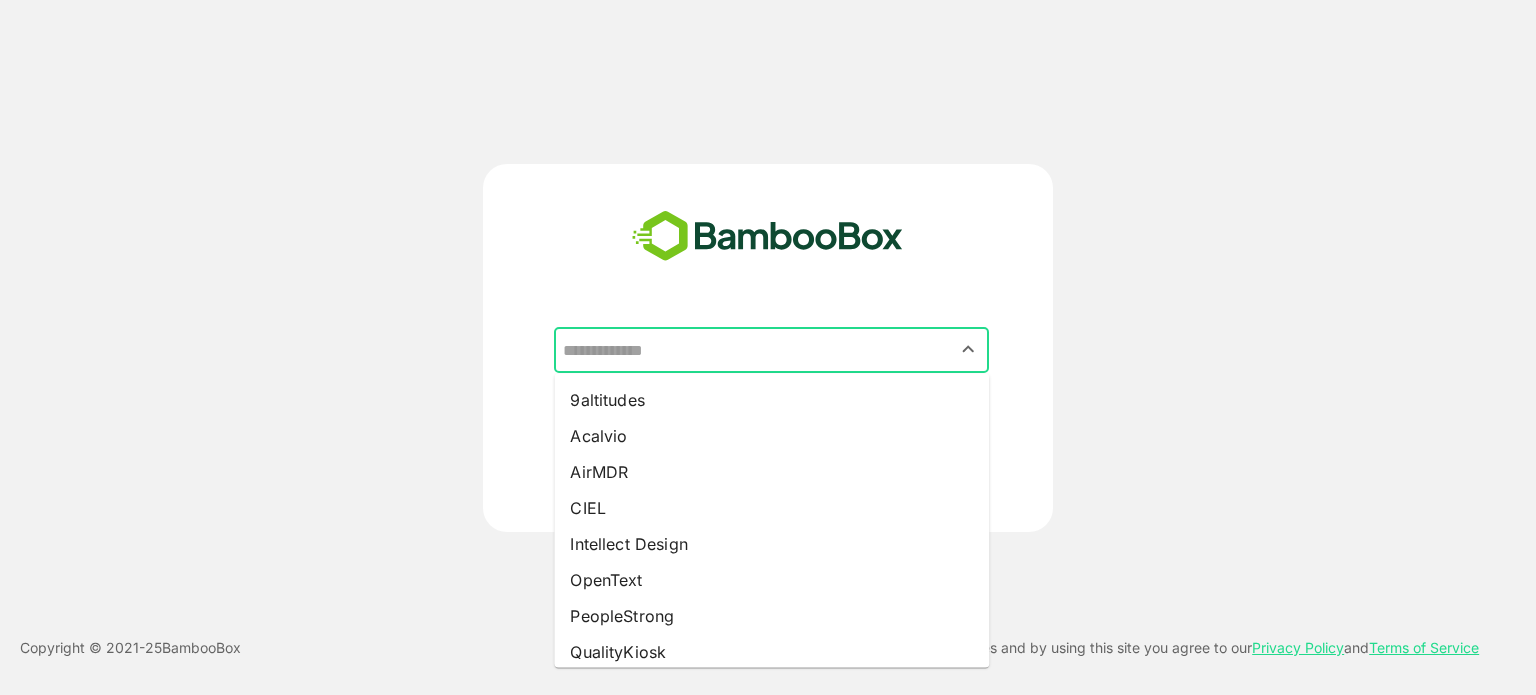 click at bounding box center [771, 350] 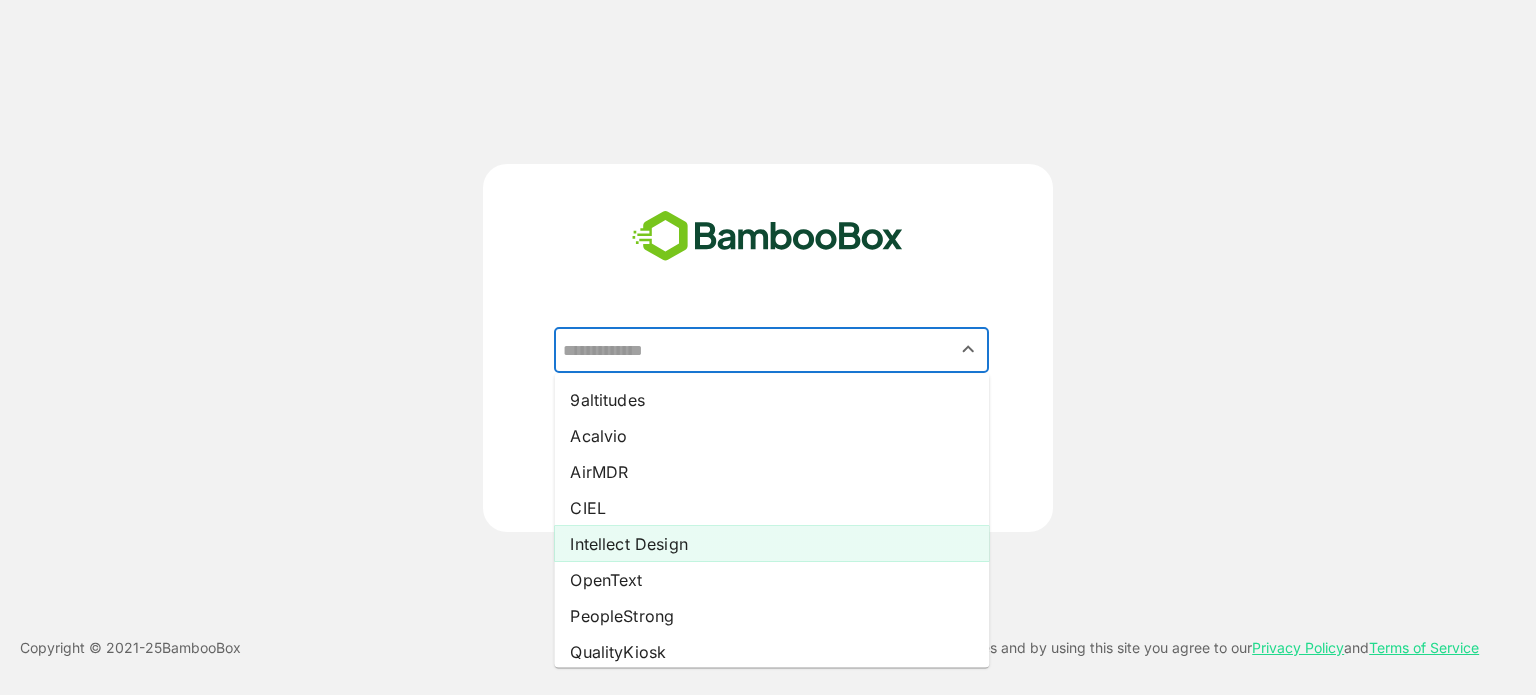 click on "Intellect Design" at bounding box center [771, 544] 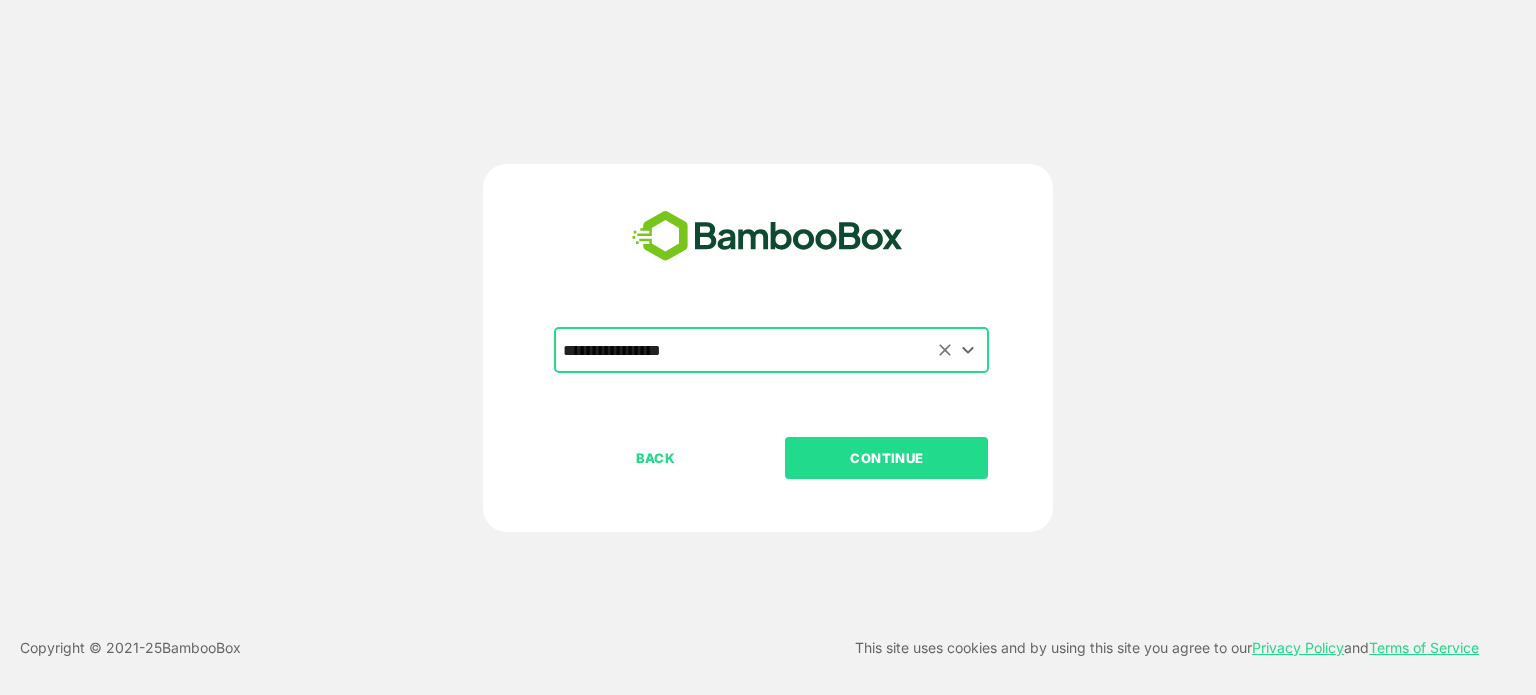 click on "**********" at bounding box center [771, 350] 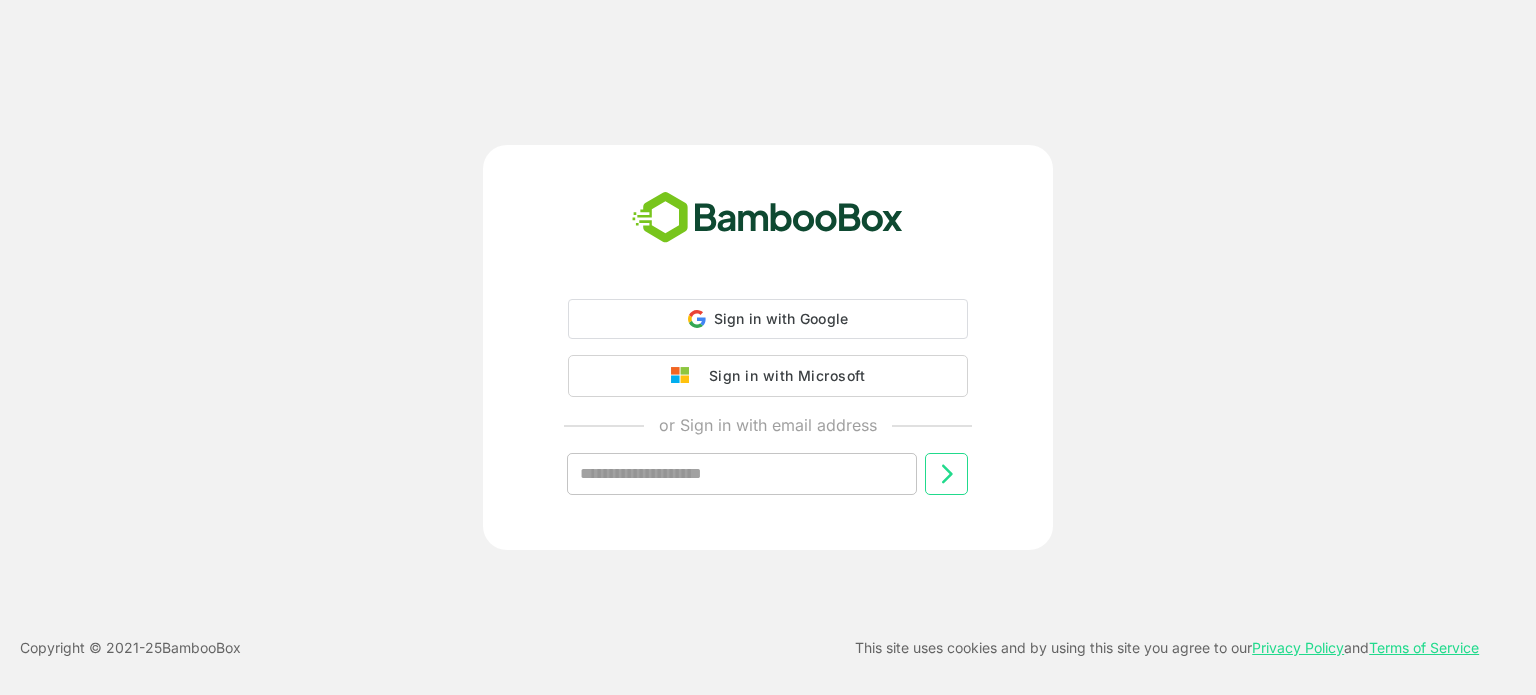 scroll, scrollTop: 0, scrollLeft: 0, axis: both 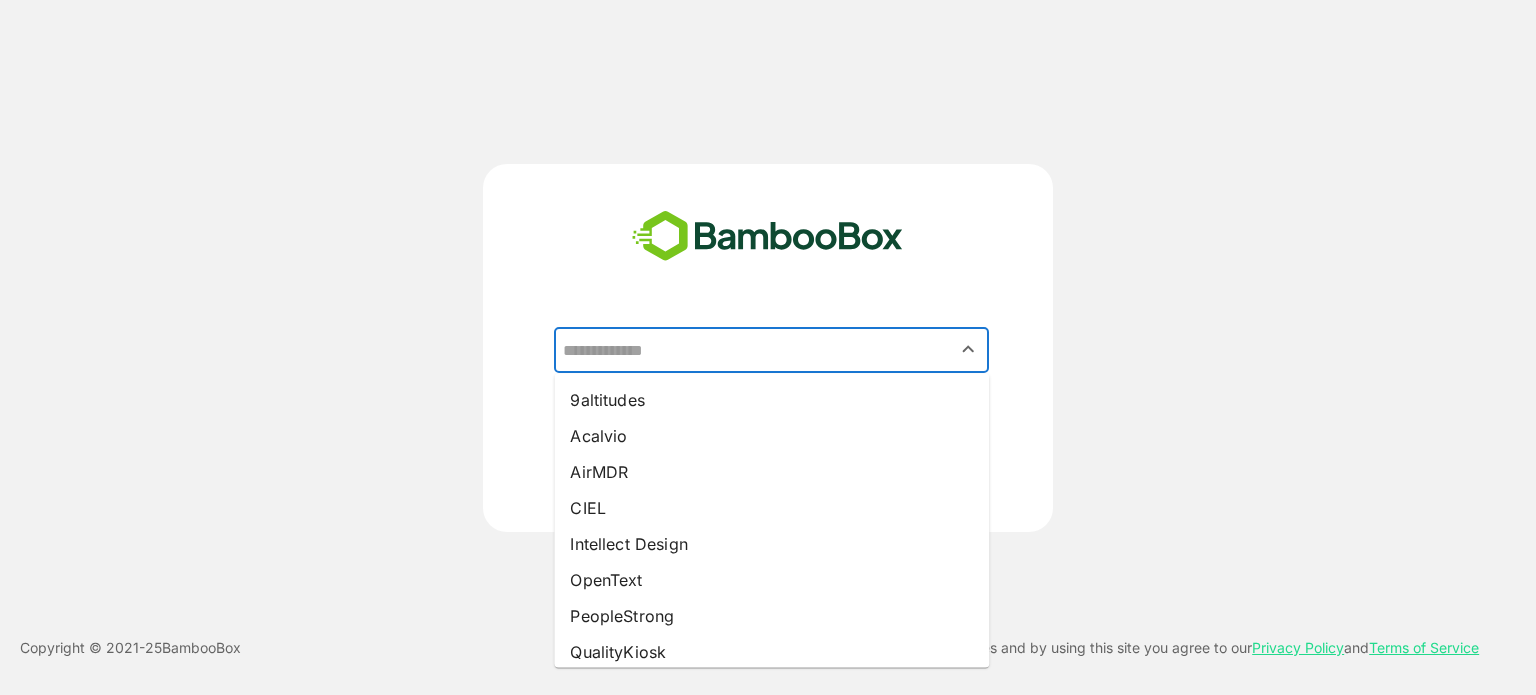click at bounding box center (771, 350) 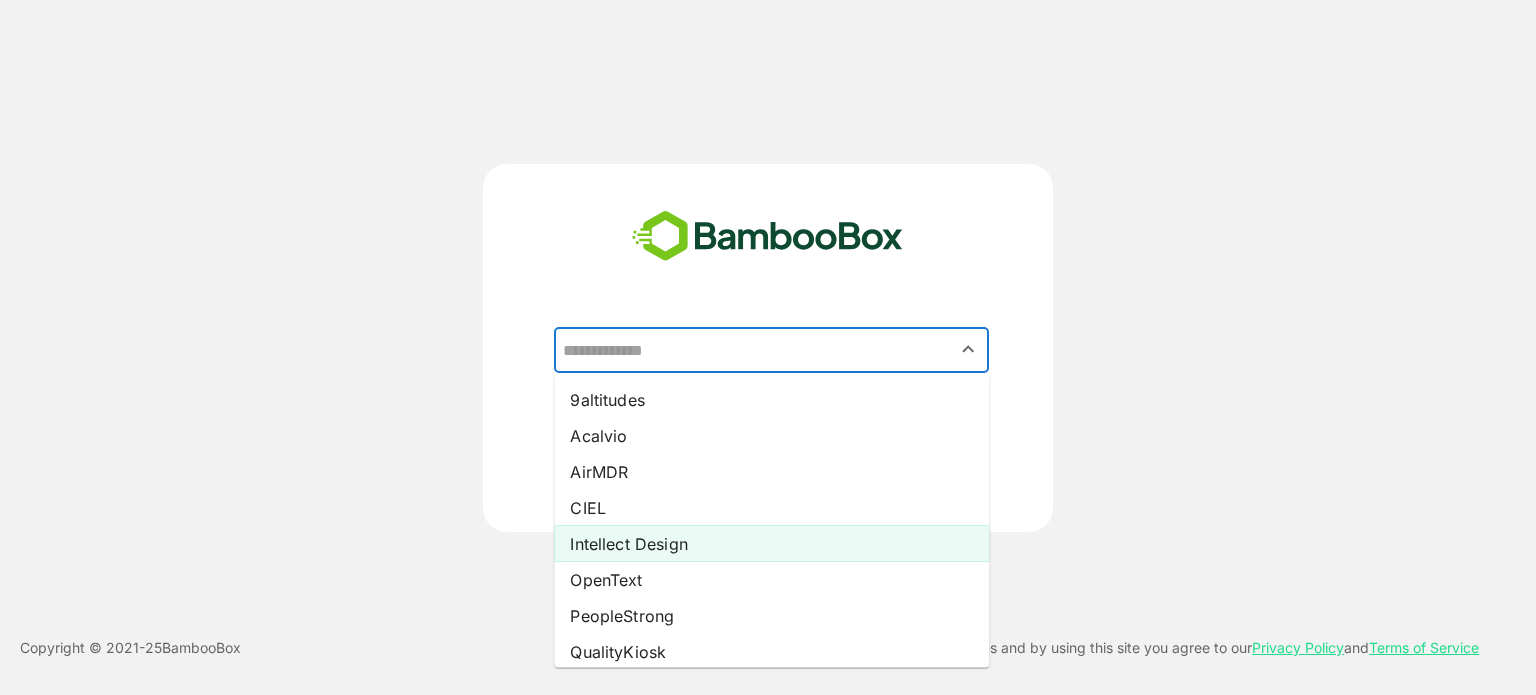 click on "Intellect Design" at bounding box center (771, 544) 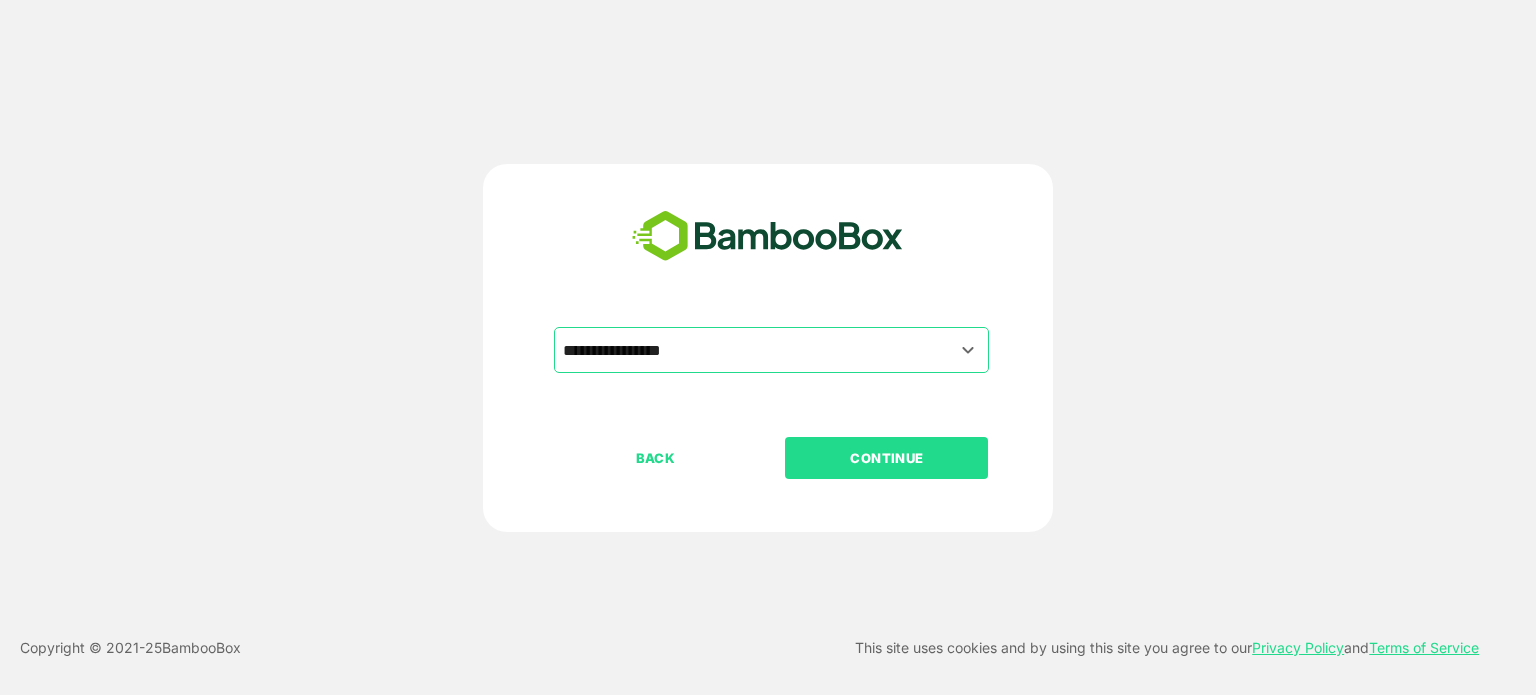 click on "CONTINUE" at bounding box center (887, 458) 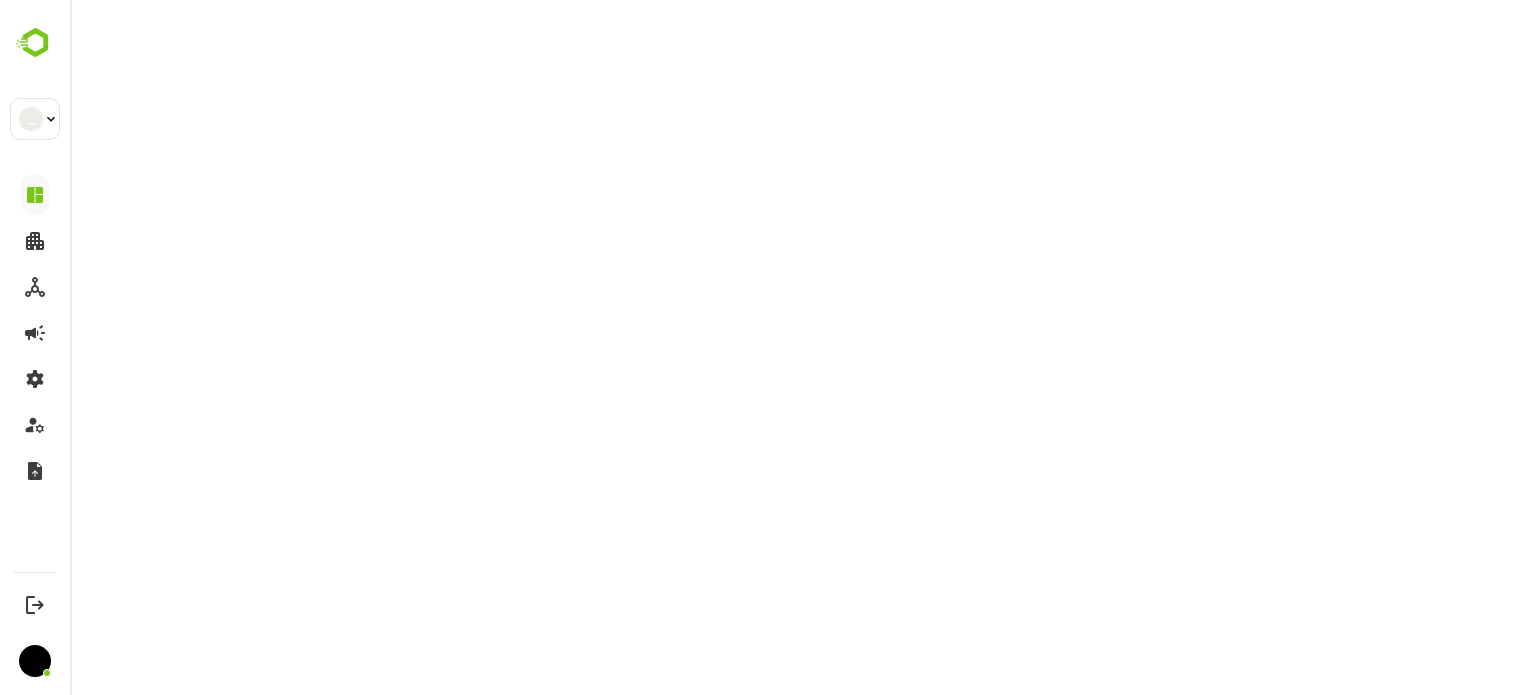 scroll, scrollTop: 0, scrollLeft: 0, axis: both 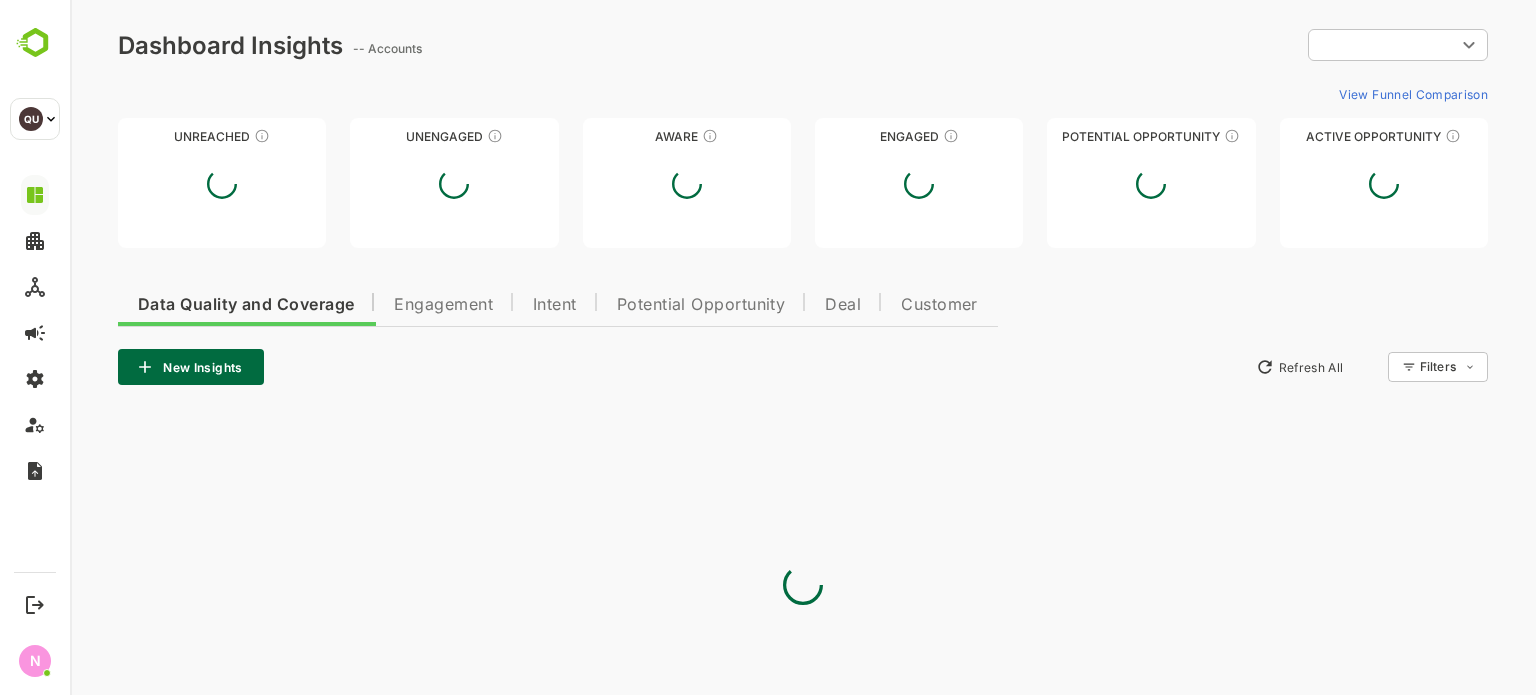type on "**********" 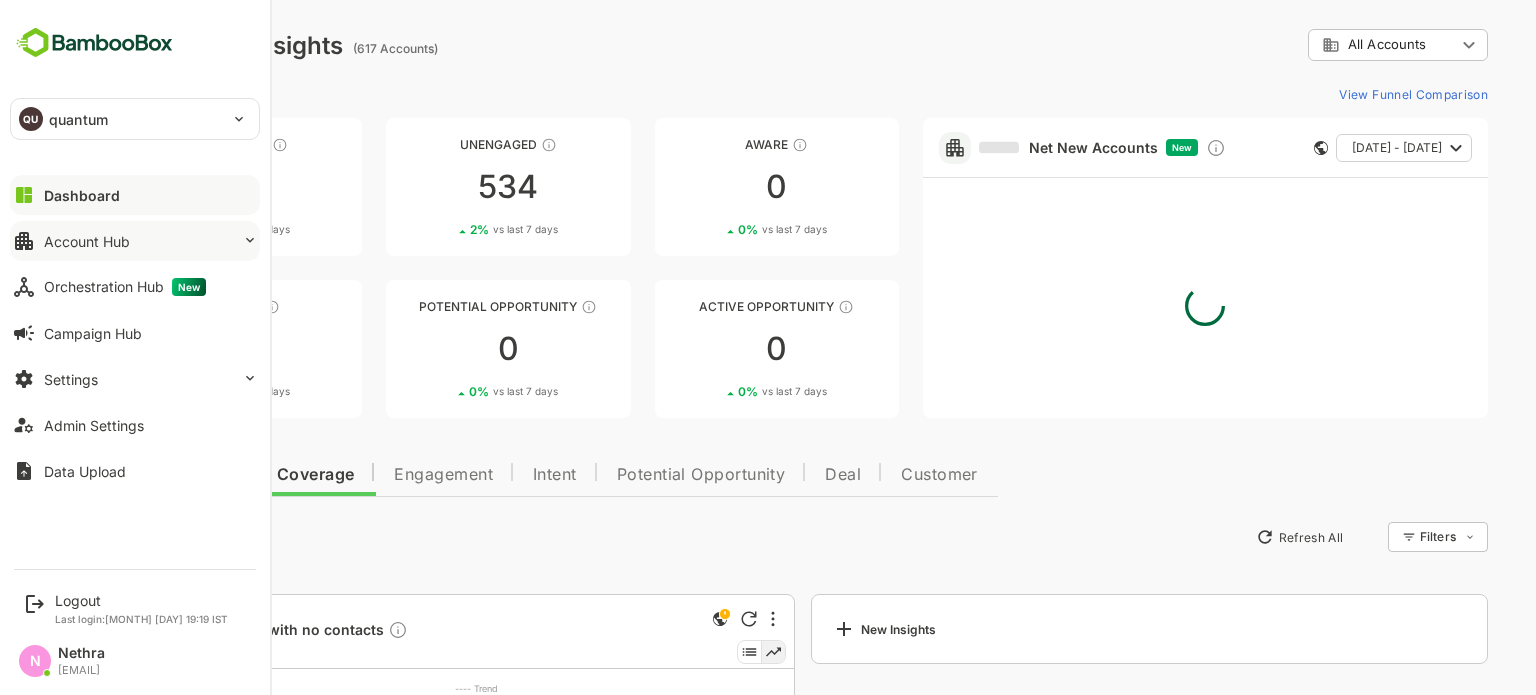 click on "Account Hub" at bounding box center [87, 241] 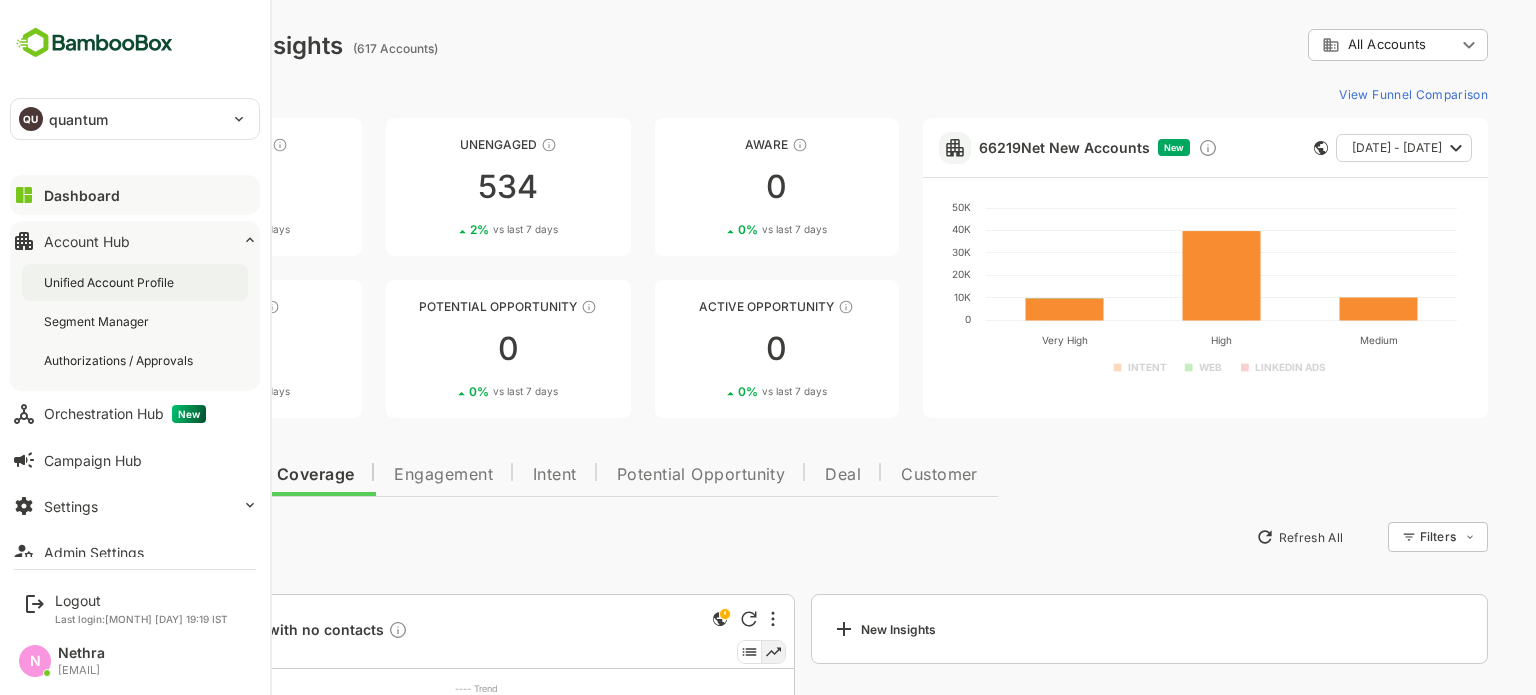 click on "Unified Account Profile" at bounding box center (111, 282) 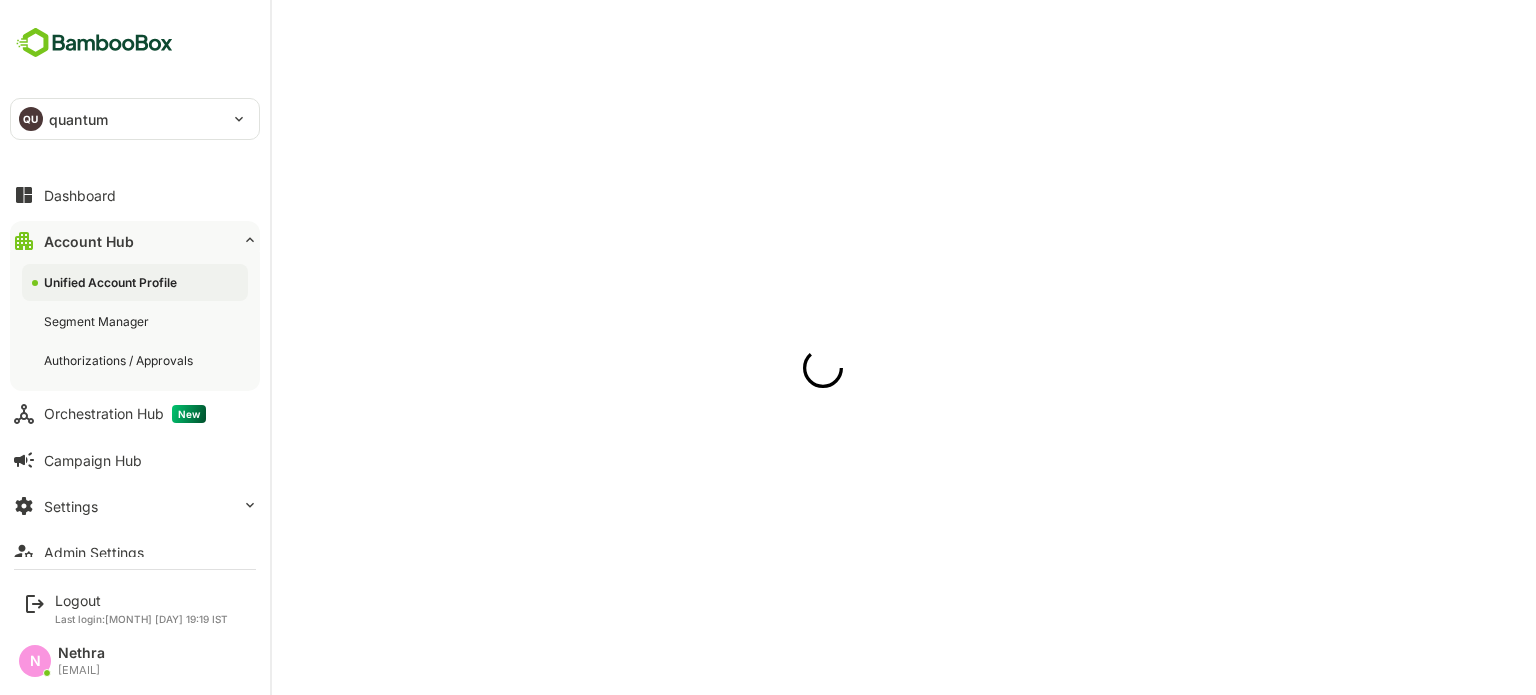 scroll, scrollTop: 0, scrollLeft: 0, axis: both 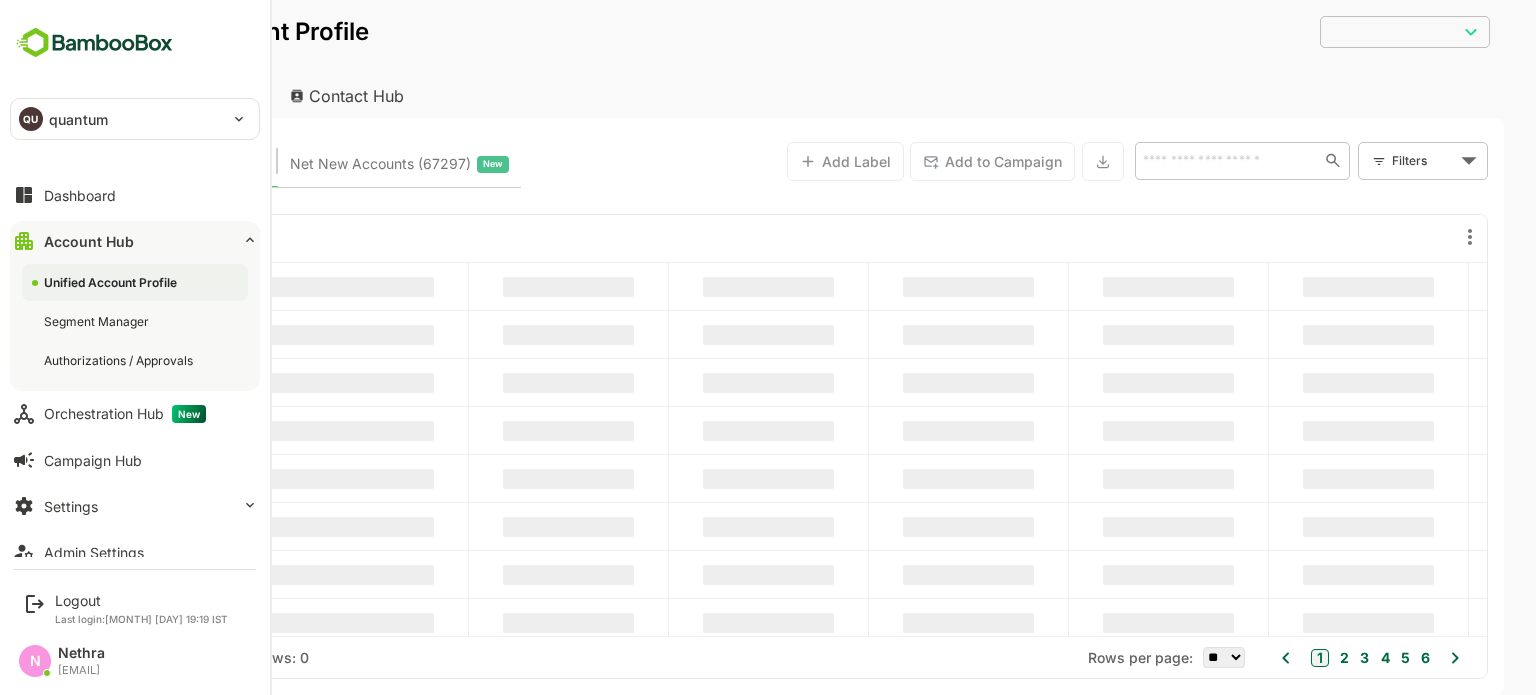 type on "**********" 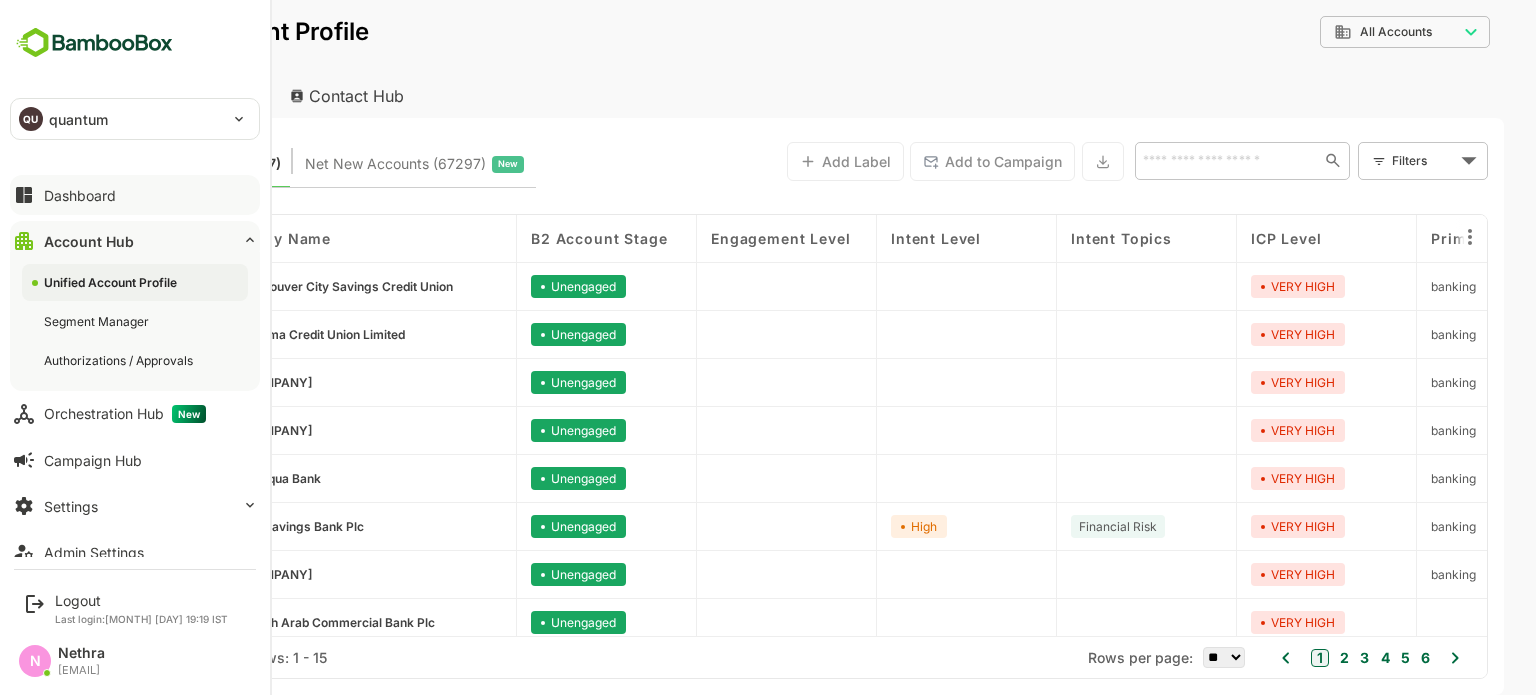 click on "Dashboard" at bounding box center (135, 195) 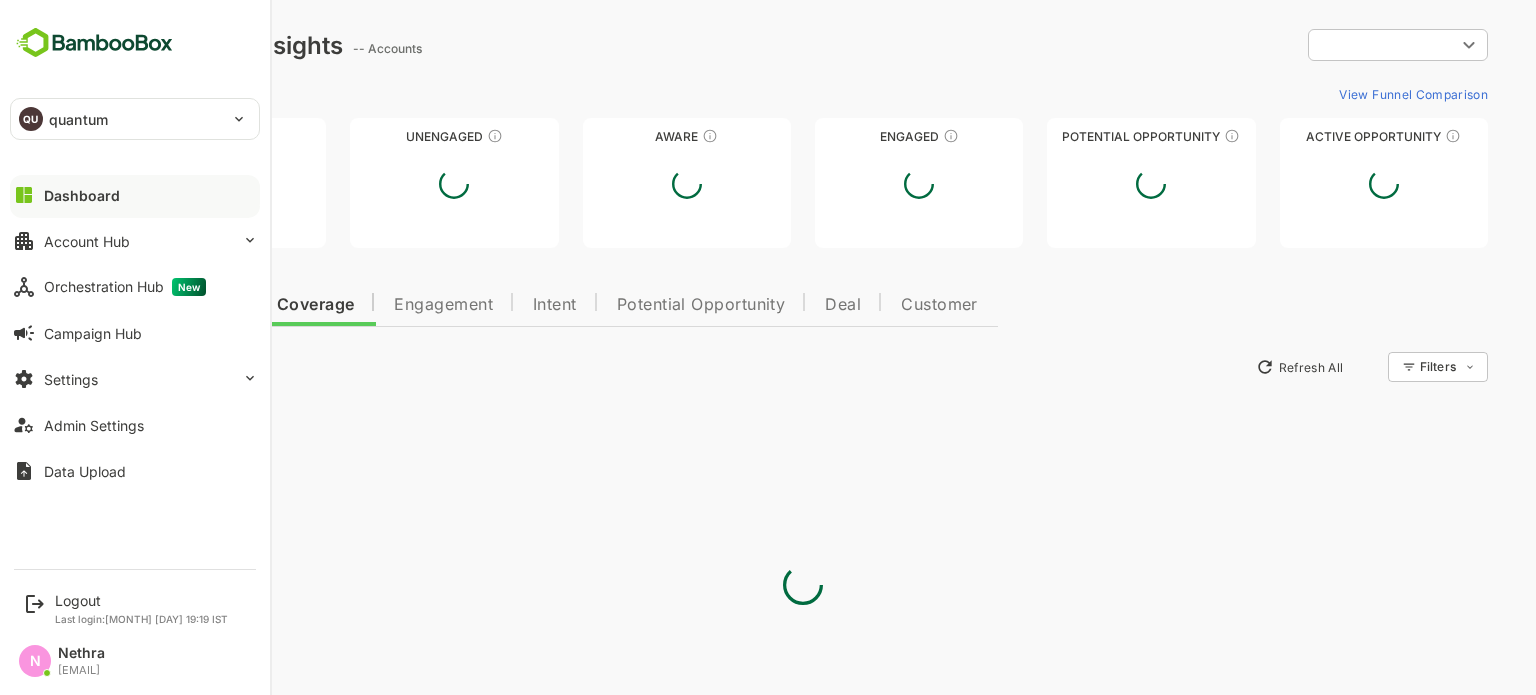 scroll, scrollTop: 0, scrollLeft: 0, axis: both 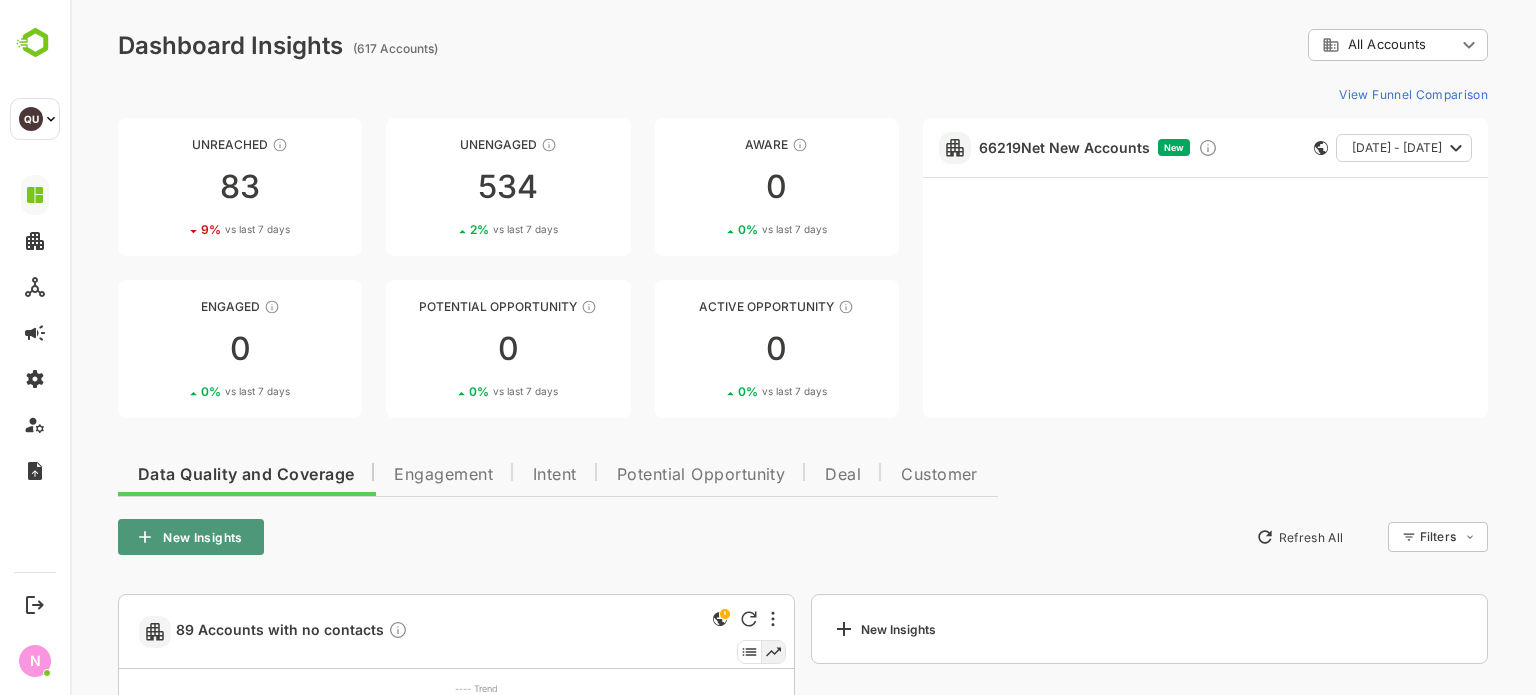 click on "New Insights" at bounding box center (191, 537) 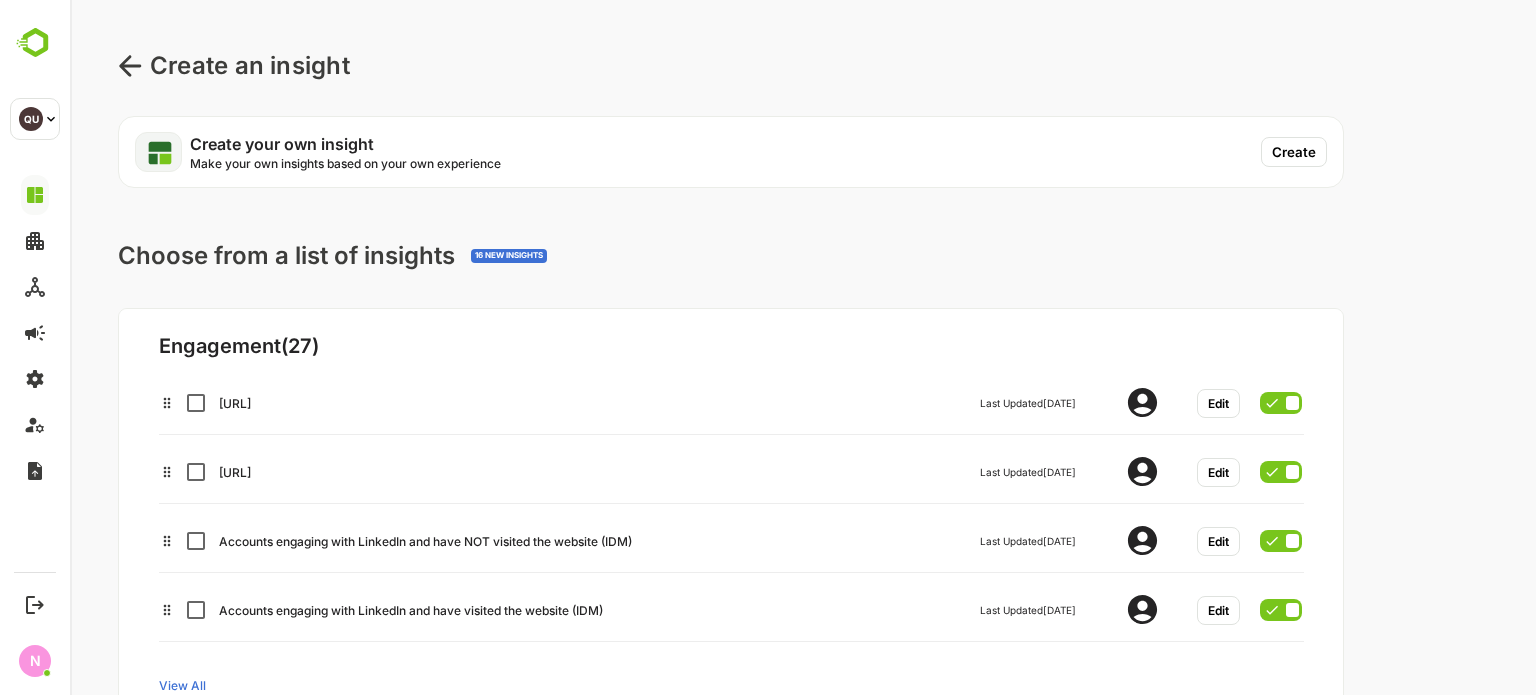 scroll, scrollTop: 203, scrollLeft: 0, axis: vertical 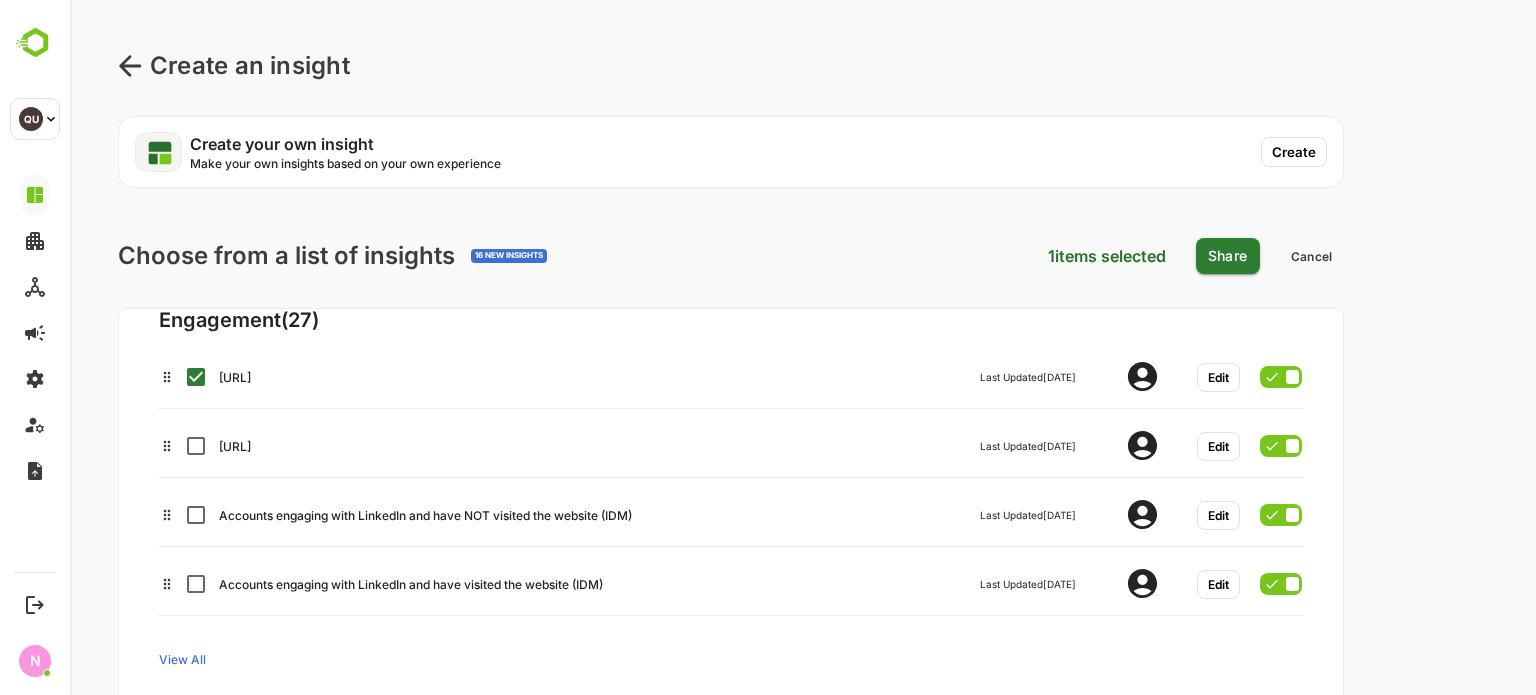 click on "Accounts engaging with LinkedIn and filled a form (IDM) Last Updated  Today Edit" at bounding box center (730, 443) 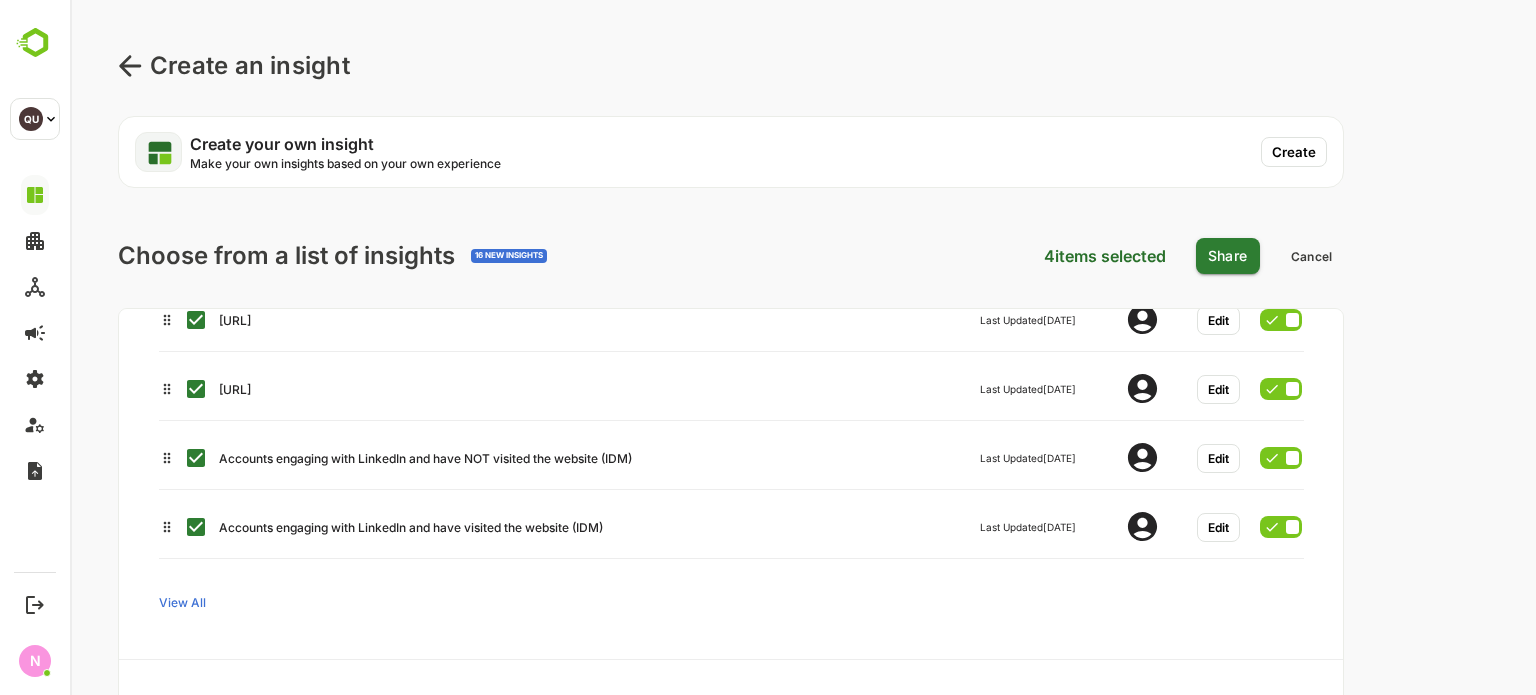 scroll, scrollTop: 275, scrollLeft: 0, axis: vertical 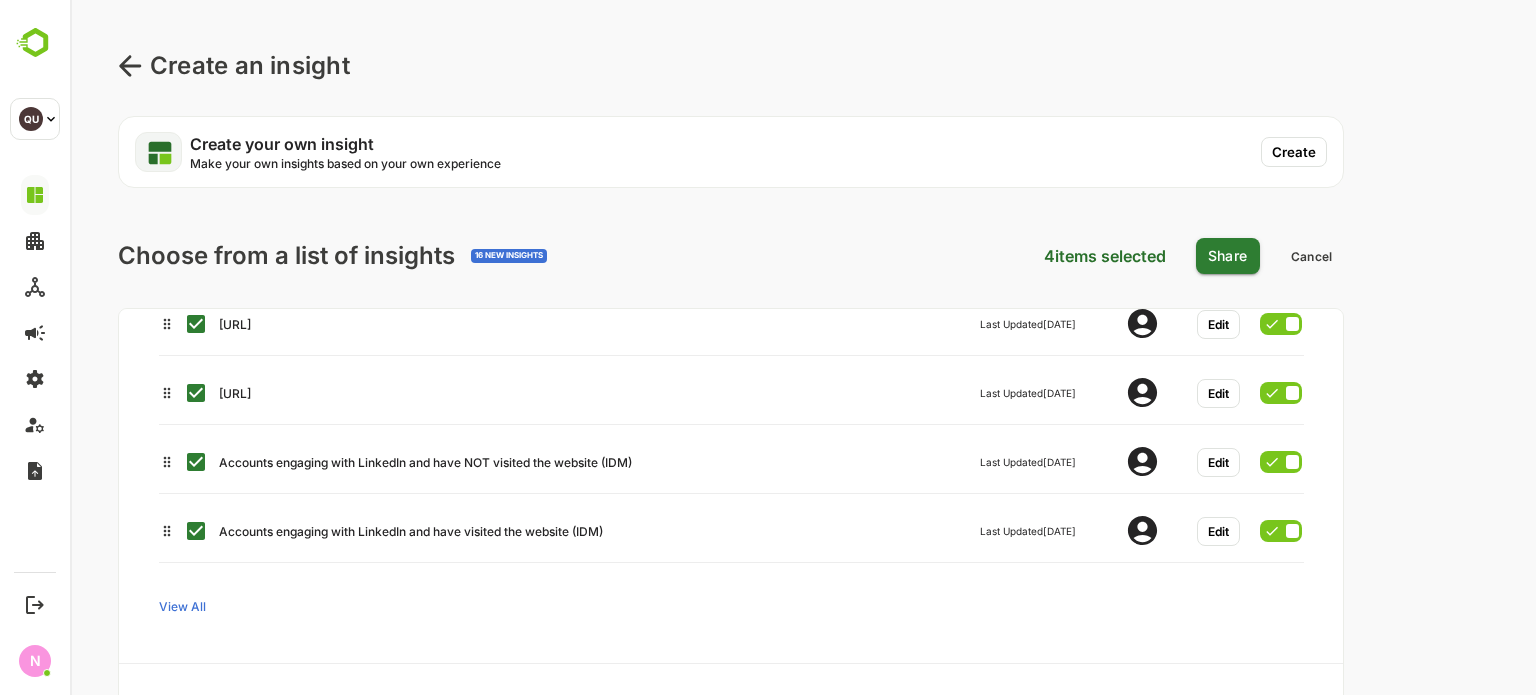click on "View All" at bounding box center (648, 607) 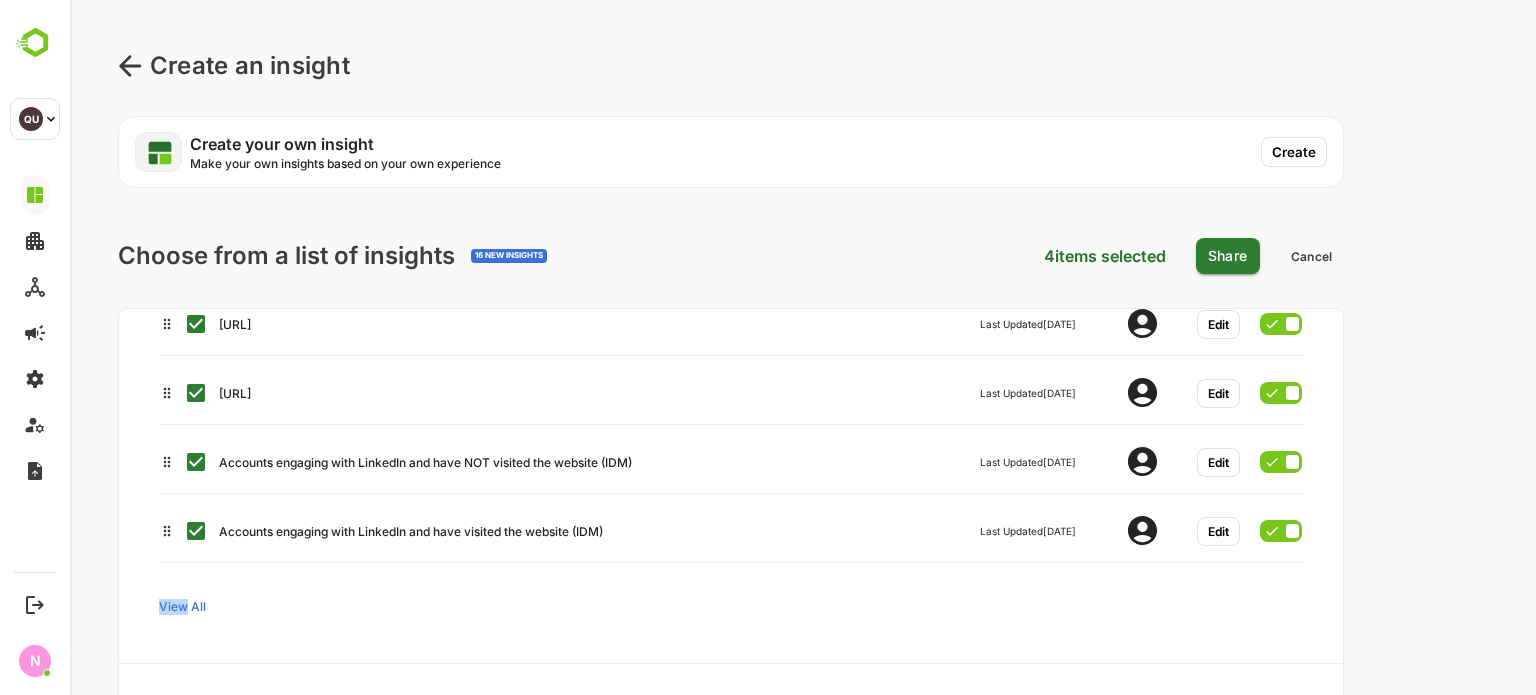 click on "View All" at bounding box center [648, 607] 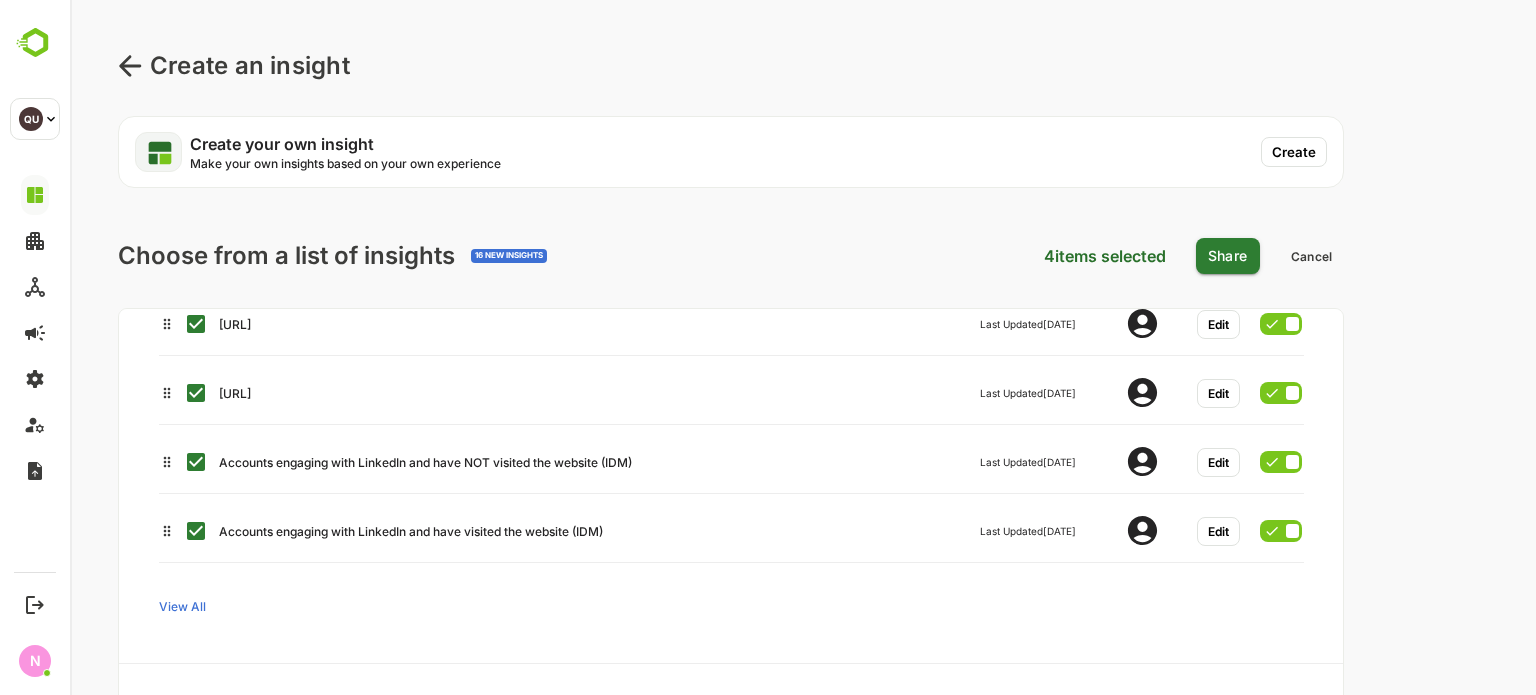 click on "View All" at bounding box center (648, 607) 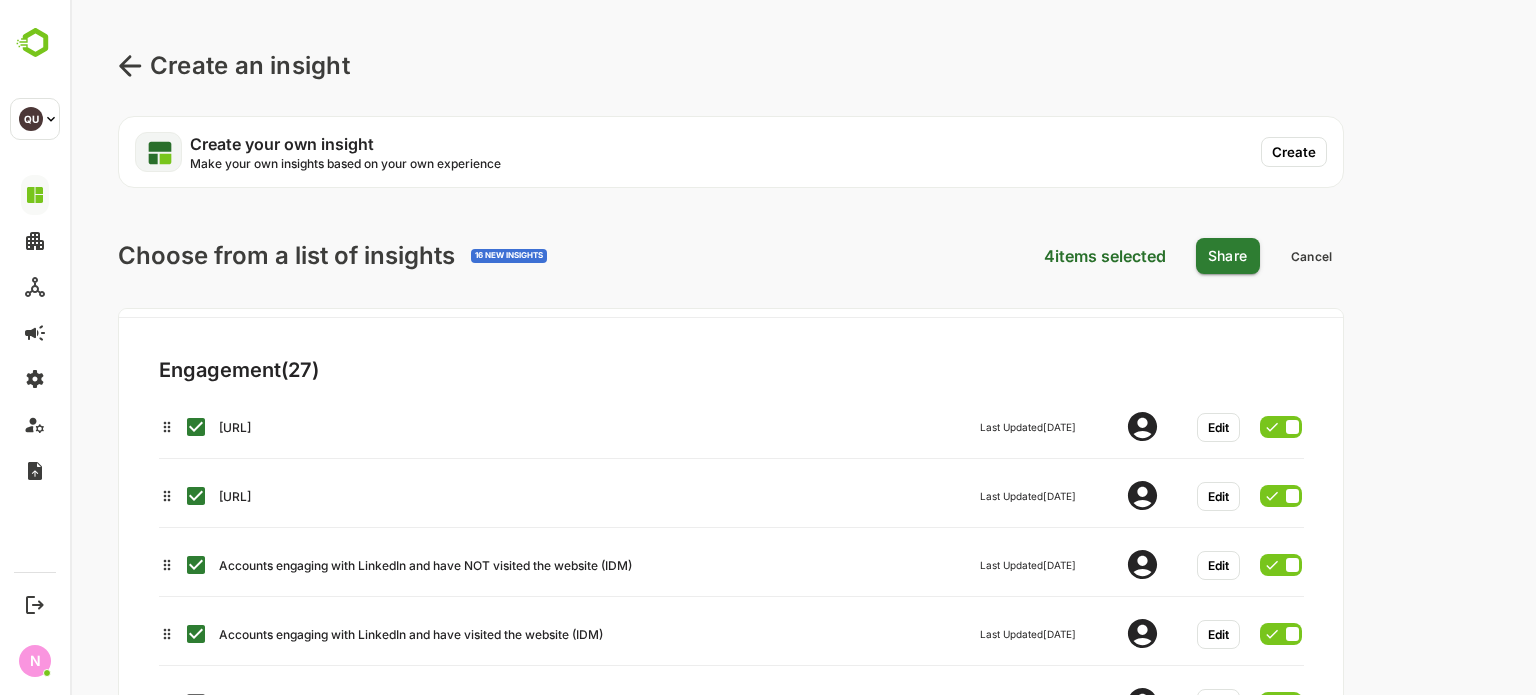scroll, scrollTop: 184, scrollLeft: 0, axis: vertical 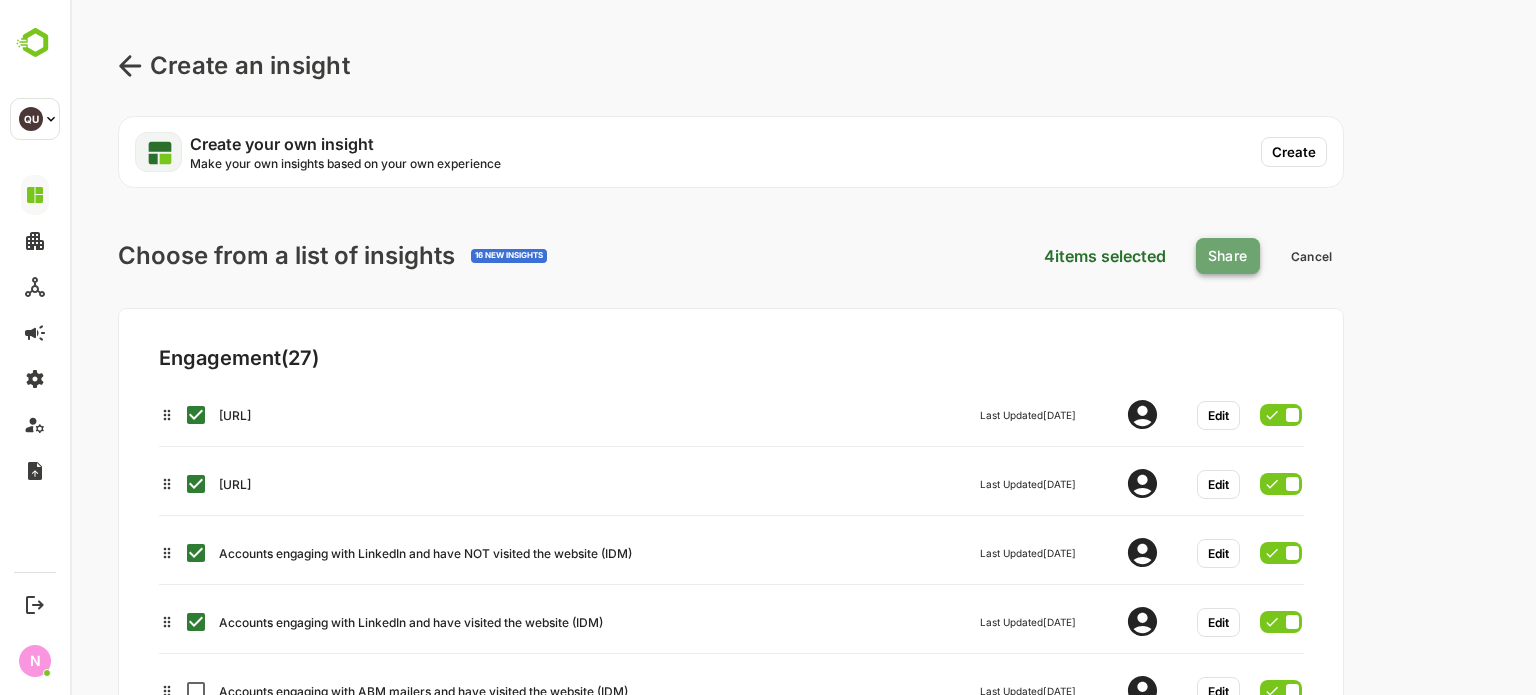 click on "Share" at bounding box center (1228, 256) 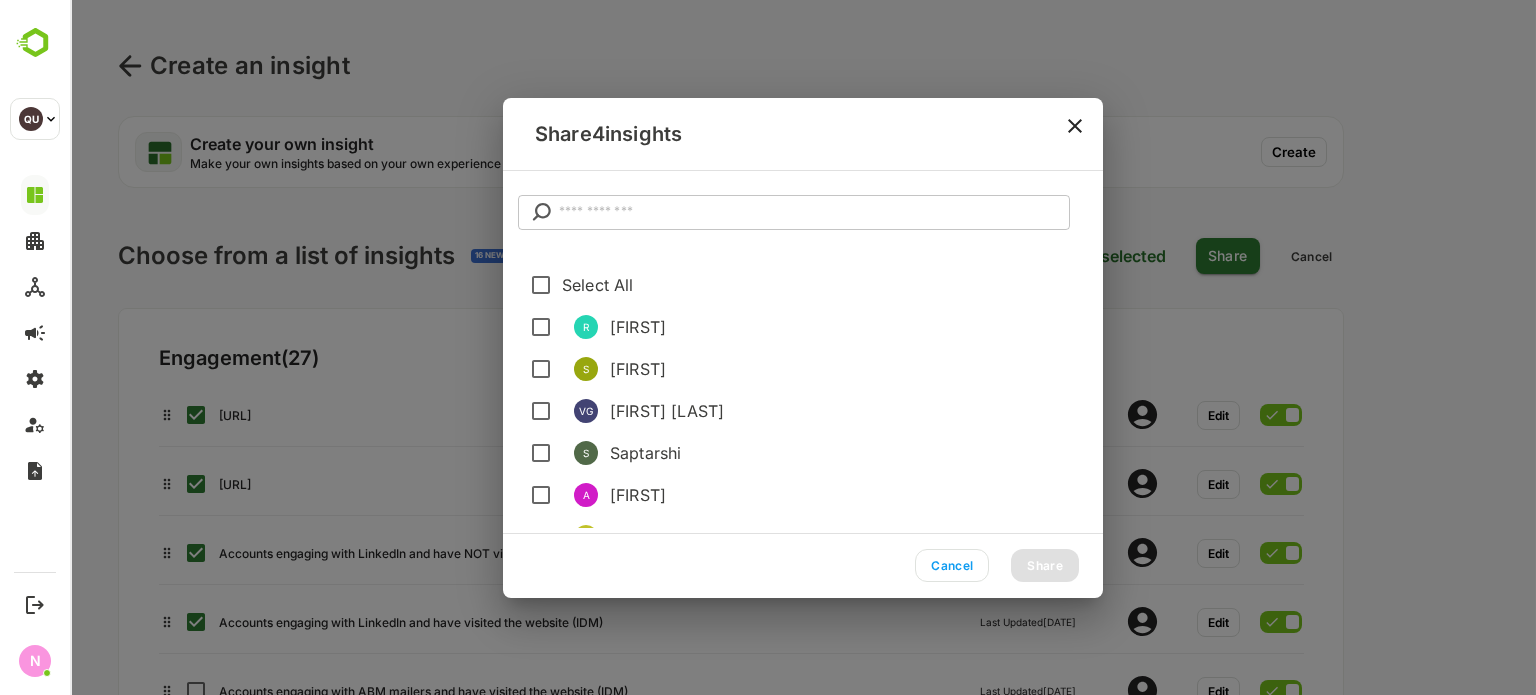 click on "Ravinder" at bounding box center [848, 327] 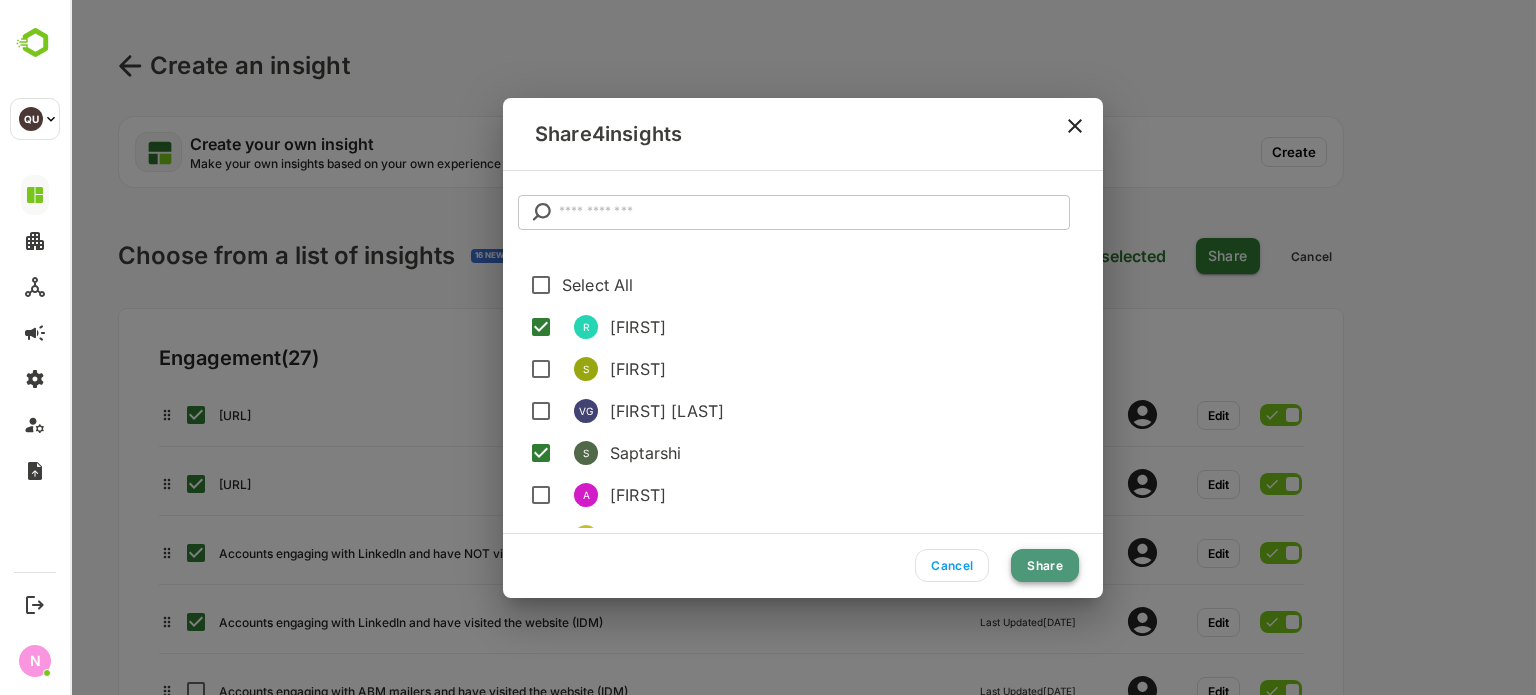 click on "Share" at bounding box center (1045, 565) 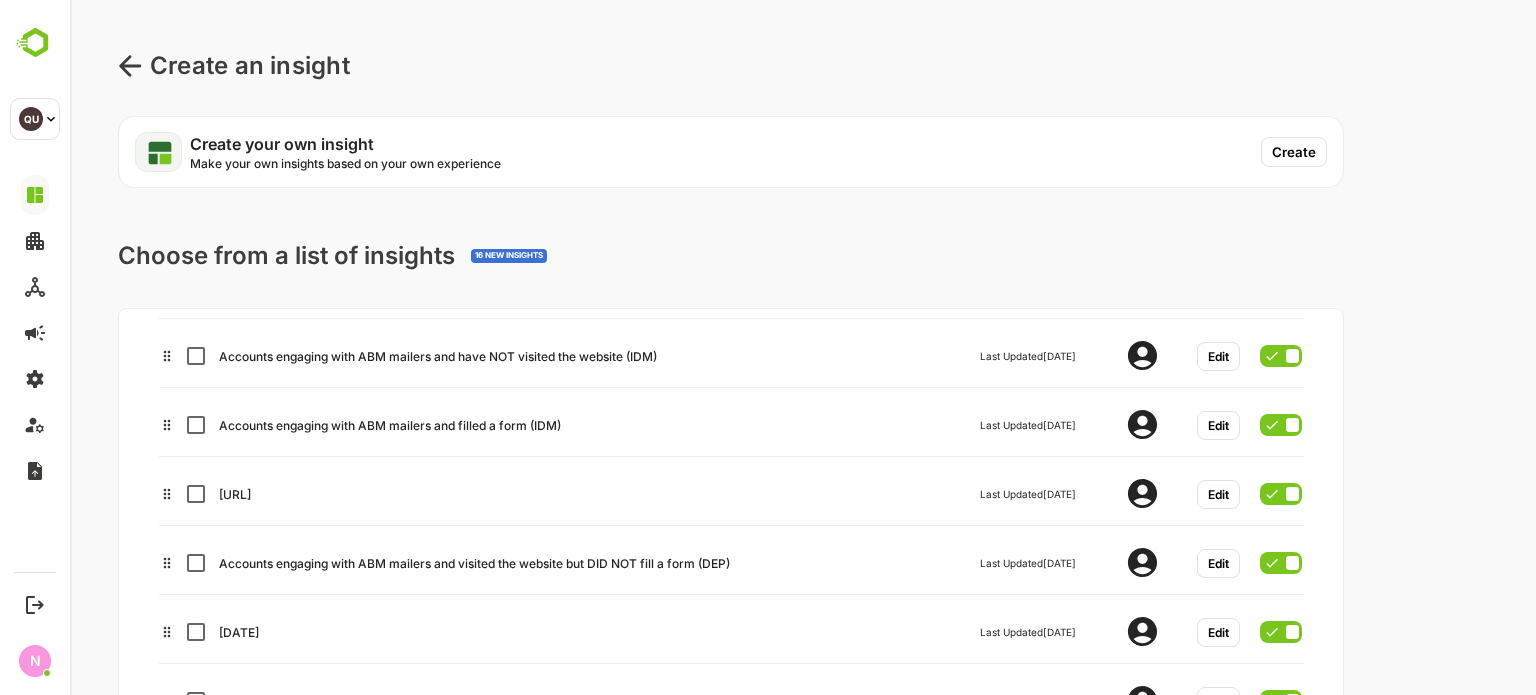 scroll, scrollTop: 390, scrollLeft: 0, axis: vertical 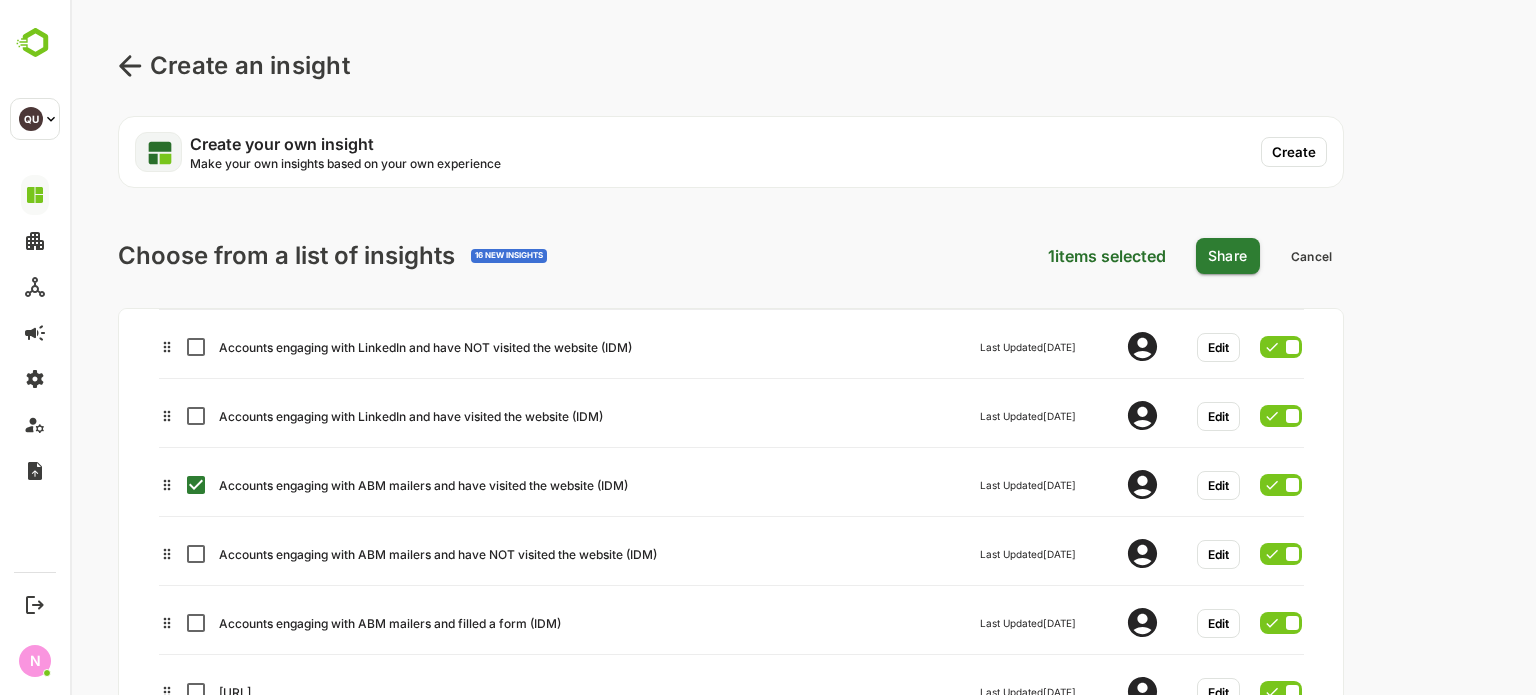 click on "Accounts engaging with ABM mailers and have NOT visited the website (IDM) Last Updated  Today Edit" at bounding box center (730, 551) 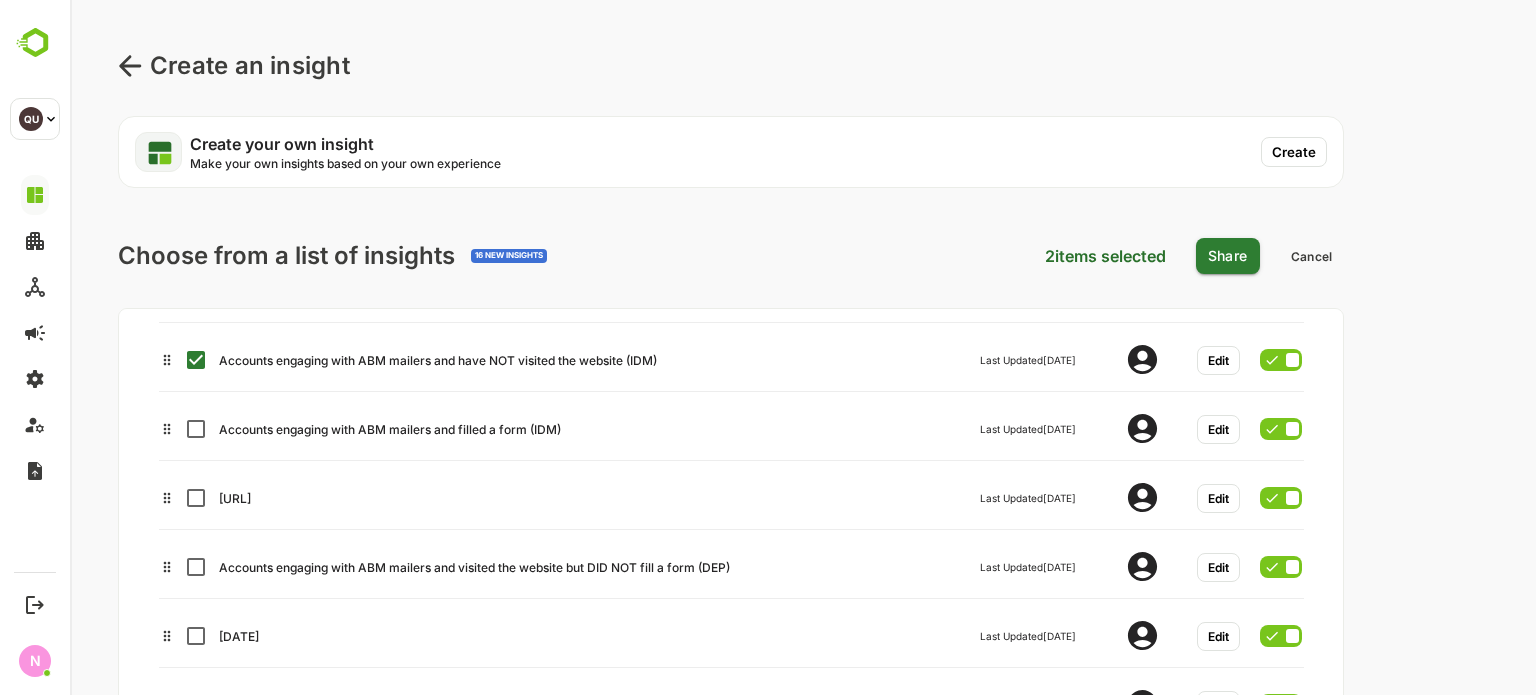 scroll, scrollTop: 588, scrollLeft: 0, axis: vertical 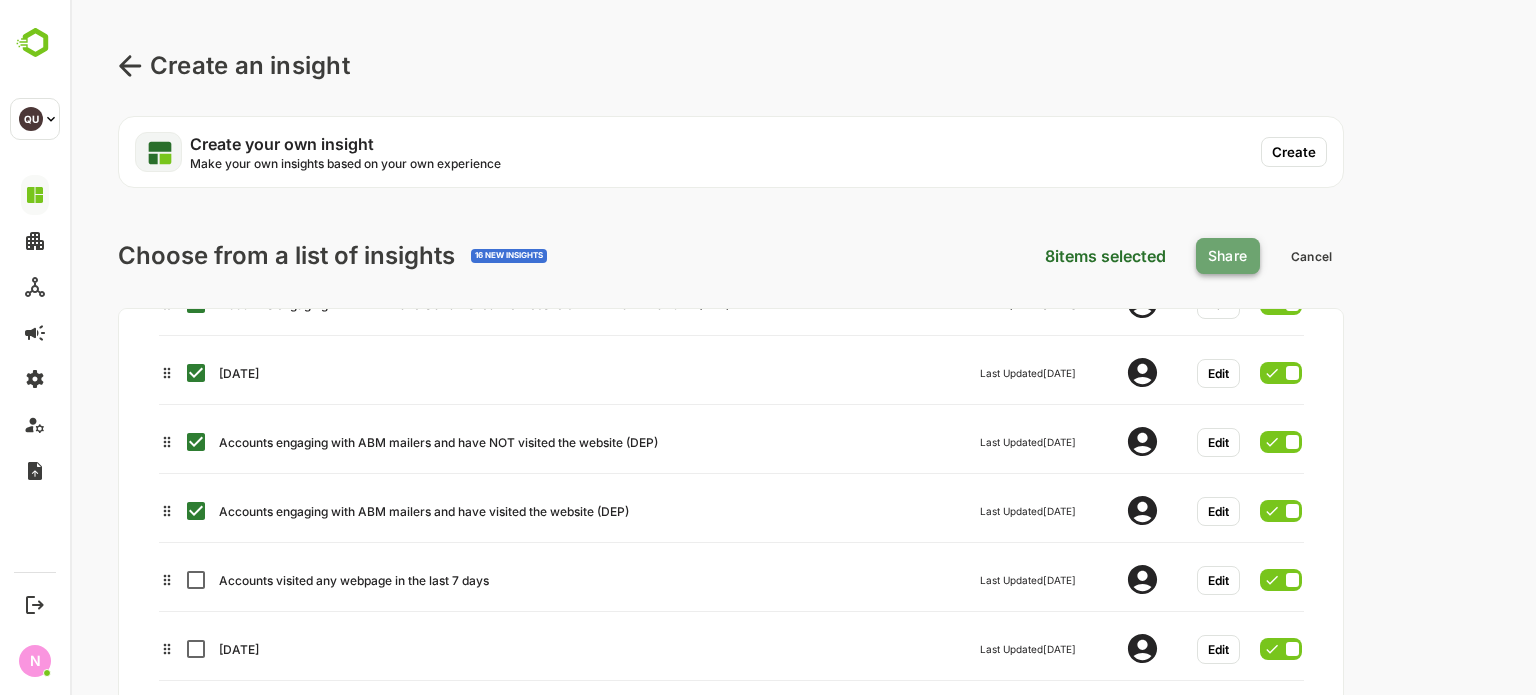 click on "Share" at bounding box center (1228, 256) 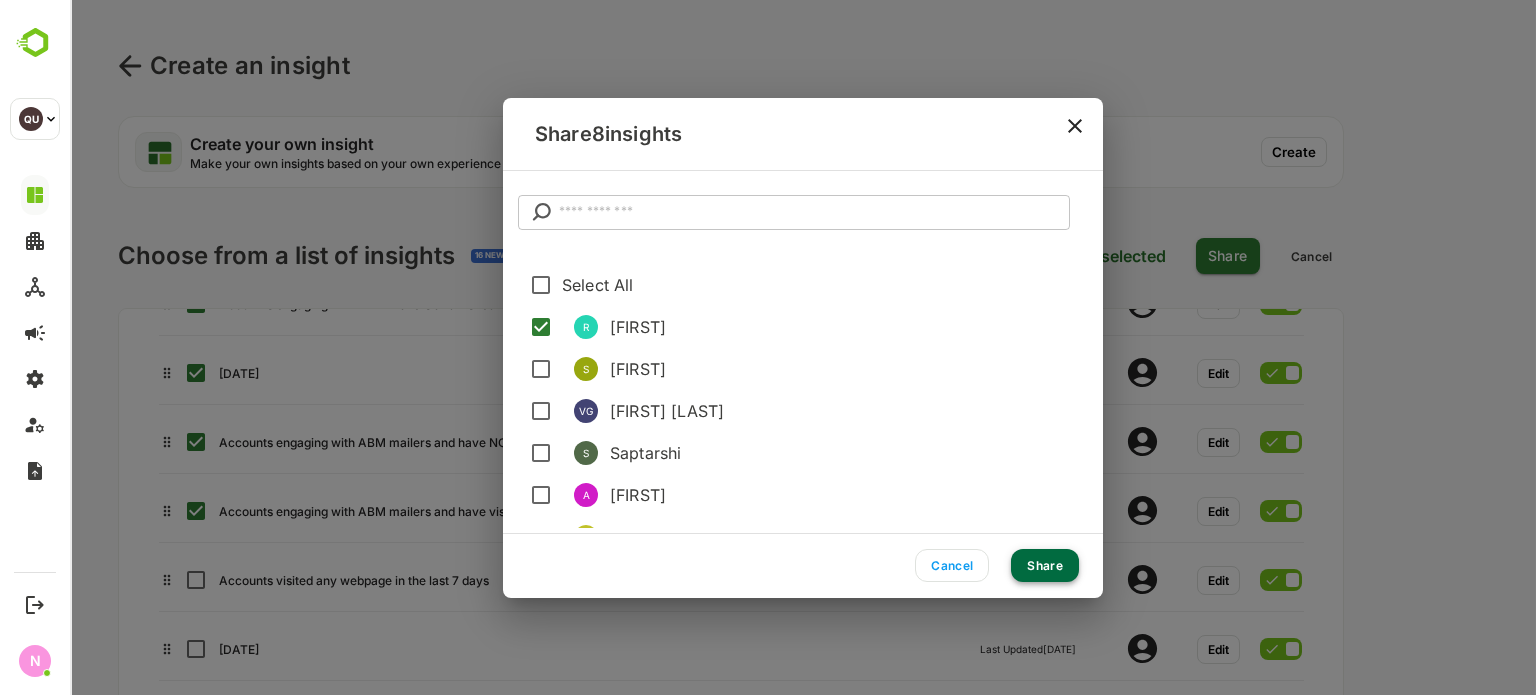 click on "Share" at bounding box center [1045, 565] 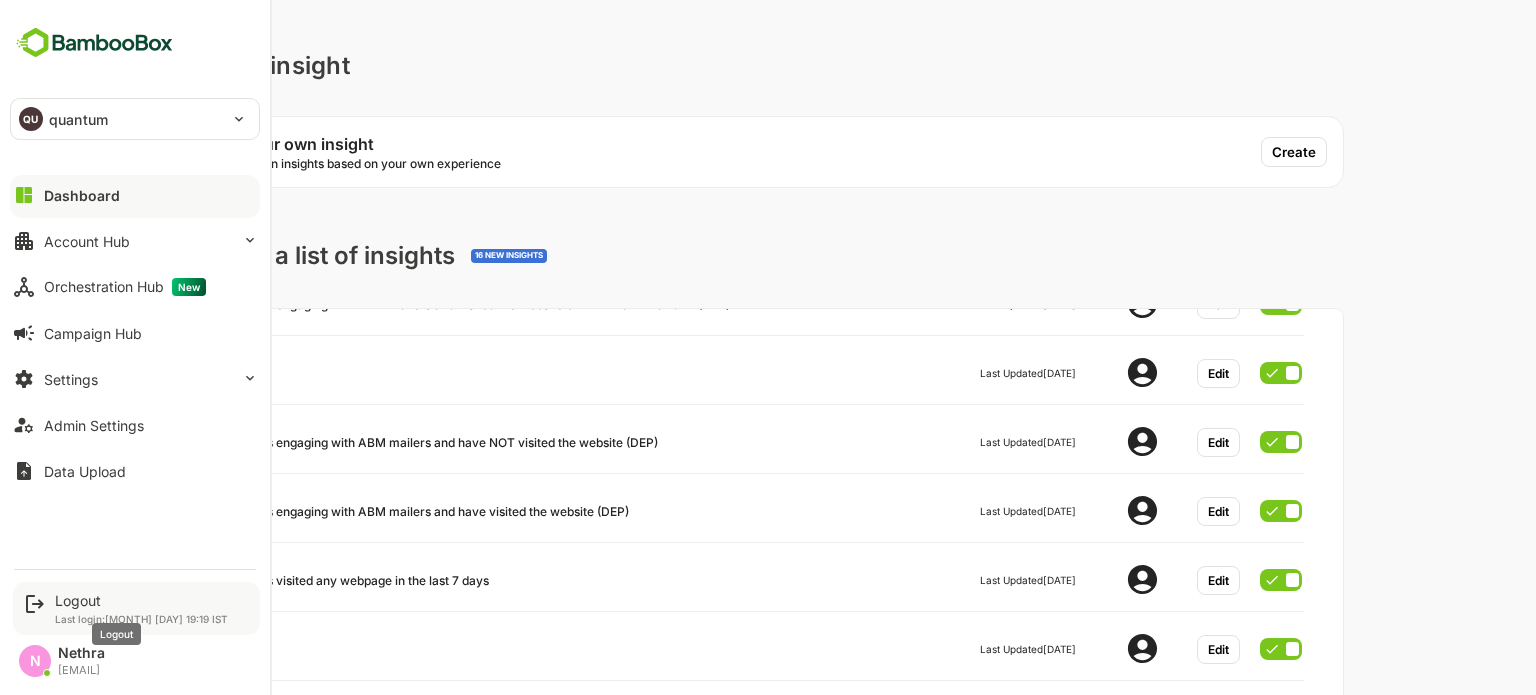 click on "Logout" at bounding box center [141, 600] 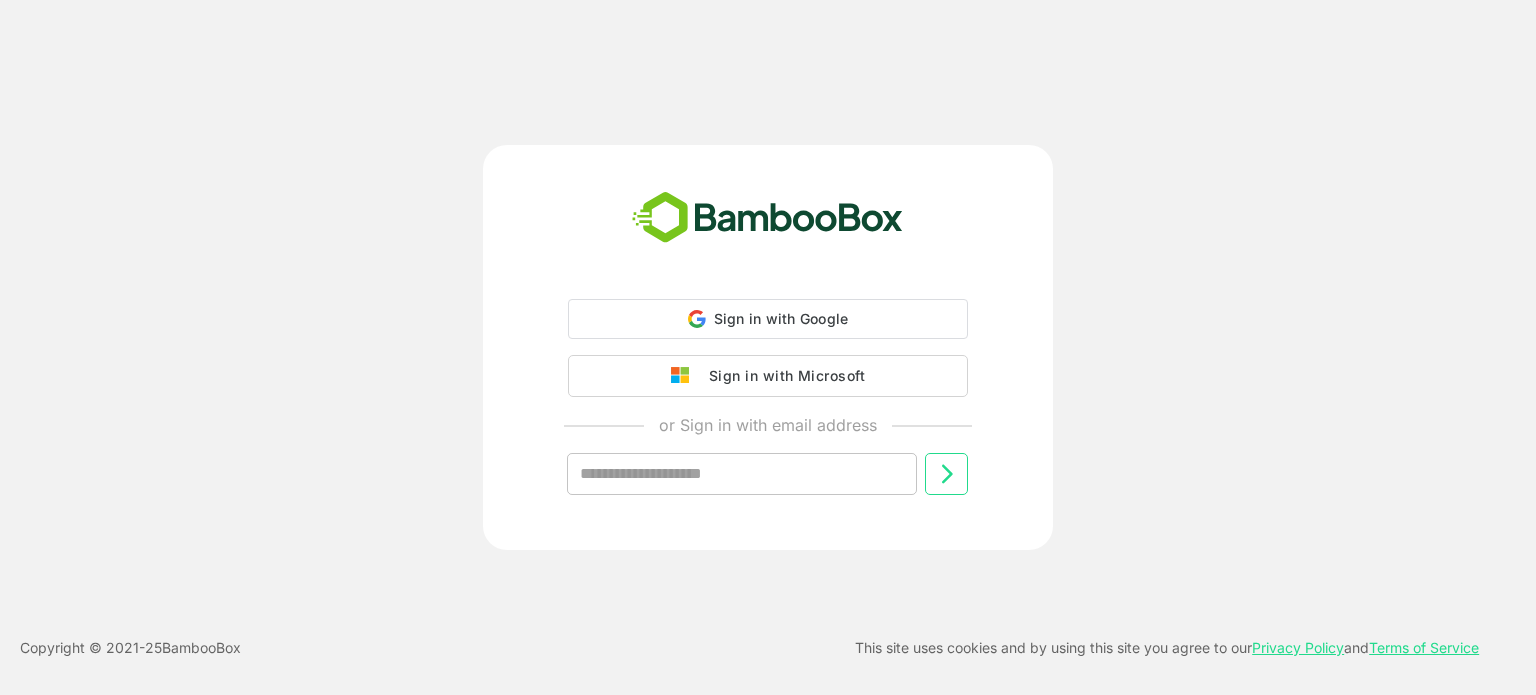 scroll, scrollTop: 0, scrollLeft: 0, axis: both 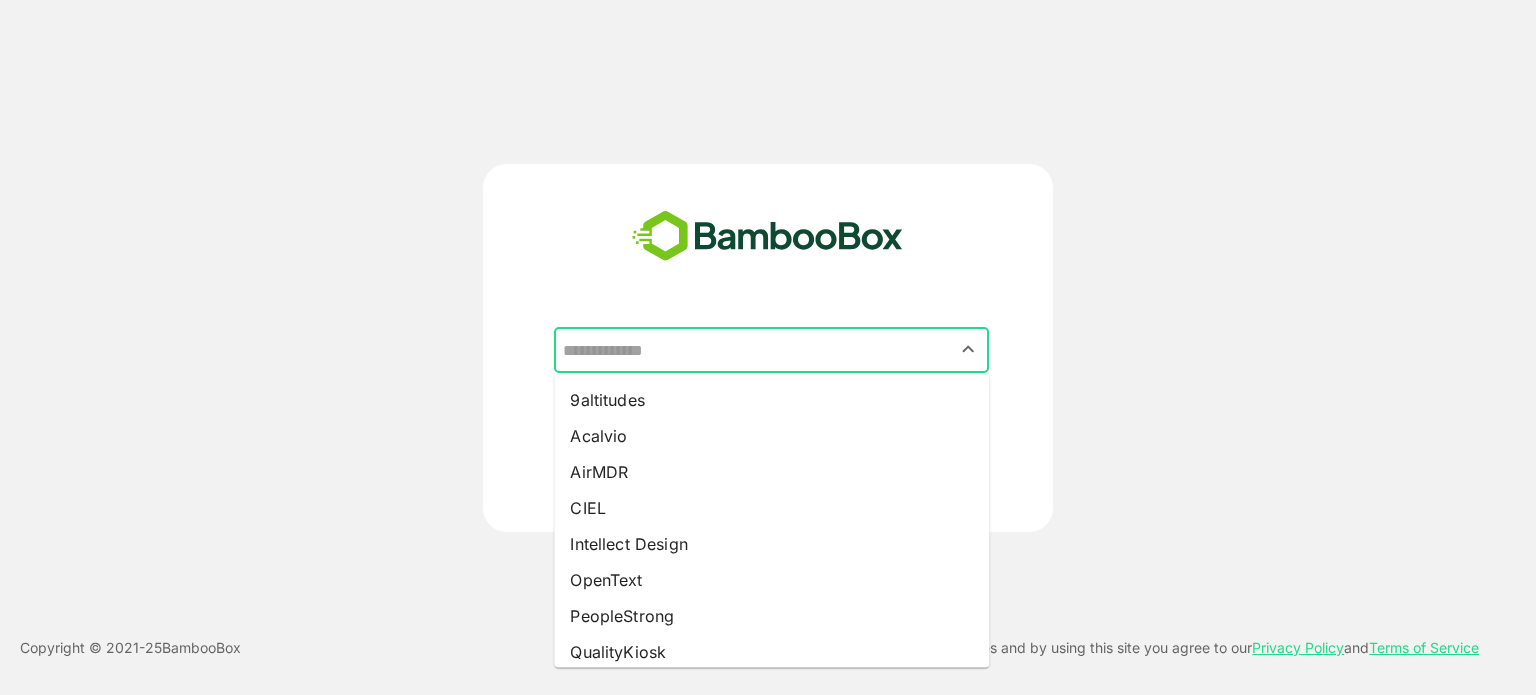 click at bounding box center [771, 350] 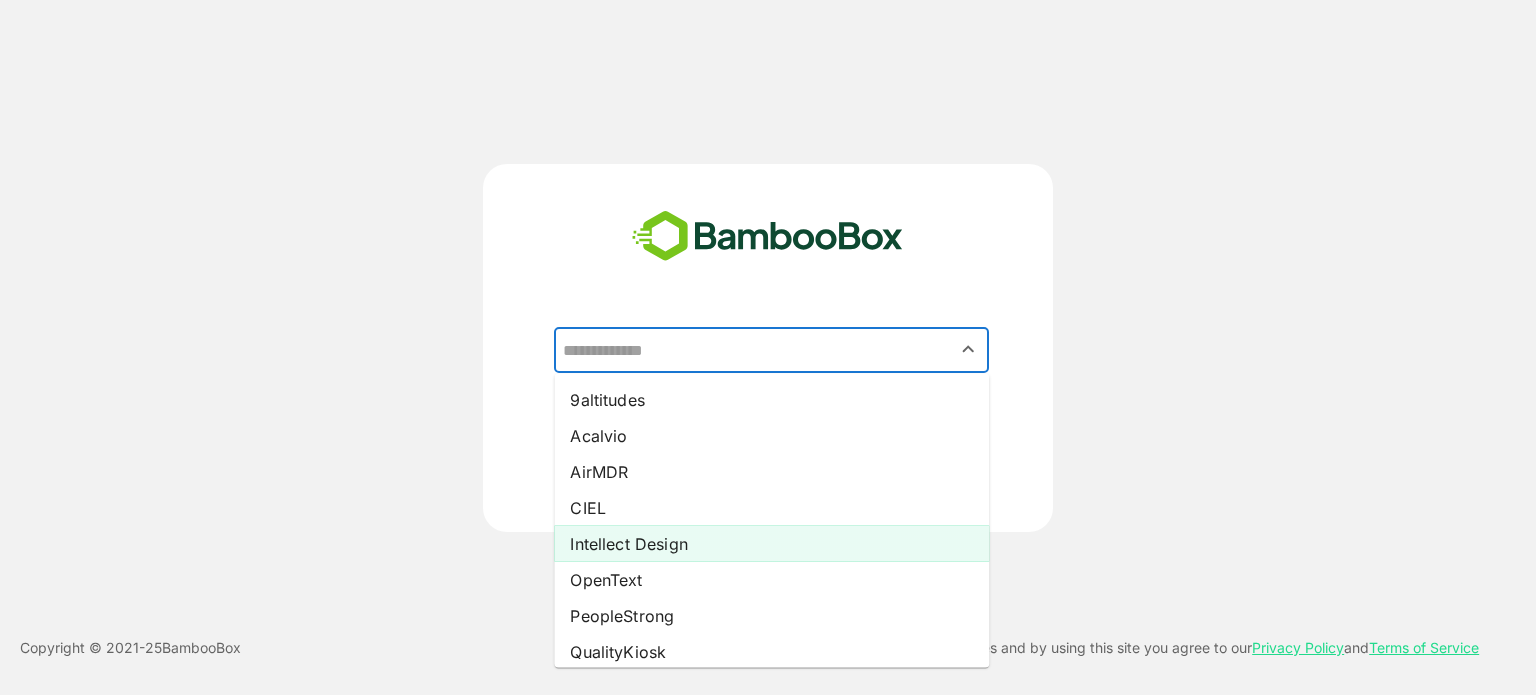click on "Intellect Design" at bounding box center [771, 544] 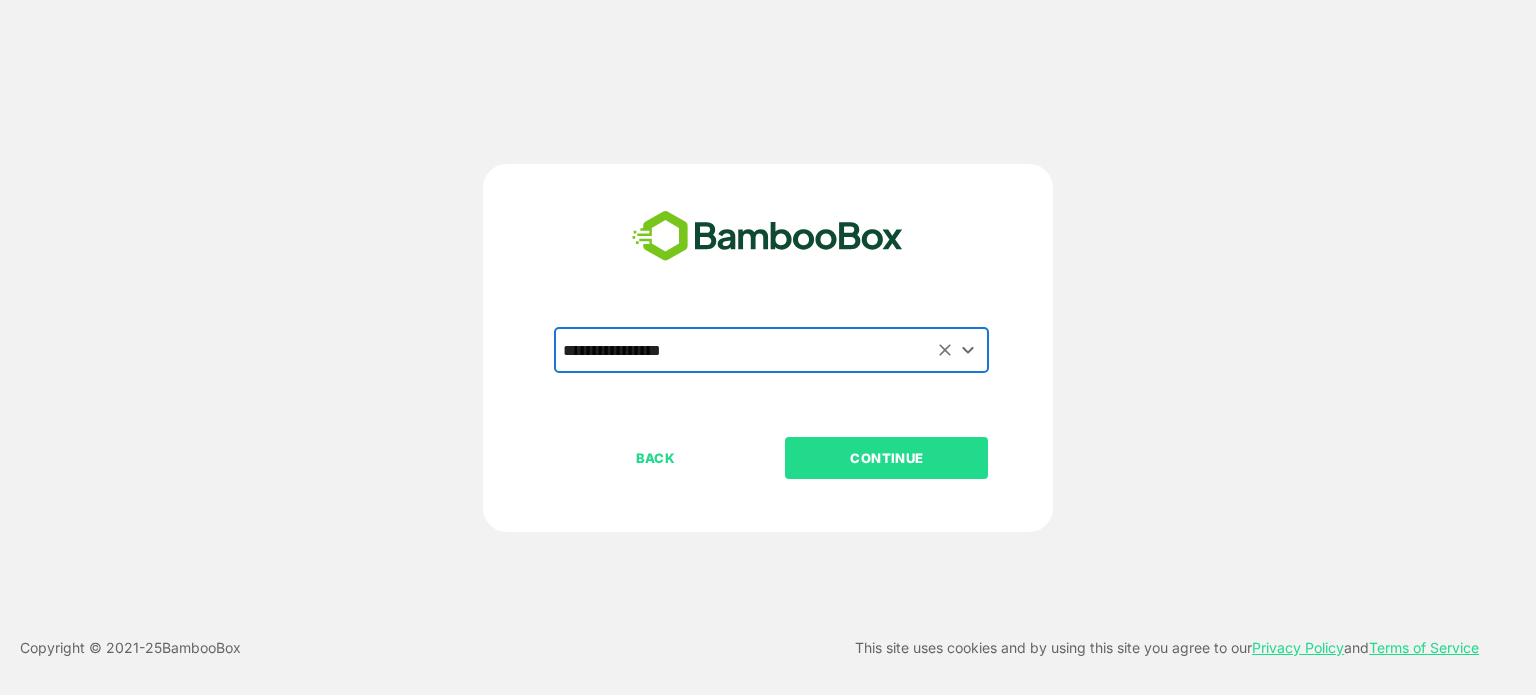 click on "CONTINUE" at bounding box center [887, 458] 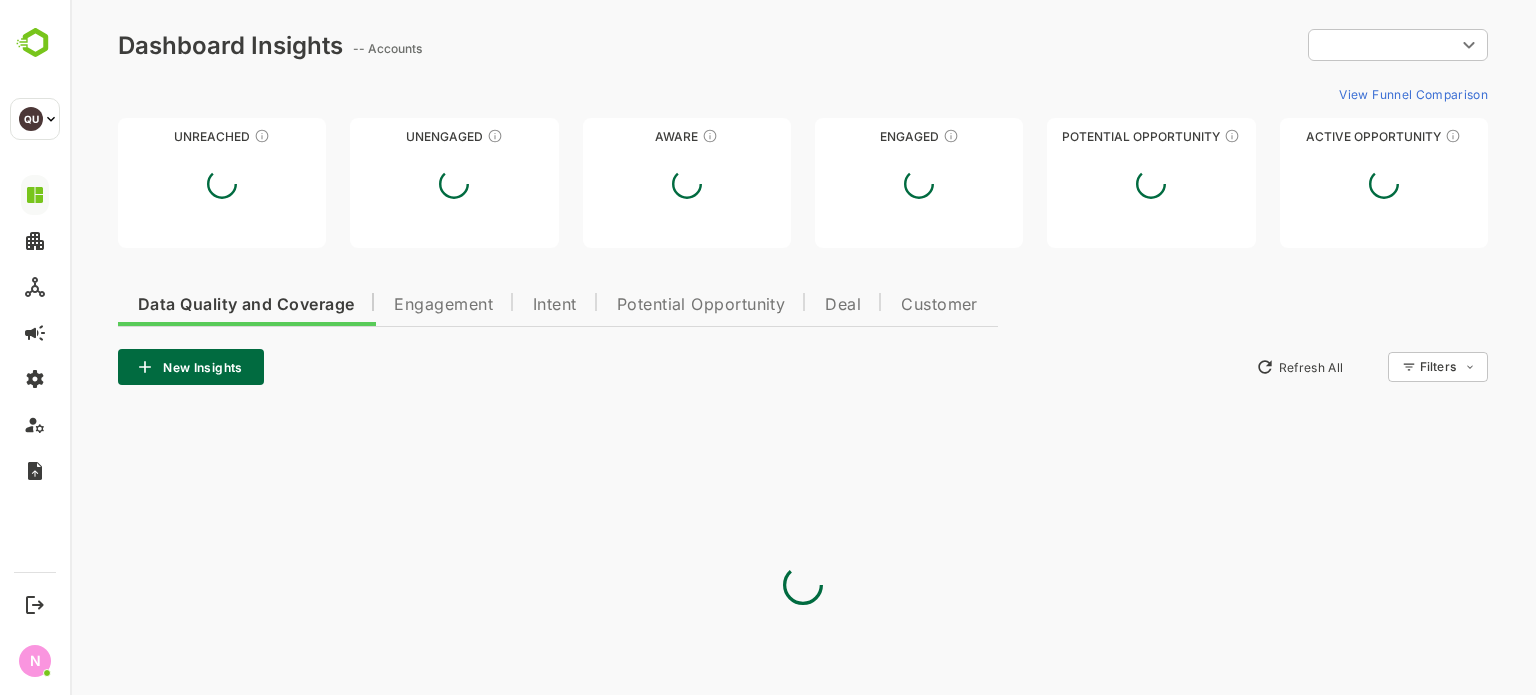 scroll, scrollTop: 0, scrollLeft: 0, axis: both 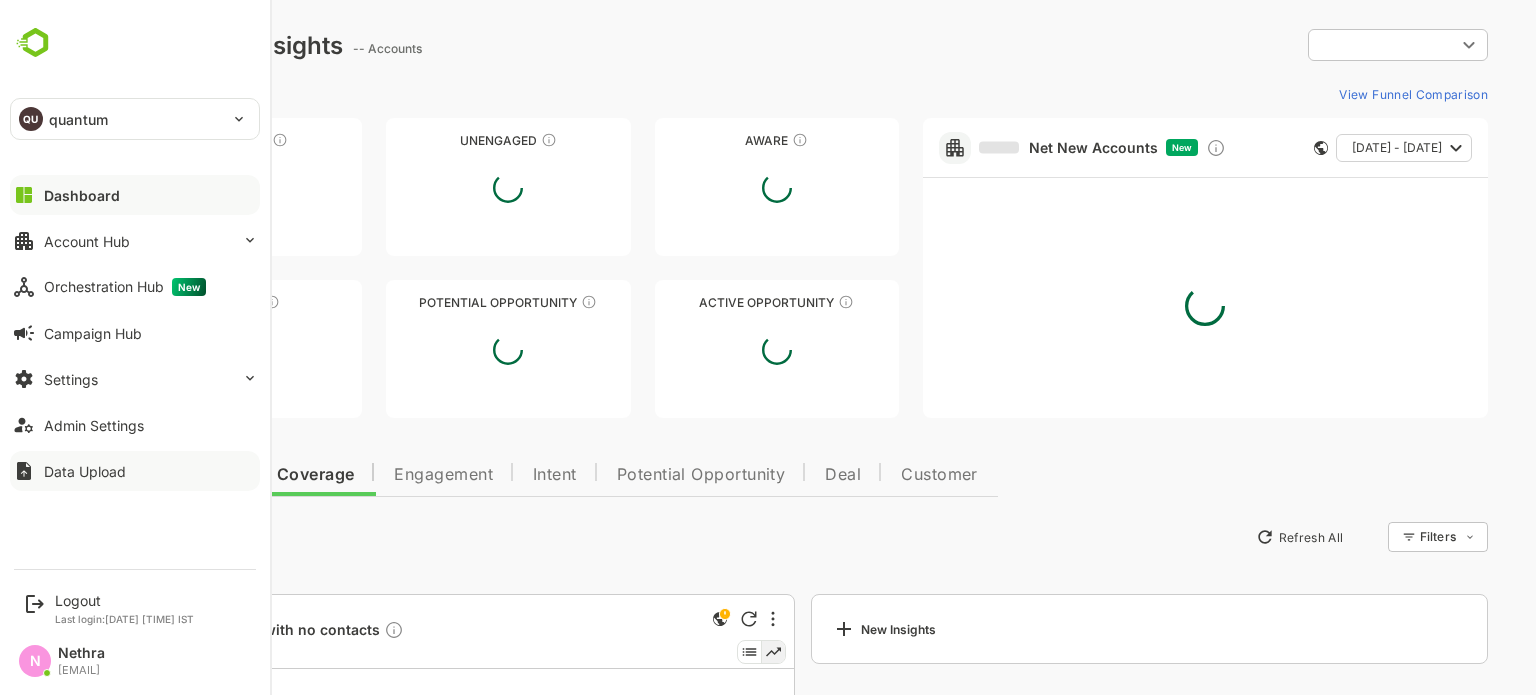 type on "**********" 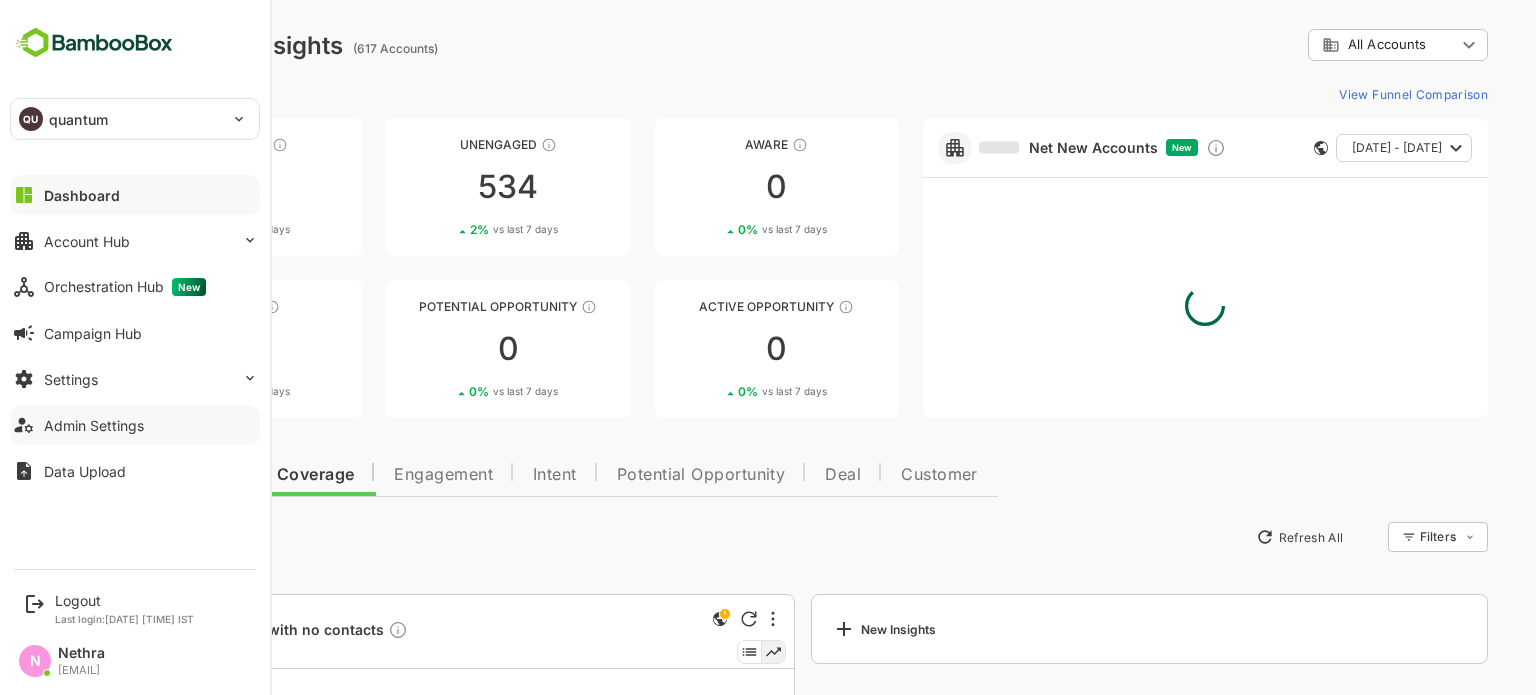 click on "Admin Settings" at bounding box center [94, 425] 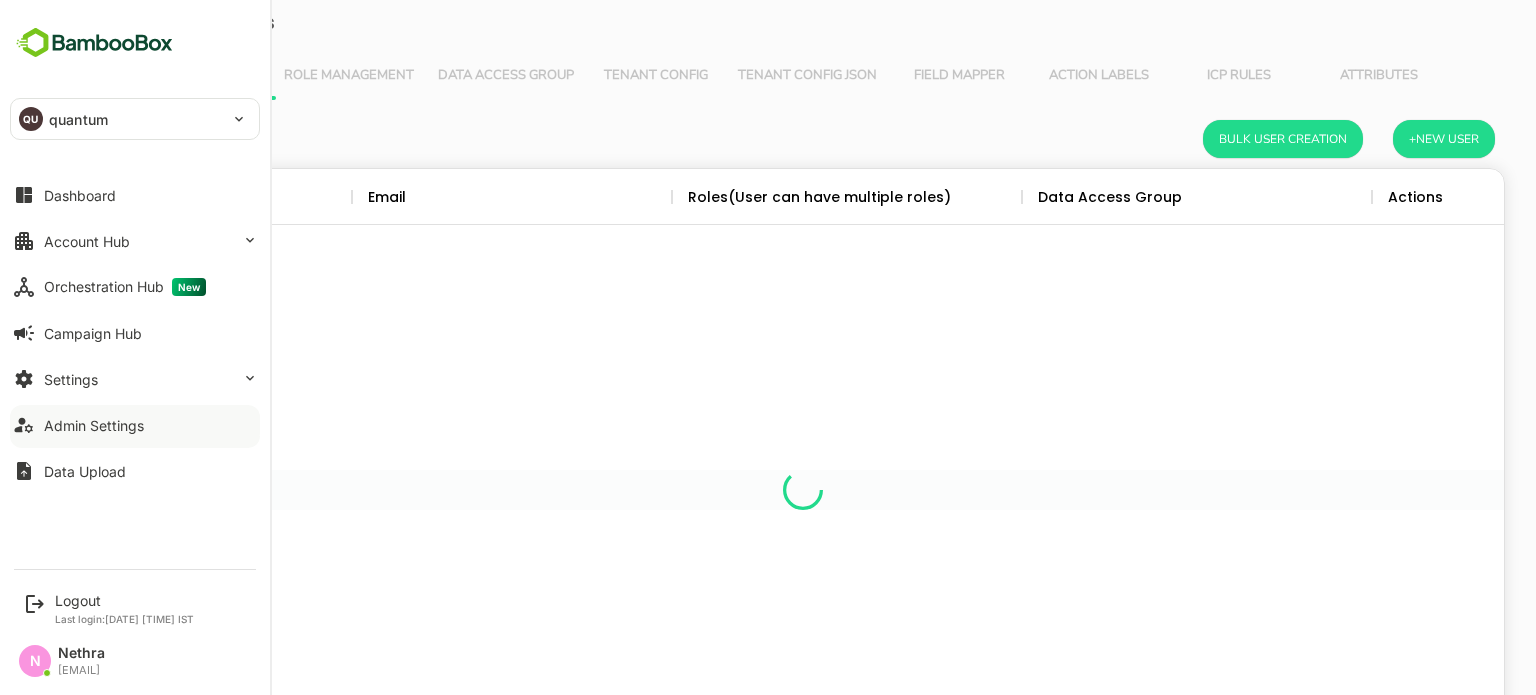 scroll, scrollTop: 0, scrollLeft: 0, axis: both 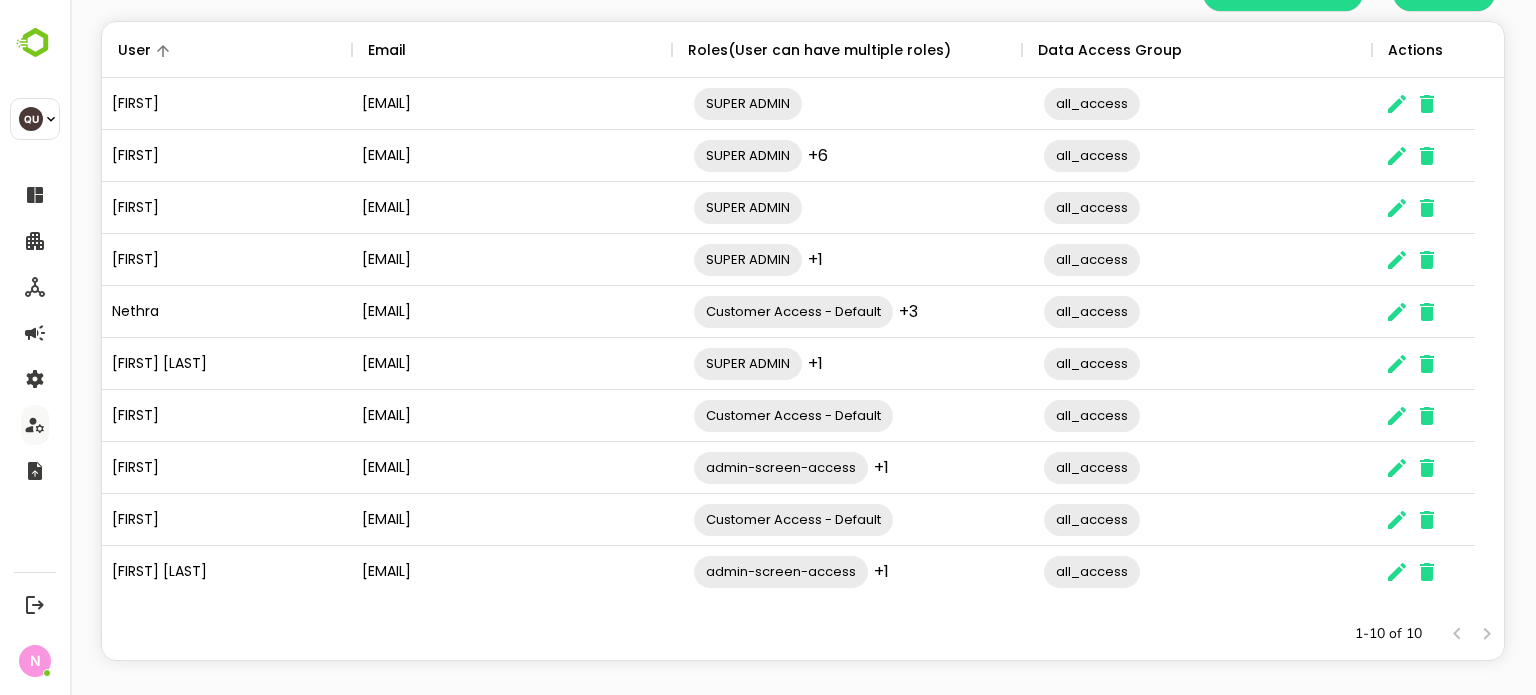 type 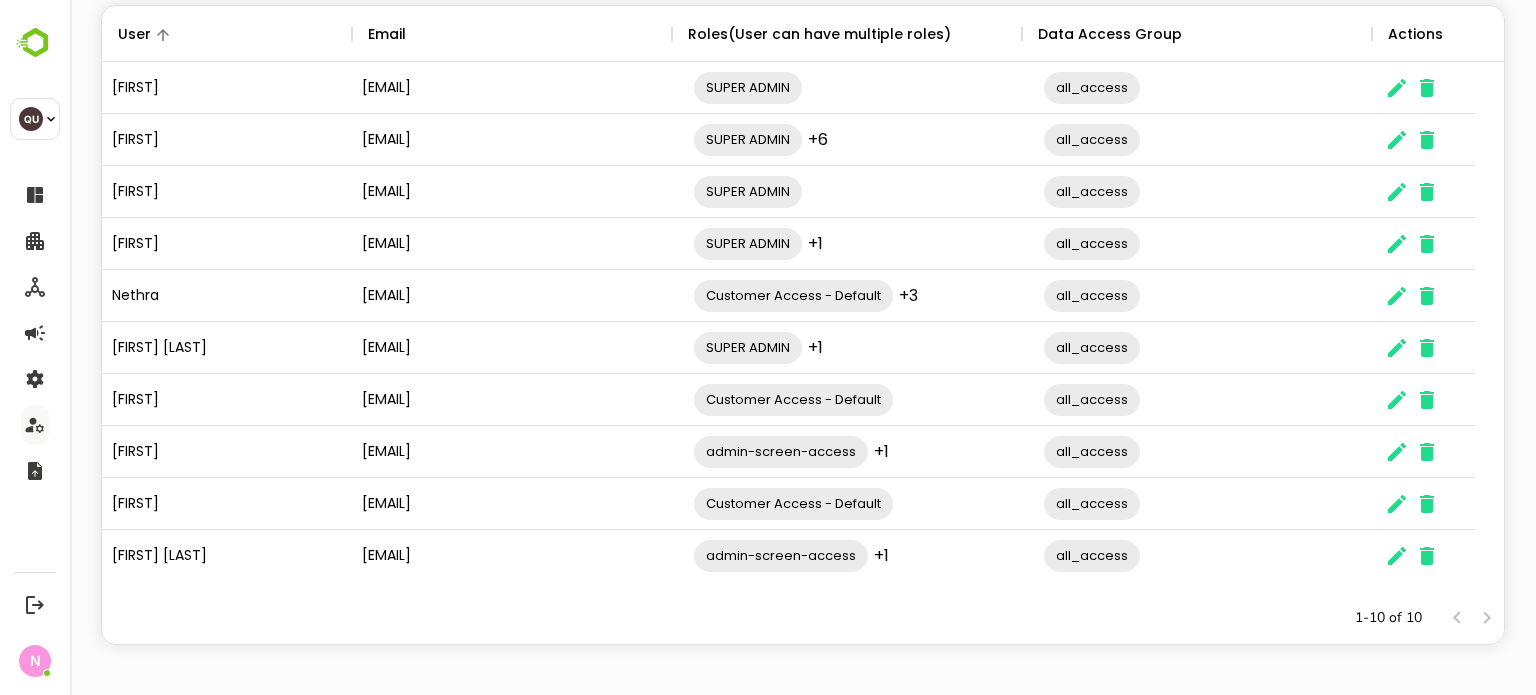 scroll, scrollTop: 0, scrollLeft: 0, axis: both 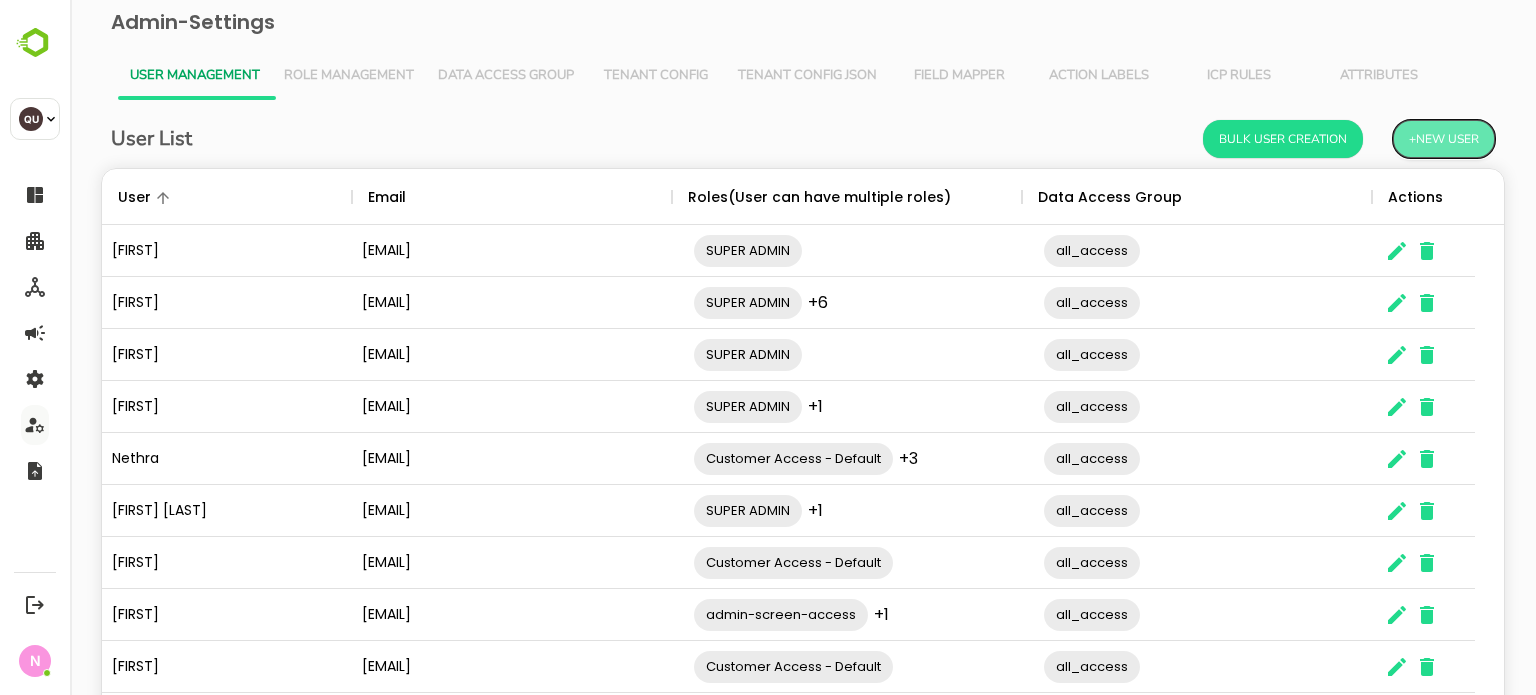 click on "+New User" at bounding box center [1444, 139] 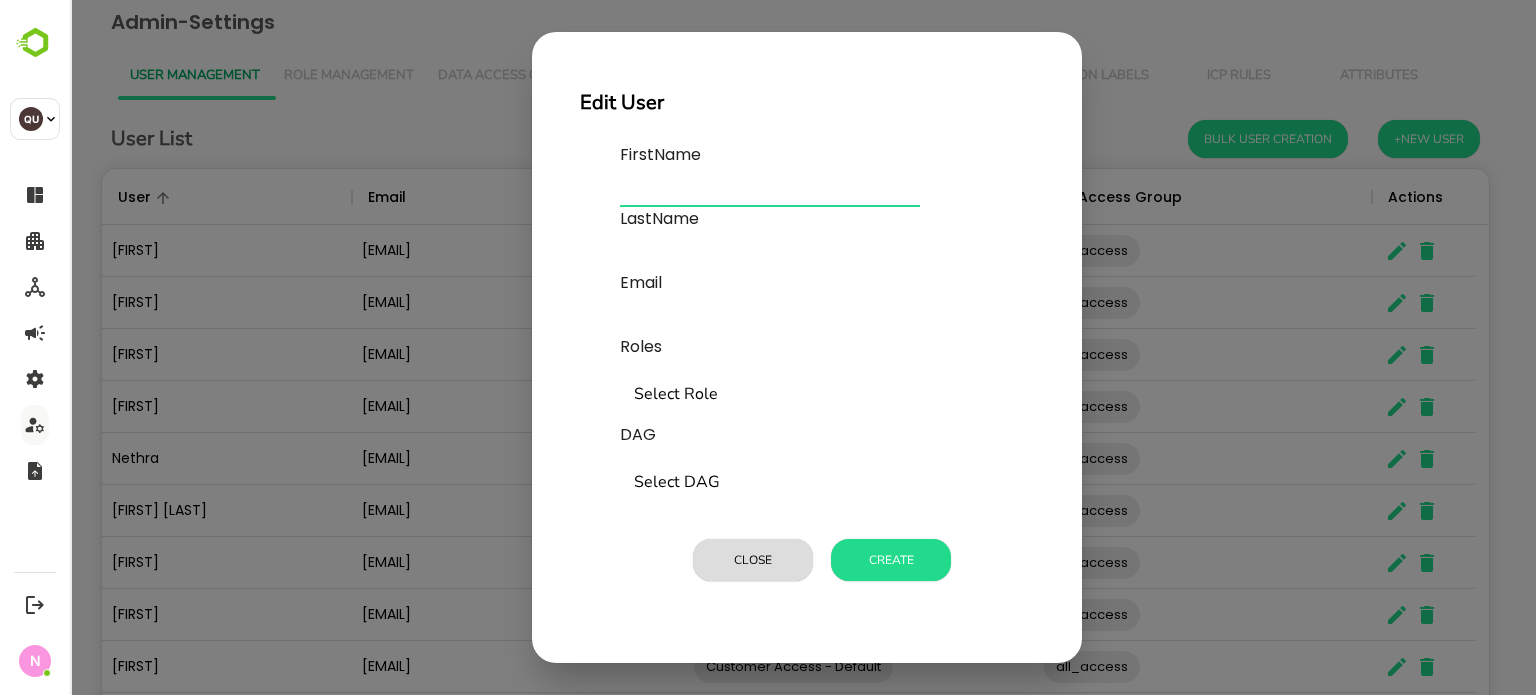 click at bounding box center [770, 191] 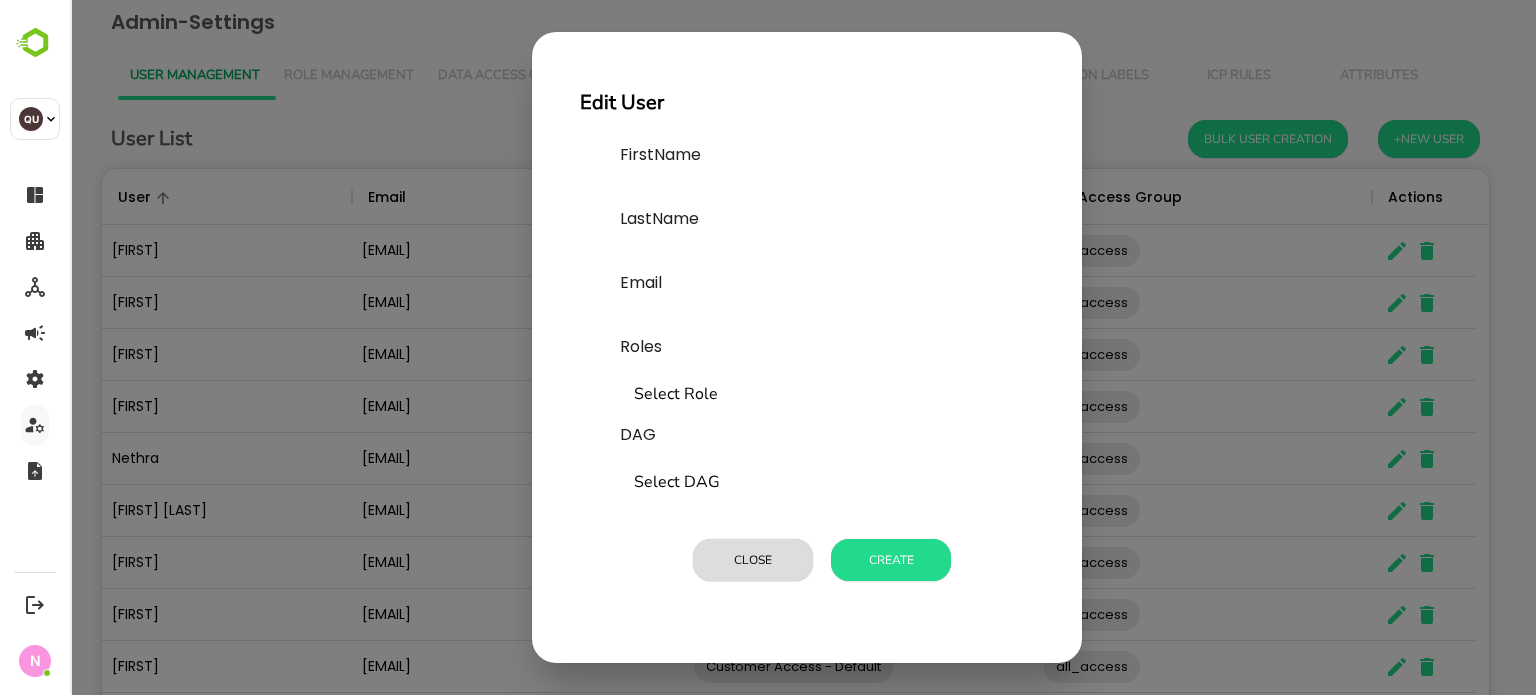 click on "Edit User FirstName LastName Email Roles Select Role Select Role DAG Select DAG Select DAG Close Create" at bounding box center (803, 347) 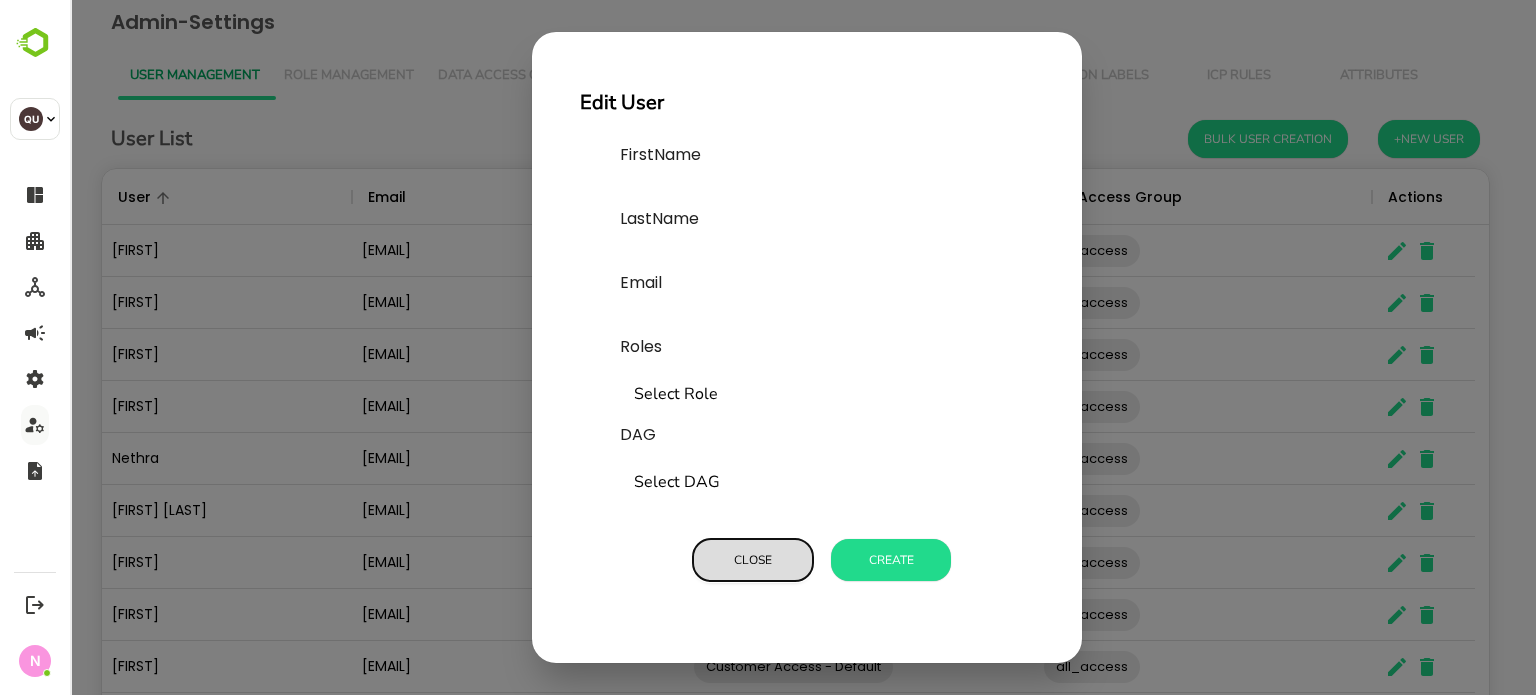 click on "Close" at bounding box center (753, 560) 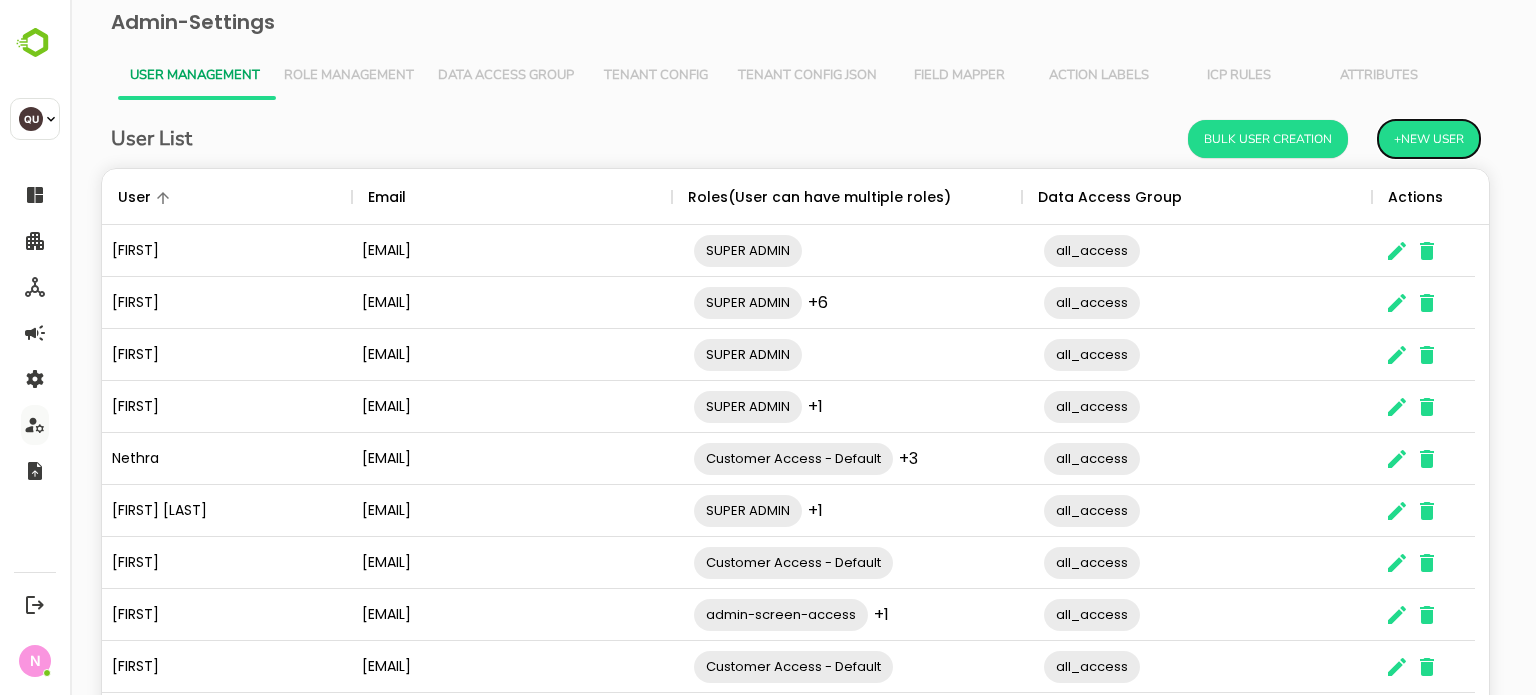 scroll, scrollTop: 16, scrollLeft: 16, axis: both 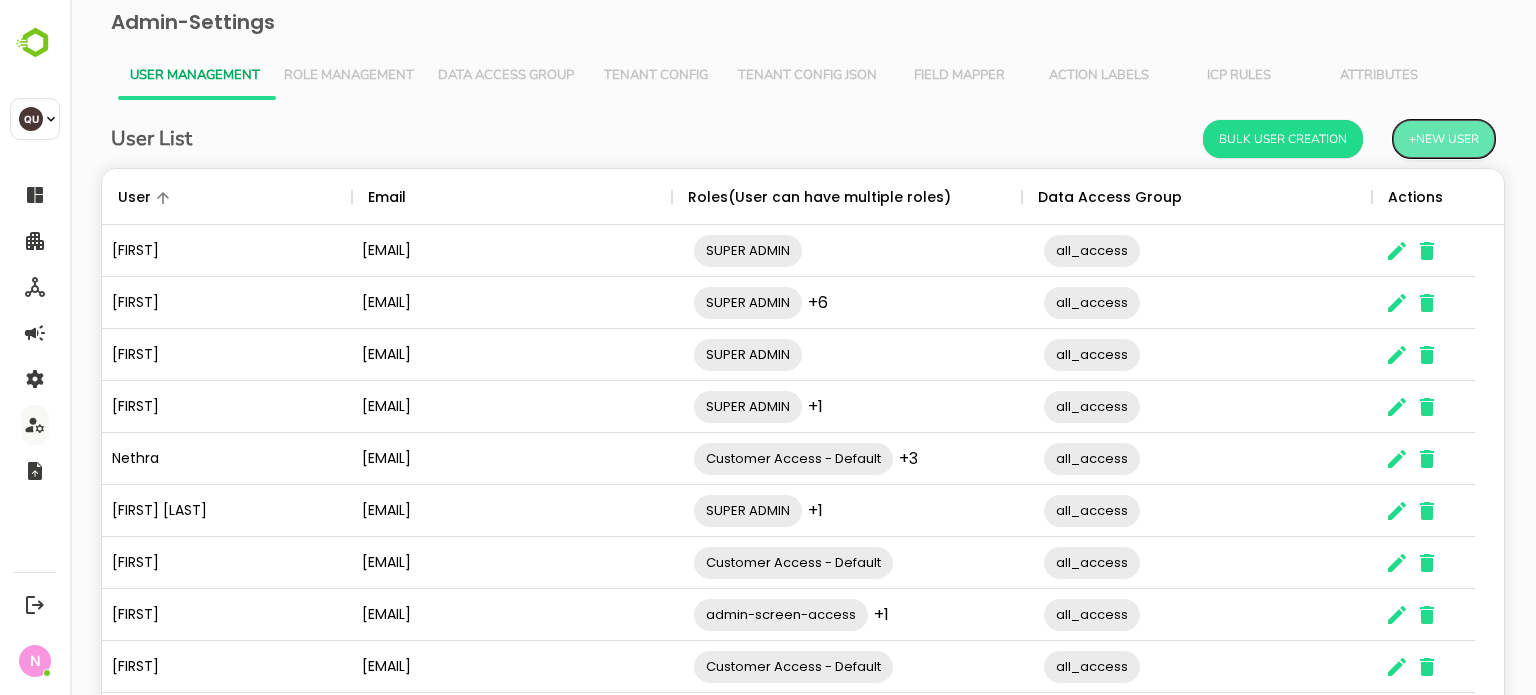 click on "+New User" at bounding box center (1444, 139) 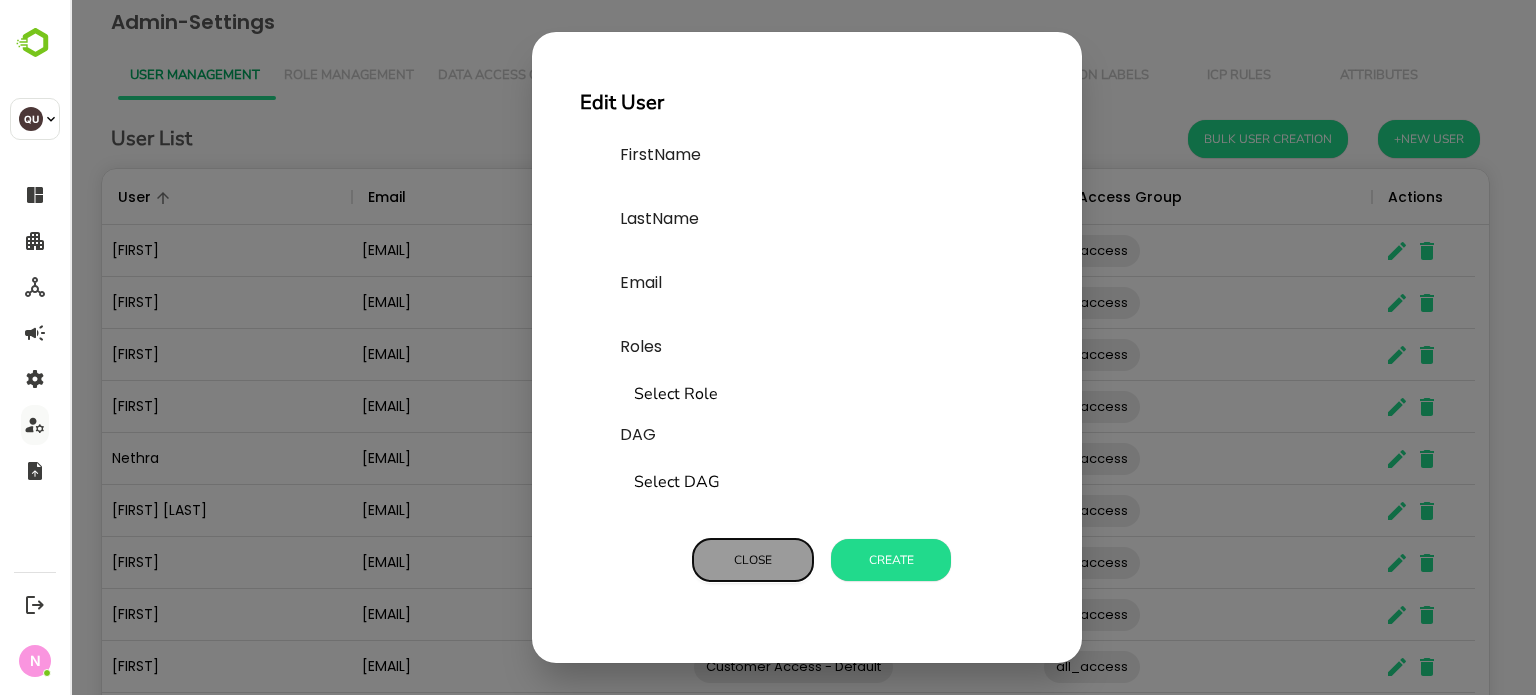 click on "Close" at bounding box center (753, 560) 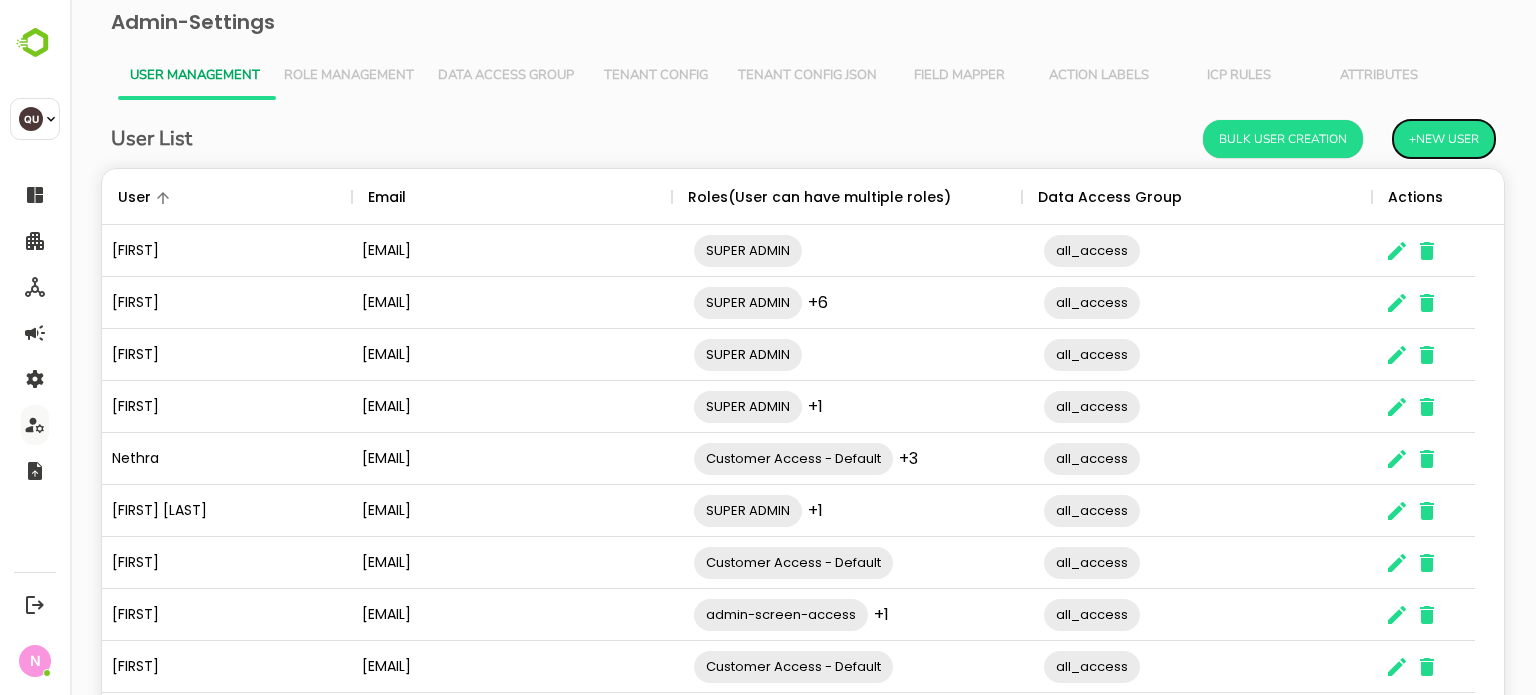 scroll, scrollTop: 16, scrollLeft: 16, axis: both 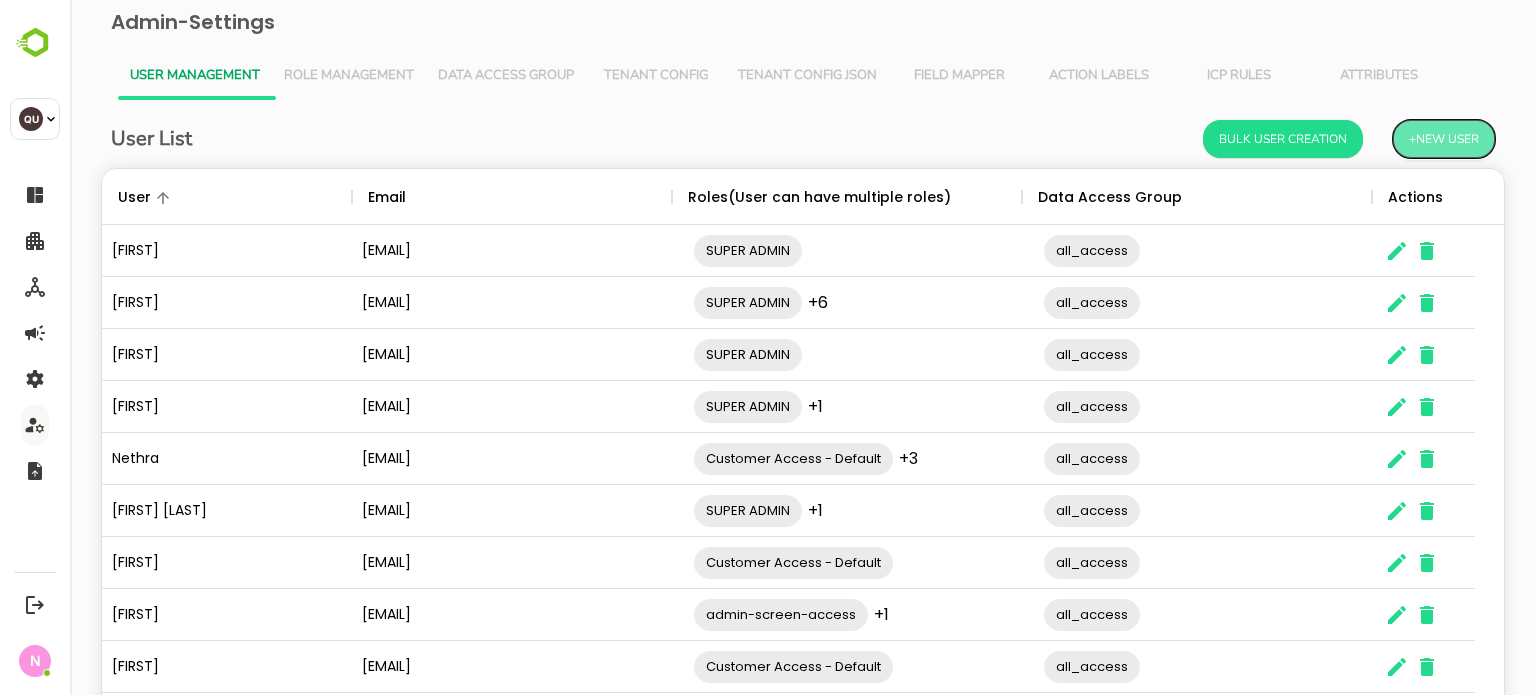 click on "+New User" at bounding box center (1444, 139) 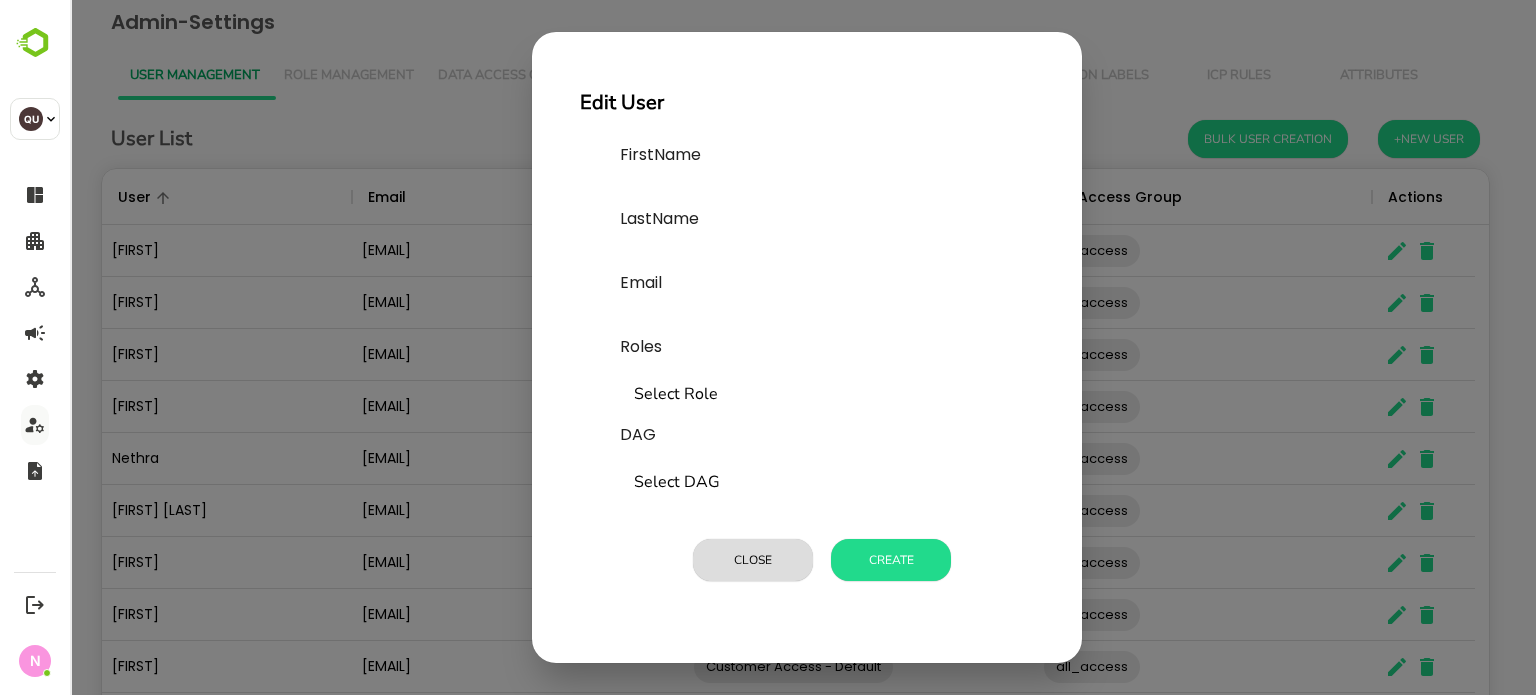 click at bounding box center [770, 191] 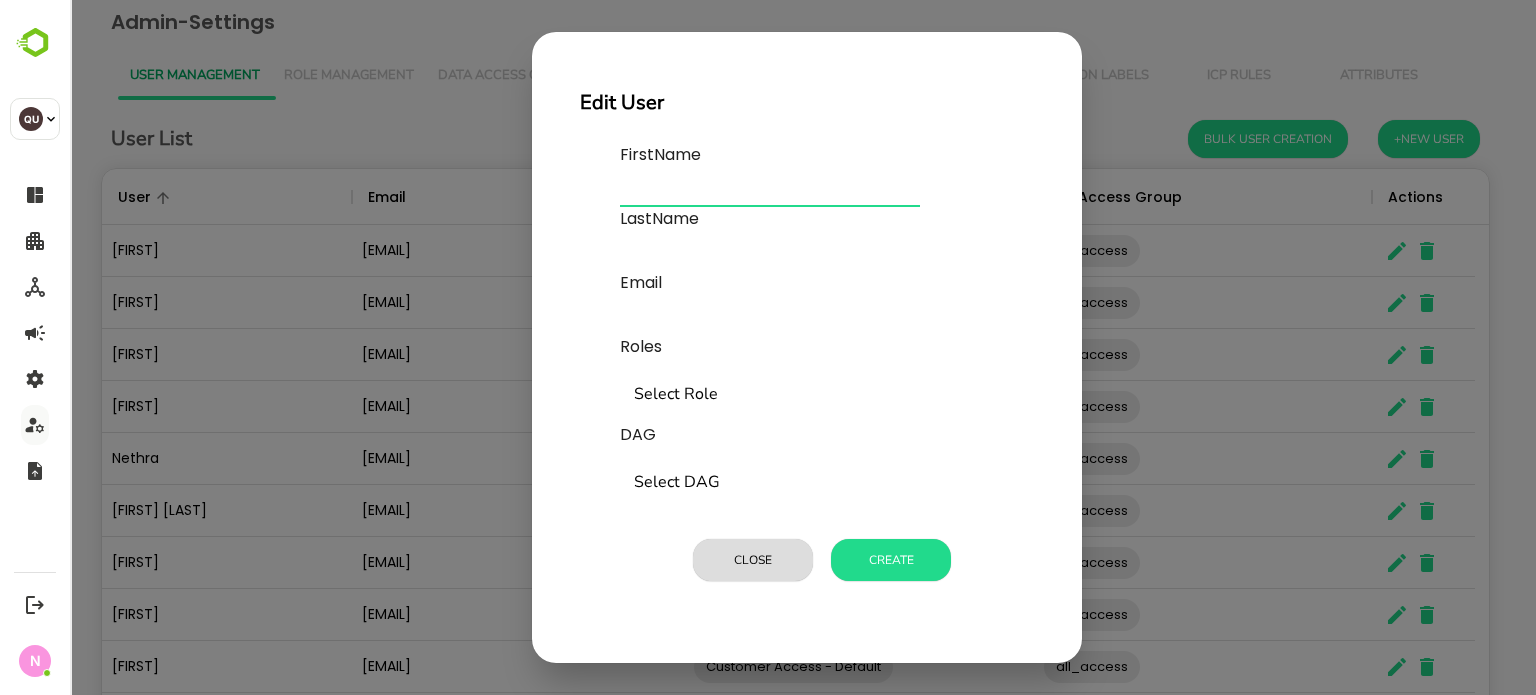 click at bounding box center (770, 191) 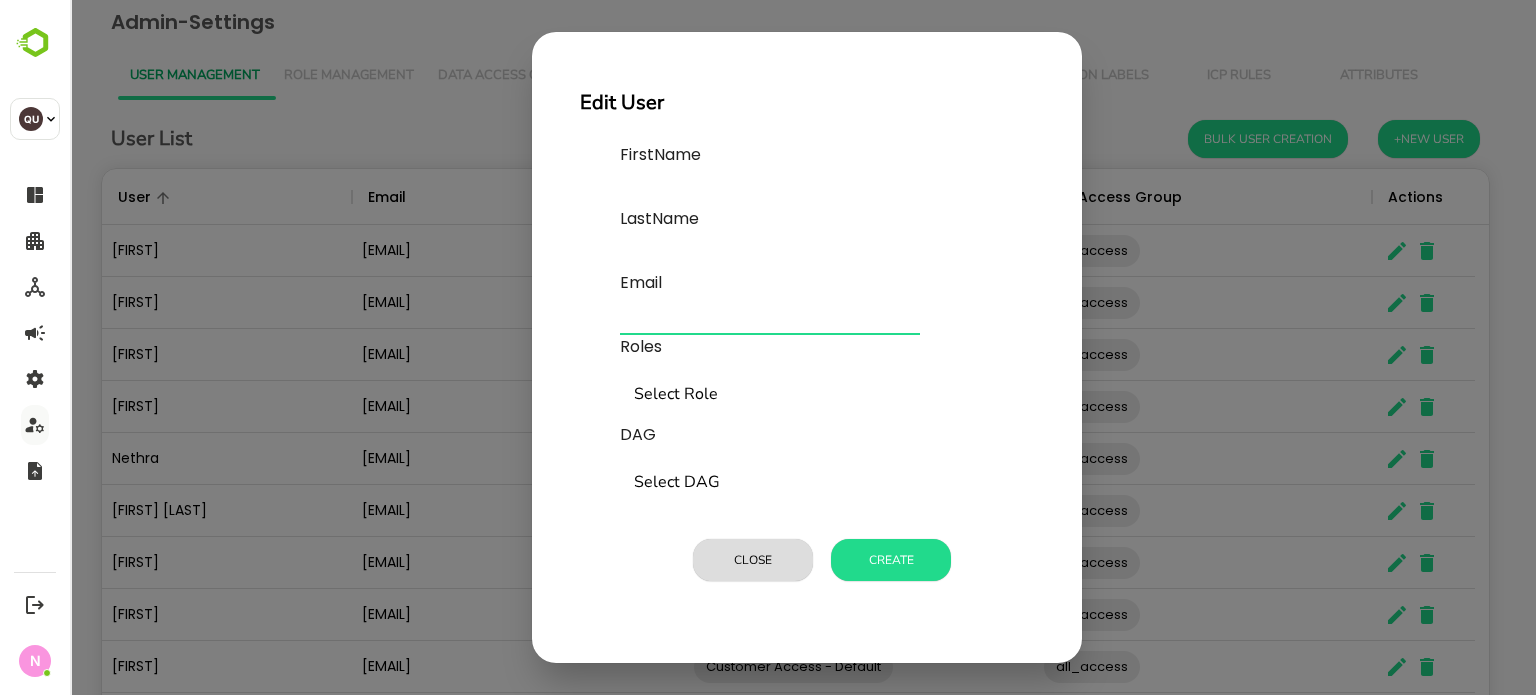 paste on "**********" 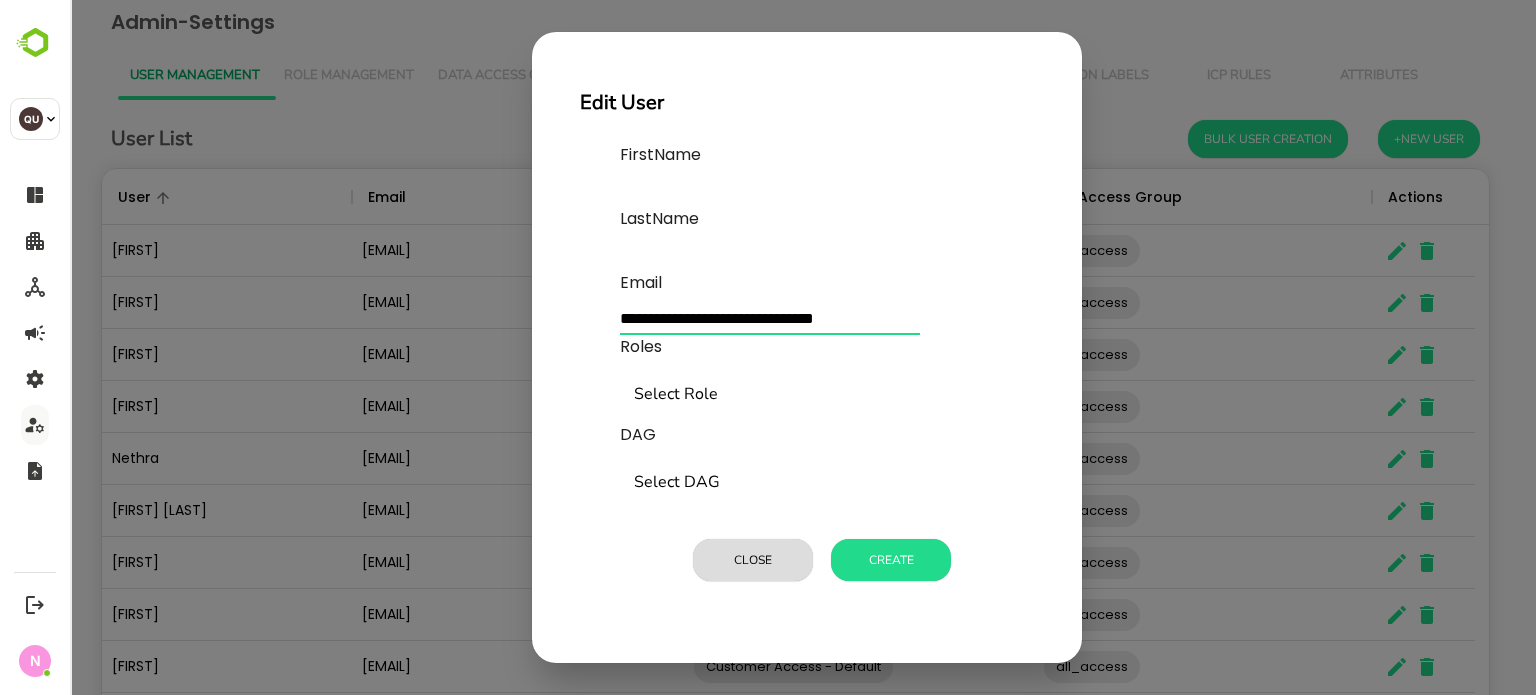 type on "**********" 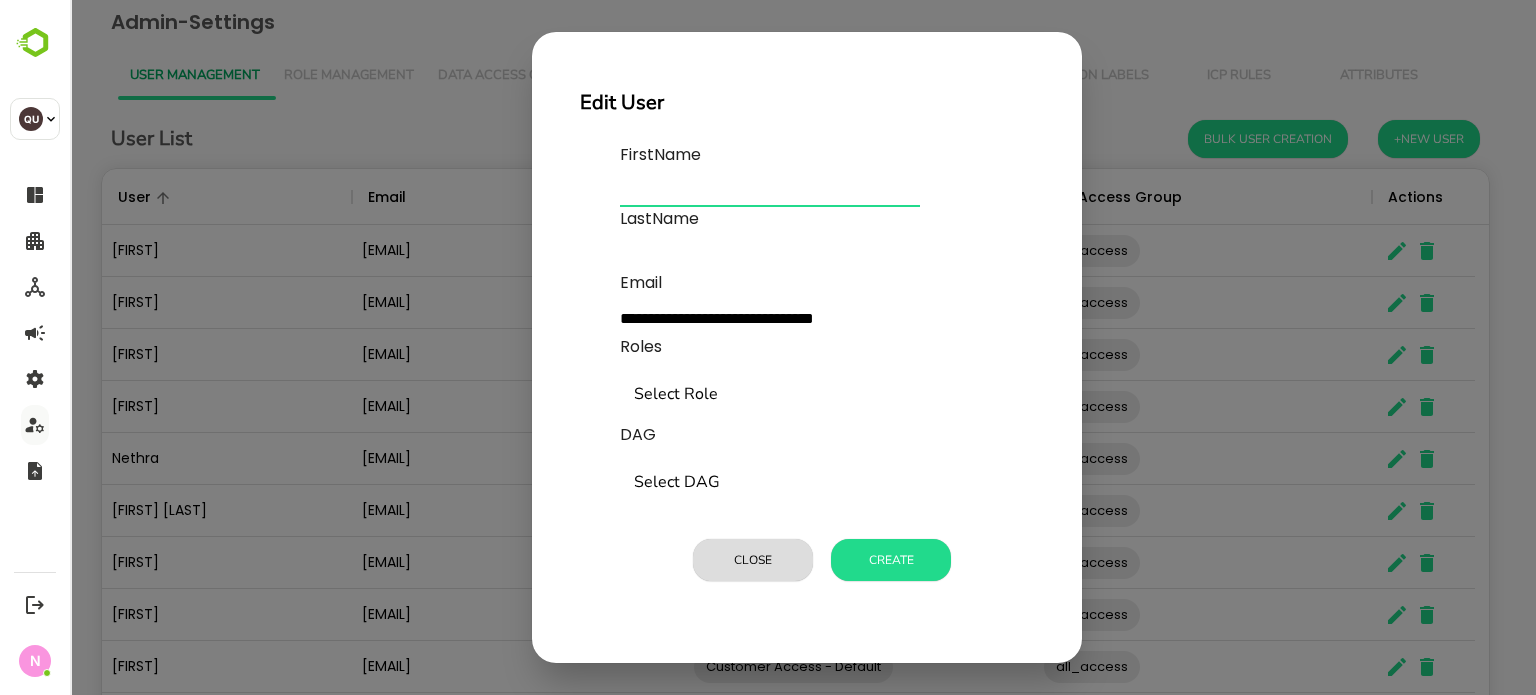click at bounding box center (770, 191) 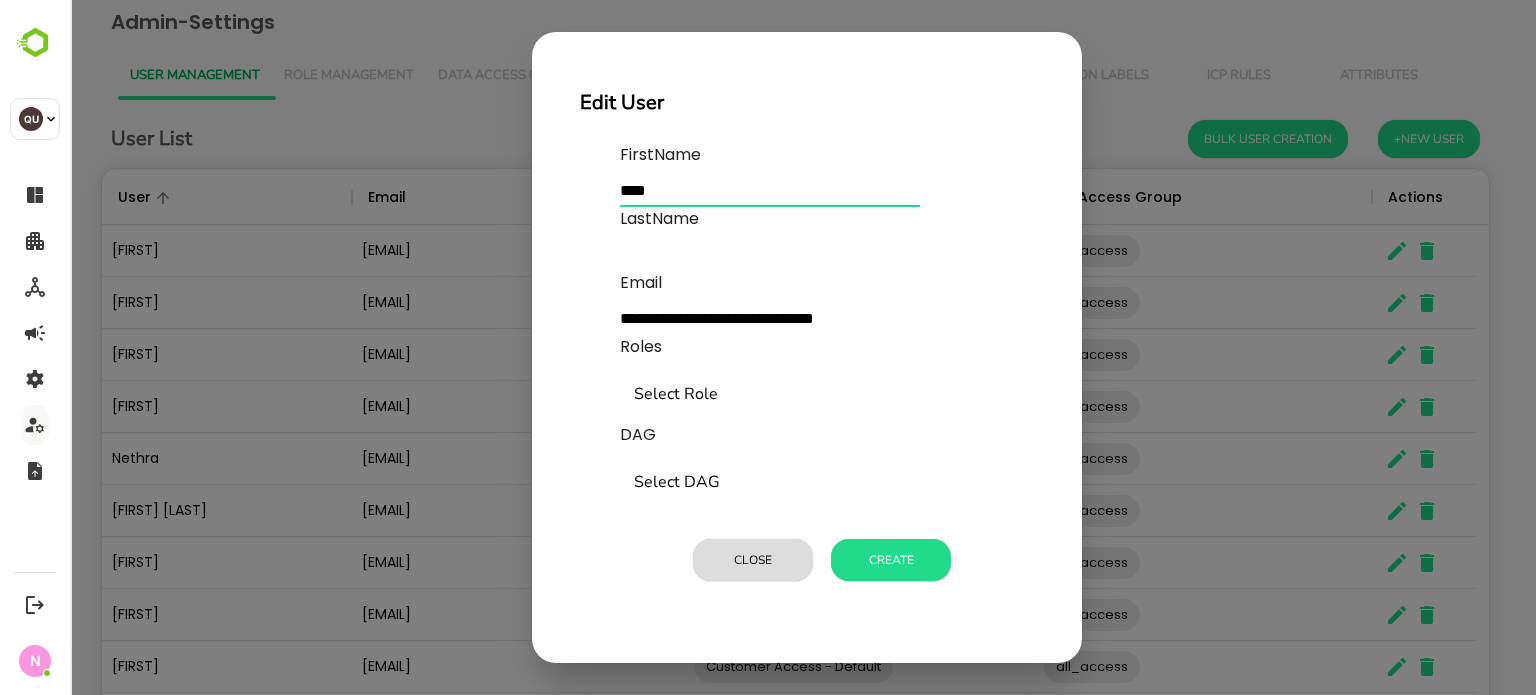 type on "****" 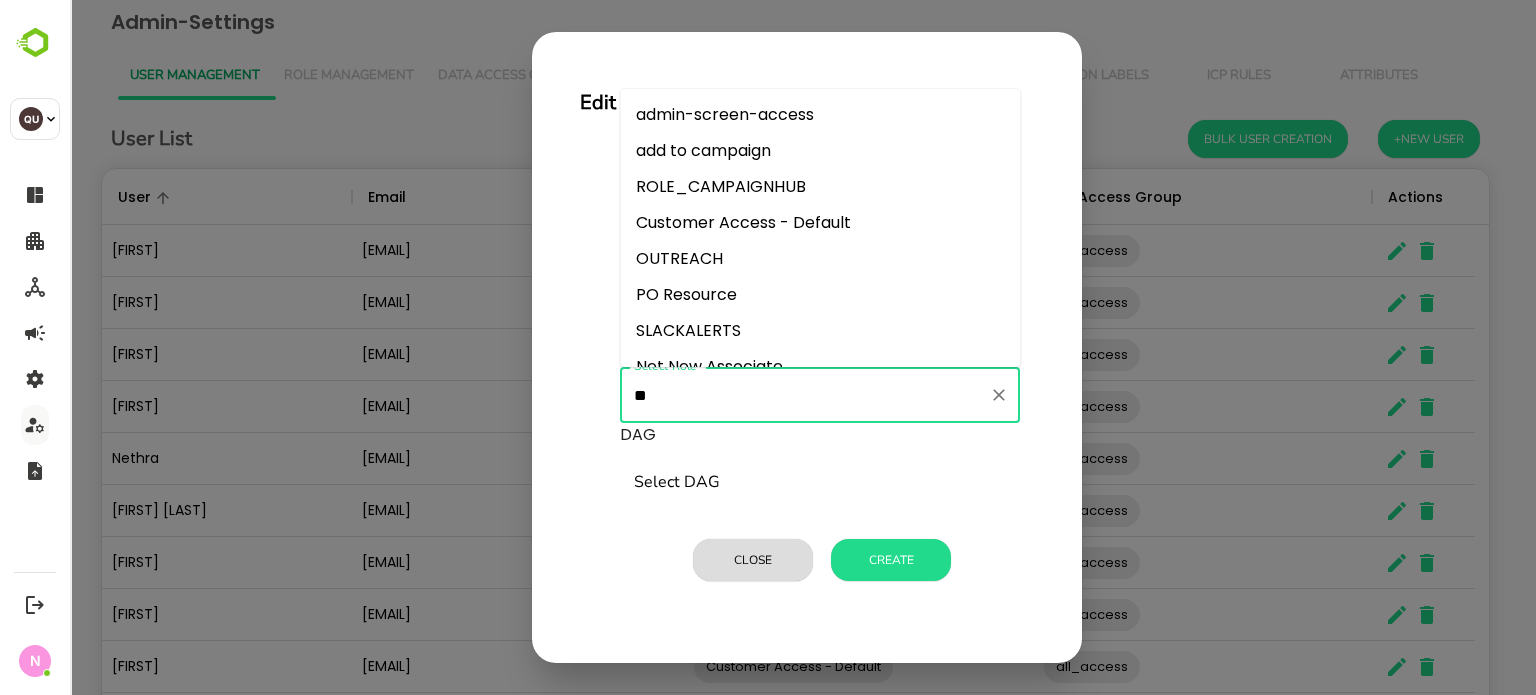 type on "***" 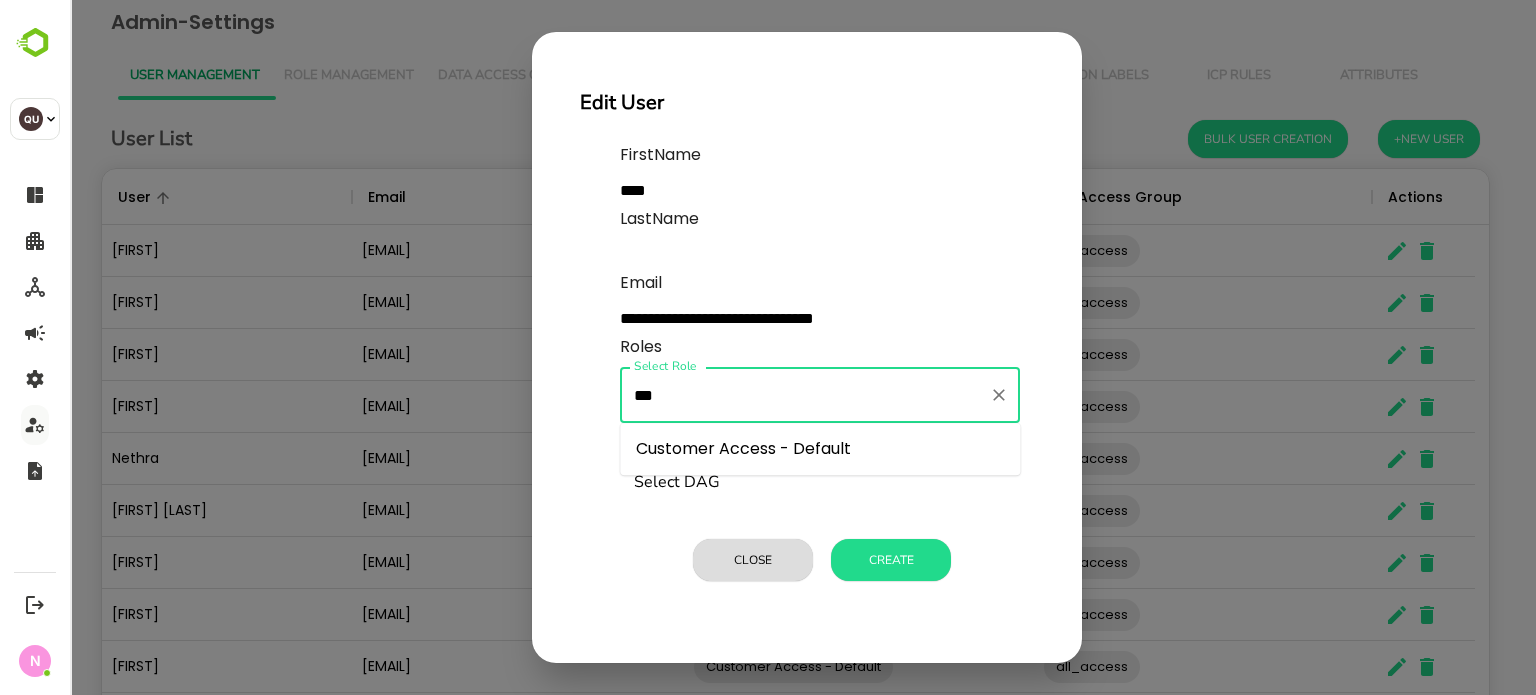 click on "Customer Access - Default" at bounding box center [820, 449] 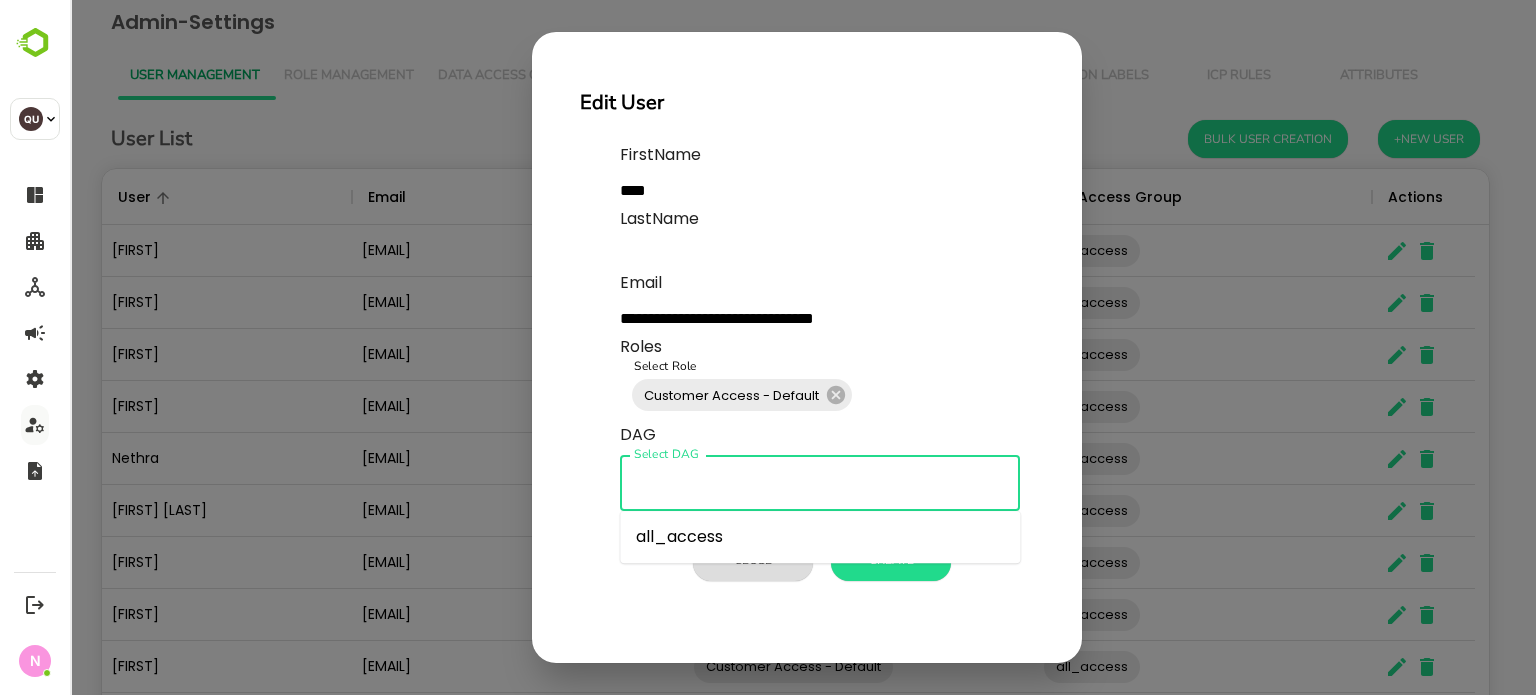click on "Select DAG" at bounding box center [820, 483] 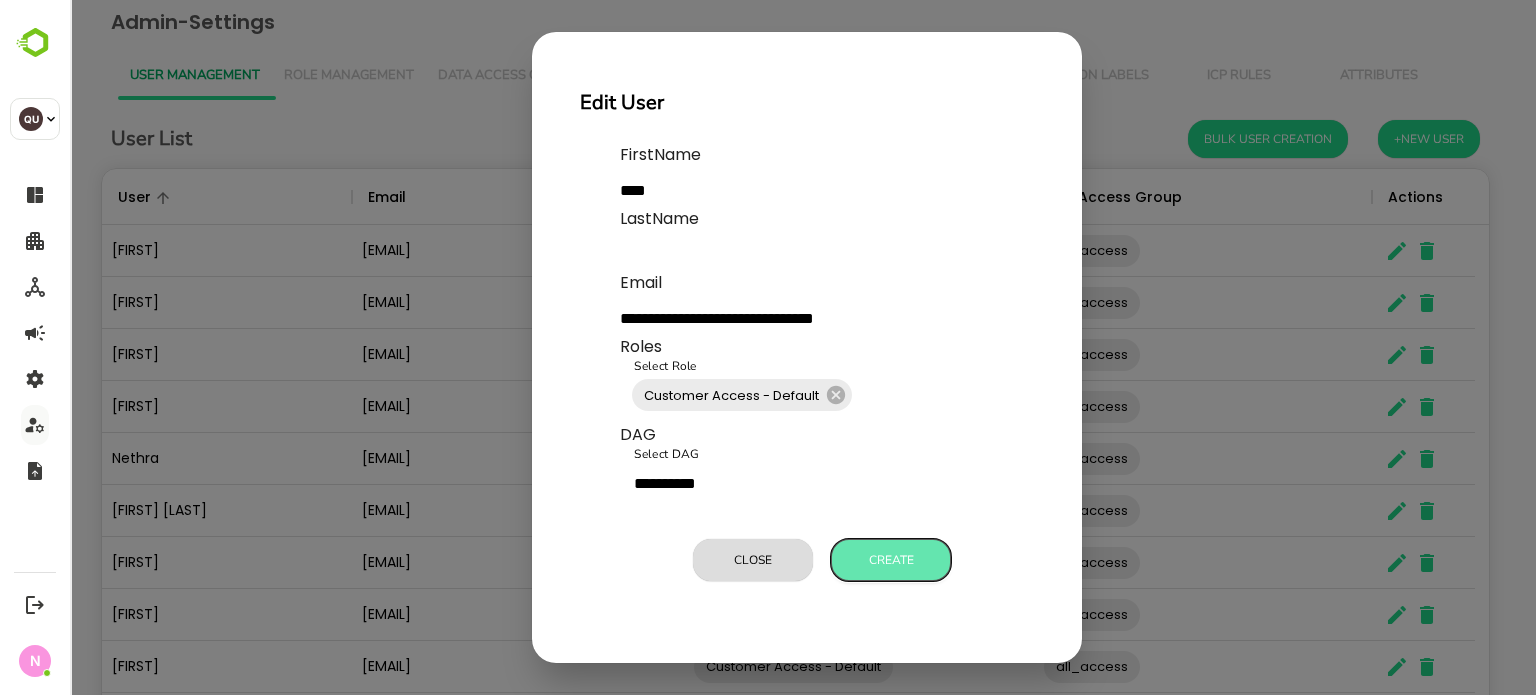 click on "Create" at bounding box center (891, 560) 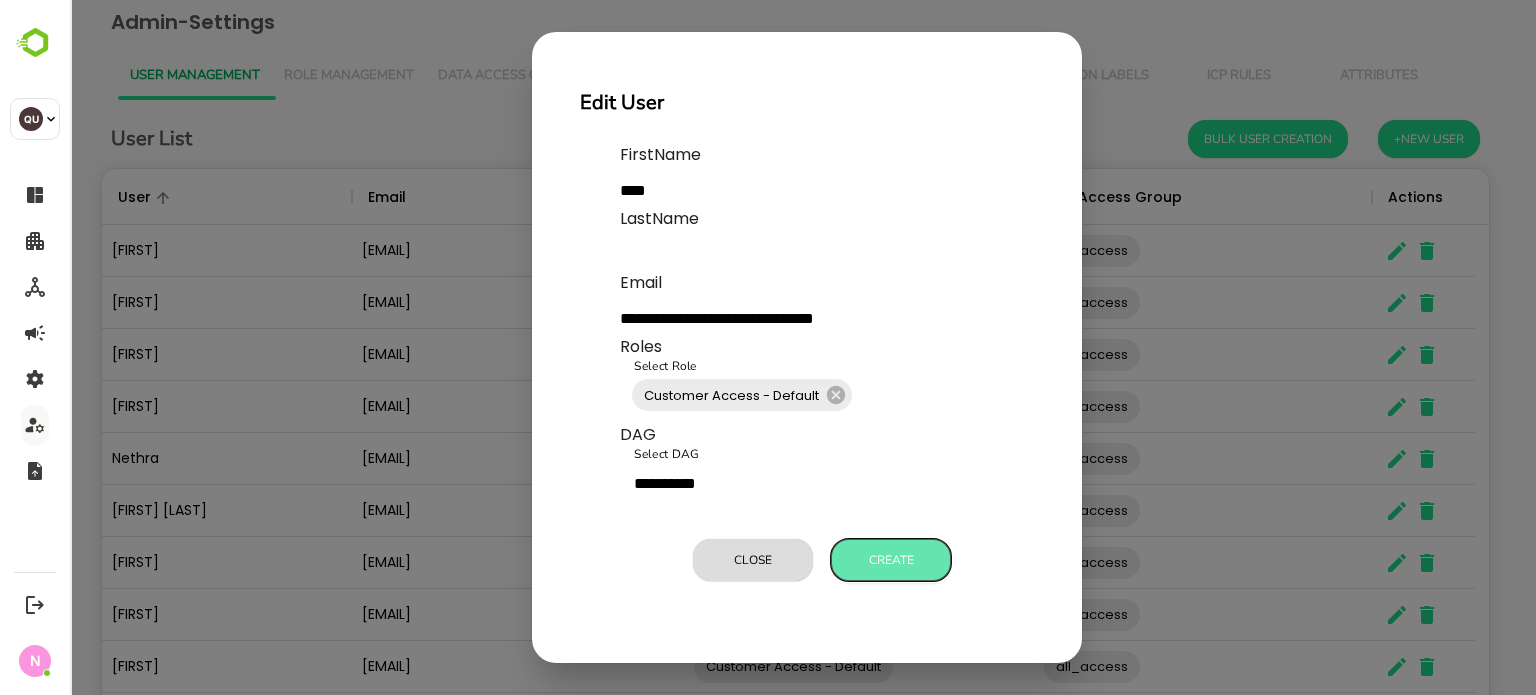 click on "Create" at bounding box center [891, 560] 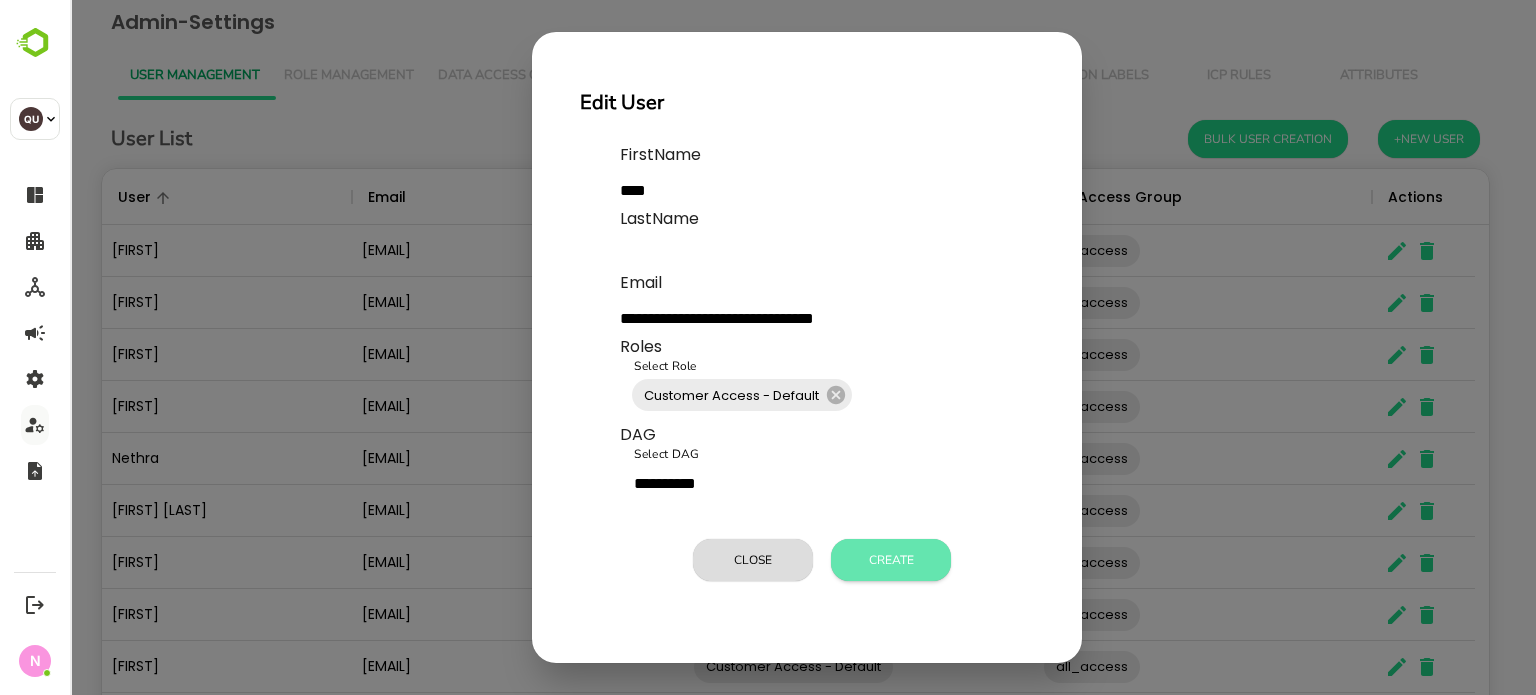 type 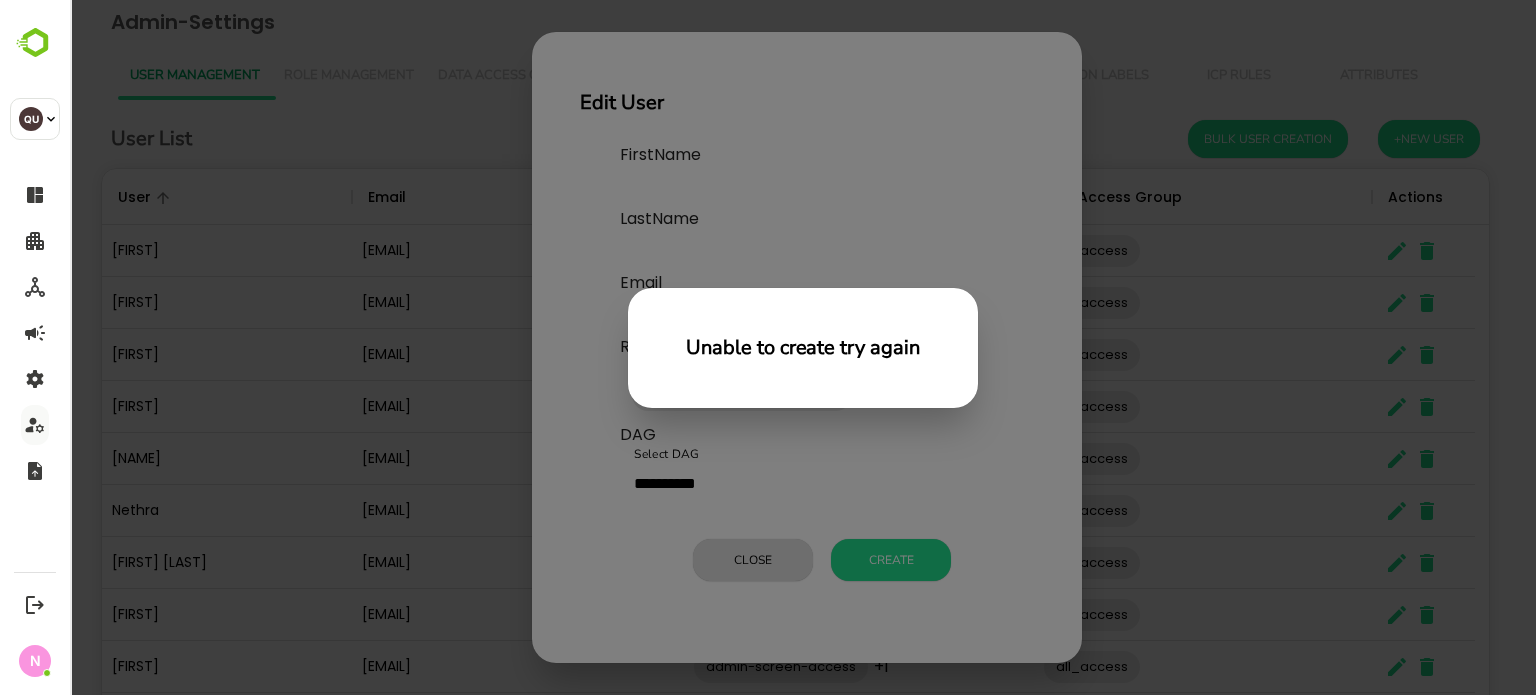 click on "Unable to create try again" at bounding box center [803, 347] 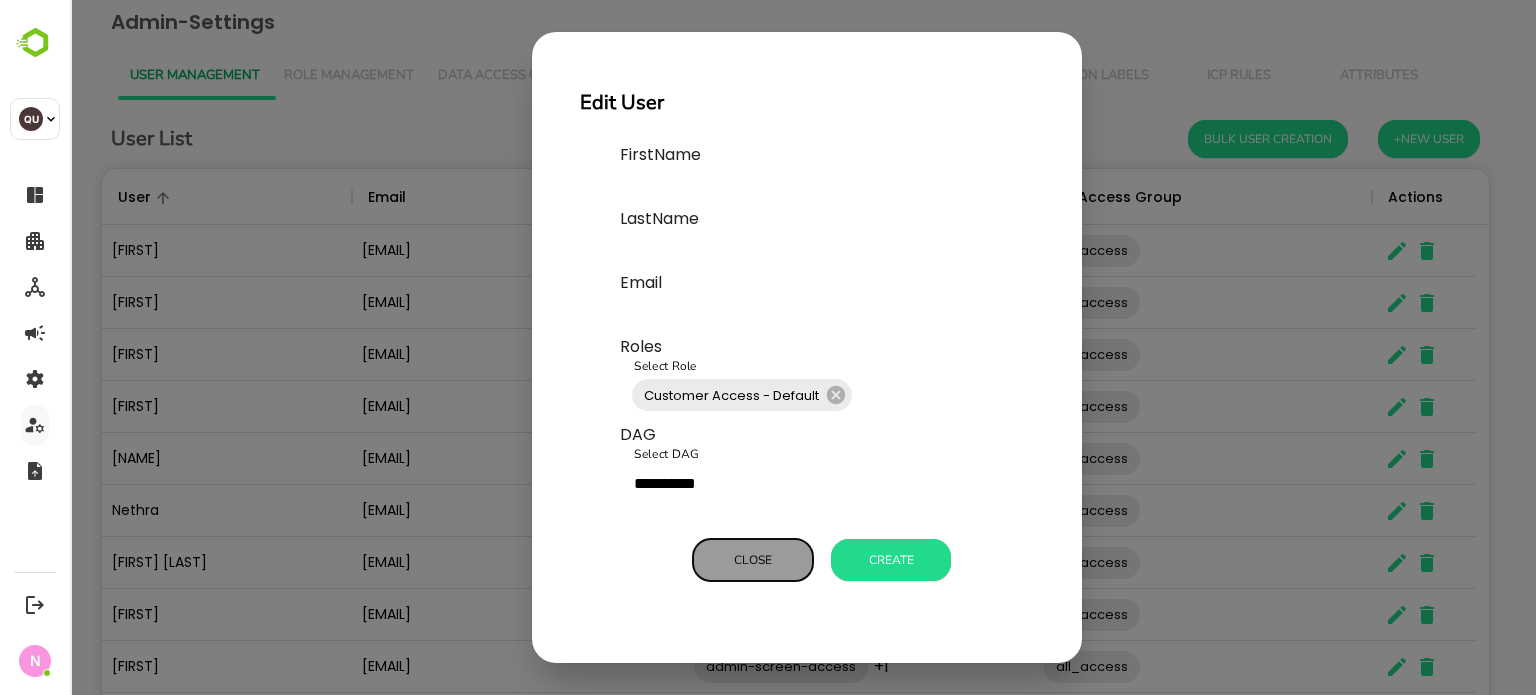 click on "Close" at bounding box center [753, 560] 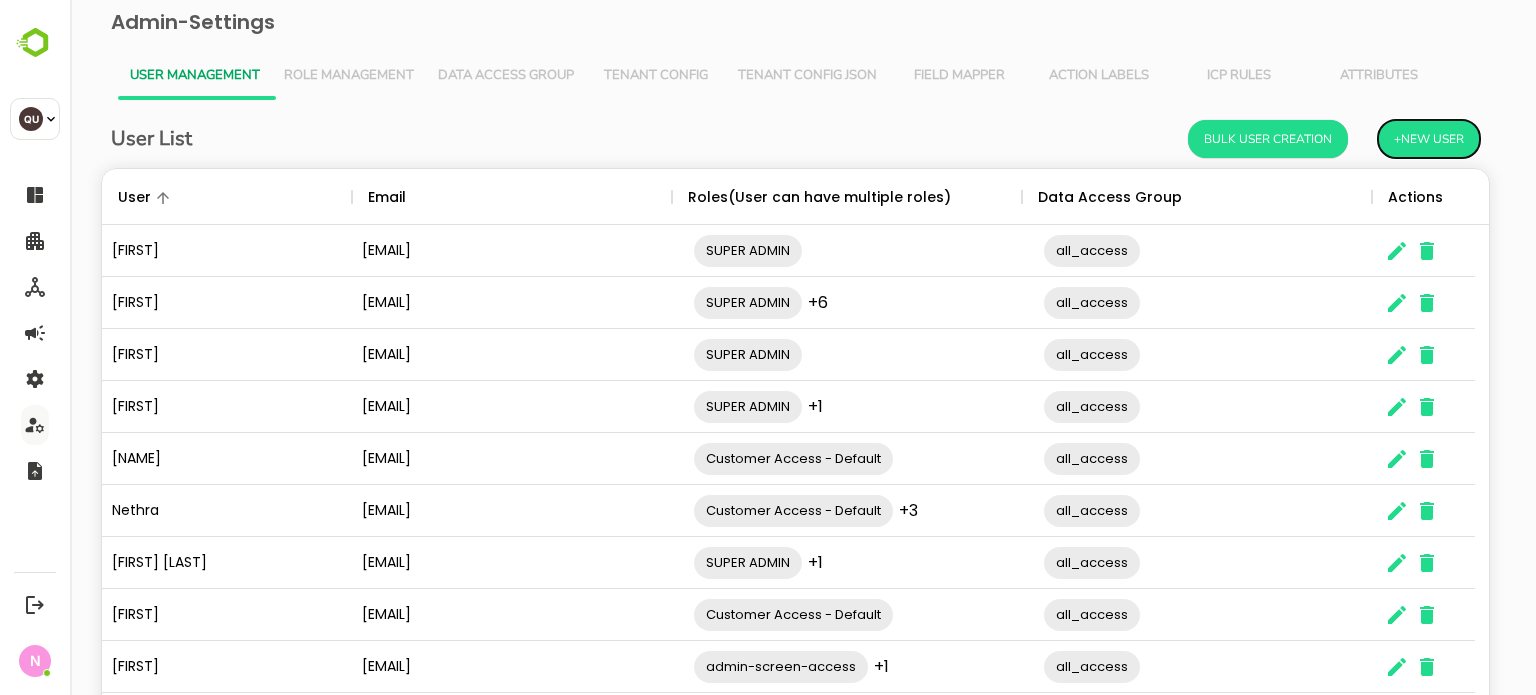 scroll, scrollTop: 16, scrollLeft: 16, axis: both 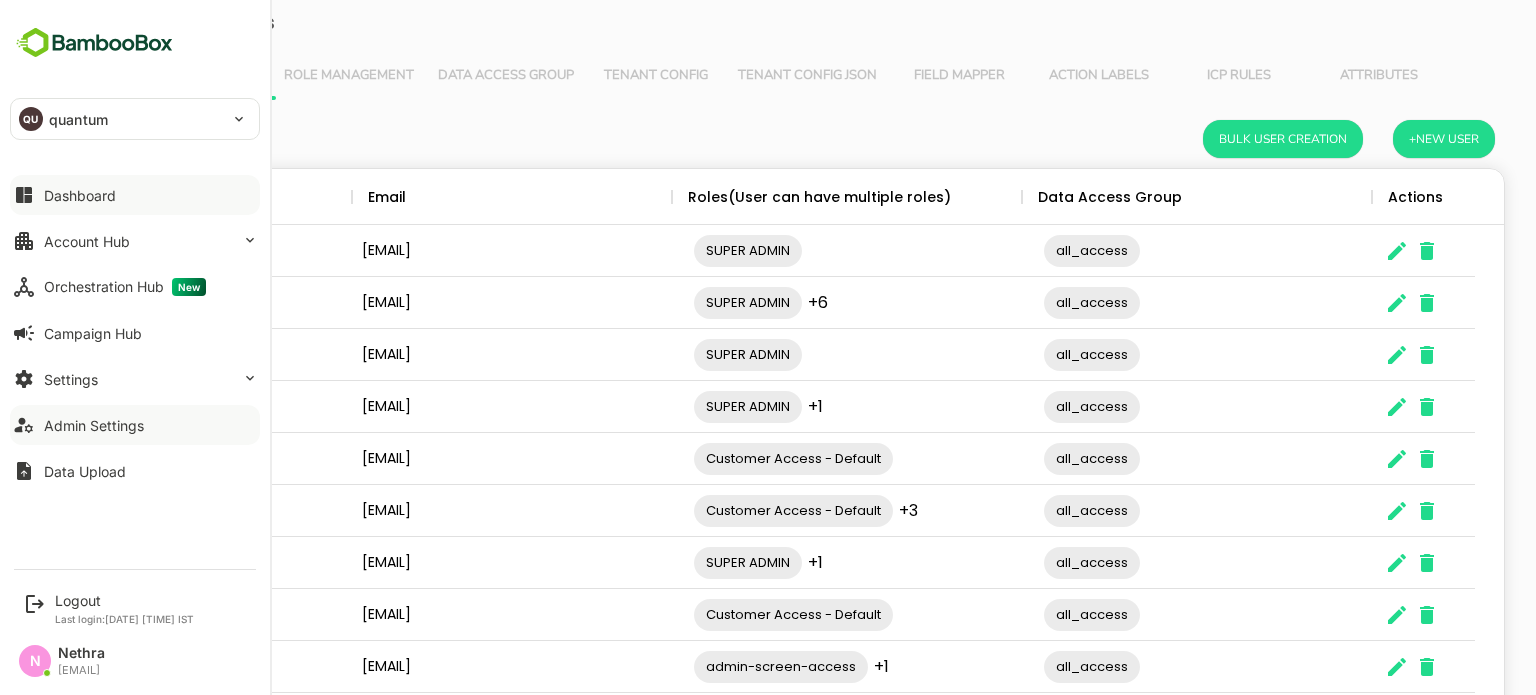 click on "Dashboard" at bounding box center [135, 195] 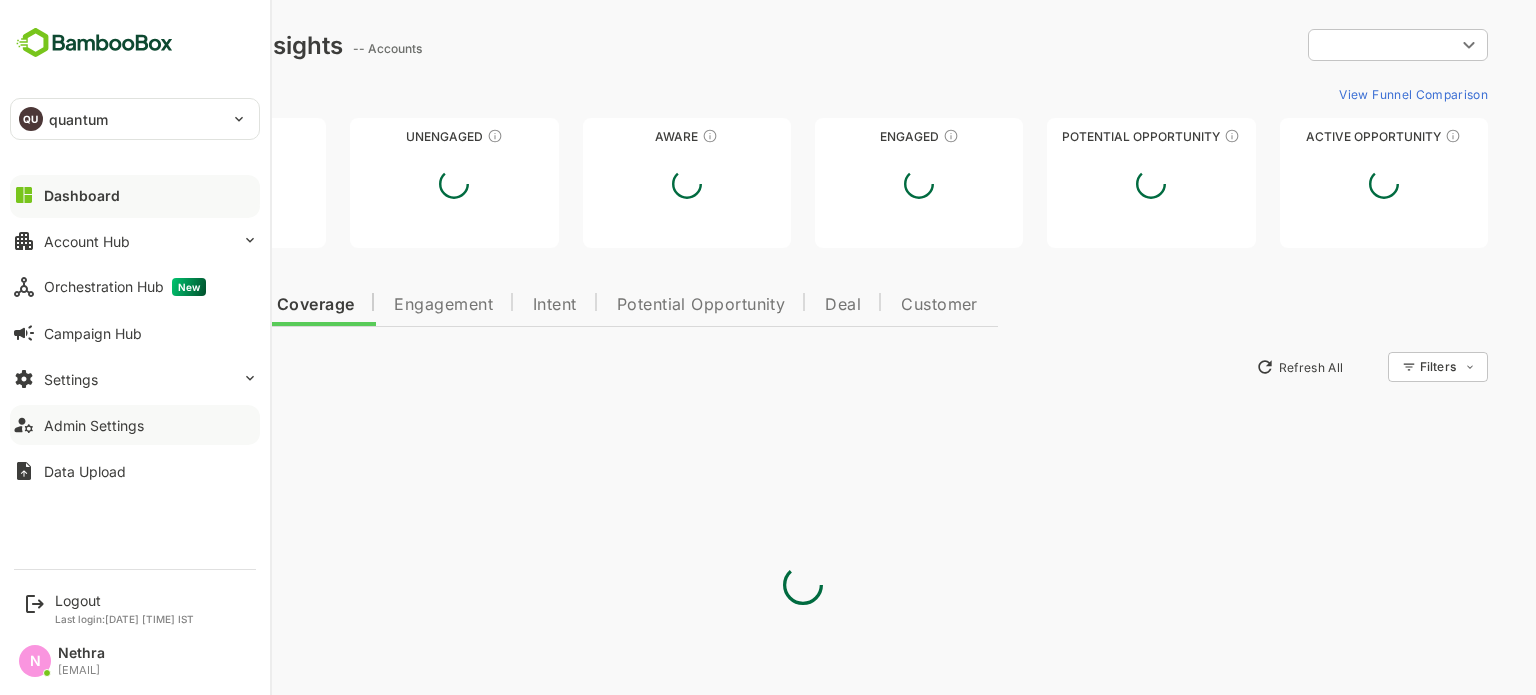 scroll, scrollTop: 0, scrollLeft: 0, axis: both 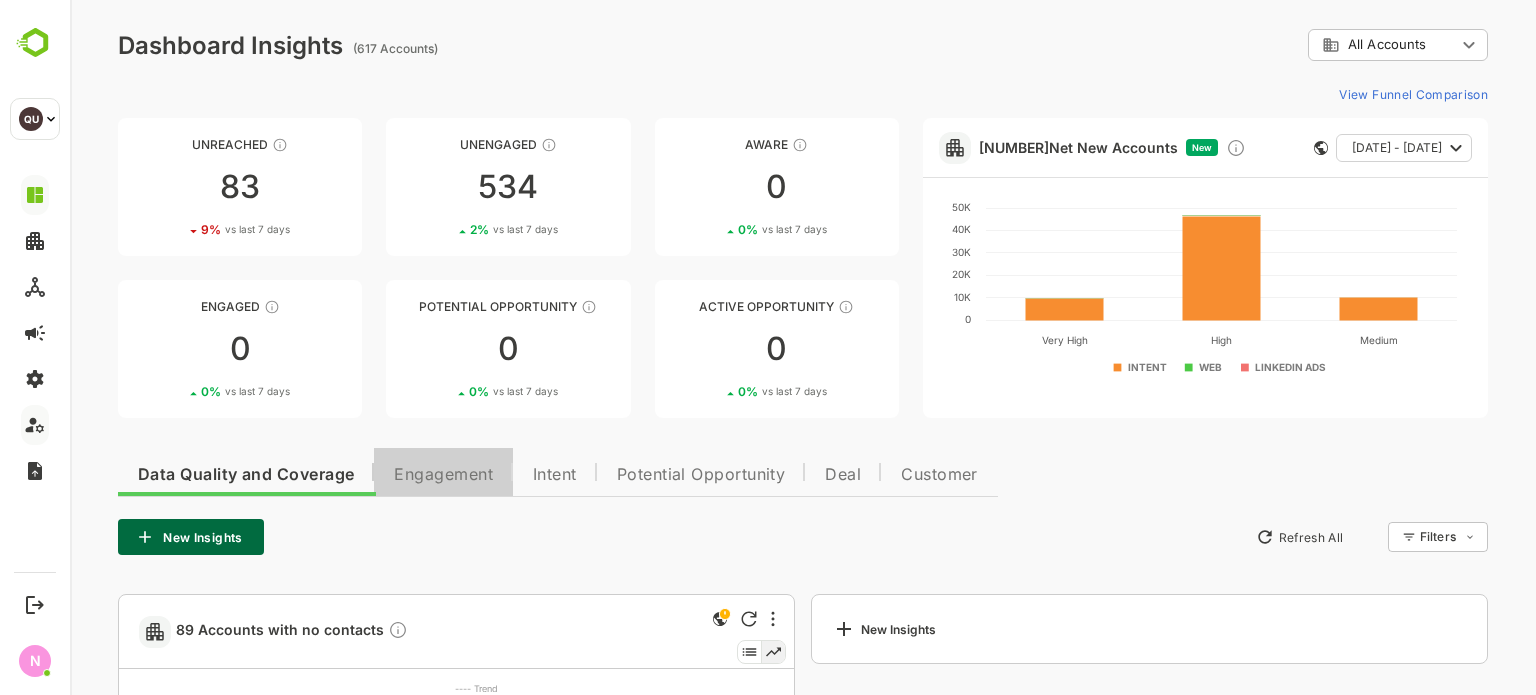 click on "Engagement" at bounding box center (443, 475) 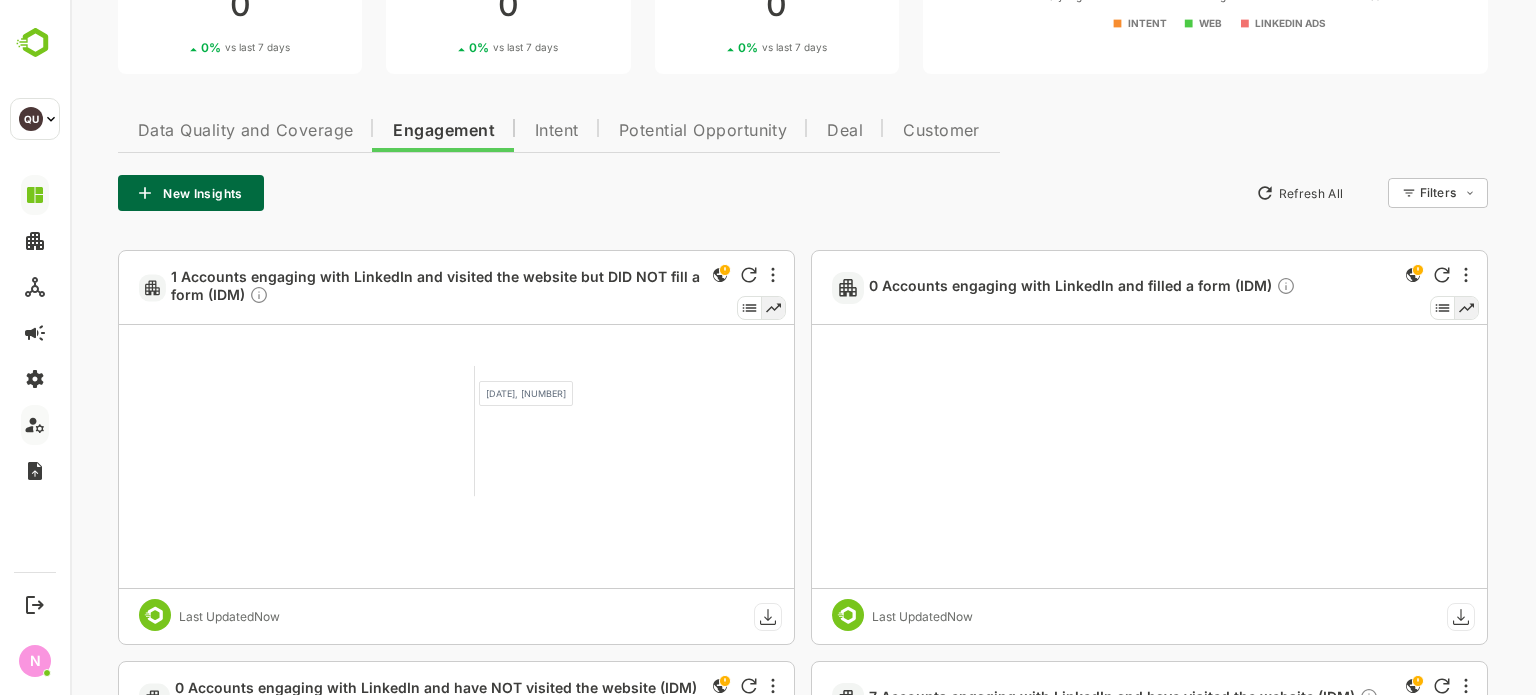 scroll, scrollTop: 346, scrollLeft: 0, axis: vertical 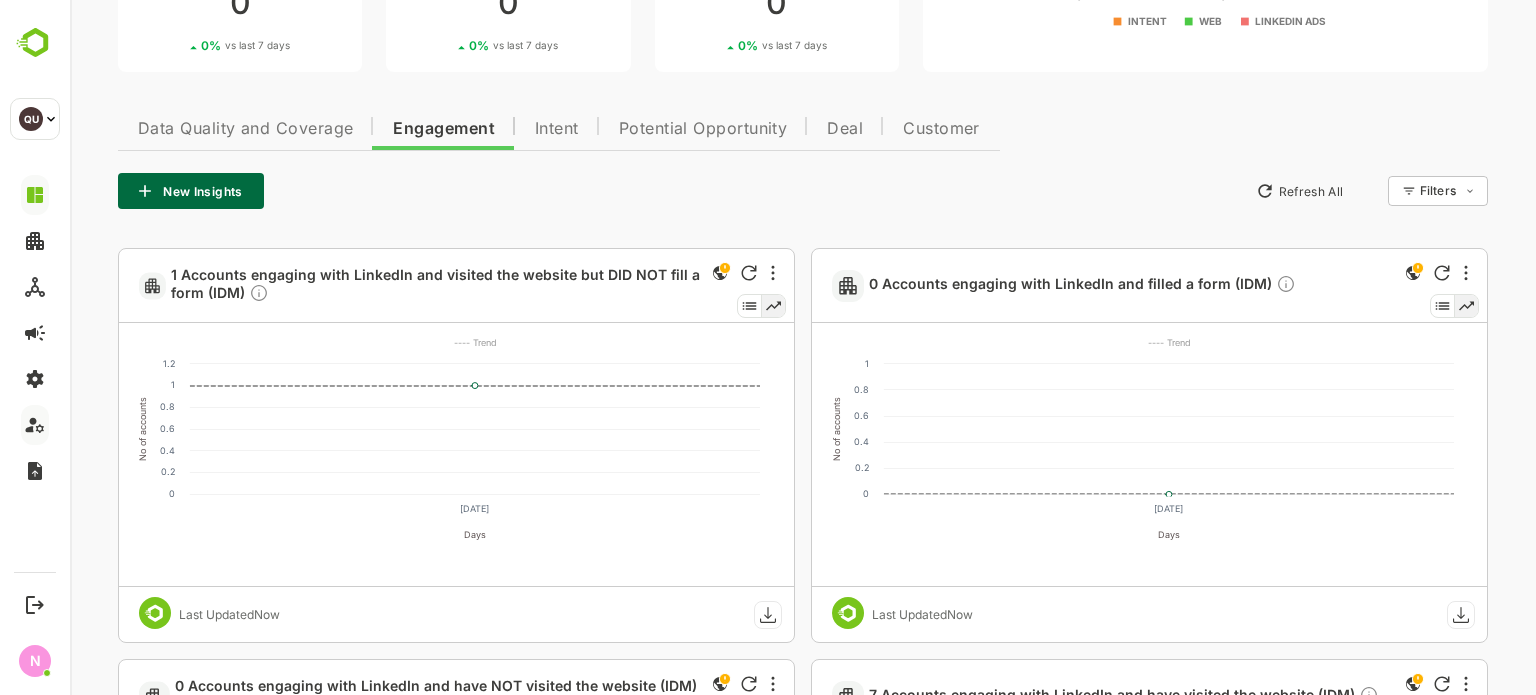 click on "Data Quality and Coverage Engagement Intent Potential Opportunity Deal Customer New Insights Refresh All Filters ​ 1 Accounts engaging with LinkedIn and visited the website but DID NOT fill a form (IDM) No of accounts 0 0.2 0.4 0.6 0.8 1 1.2 Days 04 Aug ---- Trend Last Updated  Now 0 Accounts engaging with LinkedIn and filled a form (IDM) No of accounts 0 0.2 0.4 0.6 0.8 1 Days 04 Aug ---- Trend Last Updated  Now 0 Accounts engaging with LinkedIn and have NOT visited the website (IDM) No of accounts 0 0.2 0.4 0.6 0.8 1 Days 04 Aug ---- Trend Last Updated  Now 7 Accounts engaging with LinkedIn and have visited the website (IDM) No of accounts 0 2 4 6 8 Days 04 Aug ---- Trend Last Updated  Now 1 Accounts engaging with ABM mailers and have visited the website (IDM) No of accounts 0 0.2 0.4 0.6 0.8 1 1.2 Days 04 Aug ---- Trend Last Updated  Now 7 Accounts engaging with ABM mailers and have NOT visited the website (IDM) No of accounts 0 2 4 6 8 Days 04 Aug ---- Trend Last Updated  Now No of accounts 0 0.2 0.4 1" at bounding box center [803, 1237] 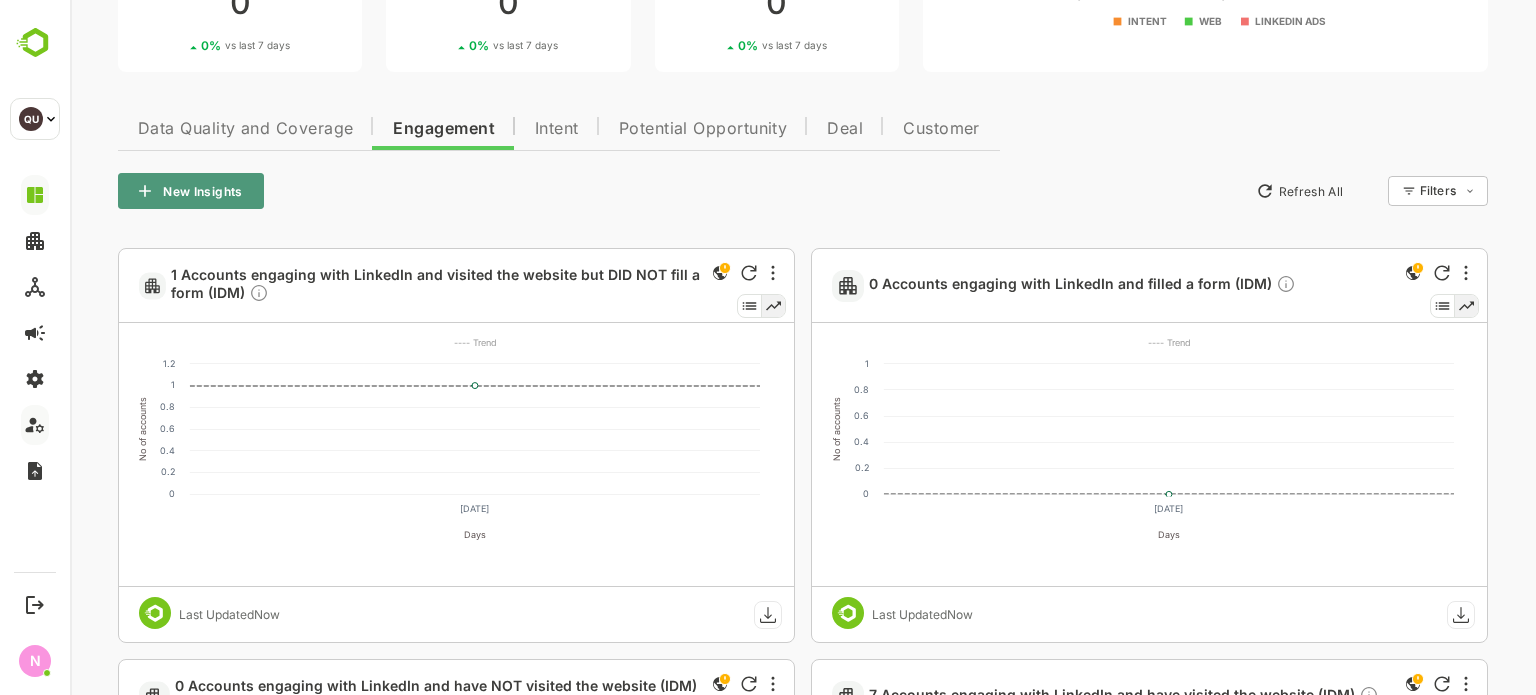 click on "New Insights" at bounding box center [191, 191] 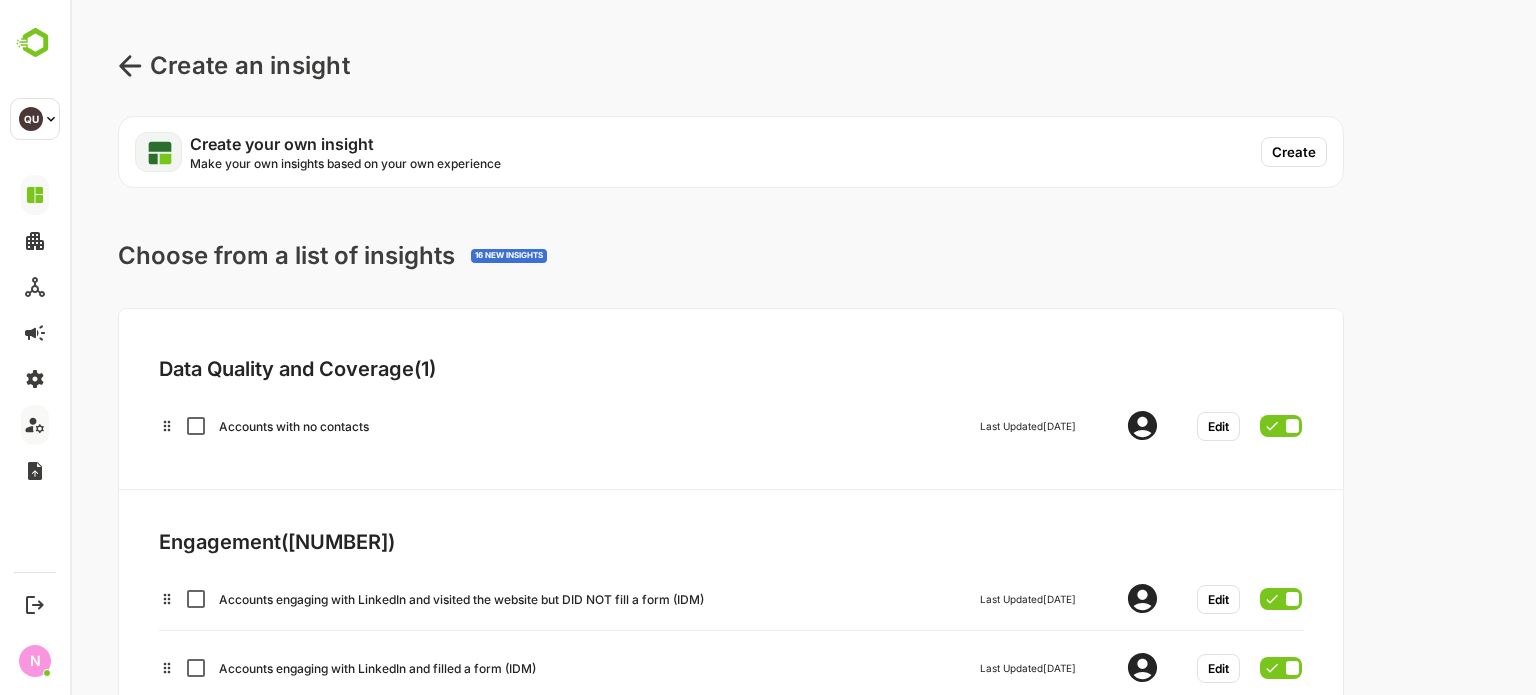 scroll, scrollTop: 236, scrollLeft: 0, axis: vertical 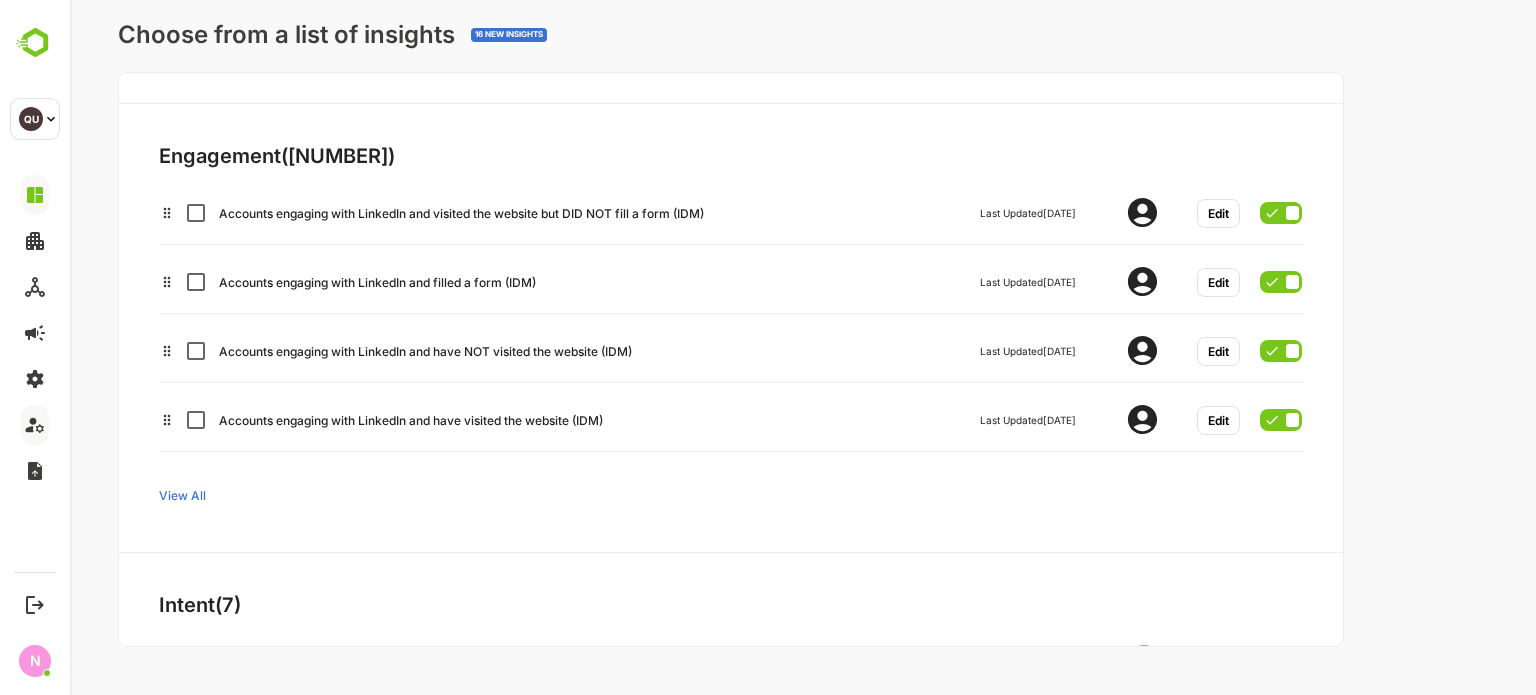 click on "View All" at bounding box center (648, 496) 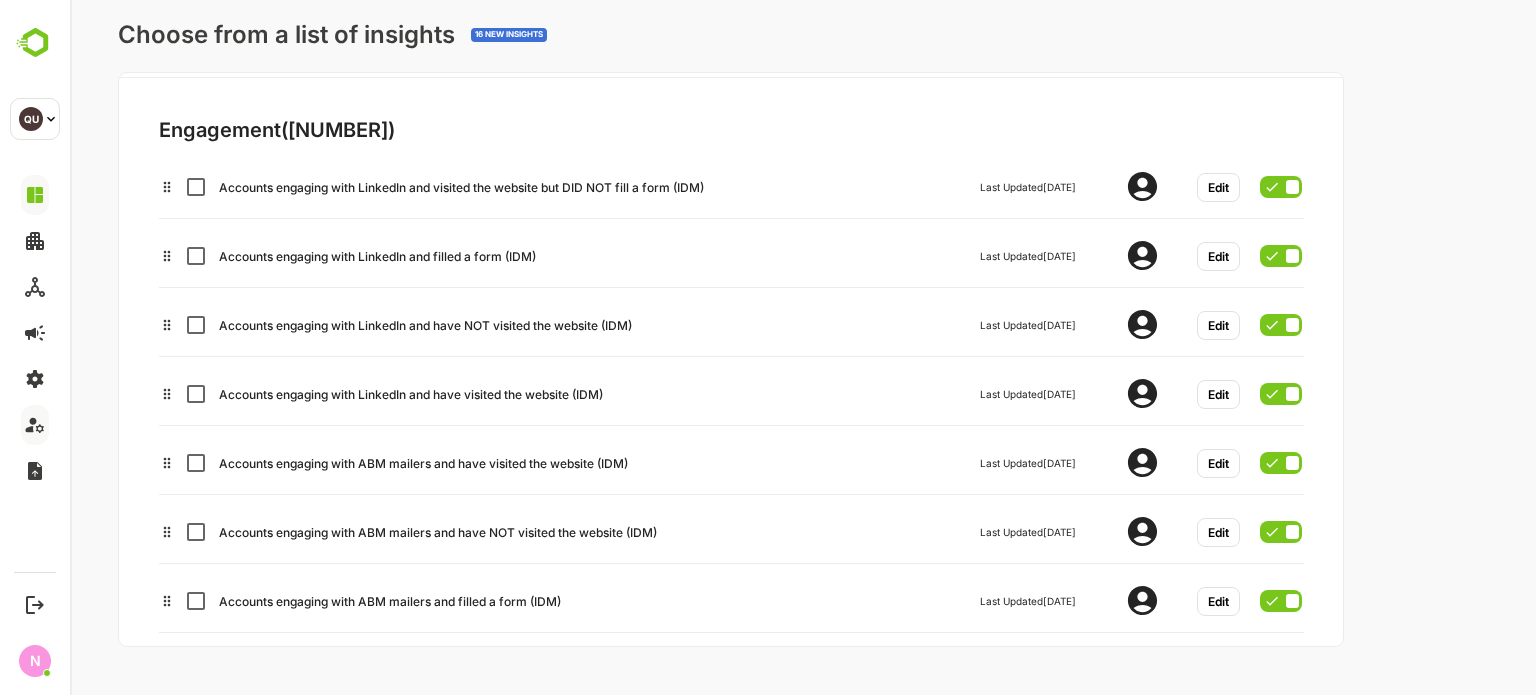 scroll, scrollTop: 178, scrollLeft: 0, axis: vertical 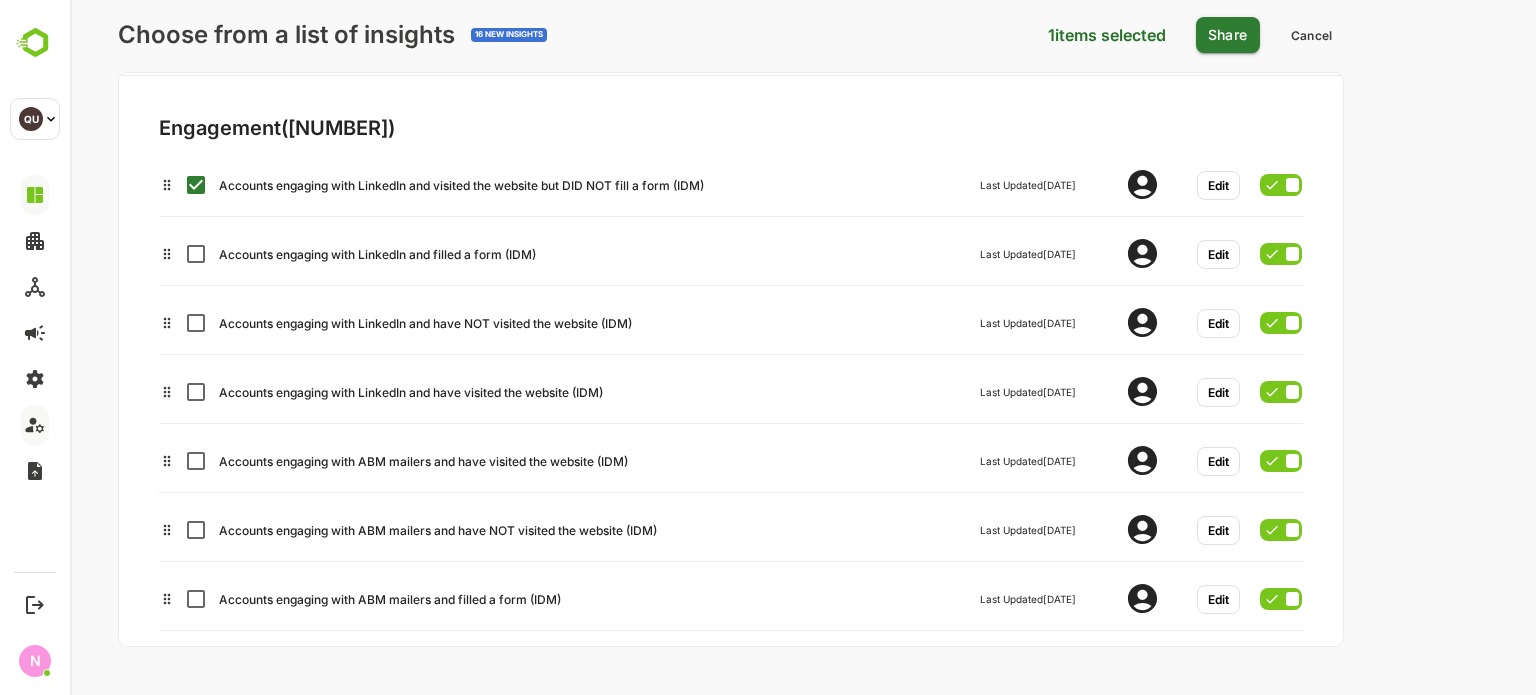 click on "Accounts engaging with LinkedIn and visited the website but DID NOT fill a form (IDM) Last Updated  Today Edit  Accounts engaging with LinkedIn and filled a form (IDM) Last Updated  Today Edit  Accounts engaging with LinkedIn and have NOT visited the website (IDM) Last Updated  Today Edit  Accounts engaging with LinkedIn and have visited the website (IDM) Last Updated  Today Edit  Accounts engaging with ABM mailers and have visited the website (IDM) Last Updated  Today Edit  Accounts engaging with ABM mailers and have NOT visited the website (IDM) Last Updated  Today Edit  Accounts engaging with ABM mailers and filled a form (IDM) Last Updated  Today Edit  Accounts engaging with ABM mailers and visited the website but DID NOT fill a form (IDM) Last Updated  Today Edit  Accounts engaging with ABM mailers and visited the website but DID NOT fill a form (DEP) Last Updated  Today Edit  Accounts engaging with ABM mailers and filled a form (DEP) Last Updated  Today Edit Last Updated  Today Edit Last Updated  Today" at bounding box center [649, 1097] 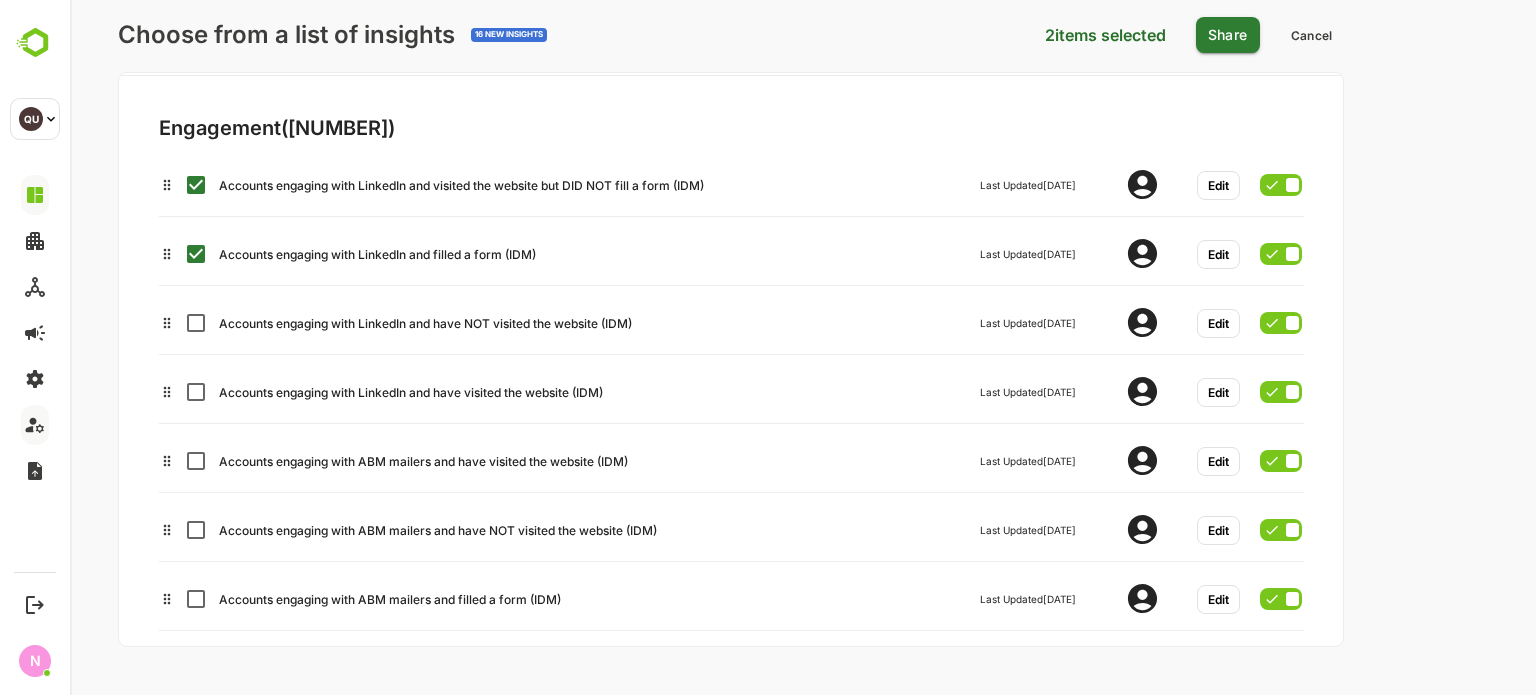 click on "Accounts engaging with LinkedIn and have NOT visited the website (IDM) Last Updated  Today Edit" at bounding box center [730, 320] 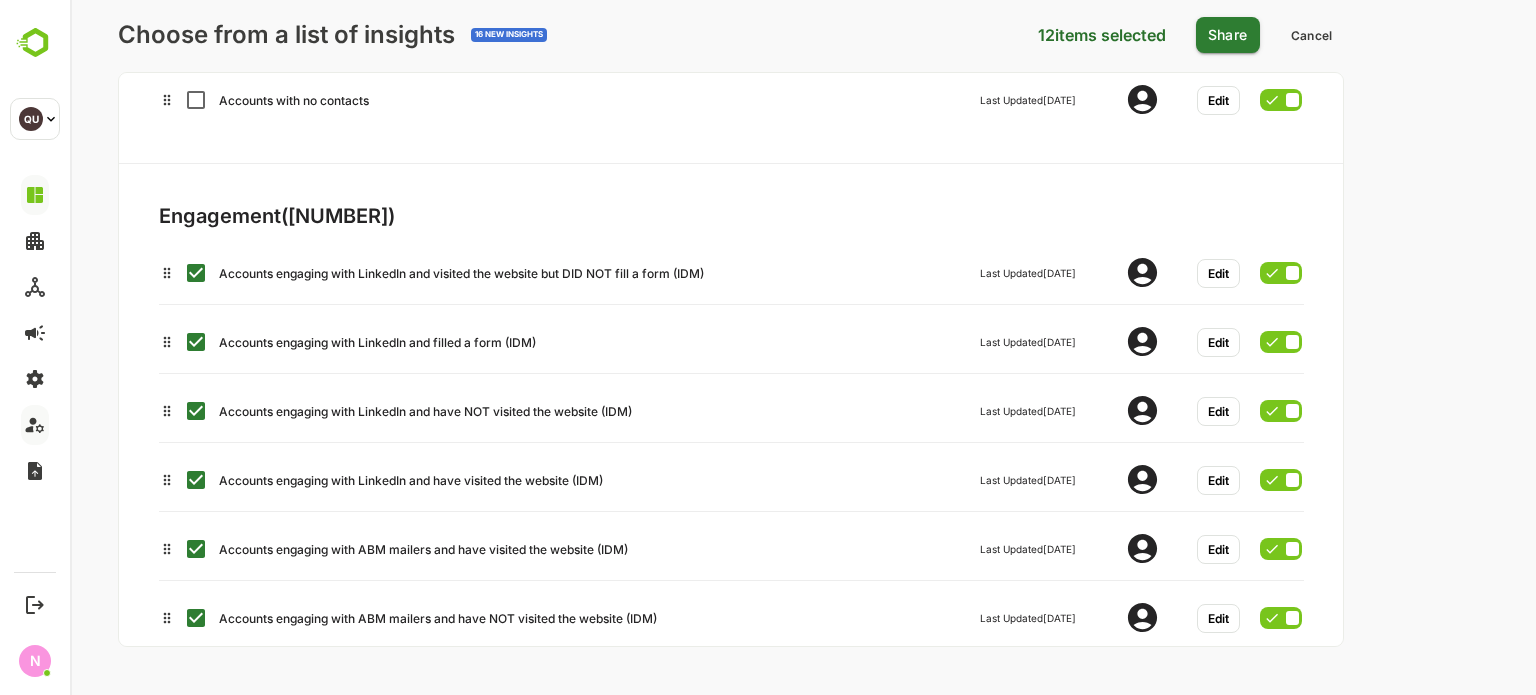 scroll, scrollTop: 0, scrollLeft: 0, axis: both 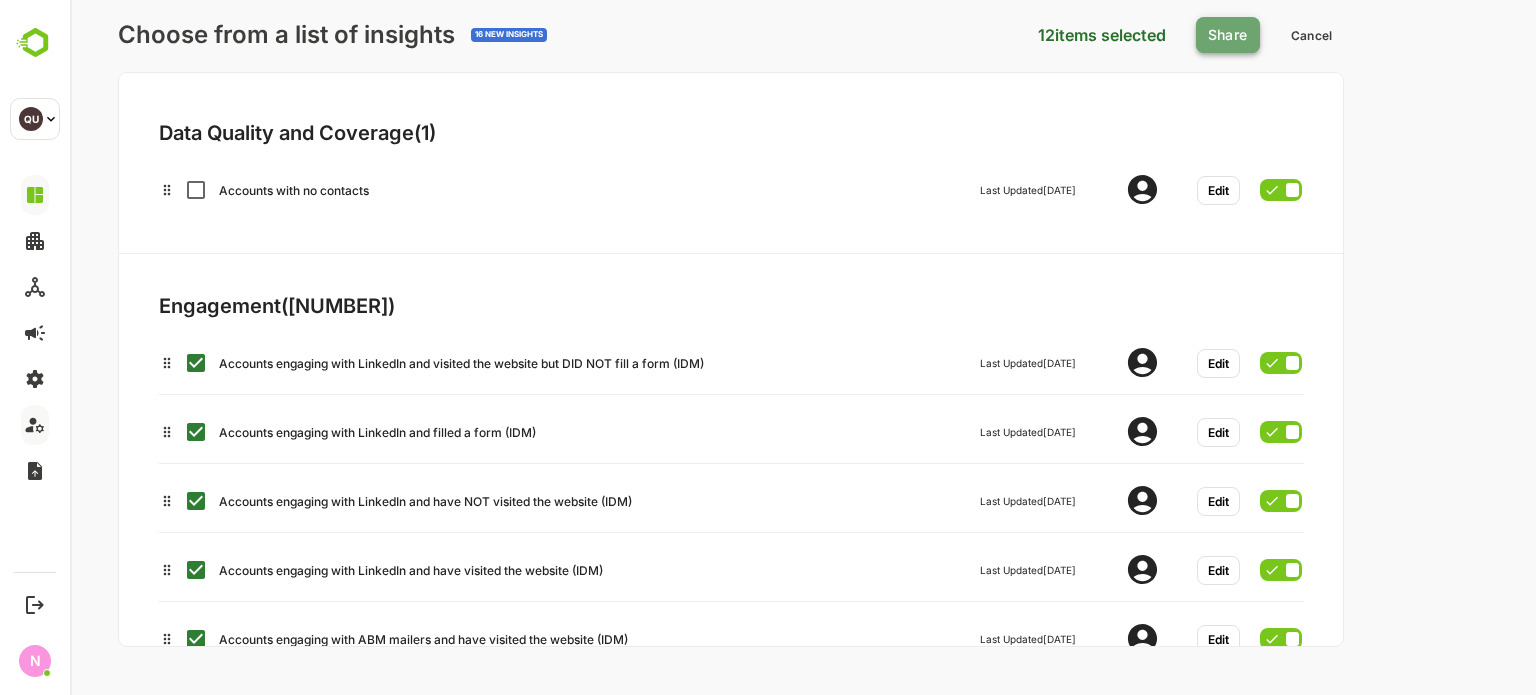 click on "Share" at bounding box center [1228, 35] 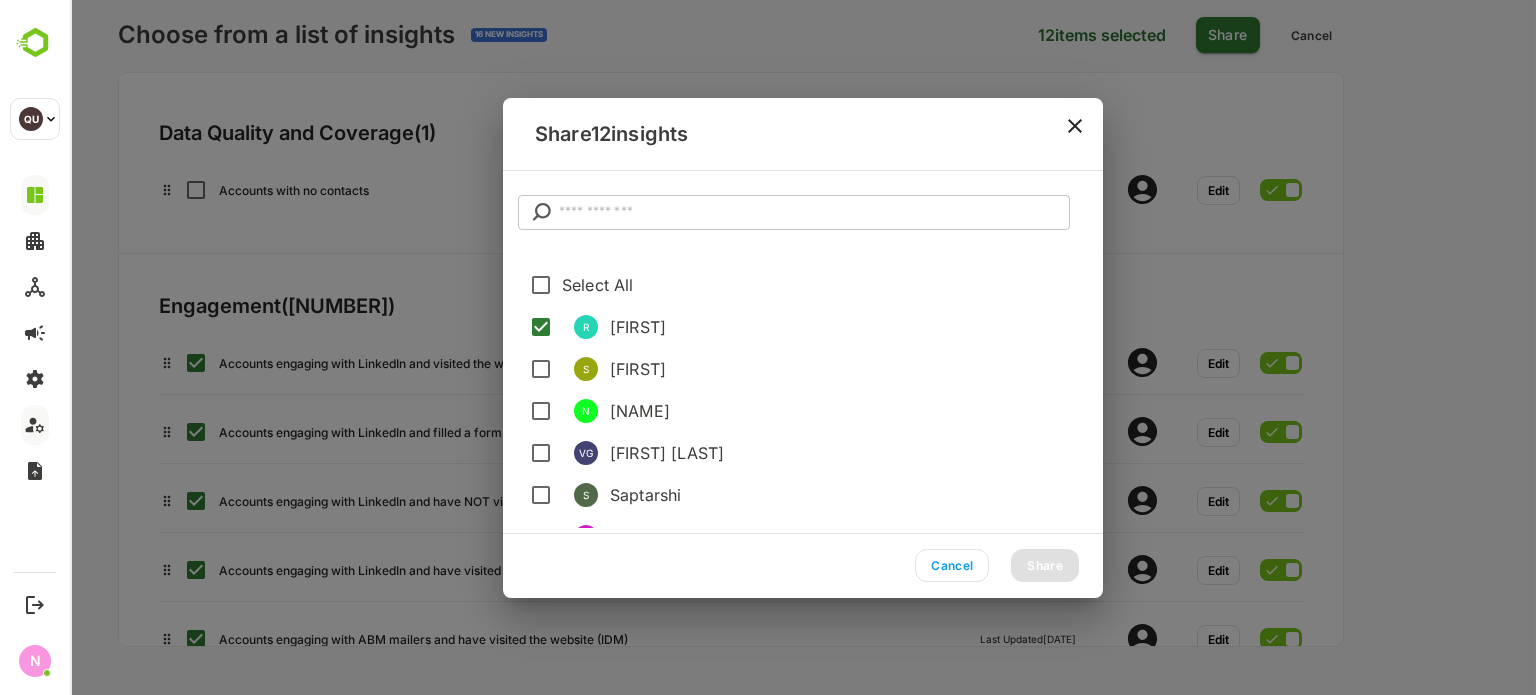 click on "Neha" at bounding box center (848, 411) 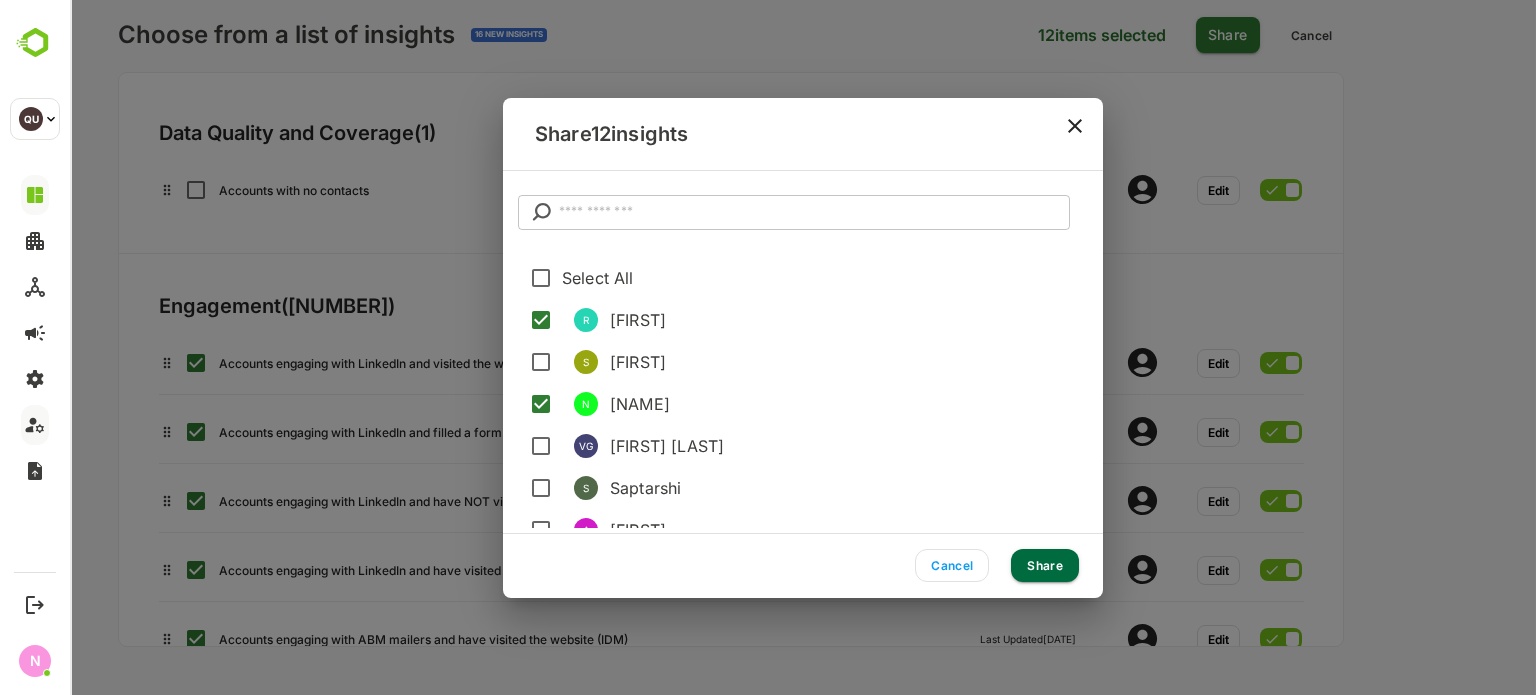 scroll, scrollTop: 0, scrollLeft: 0, axis: both 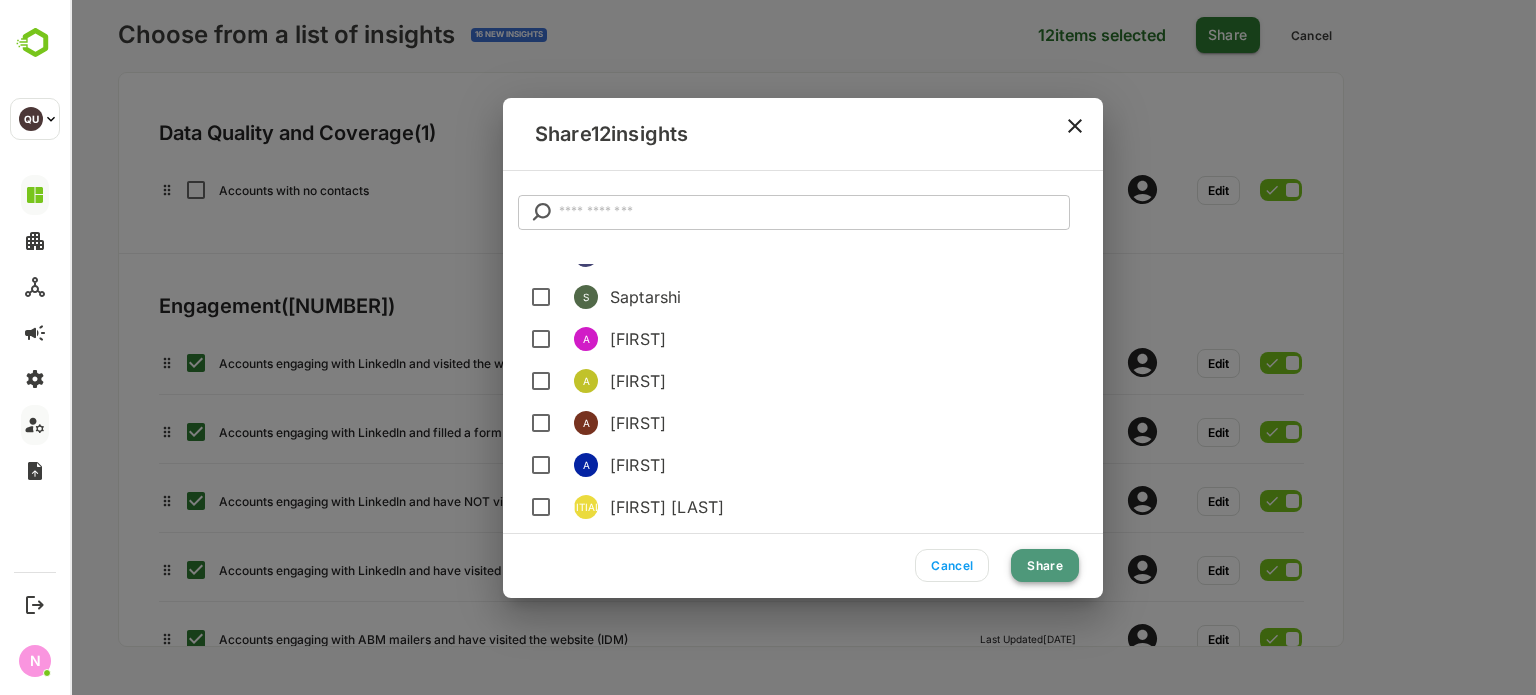 click on "Share" at bounding box center [1045, 565] 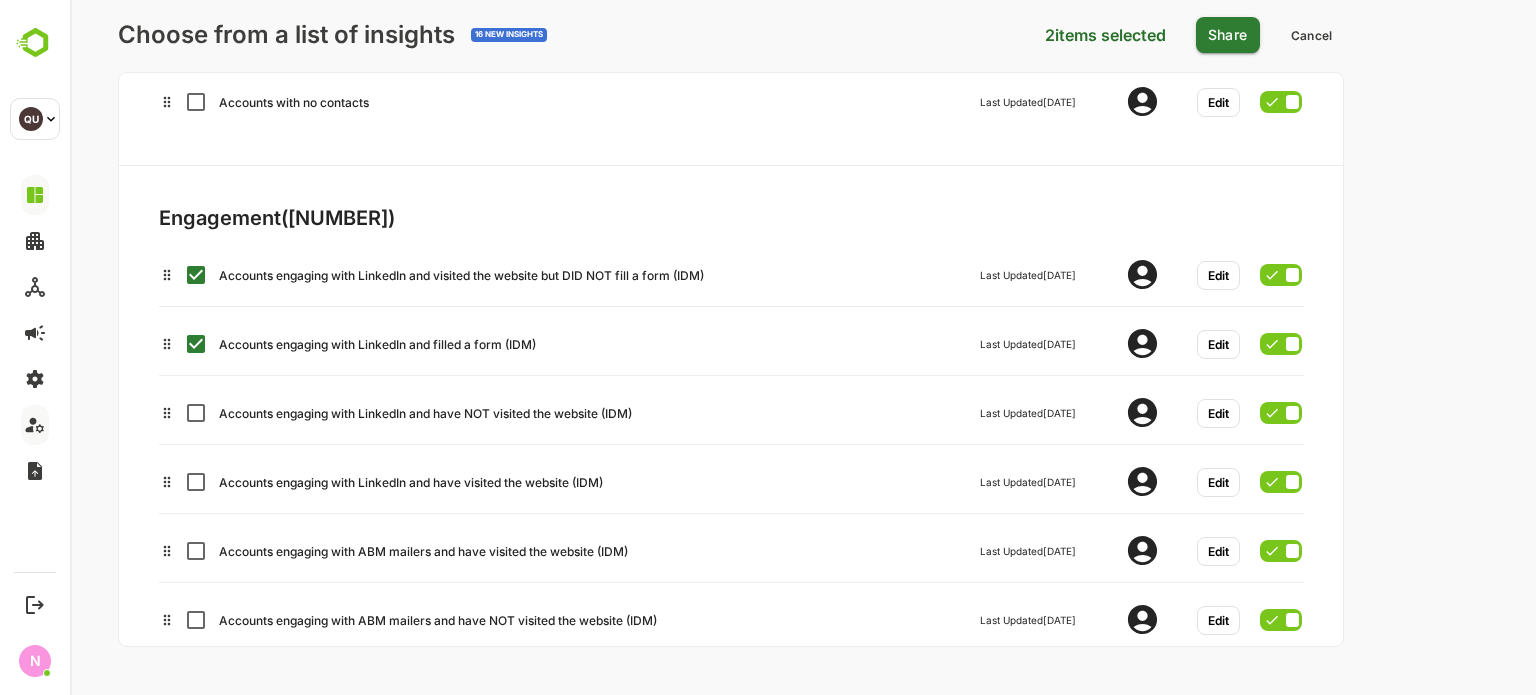 scroll, scrollTop: 95, scrollLeft: 0, axis: vertical 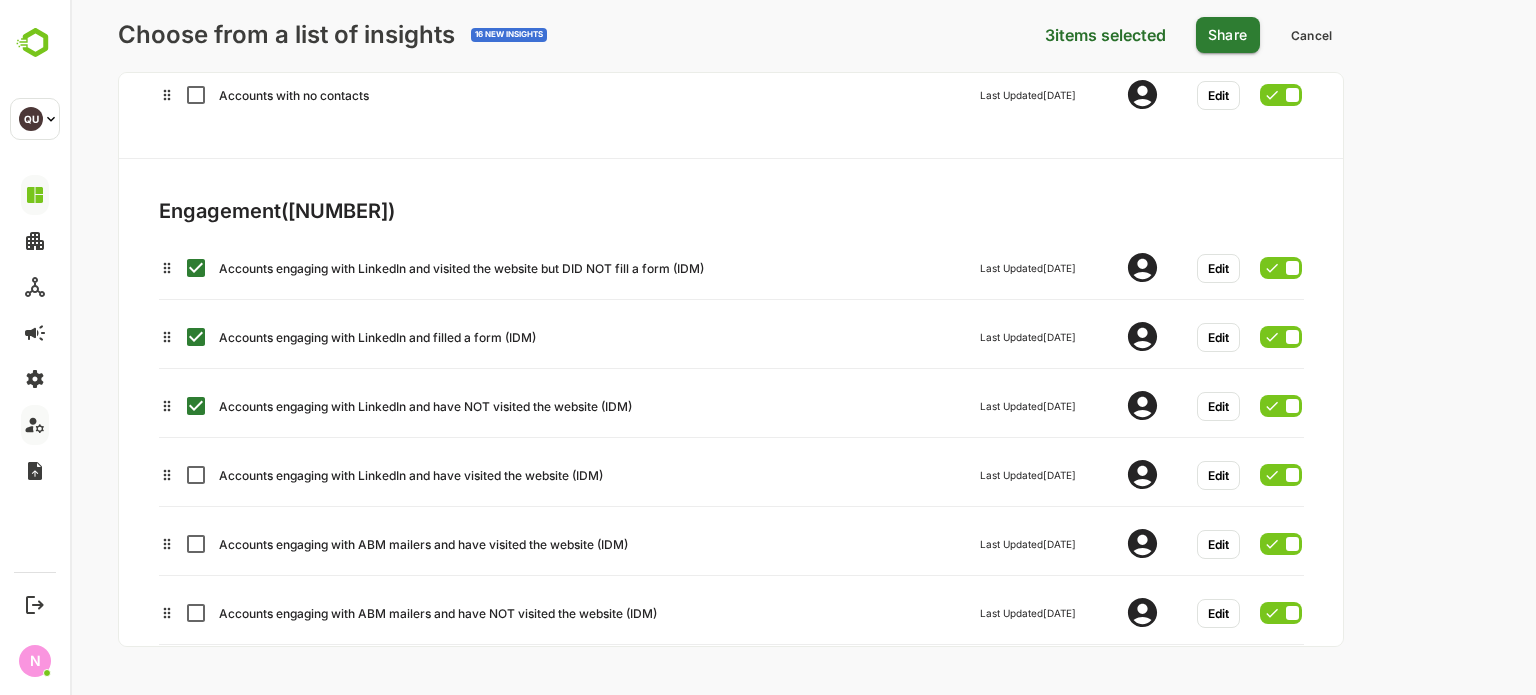click on "Accounts engaging with LinkedIn and visited the website but DID NOT fill a form (IDM) Last Updated  Today Edit  Accounts engaging with LinkedIn and filled a form (IDM) Last Updated  Today Edit  Accounts engaging with LinkedIn and have NOT visited the website (IDM) Last Updated  Today Edit  Accounts engaging with LinkedIn and have visited the website (IDM) Last Updated  Today Edit  Accounts engaging with ABM mailers and have visited the website (IDM) Last Updated  Today Edit  Accounts engaging with ABM mailers and have NOT visited the website (IDM) Last Updated  Today Edit  Accounts engaging with ABM mailers and filled a form (IDM) Last Updated  Today Edit  Accounts engaging with ABM mailers and visited the website but DID NOT fill a form (IDM) Last Updated  Today Edit  Accounts engaging with ABM mailers and visited the website but DID NOT fill a form (DEP) Last Updated  Today Edit  Accounts engaging with ABM mailers and filled a form (DEP) Last Updated  Today Edit Last Updated  Today Edit Last Updated  Today" at bounding box center [649, 1180] 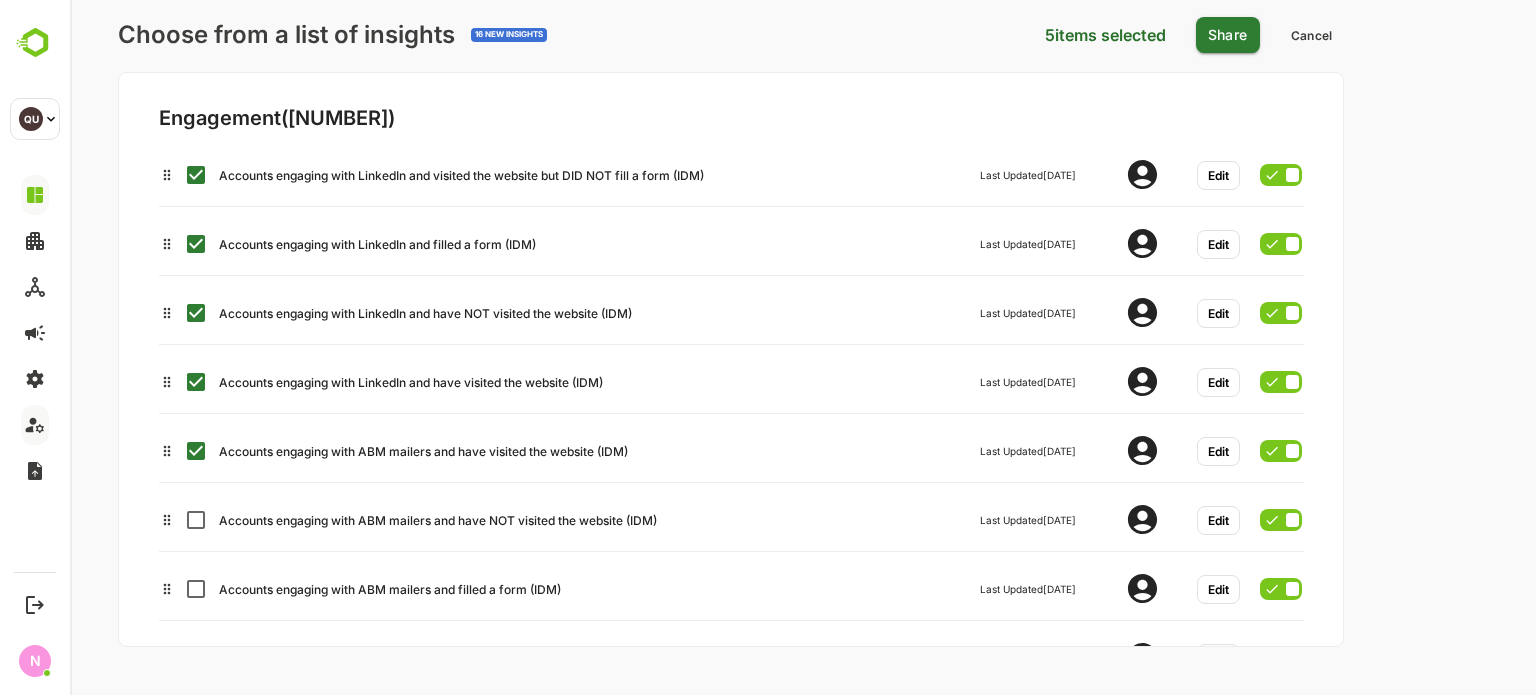 scroll, scrollTop: 191, scrollLeft: 0, axis: vertical 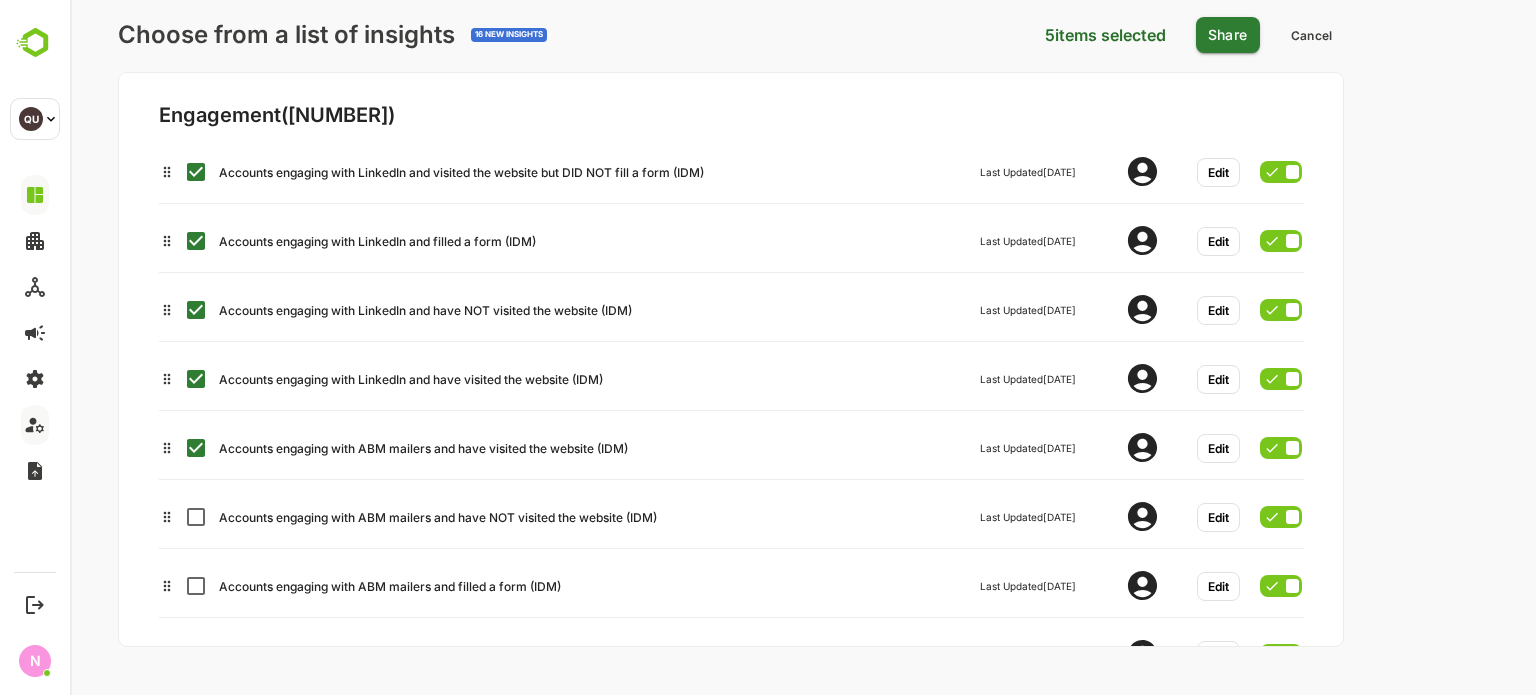click on "Accounts engaging with LinkedIn and visited the website but DID NOT fill a form (IDM) Last Updated  Today Edit  Accounts engaging with LinkedIn and filled a form (IDM) Last Updated  Today Edit  Accounts engaging with LinkedIn and have NOT visited the website (IDM) Last Updated  Today Edit  Accounts engaging with LinkedIn and have visited the website (IDM) Last Updated  Today Edit  Accounts engaging with ABM mailers and have visited the website (IDM) Last Updated  Today Edit  Accounts engaging with ABM mailers and have NOT visited the website (IDM) Last Updated  Today Edit  Accounts engaging with ABM mailers and filled a form (IDM) Last Updated  Today Edit  Accounts engaging with ABM mailers and visited the website but DID NOT fill a form (IDM) Last Updated  Today Edit  Accounts engaging with ABM mailers and visited the website but DID NOT fill a form (DEP) Last Updated  Today Edit  Accounts engaging with ABM mailers and filled a form (DEP) Last Updated  Today Edit Last Updated  Today Edit Last Updated  Today" at bounding box center (649, 1084) 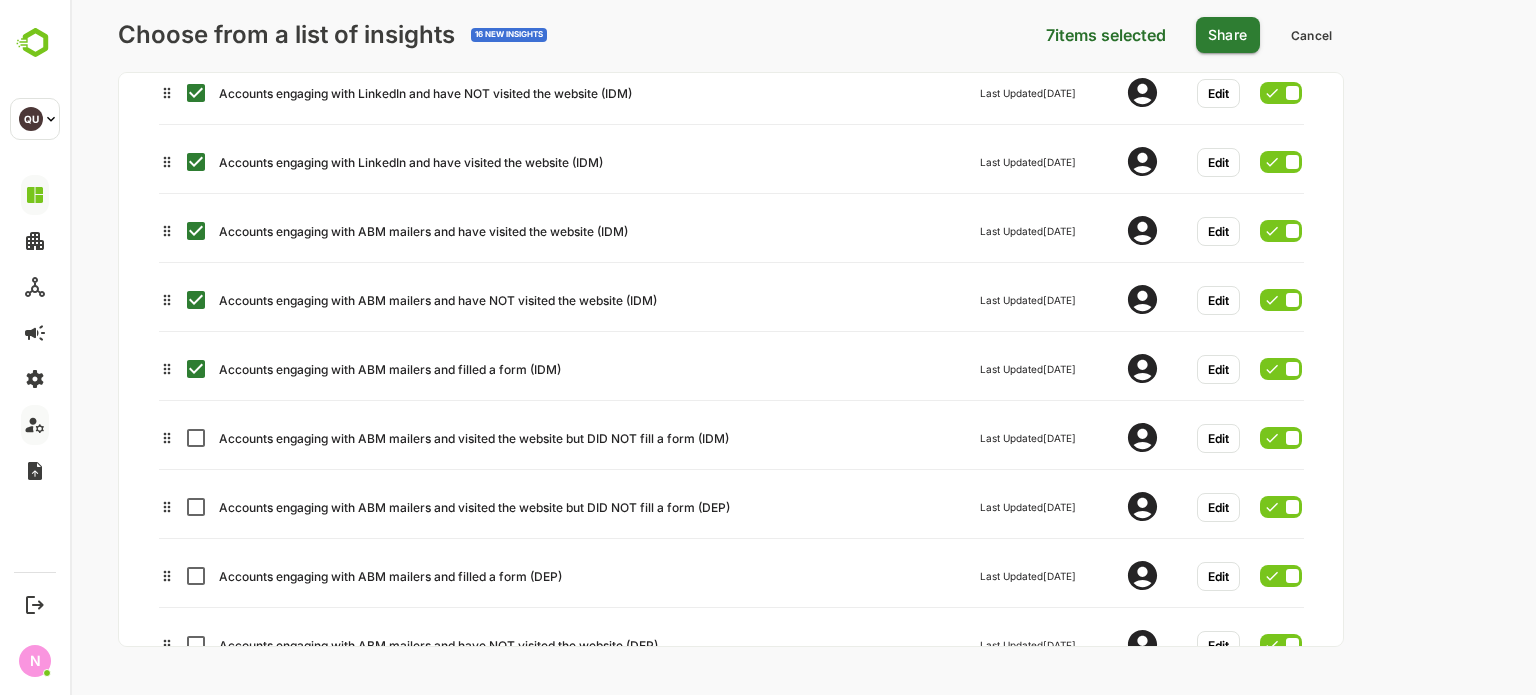 scroll, scrollTop: 408, scrollLeft: 0, axis: vertical 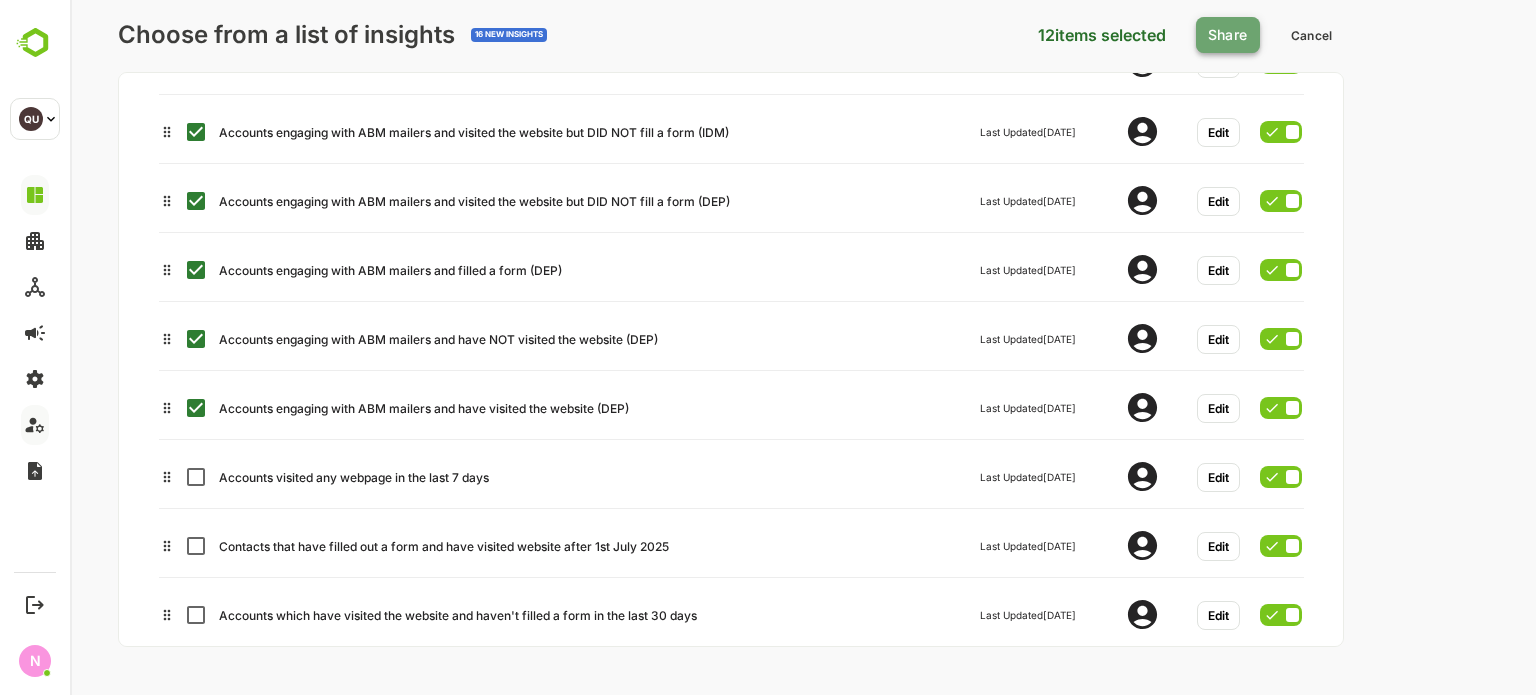 click on "Share" at bounding box center (1228, 35) 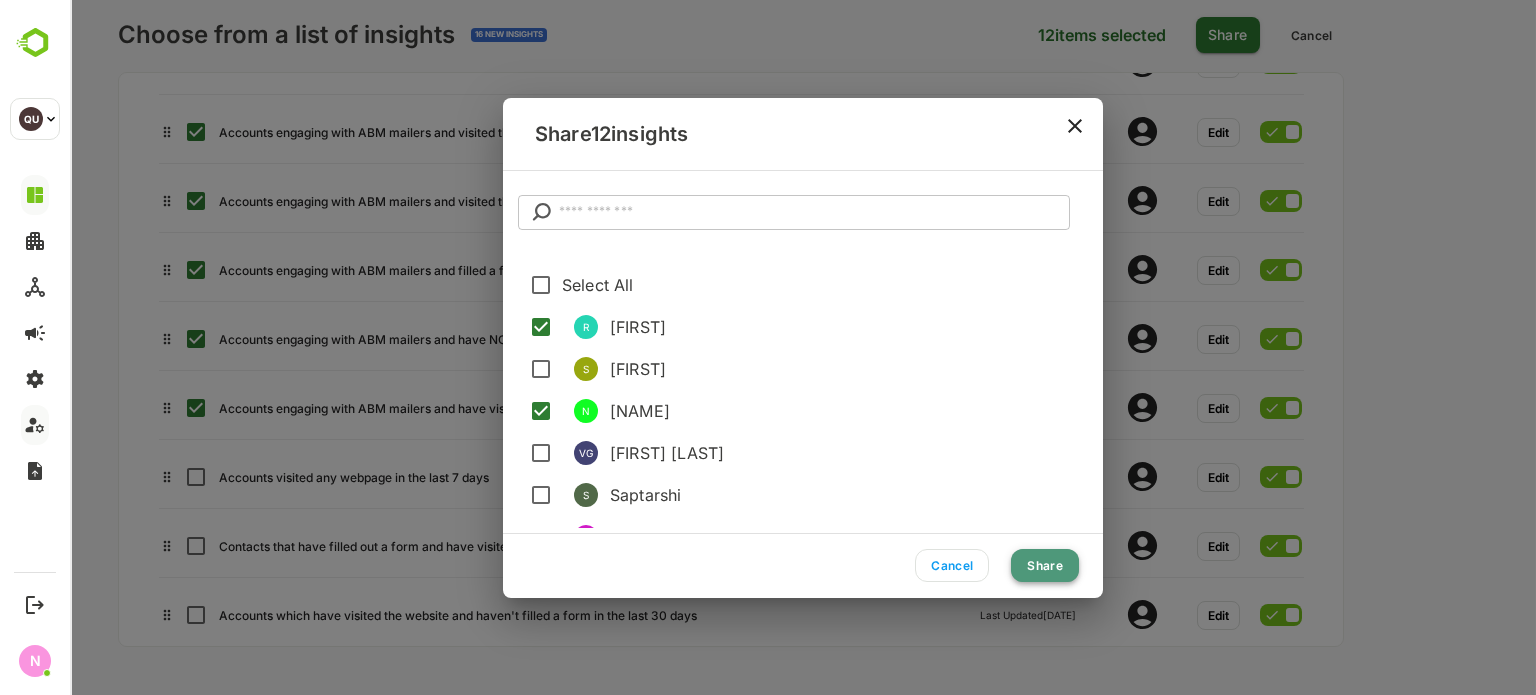 click on "Share" at bounding box center (1045, 565) 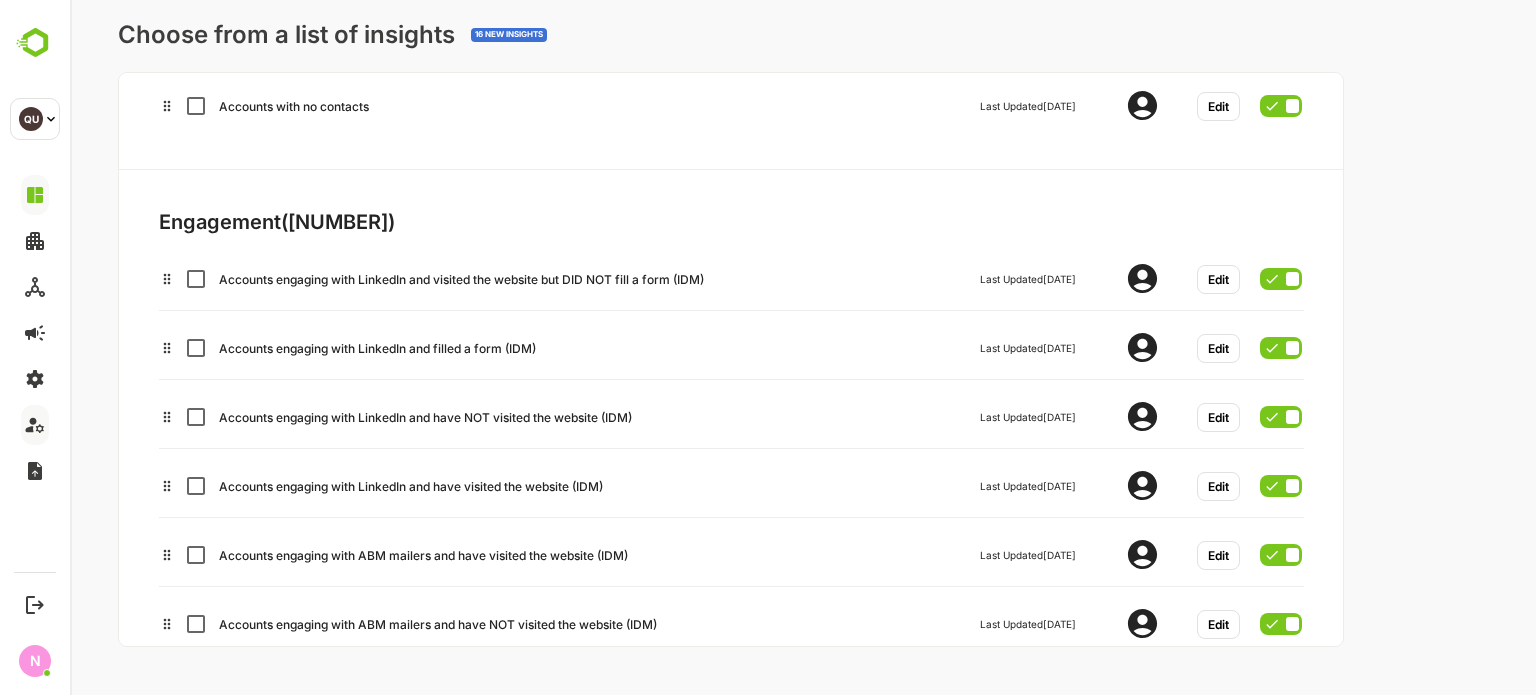 scroll, scrollTop: 0, scrollLeft: 0, axis: both 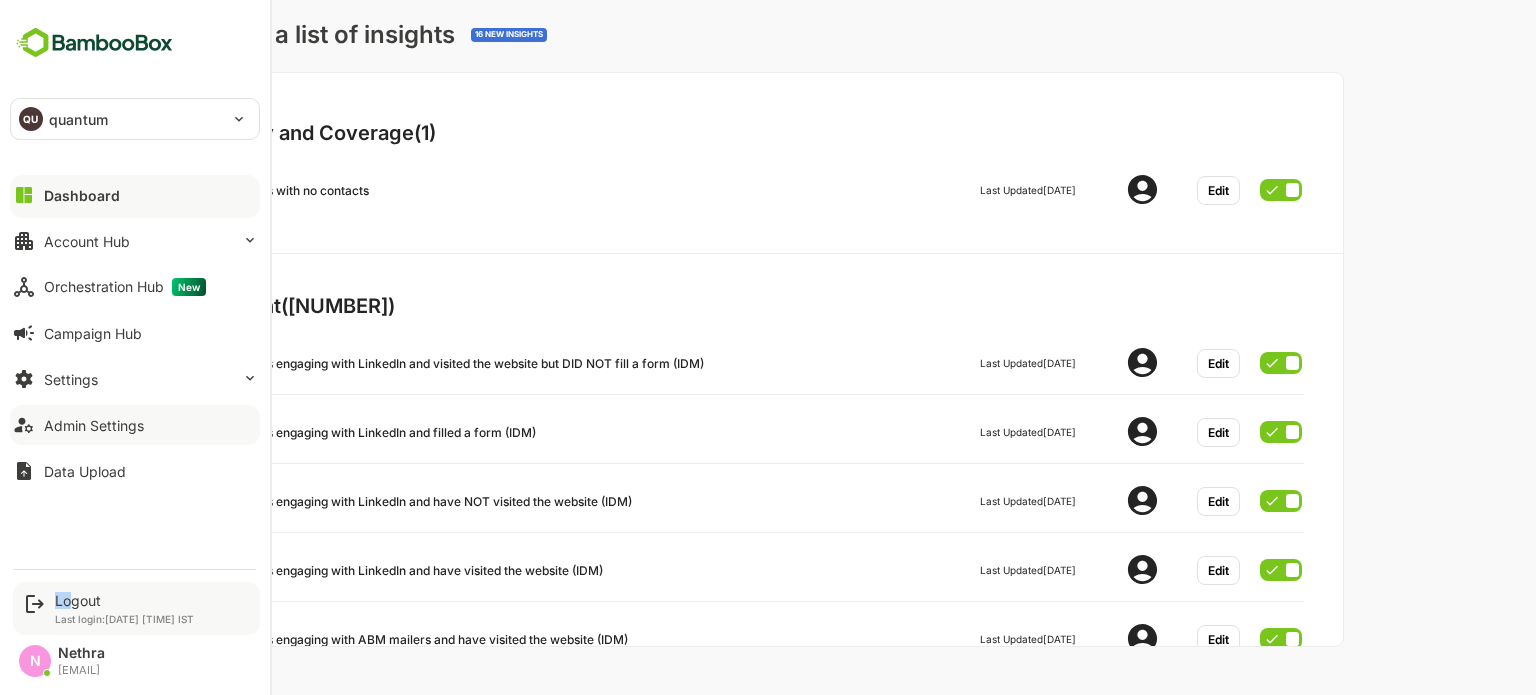 drag, startPoint x: 42, startPoint y: 589, endPoint x: 70, endPoint y: 604, distance: 31.764761 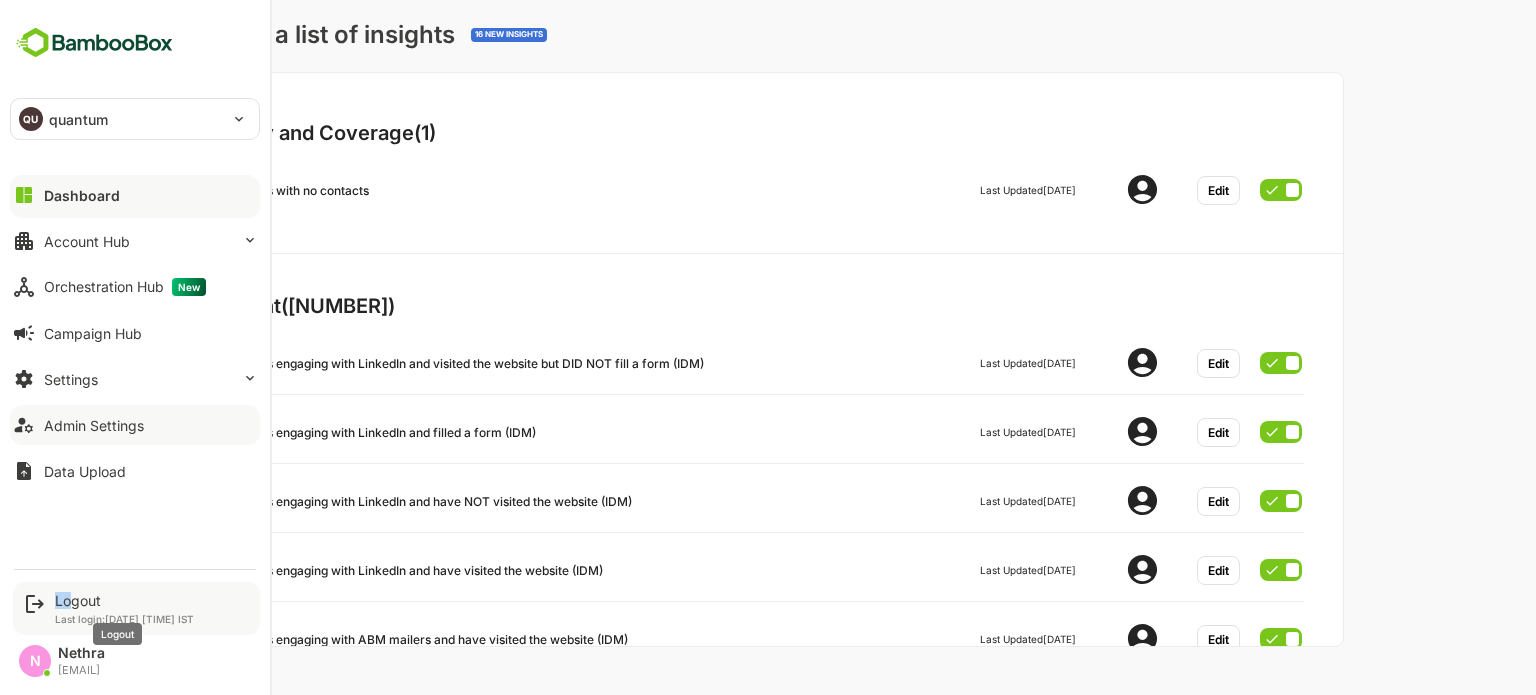click on "Logout" at bounding box center [124, 600] 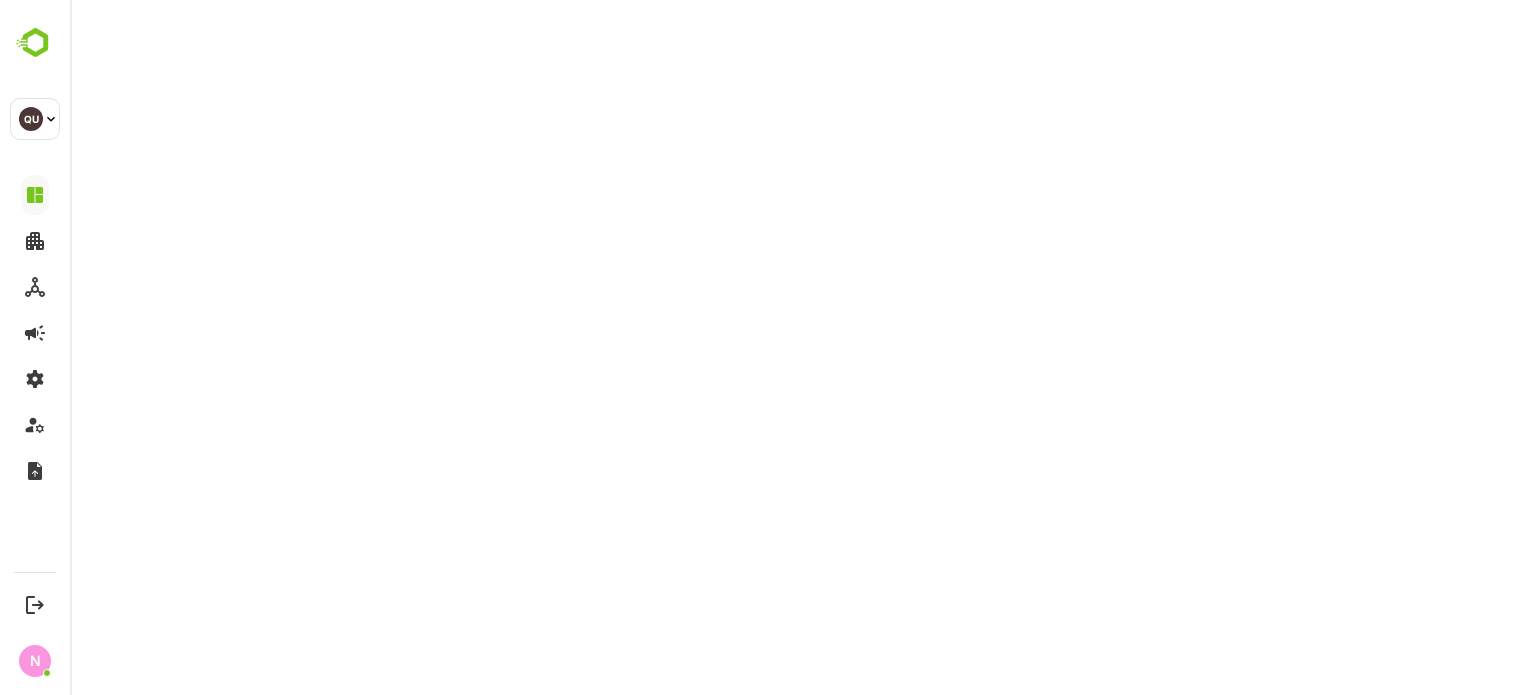 scroll, scrollTop: 0, scrollLeft: 0, axis: both 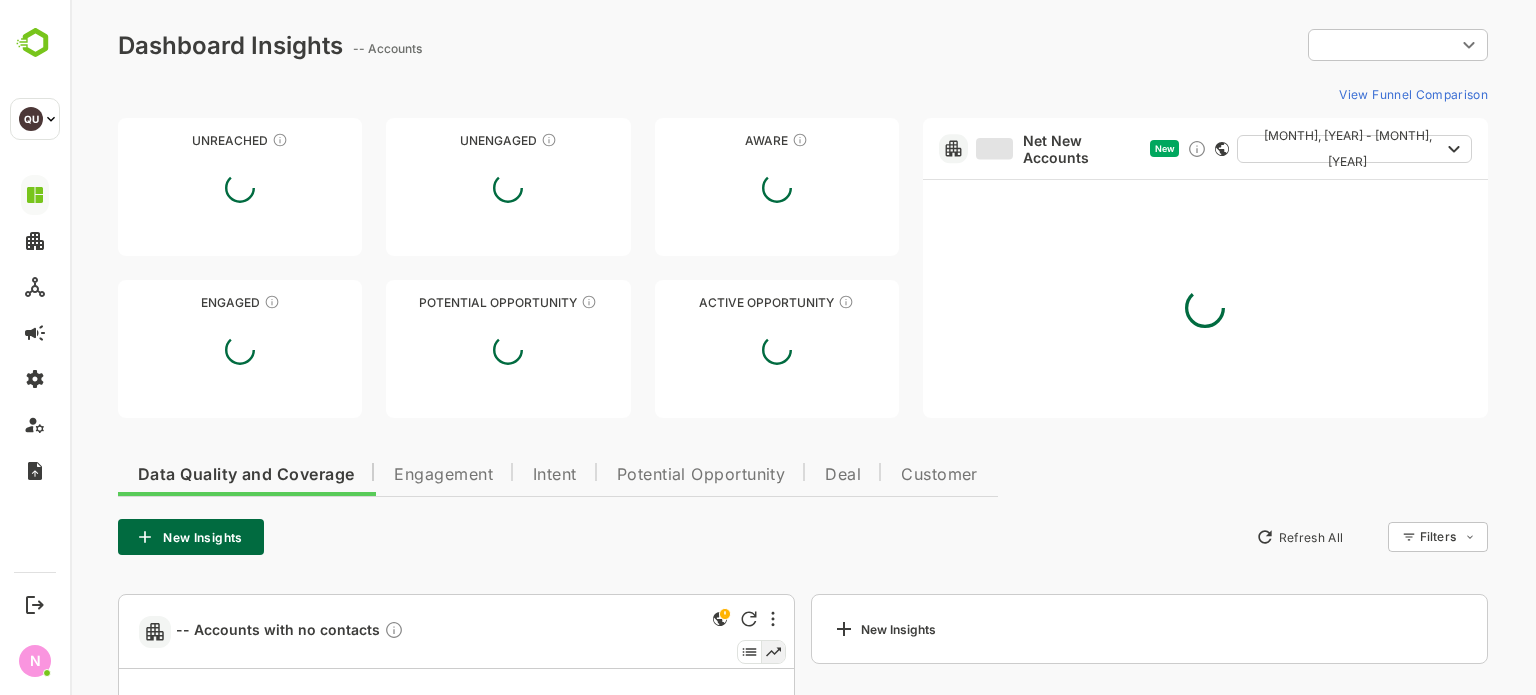 type on "**********" 